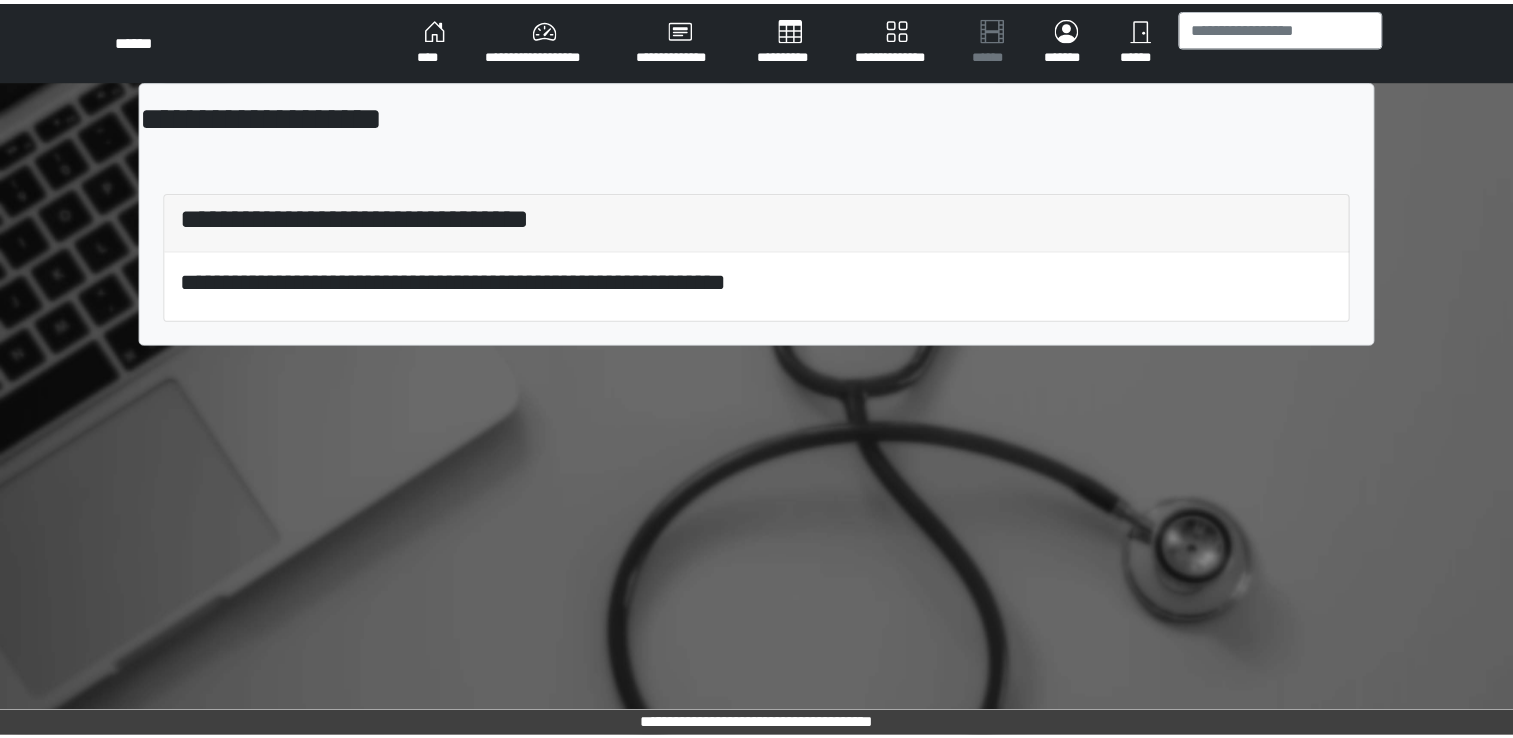 scroll, scrollTop: 0, scrollLeft: 0, axis: both 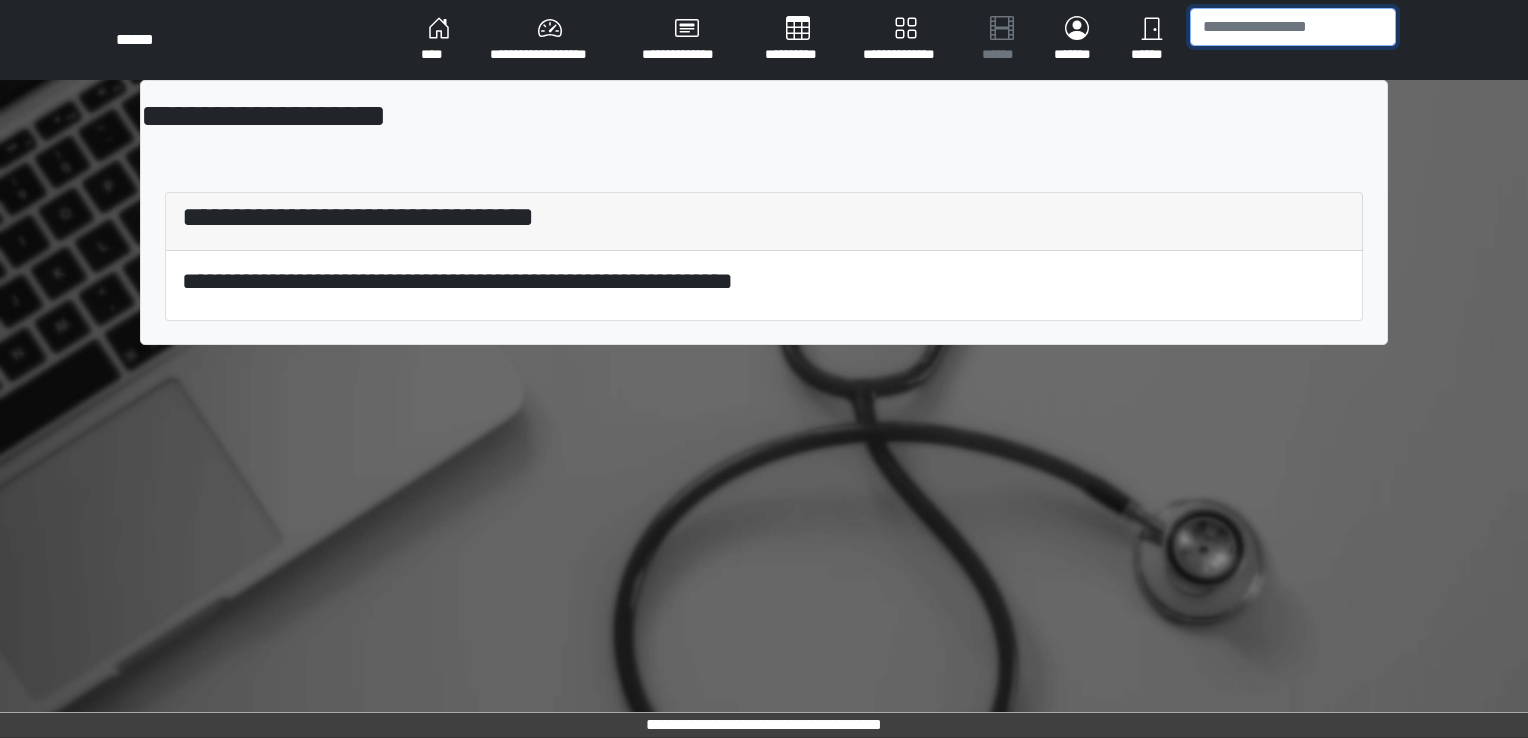 click at bounding box center [1293, 27] 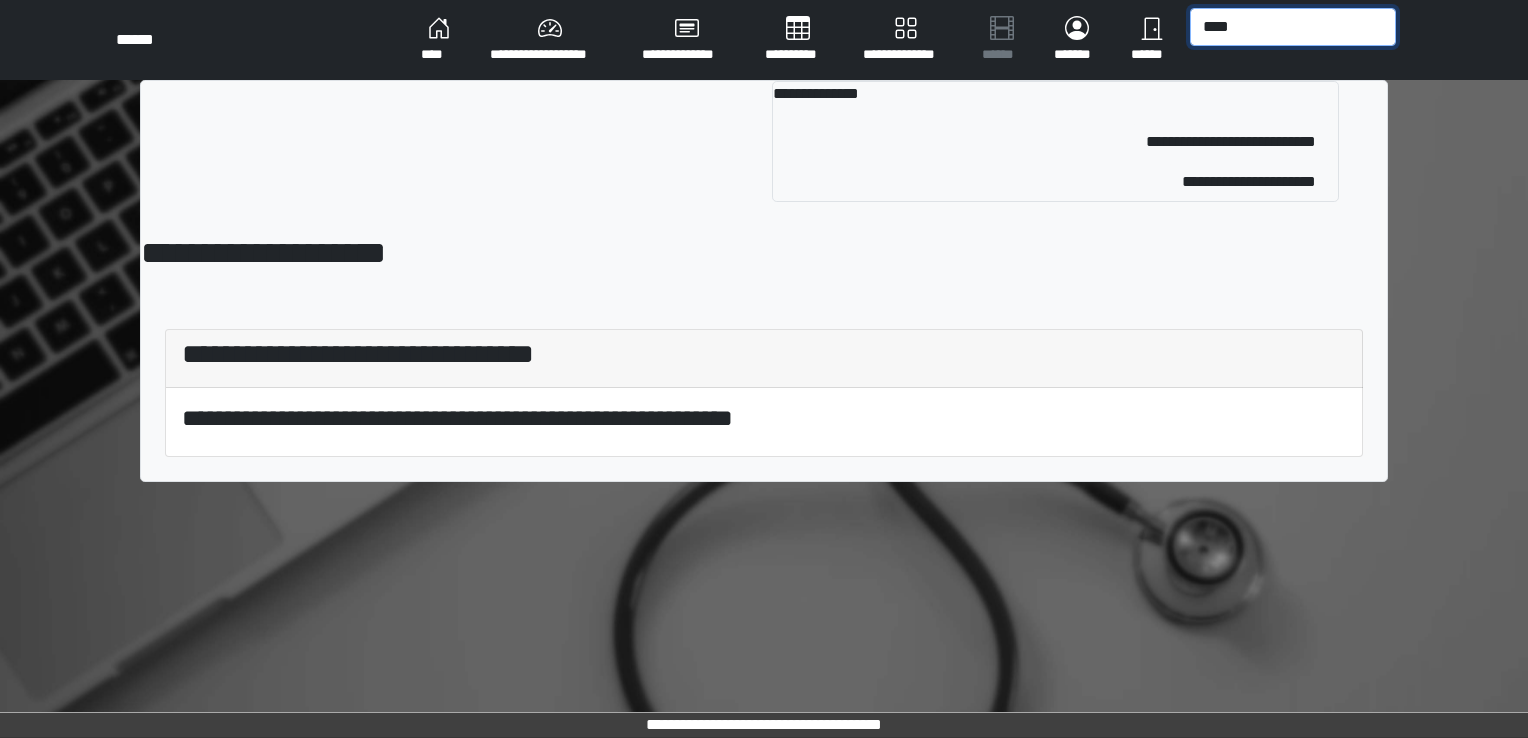 type on "****" 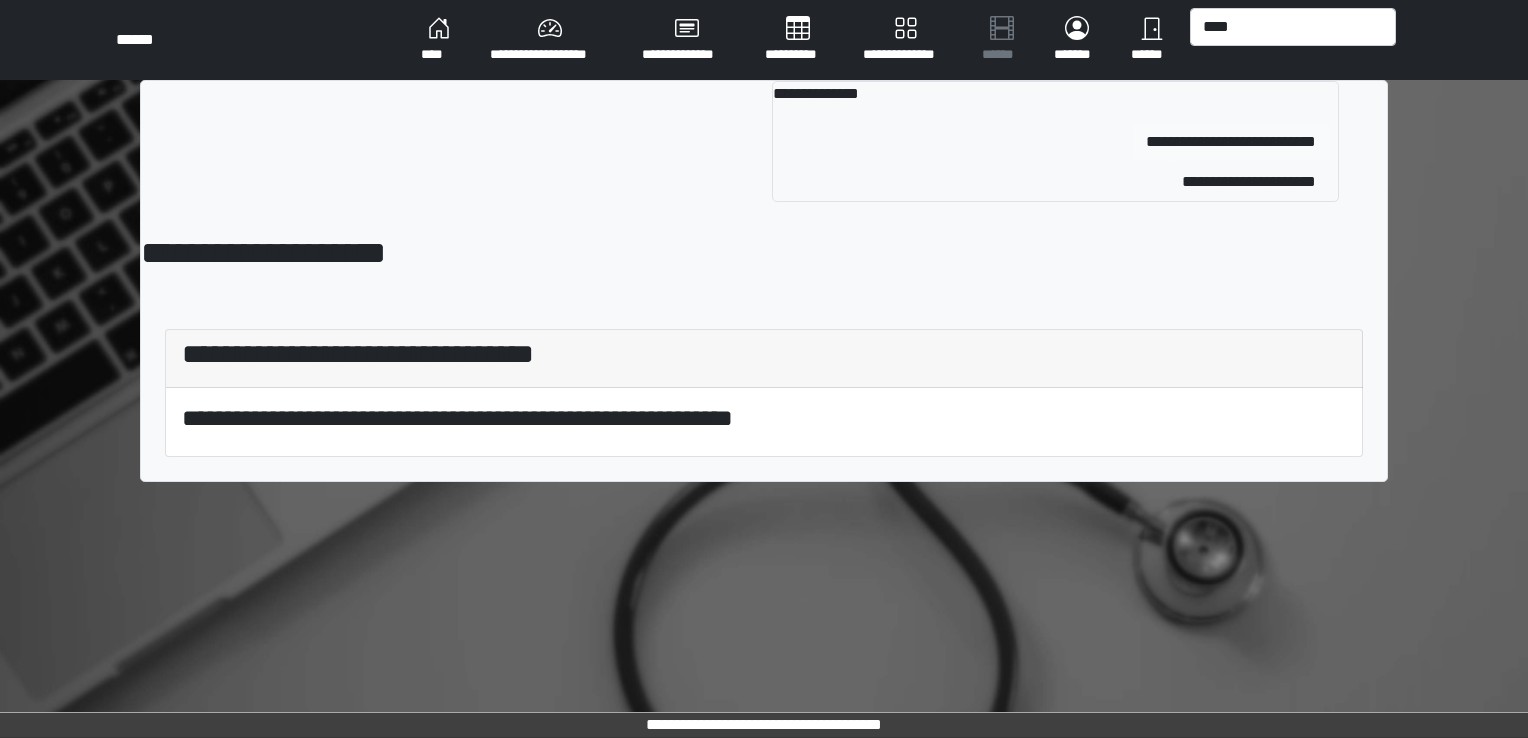 drag, startPoint x: 1230, startPoint y: 65, endPoint x: 1129, endPoint y: 123, distance: 116.46888 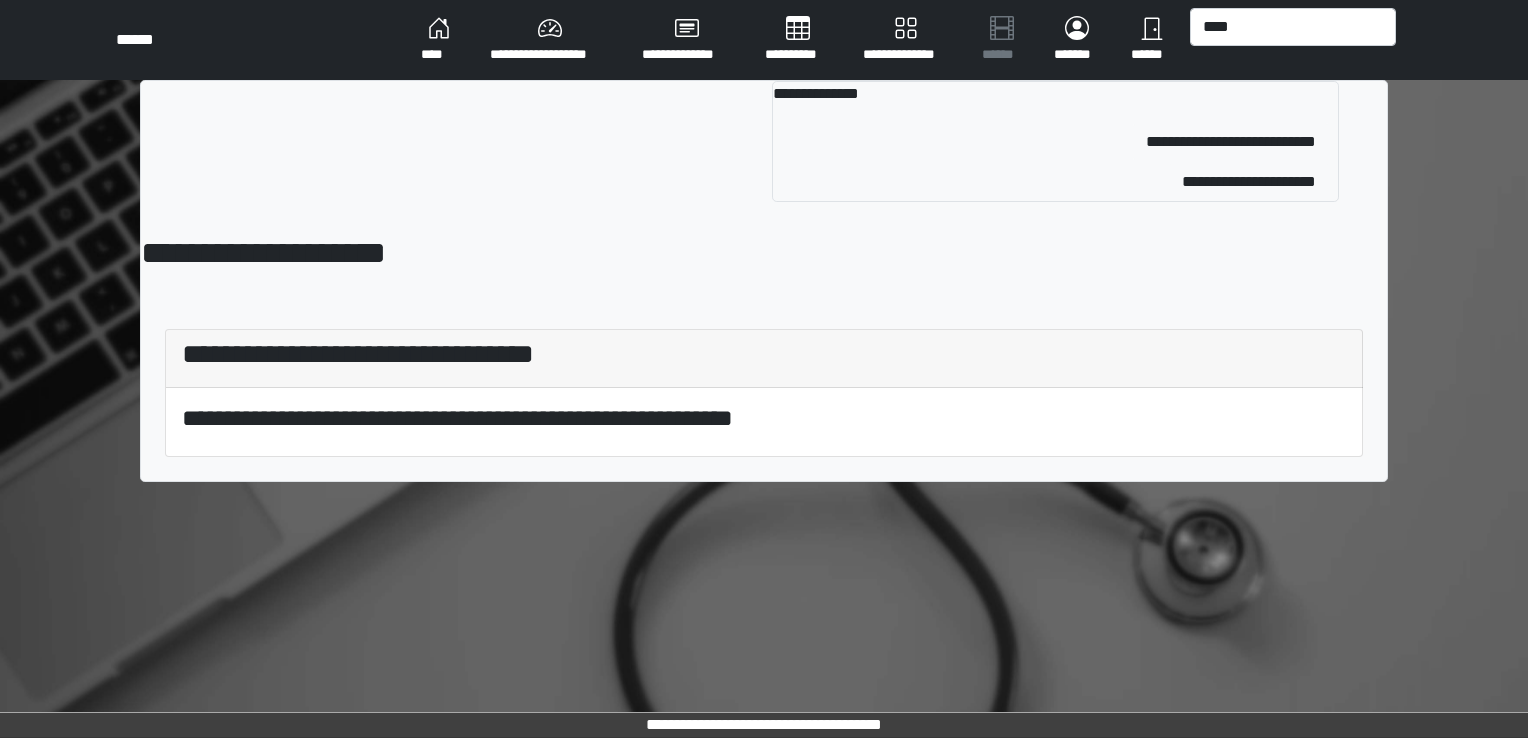 drag, startPoint x: 1129, startPoint y: 123, endPoint x: 980, endPoint y: 196, distance: 165.92166 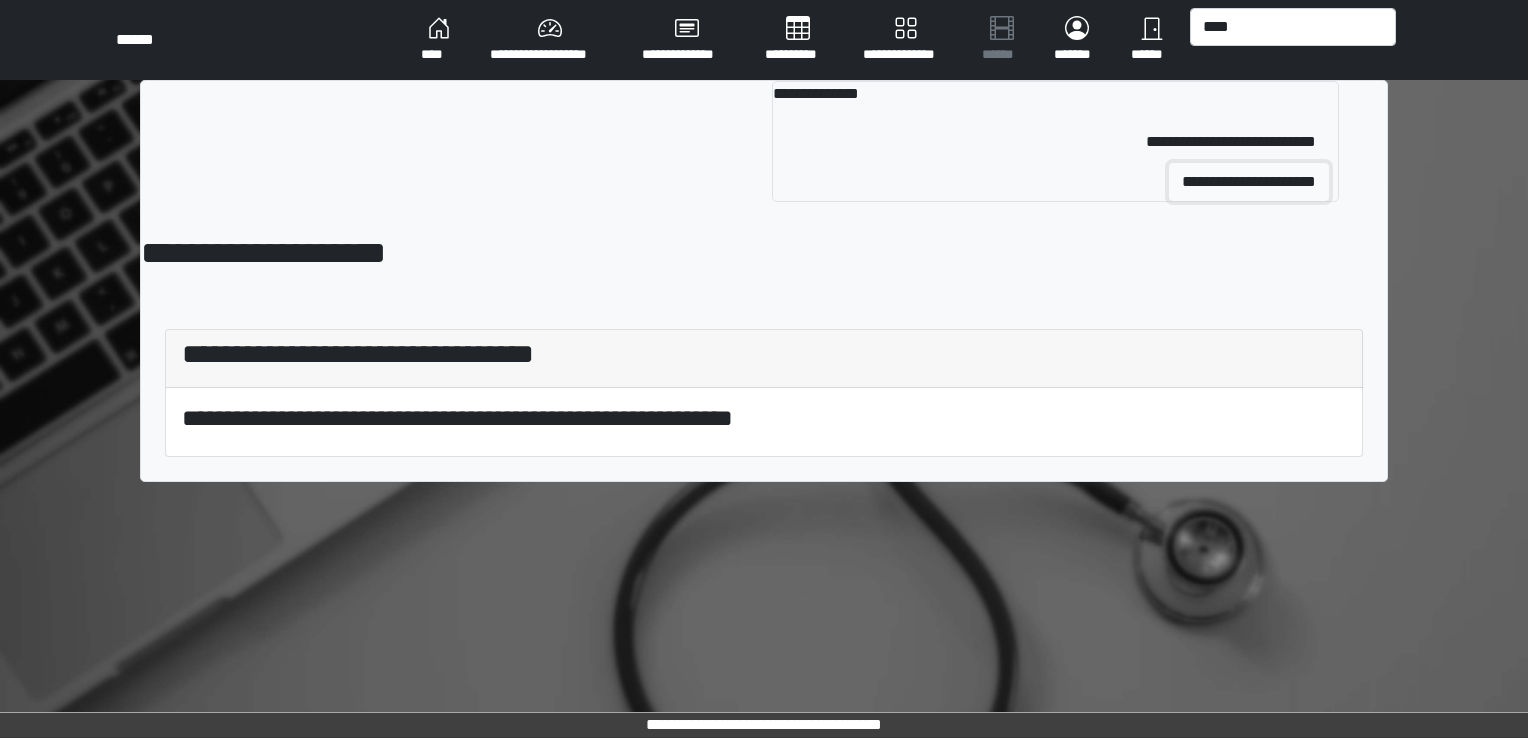 click on "**********" at bounding box center (1249, 182) 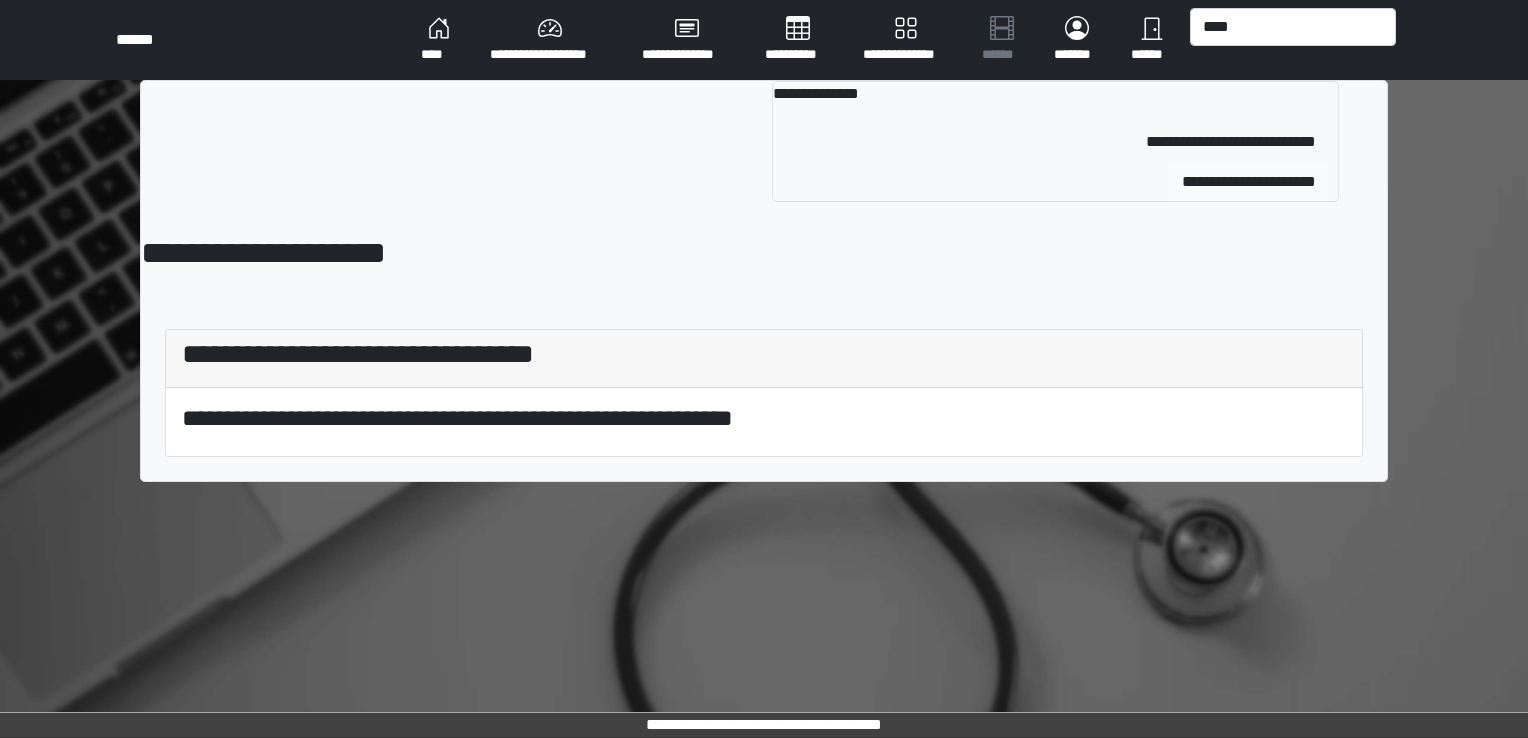 type 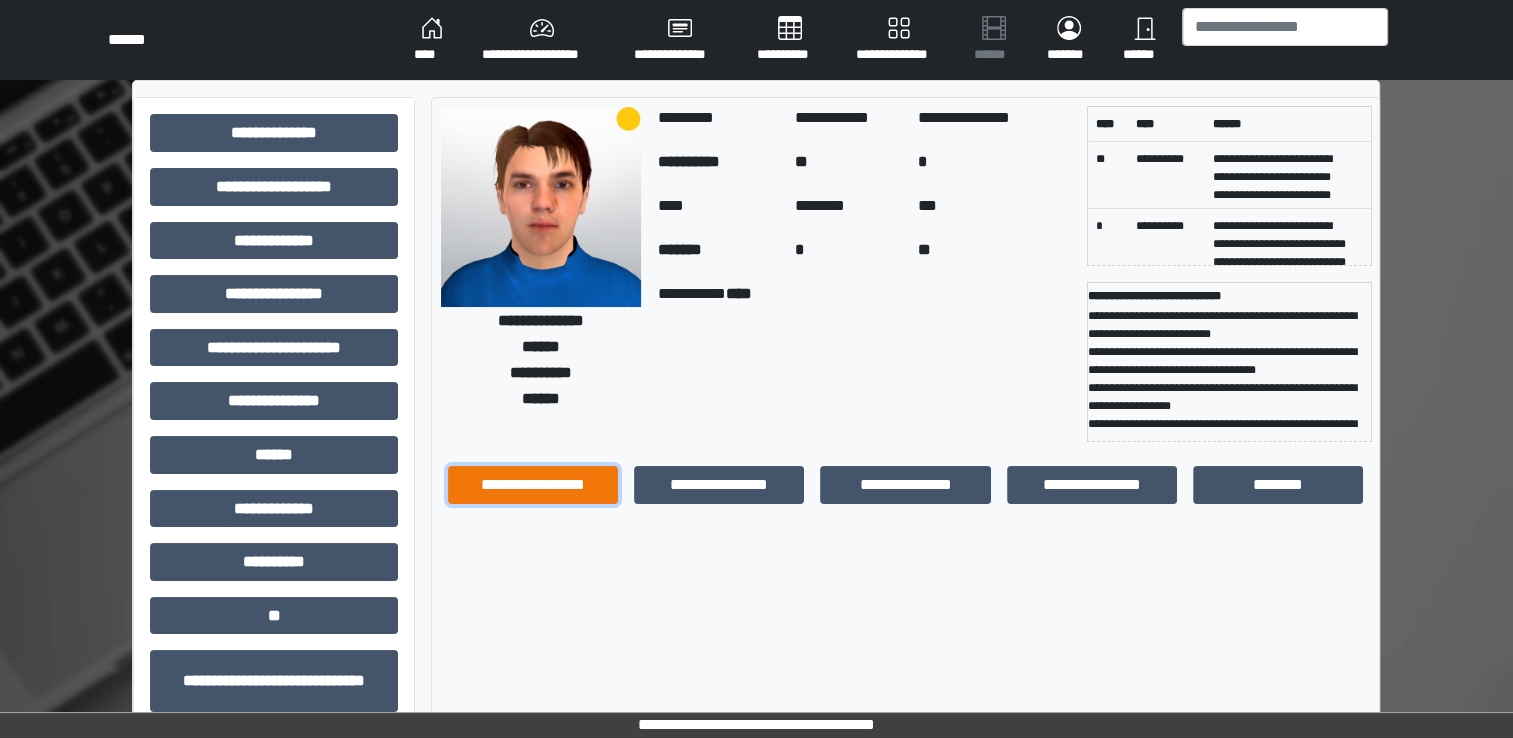 click on "**********" at bounding box center [533, 485] 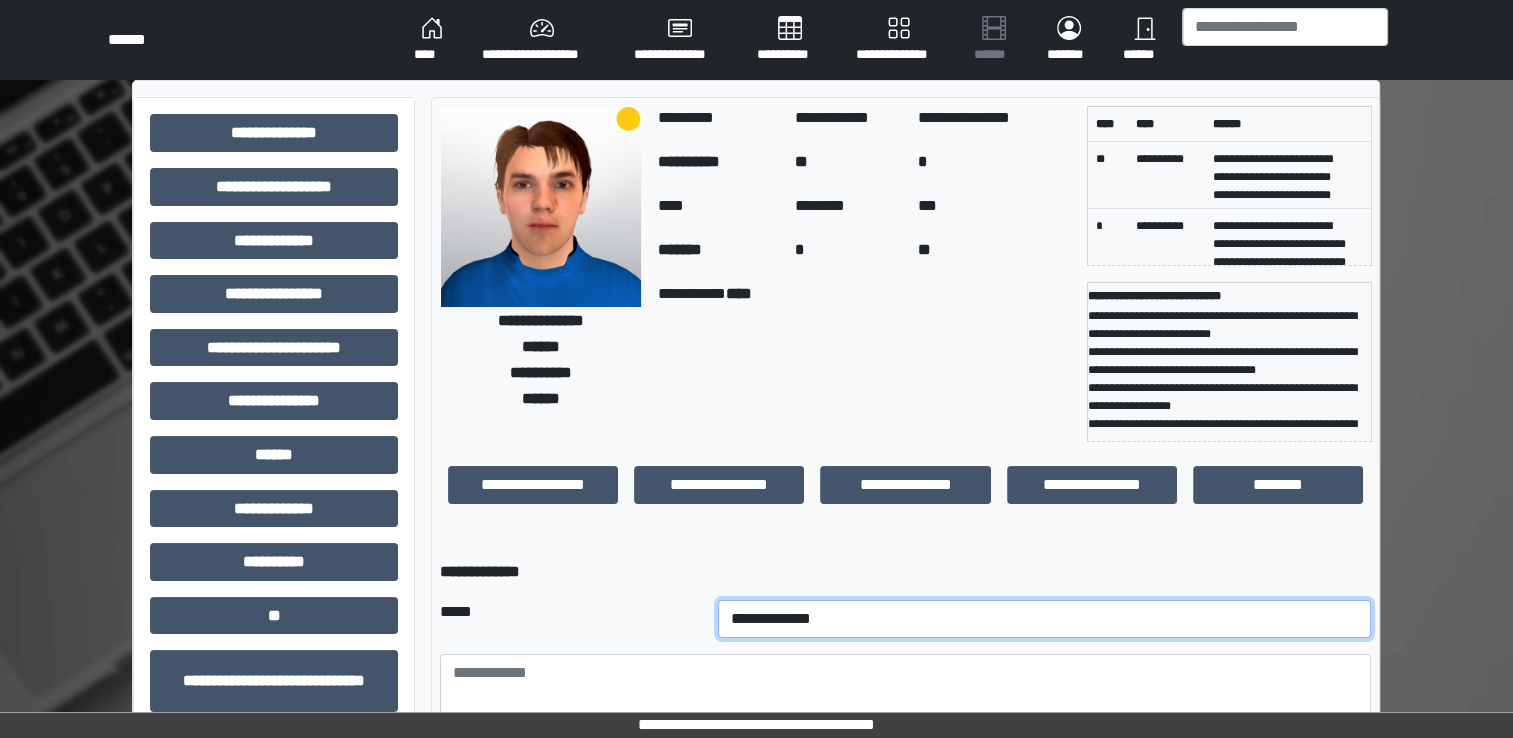 click on "**********" at bounding box center [1045, 619] 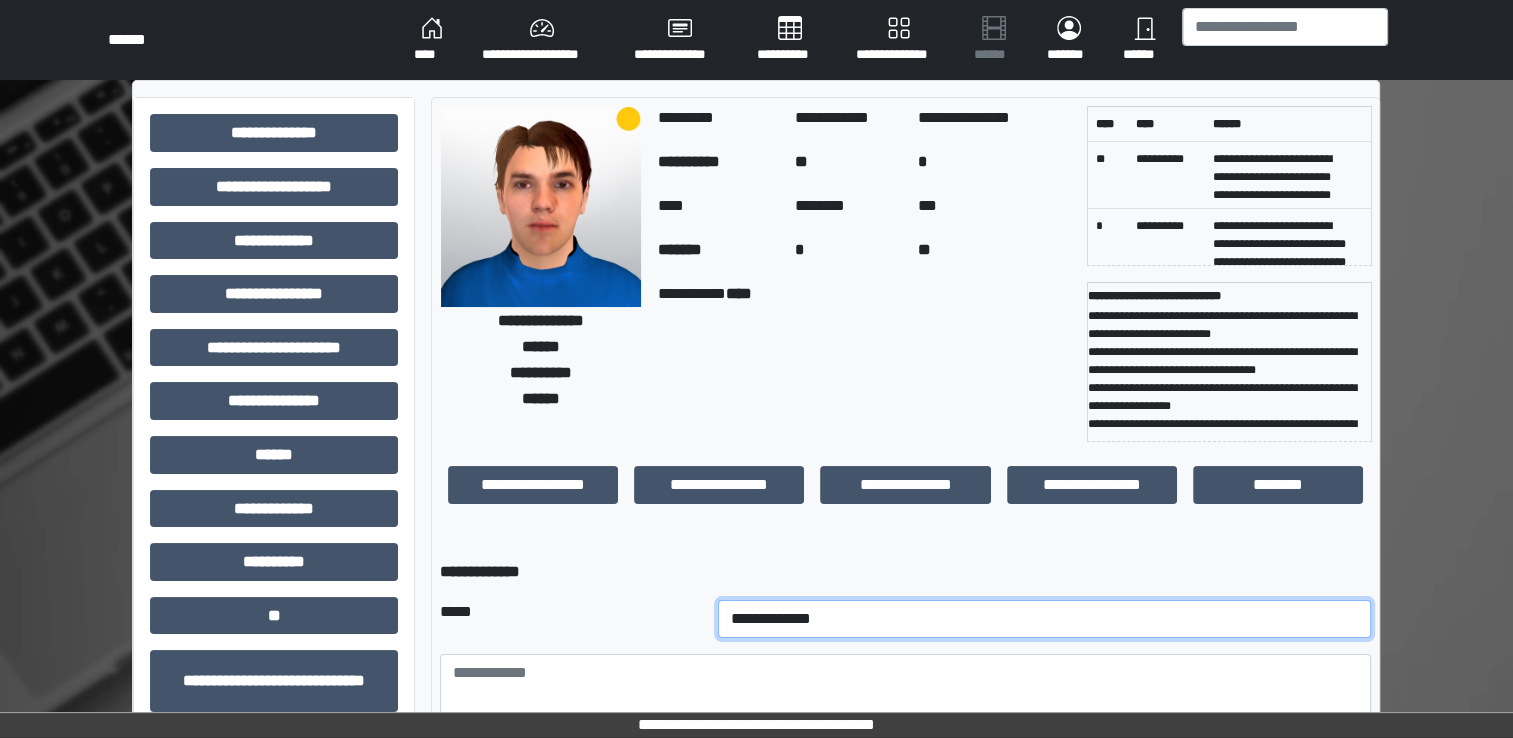 select on "*" 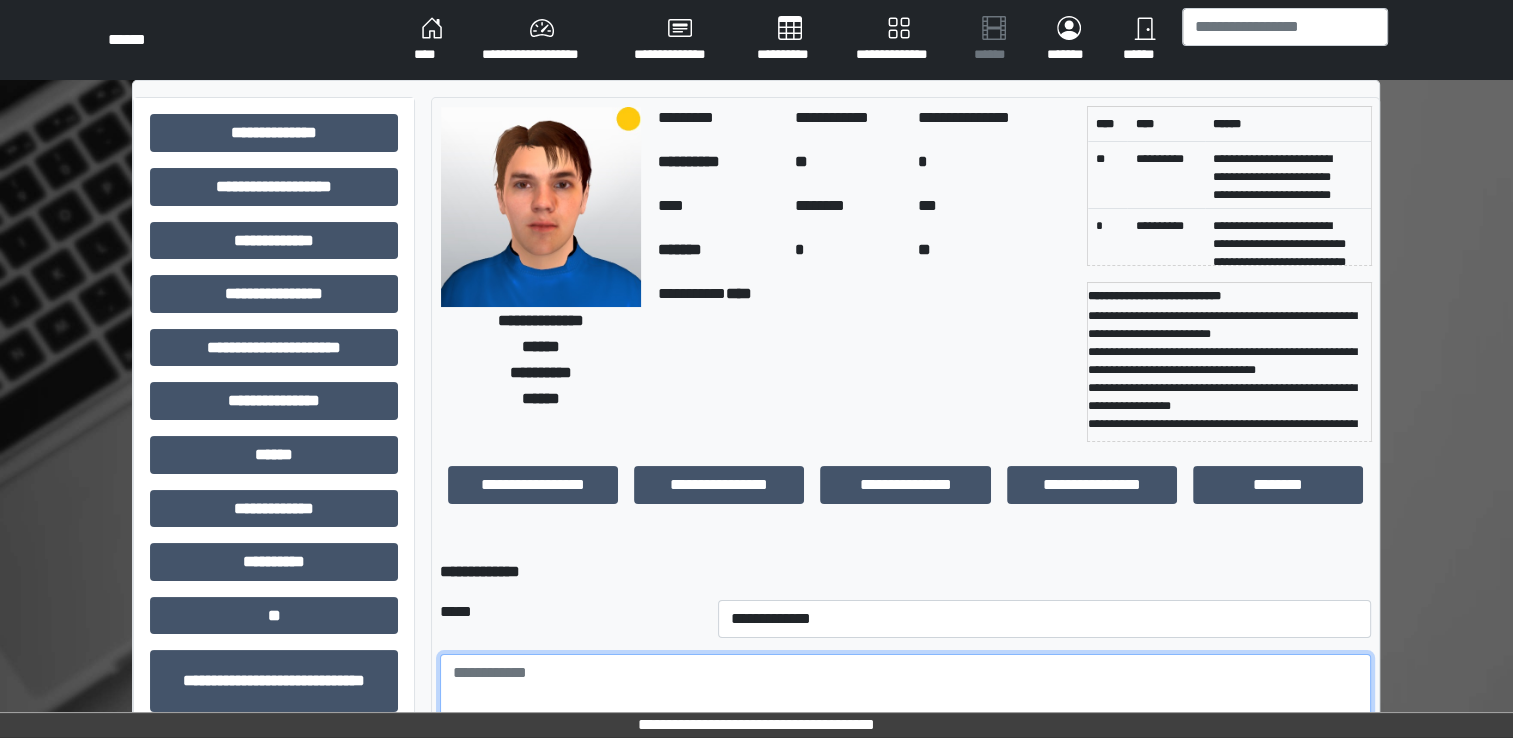 click at bounding box center (905, 709) 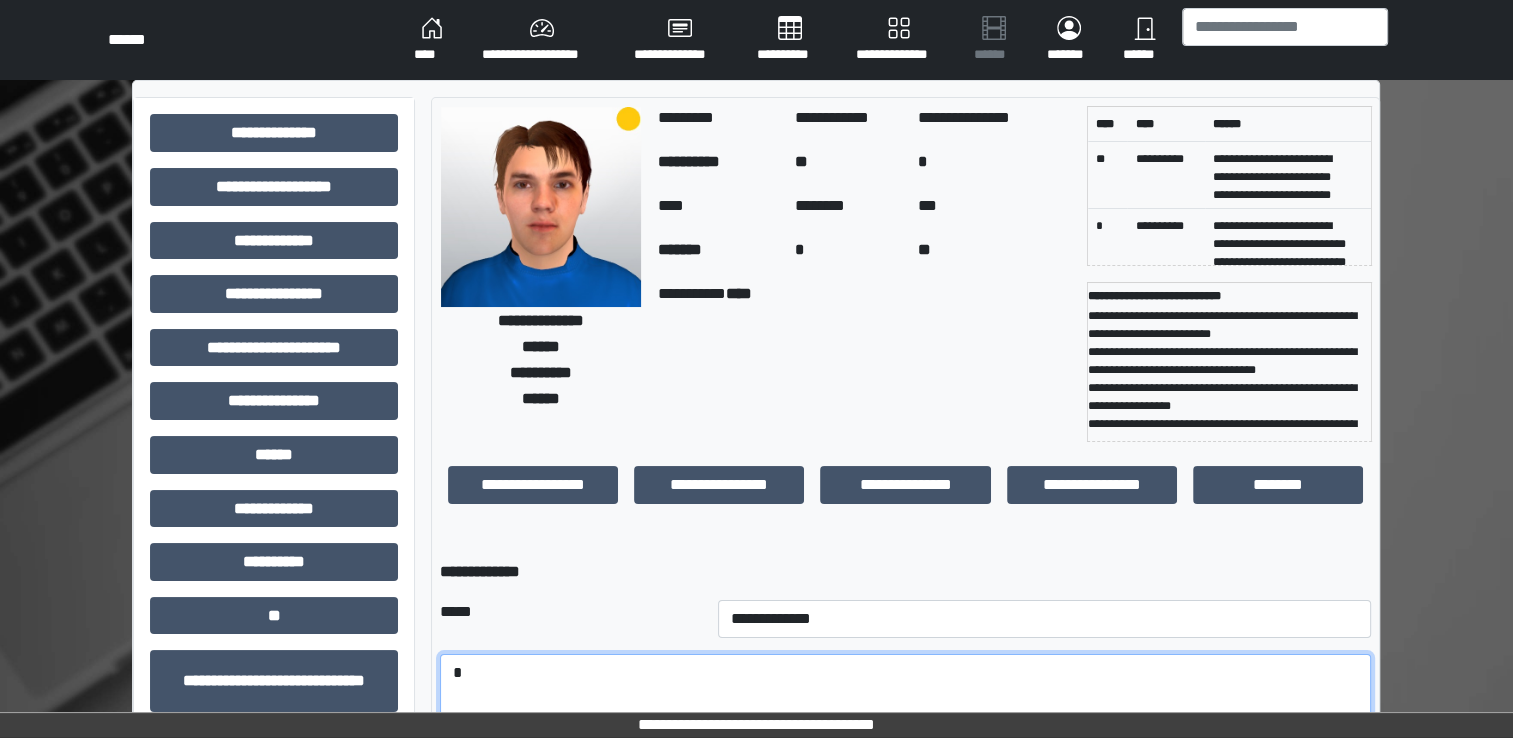 click on "*" at bounding box center (905, 709) 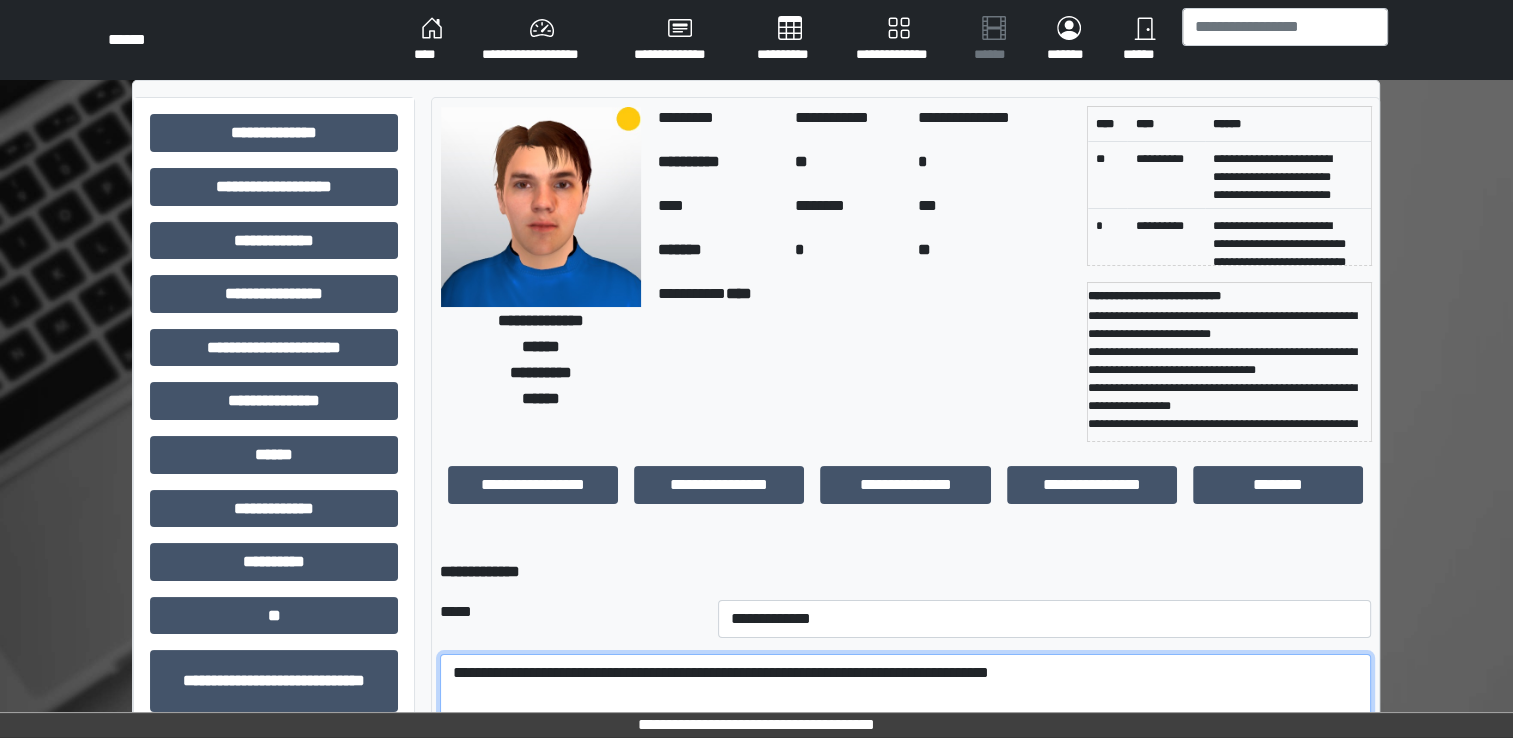 click on "**********" at bounding box center (905, 709) 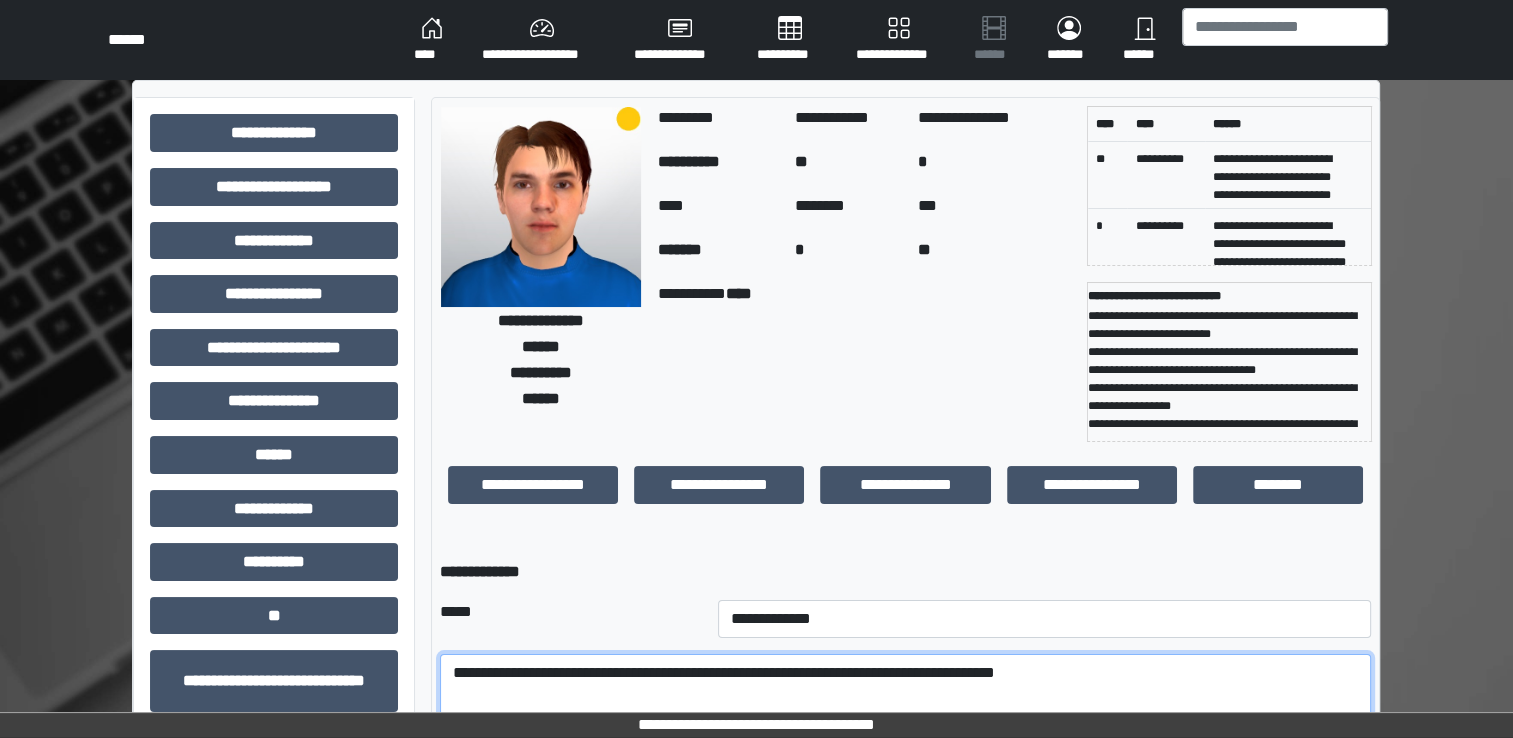 click on "**********" at bounding box center [905, 709] 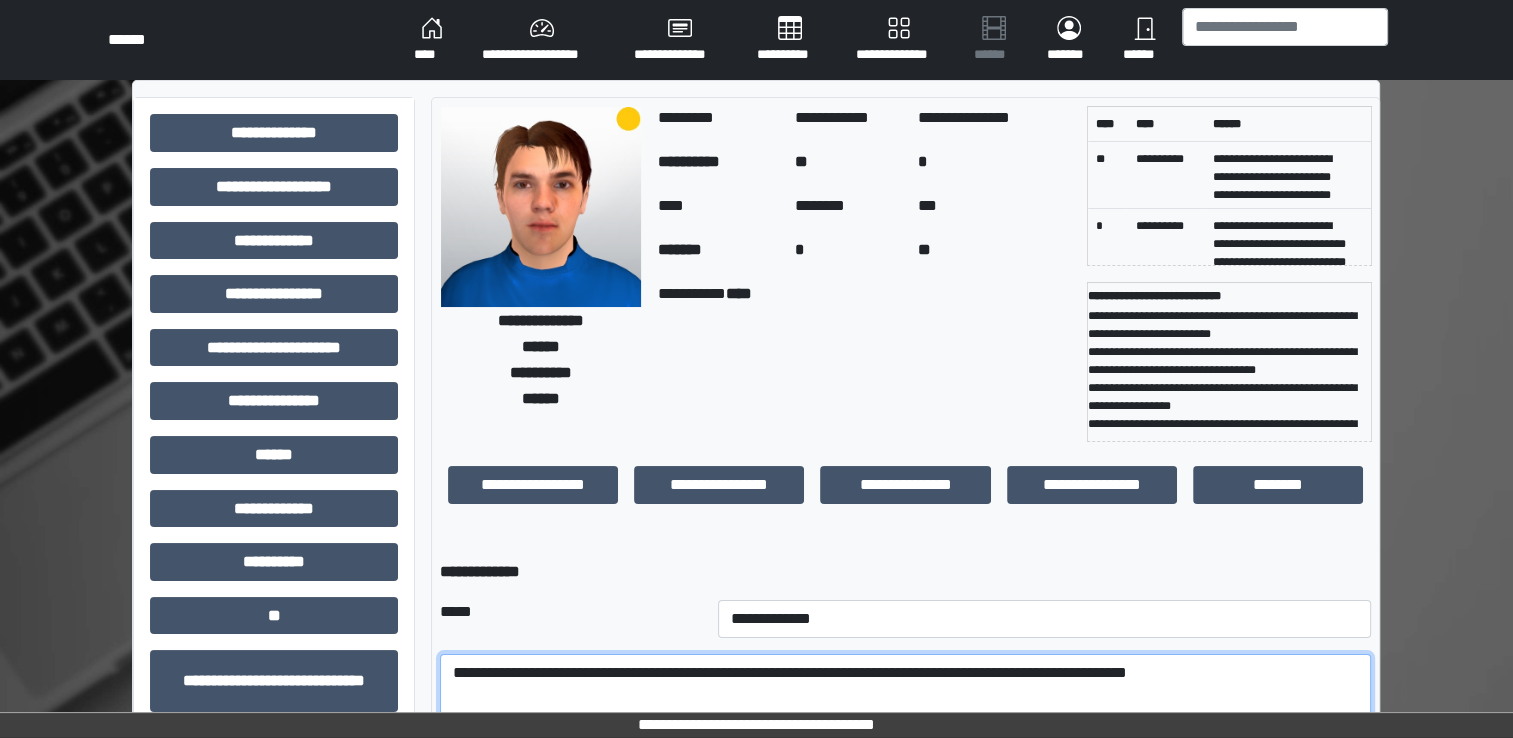 click on "**********" at bounding box center [905, 709] 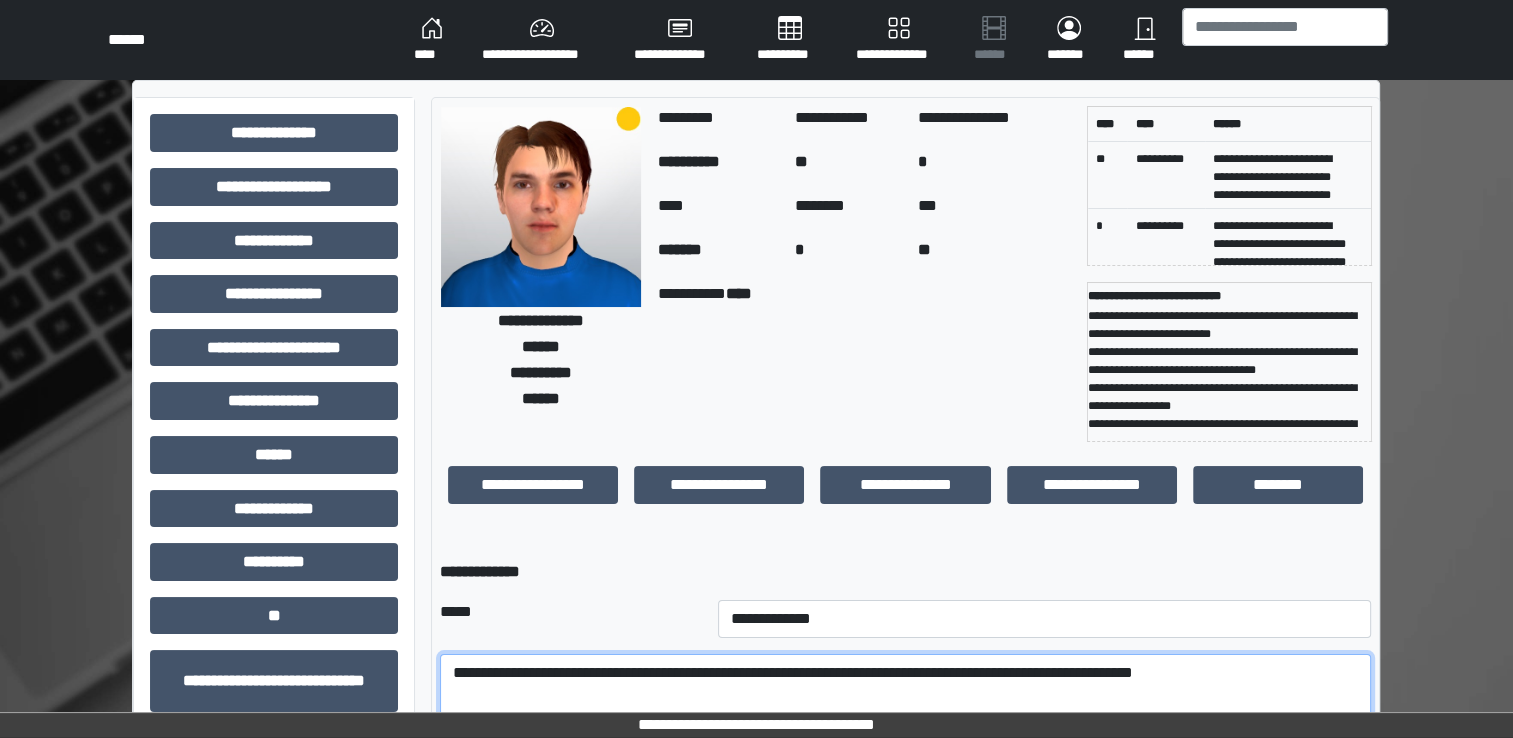 click on "**********" at bounding box center [905, 709] 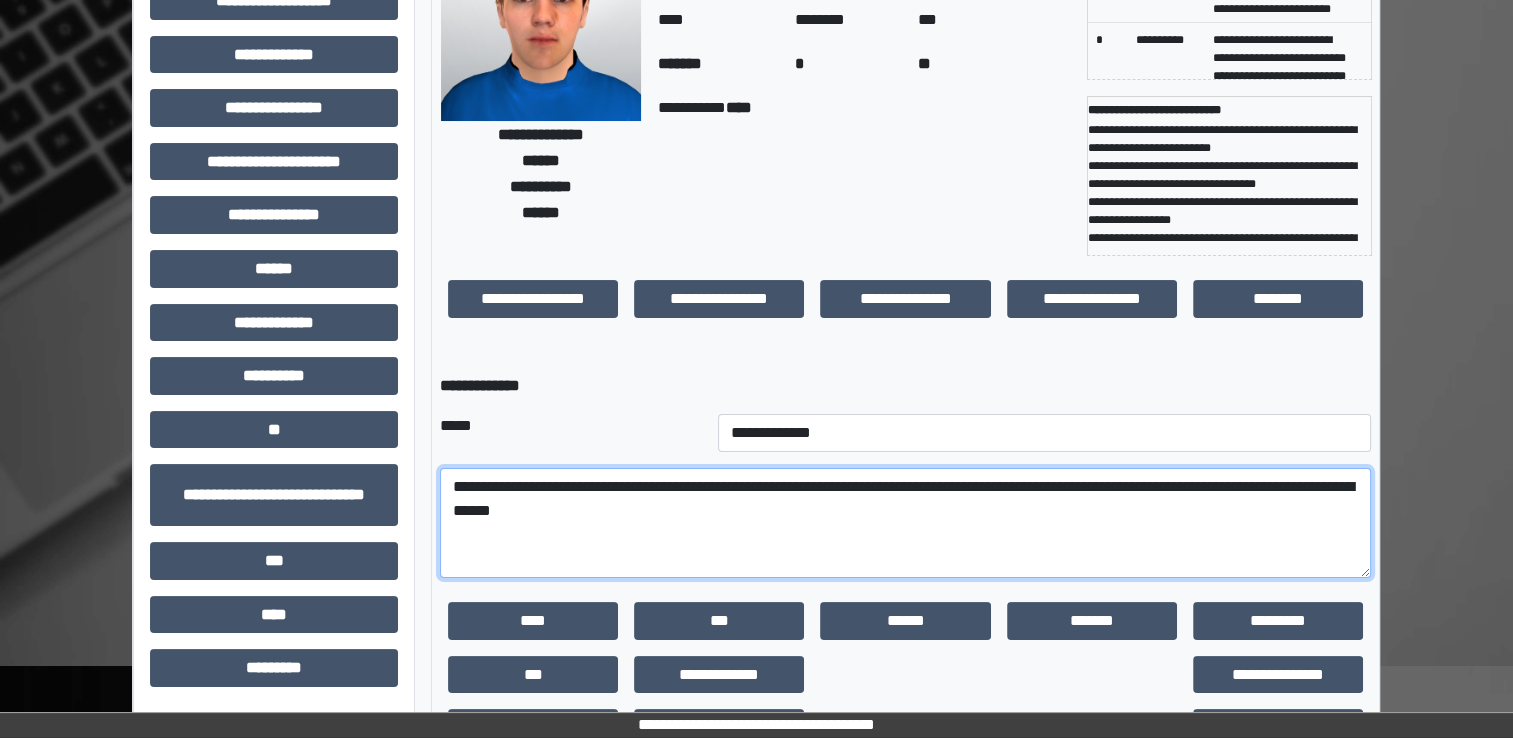 scroll, scrollTop: 200, scrollLeft: 0, axis: vertical 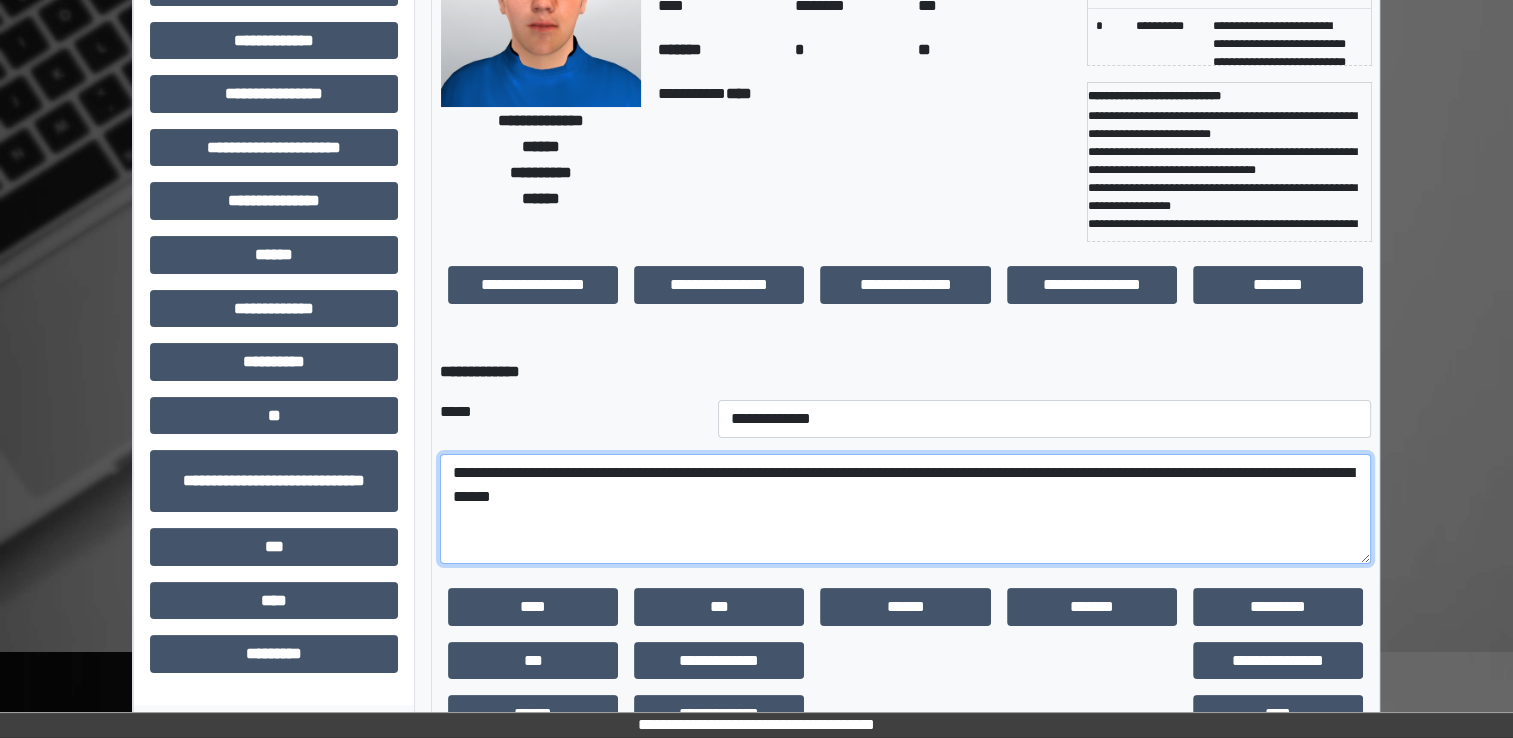click on "**********" at bounding box center [905, 509] 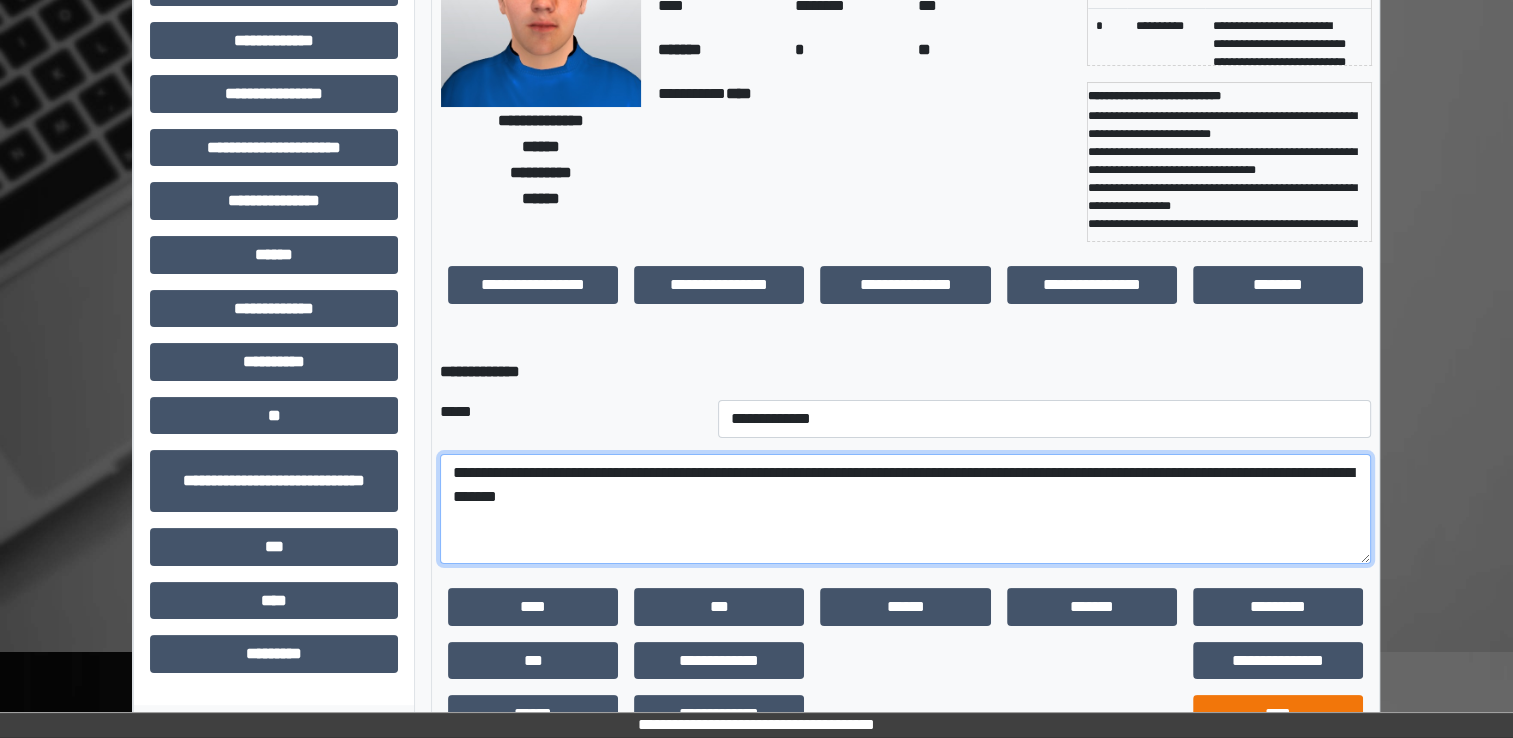 type on "**********" 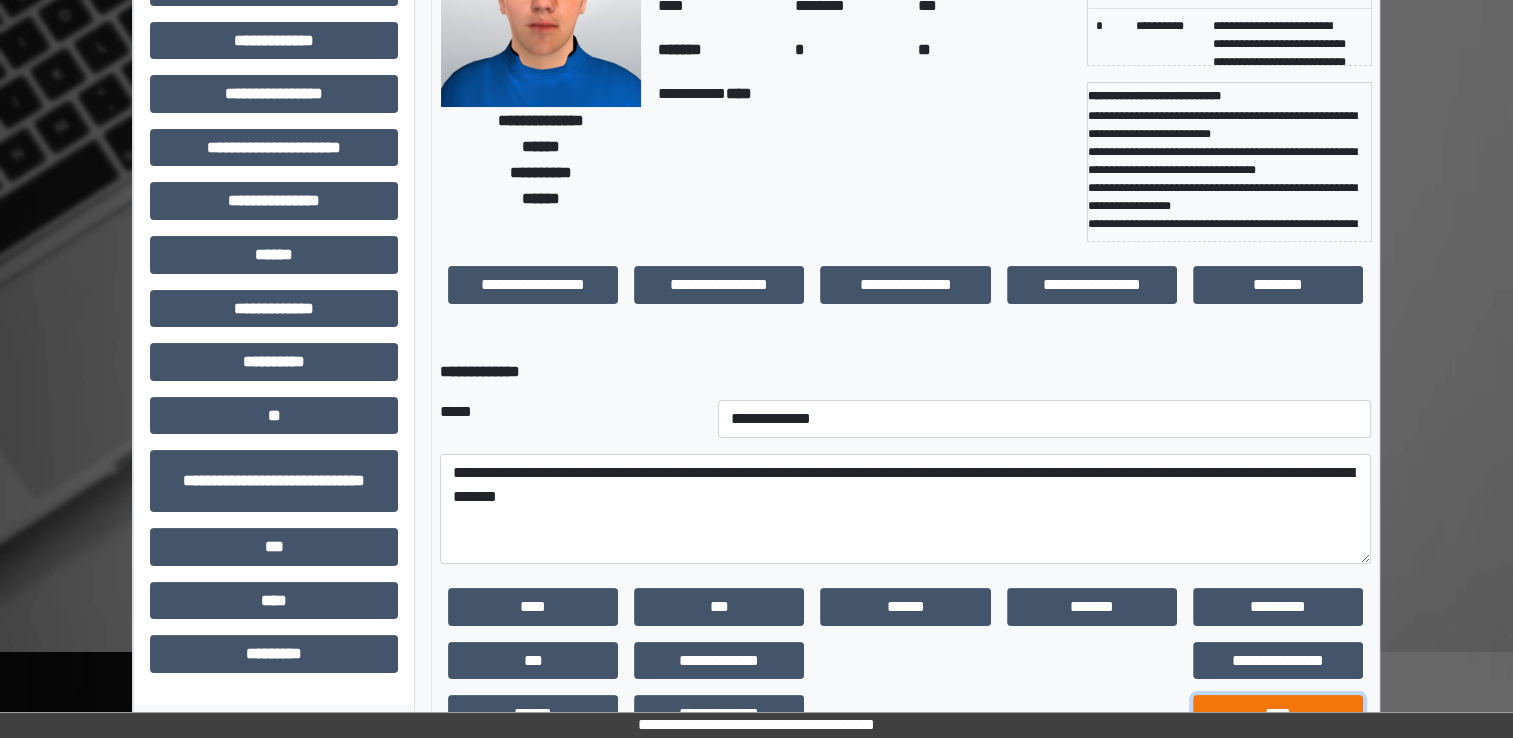 click on "****" at bounding box center [1278, 714] 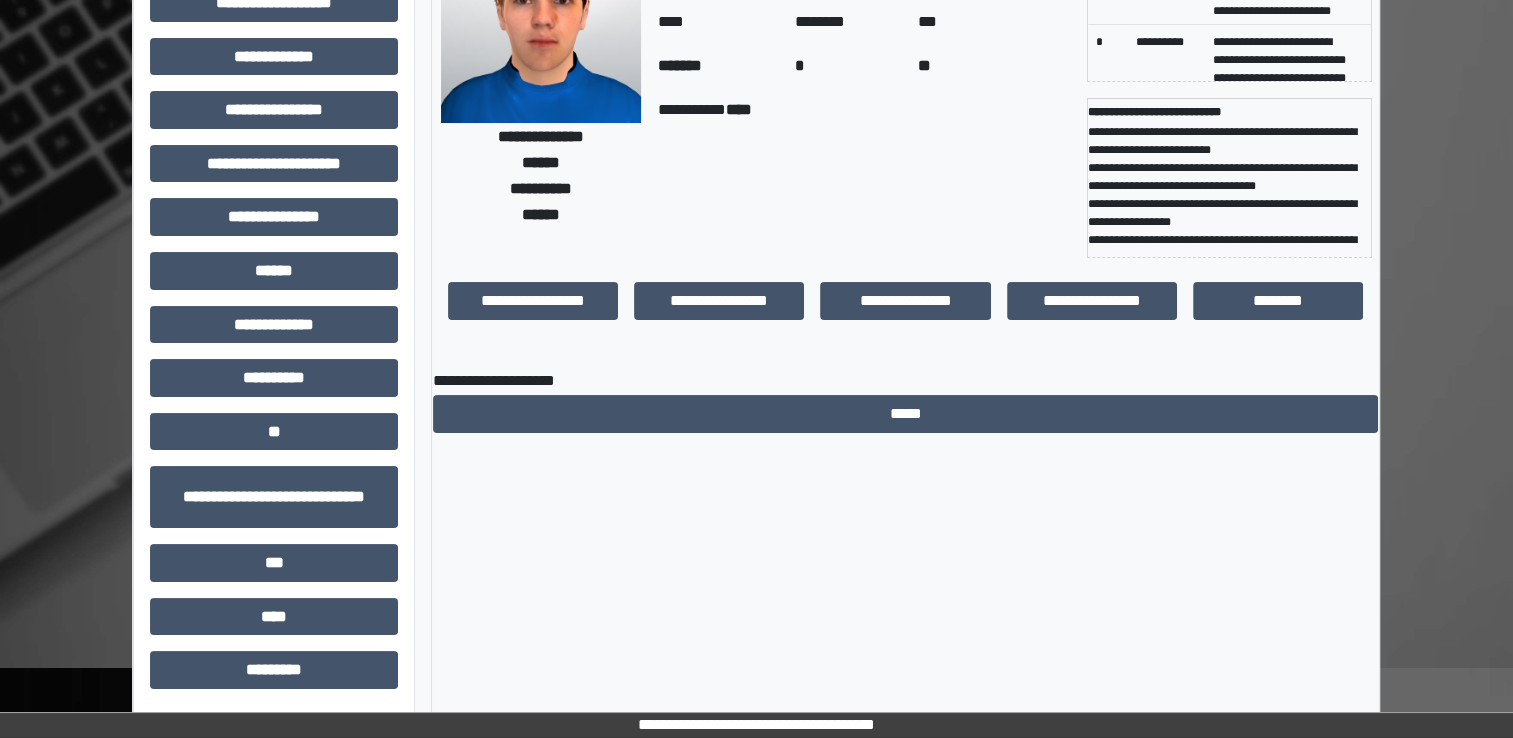 scroll, scrollTop: 184, scrollLeft: 0, axis: vertical 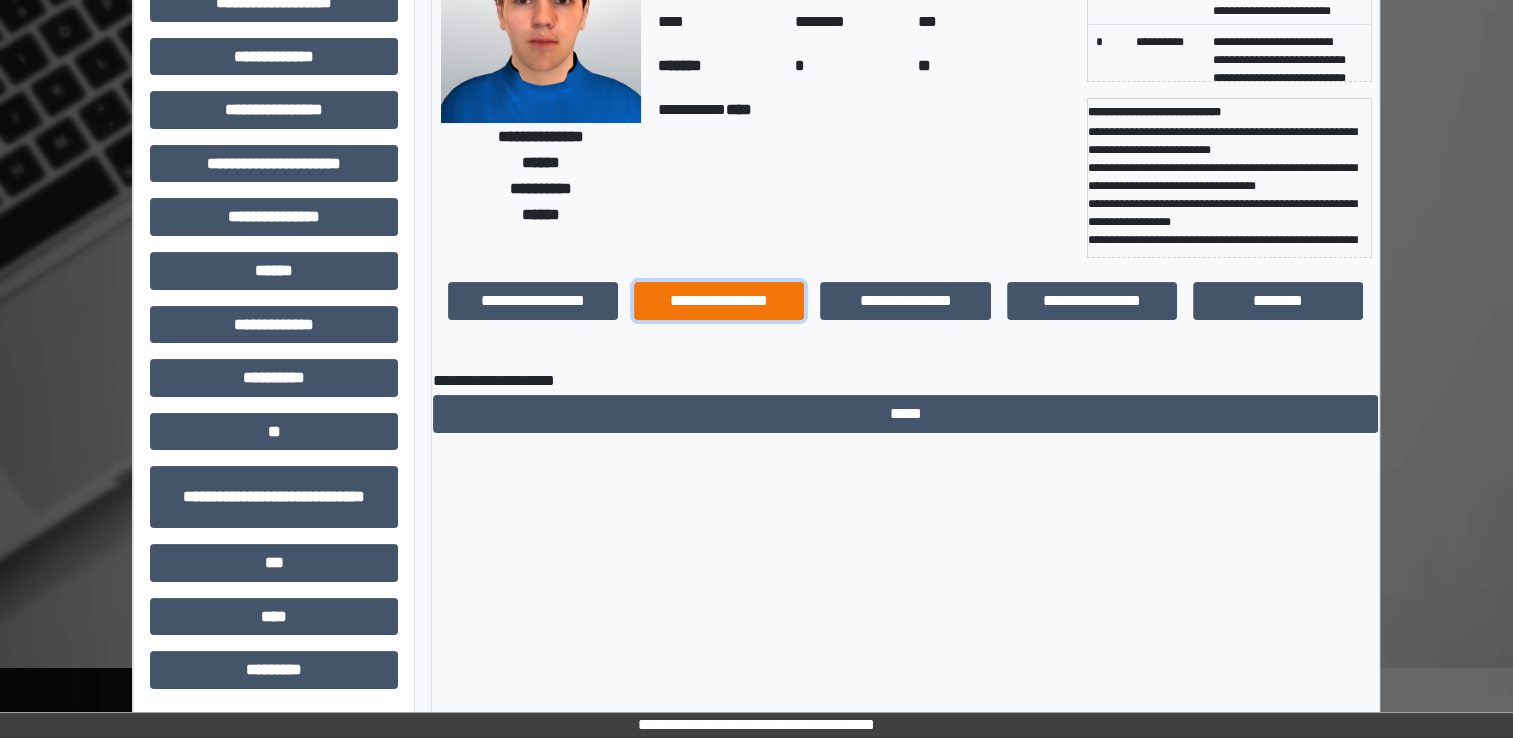 click on "**********" at bounding box center (719, 301) 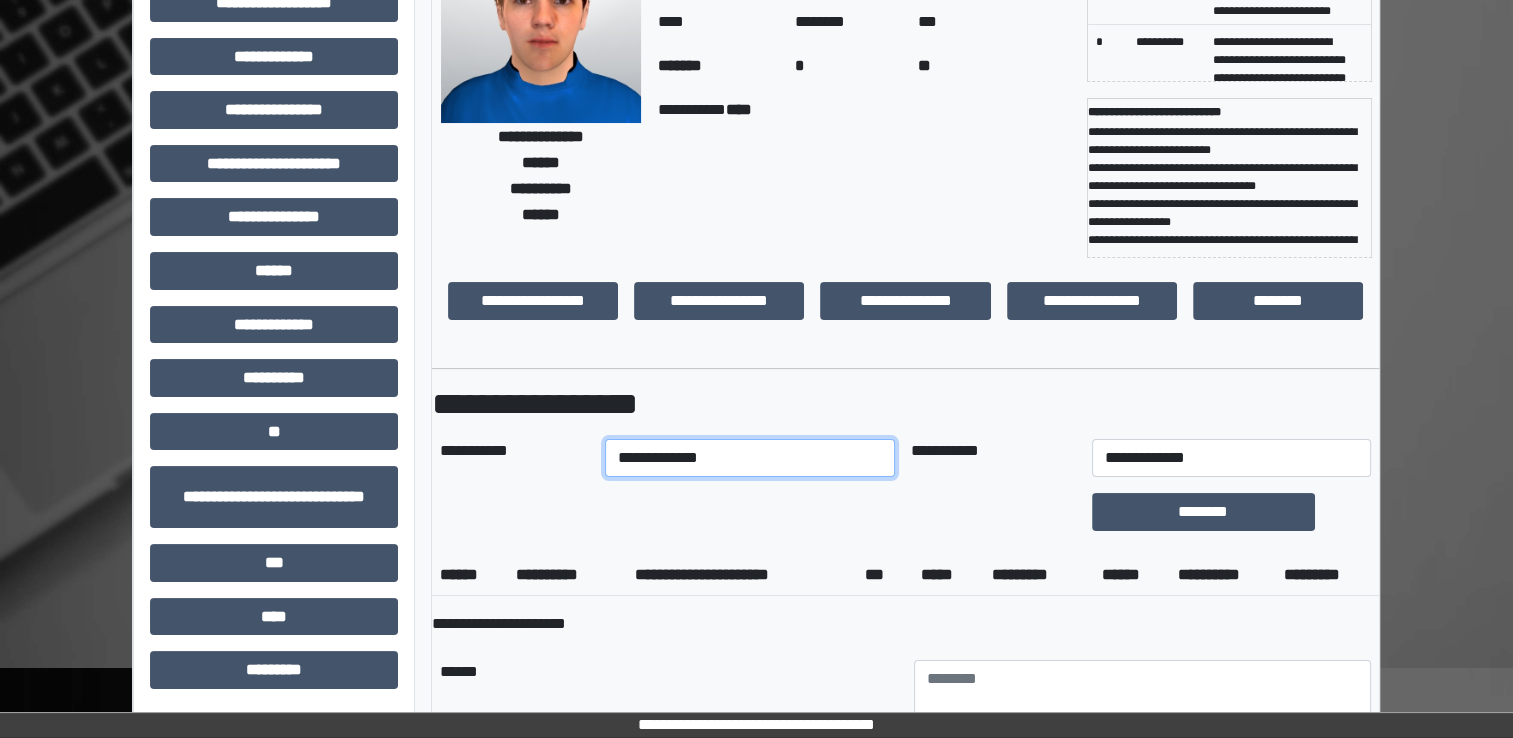 click on "**********" at bounding box center [750, 458] 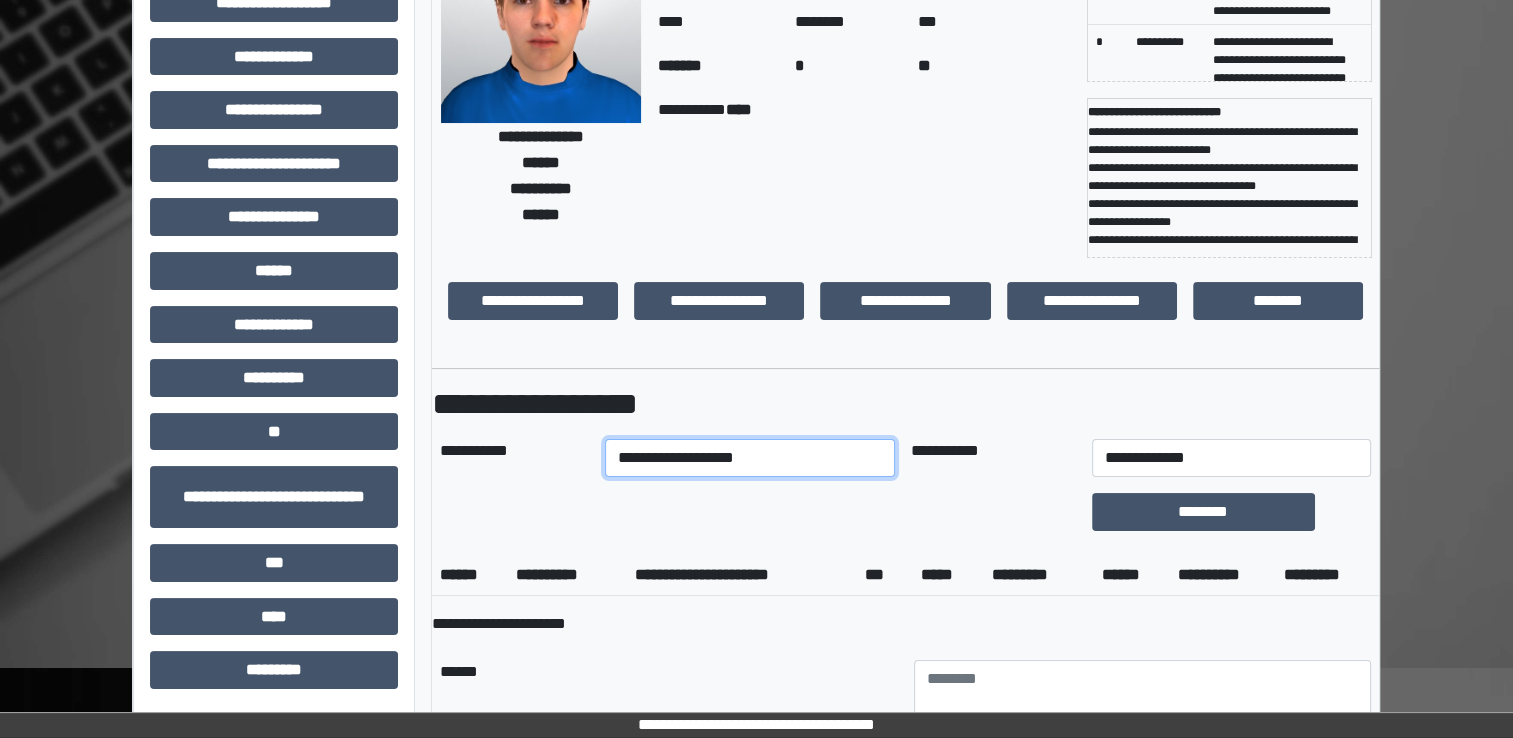 click on "**********" at bounding box center (750, 458) 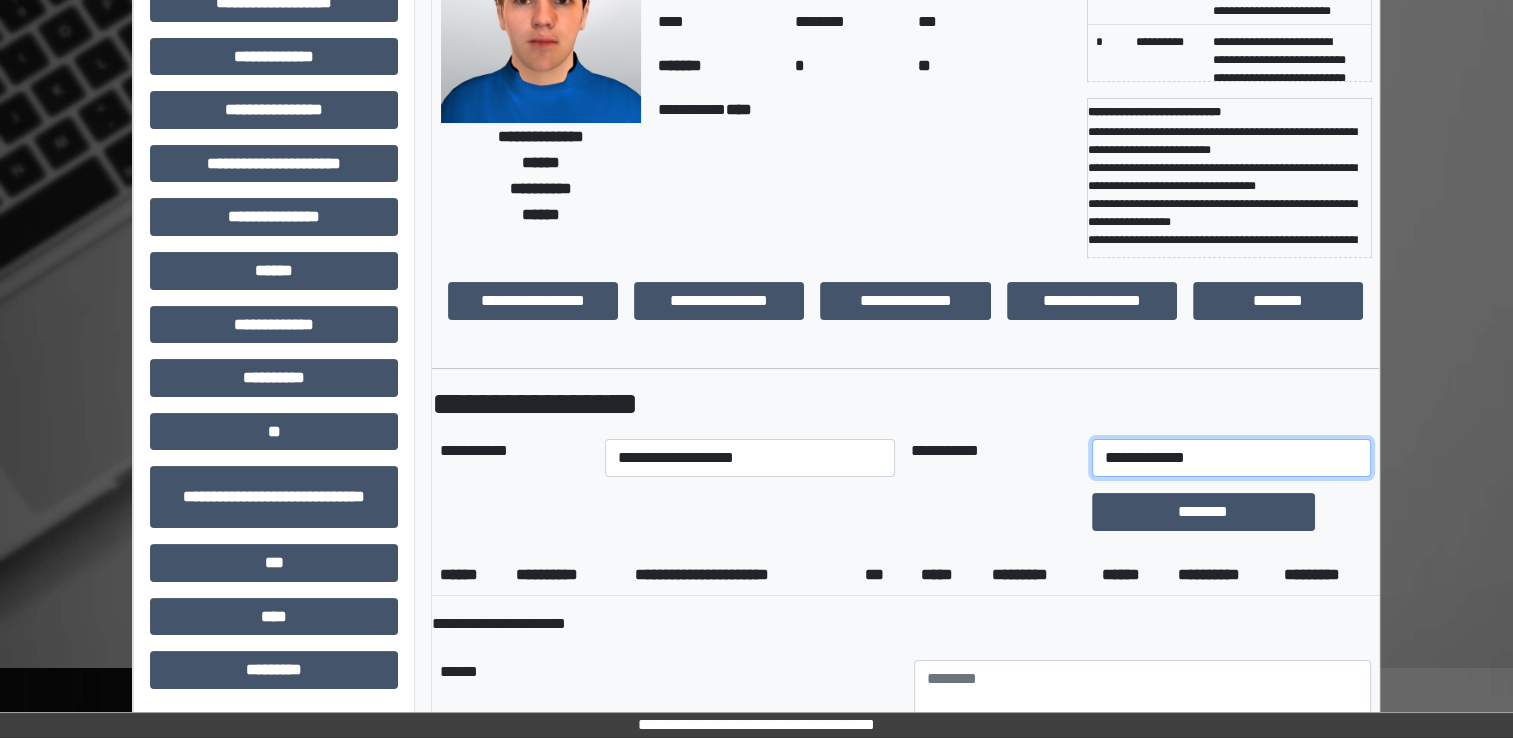 click on "**********" at bounding box center [1231, 458] 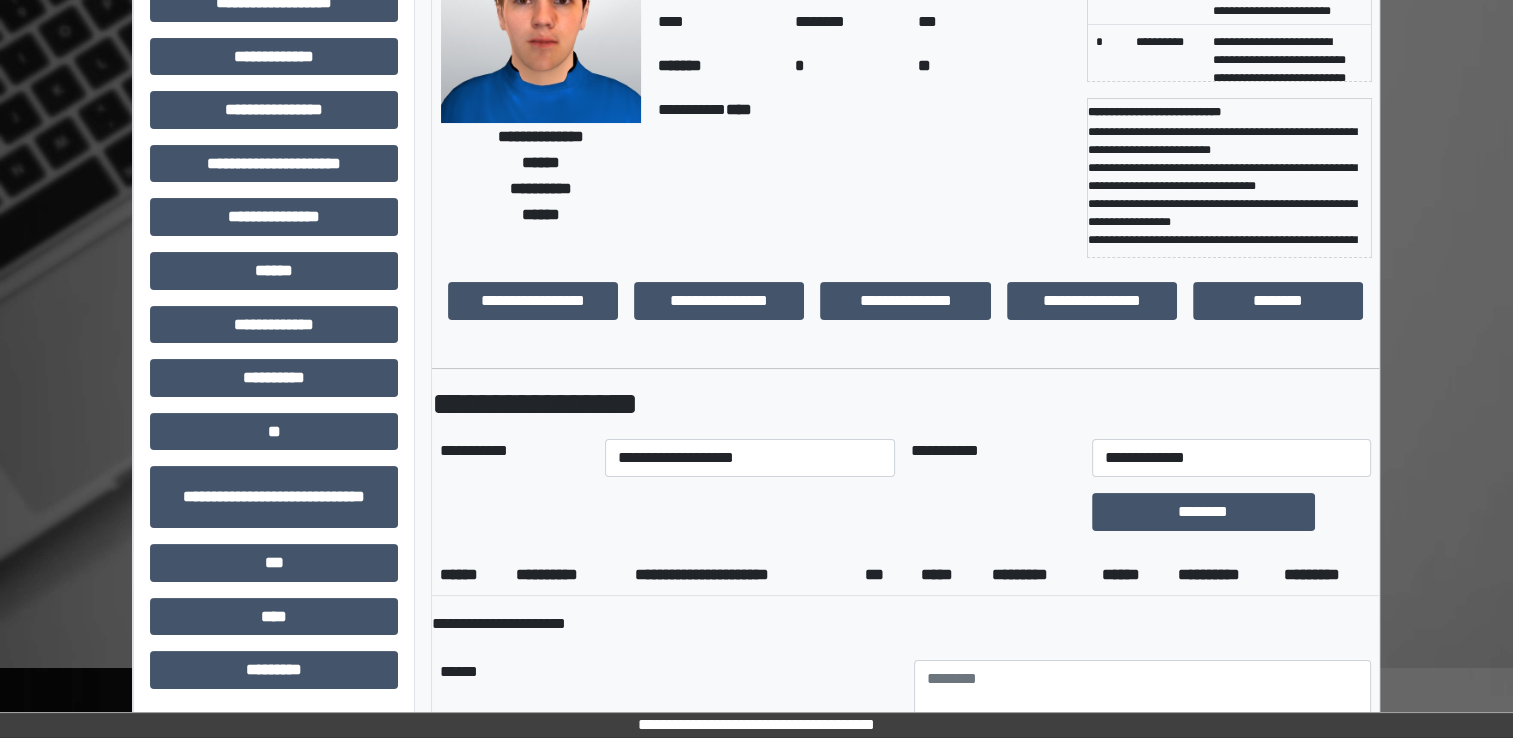 click on "**********" at bounding box center [905, 1192] 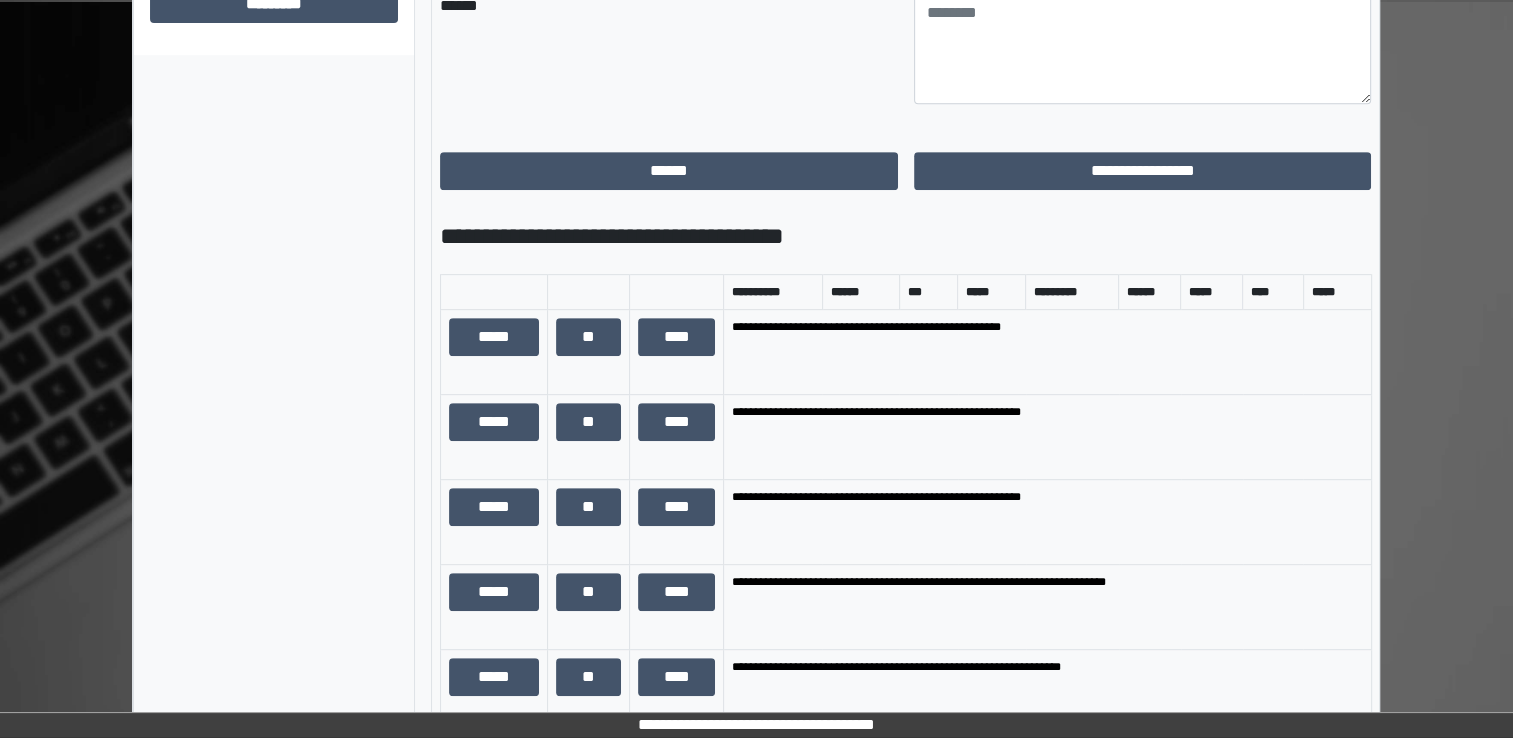 scroll, scrollTop: 884, scrollLeft: 0, axis: vertical 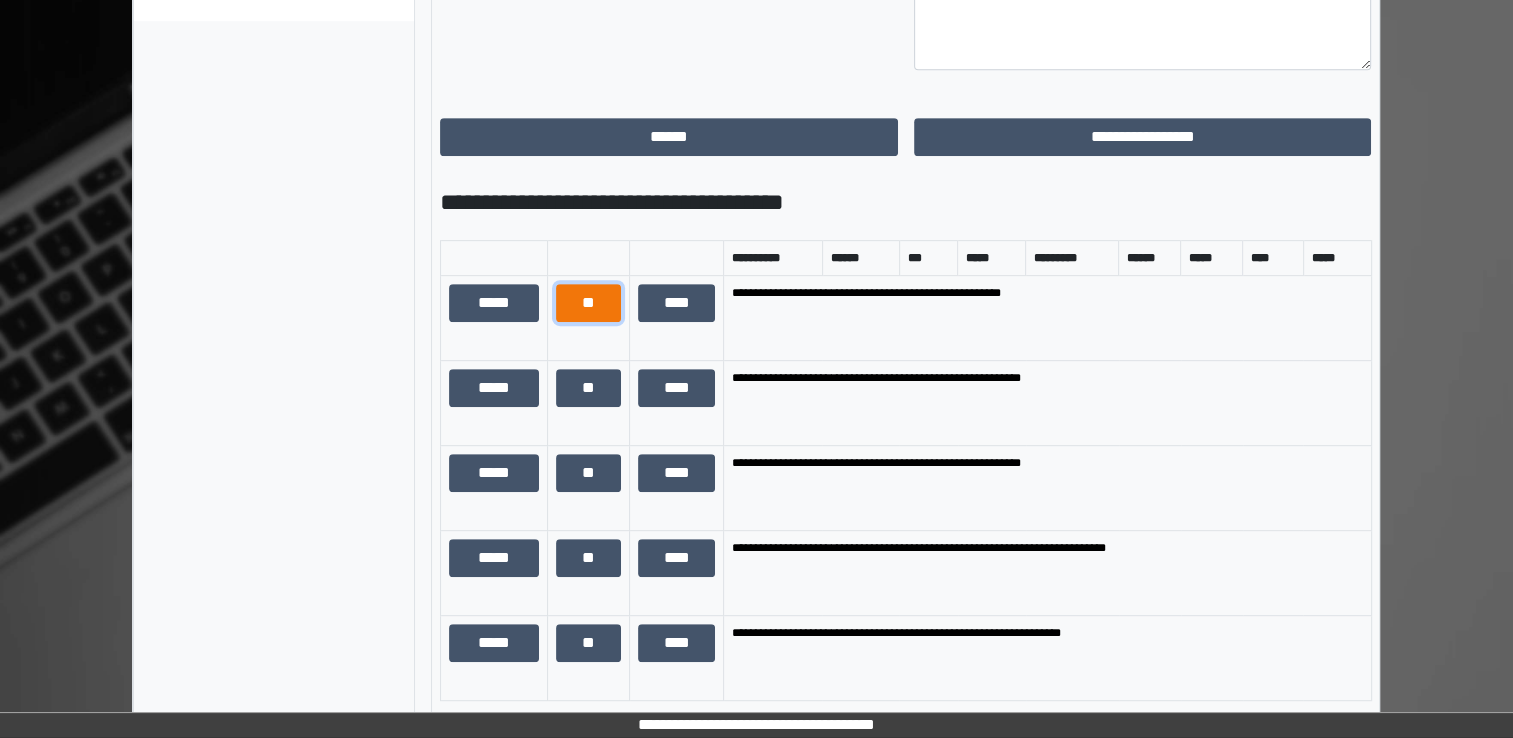 click on "**" at bounding box center [588, 303] 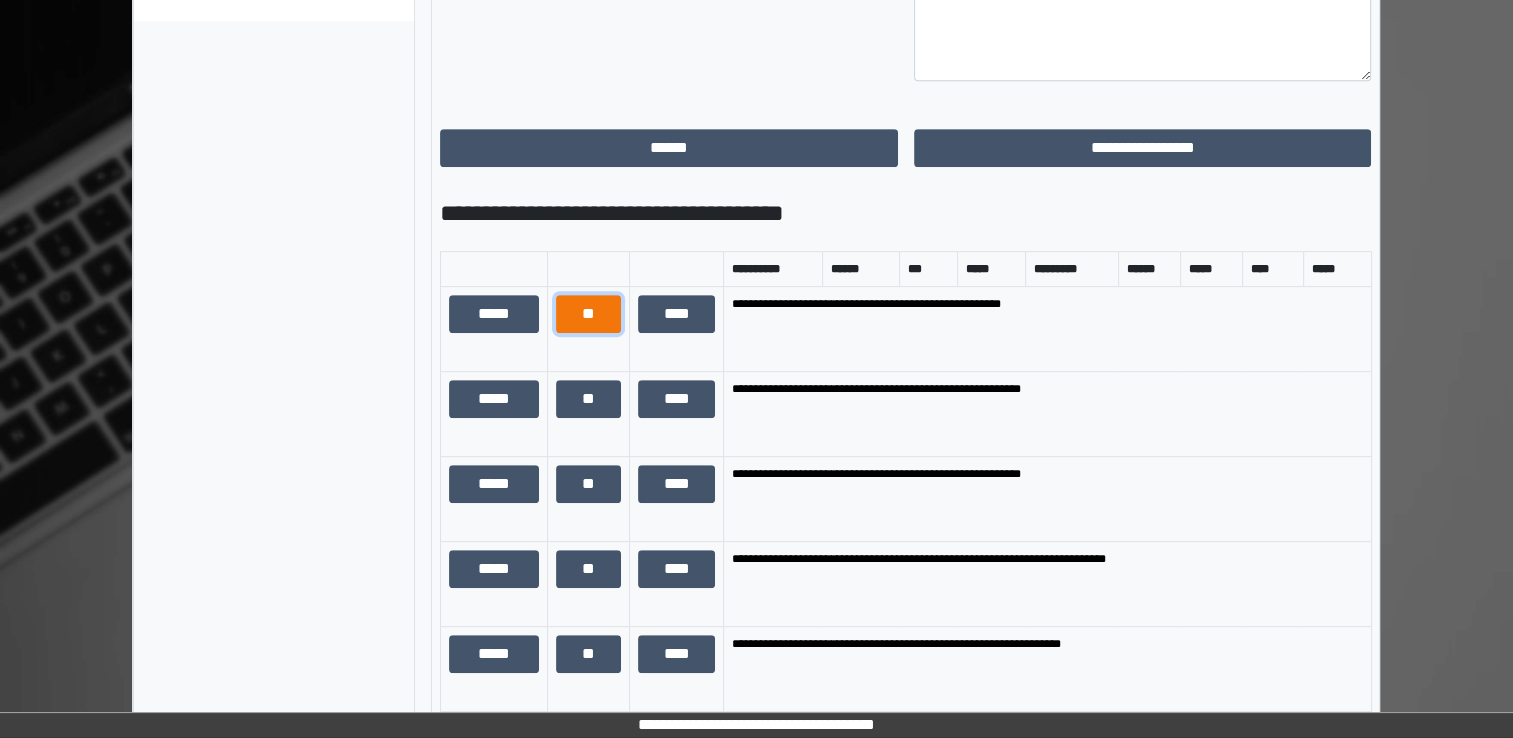 click on "**" at bounding box center (588, 314) 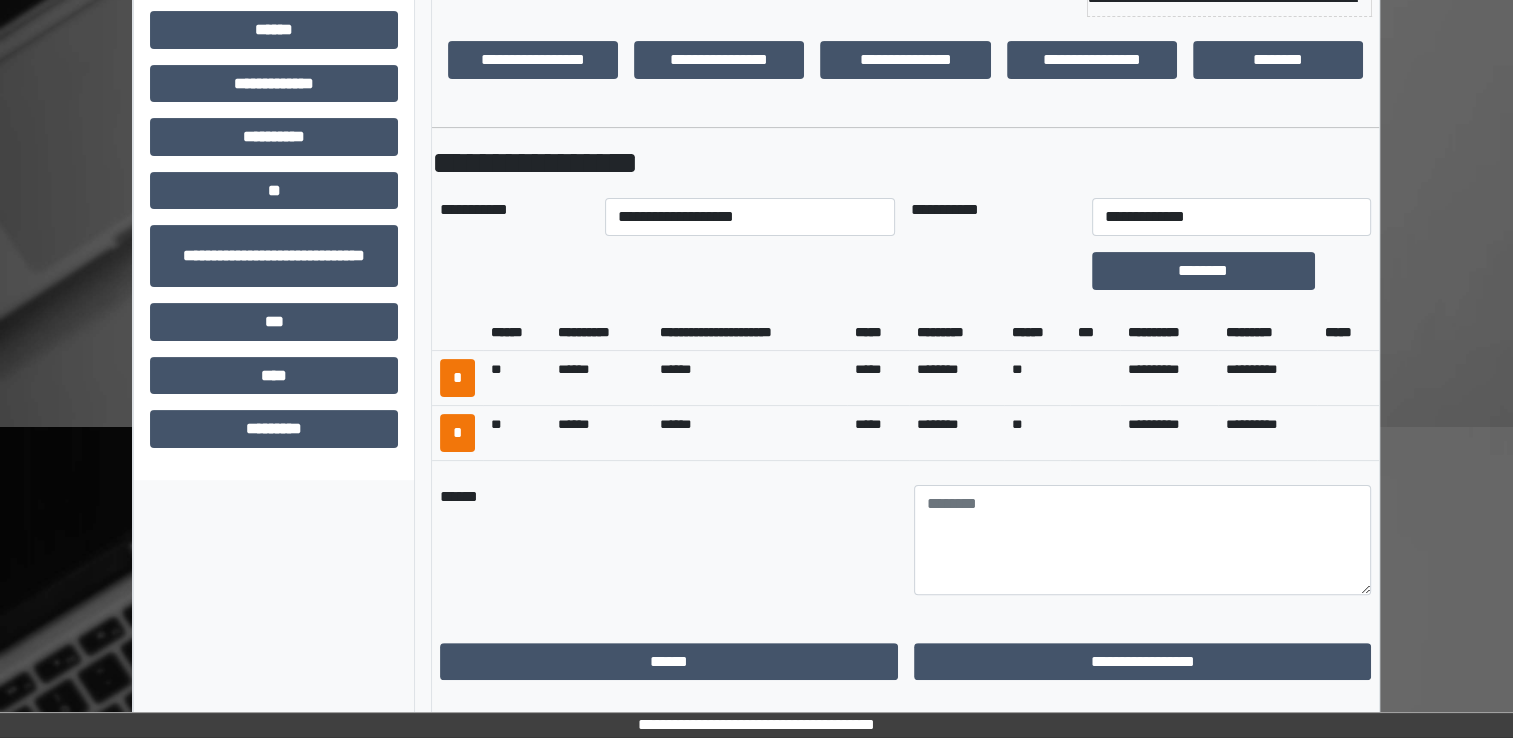 scroll, scrollTop: 384, scrollLeft: 0, axis: vertical 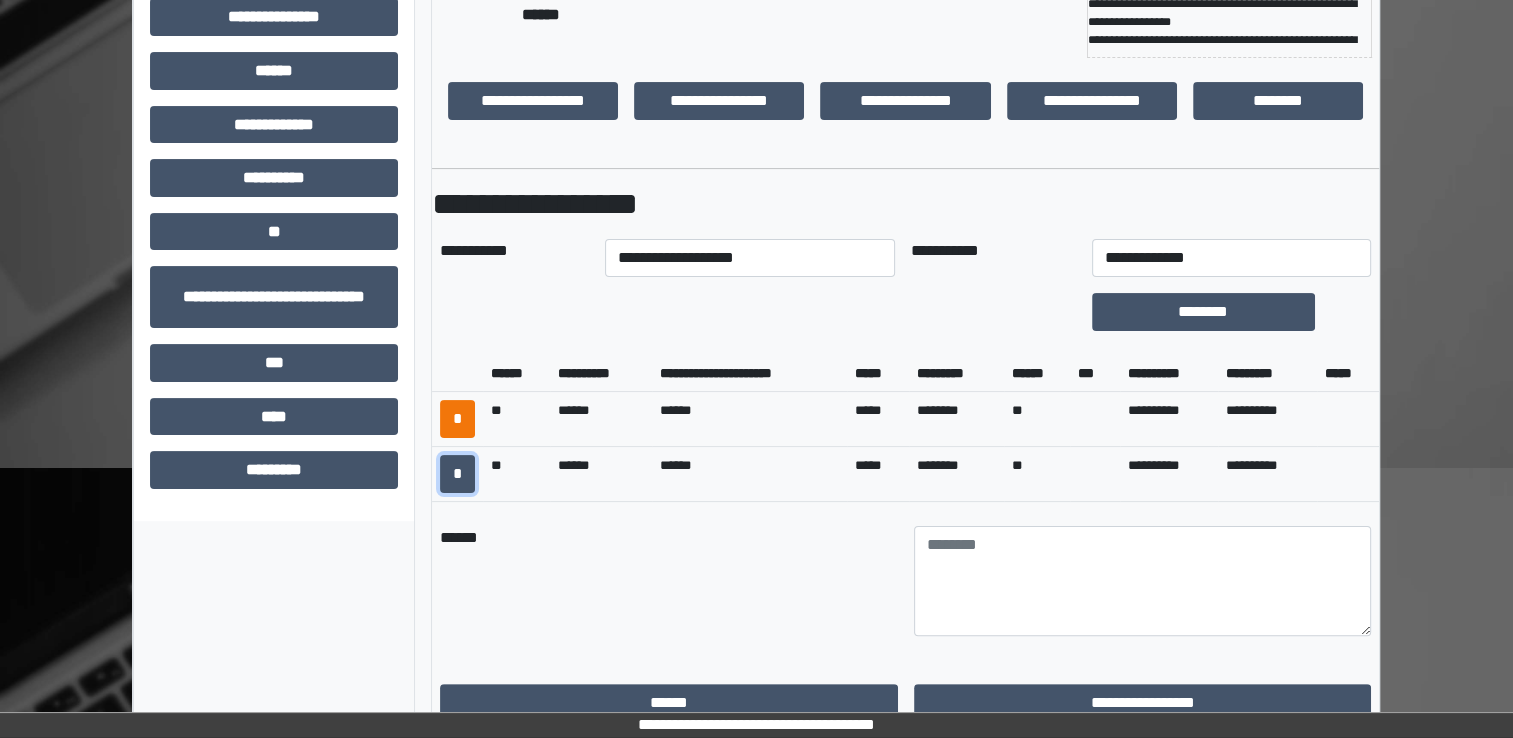 click on "*" at bounding box center [457, 474] 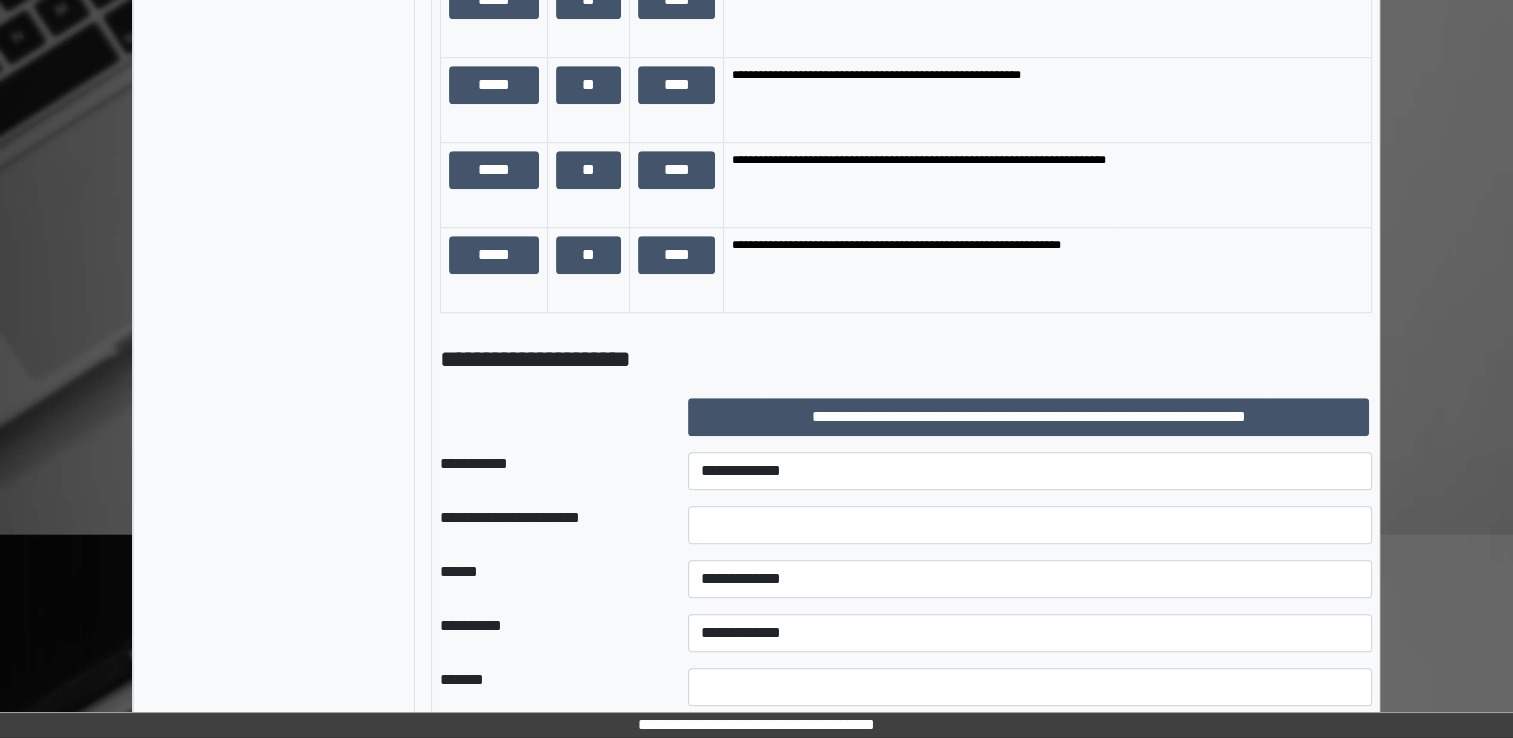 scroll, scrollTop: 1284, scrollLeft: 0, axis: vertical 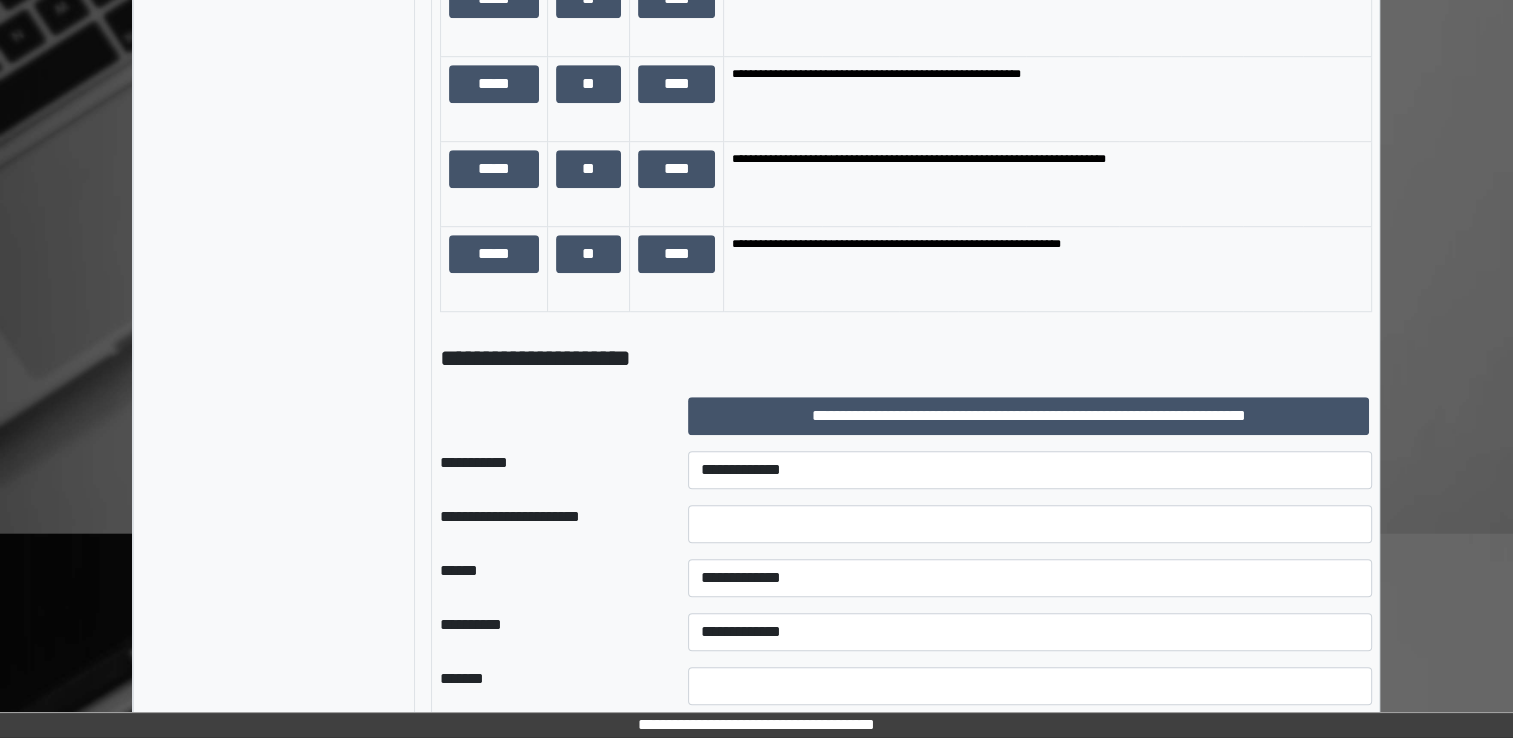 click on "**********" at bounding box center [1030, 470] 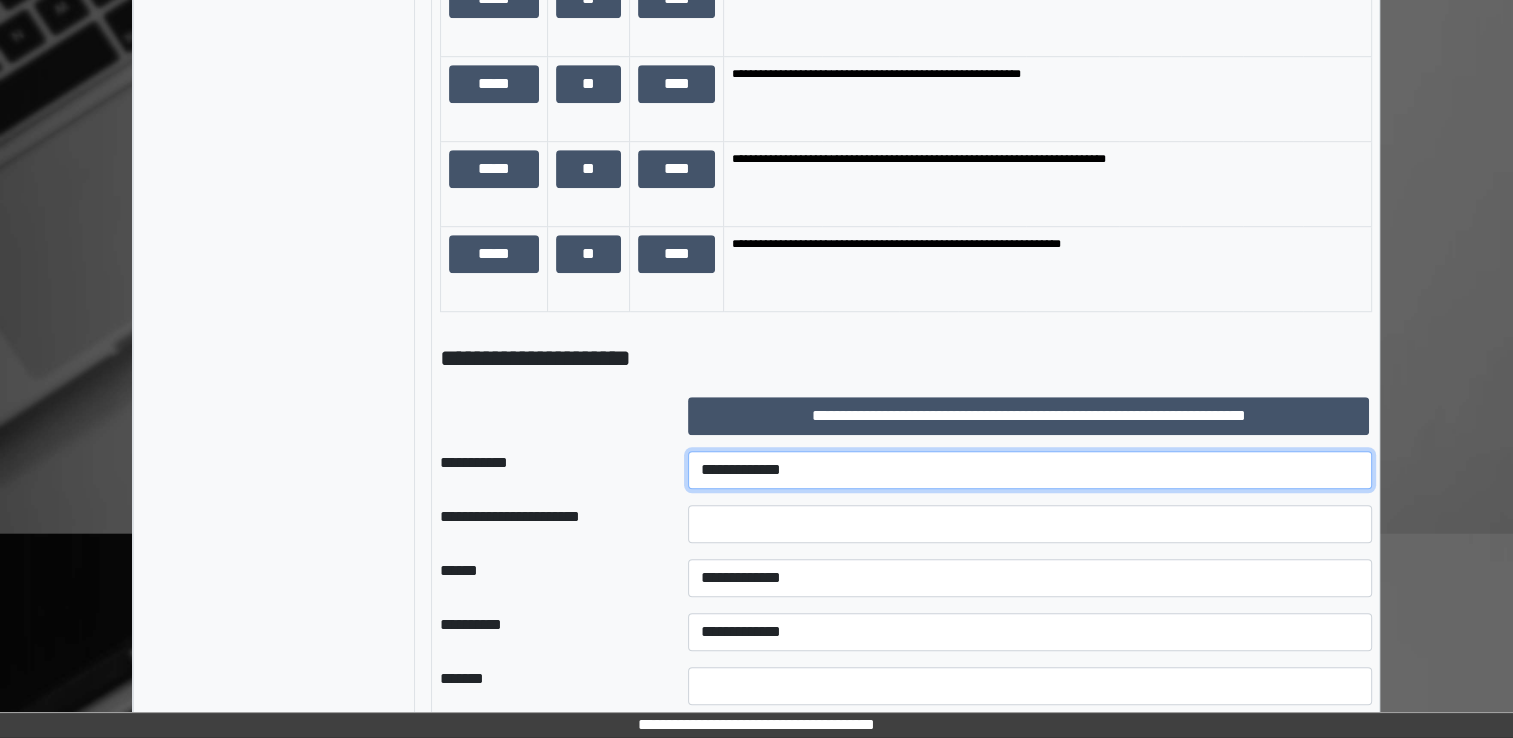 click on "**********" at bounding box center [1030, 470] 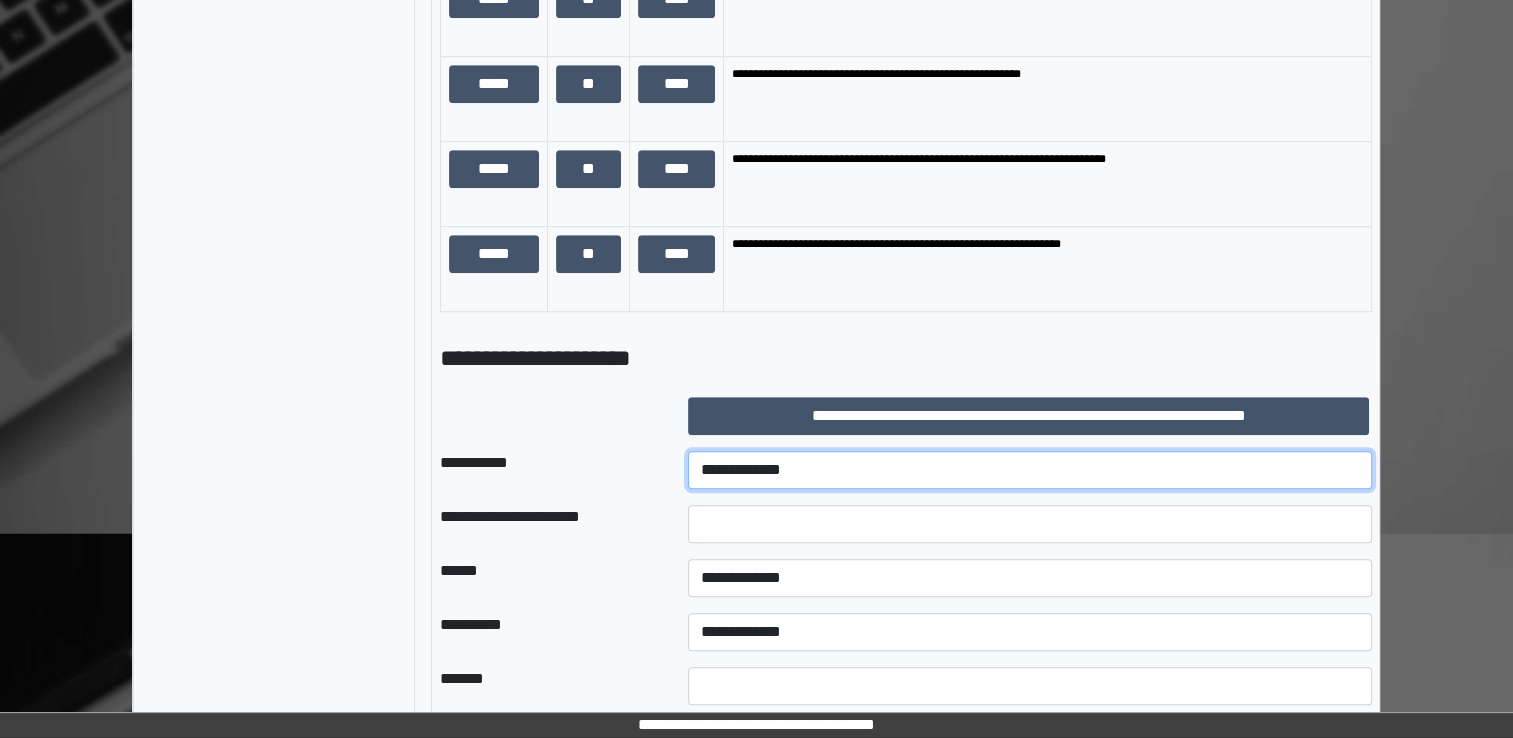 select on "***" 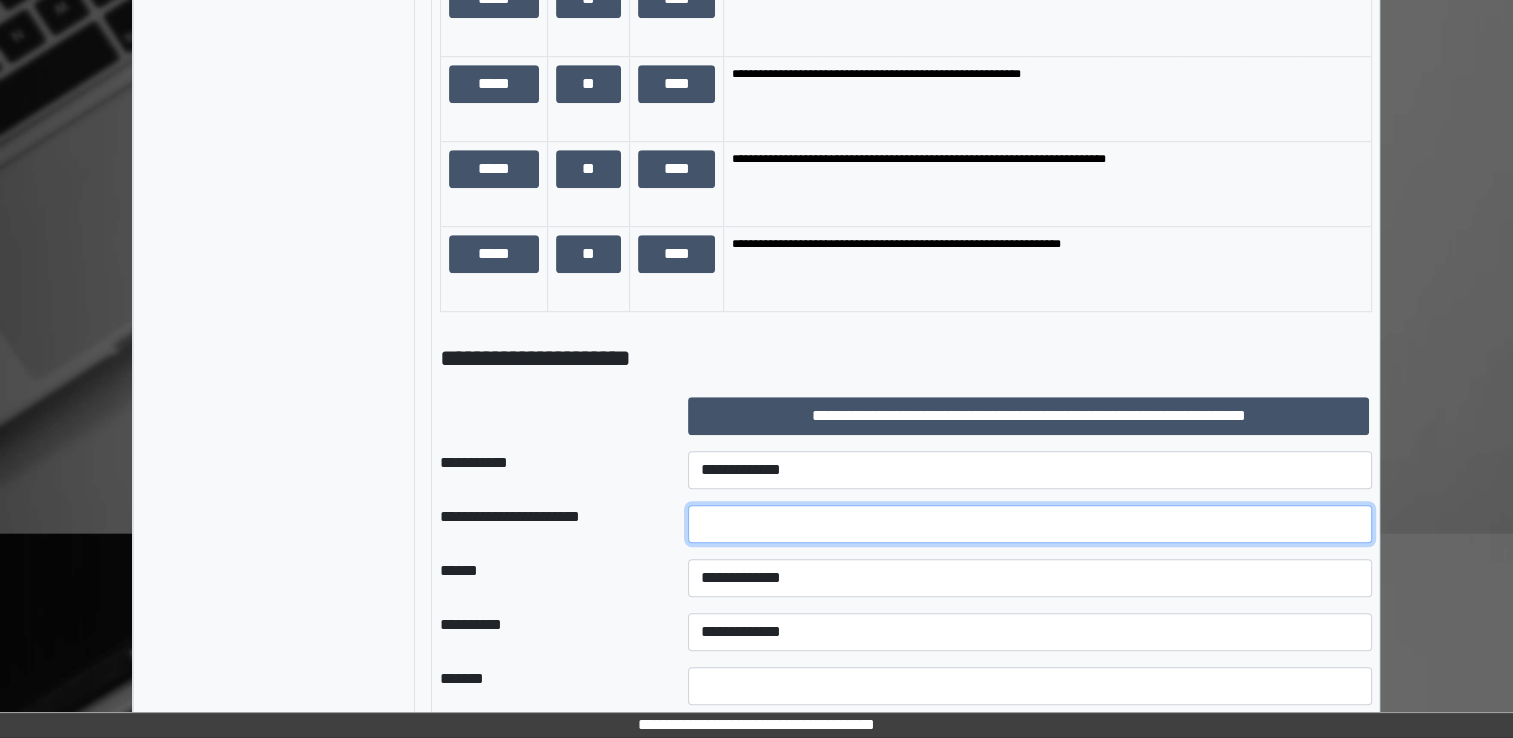 click at bounding box center (1030, 524) 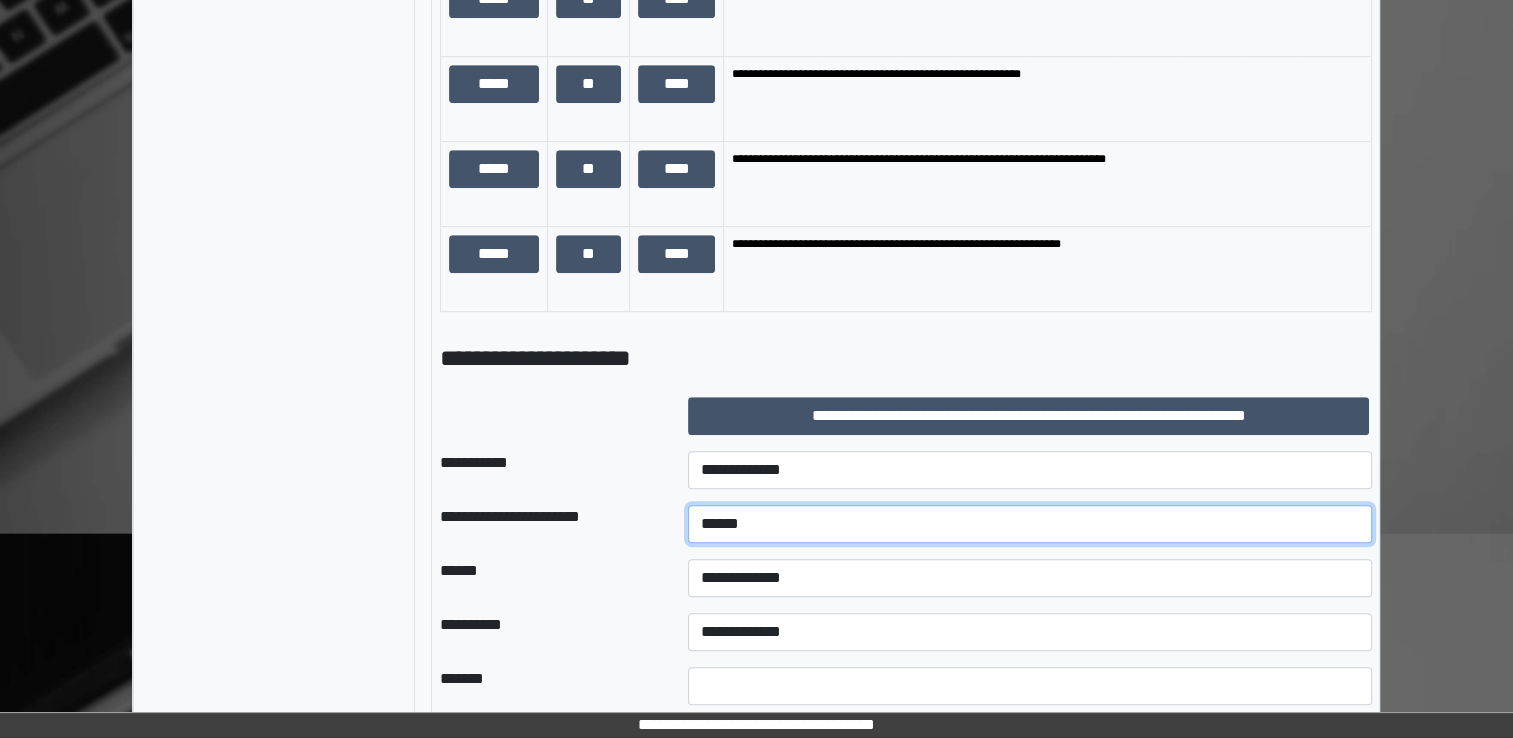 type on "******" 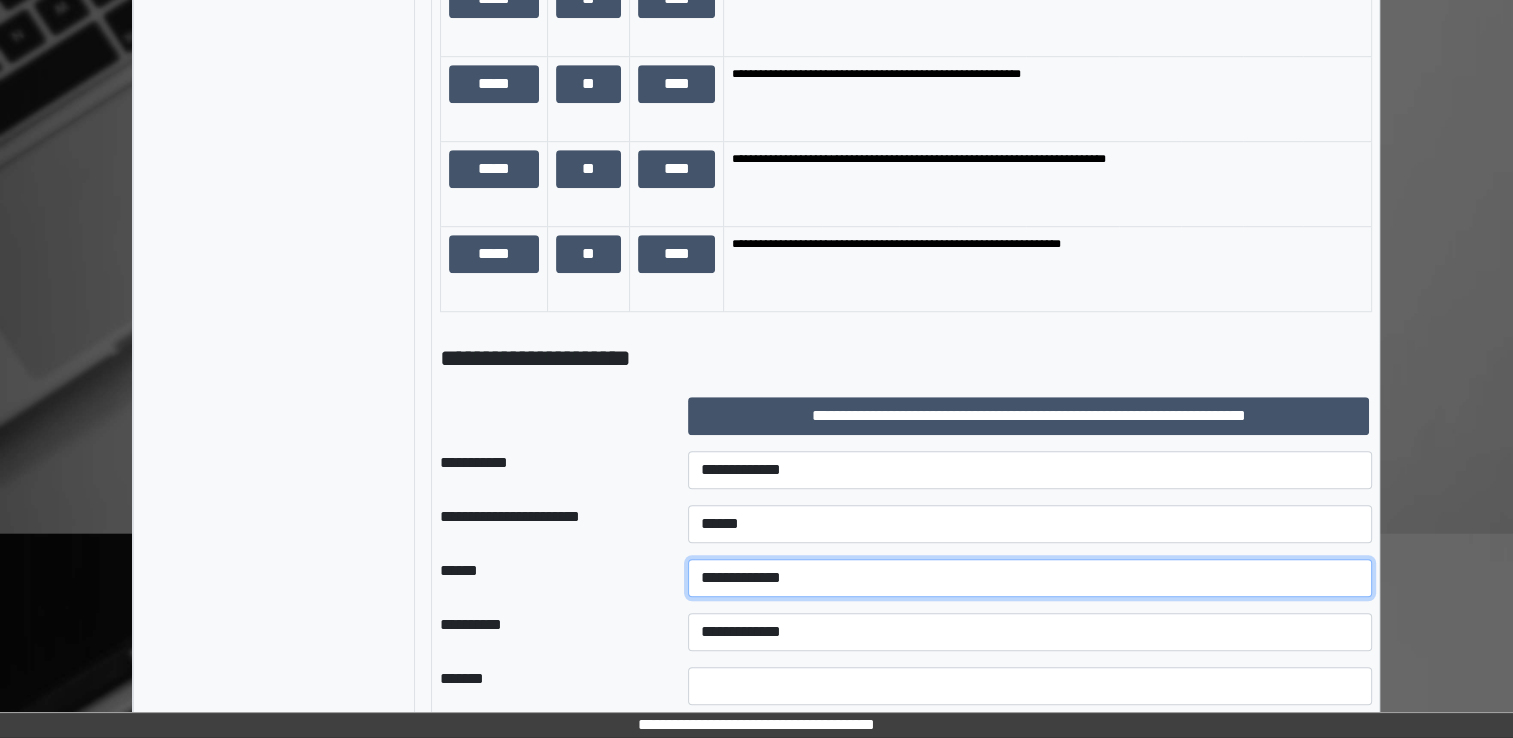 click on "**********" at bounding box center [1030, 578] 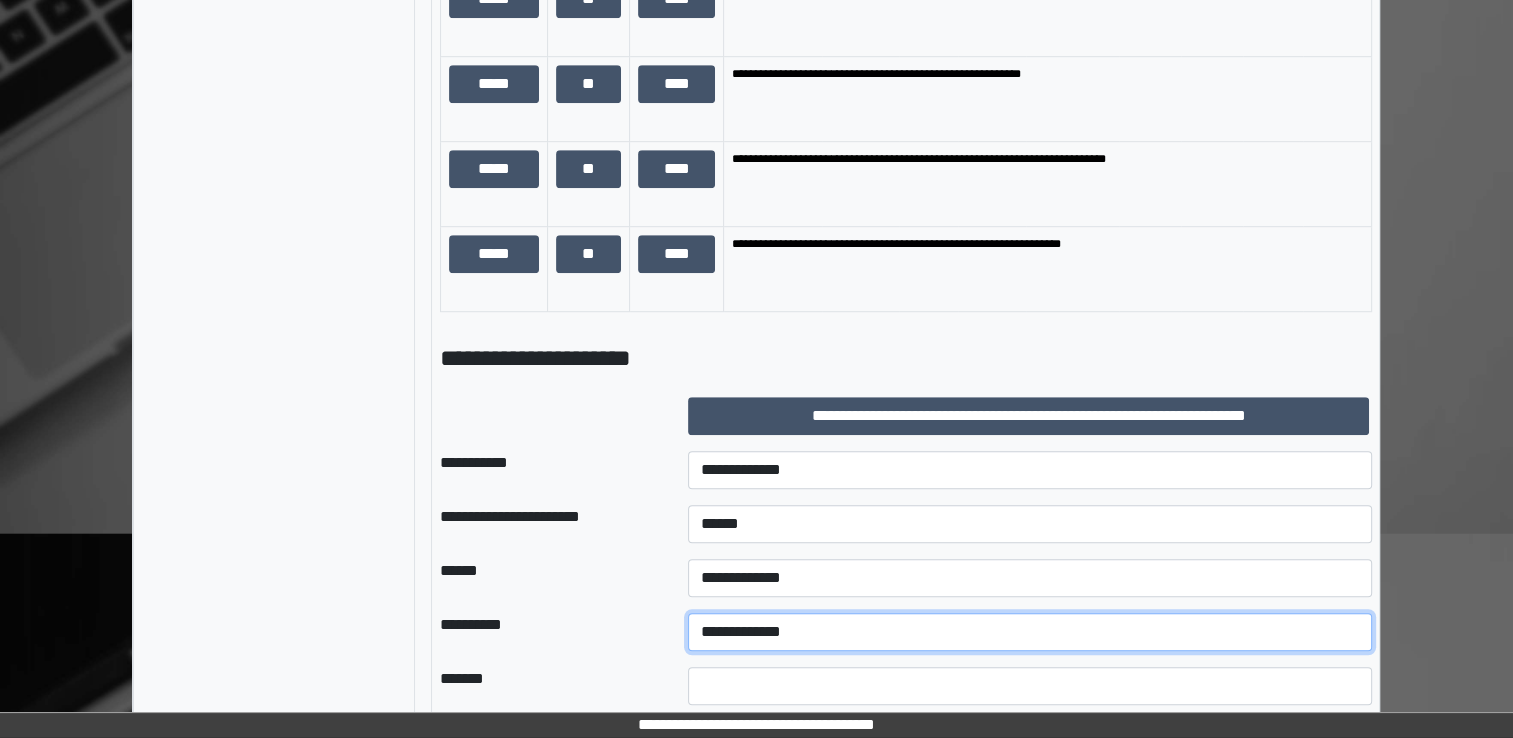 click on "**********" at bounding box center (1030, 632) 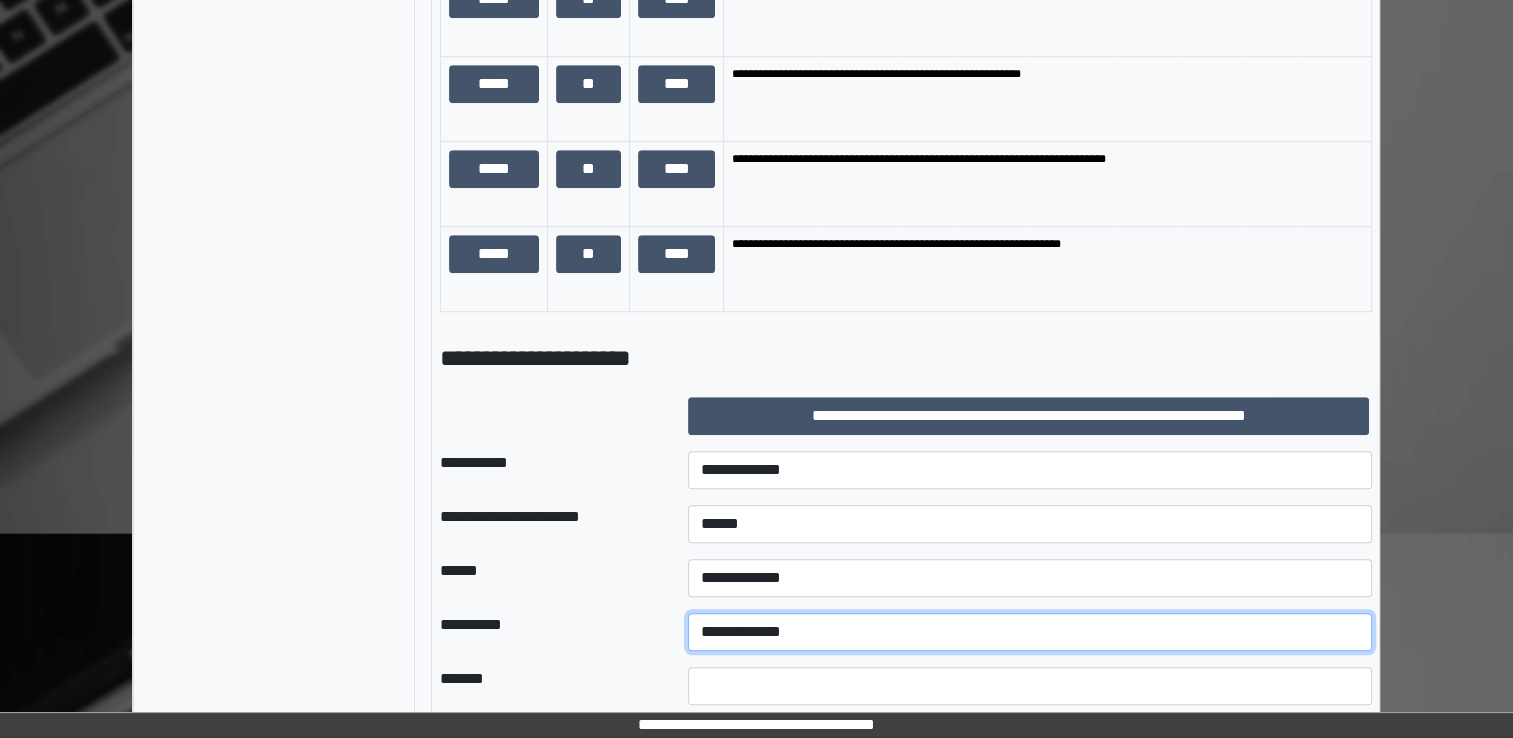 select on "*" 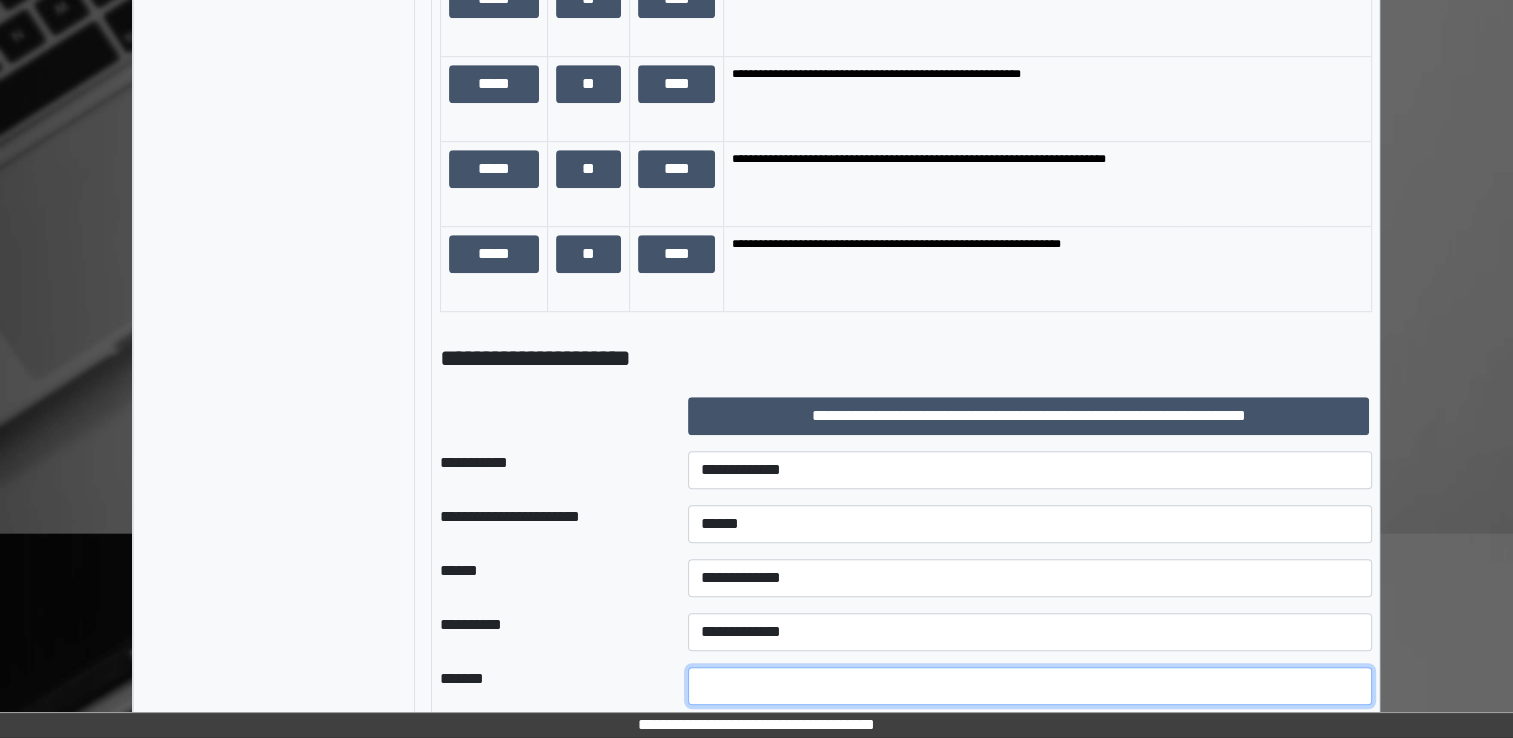click at bounding box center (1030, 686) 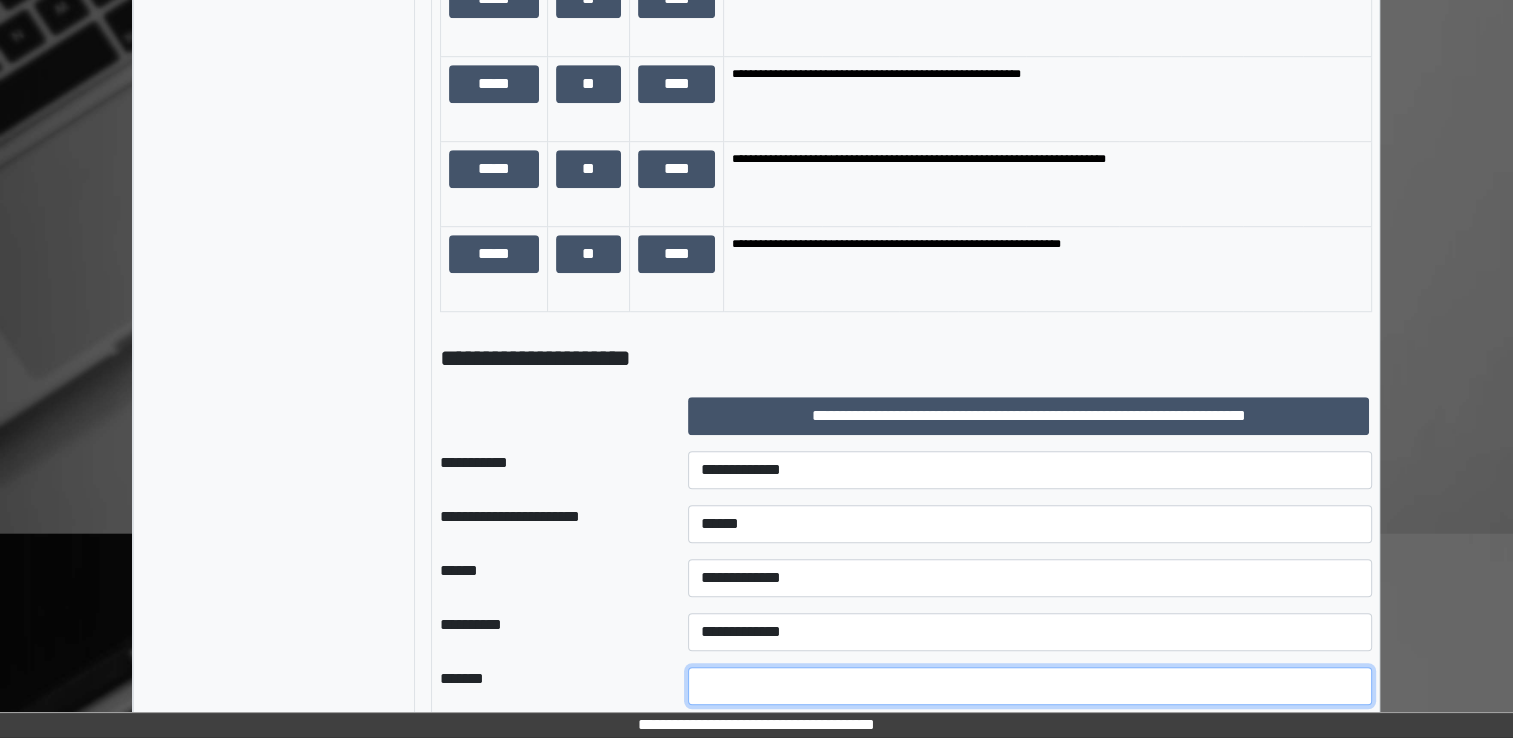 type on "**" 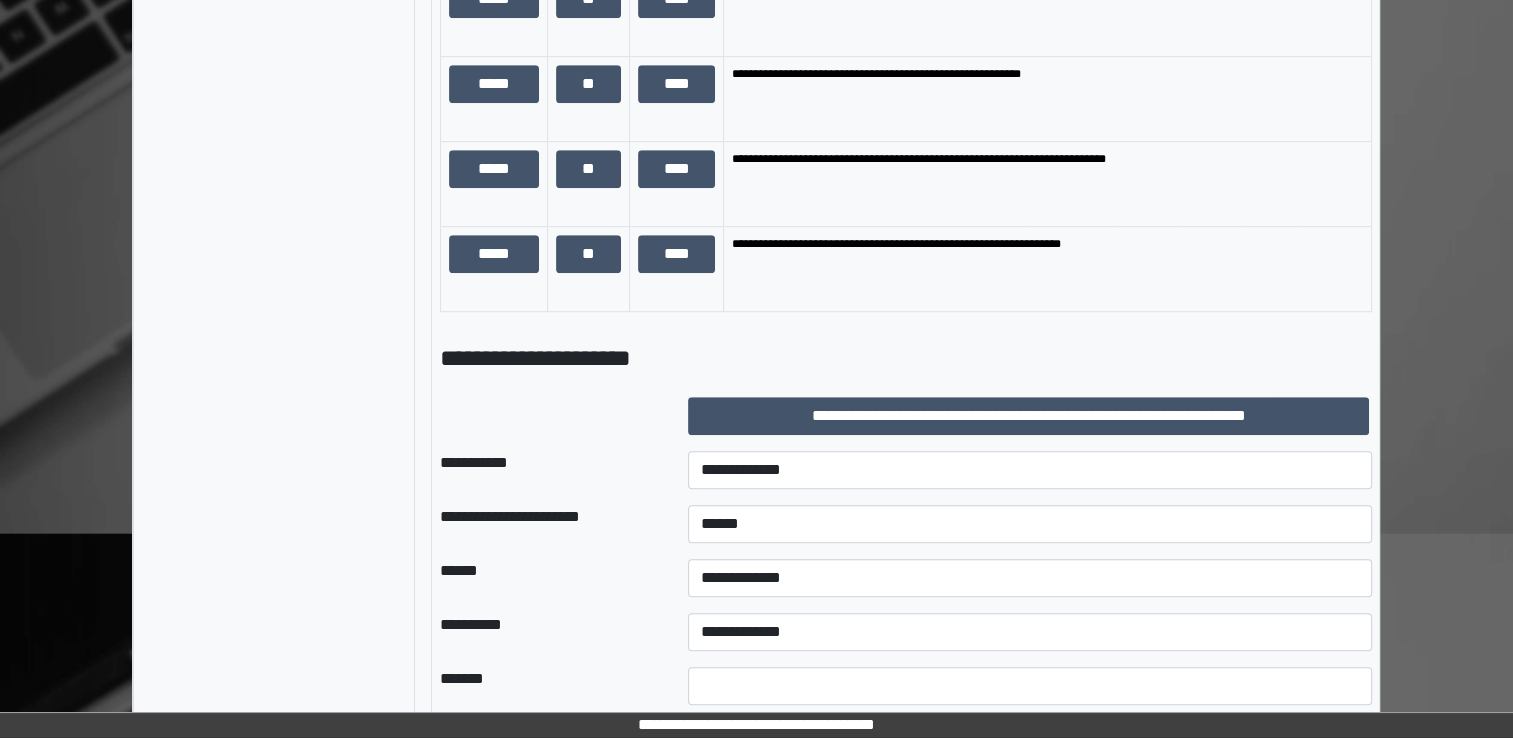 click on "*******" at bounding box center (548, 686) 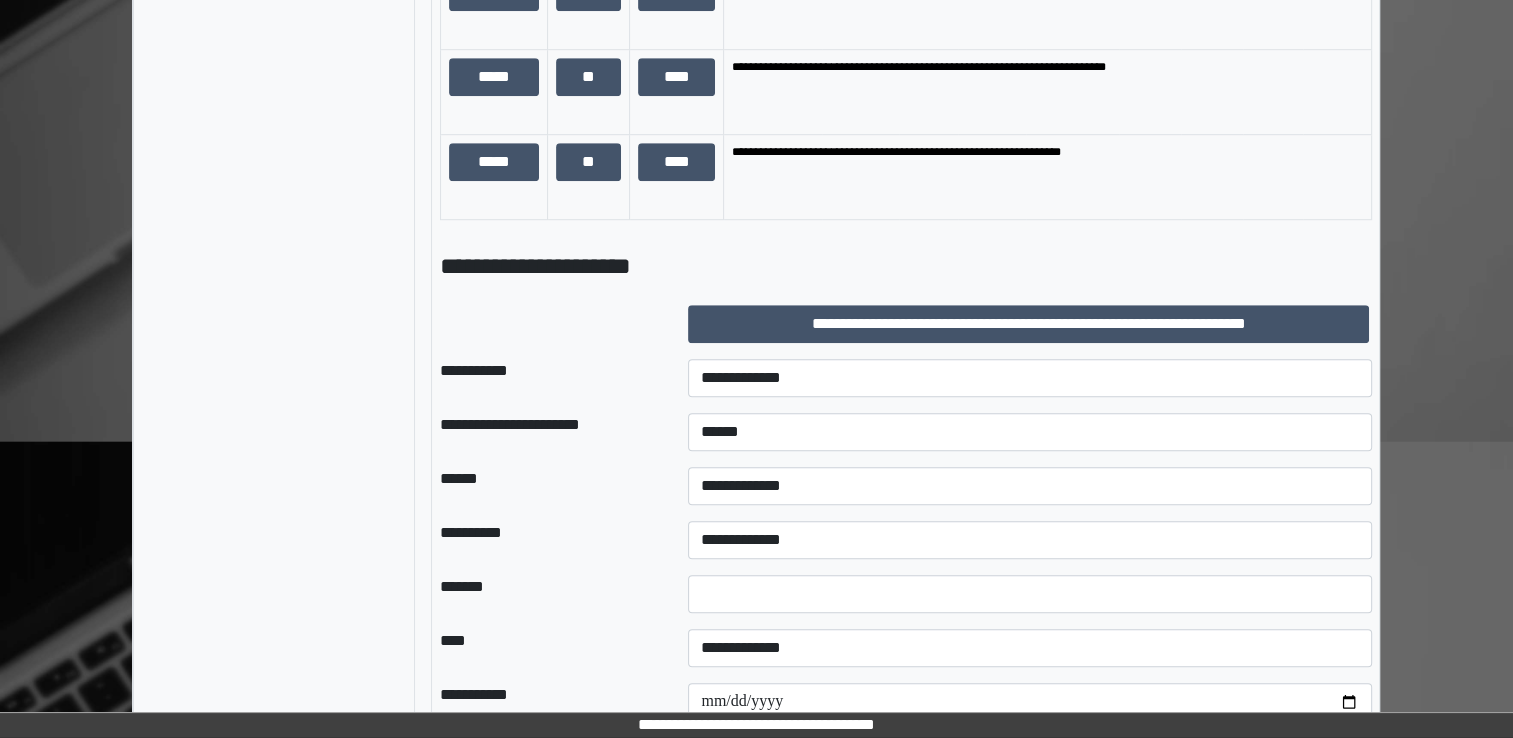 scroll, scrollTop: 1484, scrollLeft: 0, axis: vertical 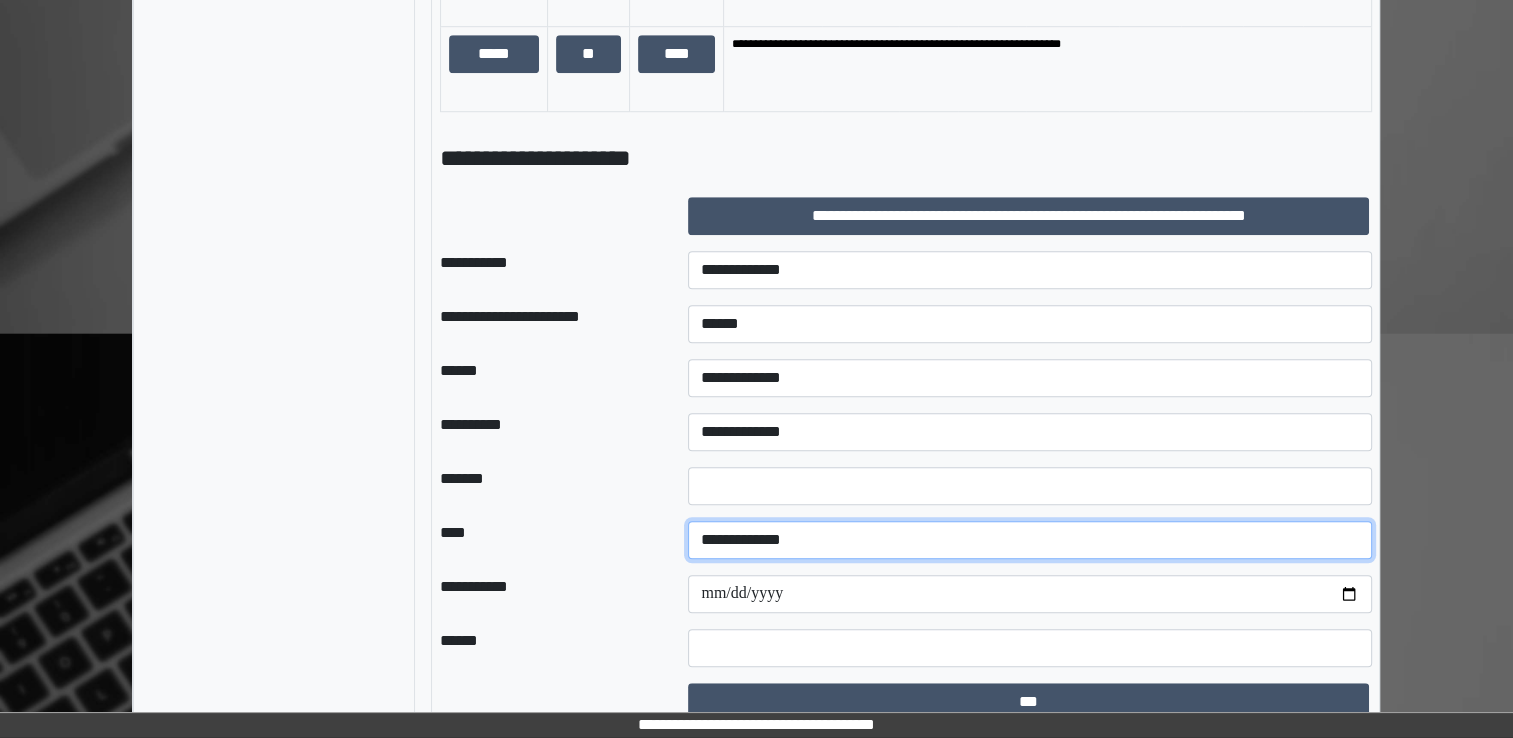click on "**********" at bounding box center [1030, 540] 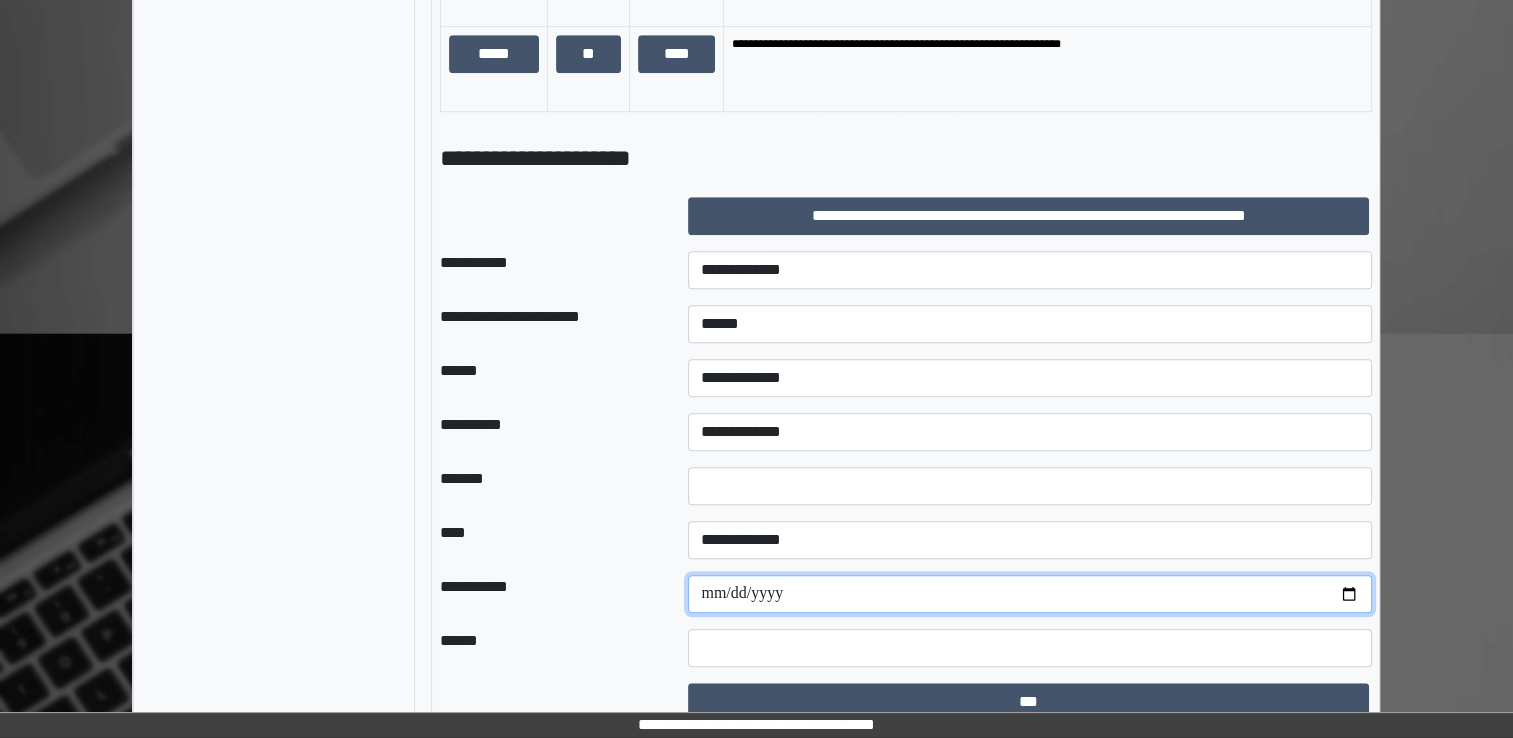 click at bounding box center (1030, 594) 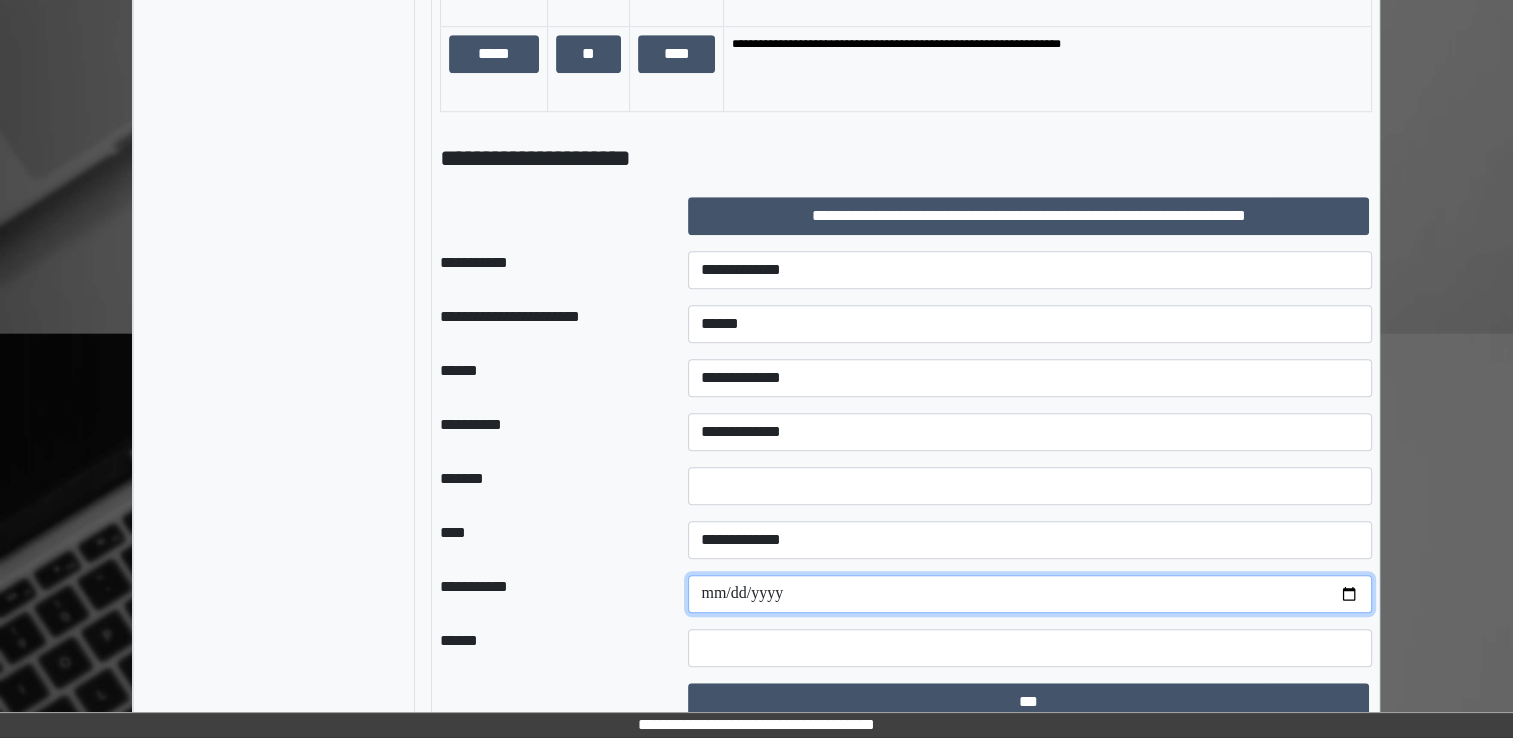type on "**********" 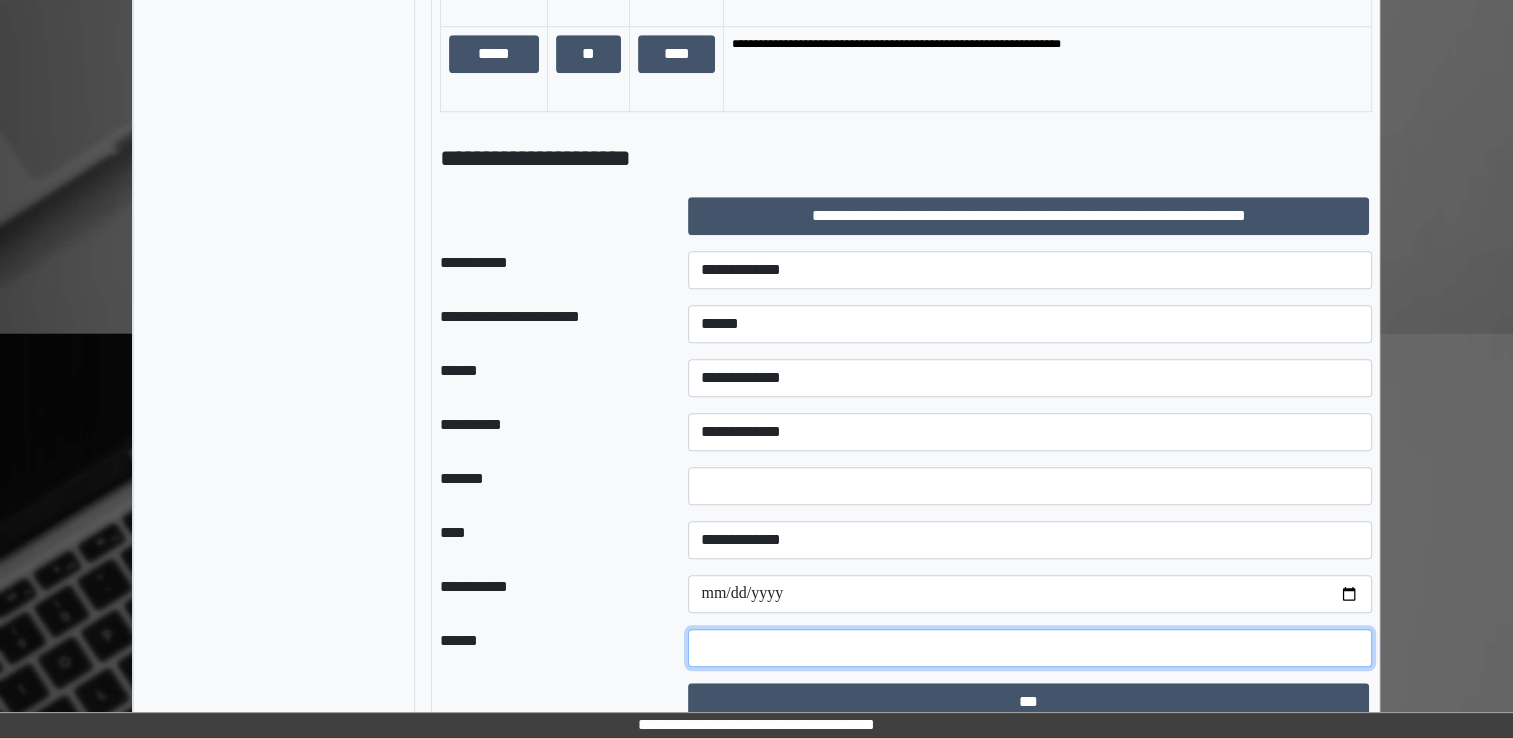click at bounding box center (1030, 648) 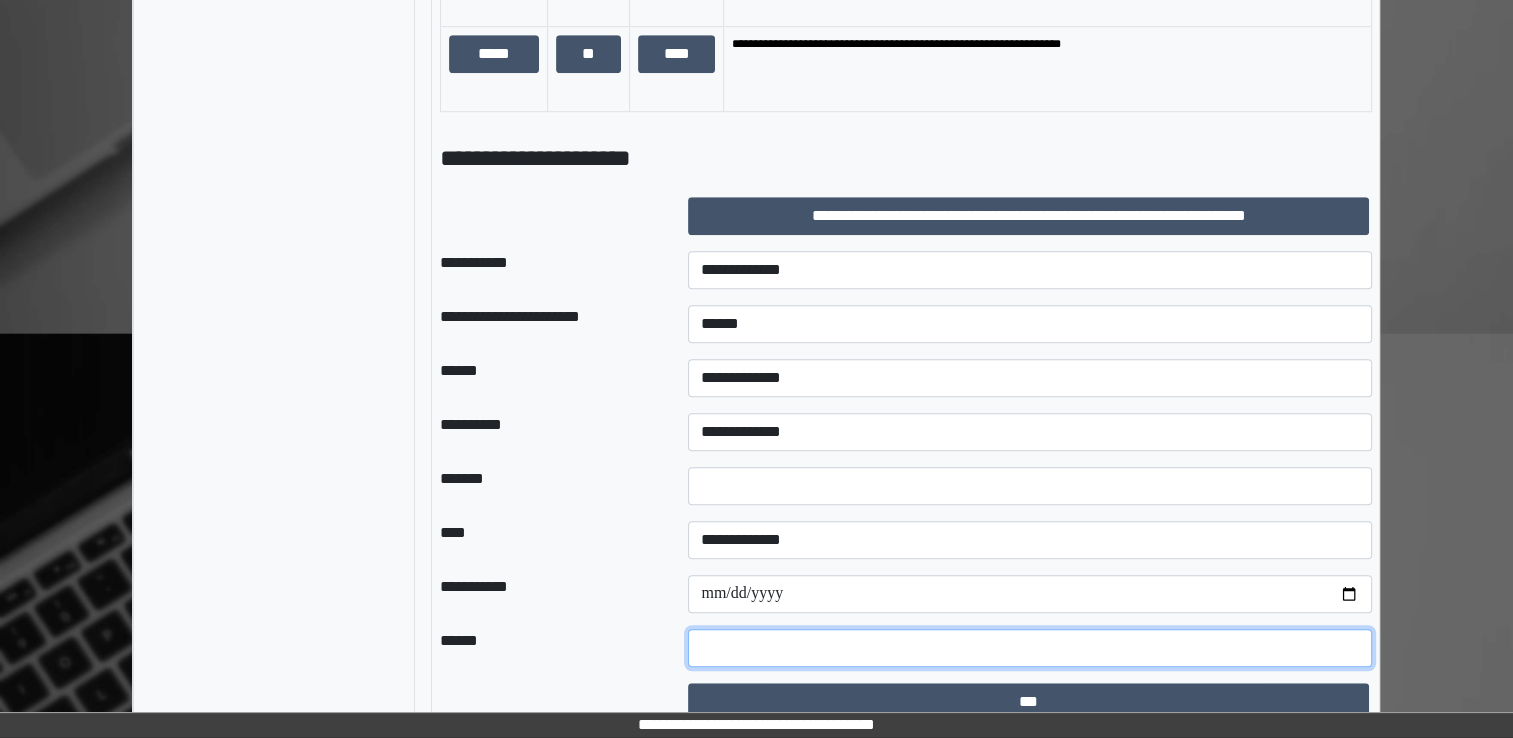click at bounding box center (1030, 648) 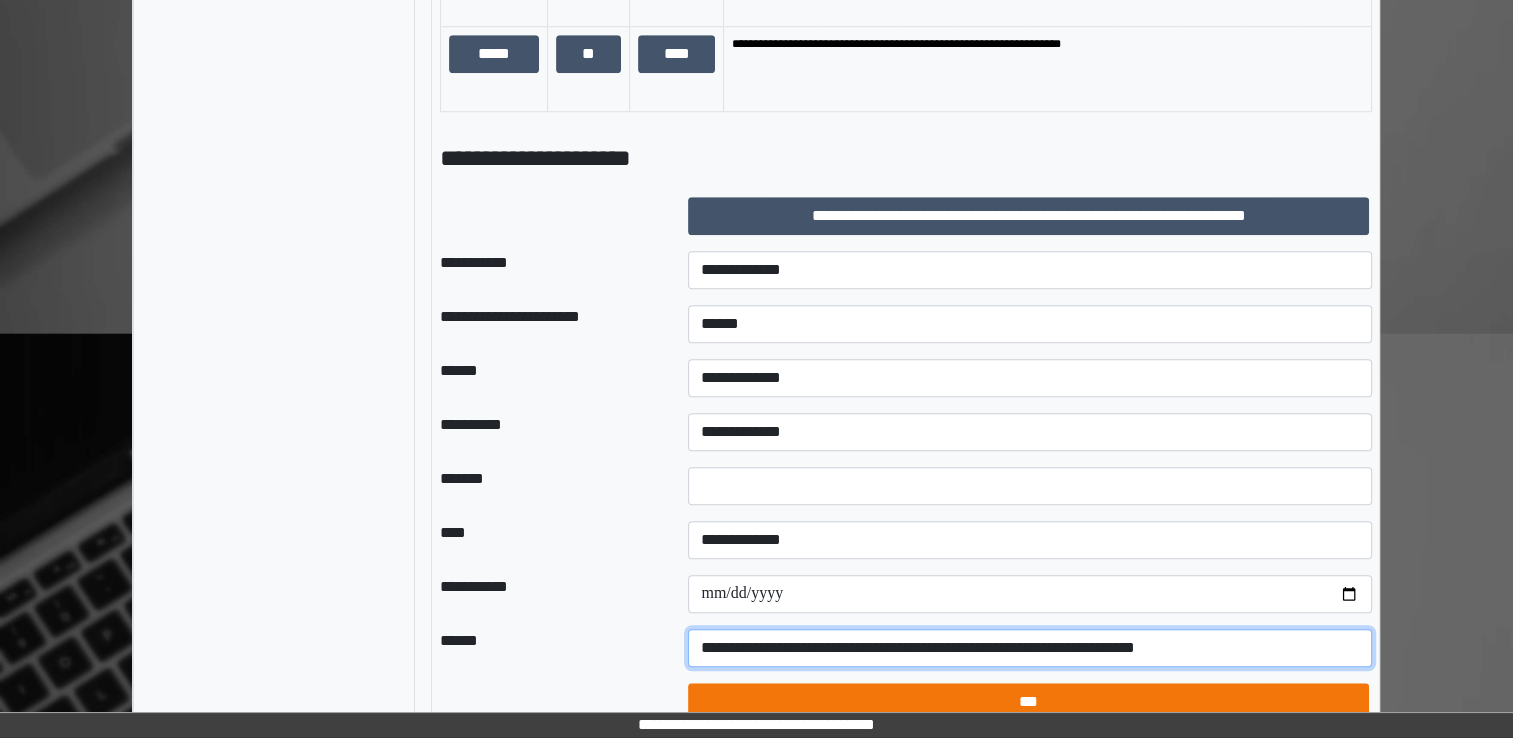 type on "**********" 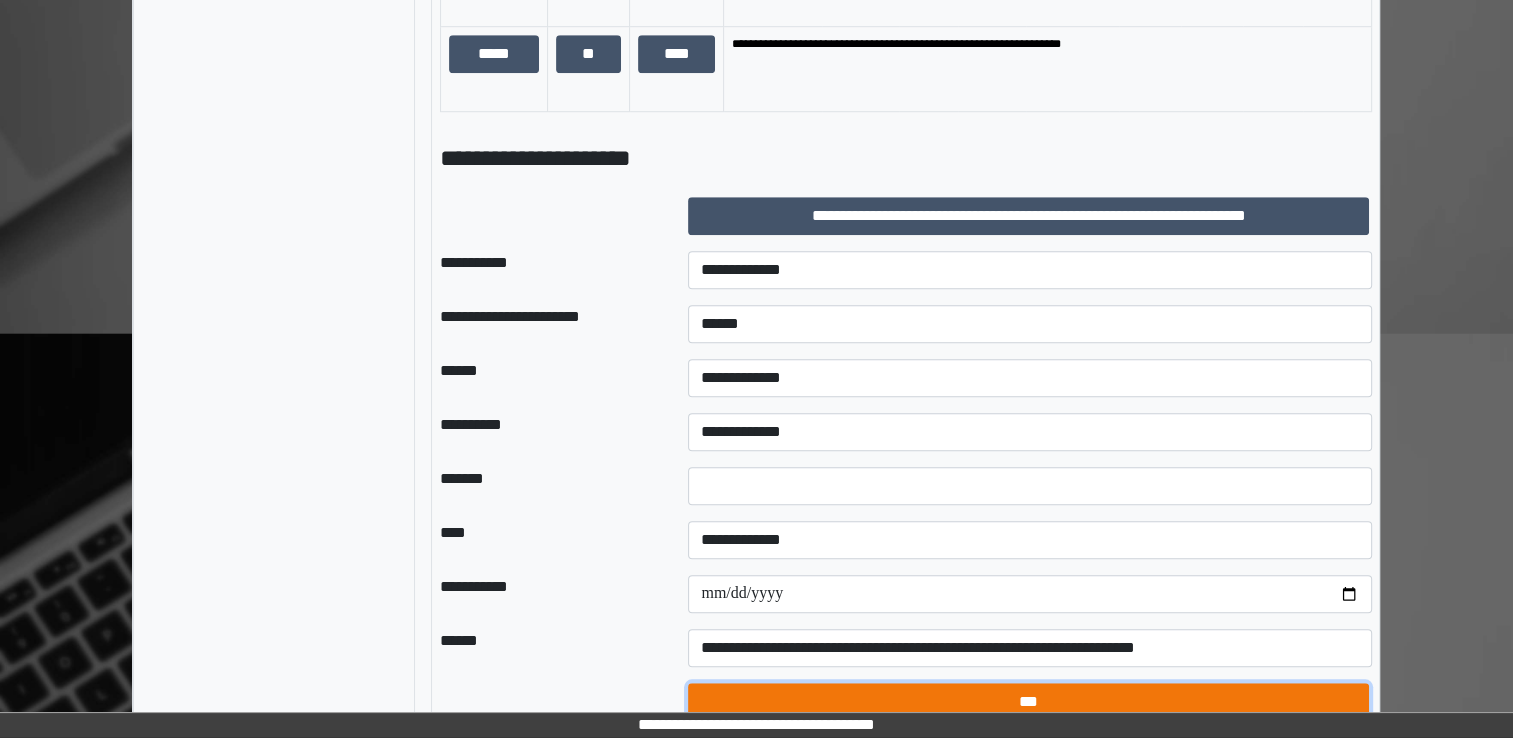 click on "***" at bounding box center [1028, 702] 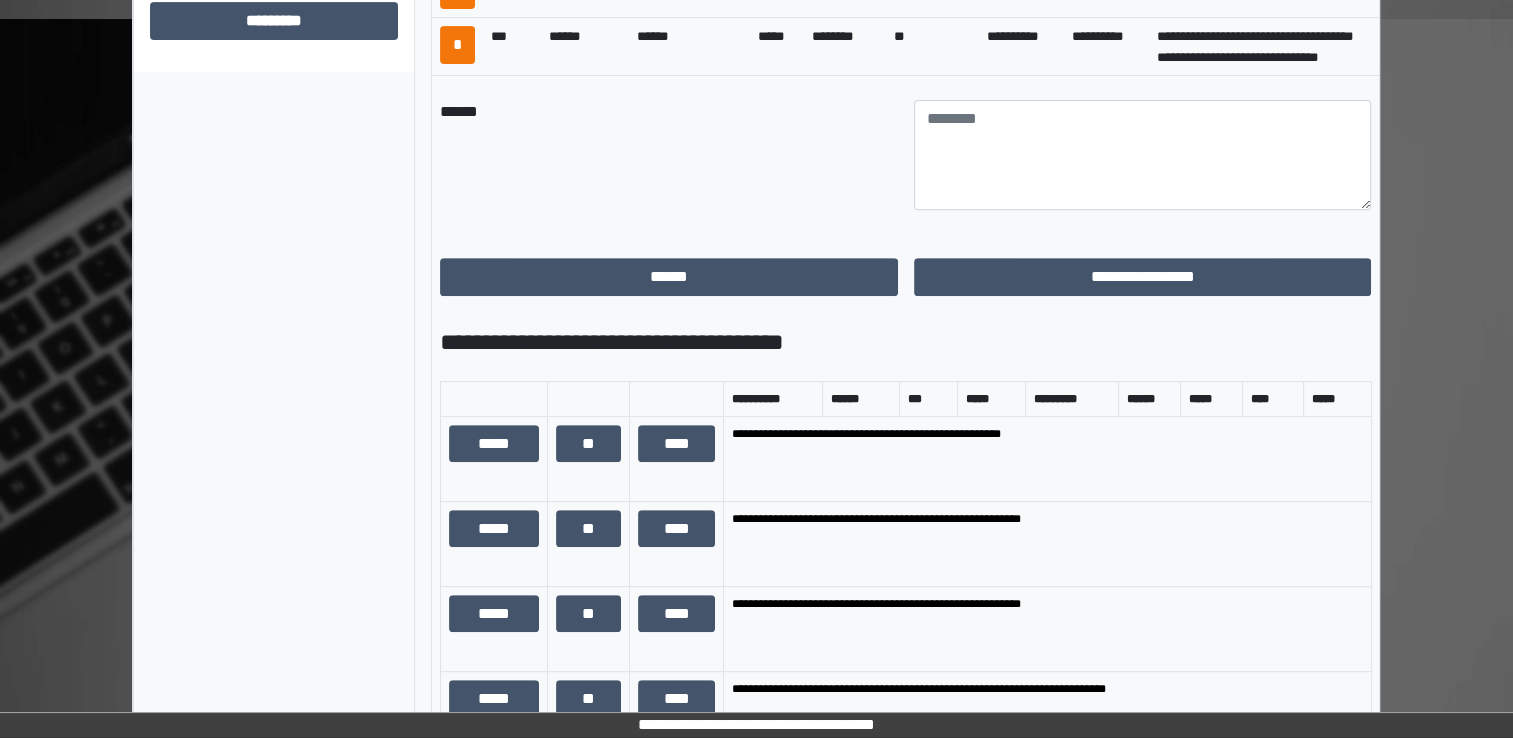 scroll, scrollTop: 584, scrollLeft: 0, axis: vertical 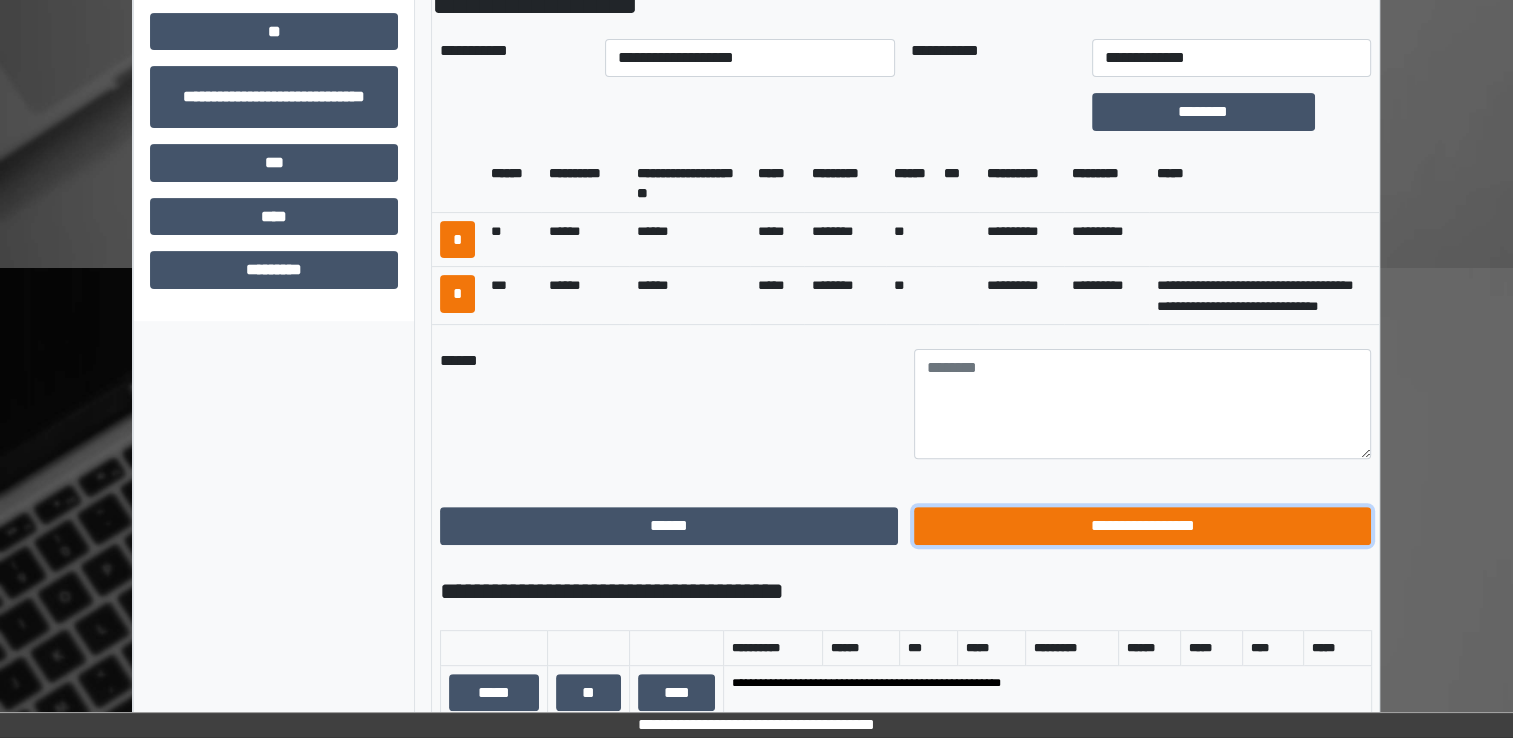 click on "**********" at bounding box center [1143, 526] 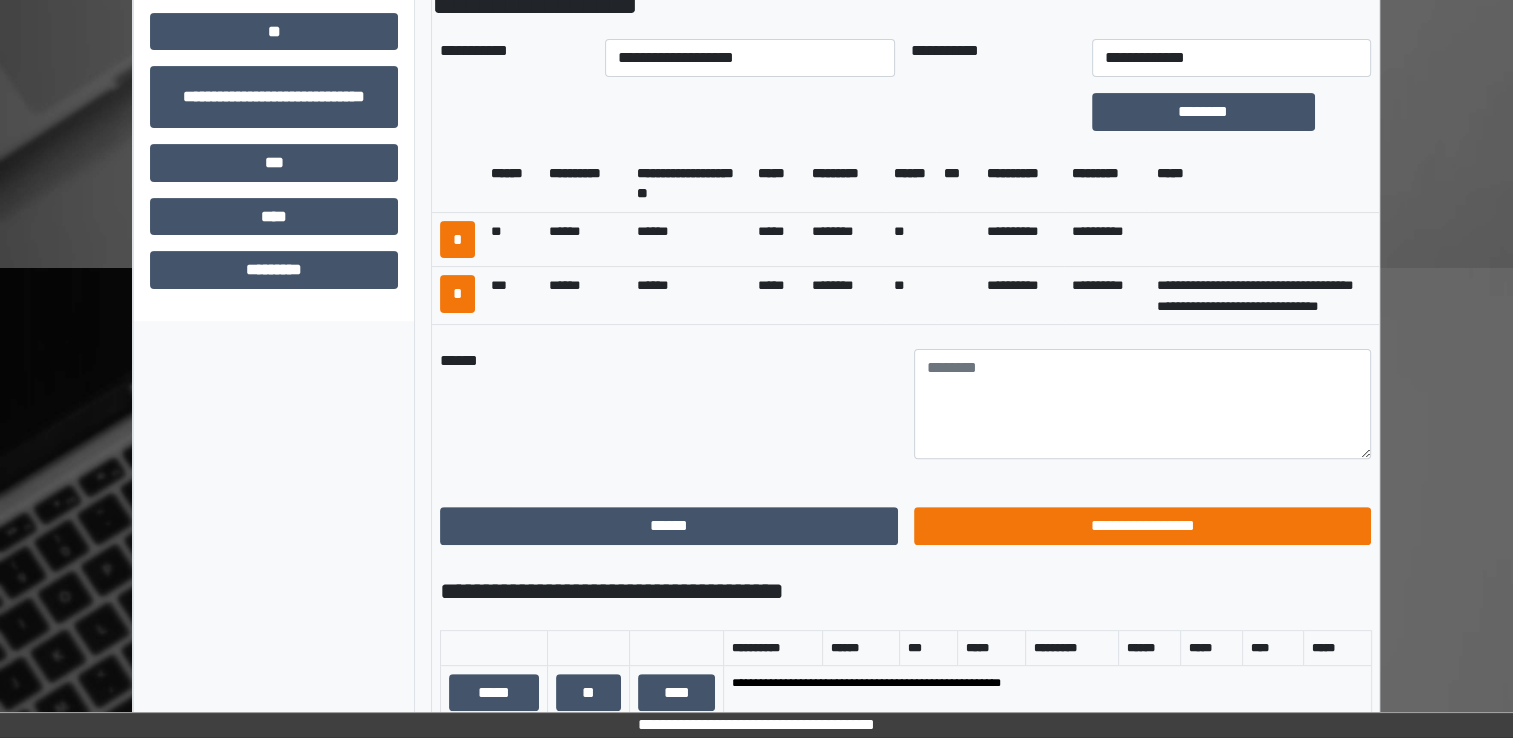 scroll, scrollTop: 184, scrollLeft: 0, axis: vertical 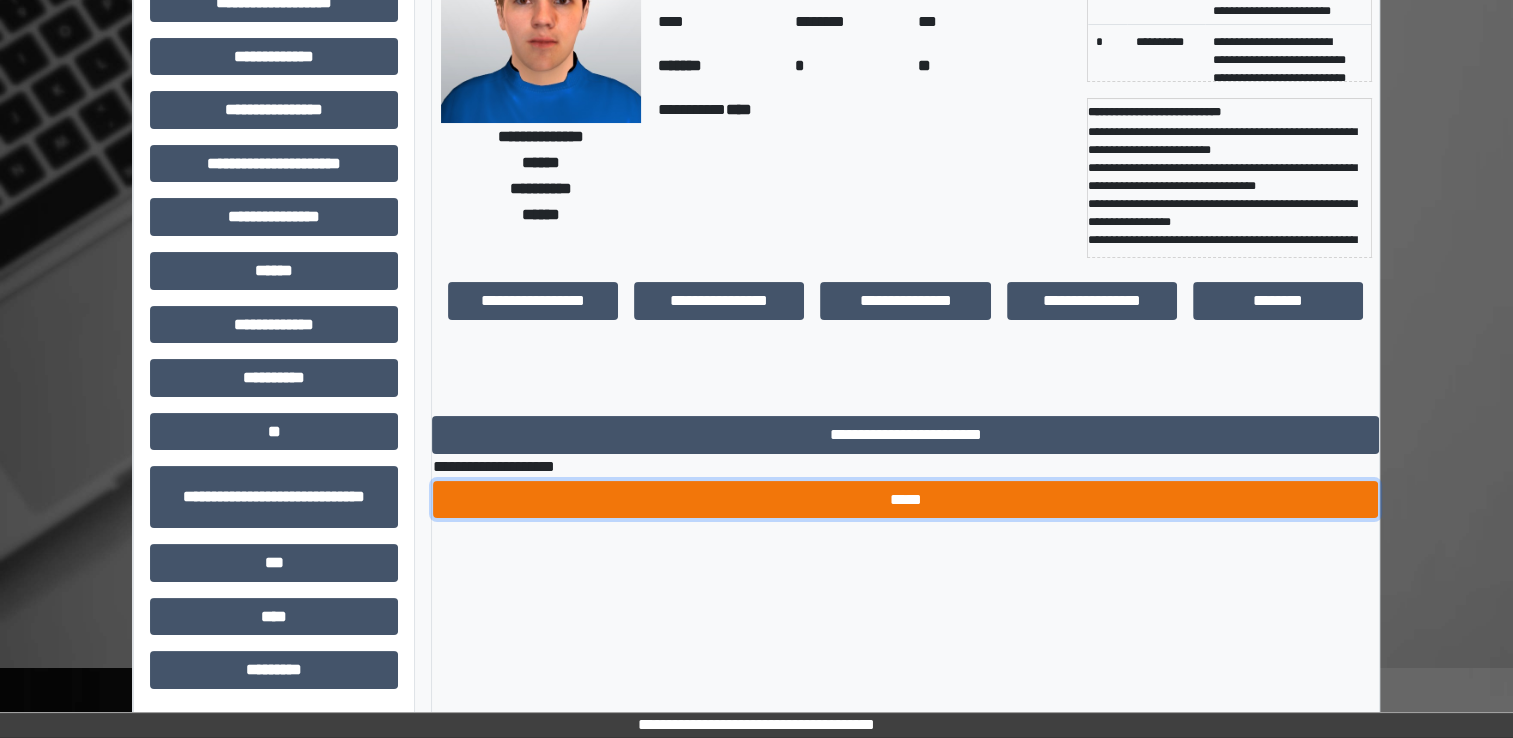 click on "*****" at bounding box center (905, 500) 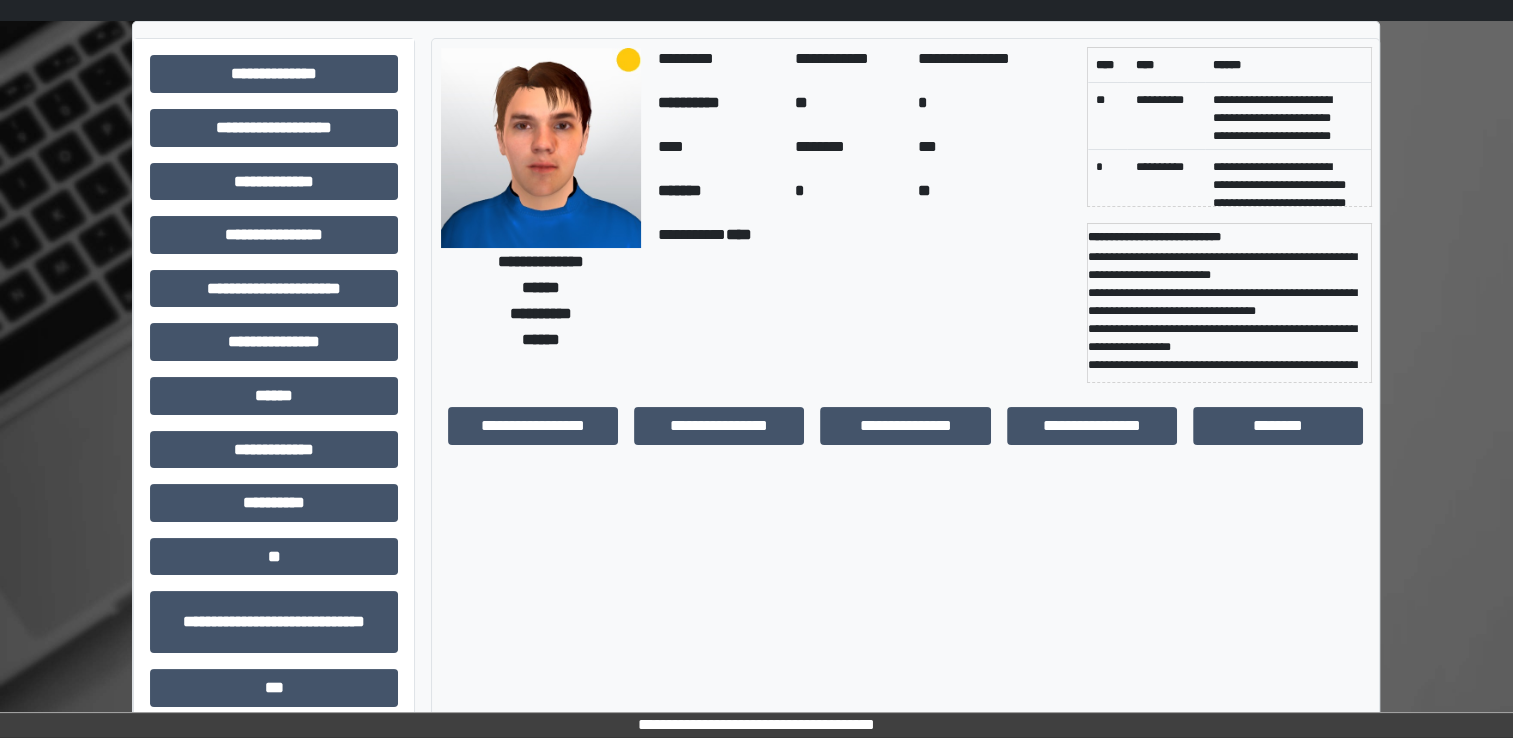 scroll, scrollTop: 0, scrollLeft: 0, axis: both 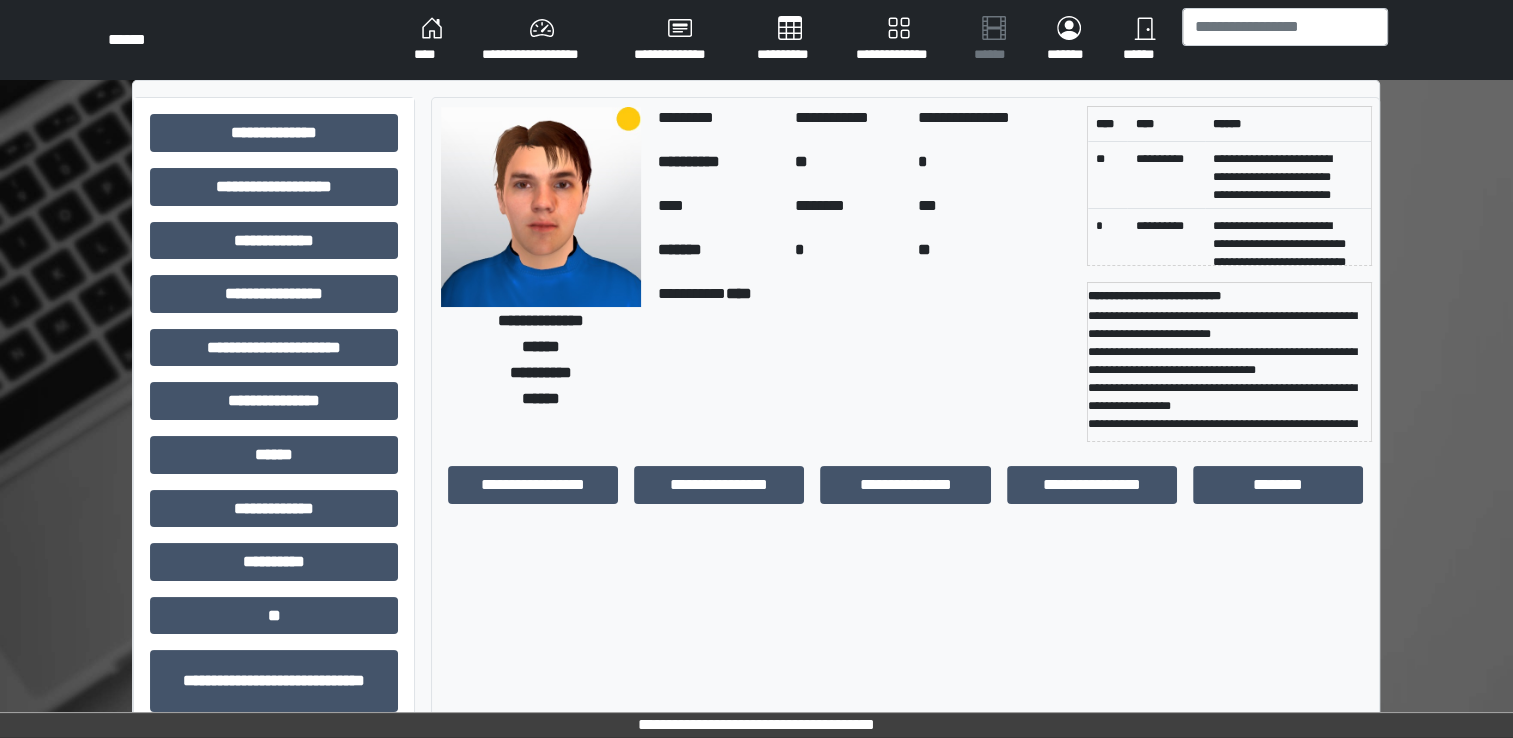 click on "********" at bounding box center [1278, 485] 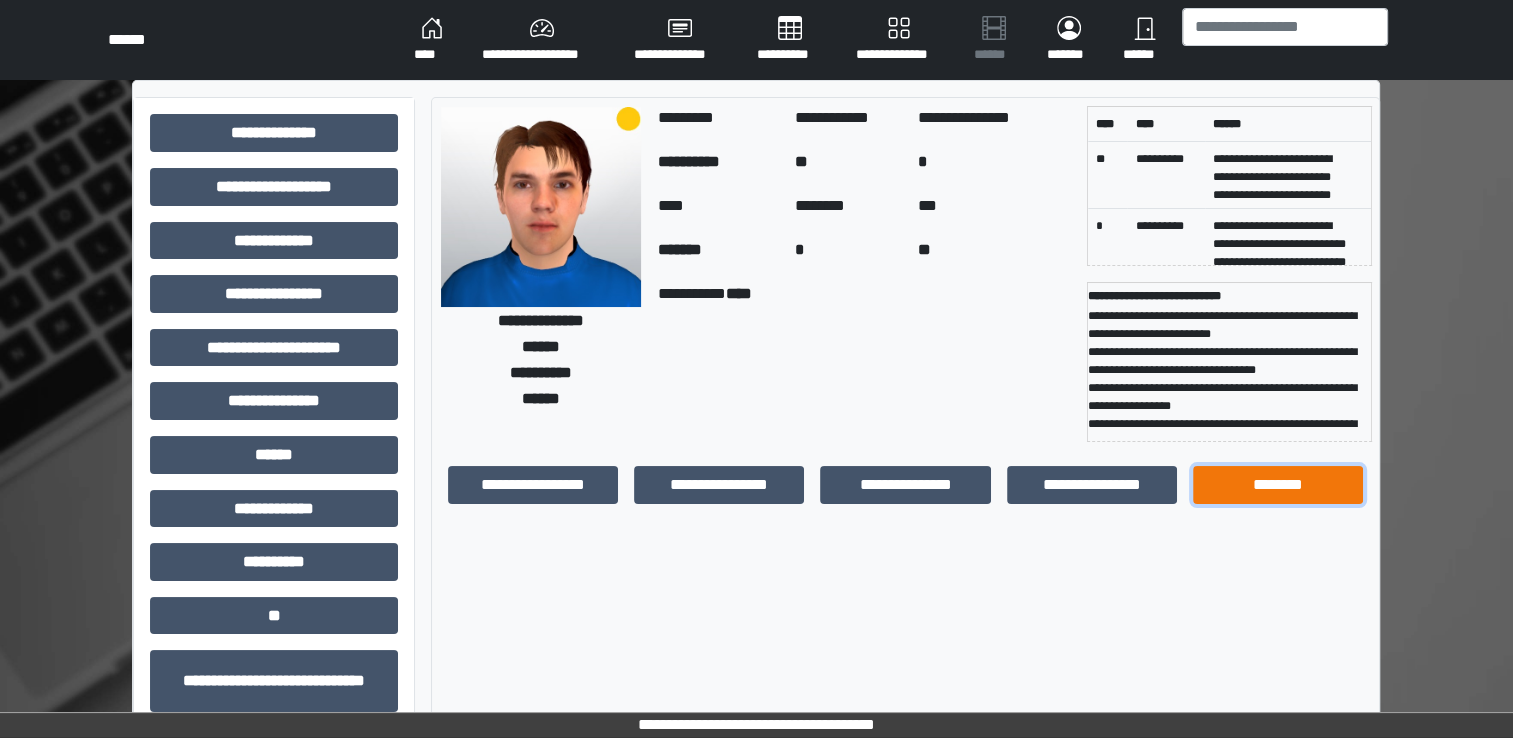 click on "********" at bounding box center (1278, 485) 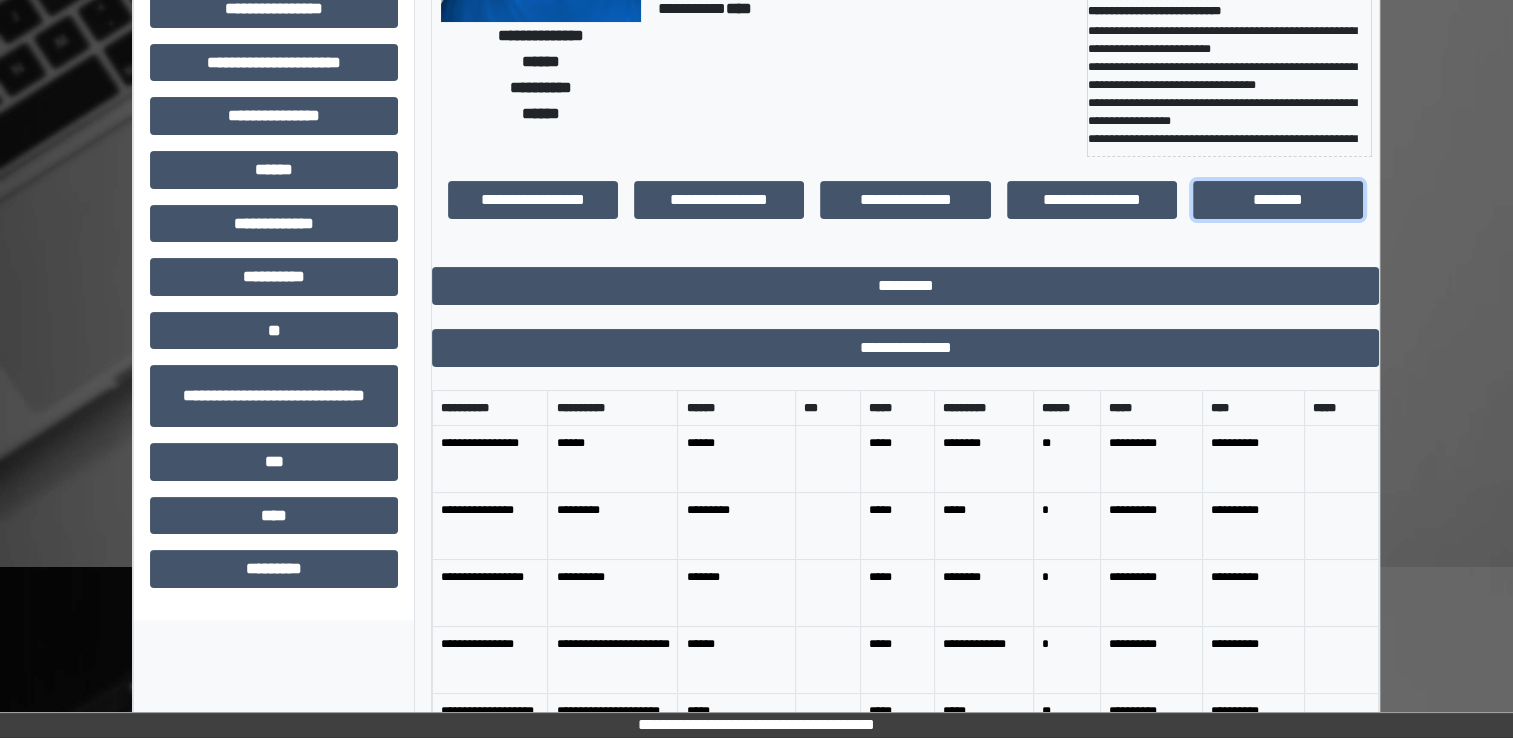 scroll, scrollTop: 400, scrollLeft: 0, axis: vertical 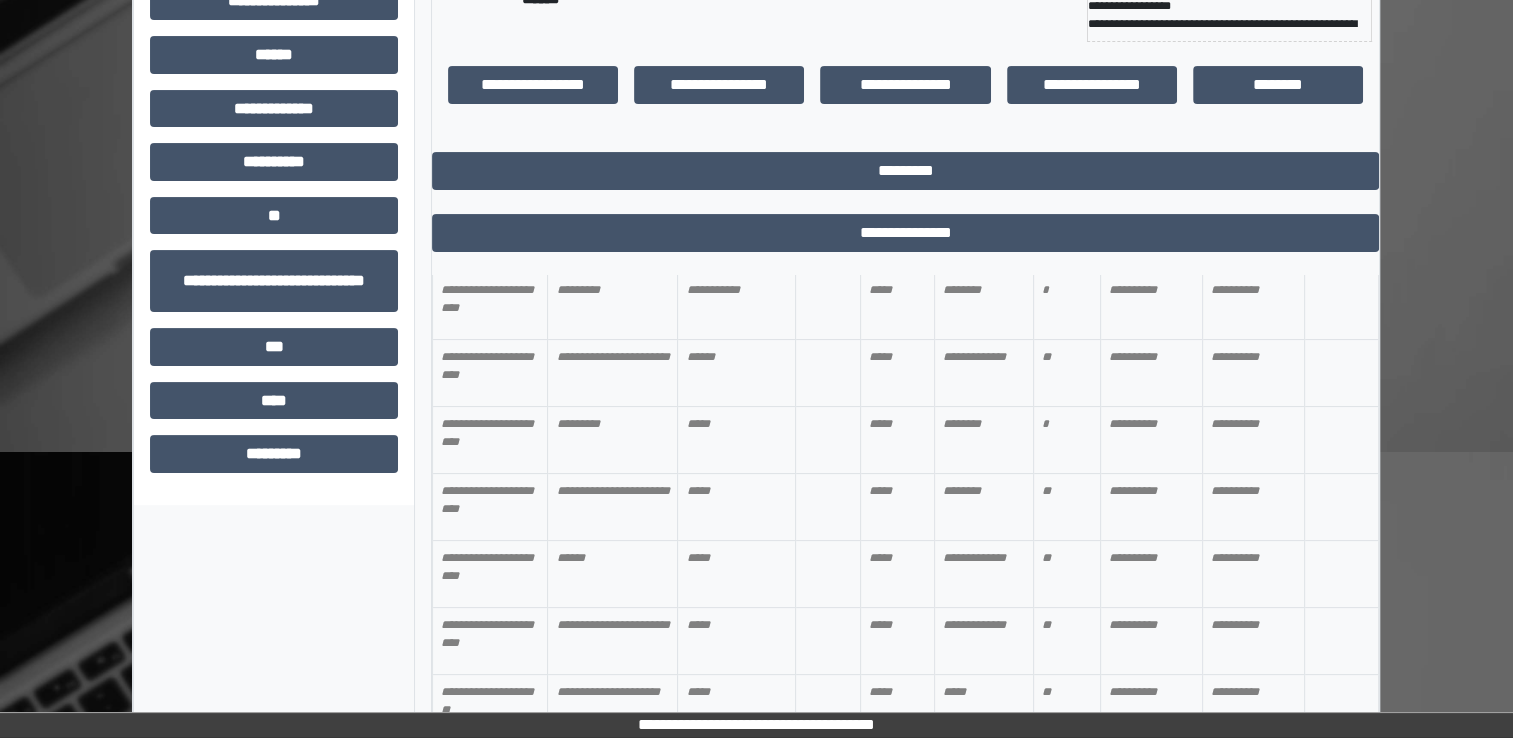 click on "**********" at bounding box center [274, 226] 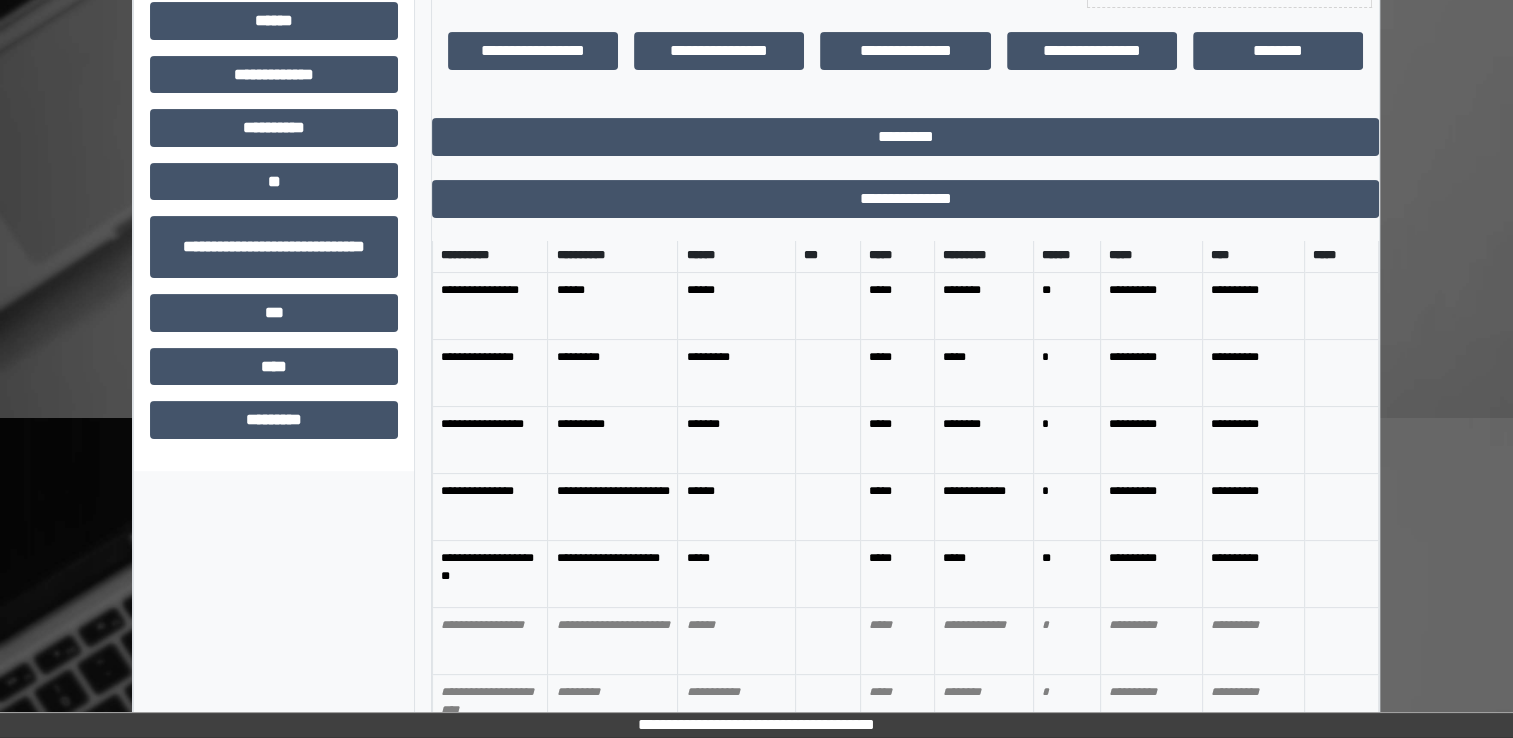 scroll, scrollTop: 0, scrollLeft: 0, axis: both 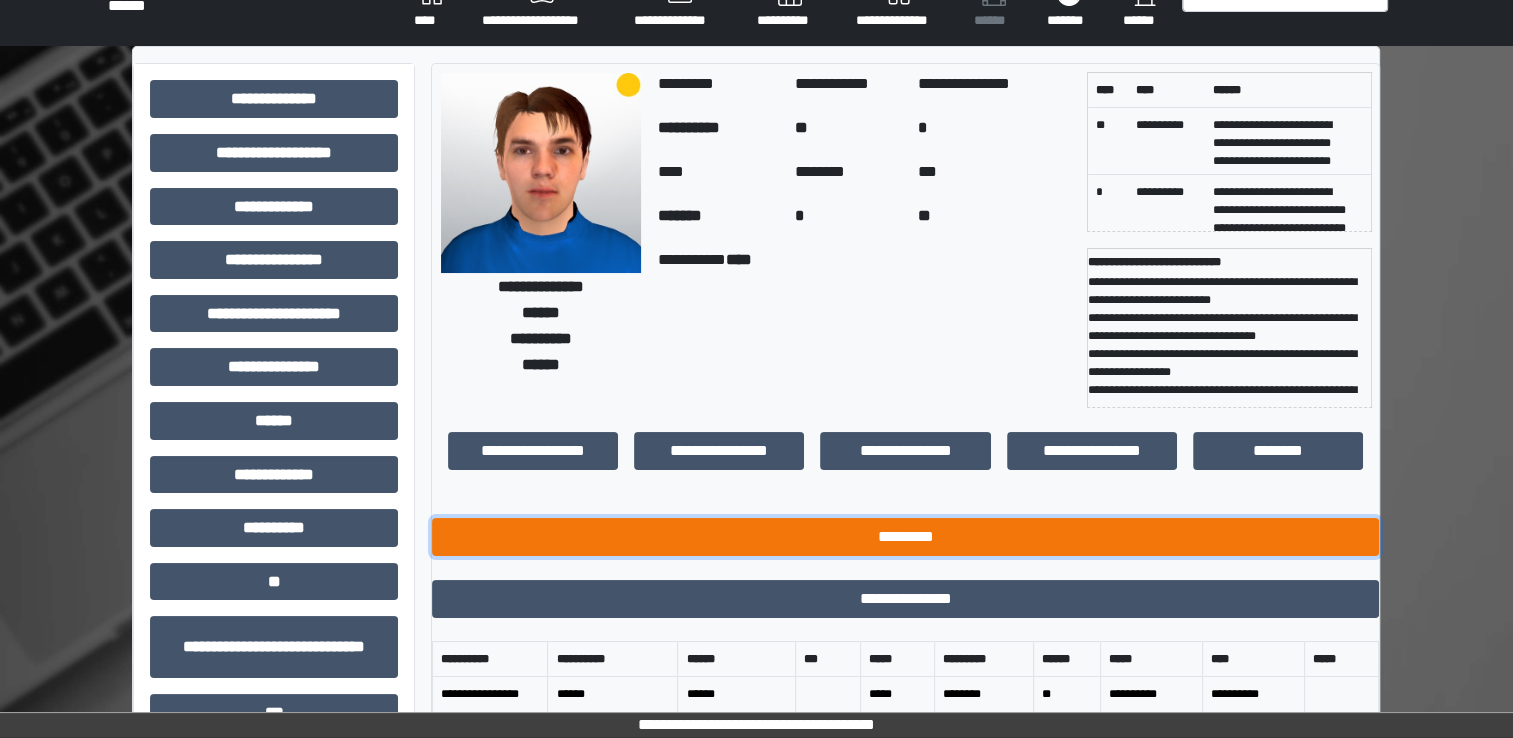 click on "*********" at bounding box center [905, 537] 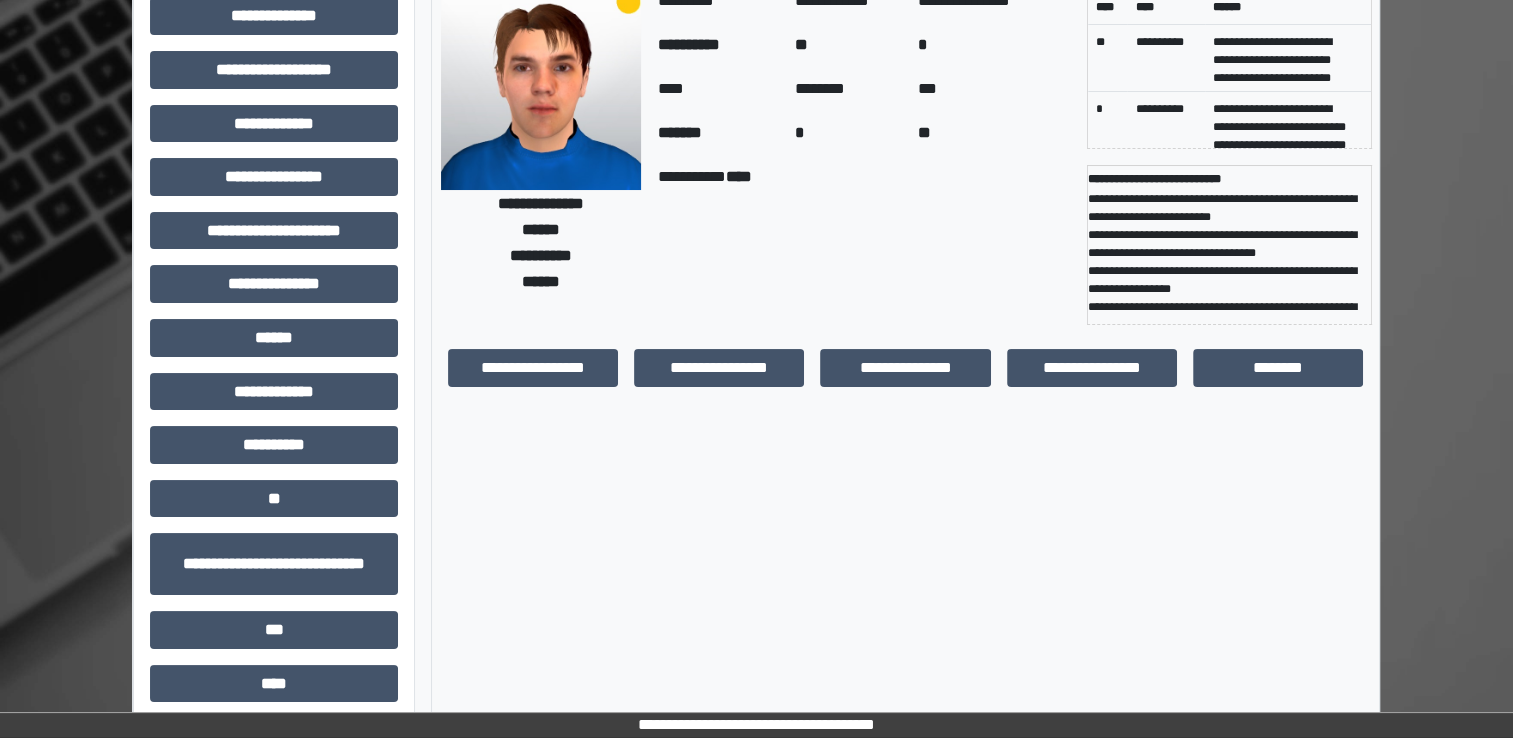 scroll, scrollTop: 0, scrollLeft: 0, axis: both 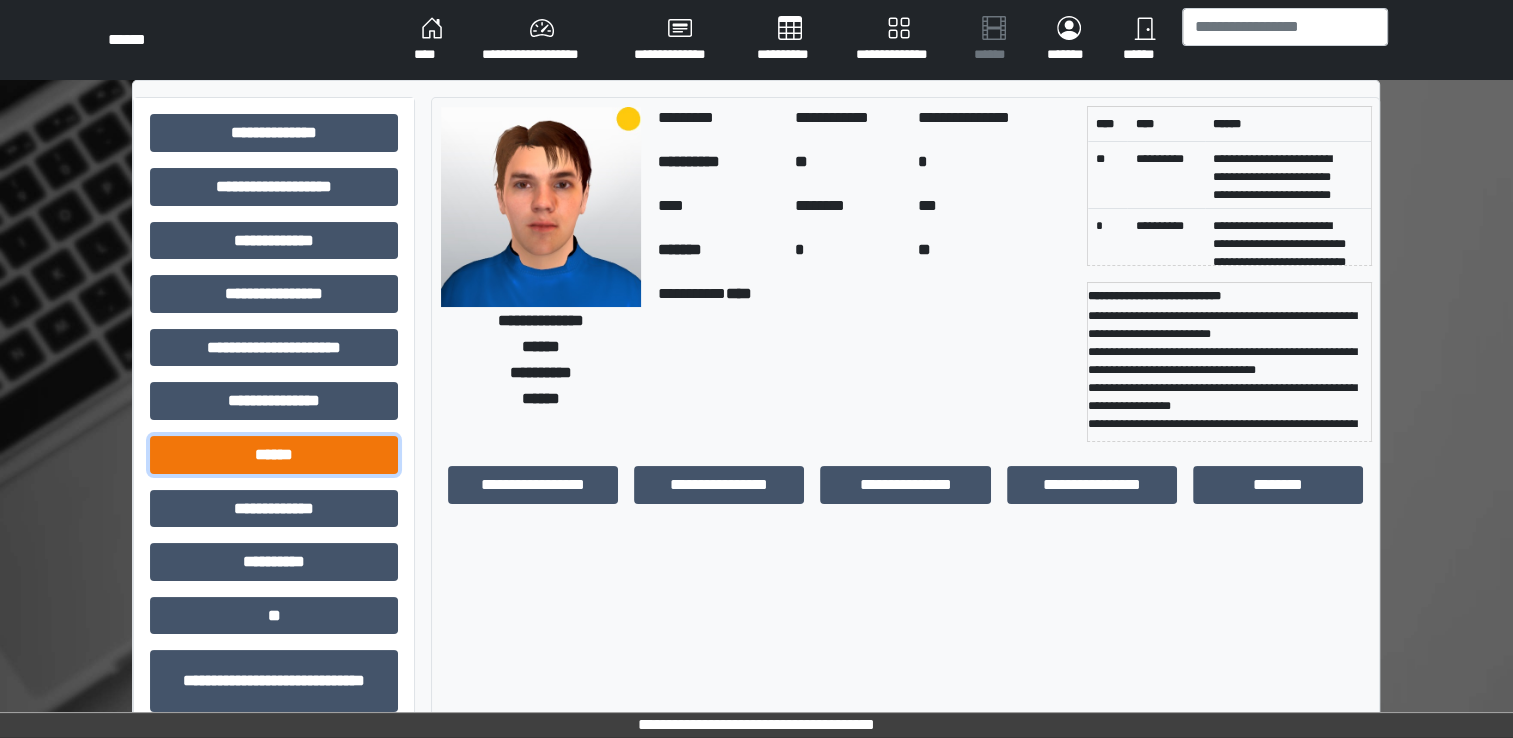 click on "******" at bounding box center [274, 455] 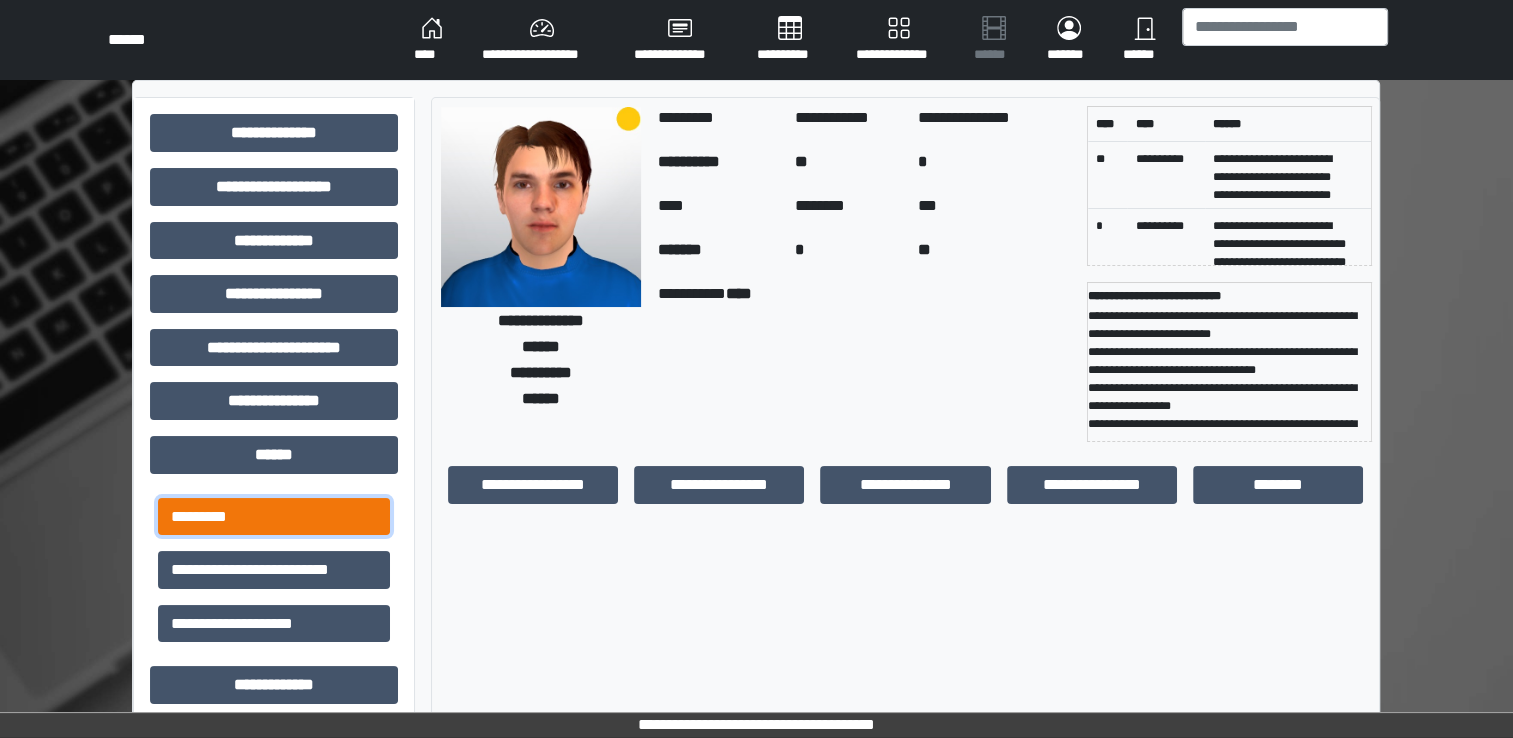 click on "*********" at bounding box center [274, 517] 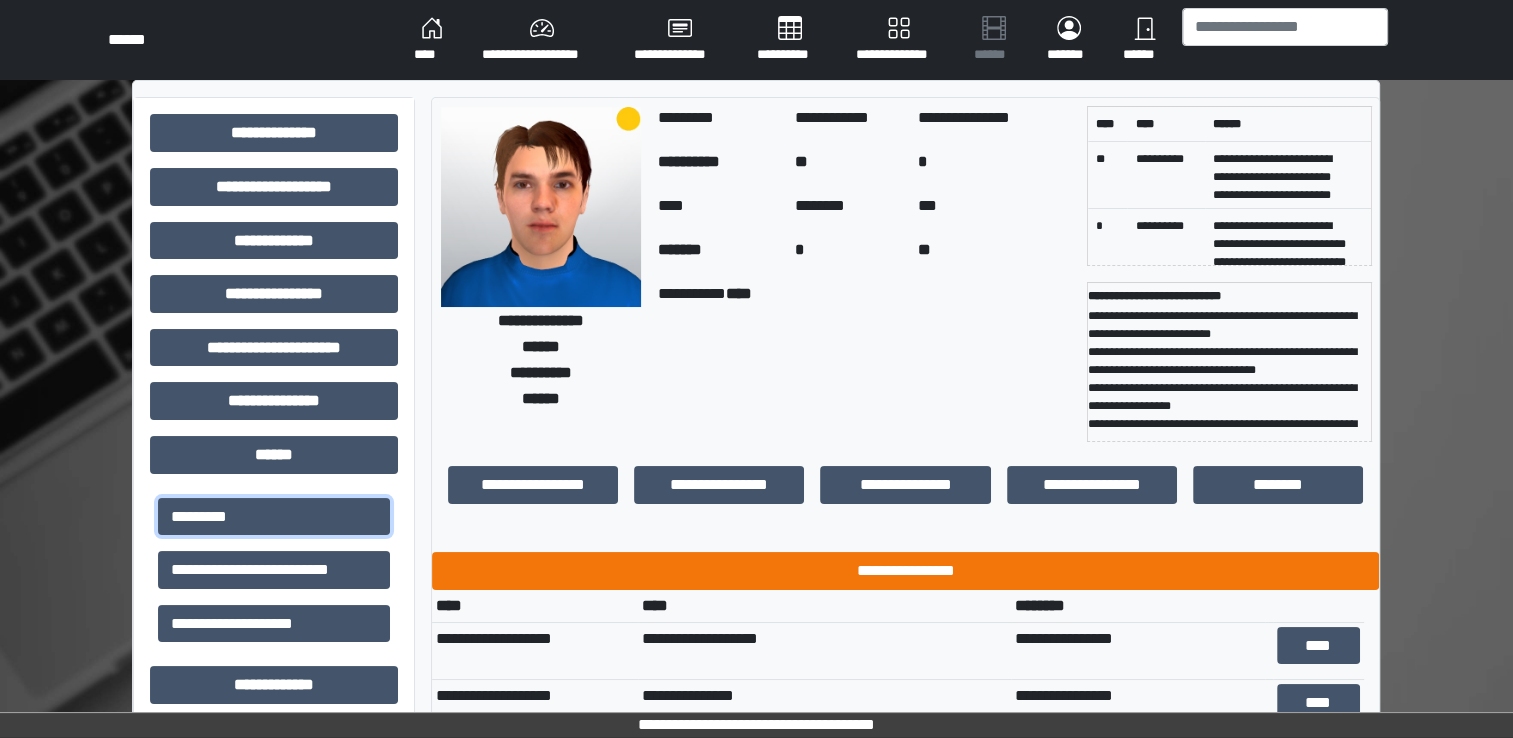 scroll, scrollTop: 200, scrollLeft: 0, axis: vertical 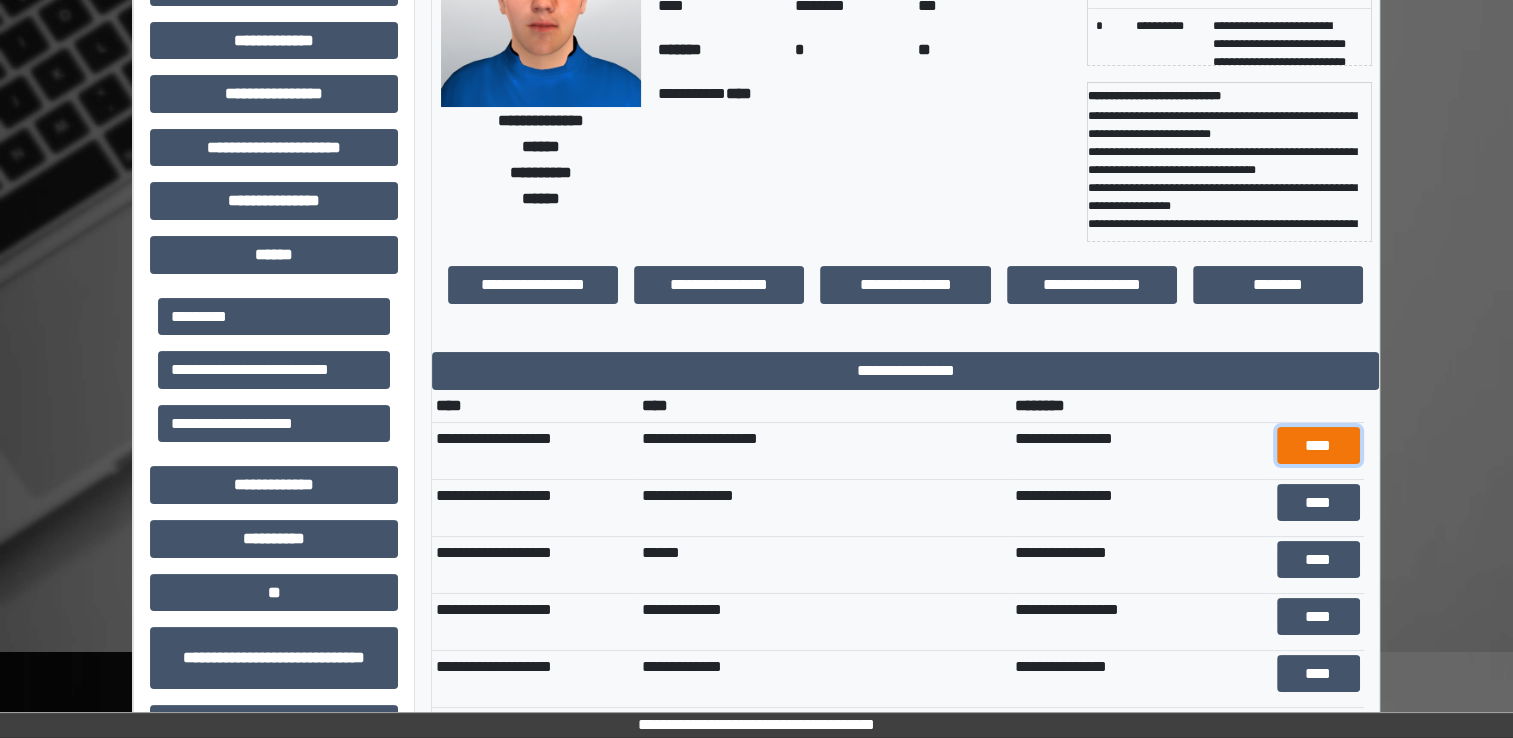 click on "****" at bounding box center [1318, 446] 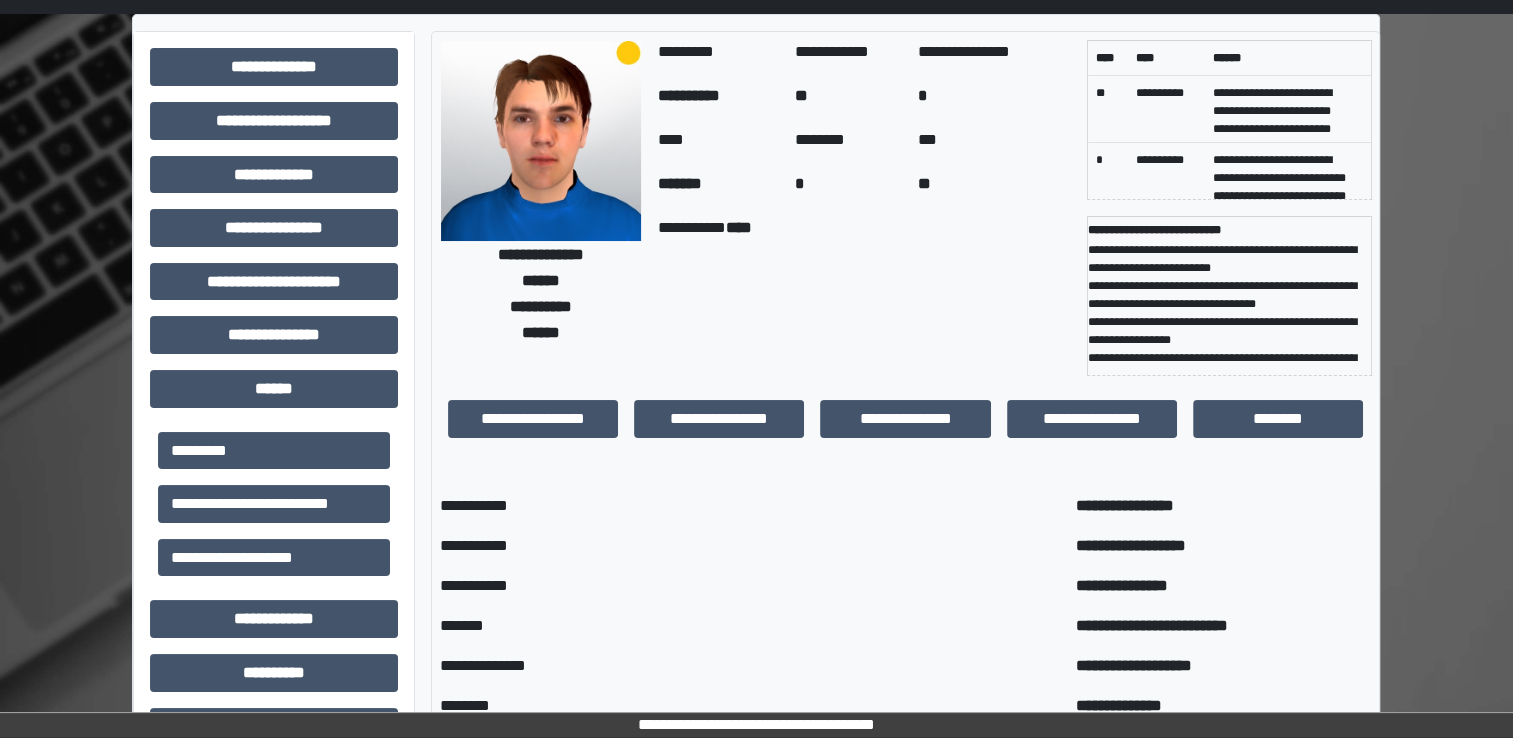 scroll, scrollTop: 0, scrollLeft: 0, axis: both 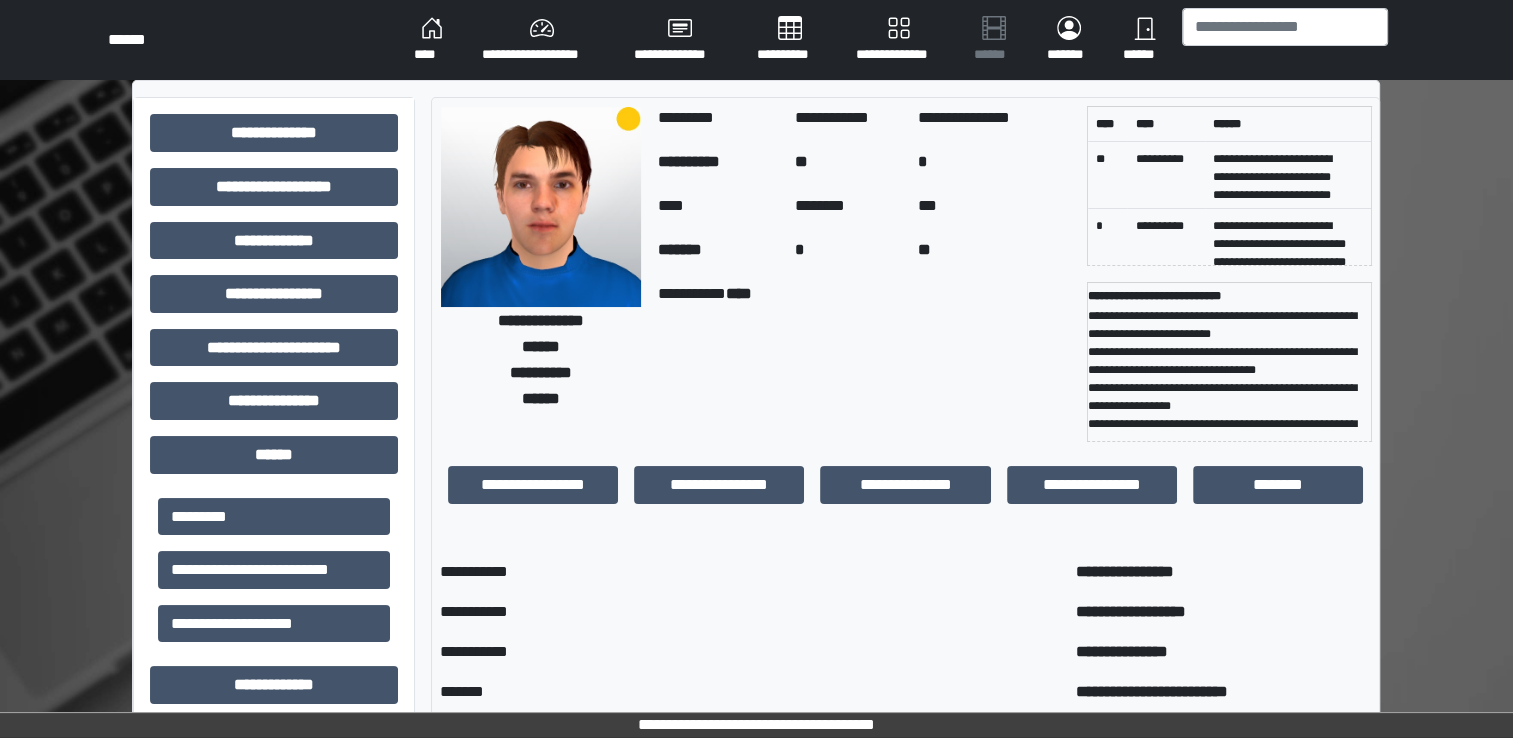 click on "****" at bounding box center (432, 40) 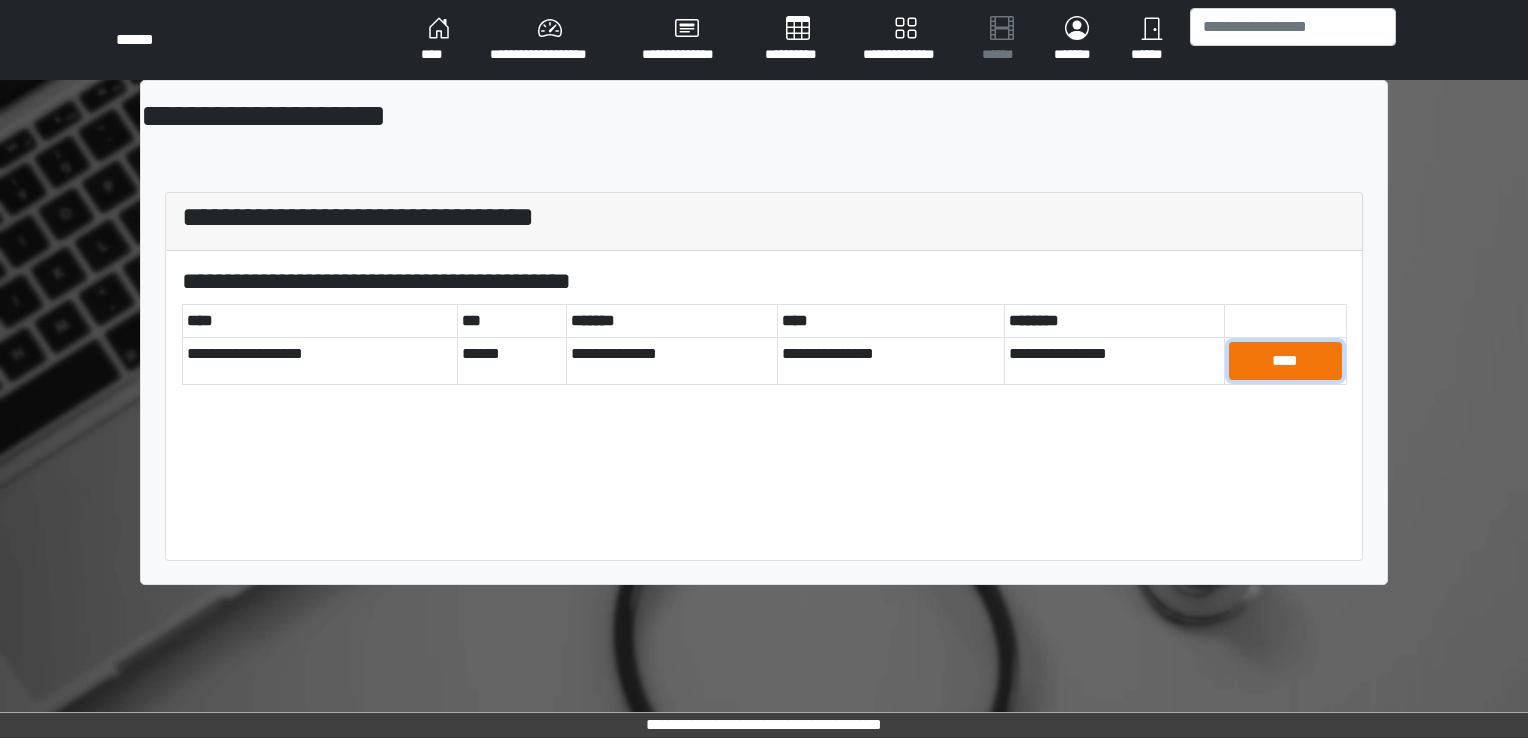 click on "****" at bounding box center [1285, 361] 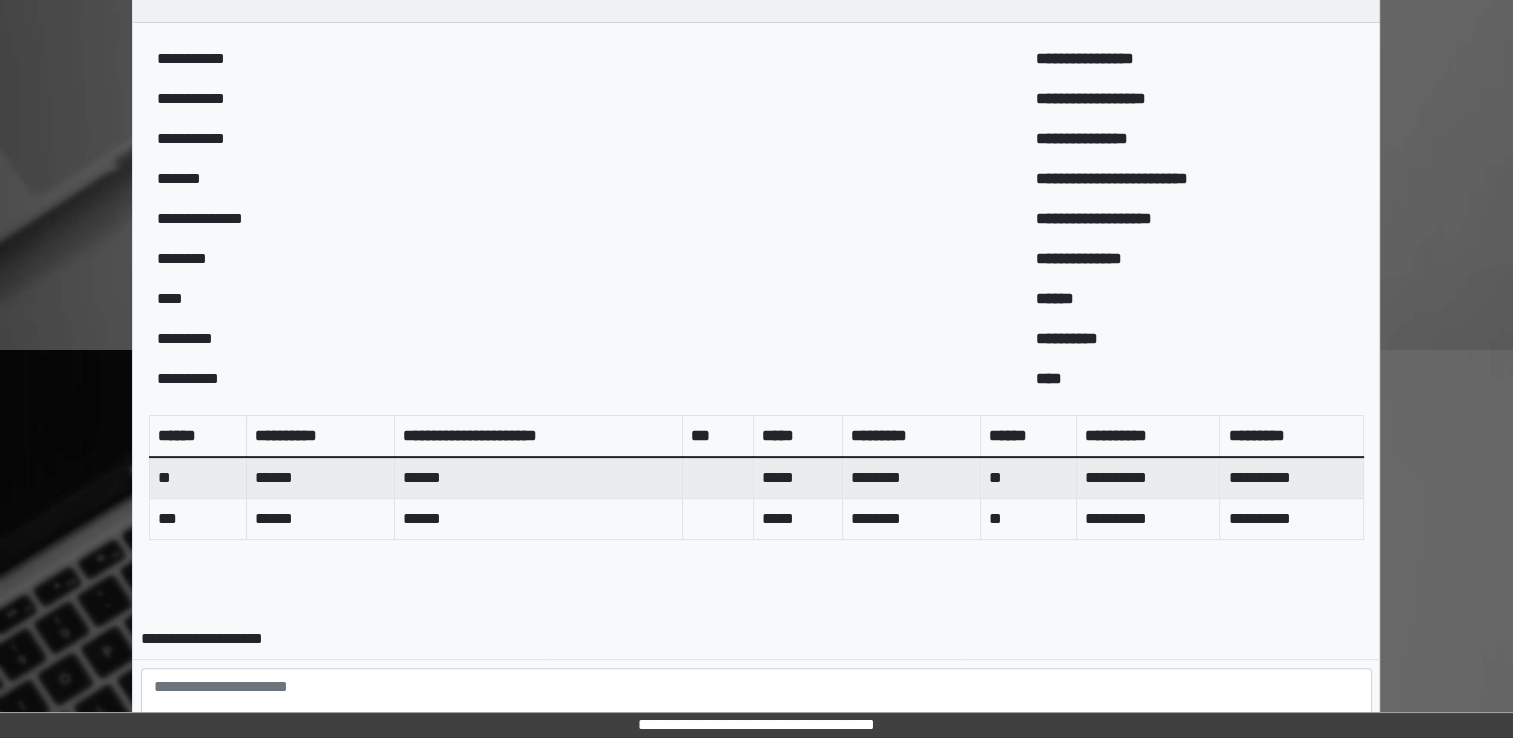 scroll, scrollTop: 685, scrollLeft: 0, axis: vertical 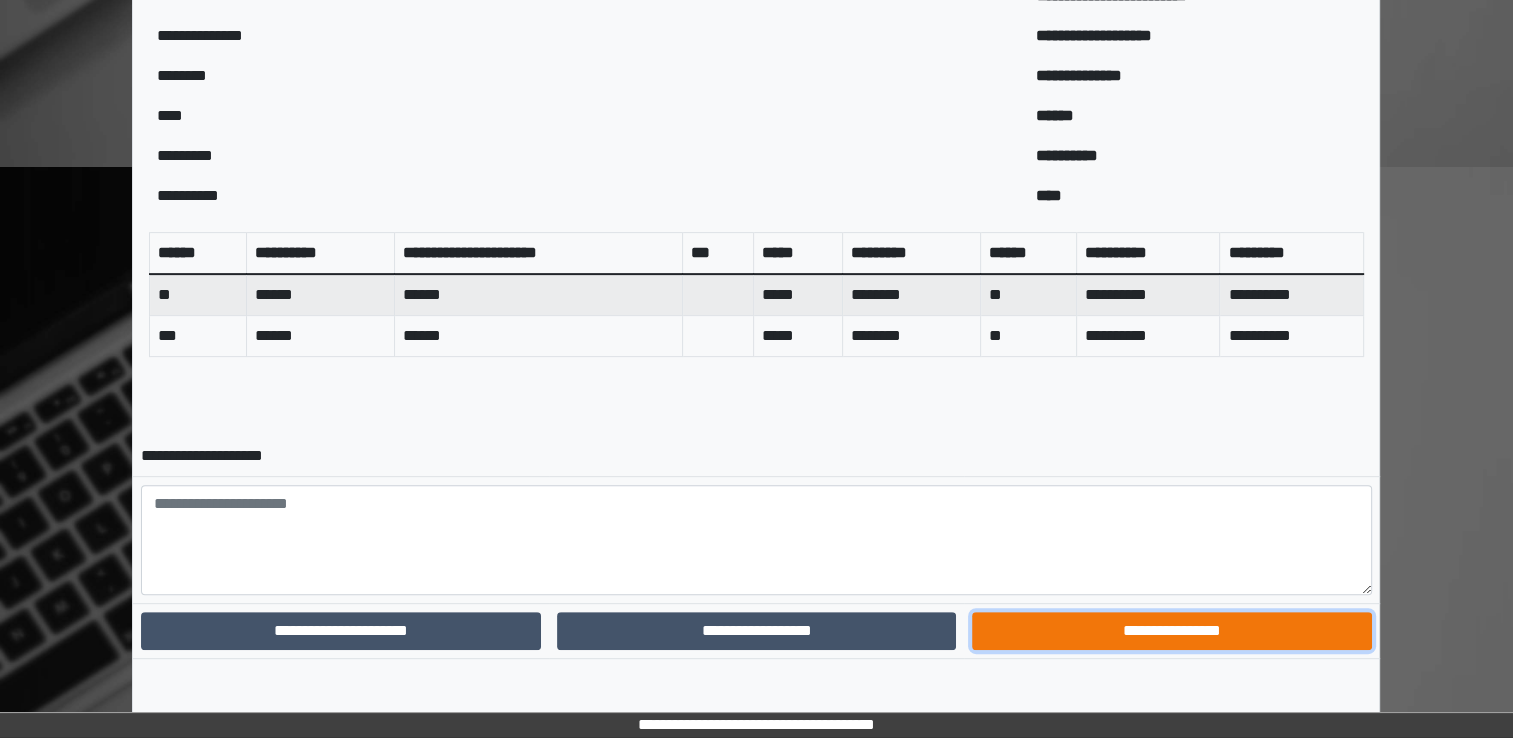 click on "**********" at bounding box center (1171, 631) 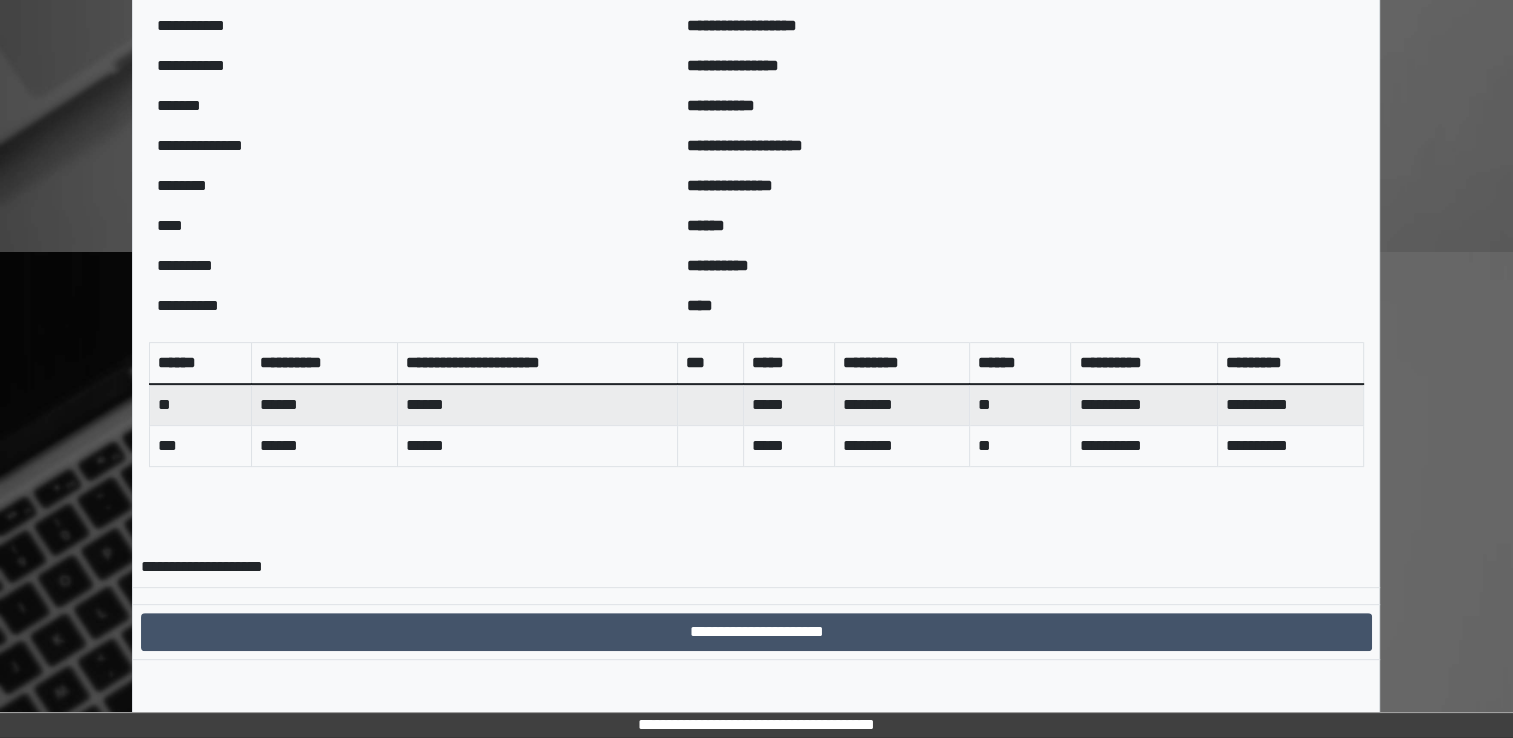 scroll, scrollTop: 600, scrollLeft: 0, axis: vertical 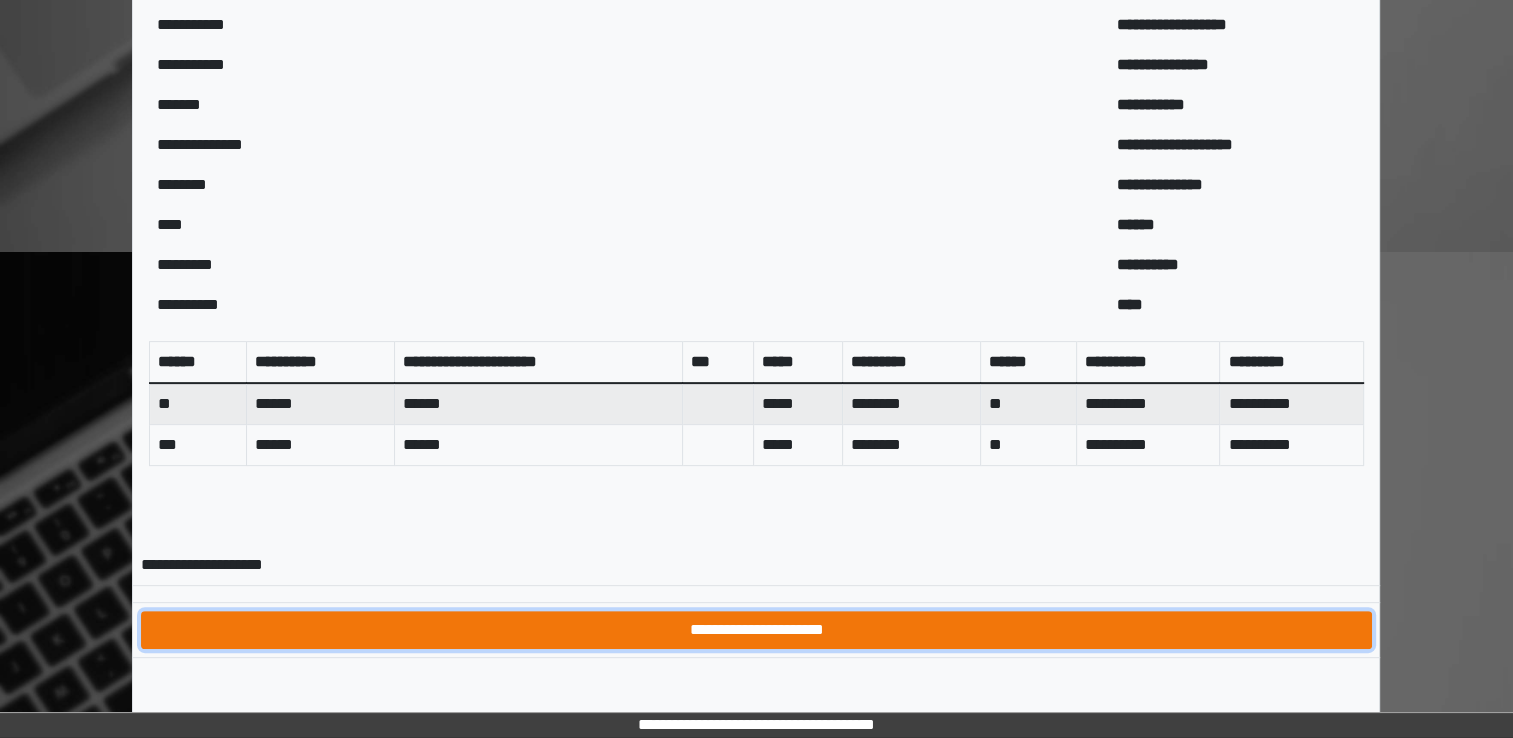 click on "**********" at bounding box center [756, 630] 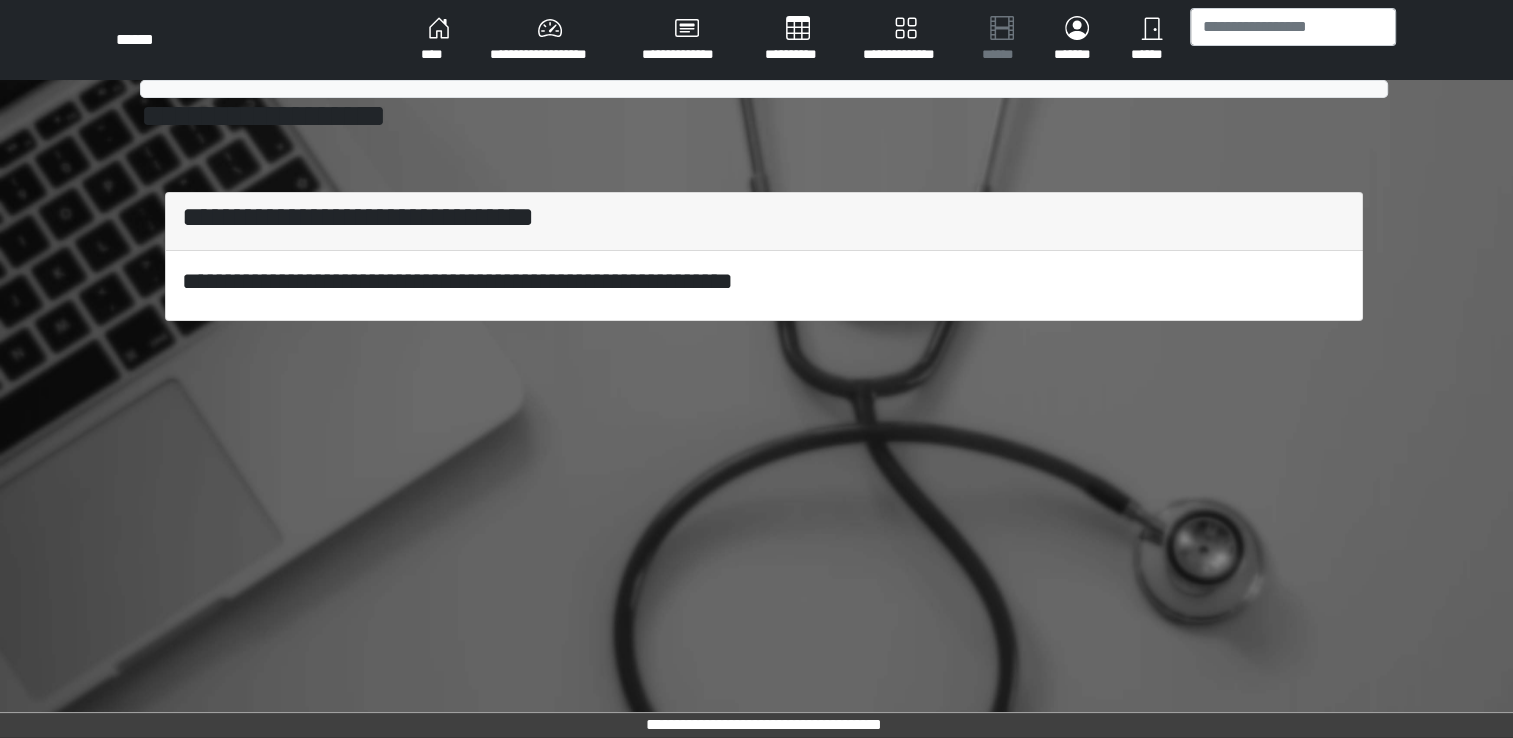 scroll, scrollTop: 0, scrollLeft: 0, axis: both 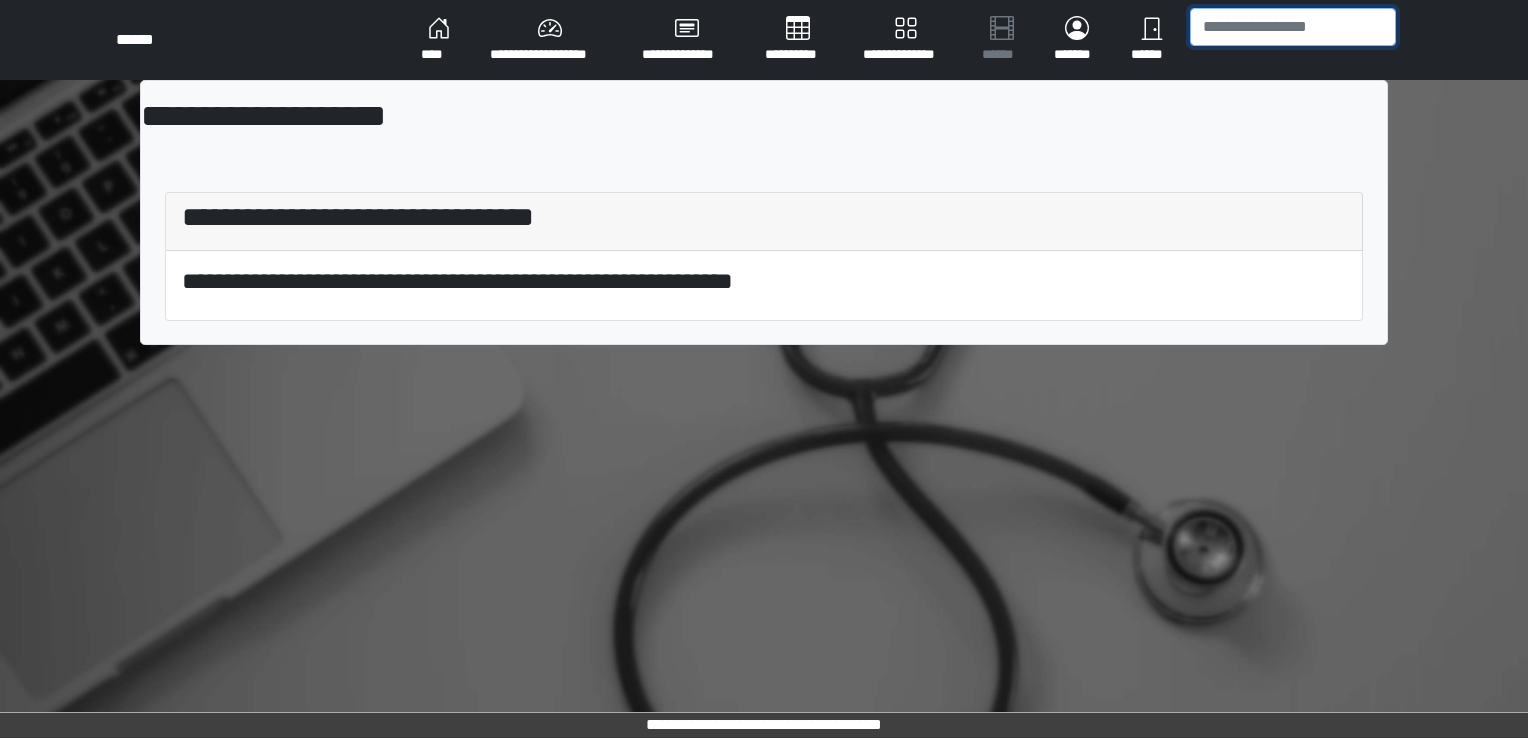 click at bounding box center [1293, 27] 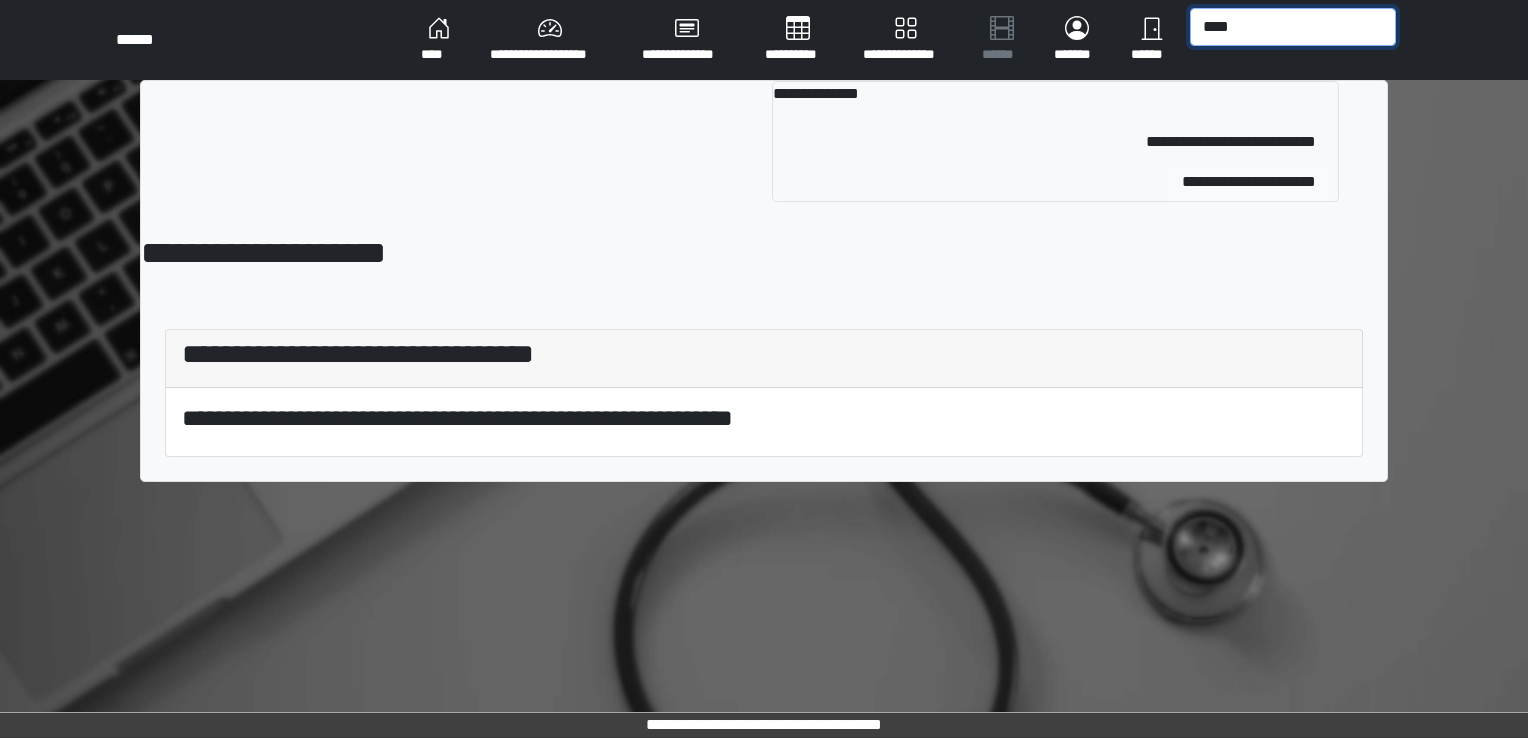 type on "****" 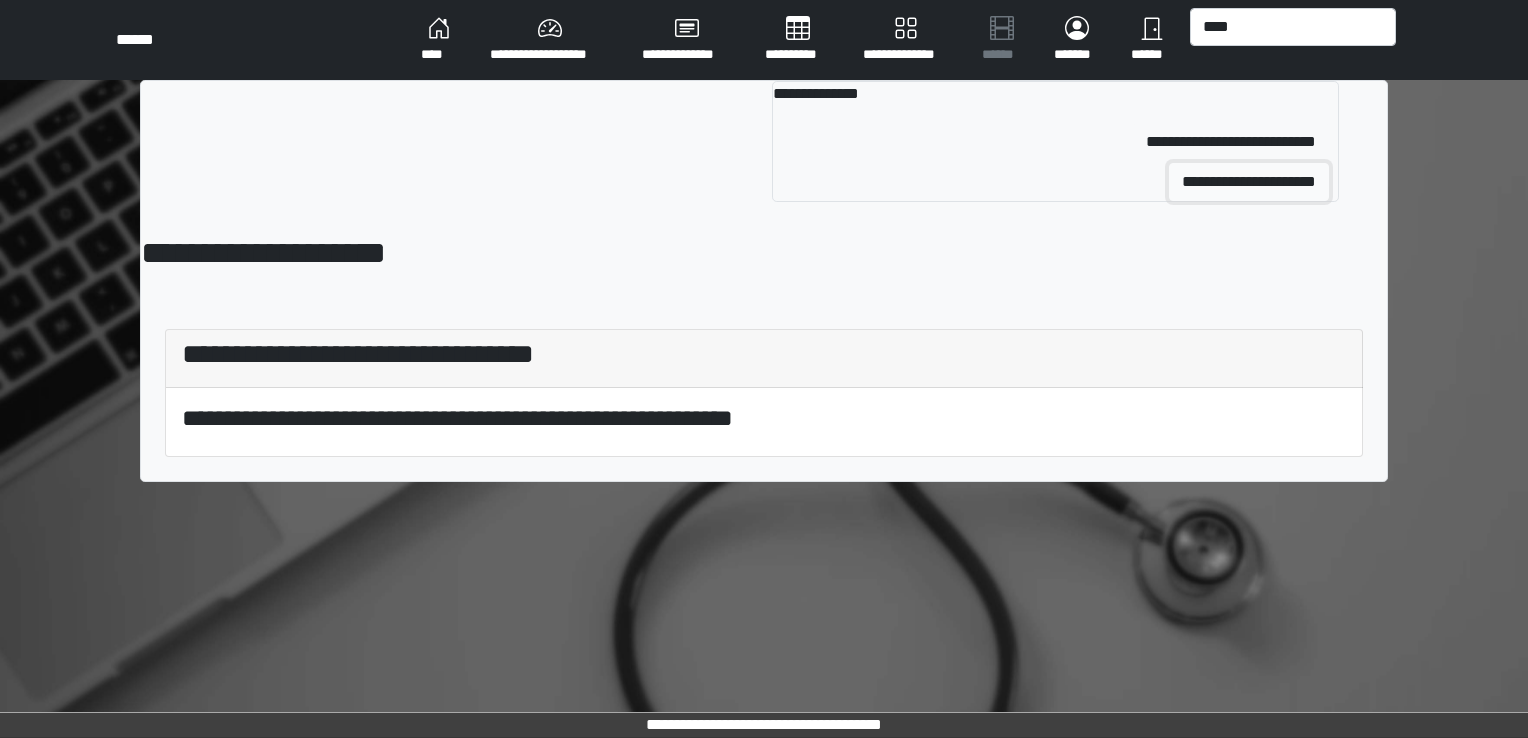 click on "**********" at bounding box center (1249, 182) 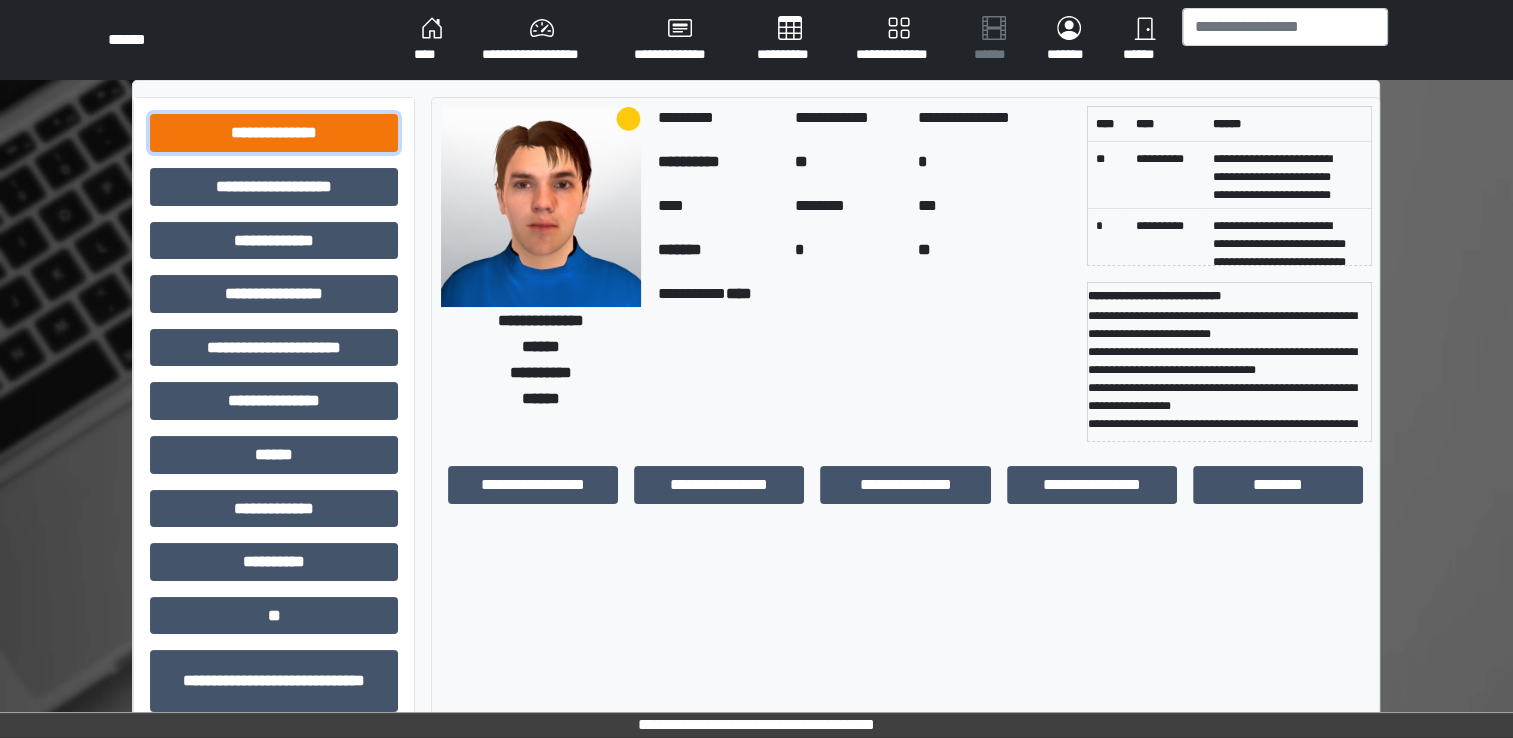 click on "**********" at bounding box center [274, 133] 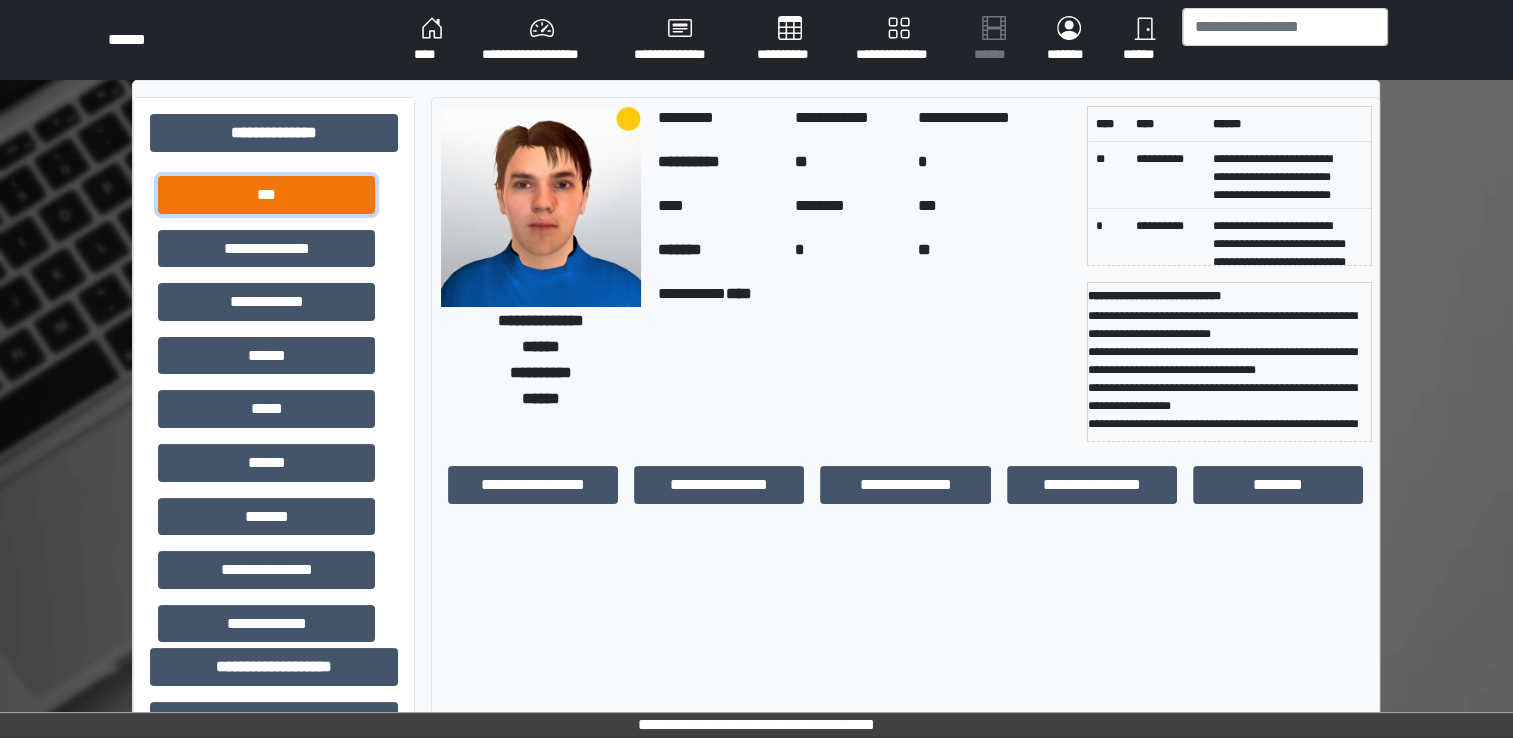 click on "***" at bounding box center [266, 195] 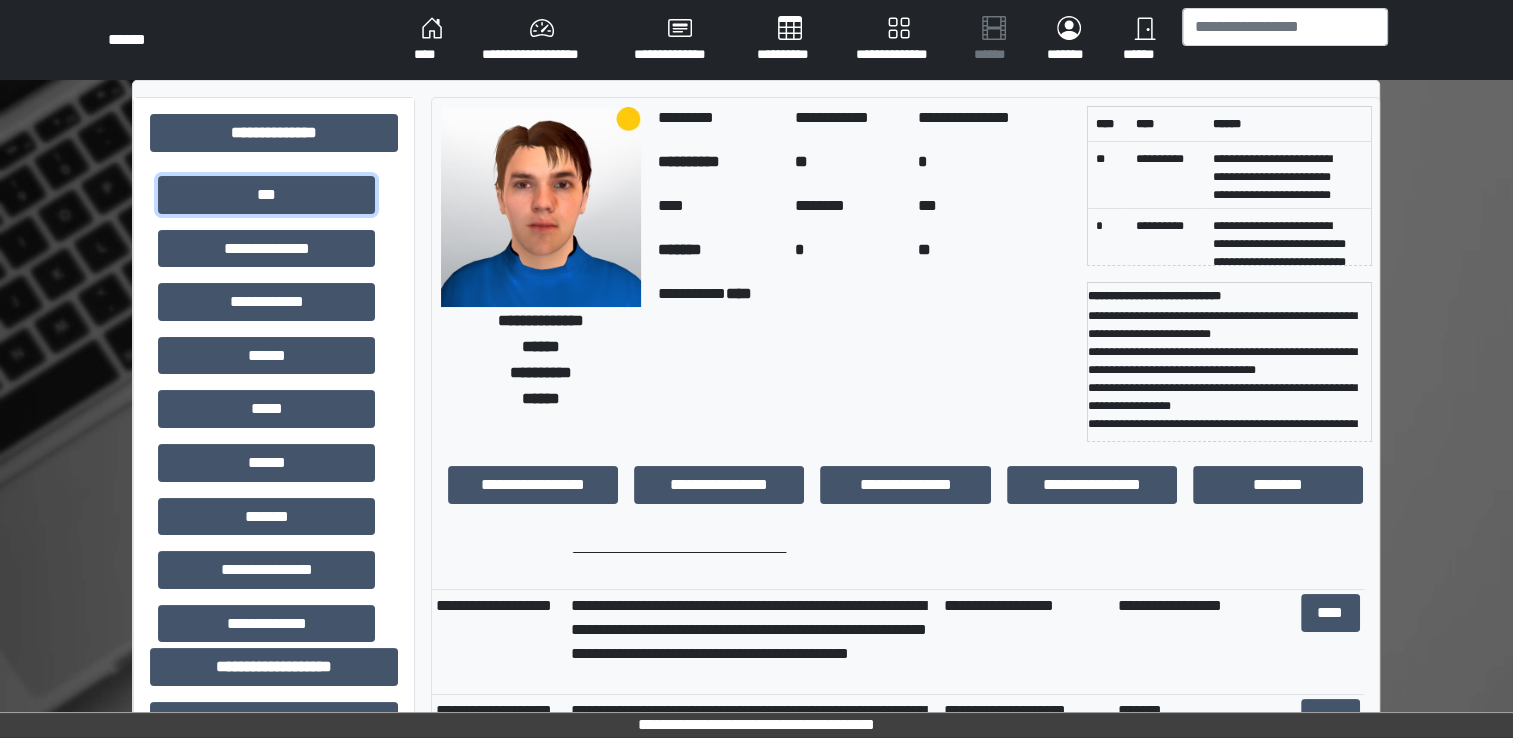 scroll, scrollTop: 0, scrollLeft: 0, axis: both 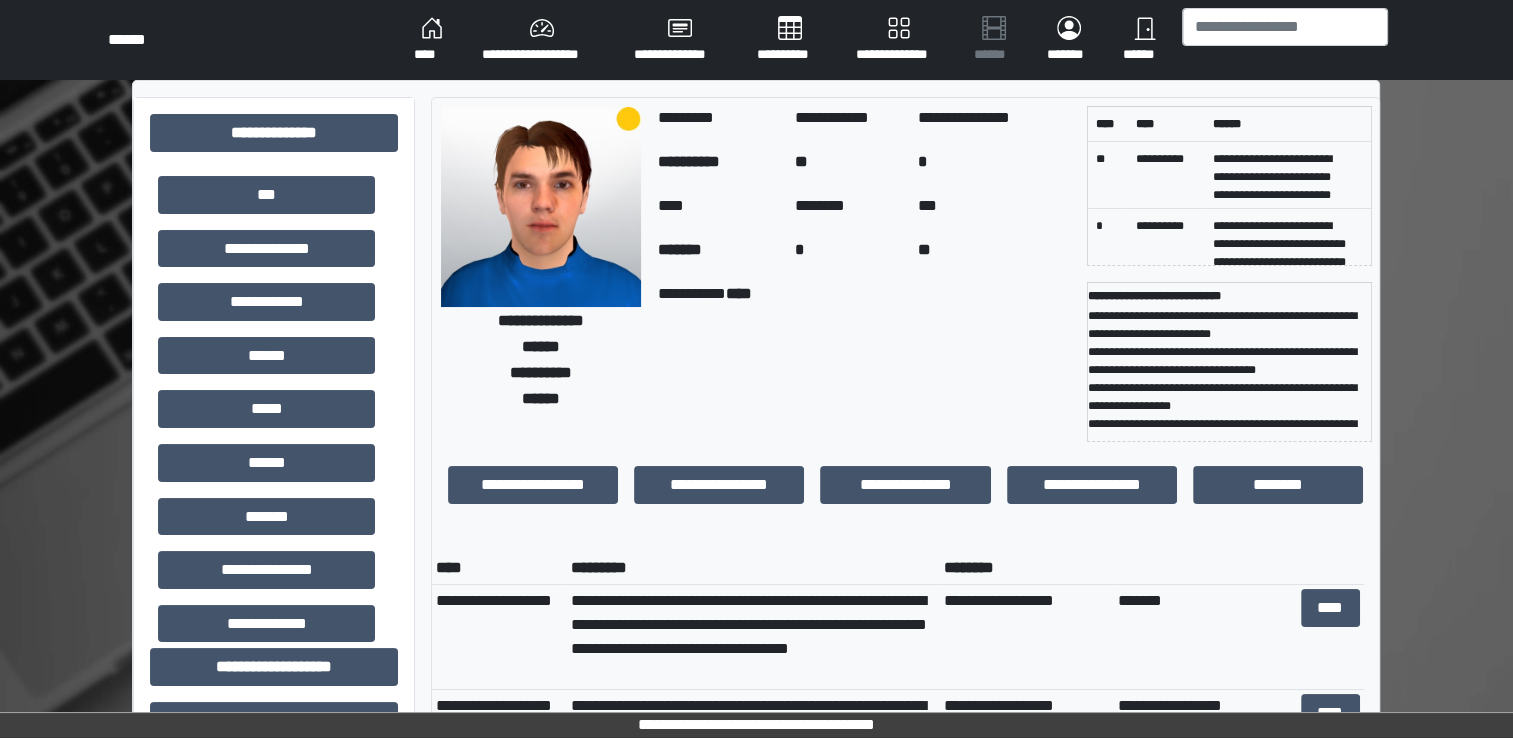 click on "**********" at bounding box center [905, 741] 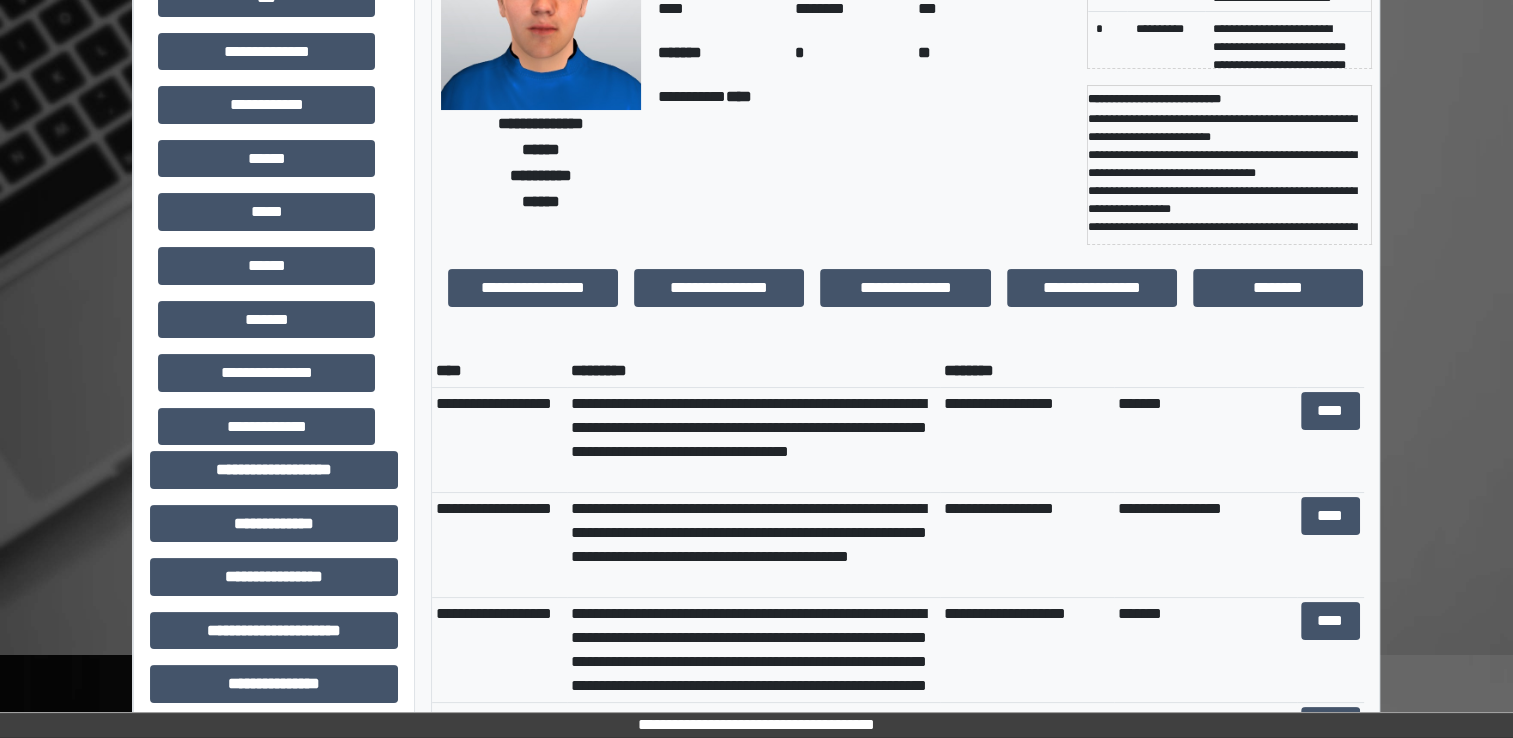 scroll, scrollTop: 200, scrollLeft: 0, axis: vertical 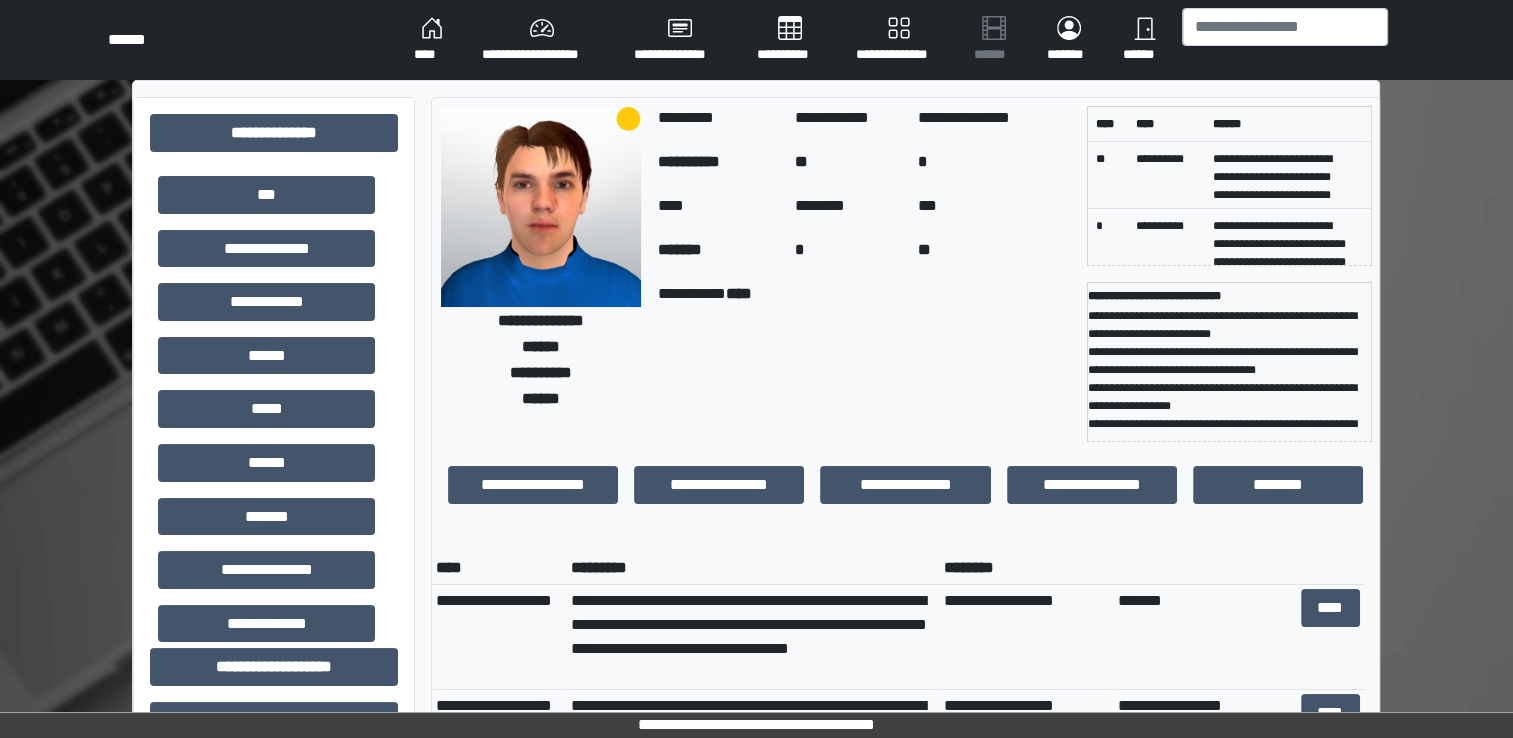 click on "****" at bounding box center [432, 40] 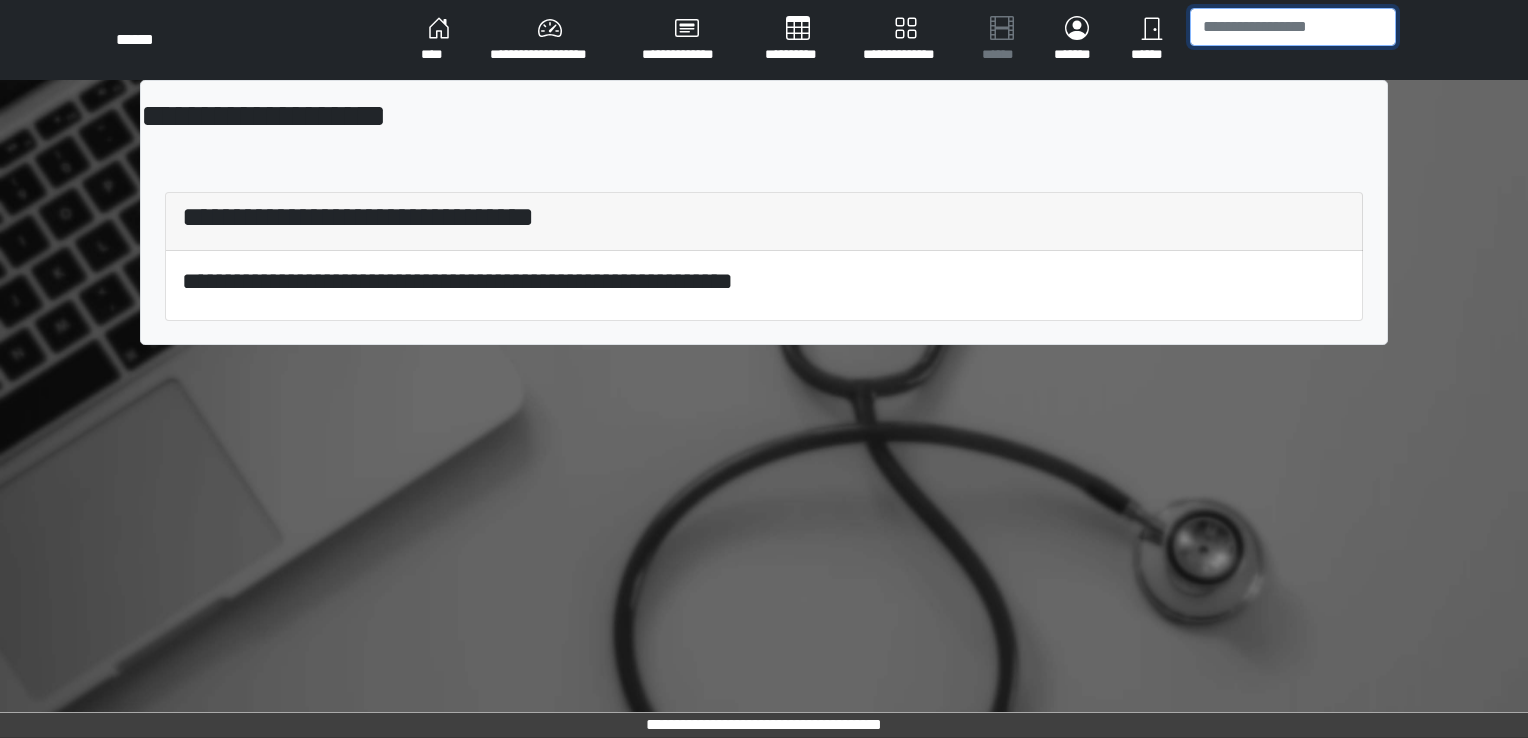 click at bounding box center (1293, 27) 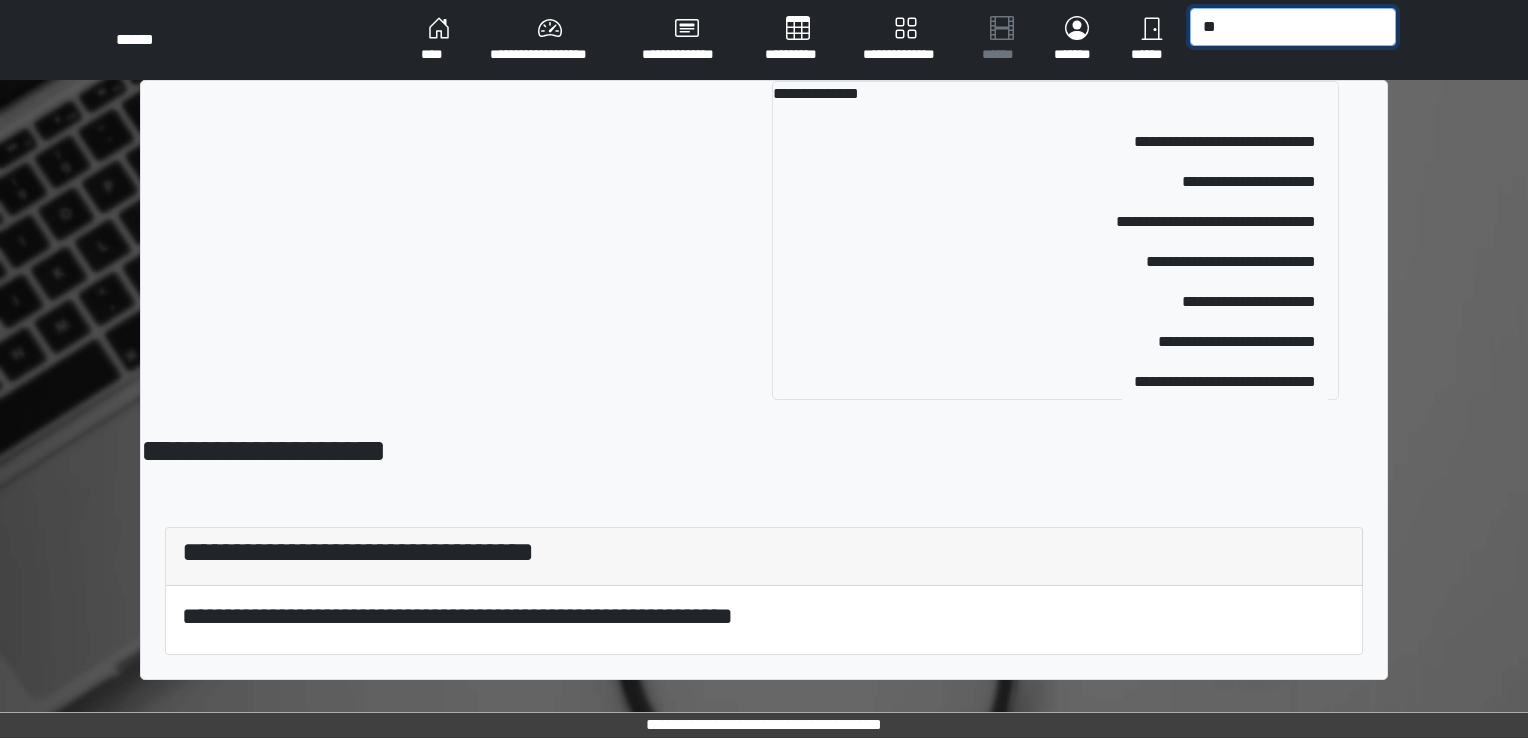 type on "*" 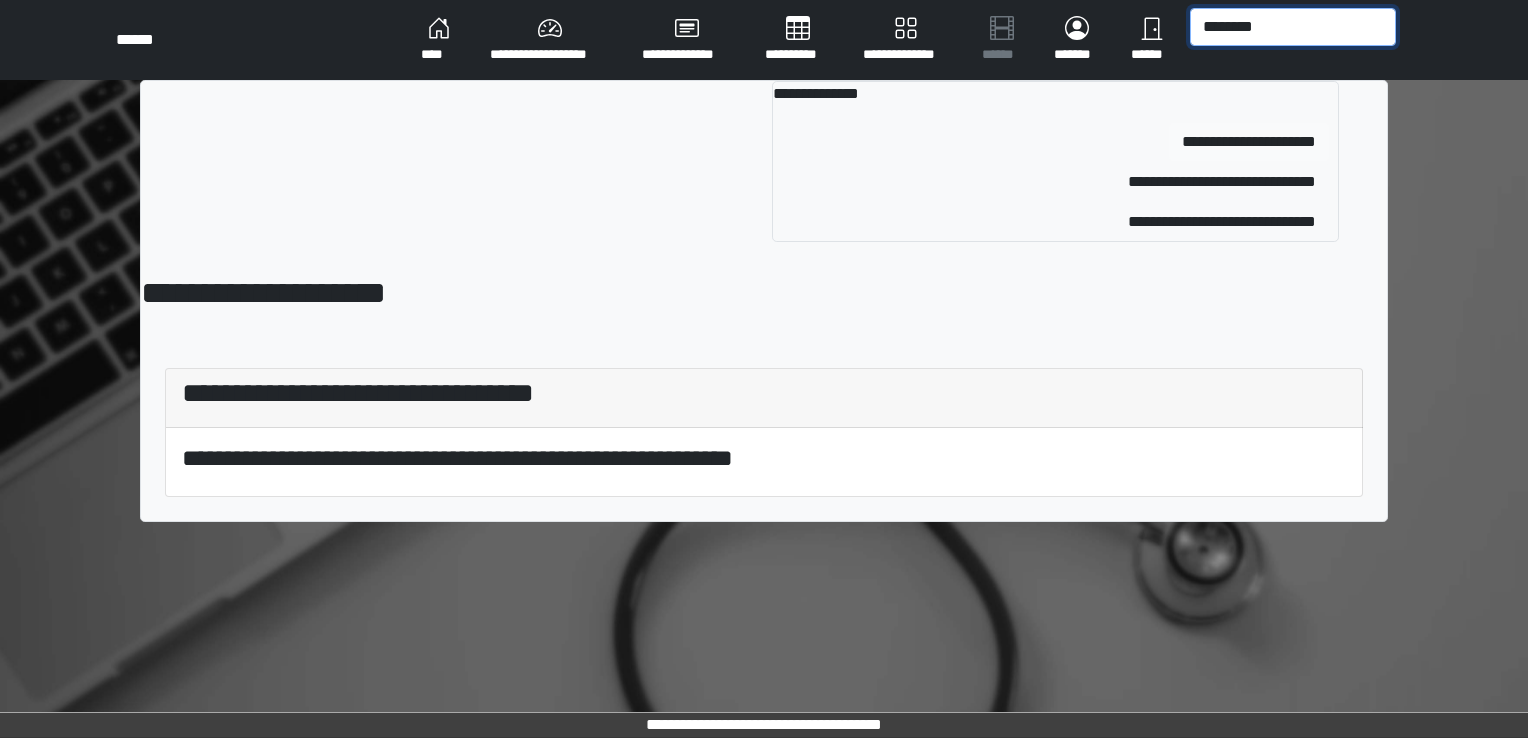 type on "********" 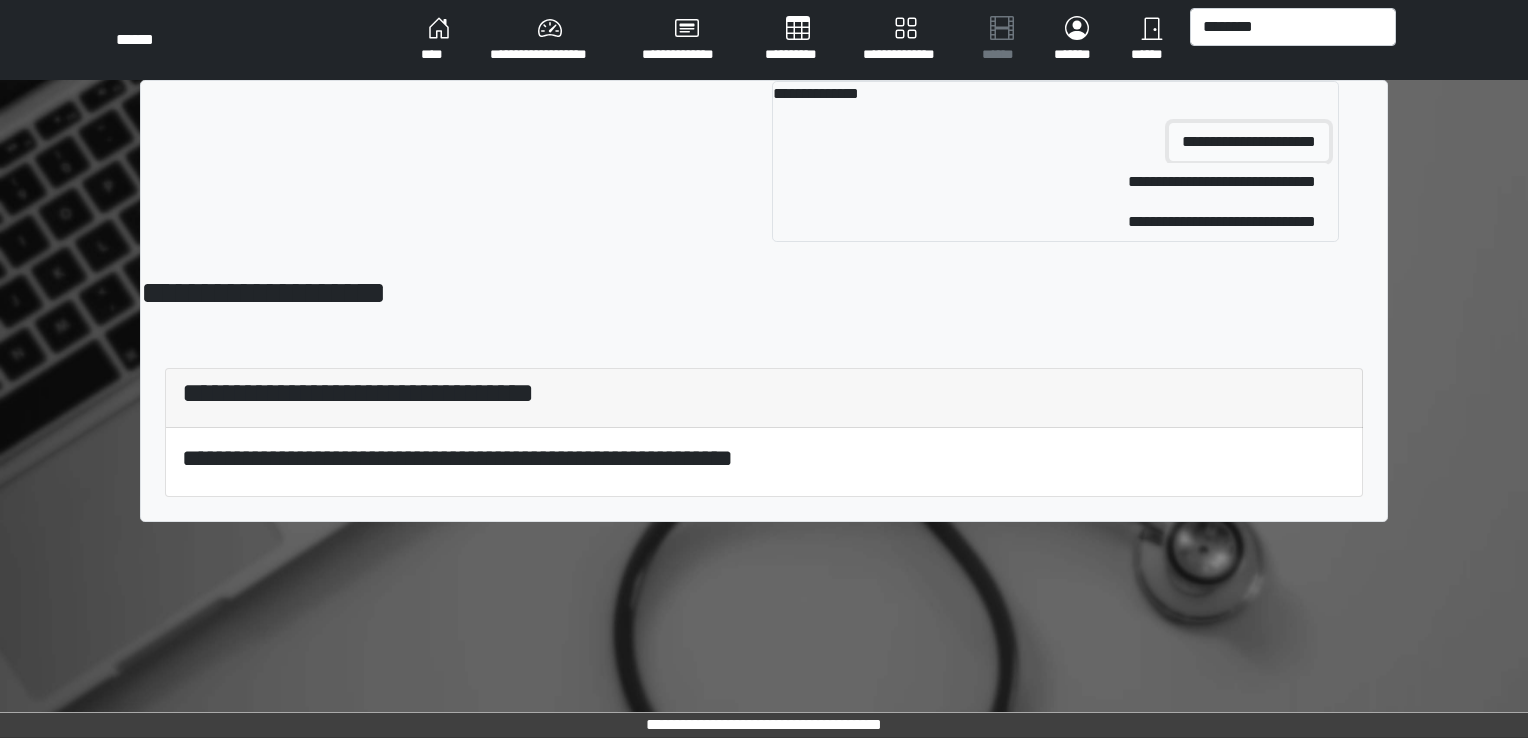 click on "**********" at bounding box center [1249, 142] 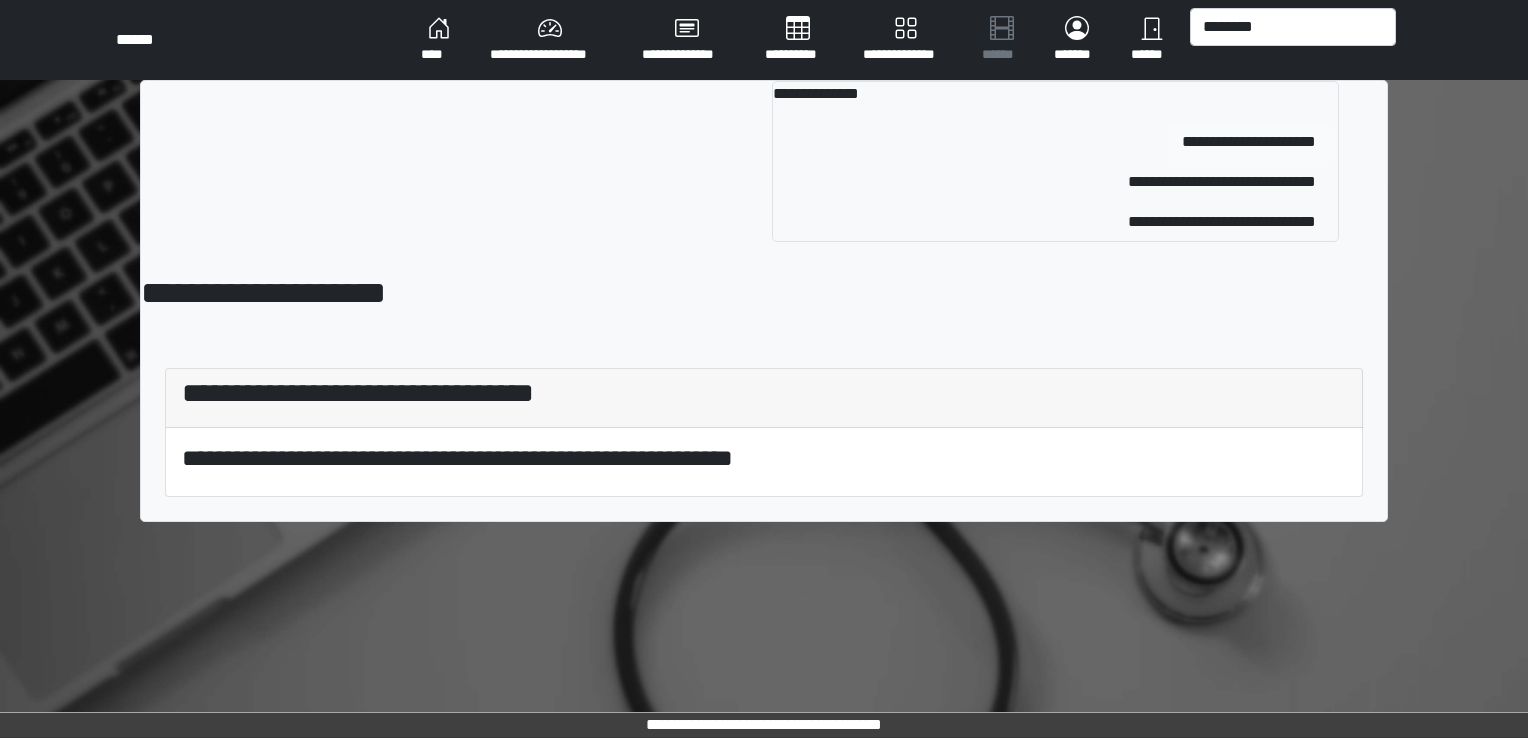 type 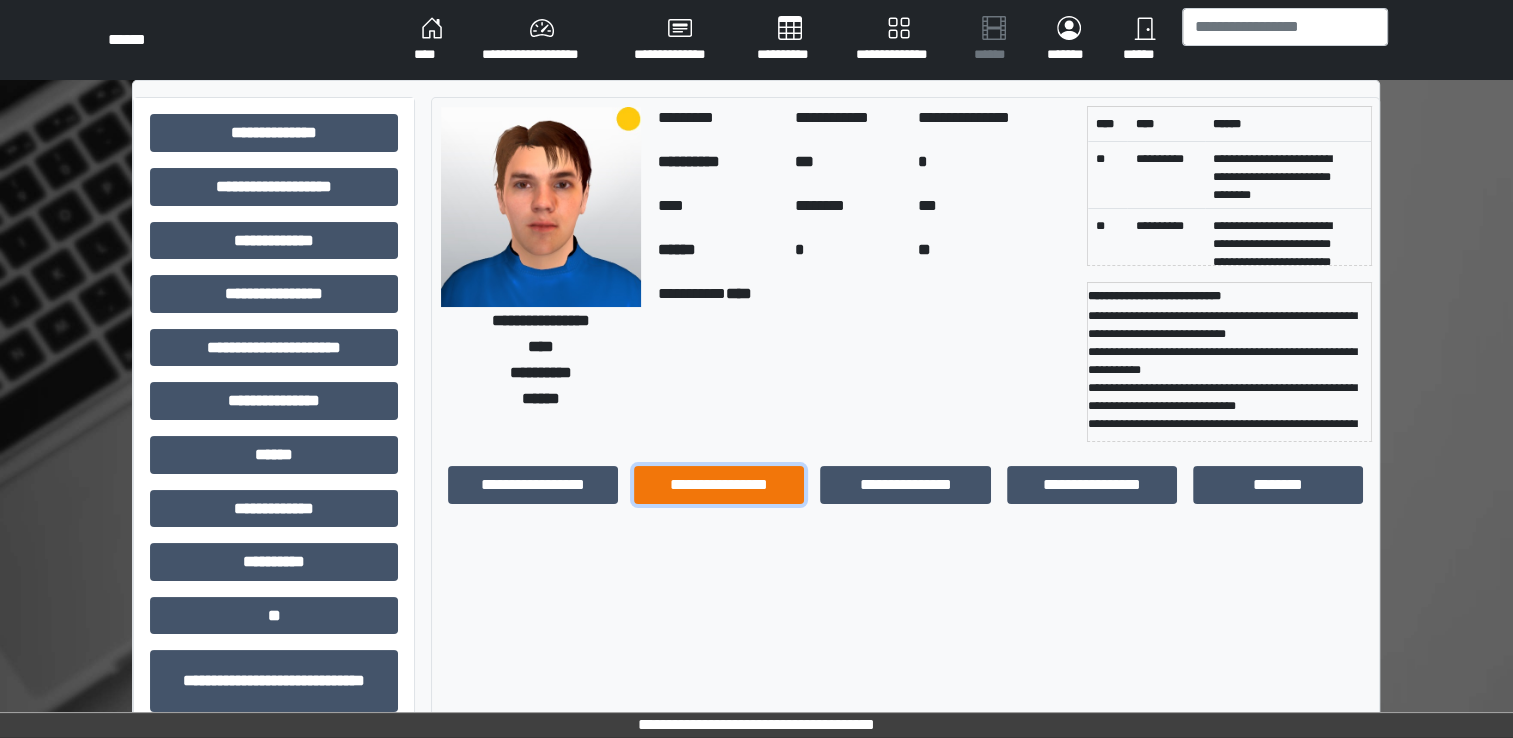 click on "**********" at bounding box center (719, 485) 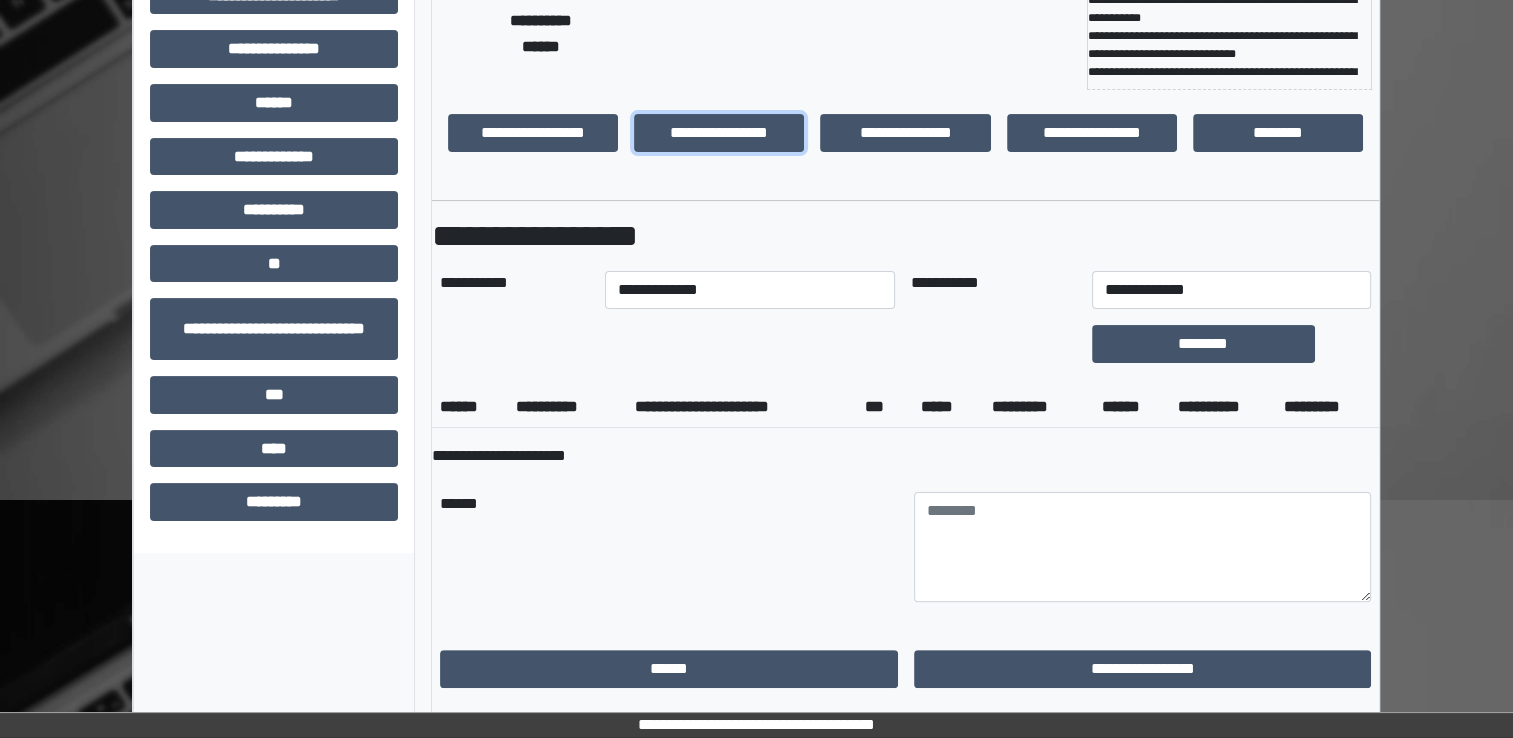 scroll, scrollTop: 400, scrollLeft: 0, axis: vertical 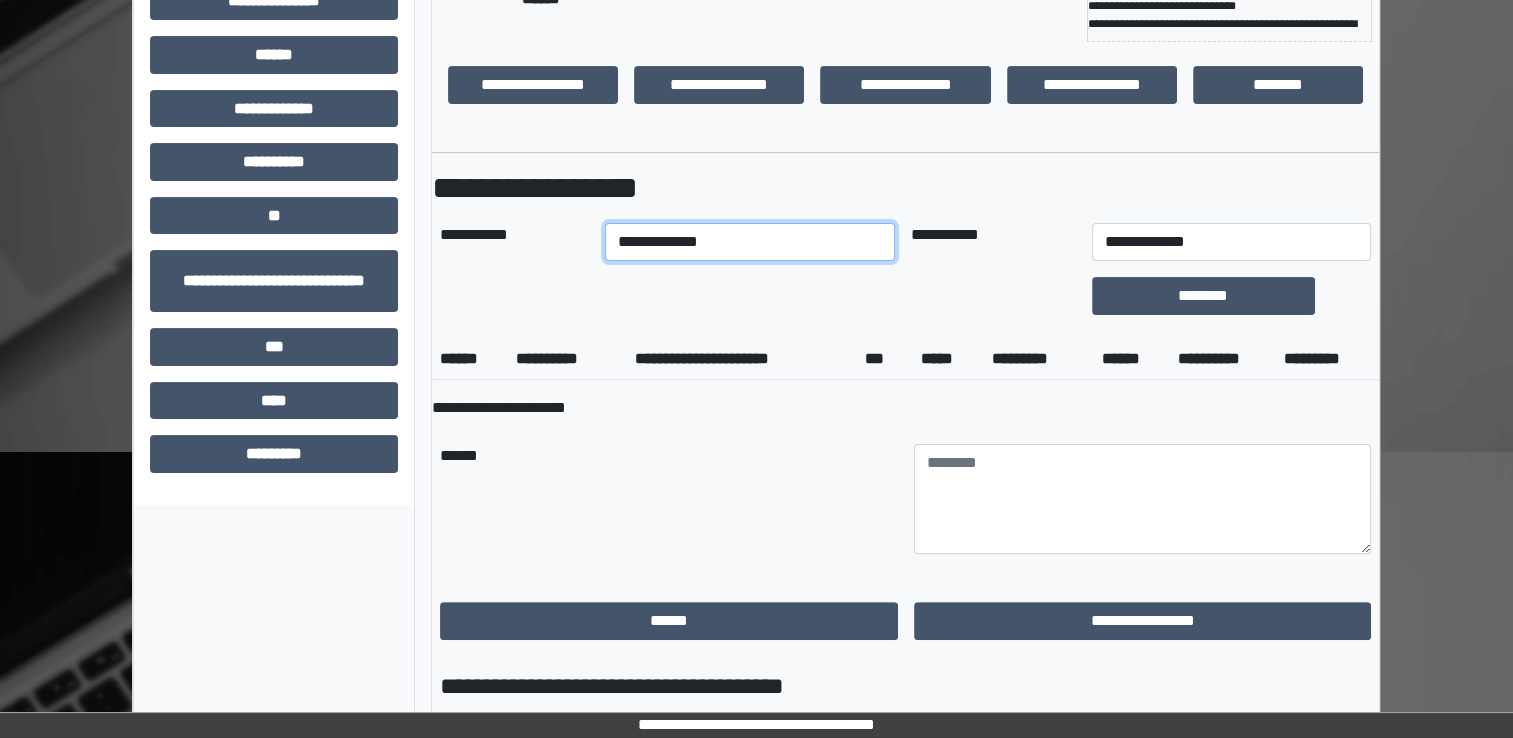 click on "**********" at bounding box center [750, 242] 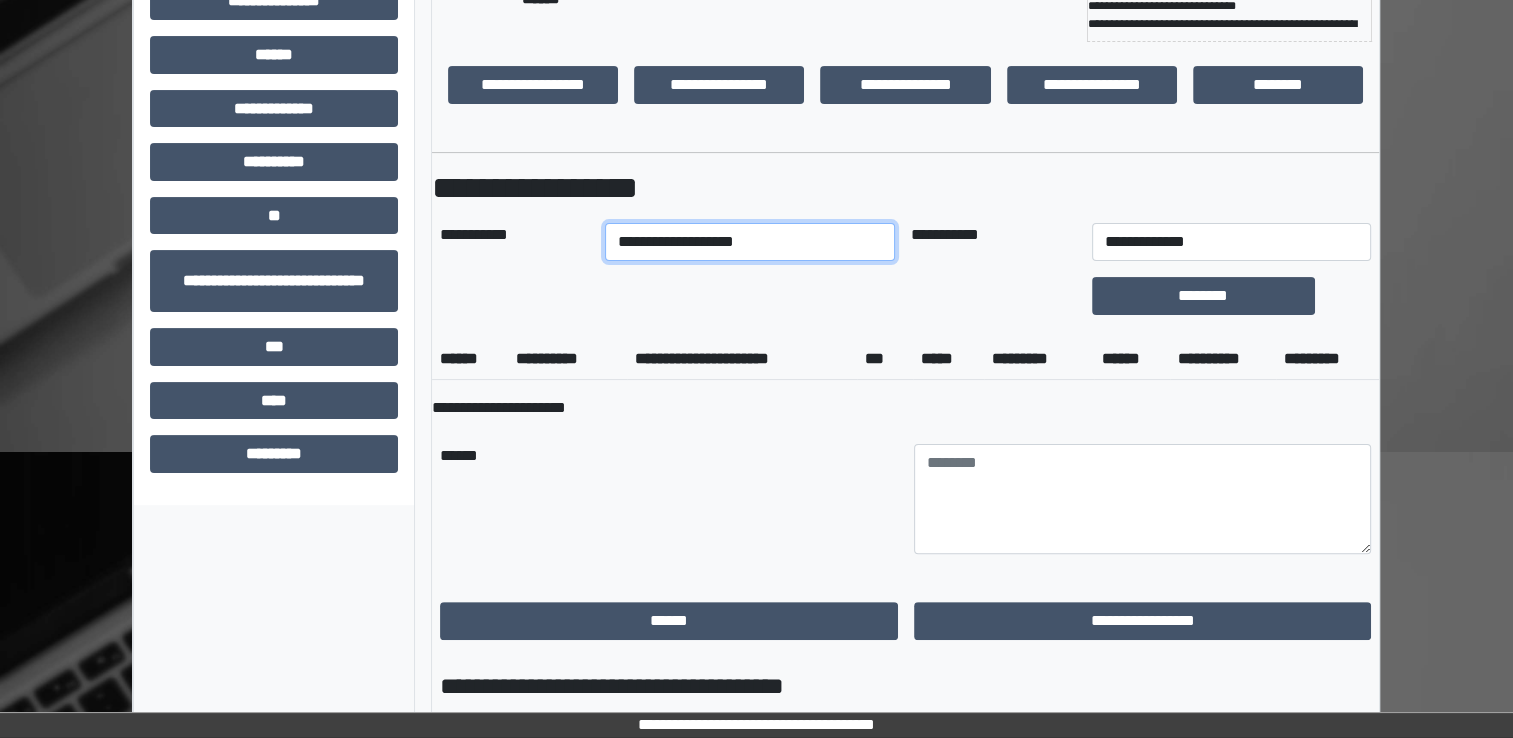 click on "**********" at bounding box center (750, 242) 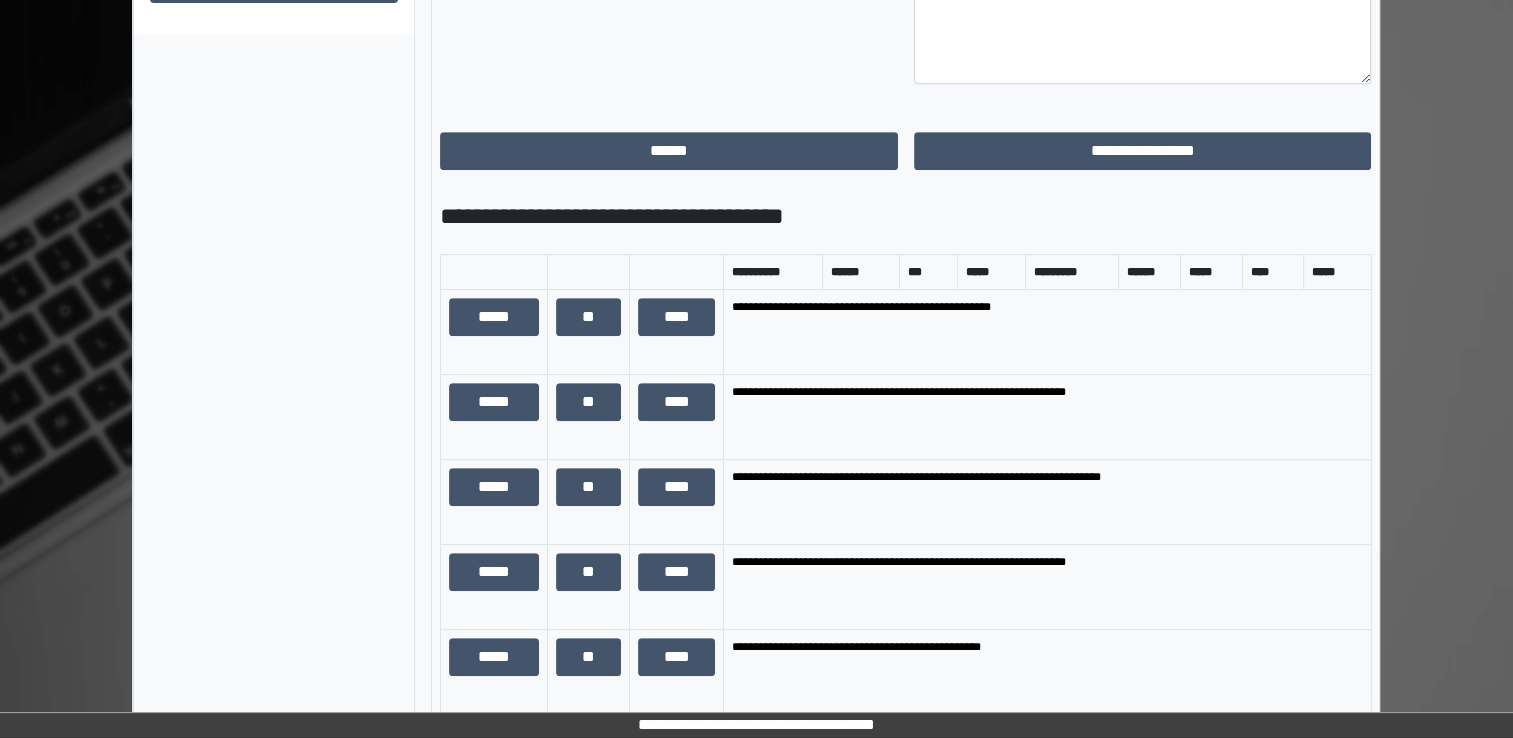 scroll, scrollTop: 900, scrollLeft: 0, axis: vertical 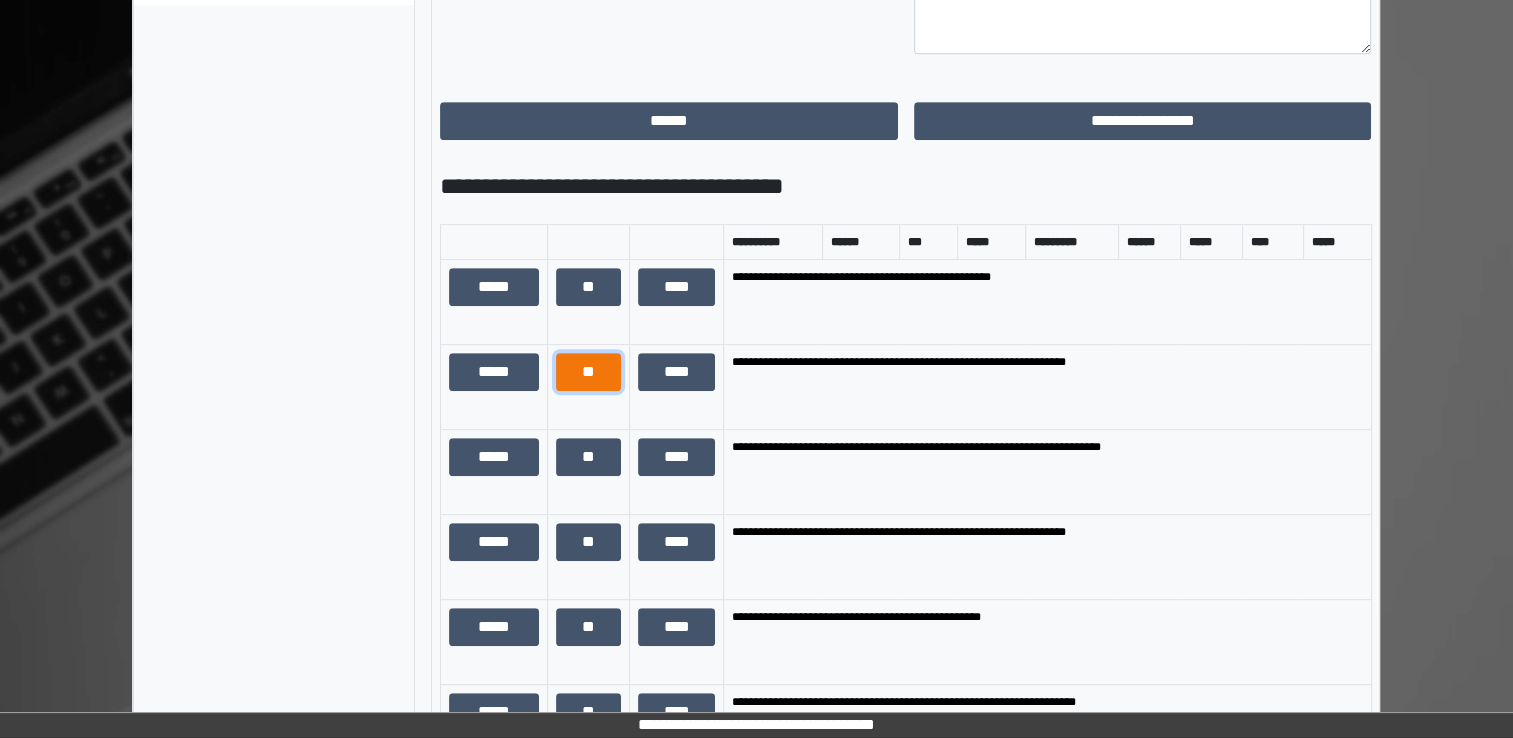 click on "**" at bounding box center (588, 372) 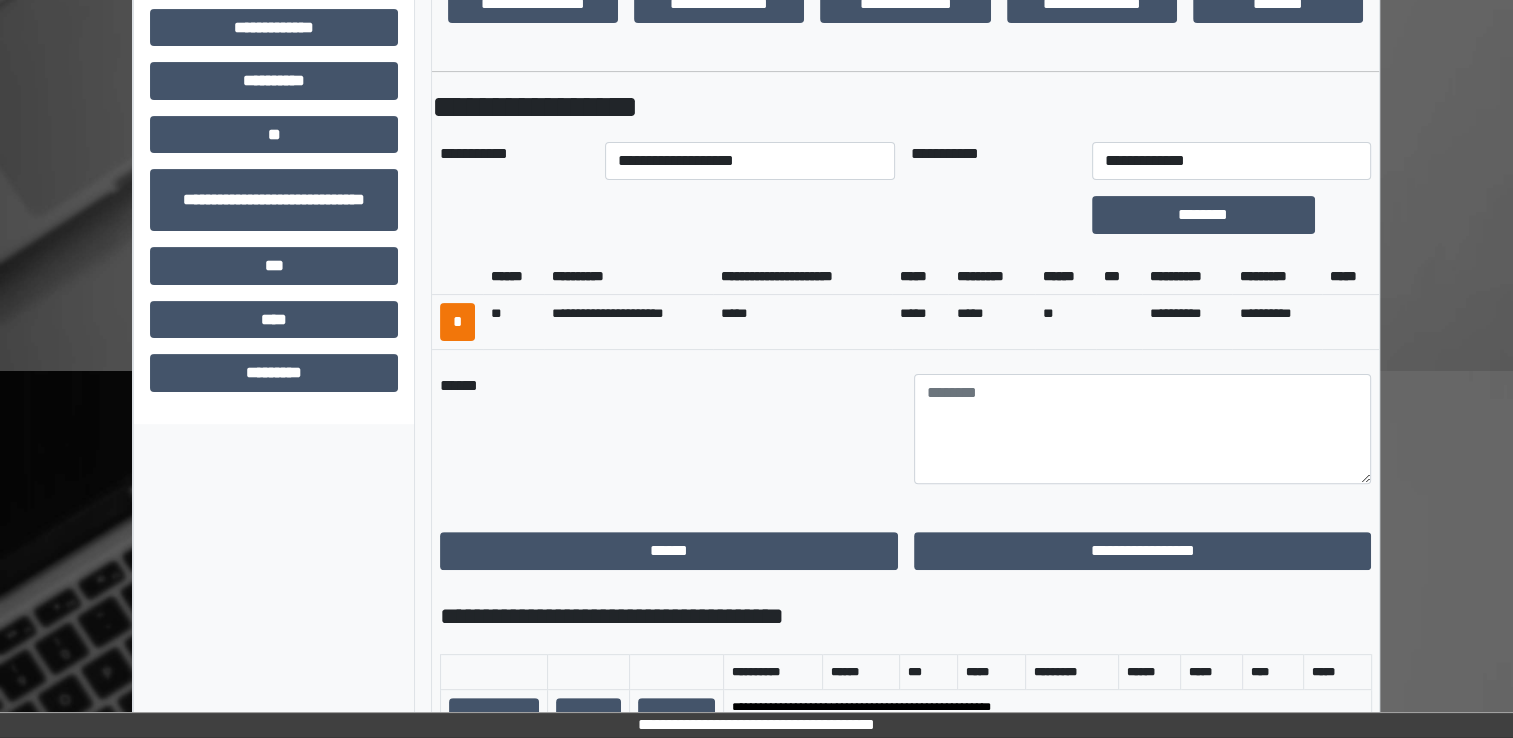 scroll, scrollTop: 400, scrollLeft: 0, axis: vertical 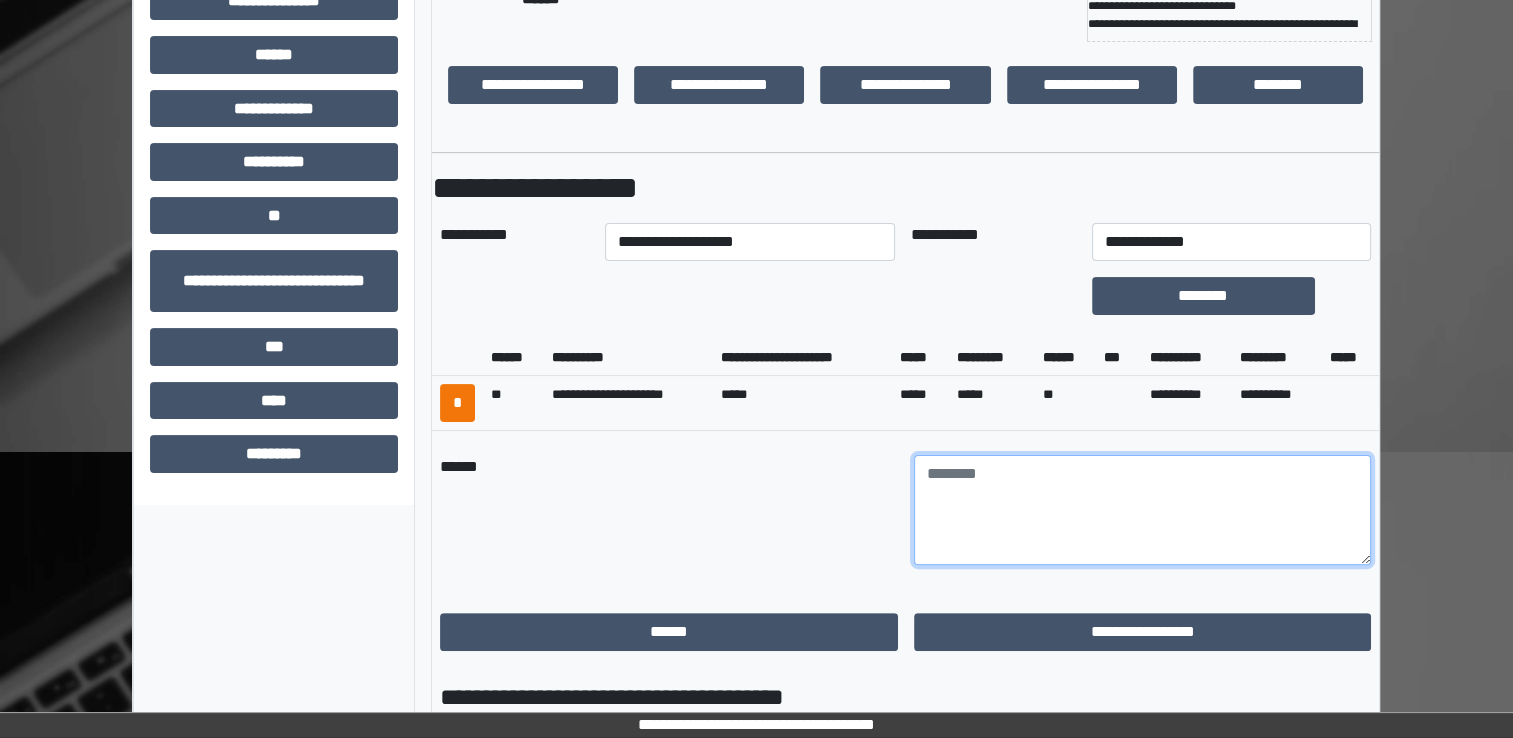 click at bounding box center (1143, 510) 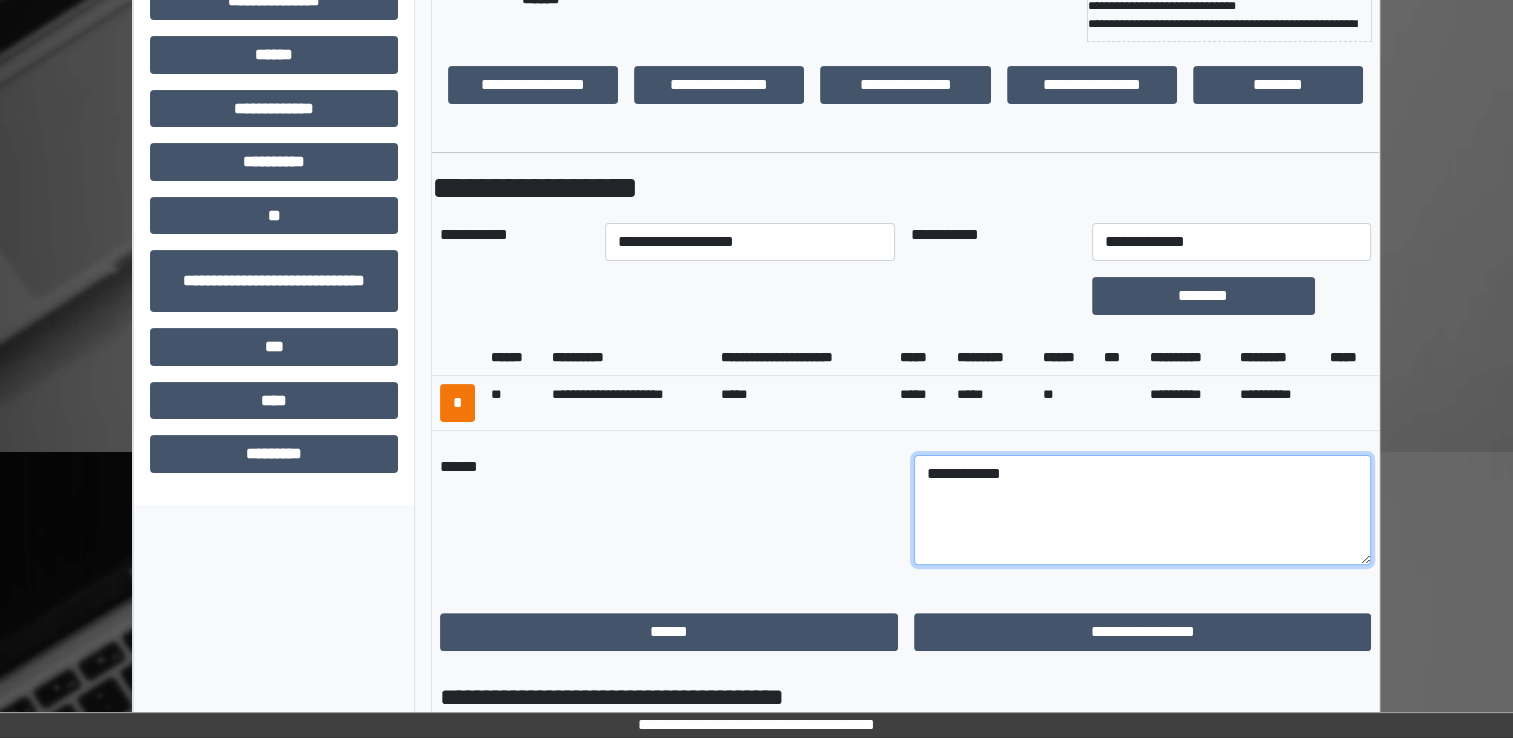 click on "**********" at bounding box center (1143, 510) 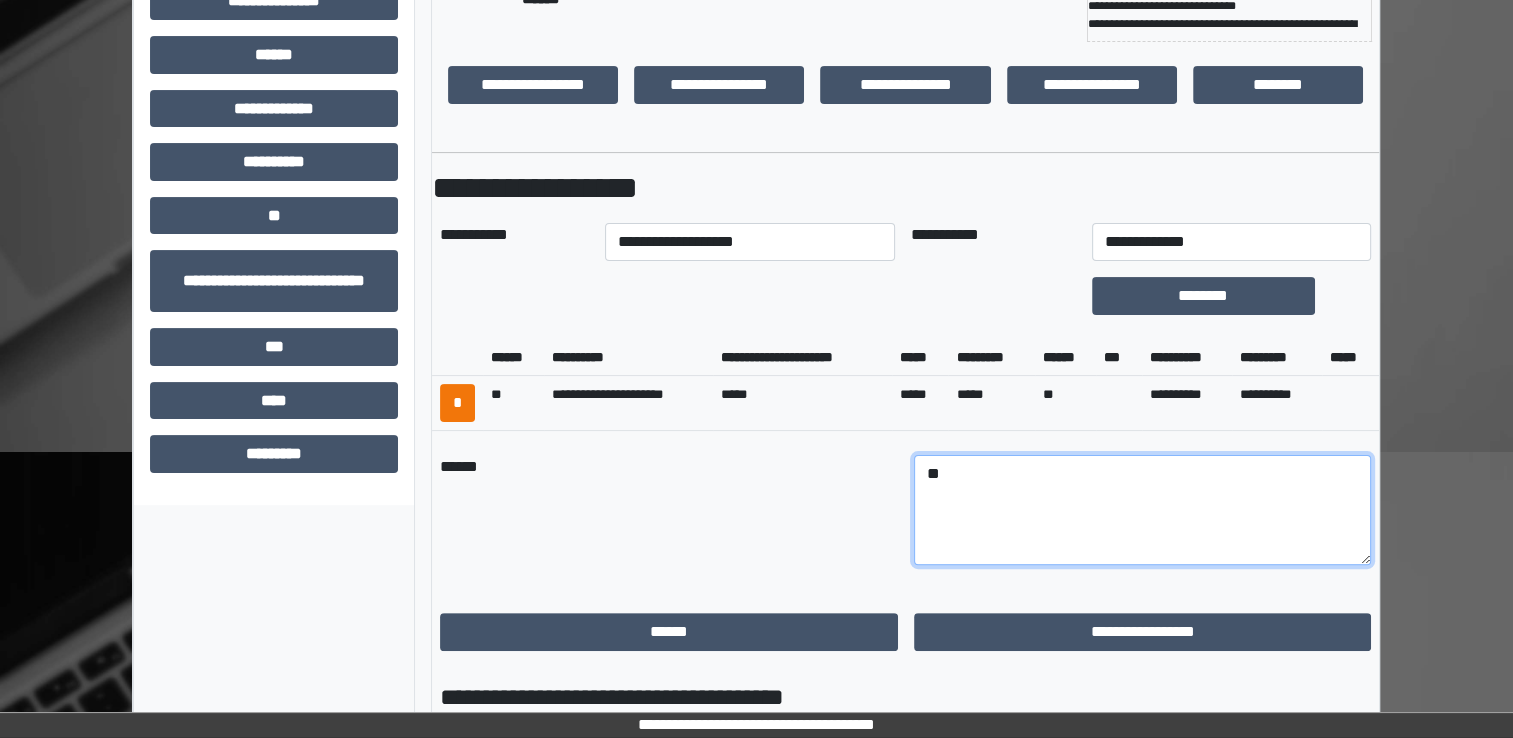 type on "*" 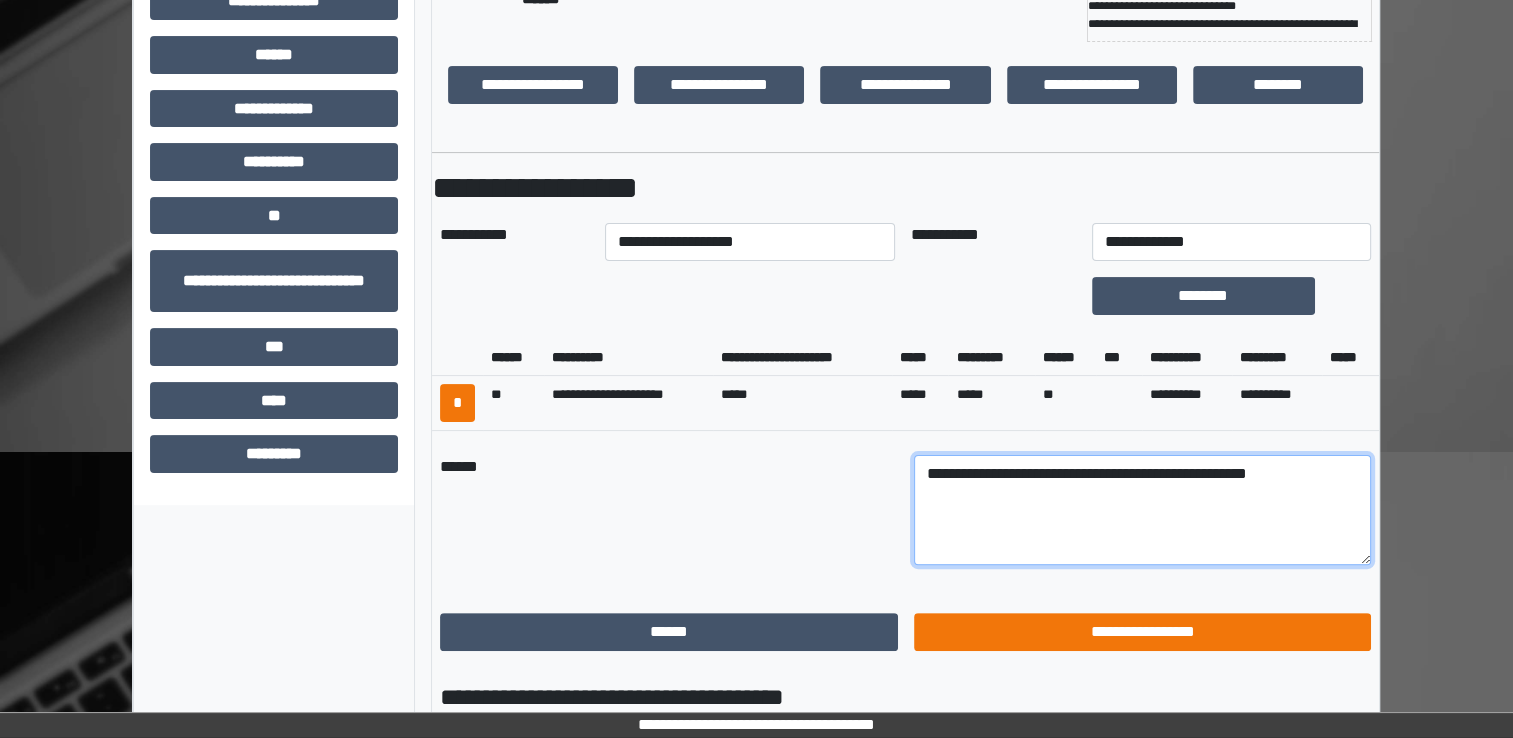 type on "**********" 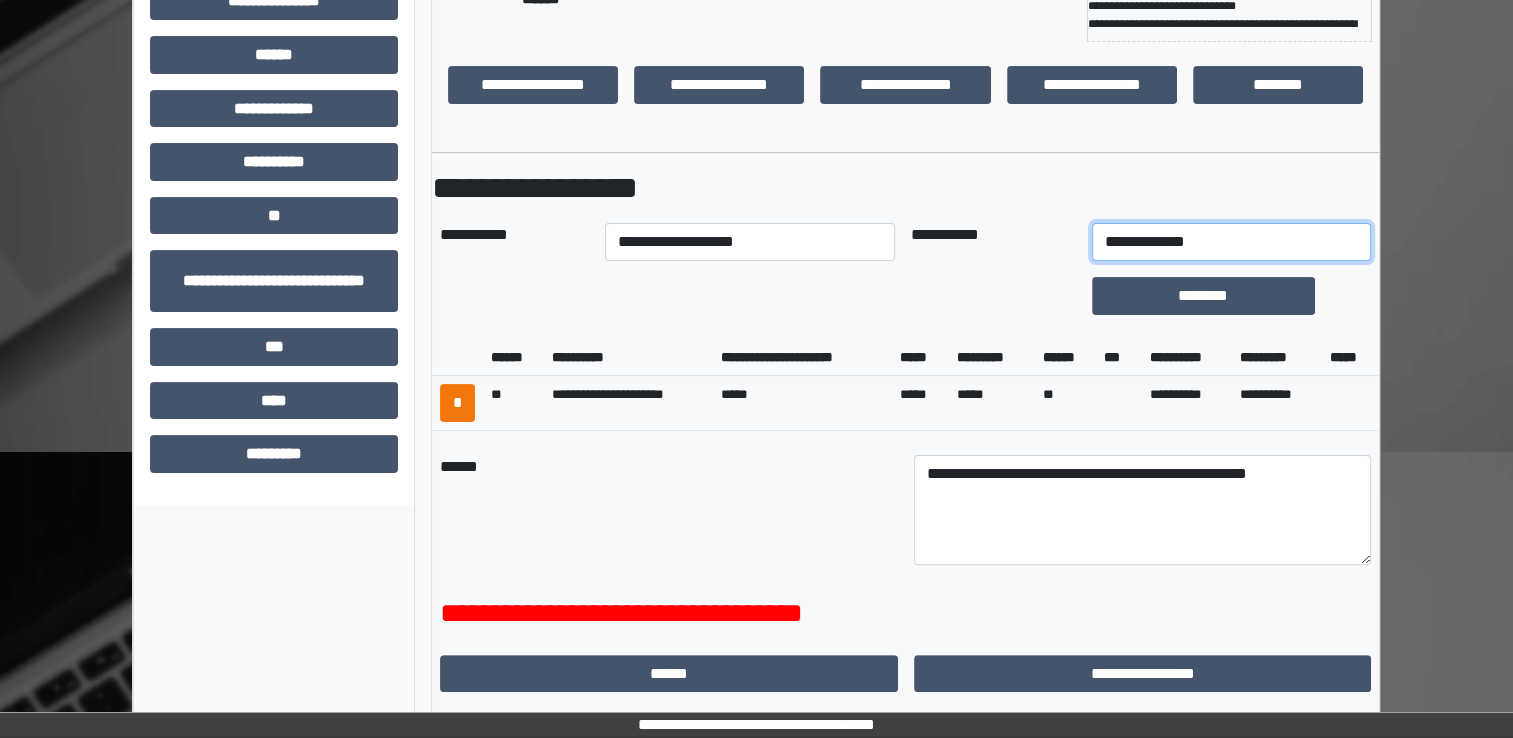 click on "**********" at bounding box center [1231, 242] 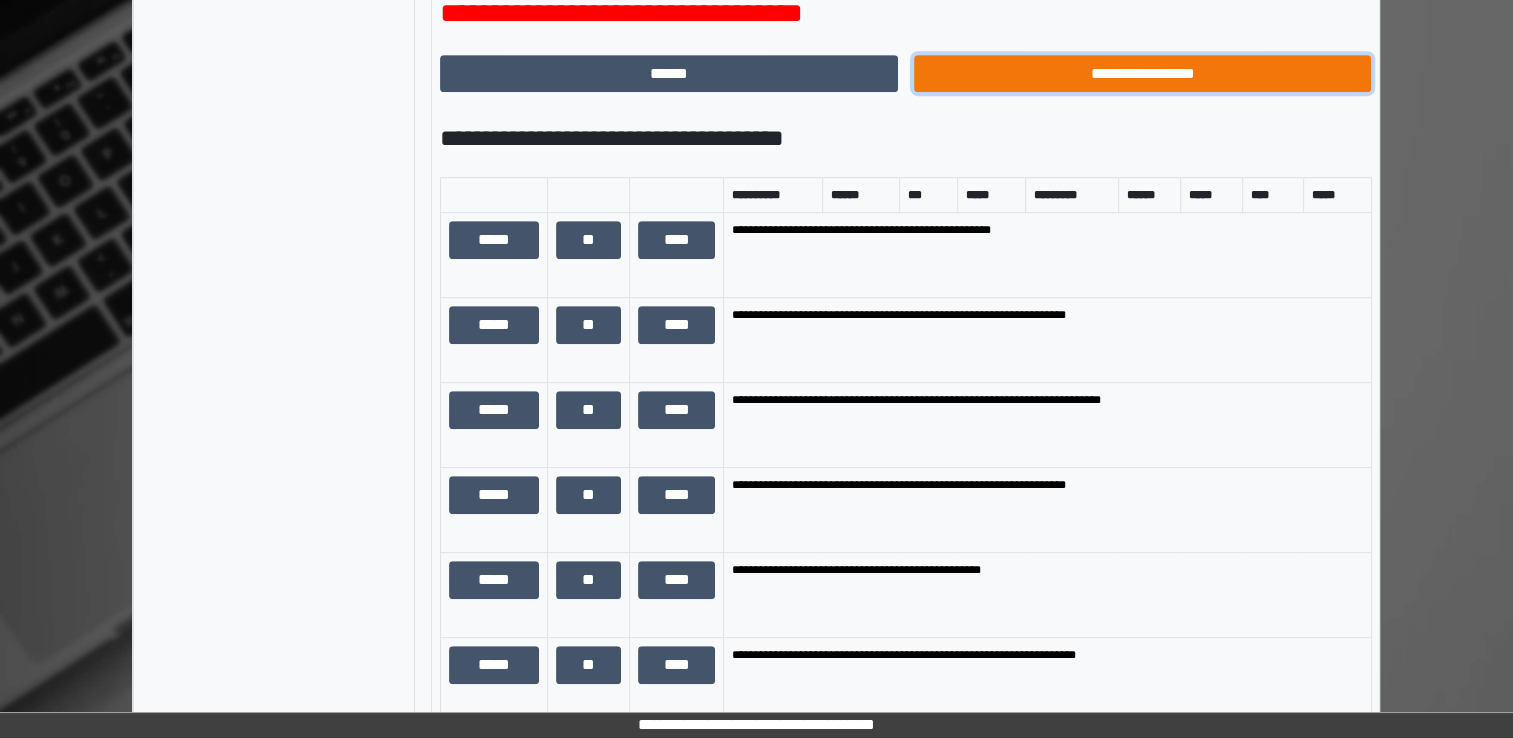 click on "**********" at bounding box center (1143, 74) 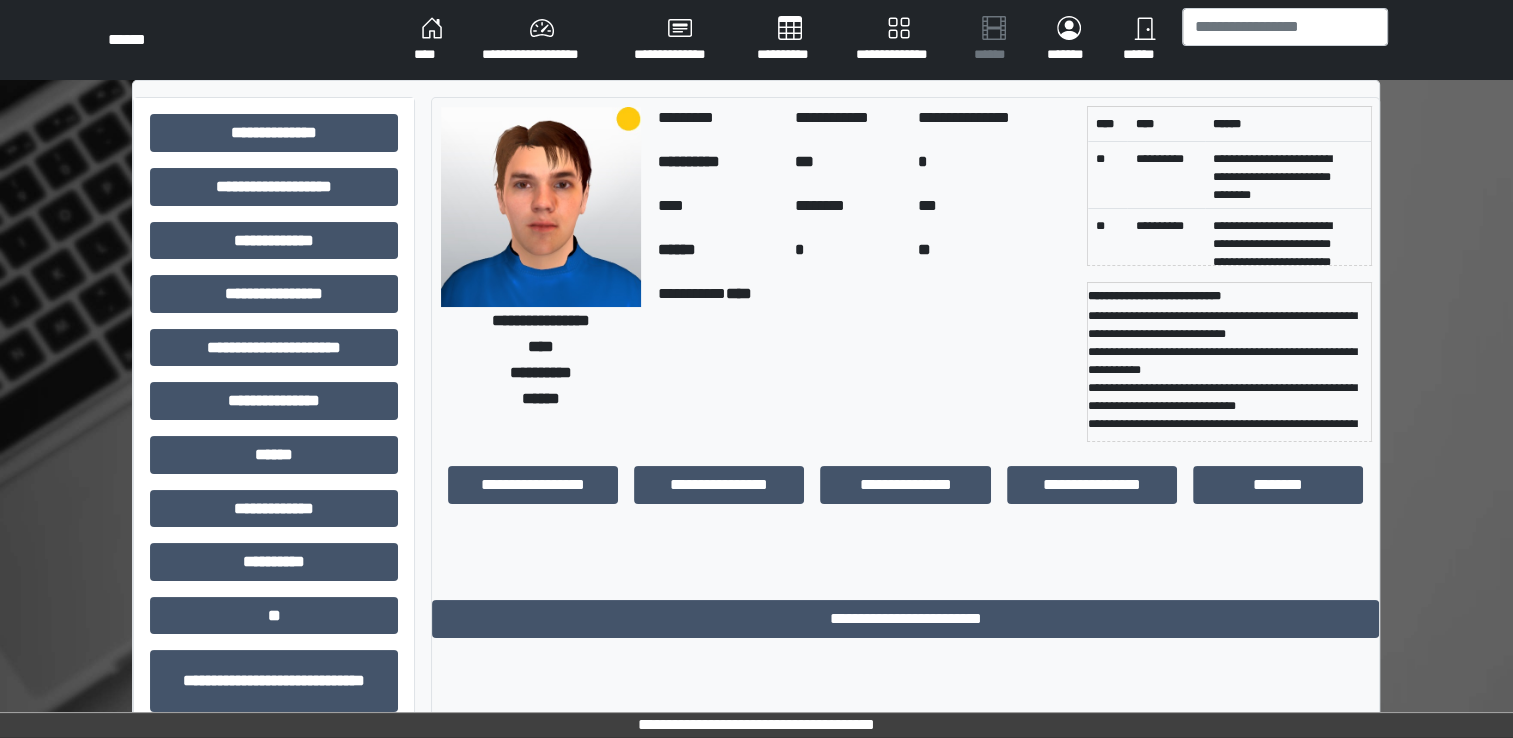 scroll, scrollTop: 0, scrollLeft: 0, axis: both 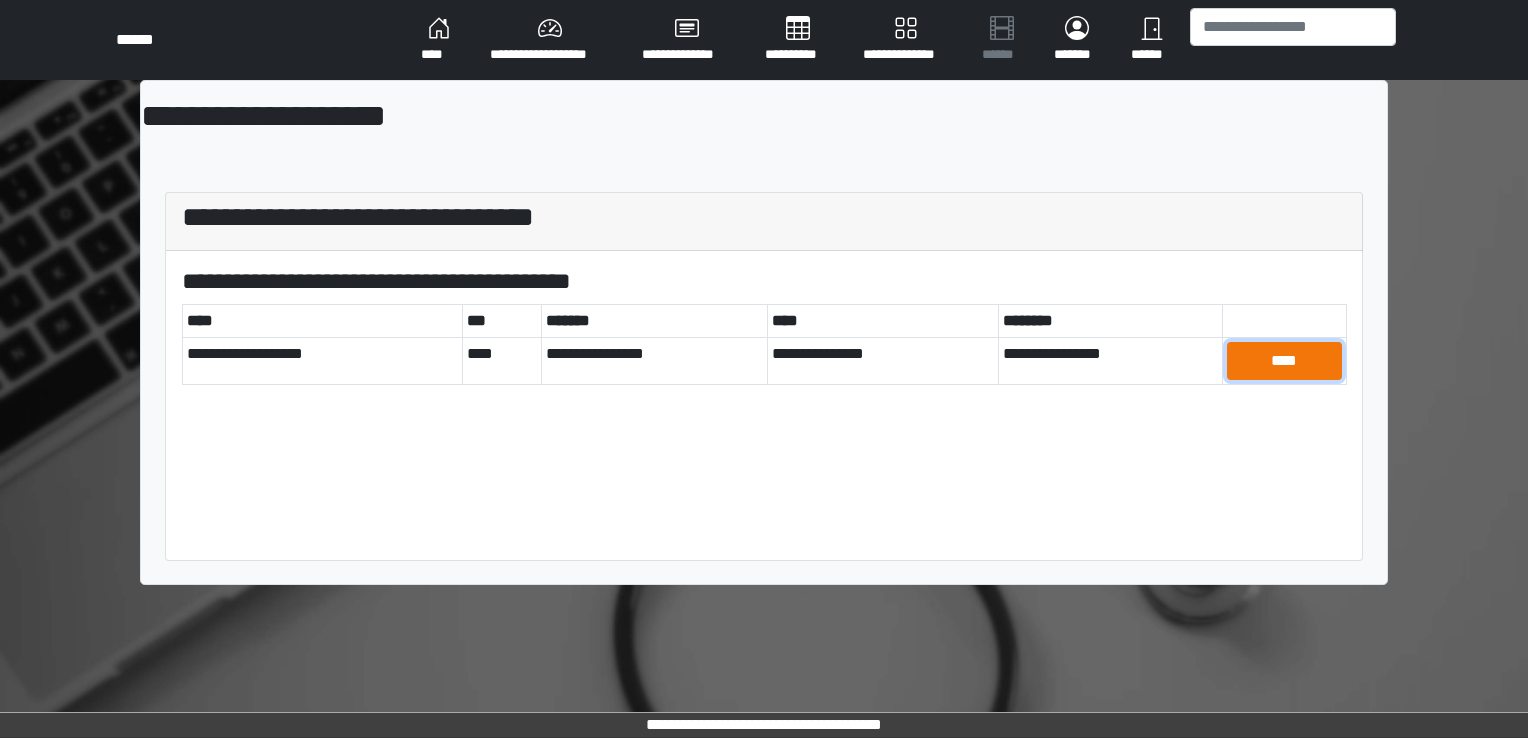 click on "****" at bounding box center [1284, 361] 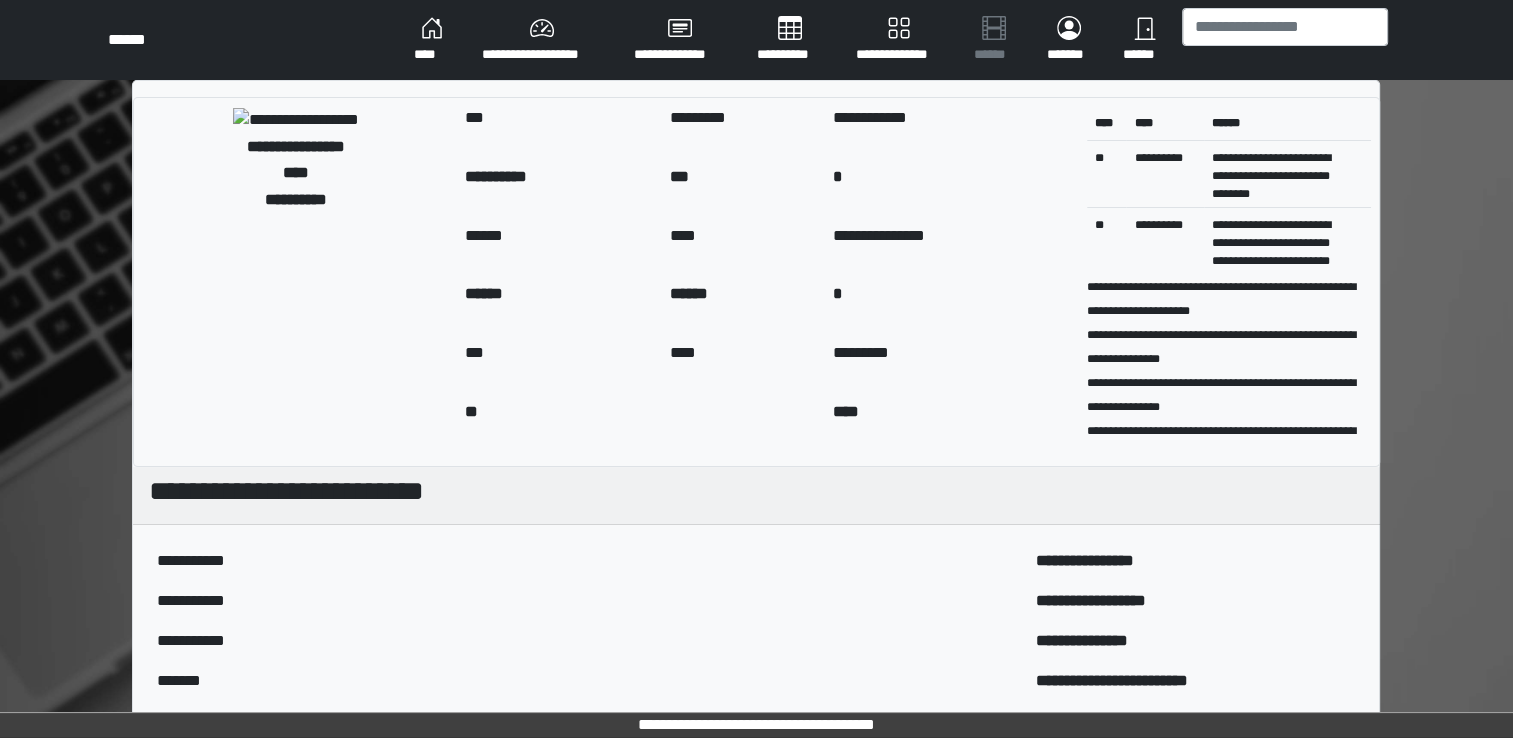 scroll, scrollTop: 400, scrollLeft: 0, axis: vertical 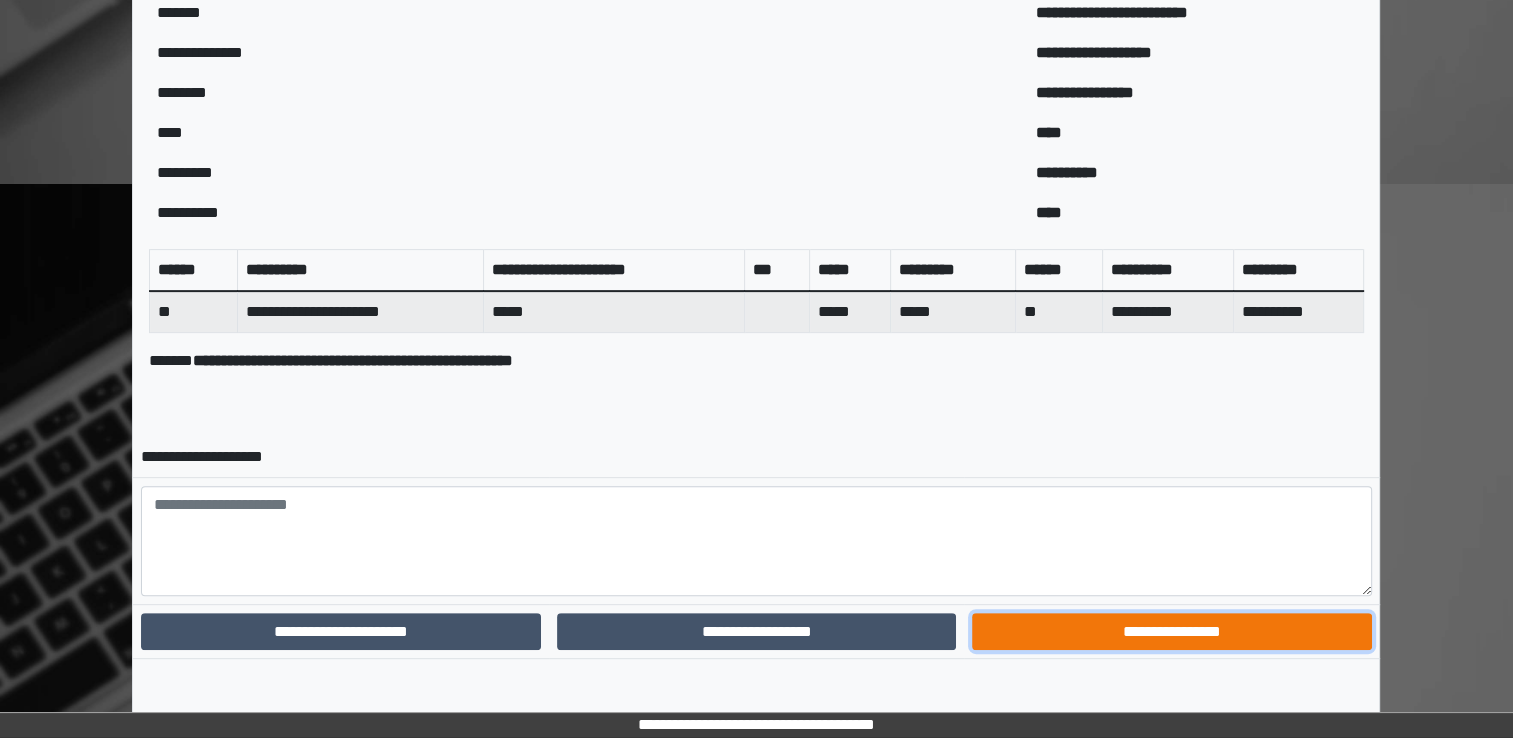 click on "**********" at bounding box center (1171, 632) 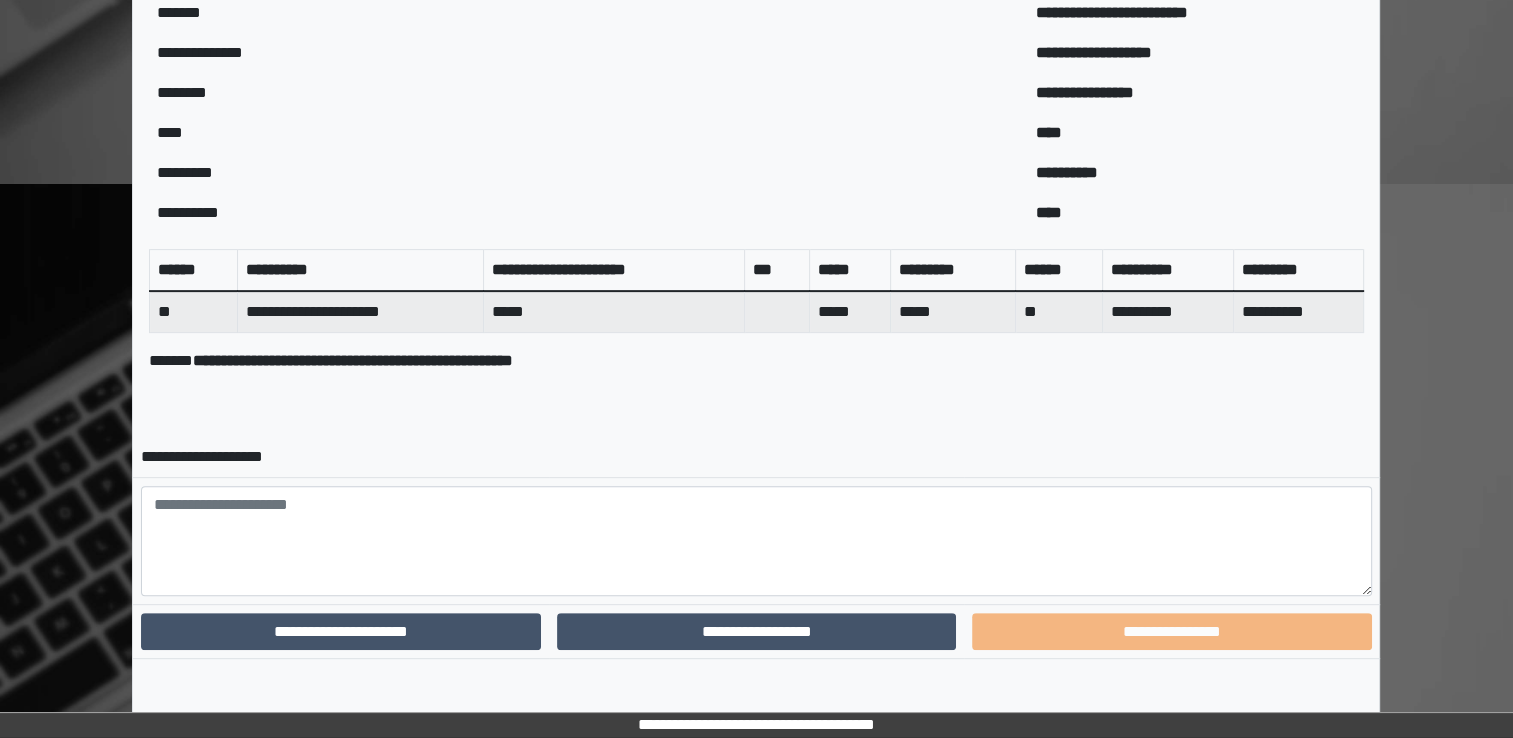 scroll, scrollTop: 583, scrollLeft: 0, axis: vertical 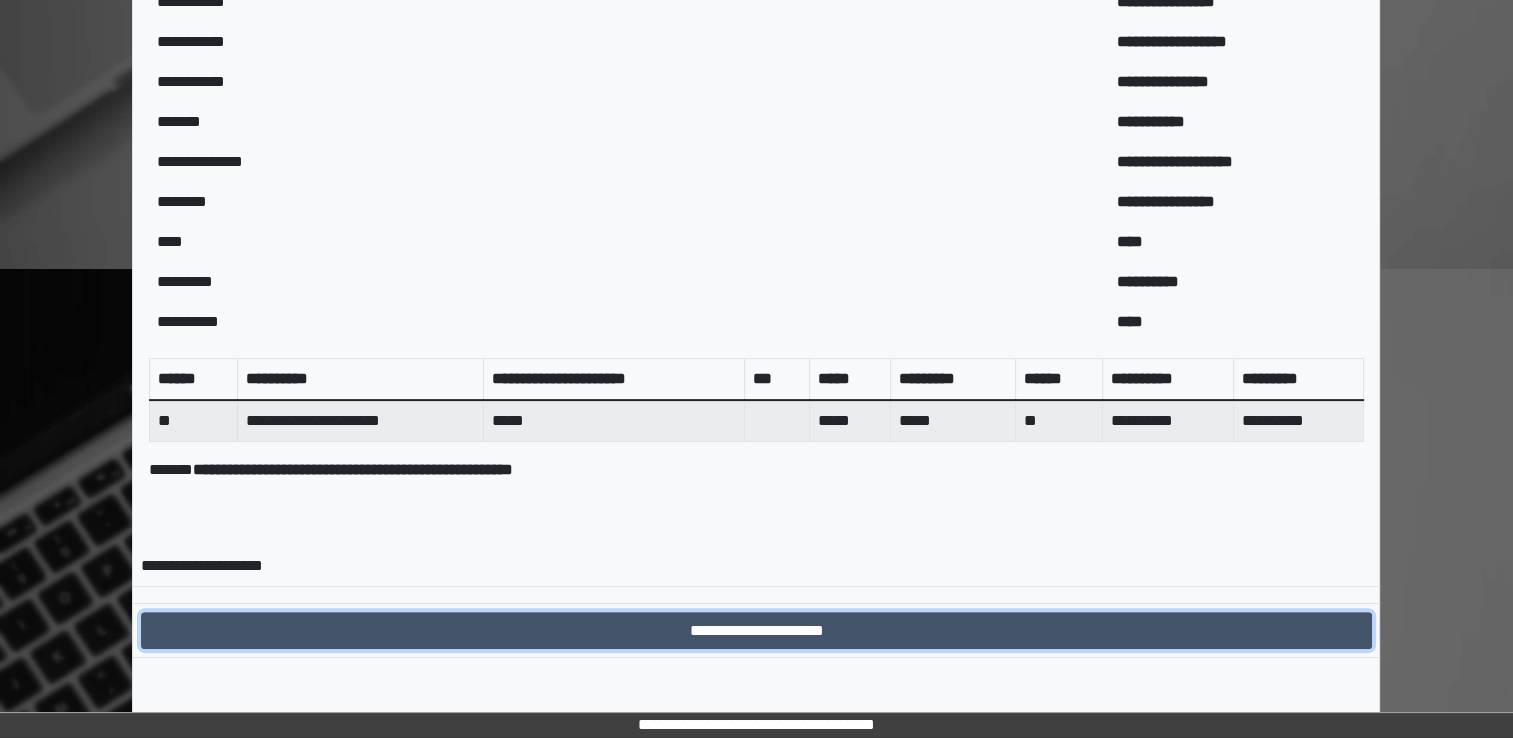 click on "**********" at bounding box center (756, 631) 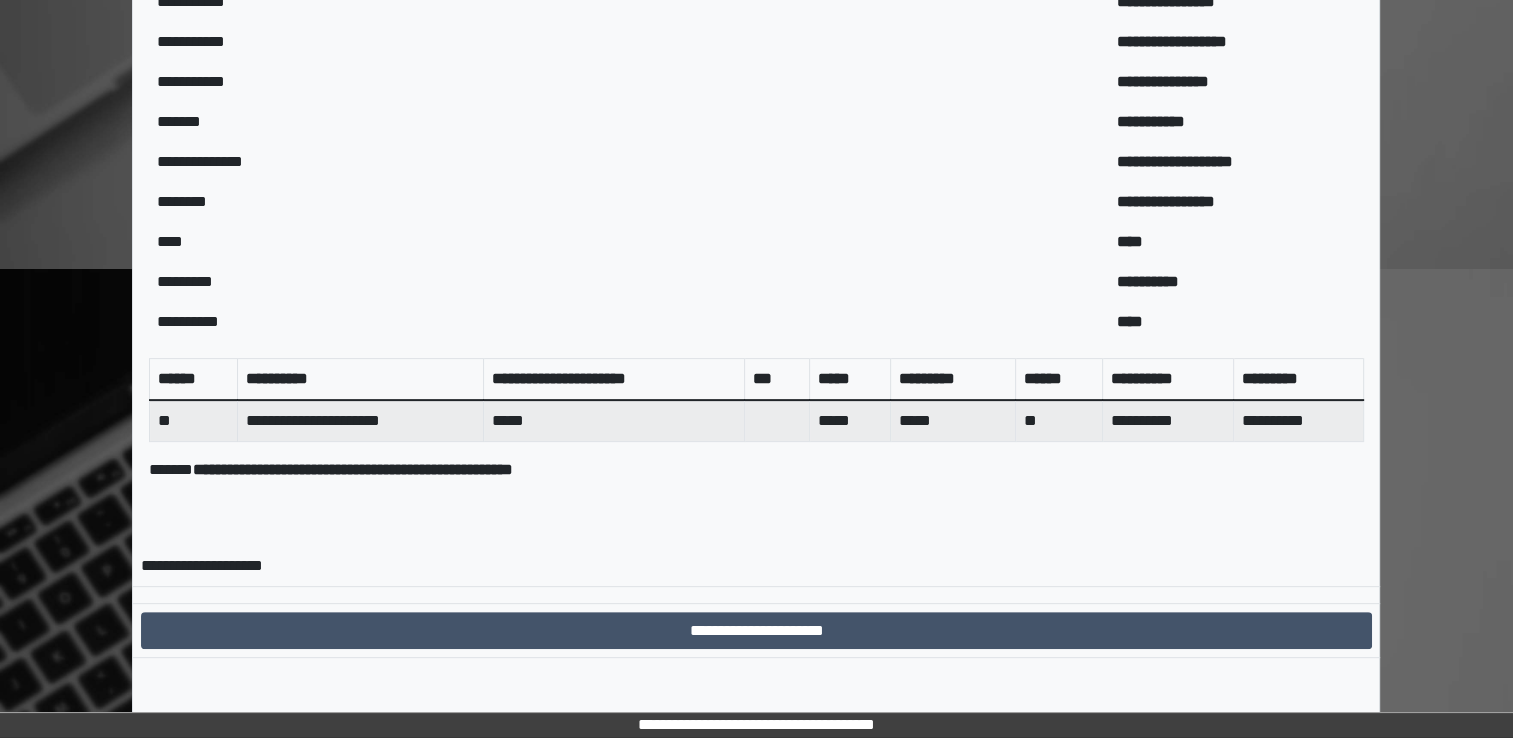 scroll, scrollTop: 0, scrollLeft: 0, axis: both 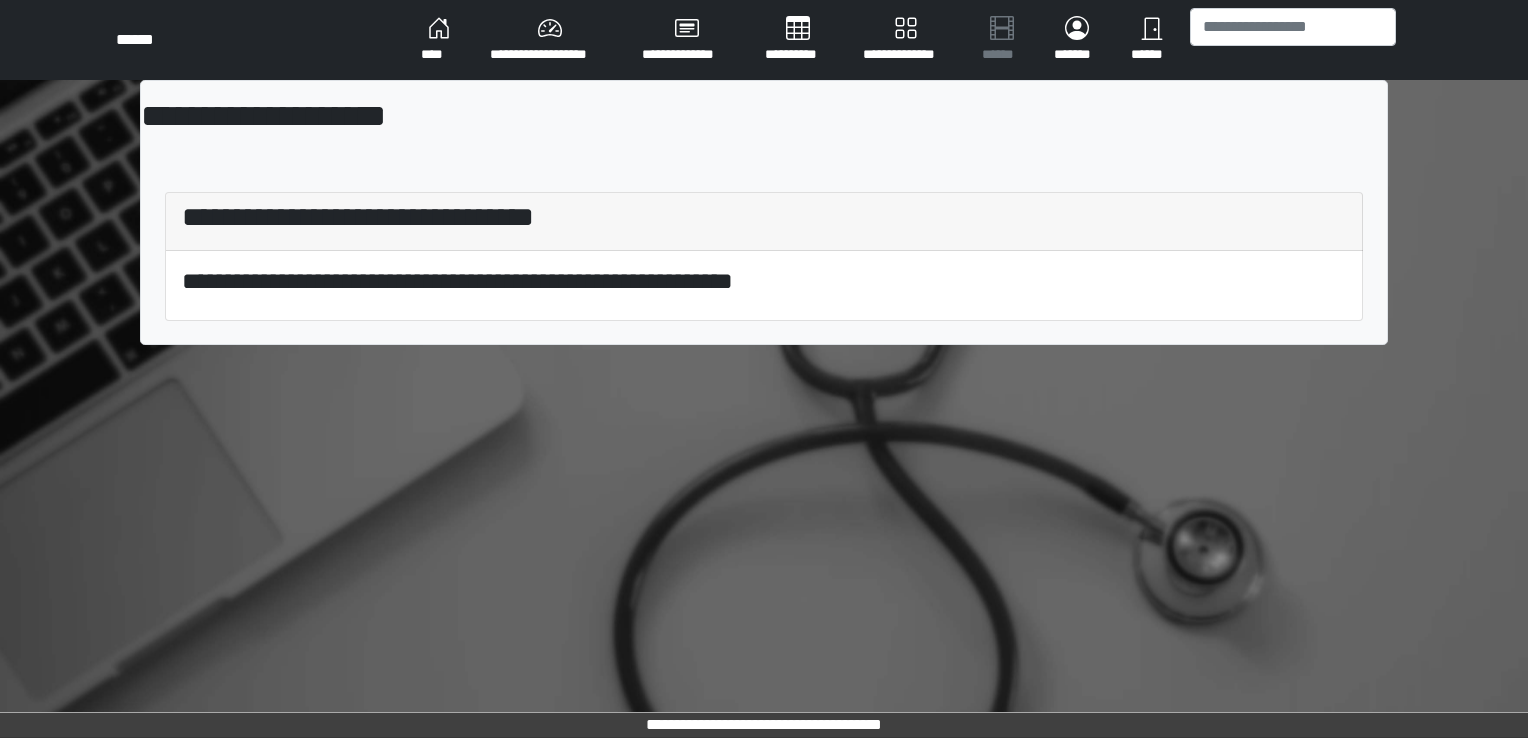 click on "****" at bounding box center [439, 40] 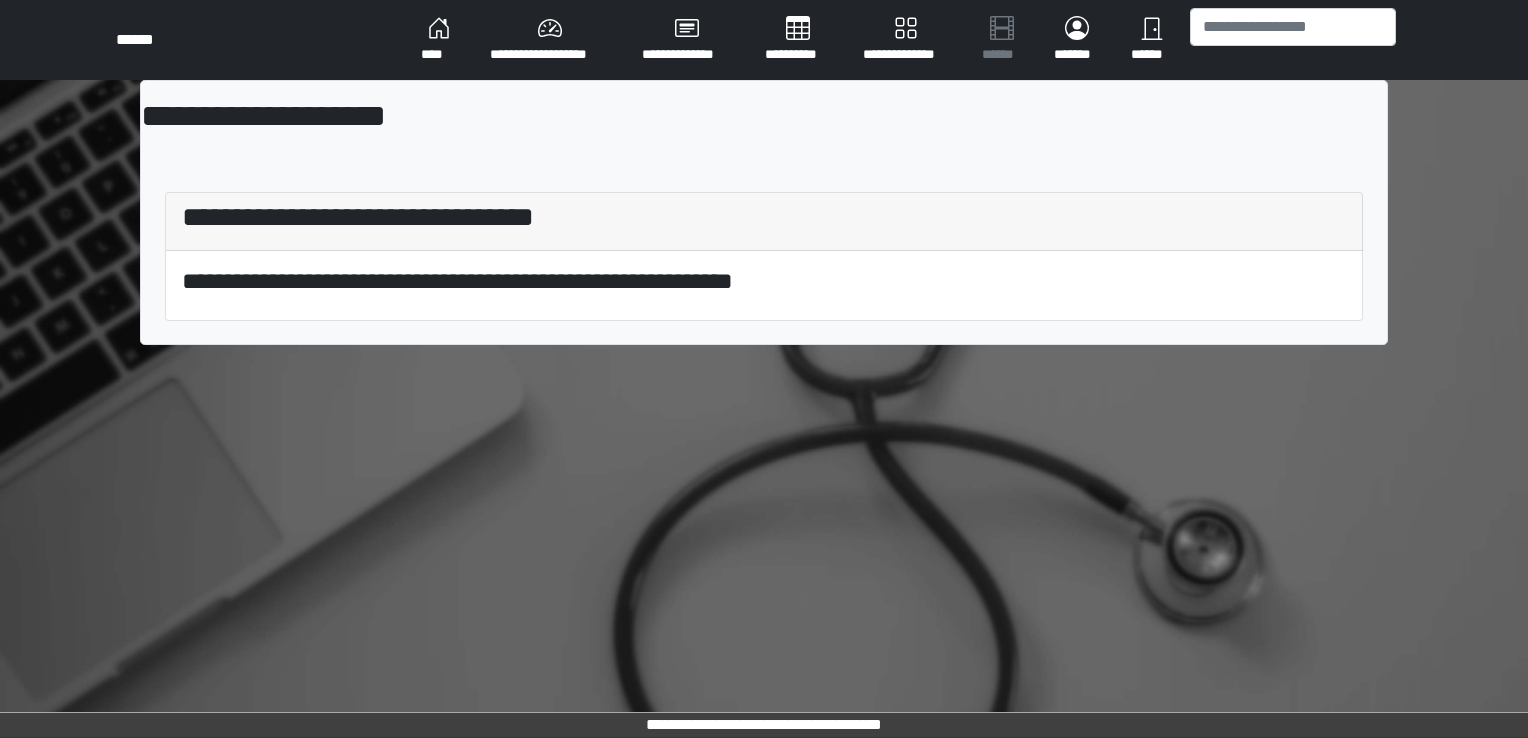 click on "****" at bounding box center [439, 40] 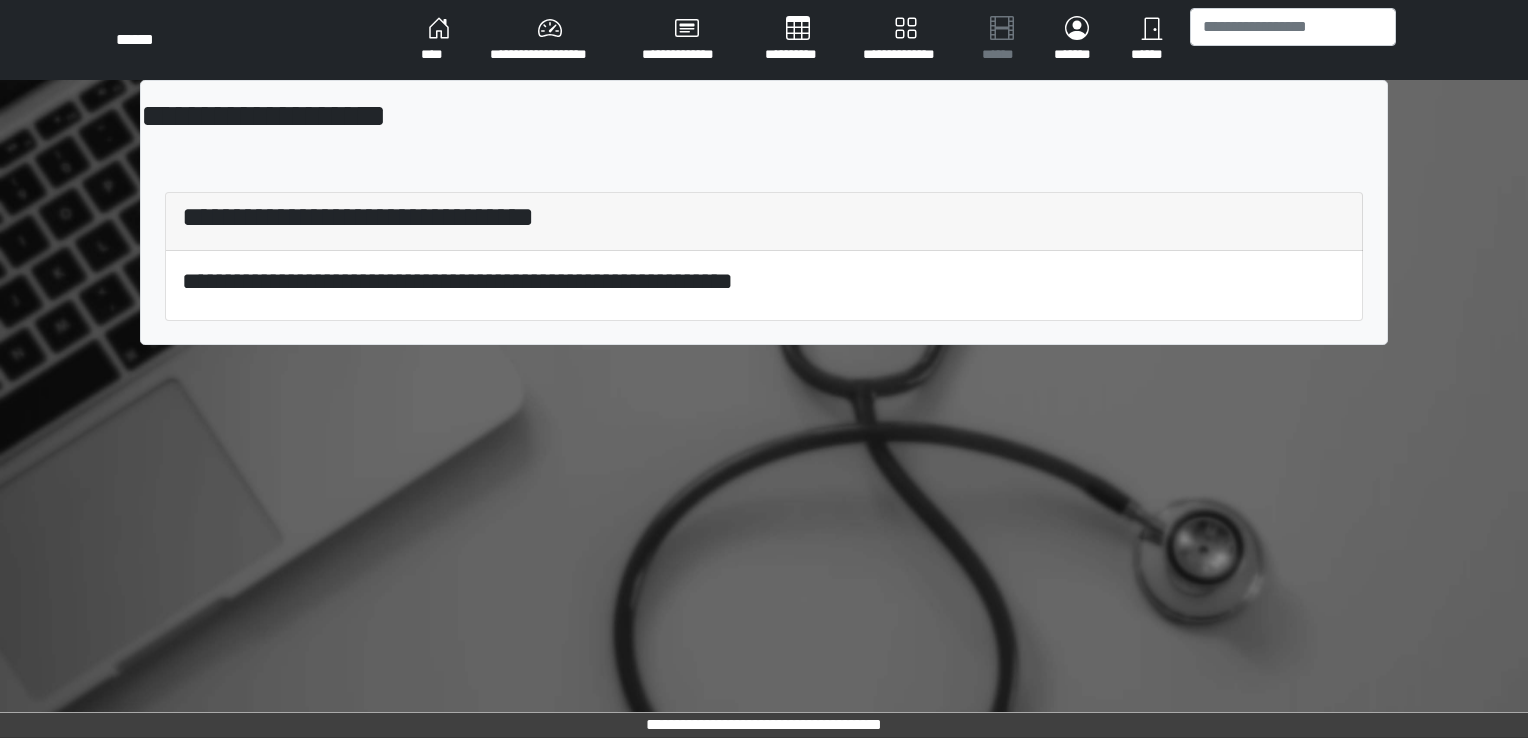 click on "****" at bounding box center [439, 40] 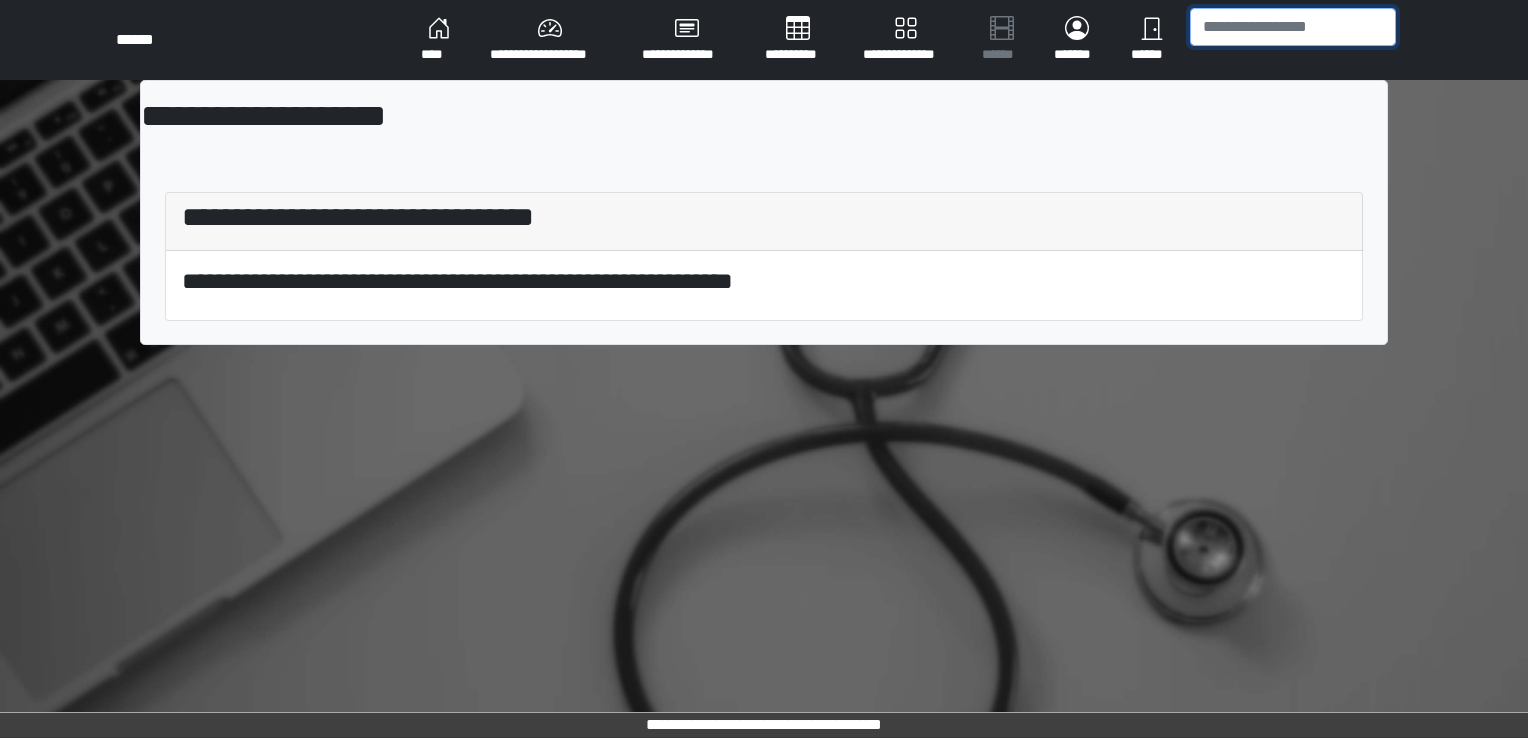 click at bounding box center (1293, 27) 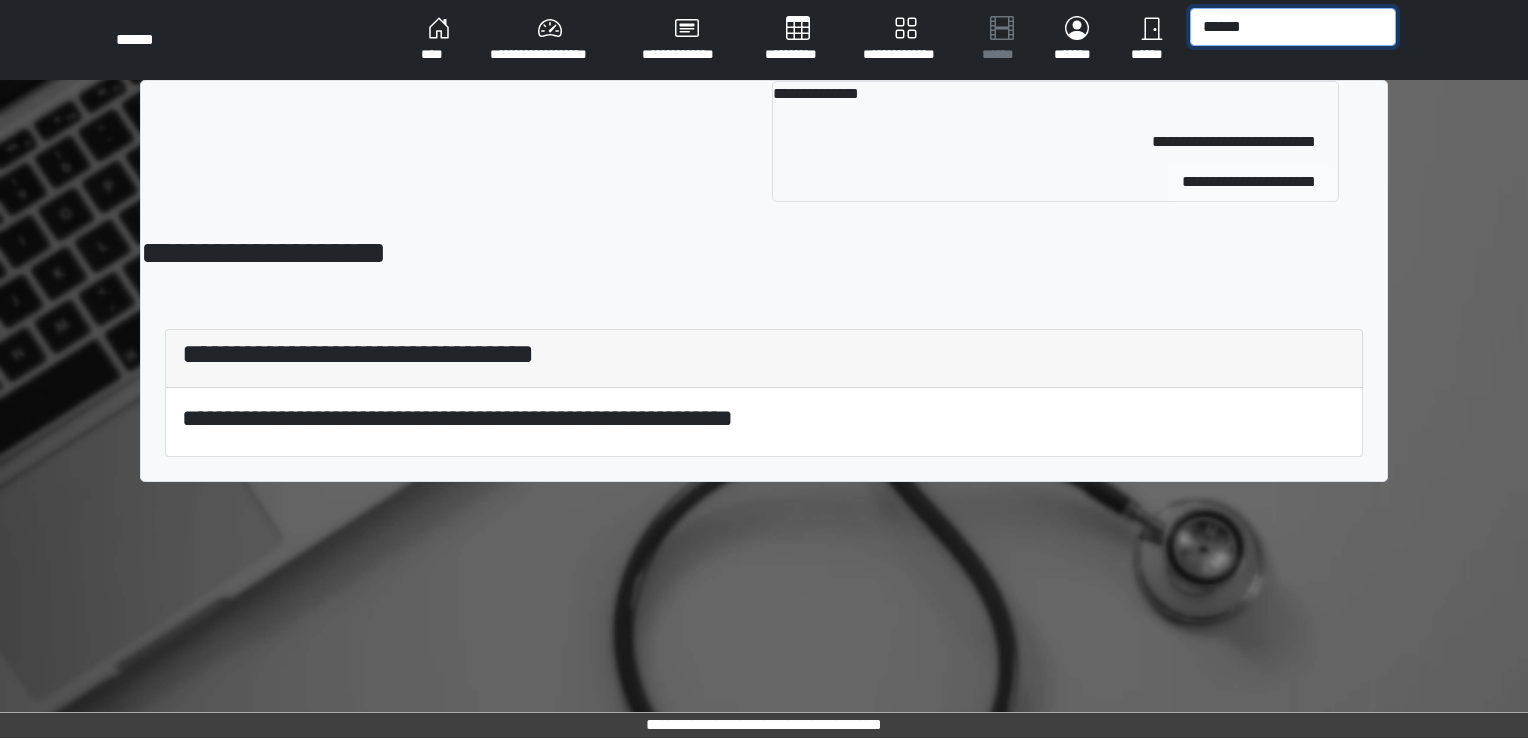 type on "******" 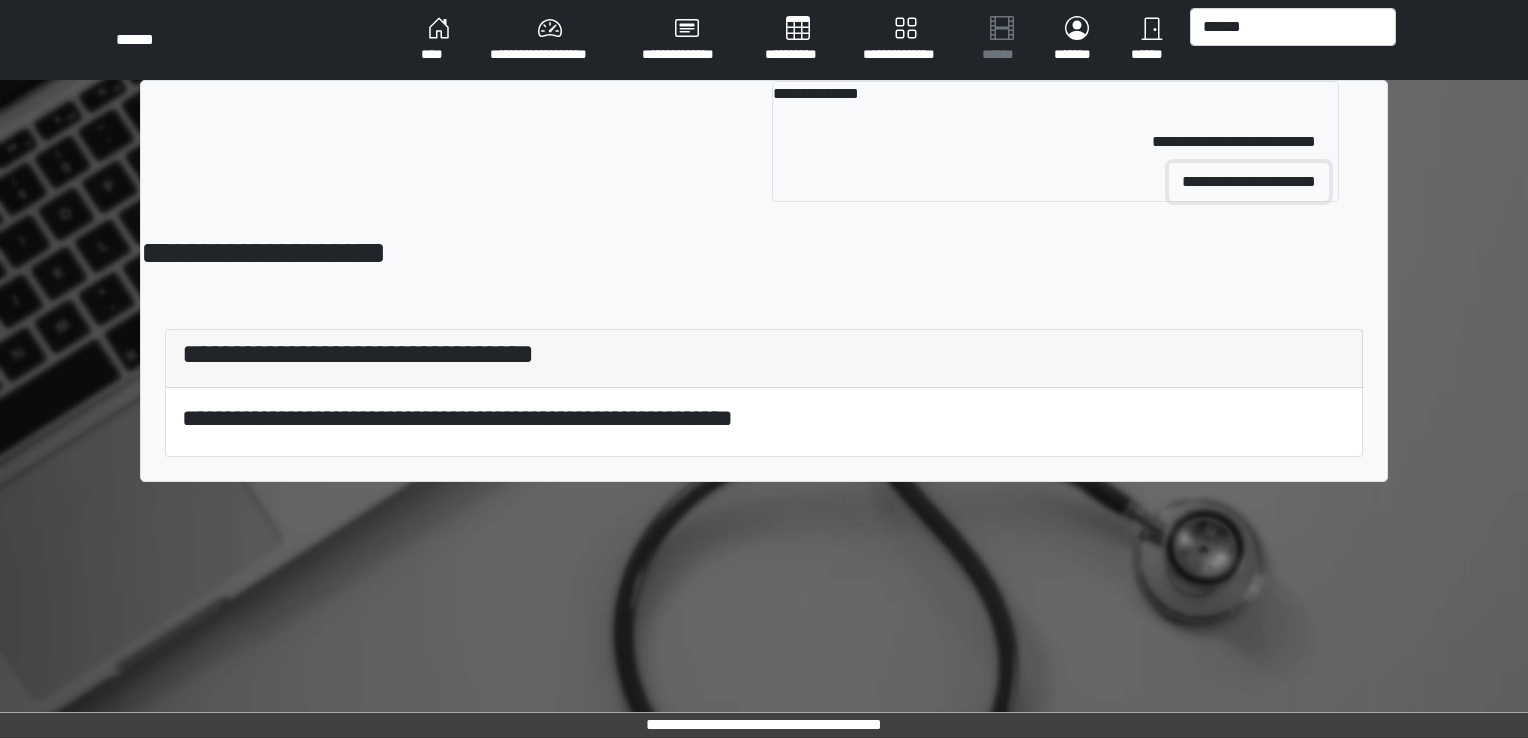 click on "**********" at bounding box center [1249, 182] 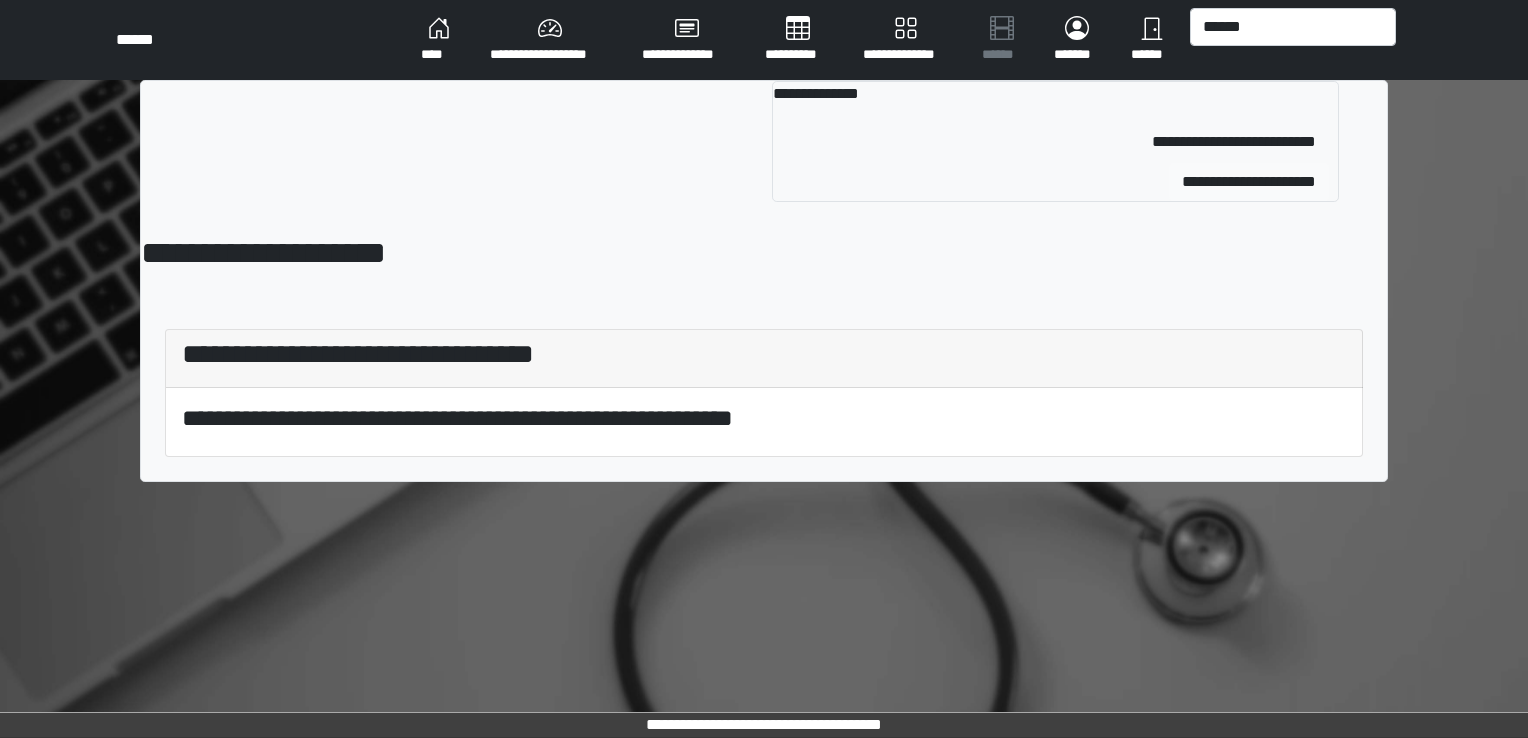 type 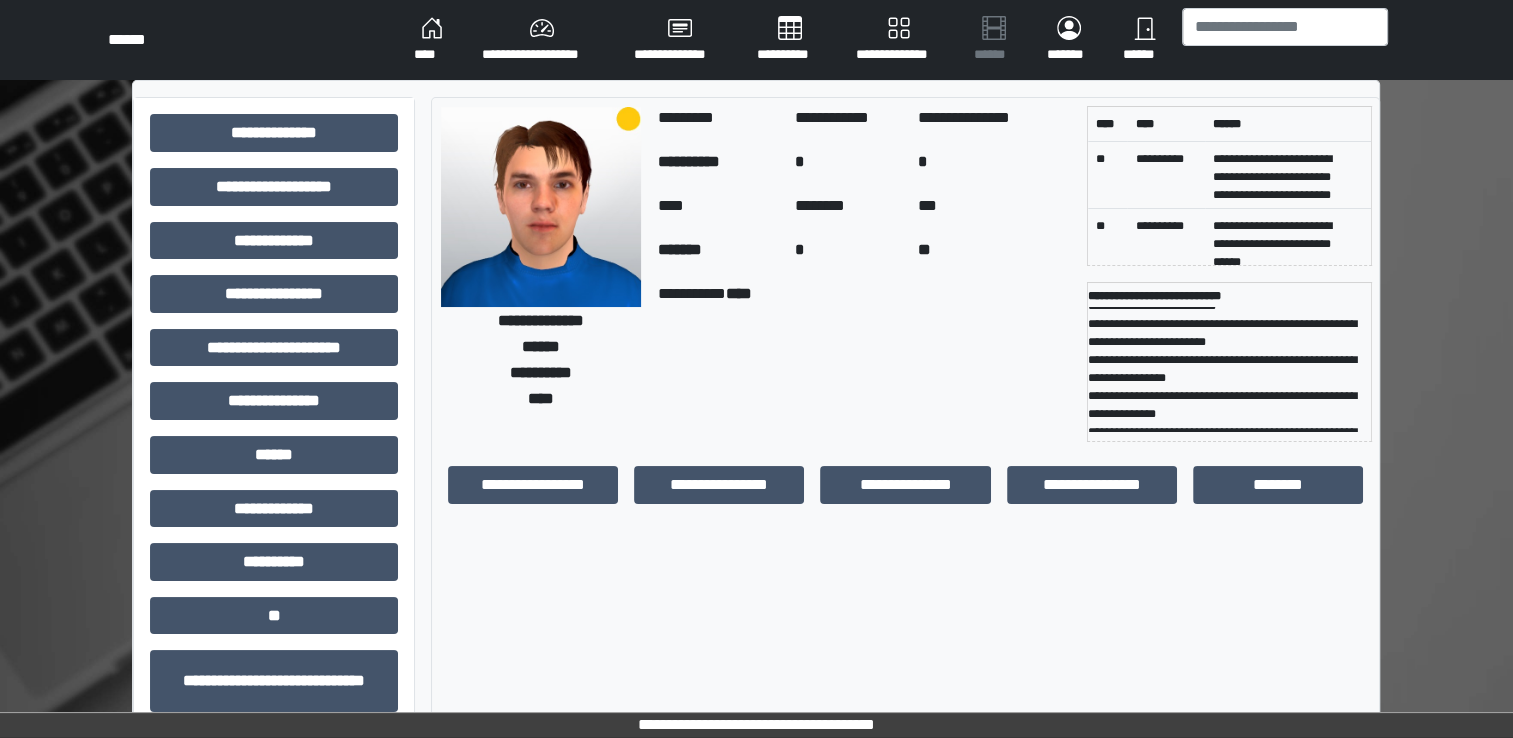 scroll, scrollTop: 127, scrollLeft: 0, axis: vertical 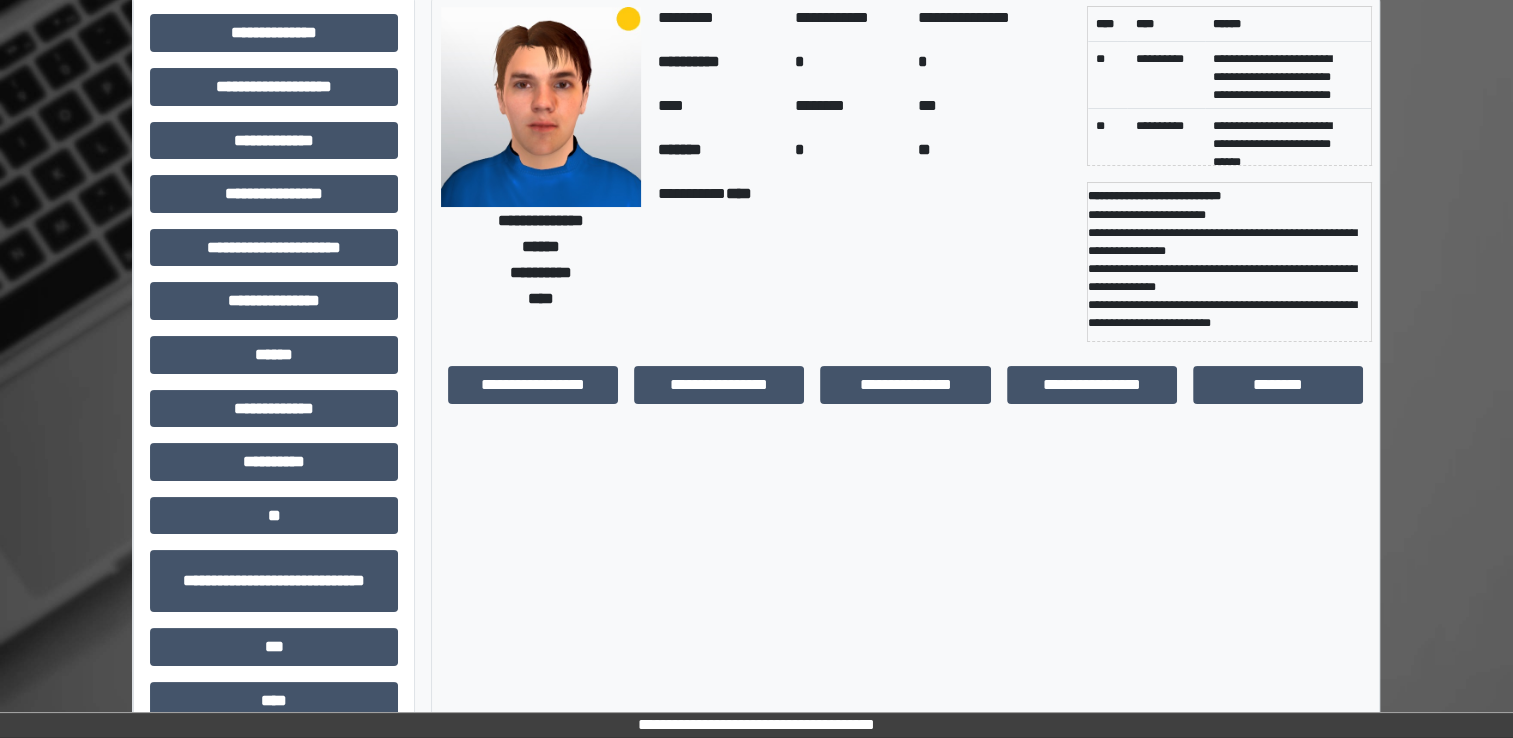 drag, startPoint x: 776, startPoint y: 716, endPoint x: 764, endPoint y: 706, distance: 15.6205 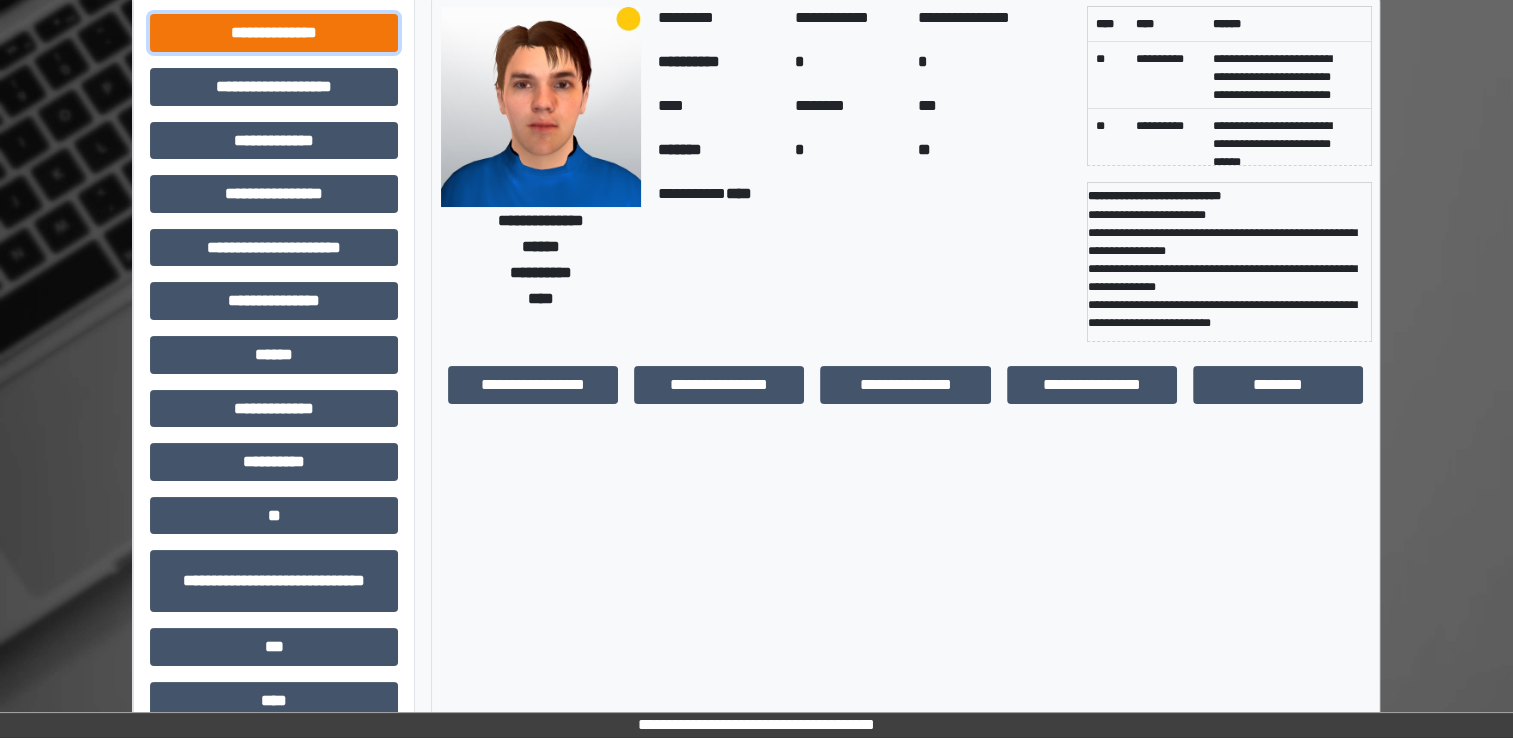 click on "**********" at bounding box center (274, 33) 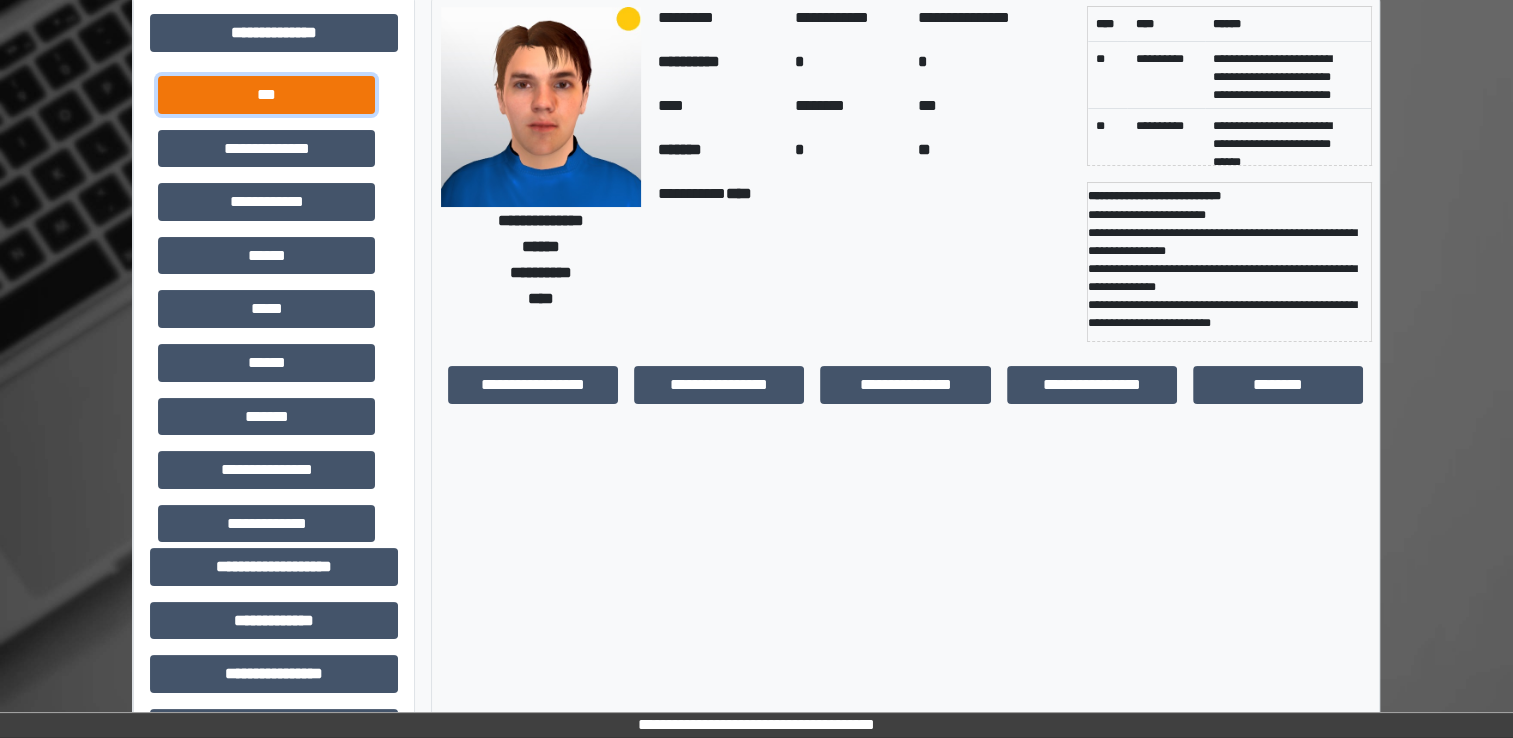 click on "***" at bounding box center [266, 95] 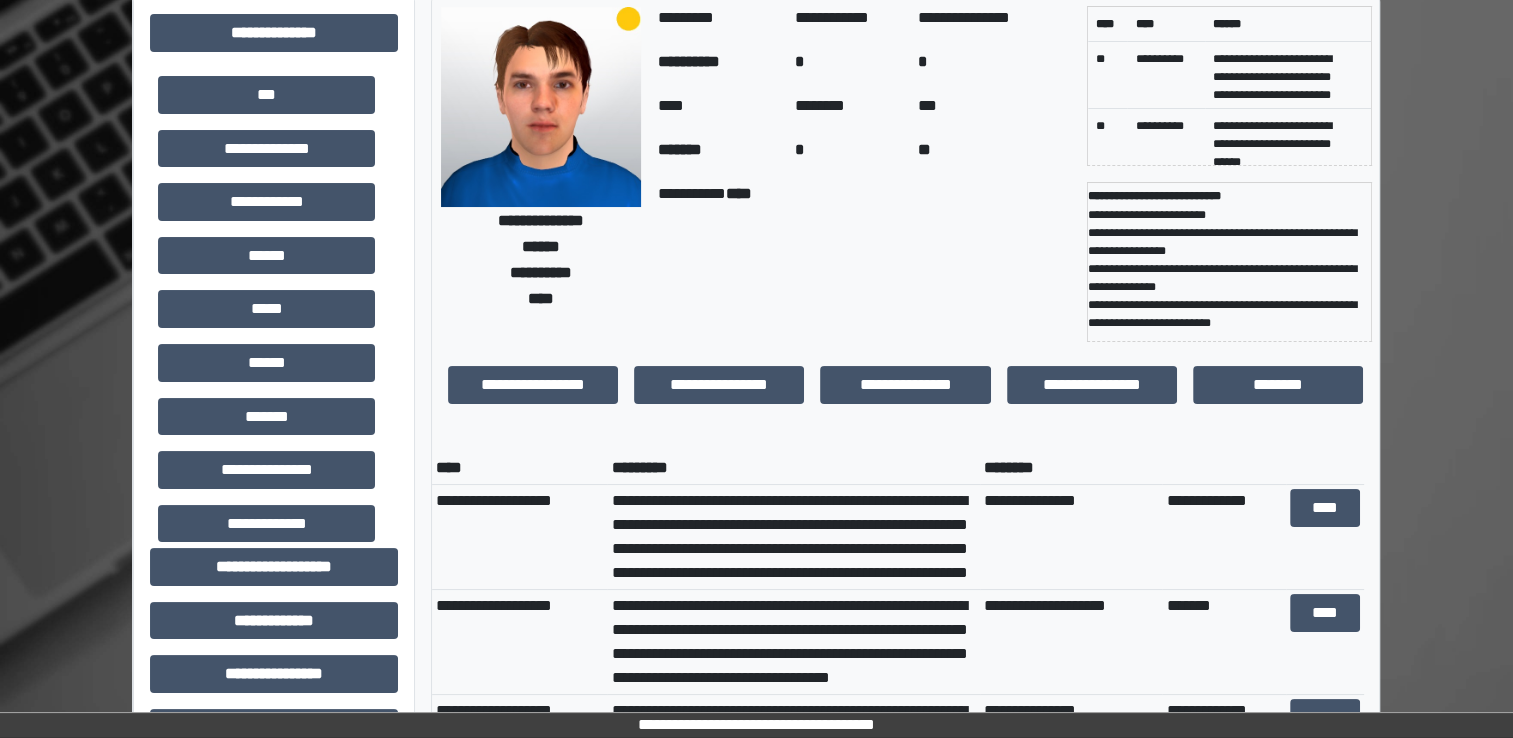 click on "**********" at bounding box center [906, 393] 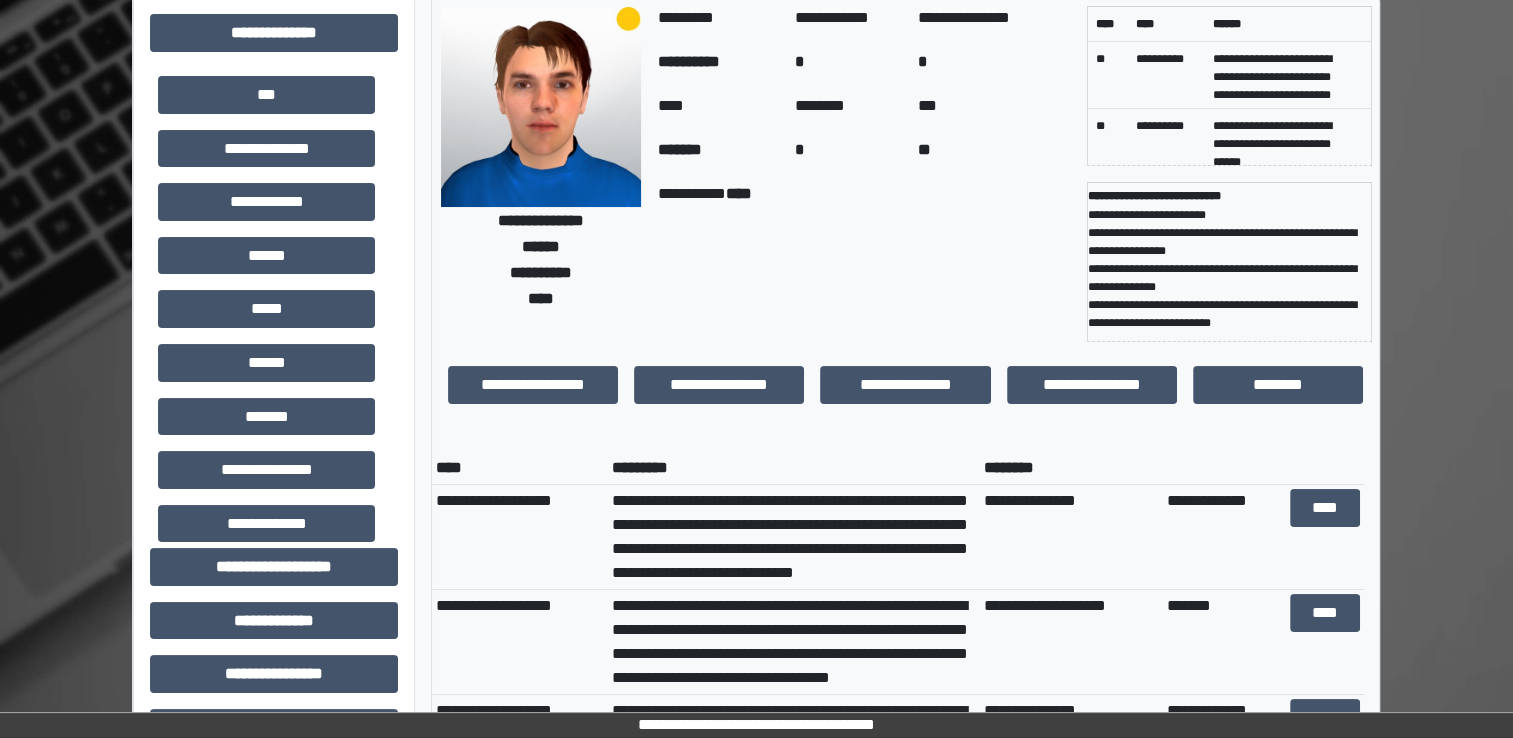 scroll, scrollTop: 48, scrollLeft: 0, axis: vertical 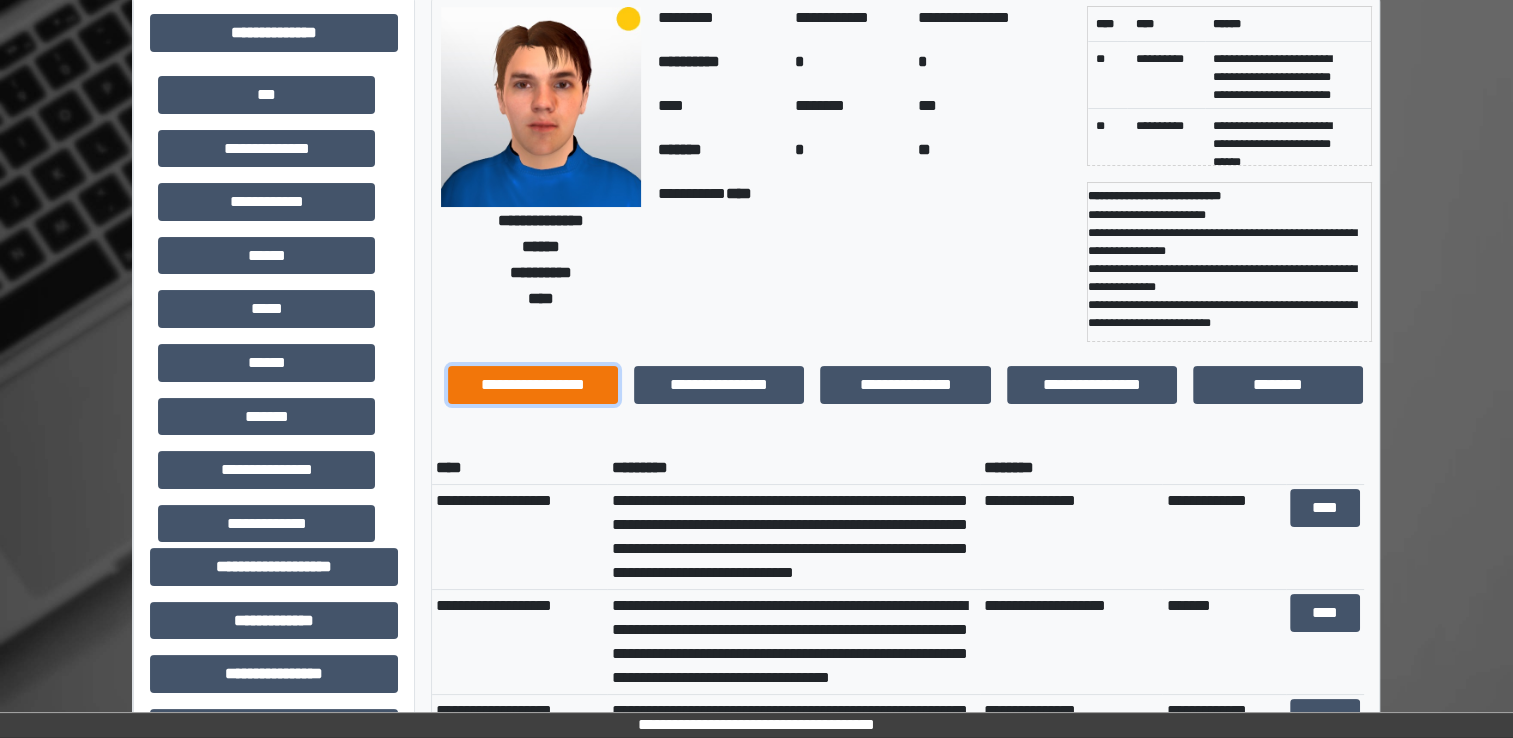 click on "**********" at bounding box center [533, 385] 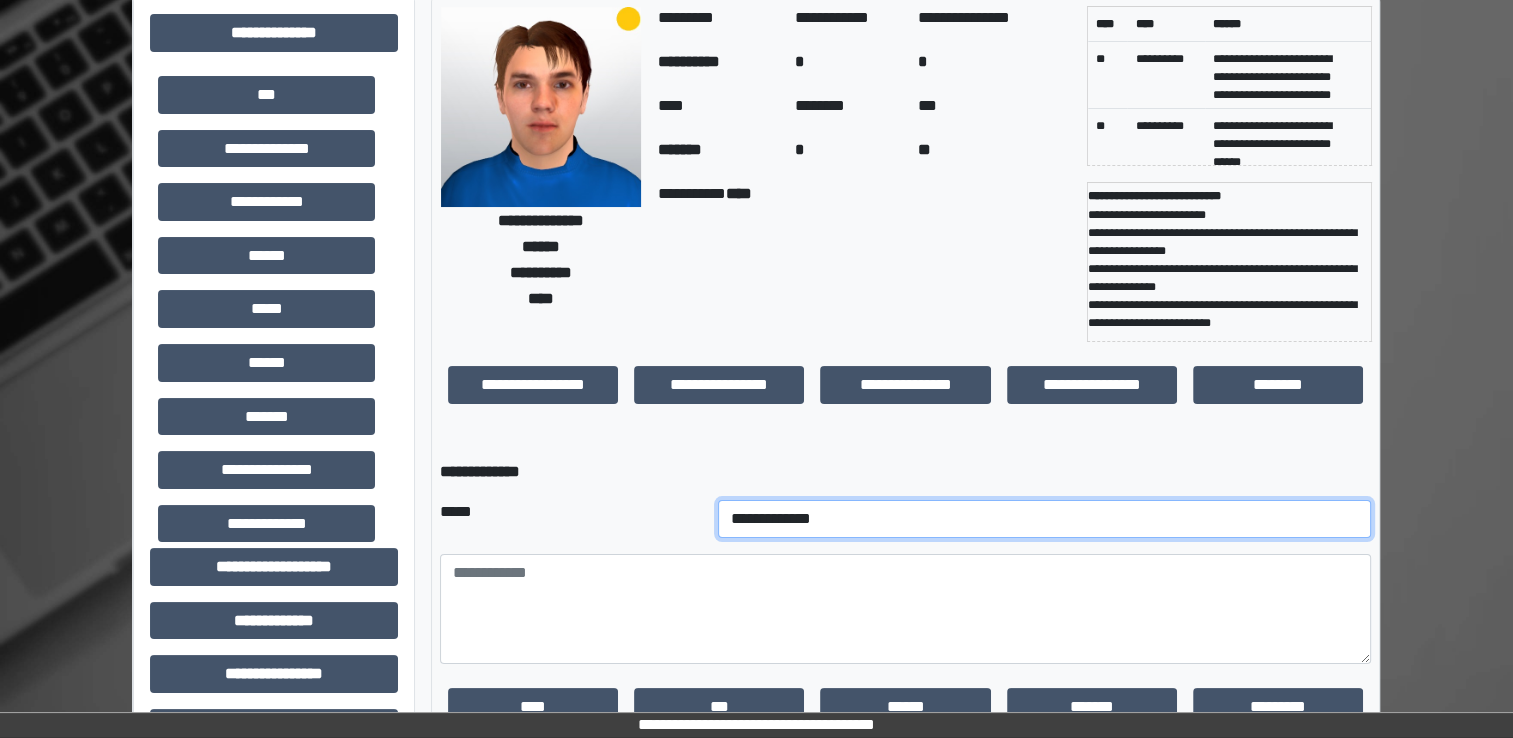 click on "**********" at bounding box center [1045, 519] 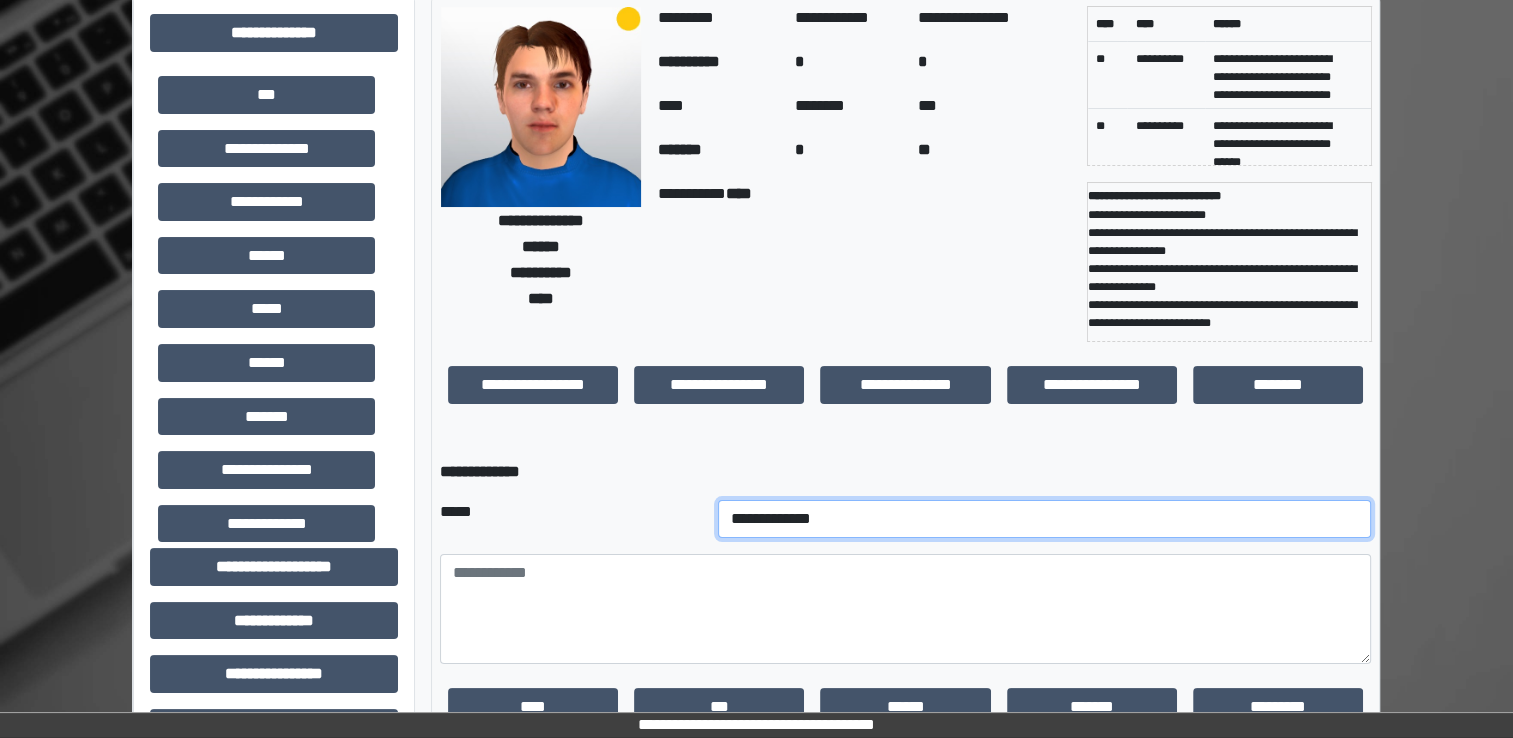 select on "*" 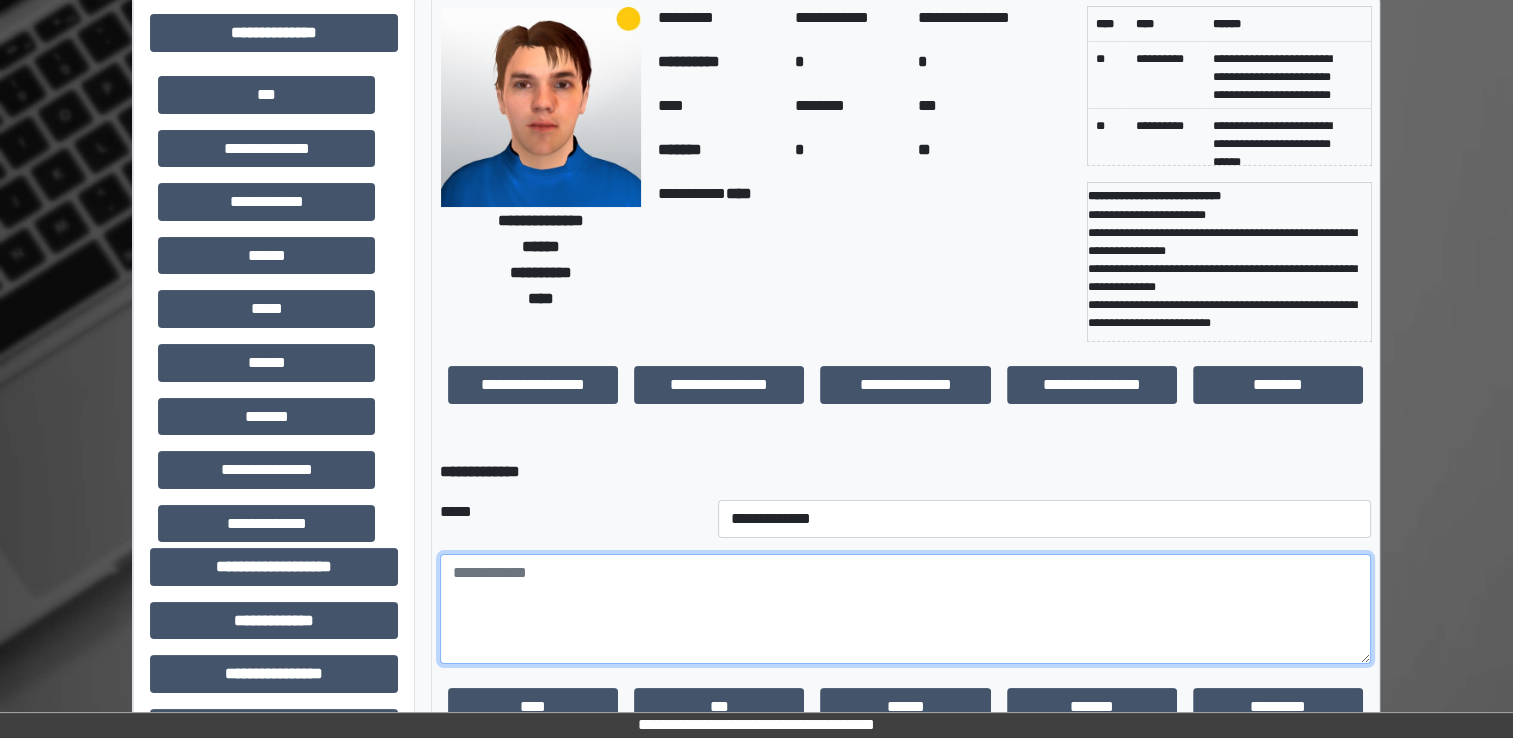 drag, startPoint x: 723, startPoint y: 628, endPoint x: 704, endPoint y: 597, distance: 36.359318 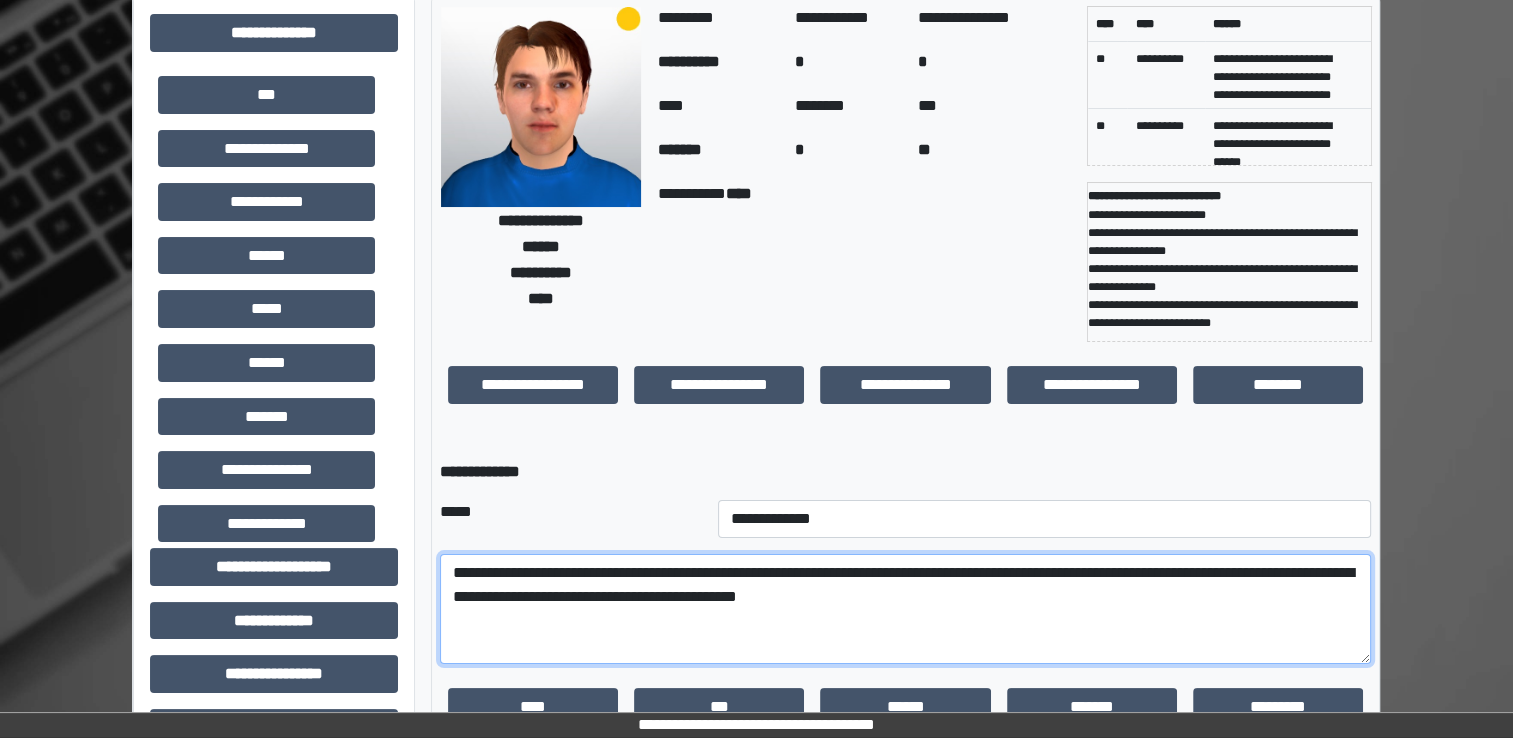 drag, startPoint x: 1145, startPoint y: 584, endPoint x: 1121, endPoint y: 579, distance: 24.5153 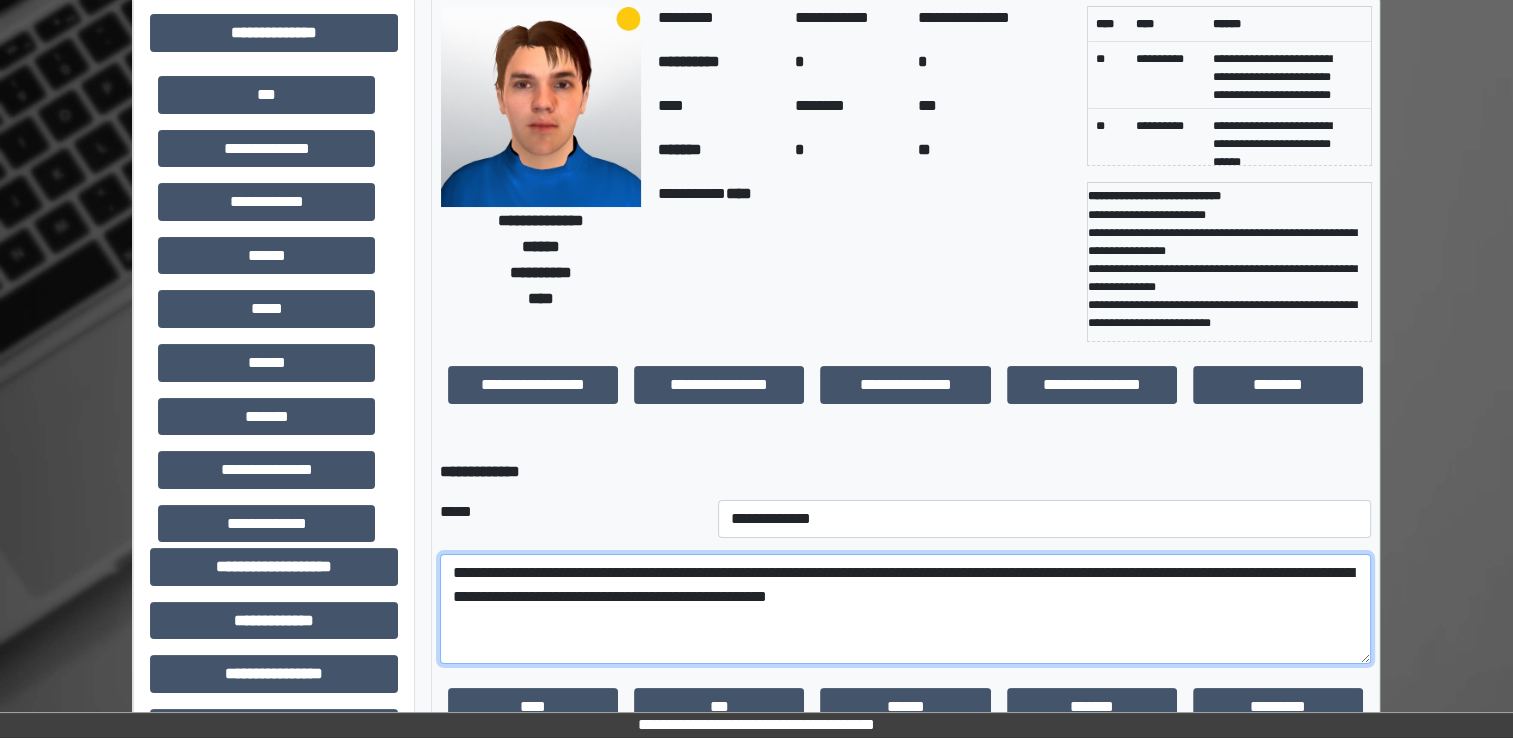click on "**********" at bounding box center (905, 609) 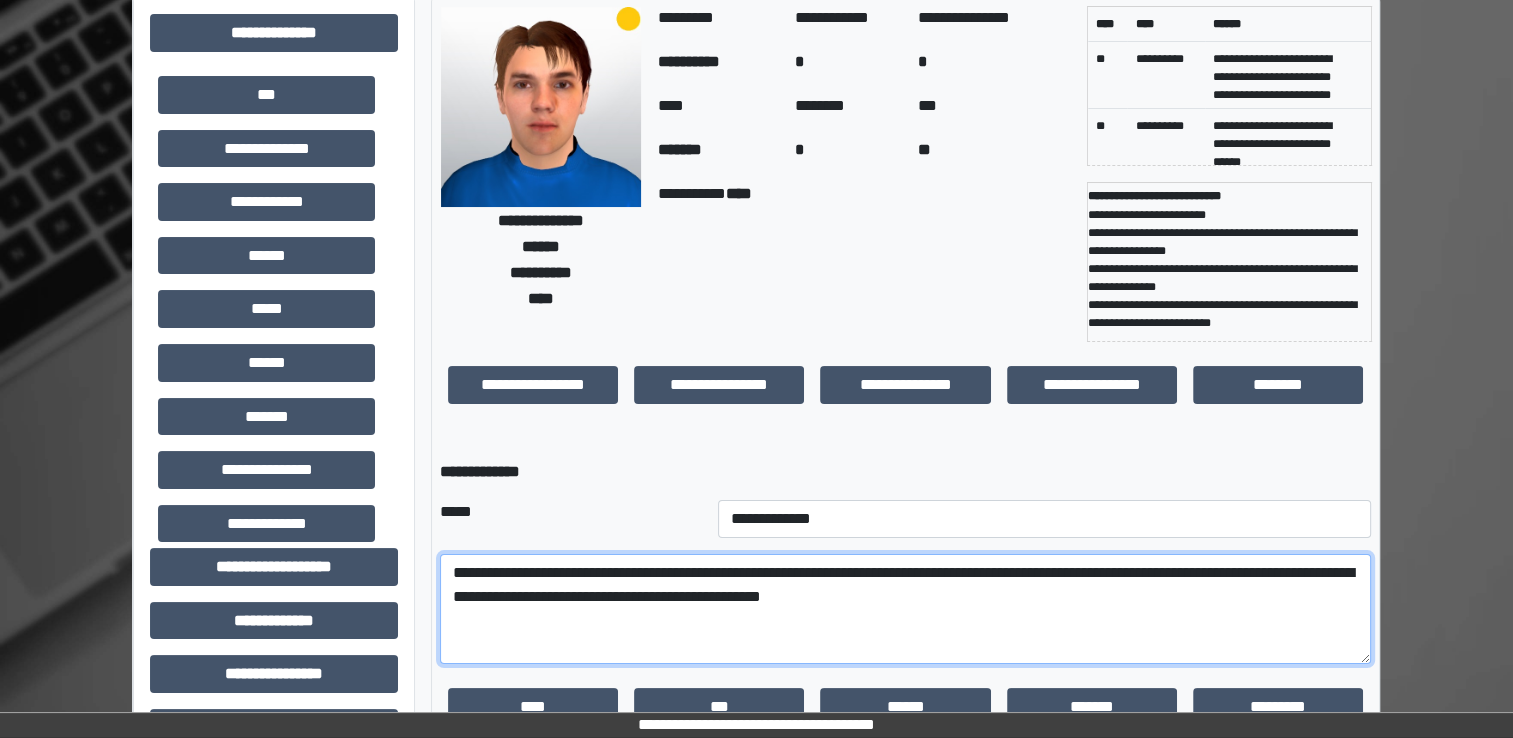 click on "**********" at bounding box center (905, 609) 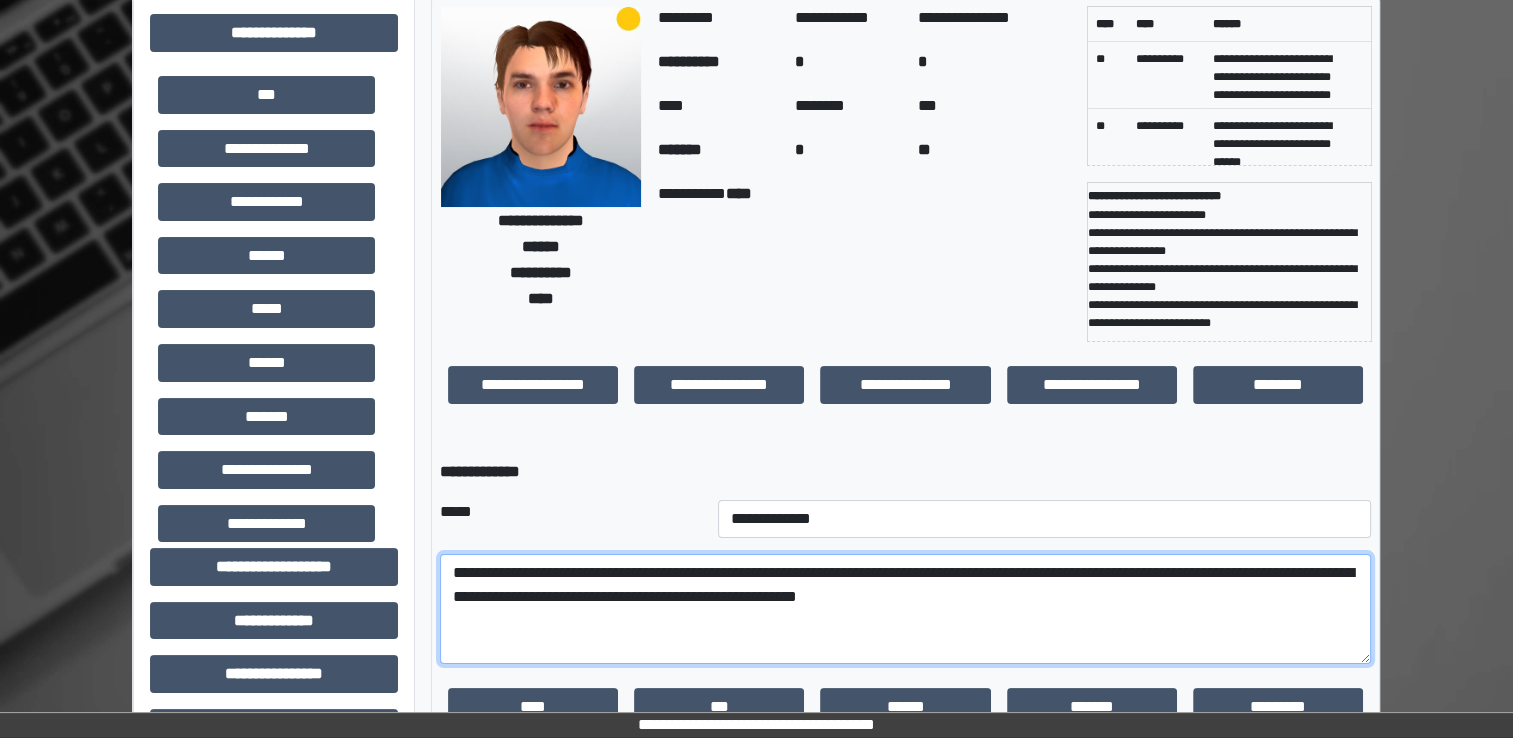 click on "**********" at bounding box center (905, 609) 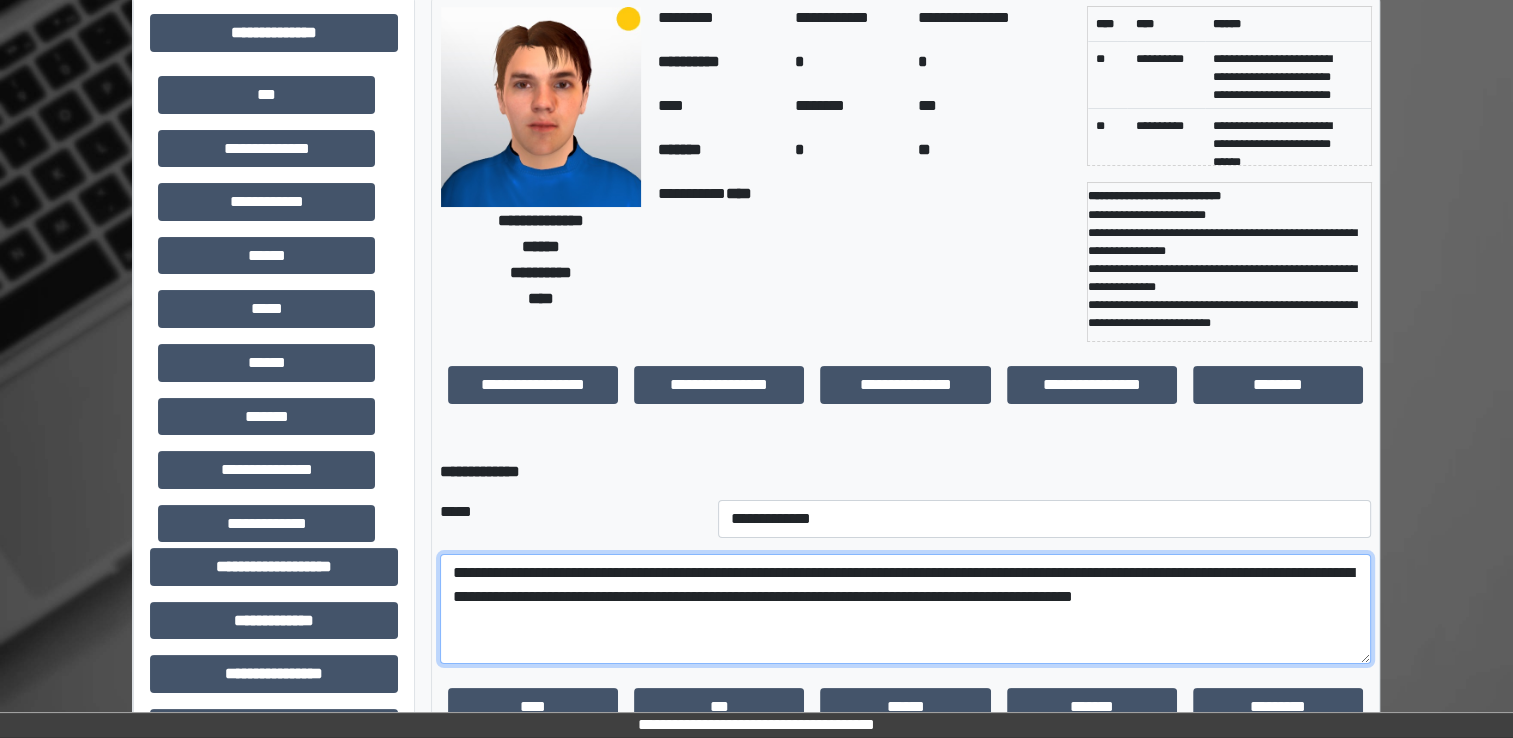 drag, startPoint x: 740, startPoint y: 600, endPoint x: 712, endPoint y: 622, distance: 35.608986 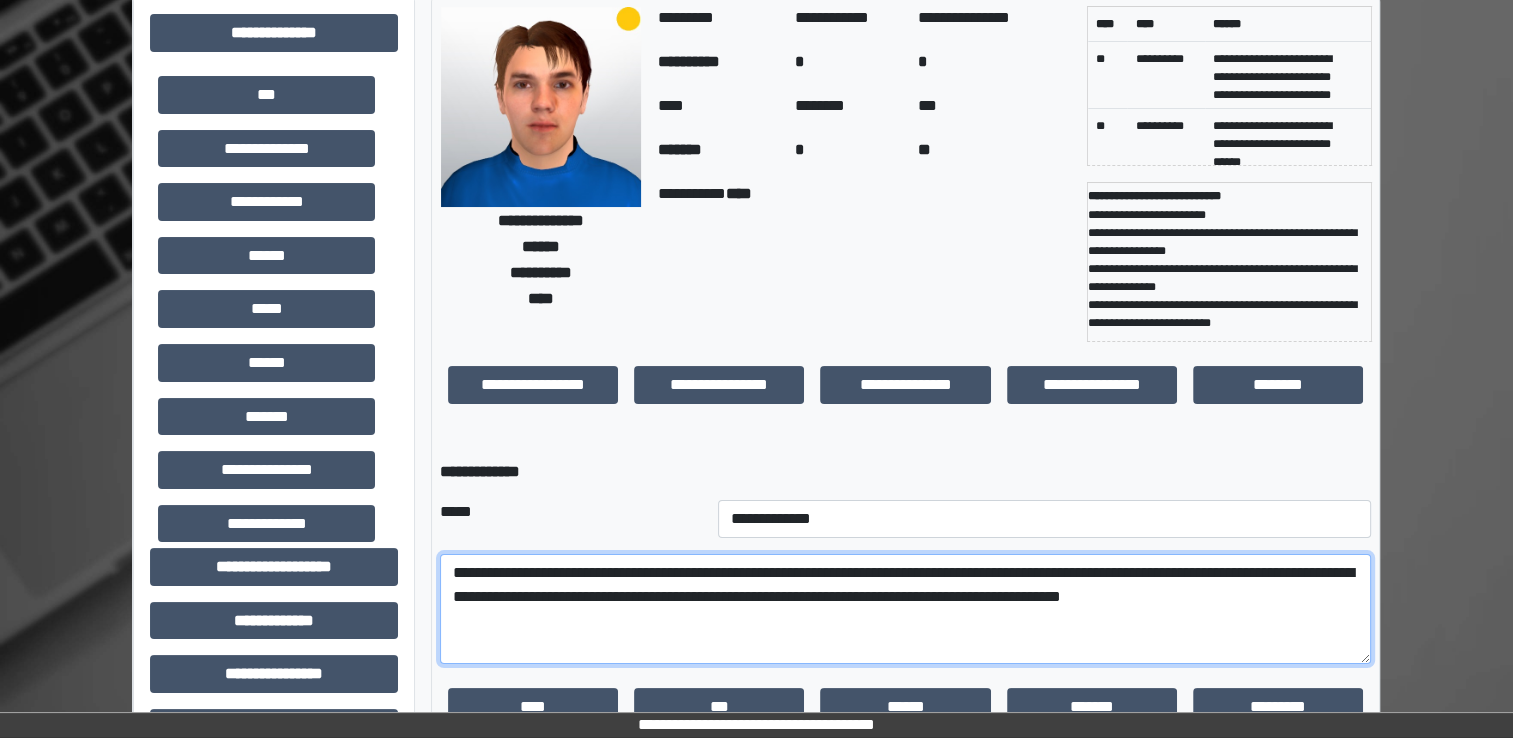 click on "**********" at bounding box center [905, 609] 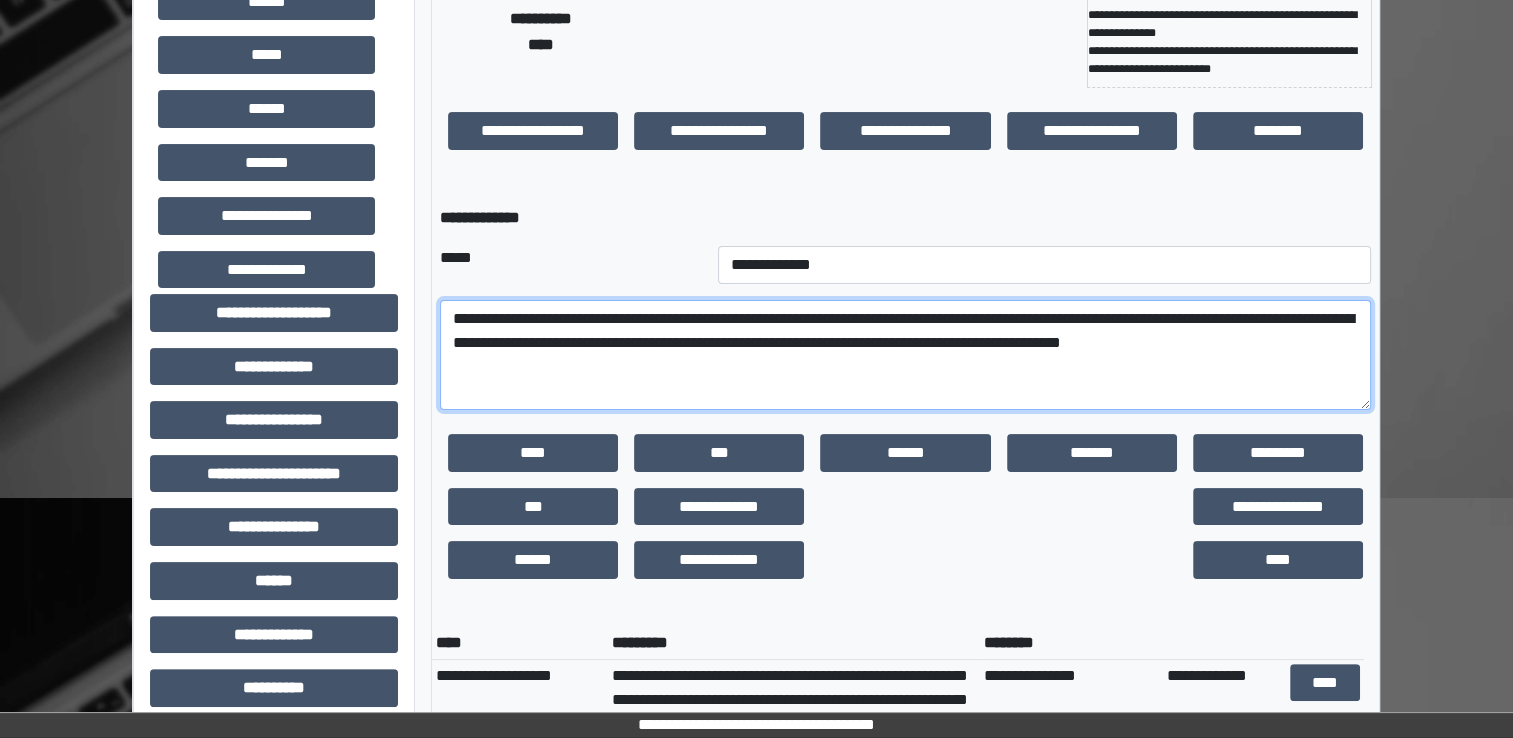 scroll, scrollTop: 400, scrollLeft: 0, axis: vertical 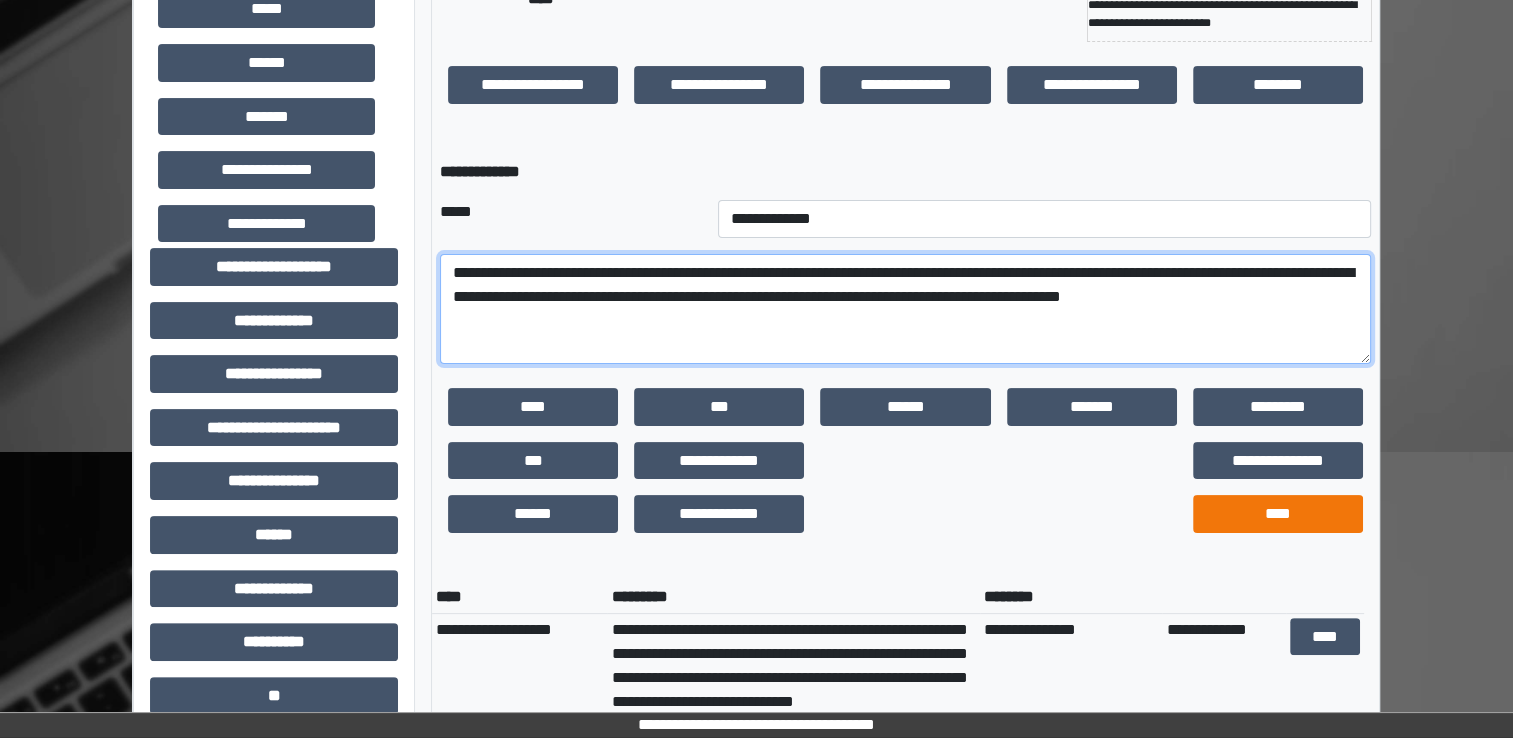 type on "**********" 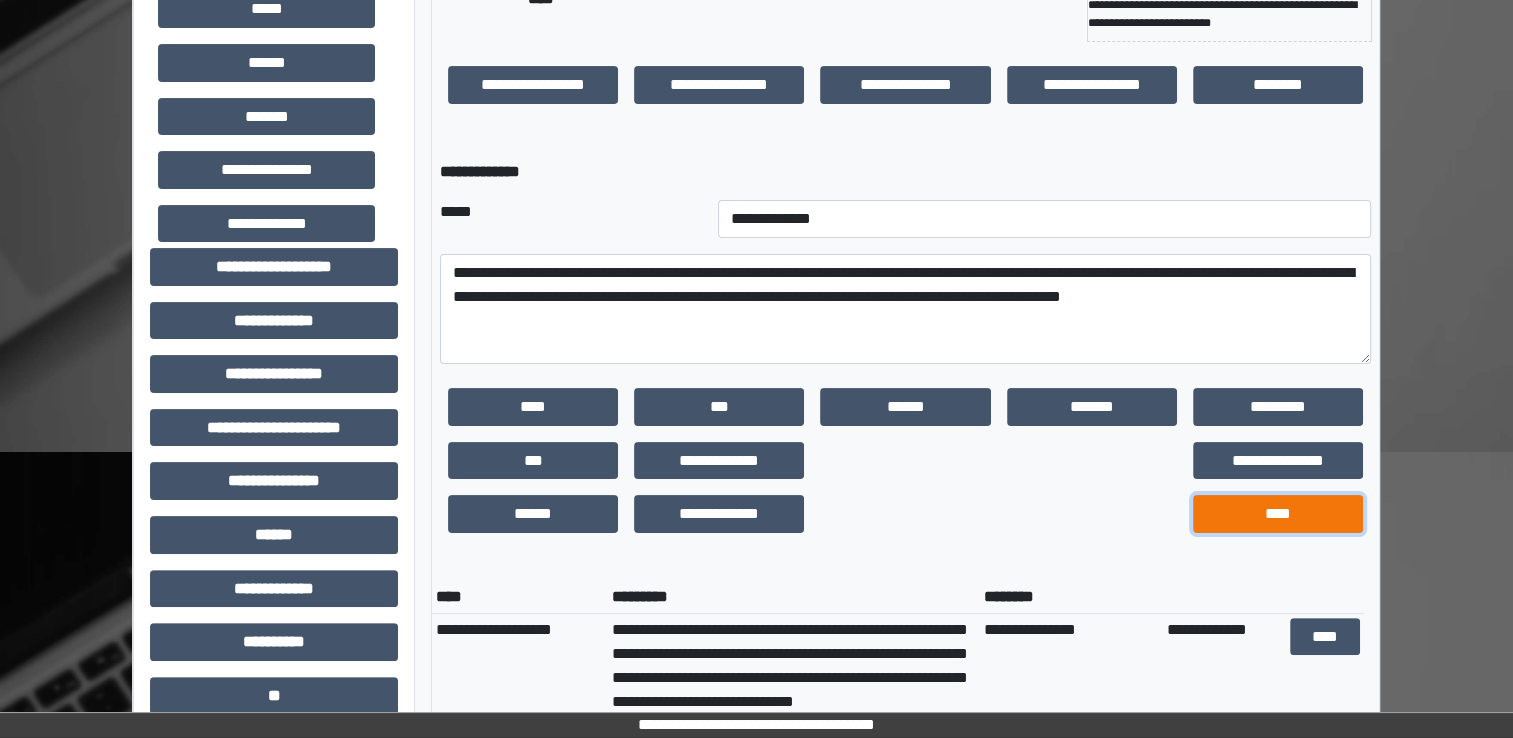click on "****" at bounding box center (1278, 514) 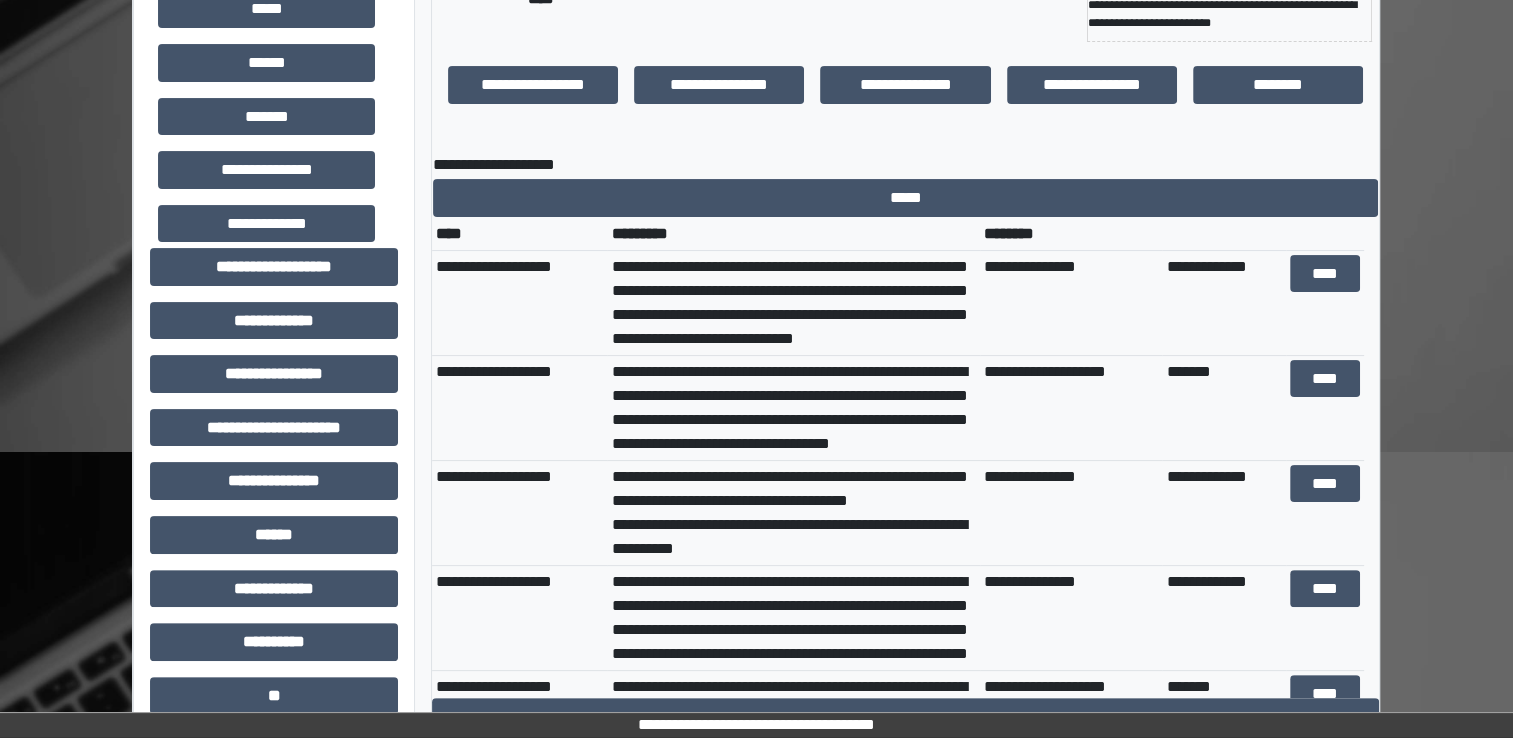 scroll, scrollTop: 0, scrollLeft: 0, axis: both 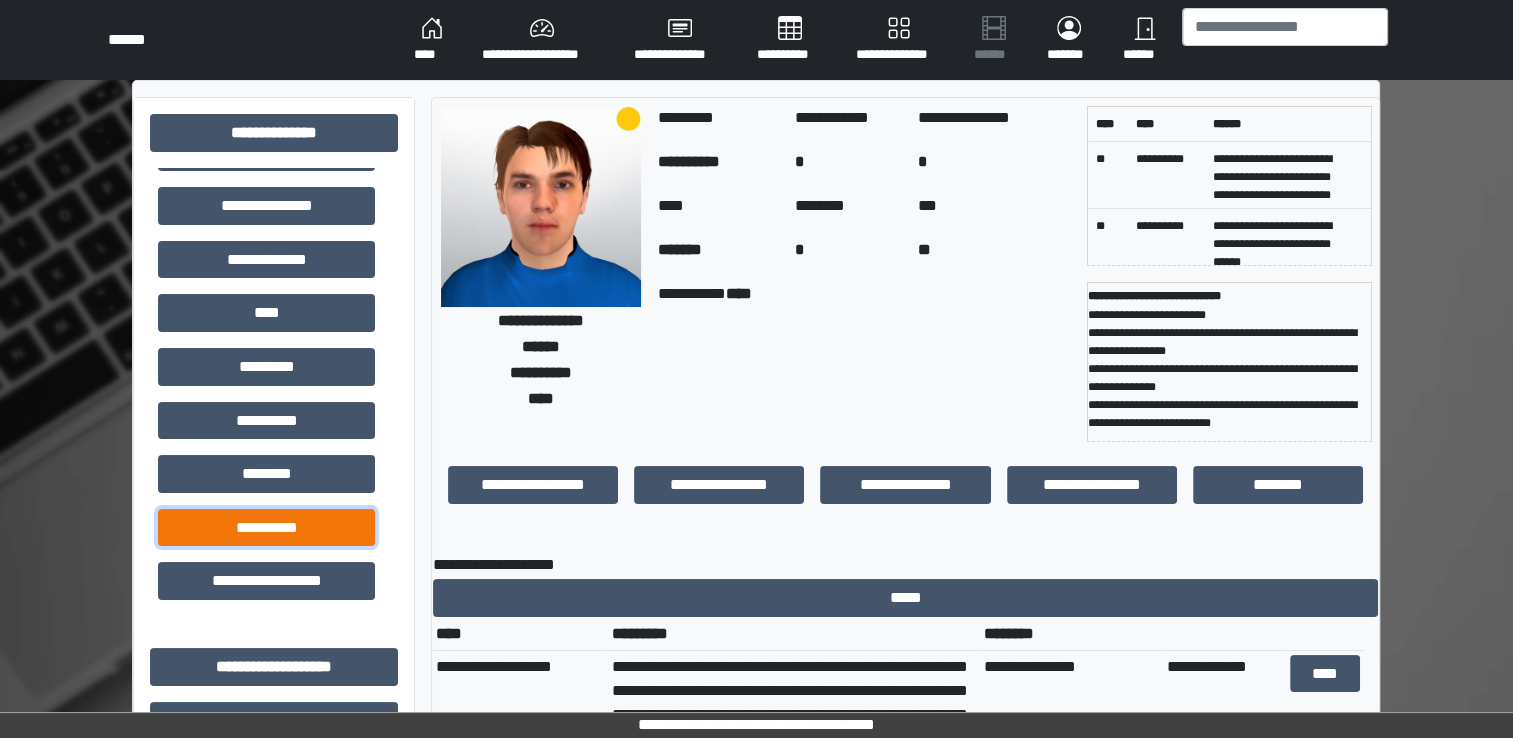 click on "**********" at bounding box center [266, 528] 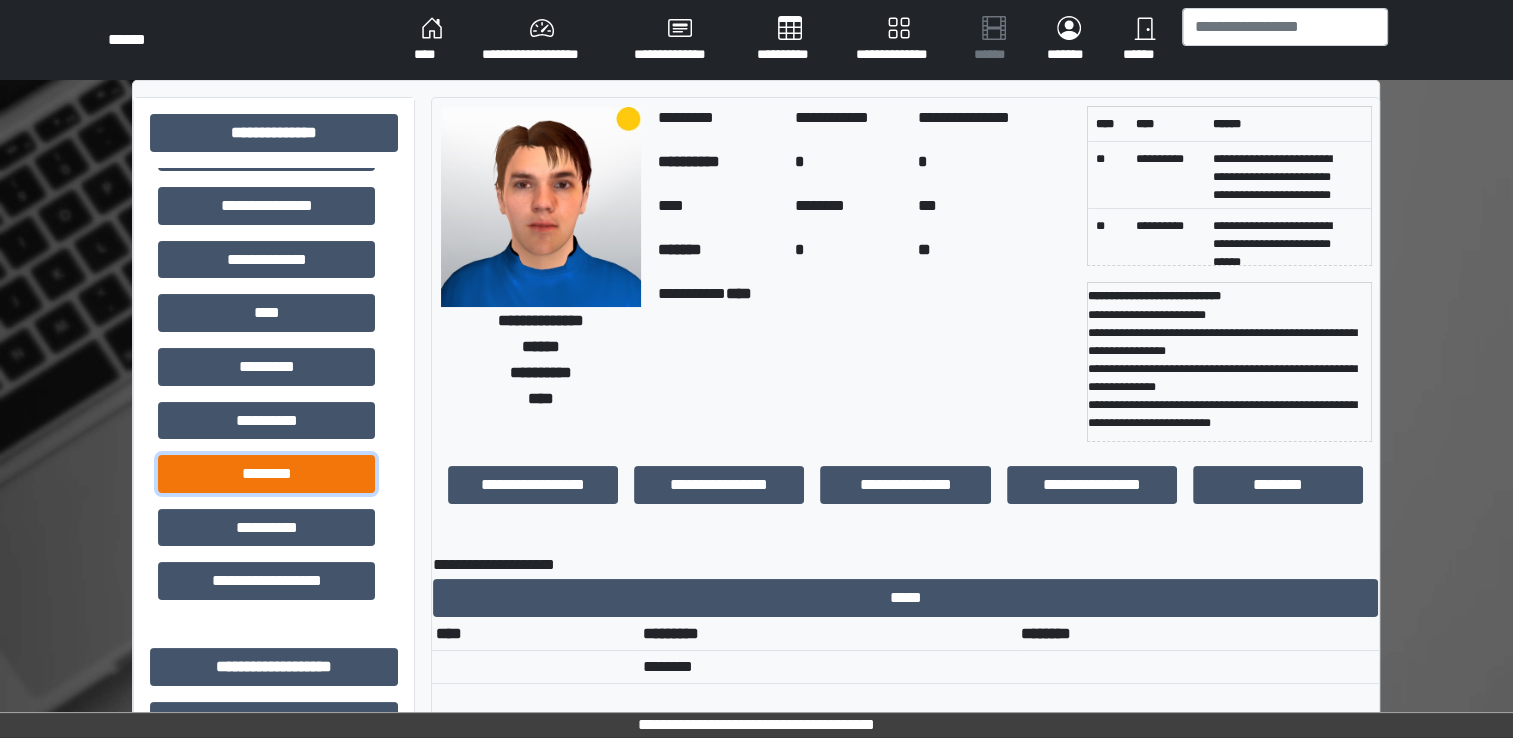 click on "********" at bounding box center [266, 474] 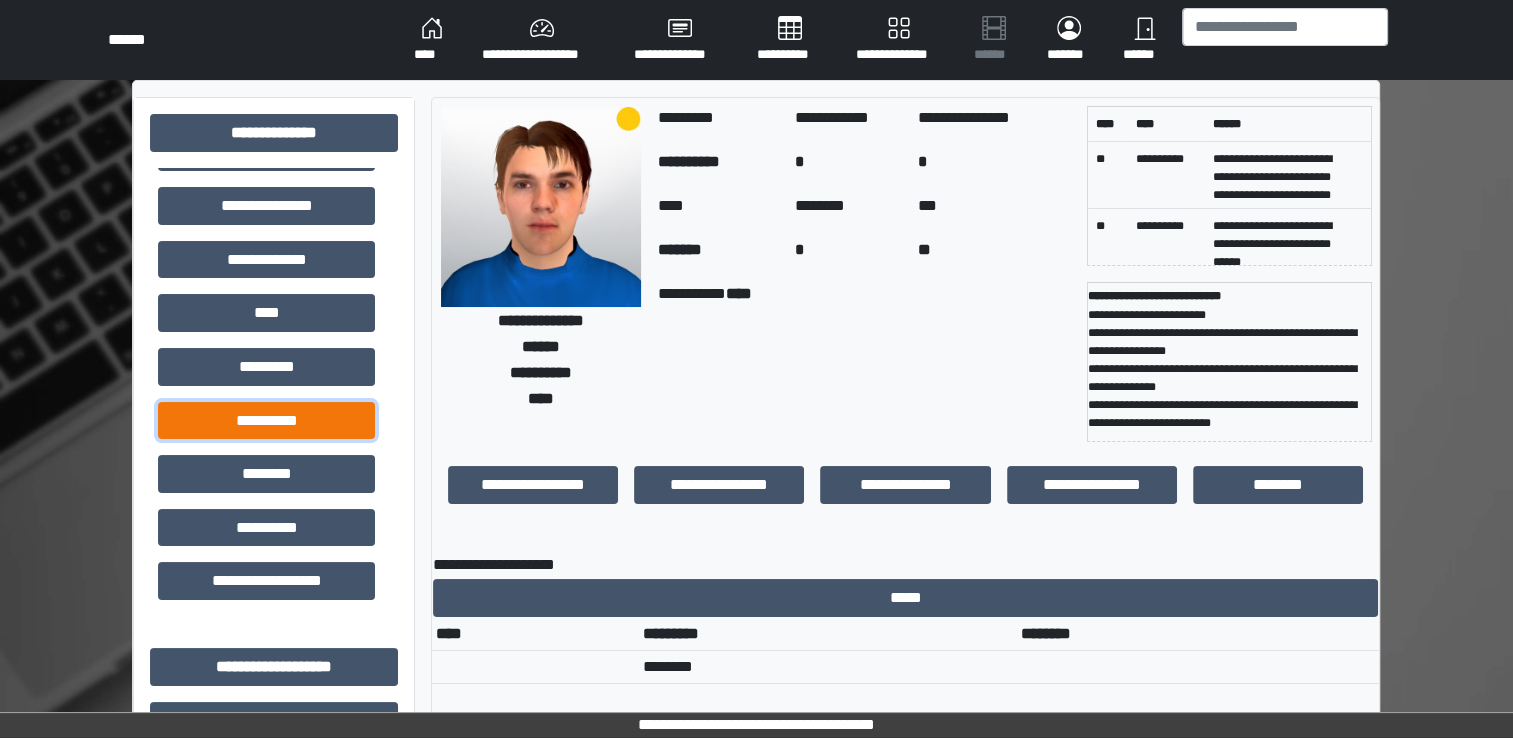 click on "**********" at bounding box center (266, 421) 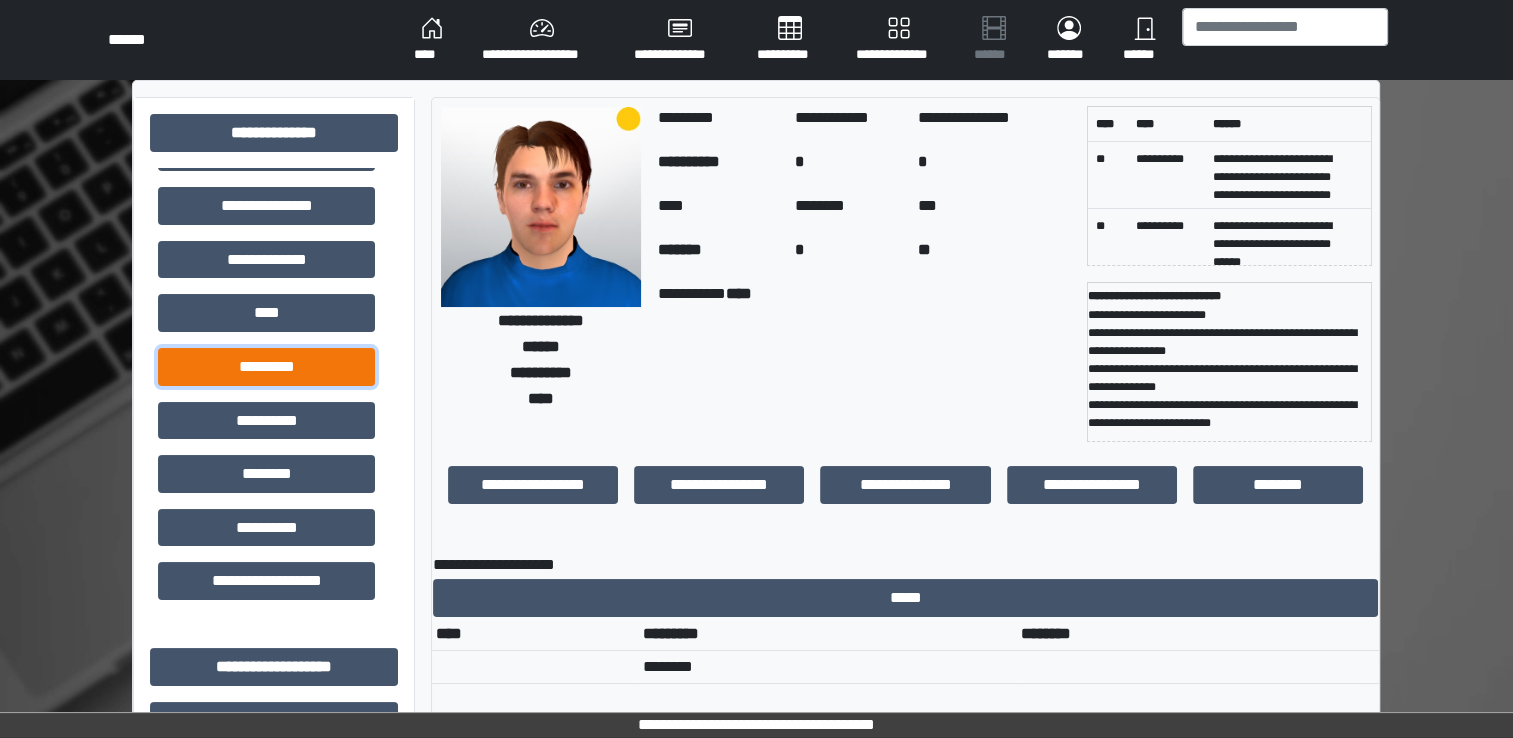 click on "*********" at bounding box center [266, 367] 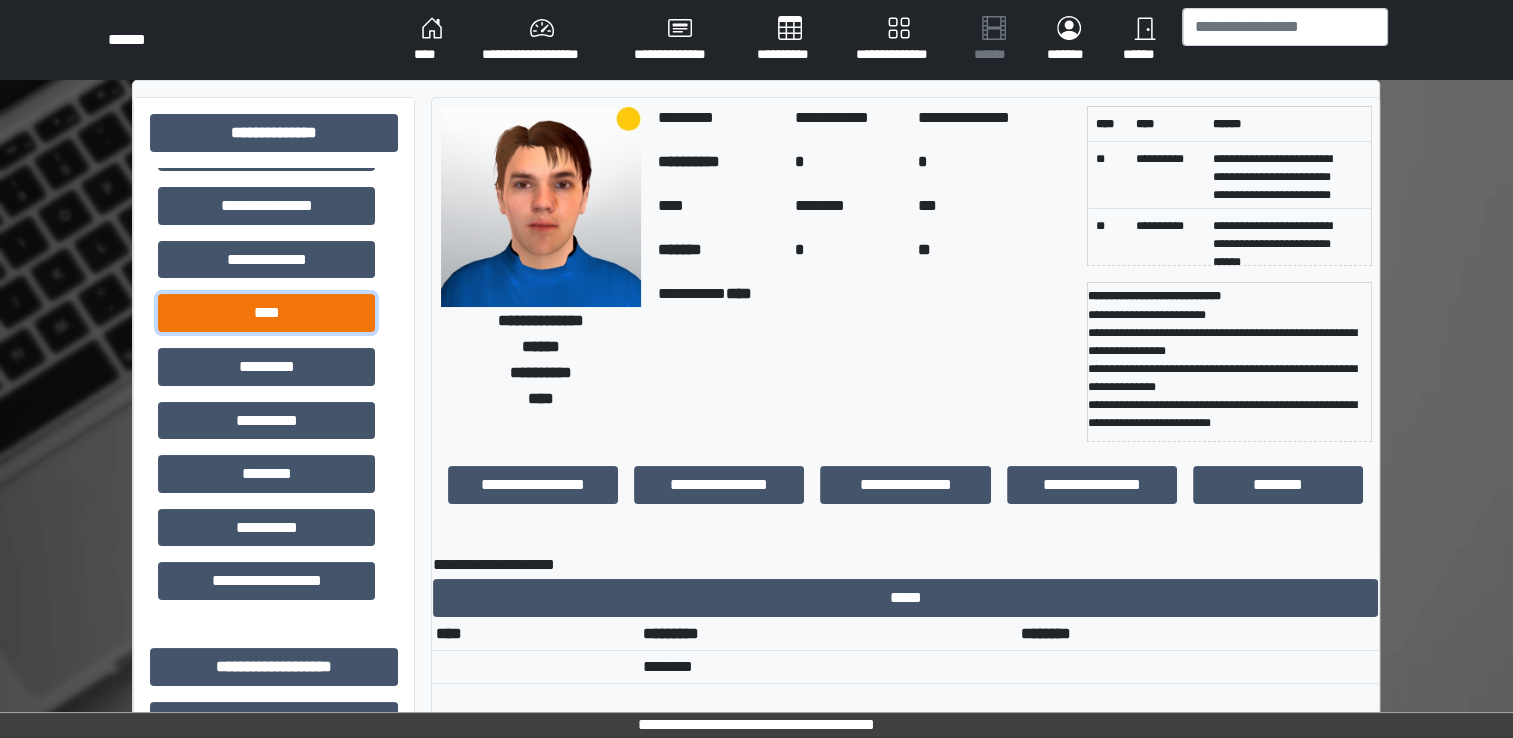 click on "****" at bounding box center (266, 313) 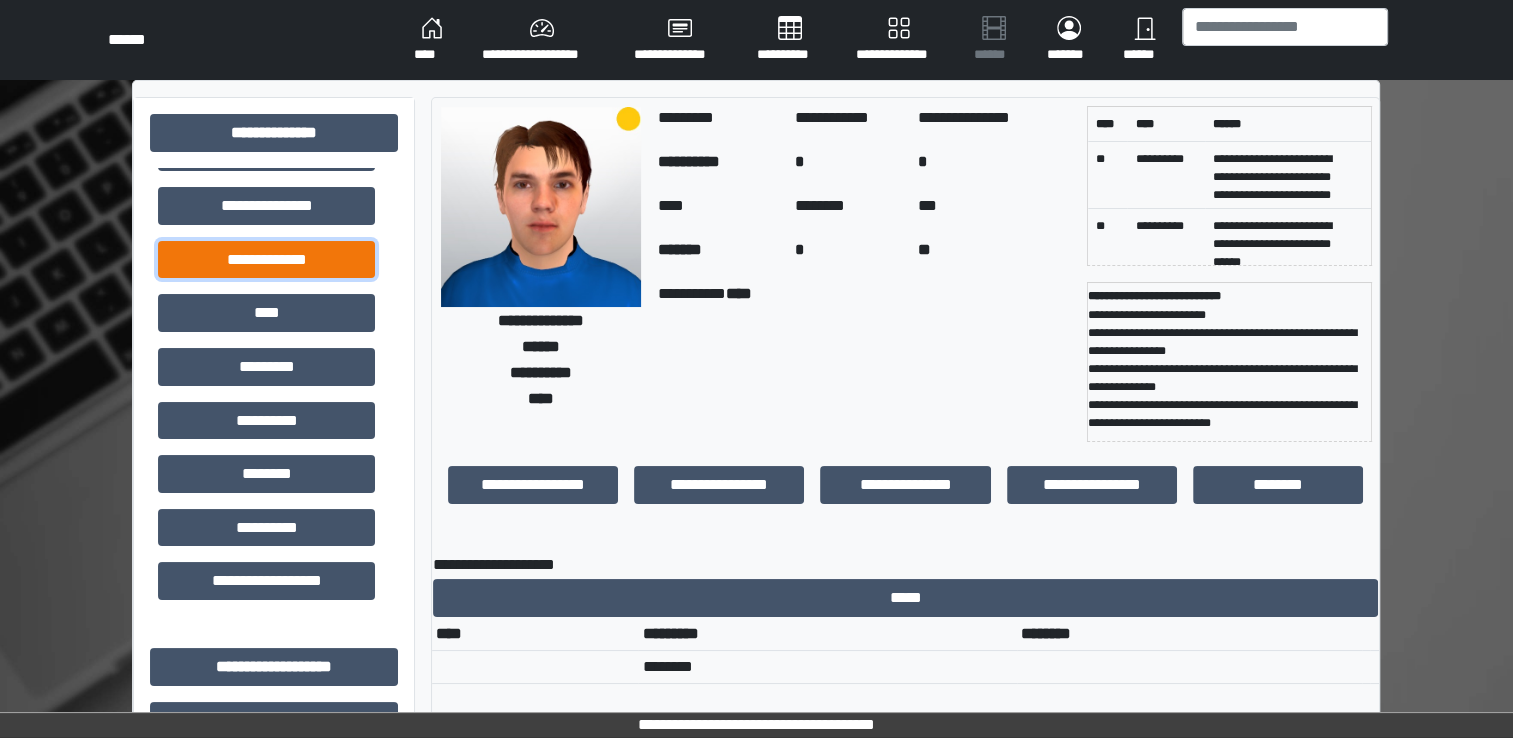 click on "**********" at bounding box center (266, 260) 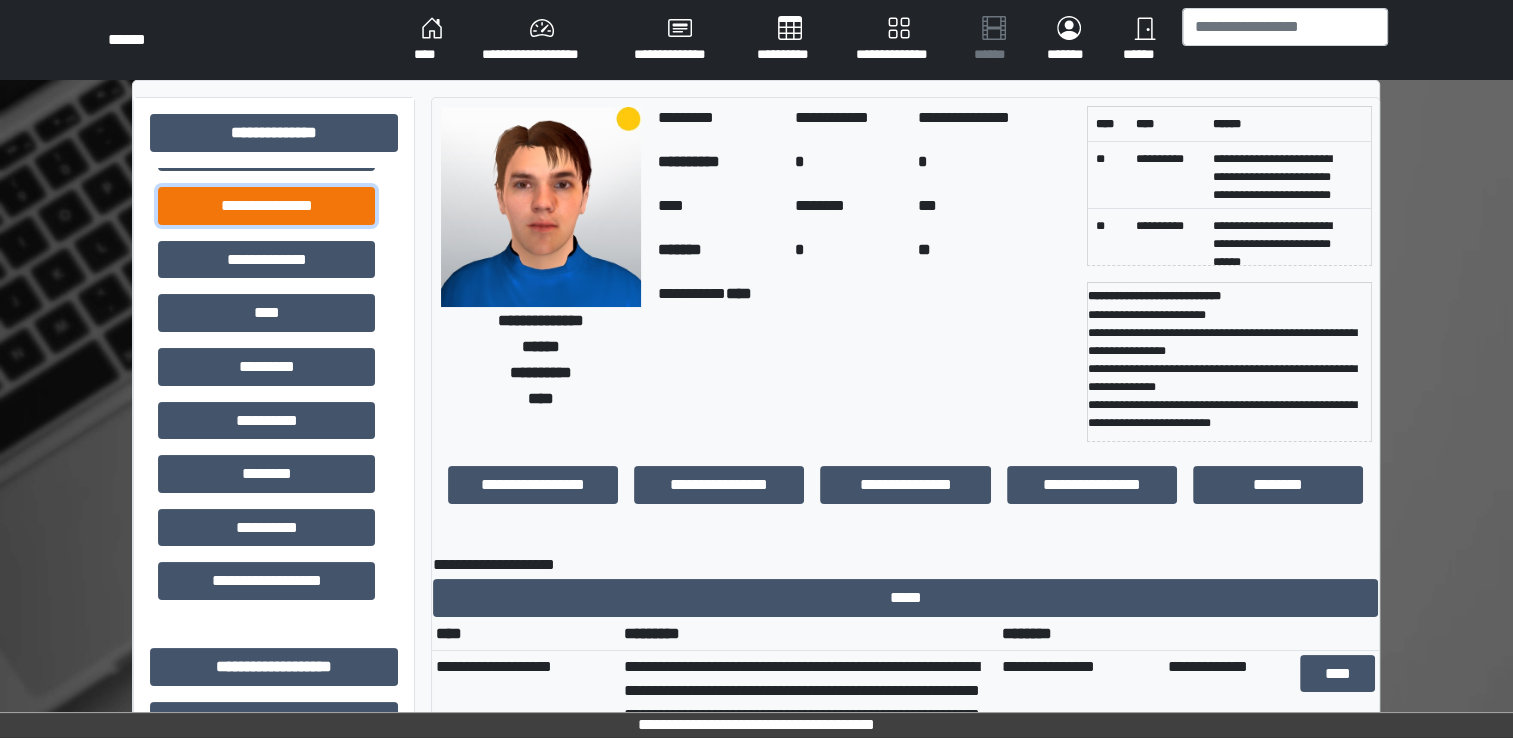 click on "**********" at bounding box center [266, 206] 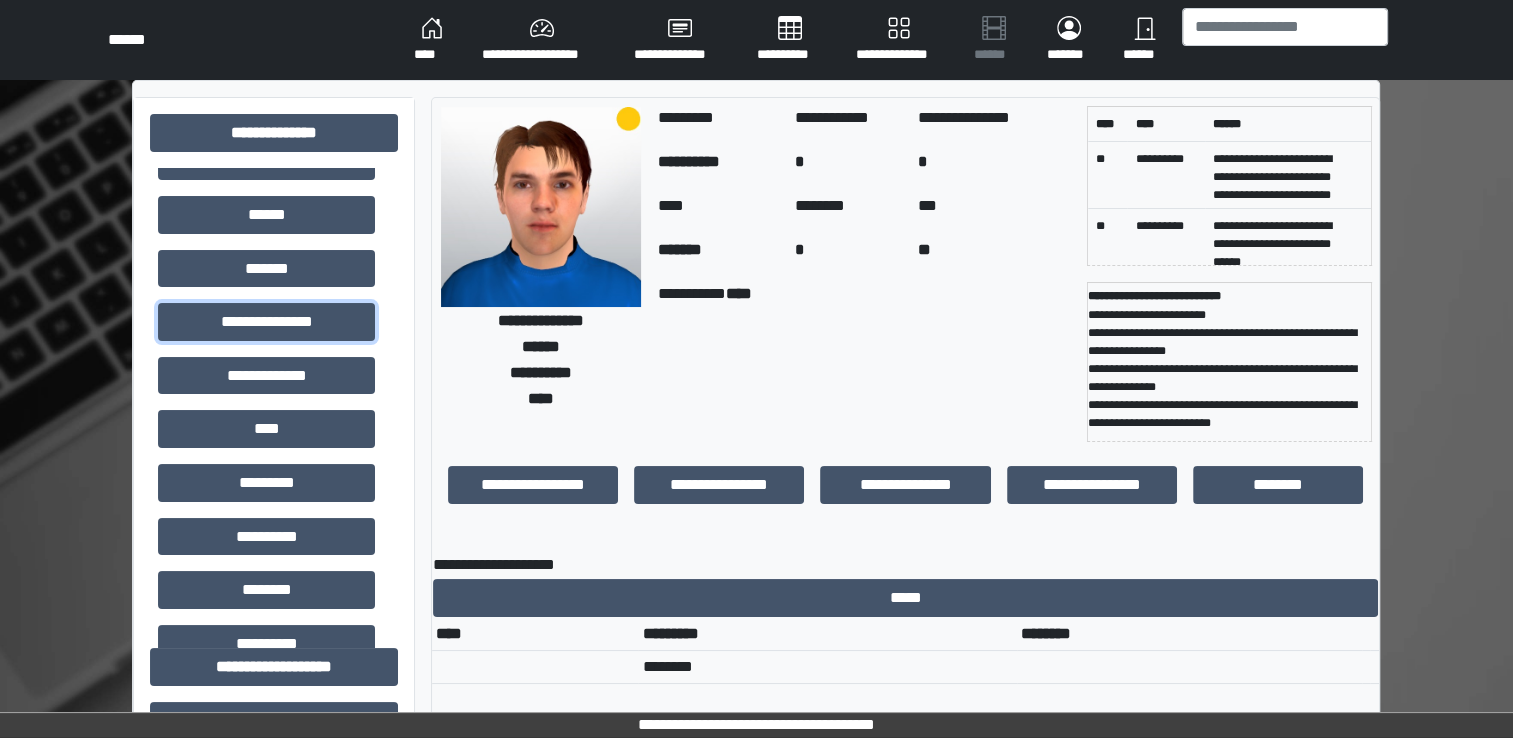 scroll, scrollTop: 300, scrollLeft: 0, axis: vertical 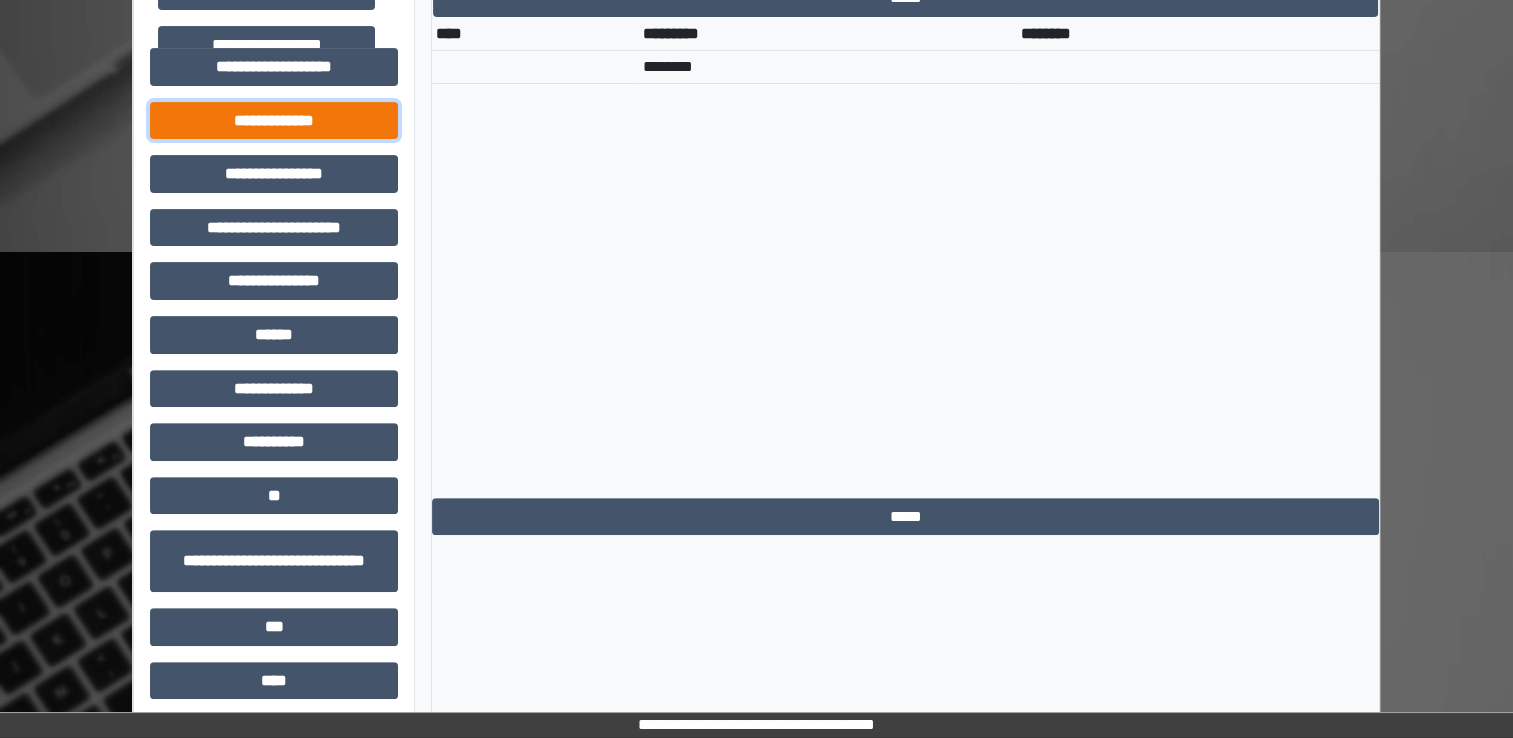 click on "**********" at bounding box center (274, 121) 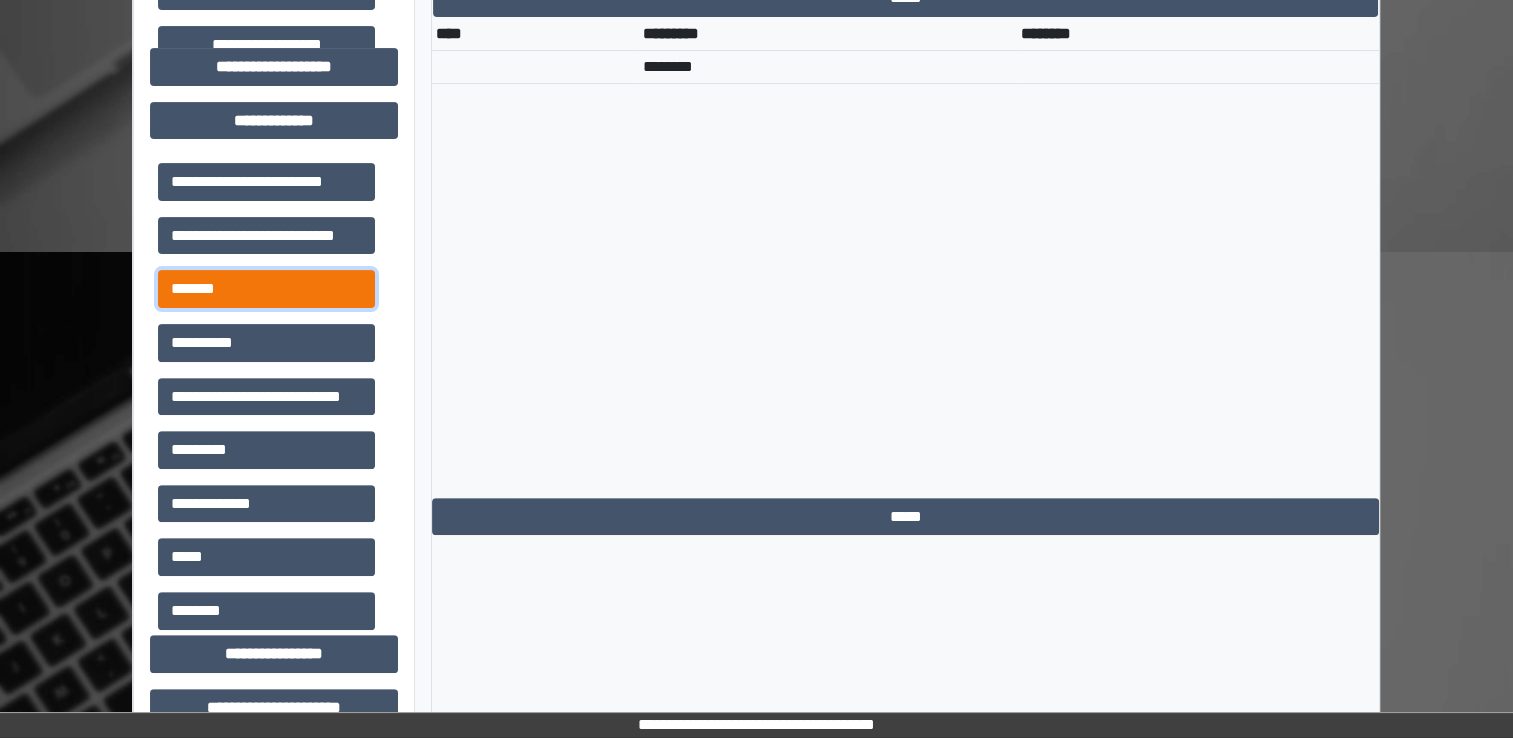 click on "*******" at bounding box center (266, 289) 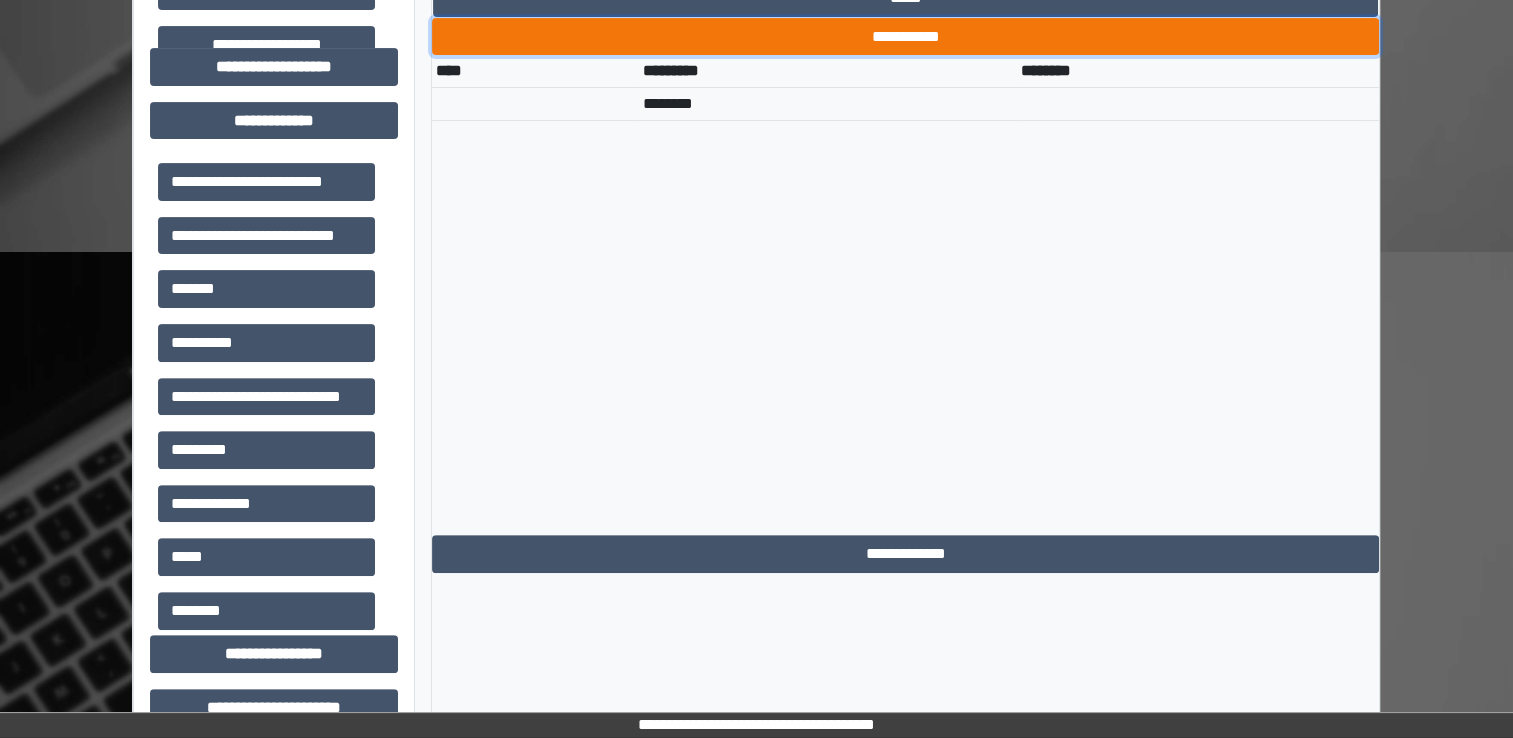 click on "**********" at bounding box center (905, 37) 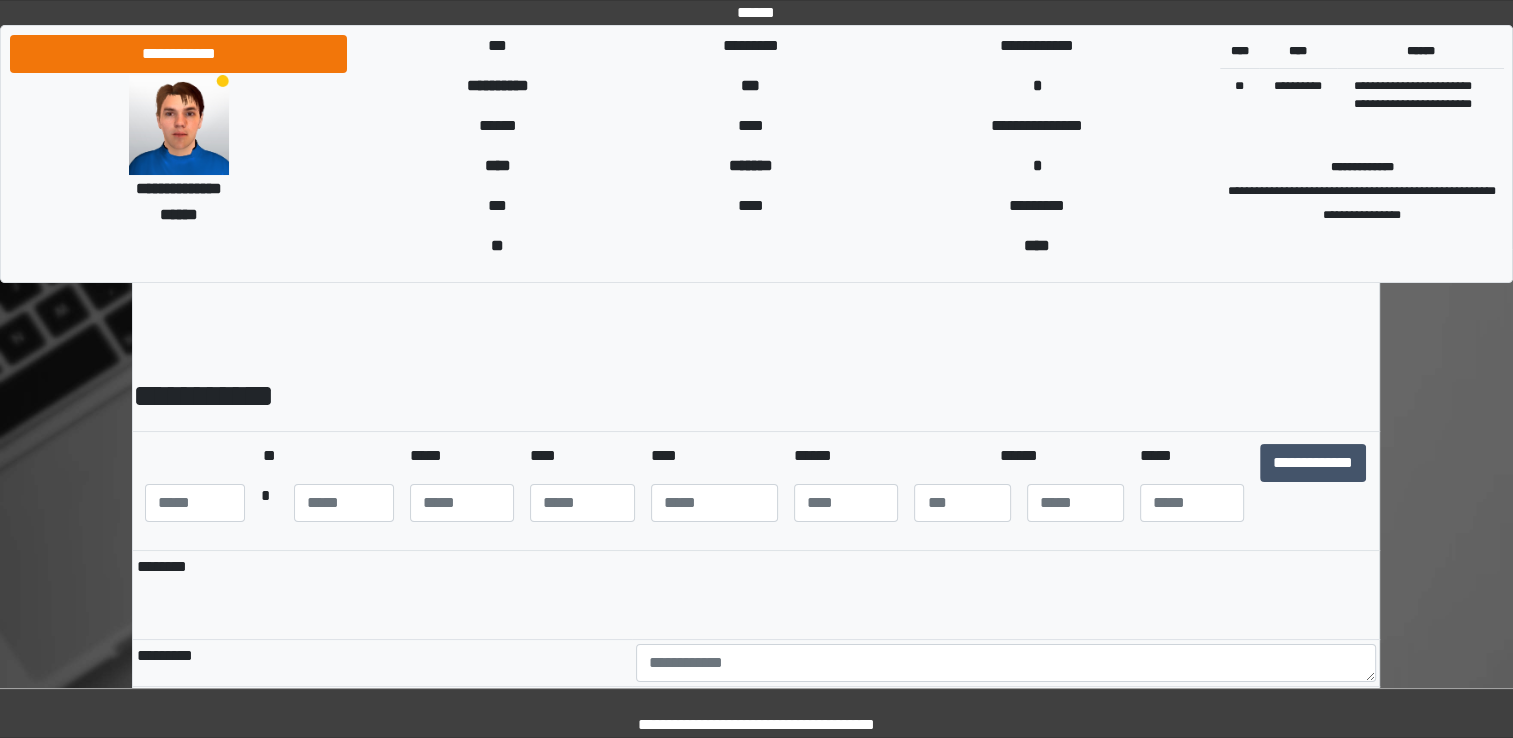 scroll, scrollTop: 0, scrollLeft: 0, axis: both 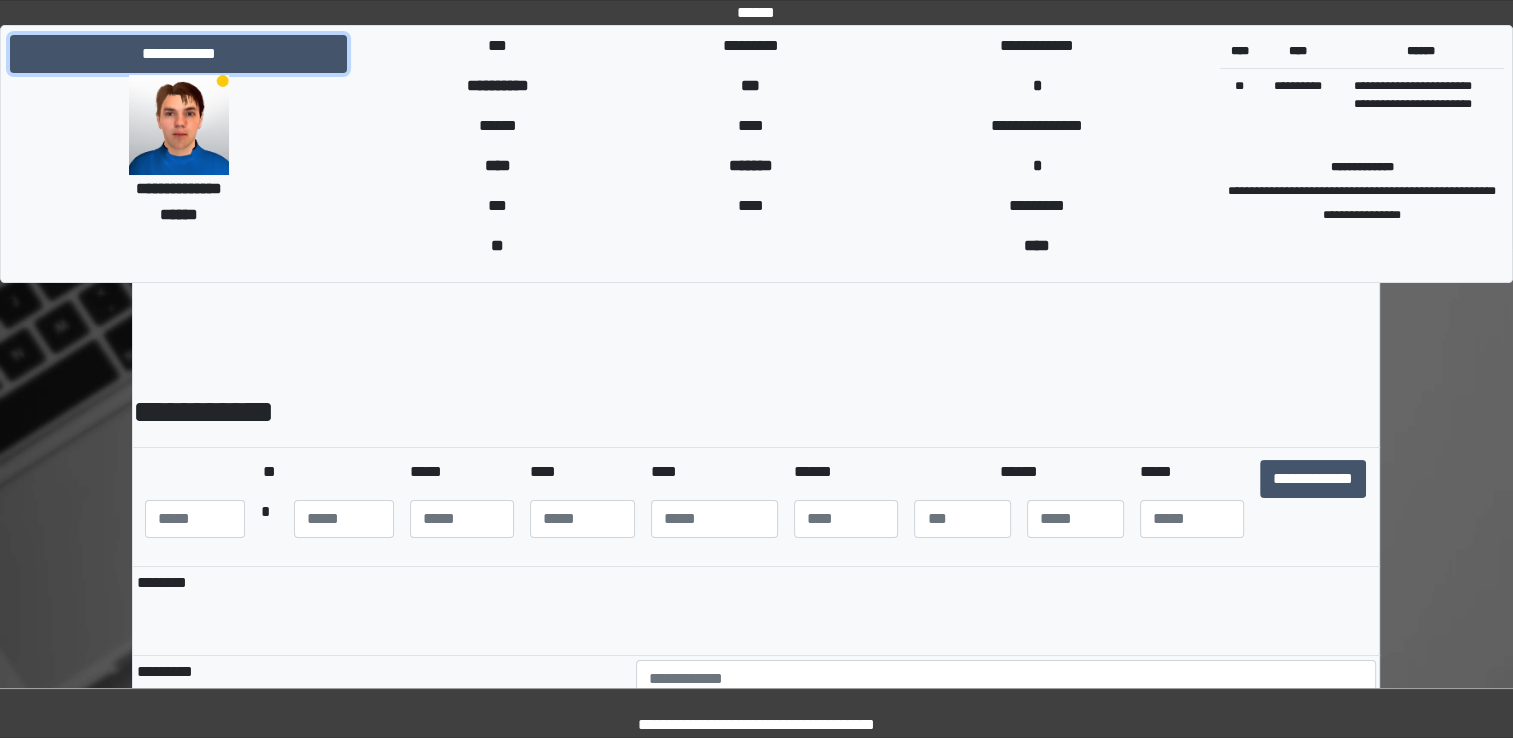 click on "**********" at bounding box center [178, 54] 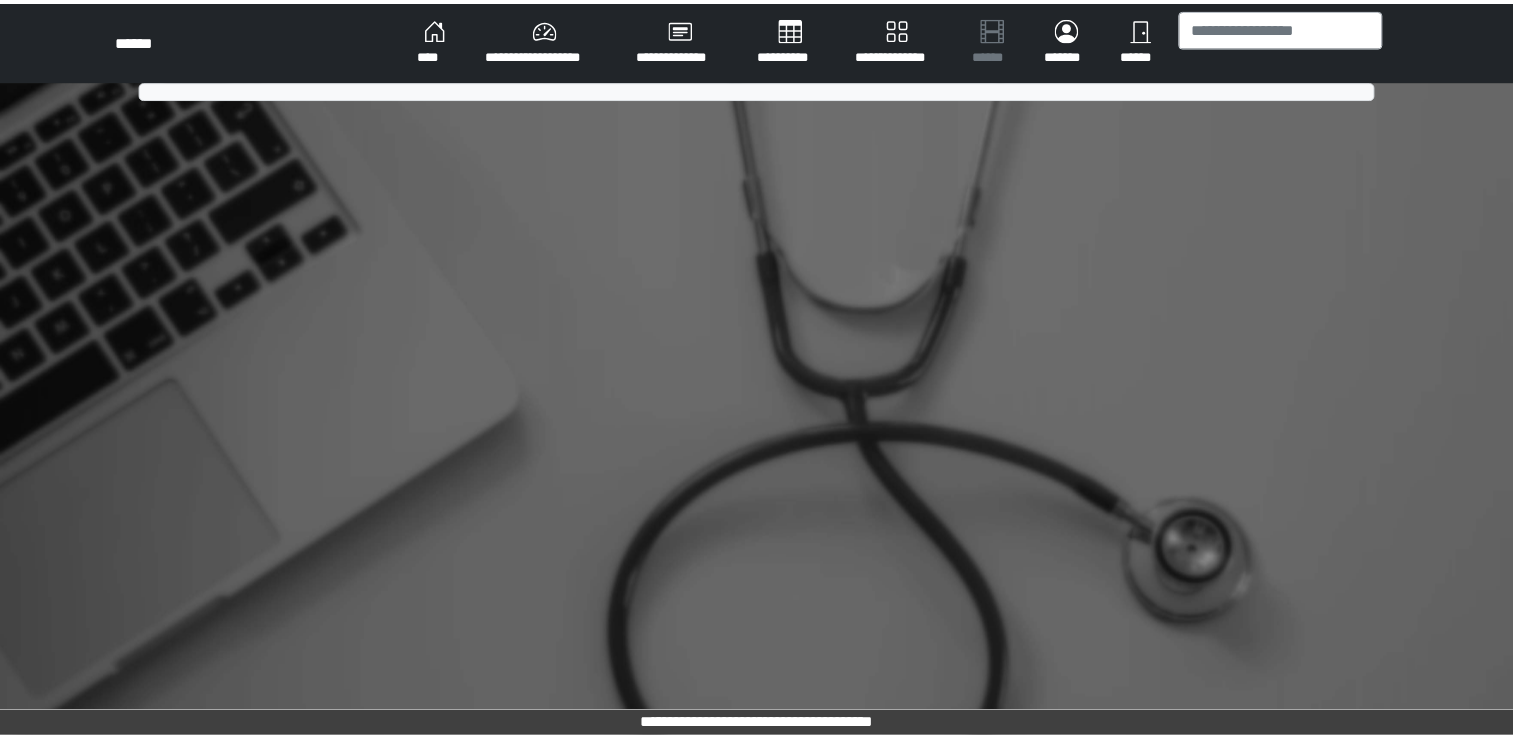 scroll, scrollTop: 0, scrollLeft: 0, axis: both 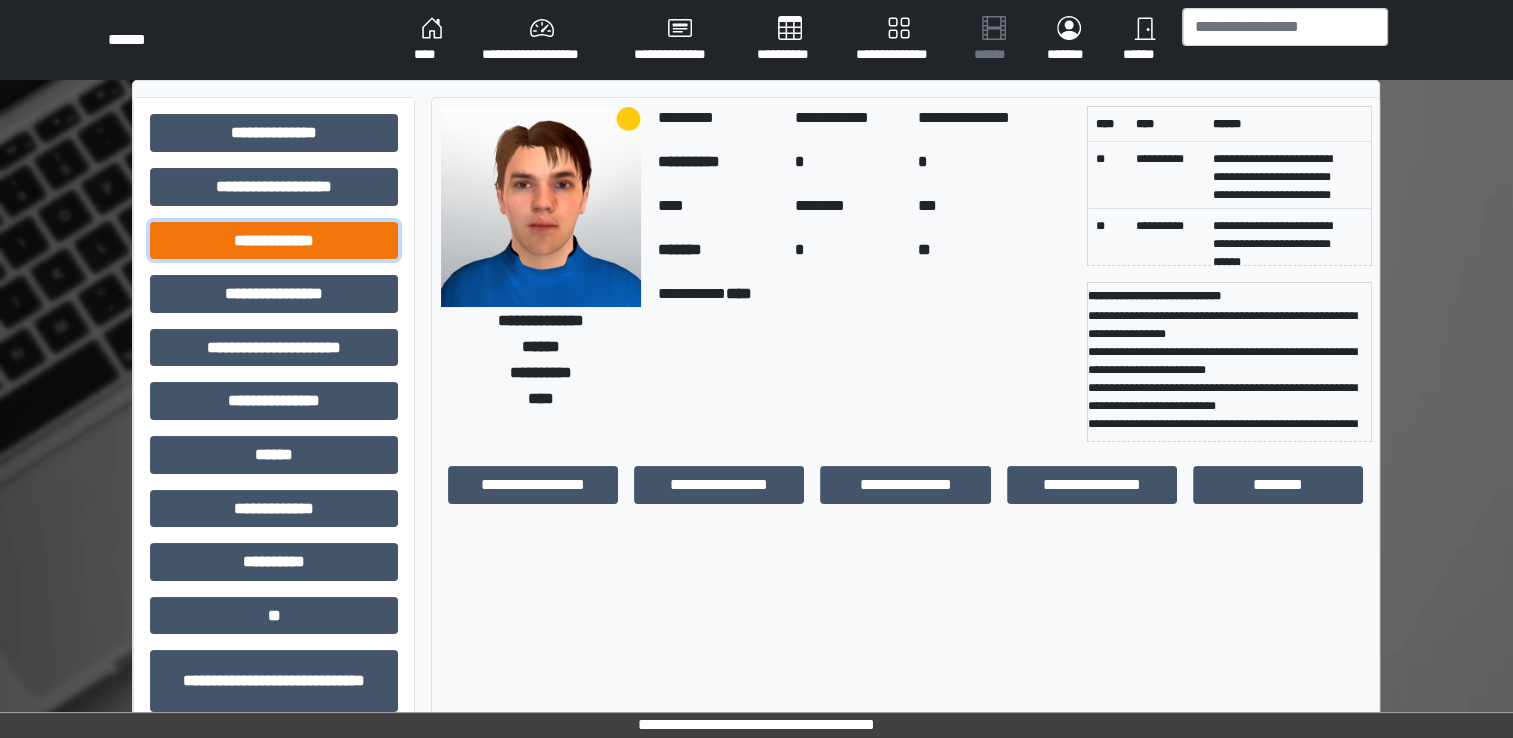 click on "**********" at bounding box center [274, 241] 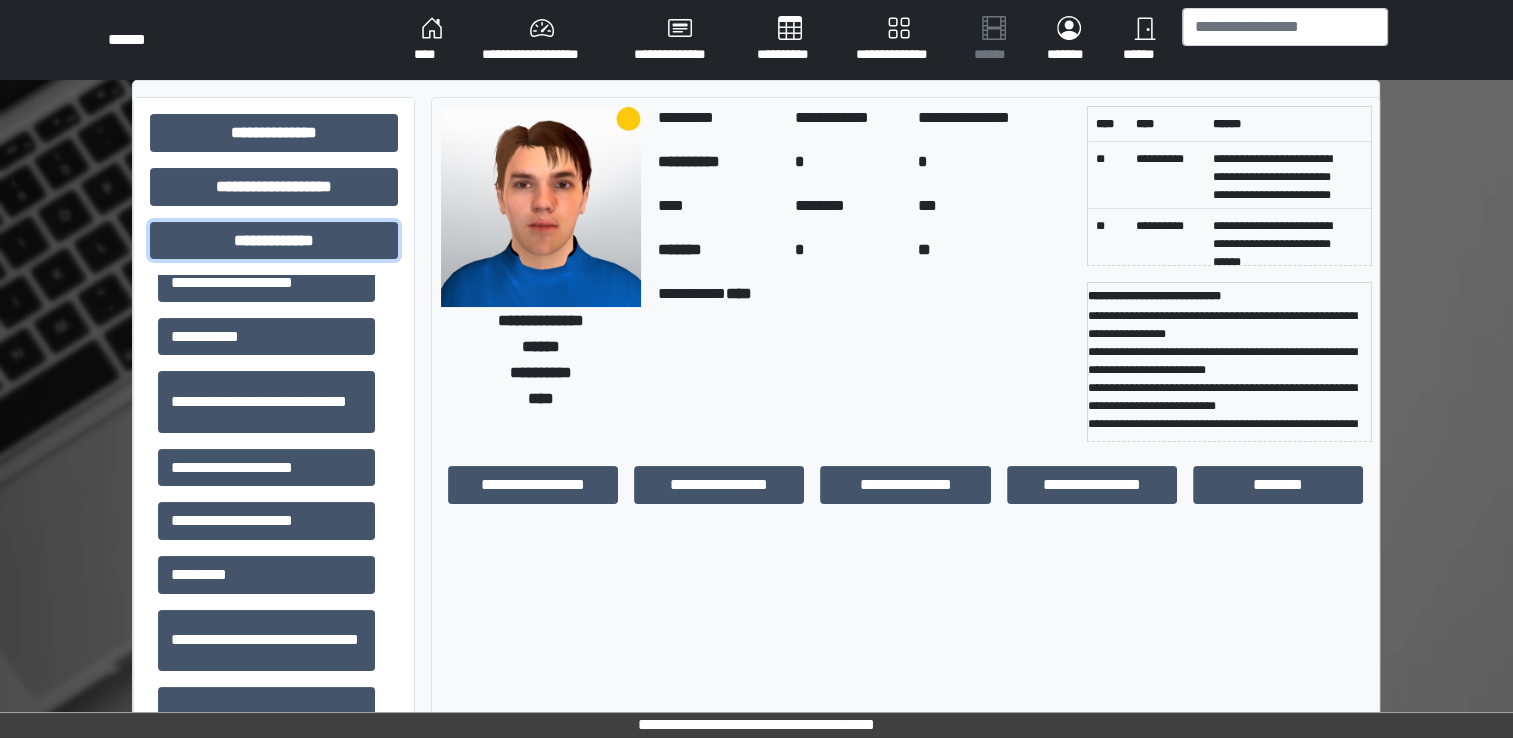 scroll, scrollTop: 2056, scrollLeft: 0, axis: vertical 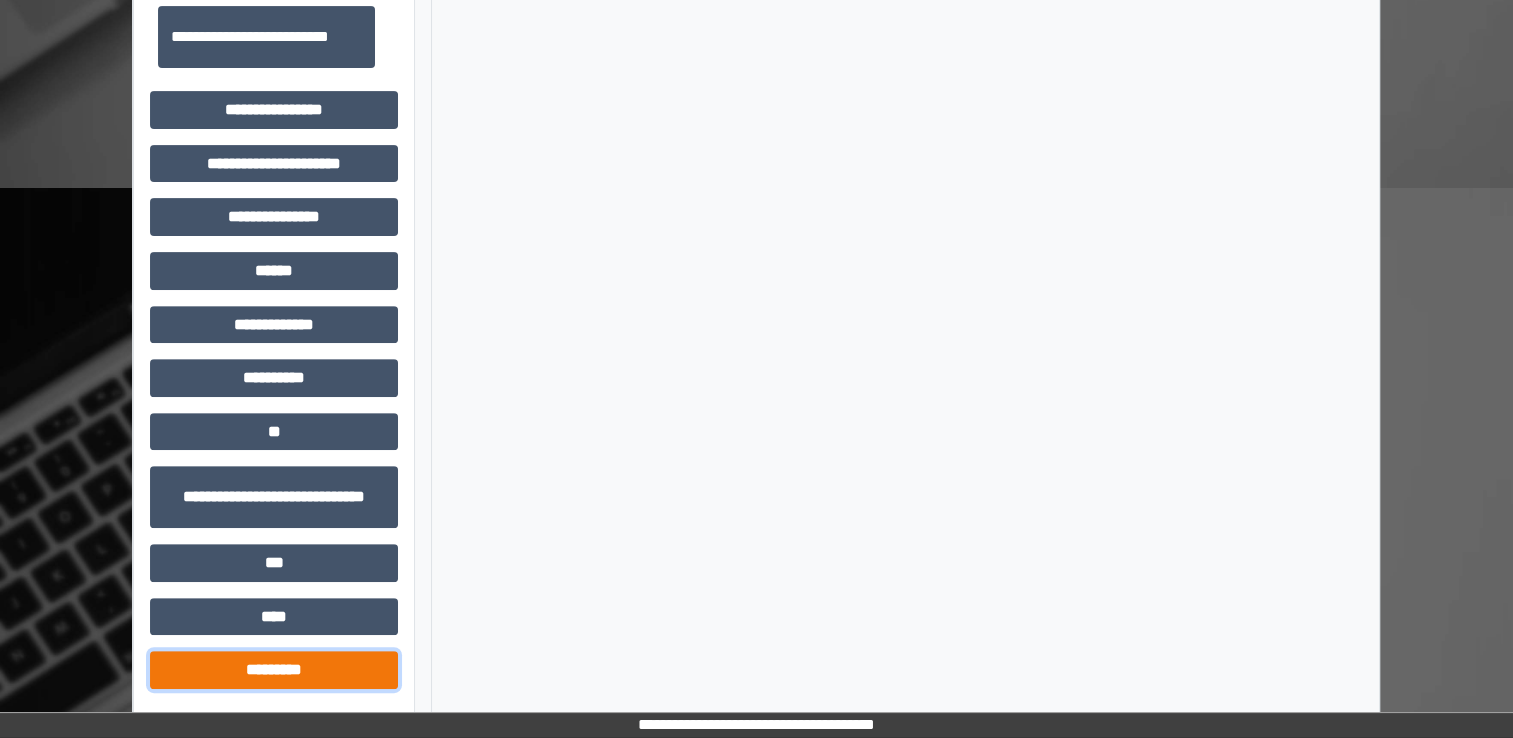 click on "*********" at bounding box center [274, 670] 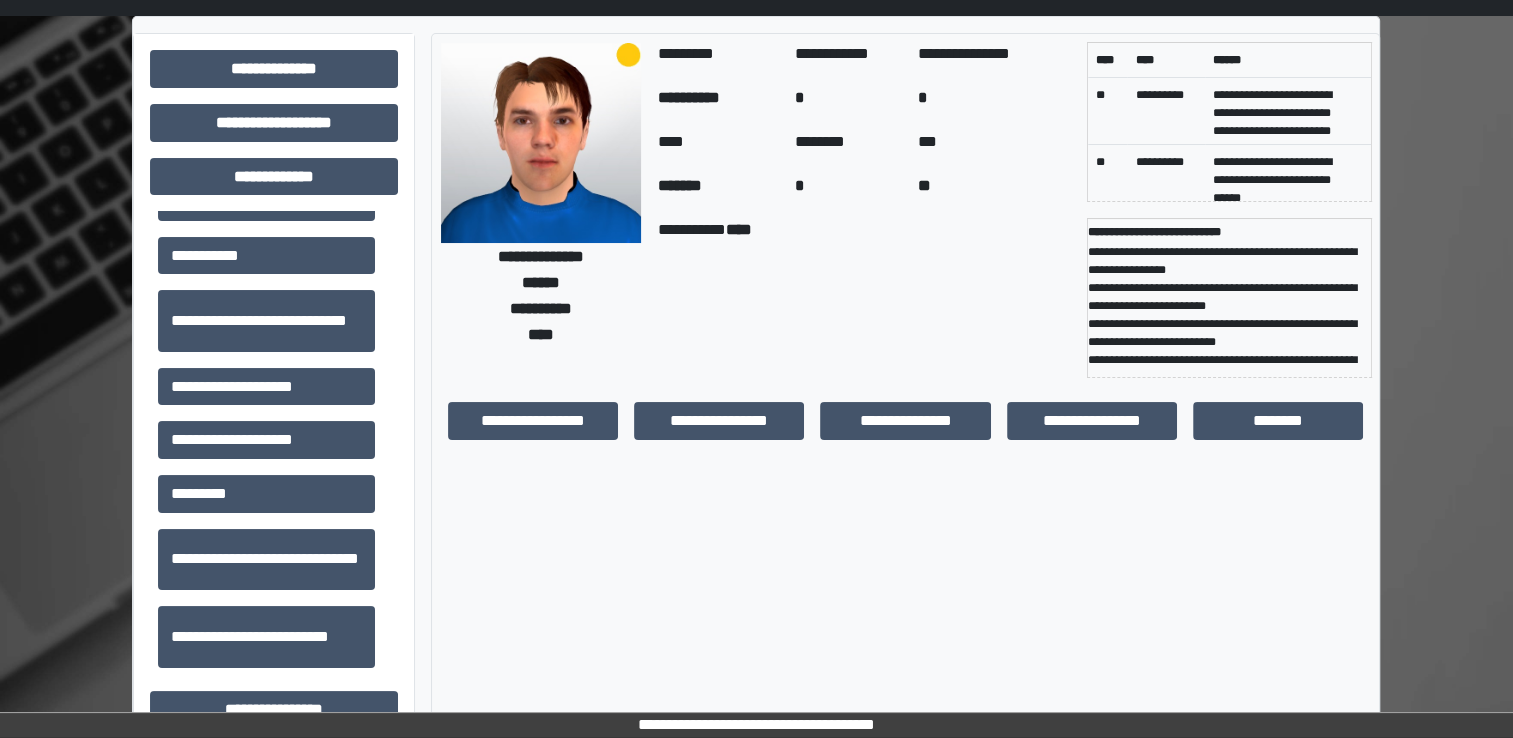 scroll, scrollTop: 0, scrollLeft: 0, axis: both 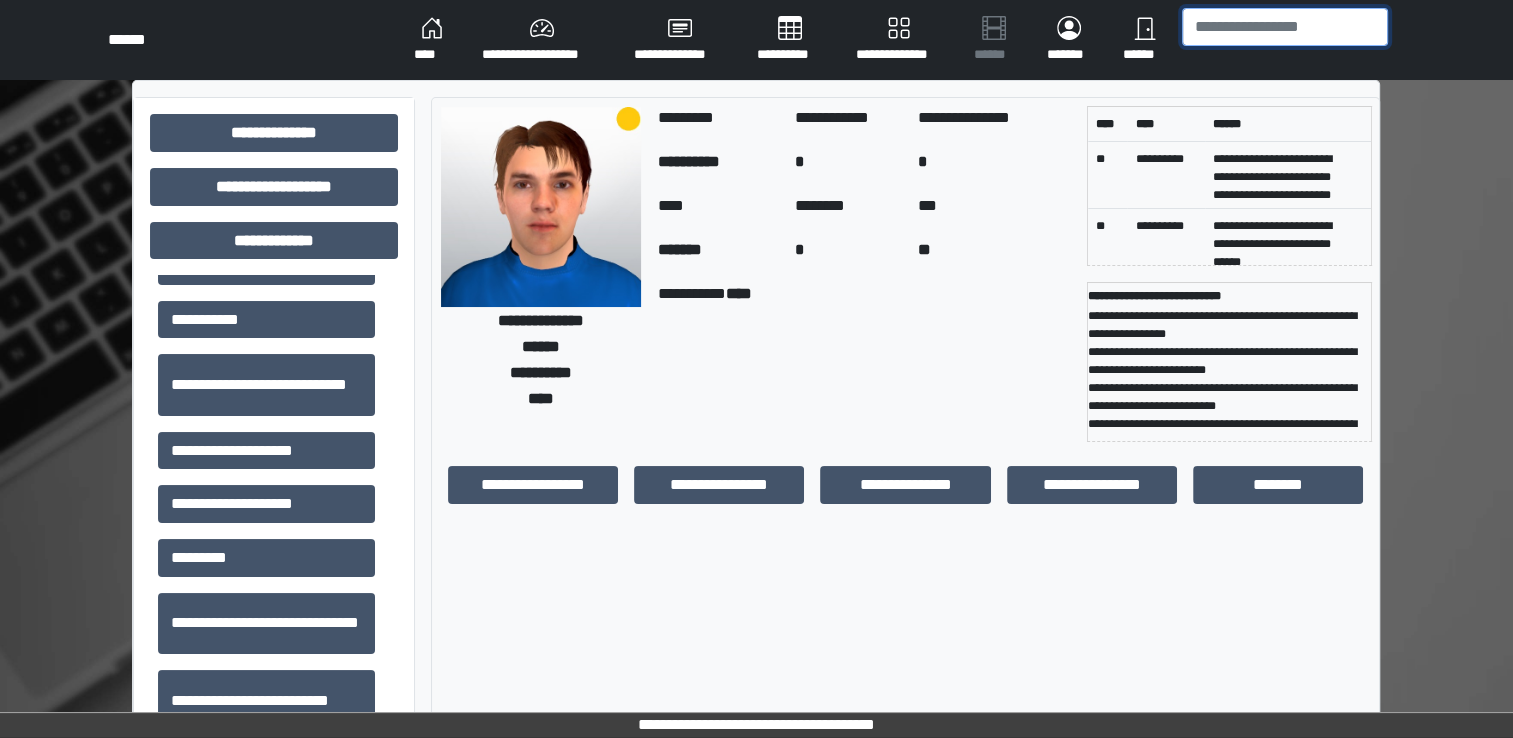 click at bounding box center (1285, 27) 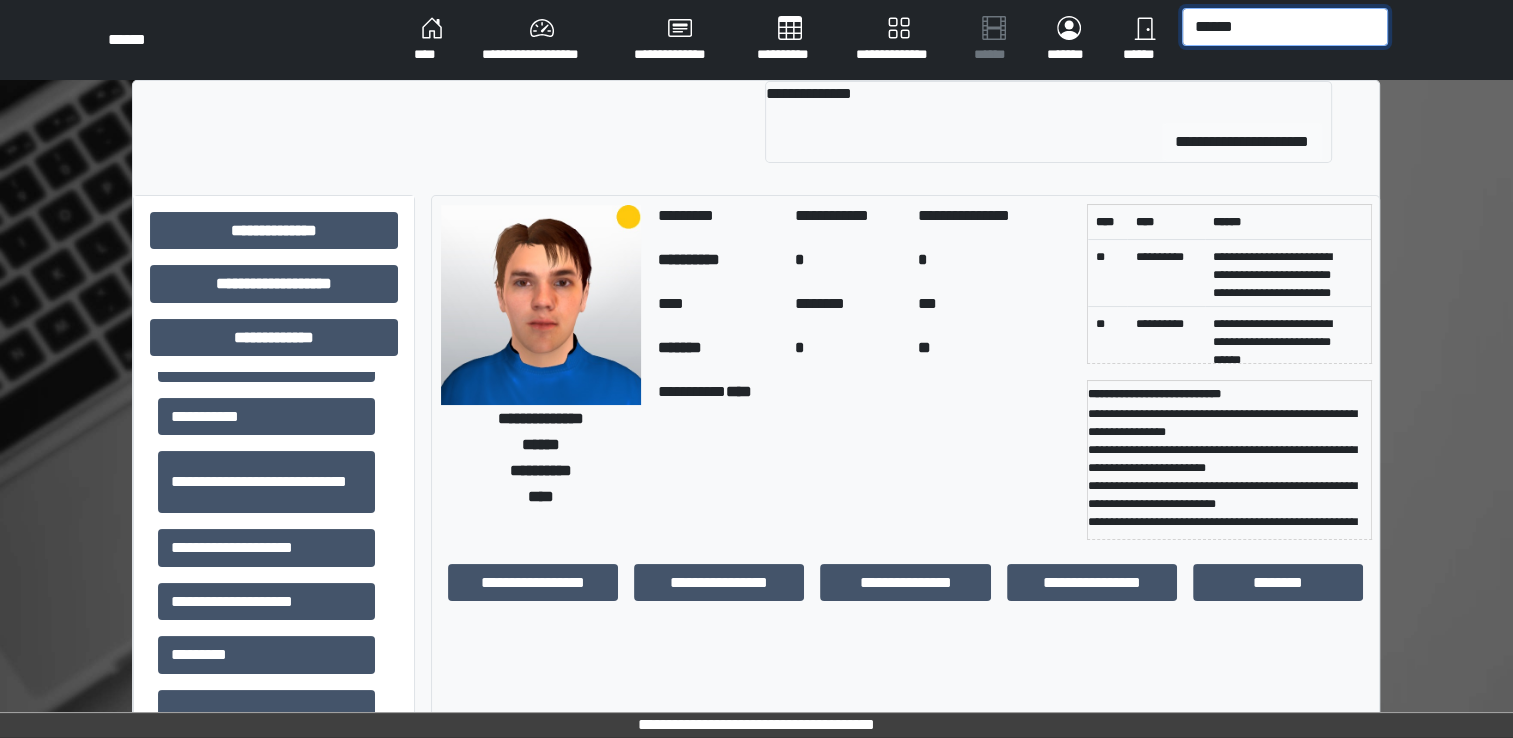 type on "******" 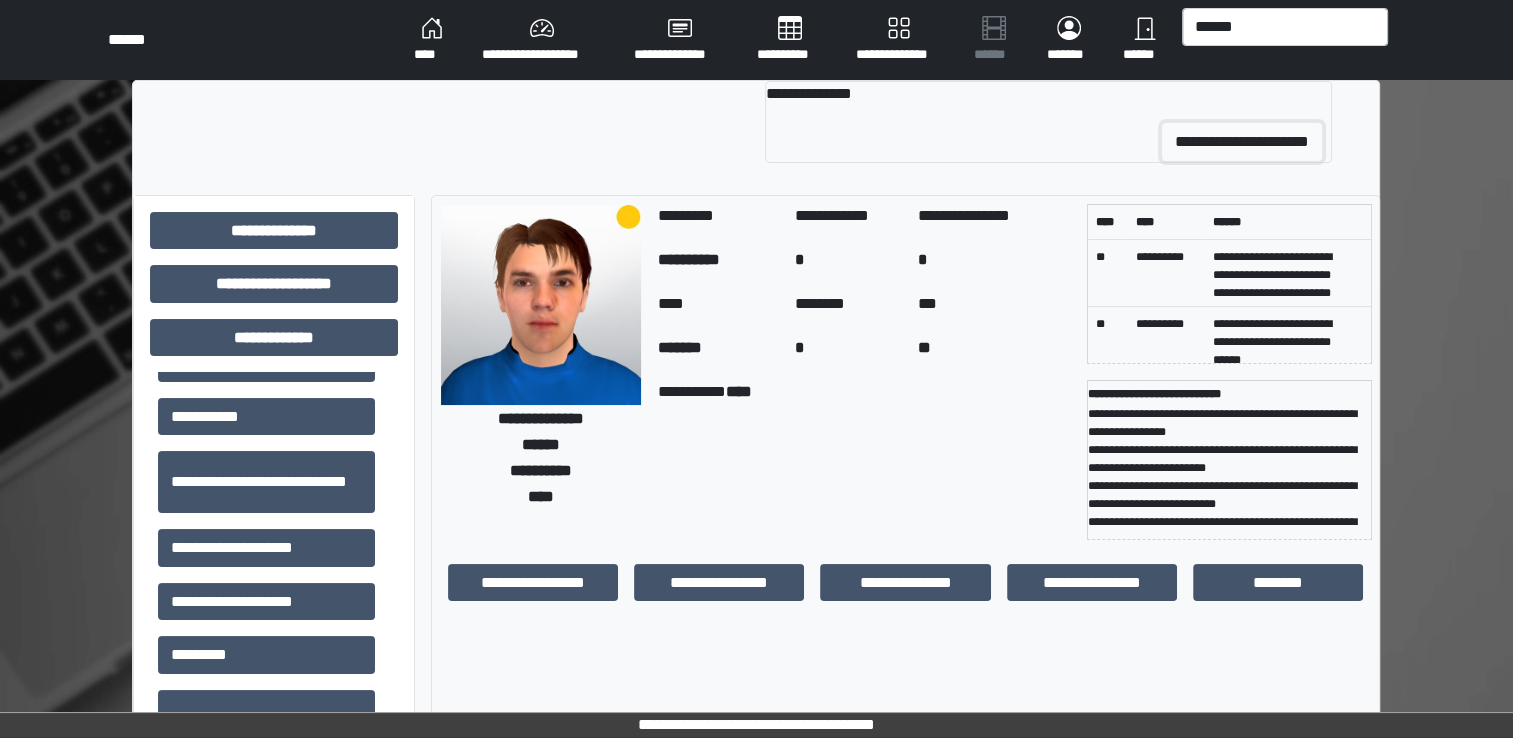 click on "**********" at bounding box center (1242, 142) 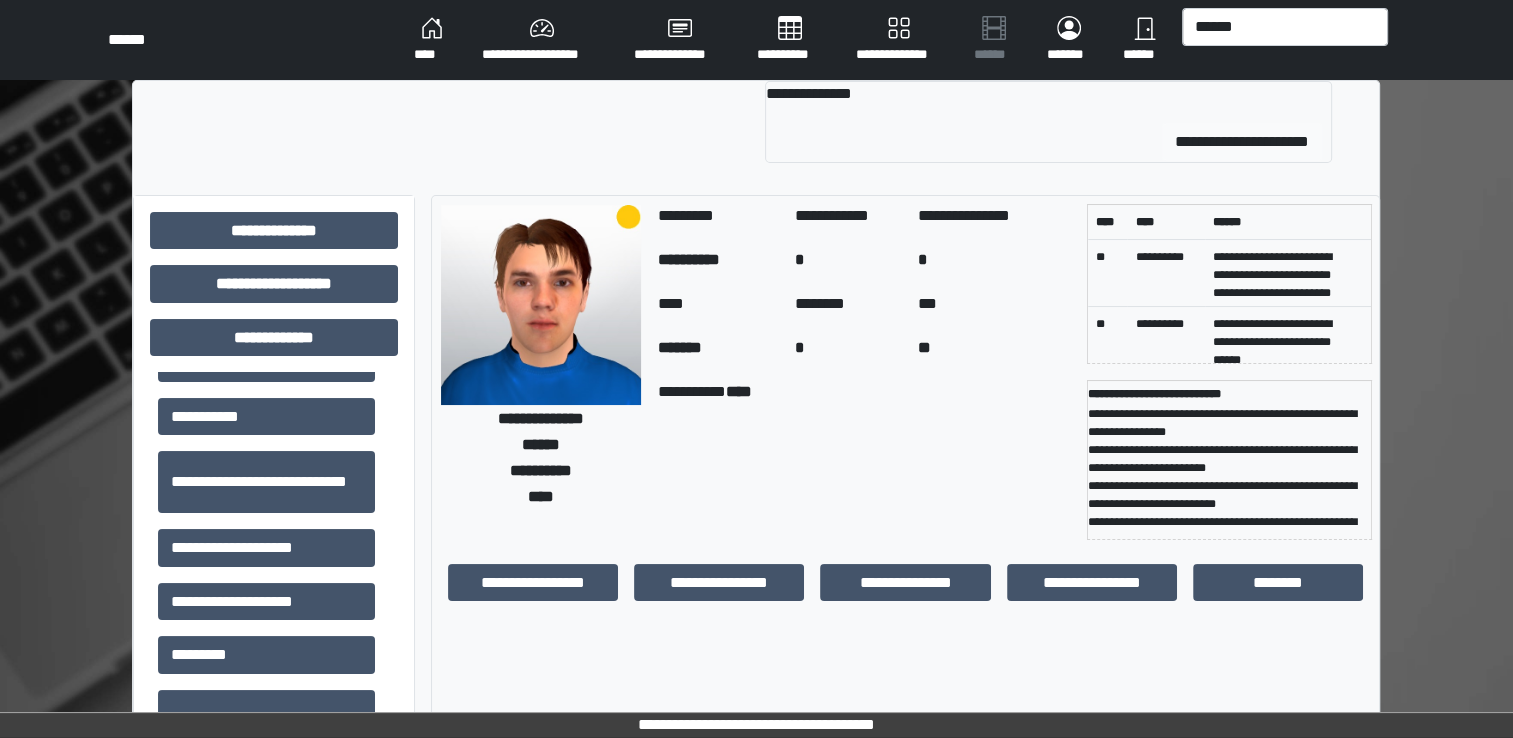 type 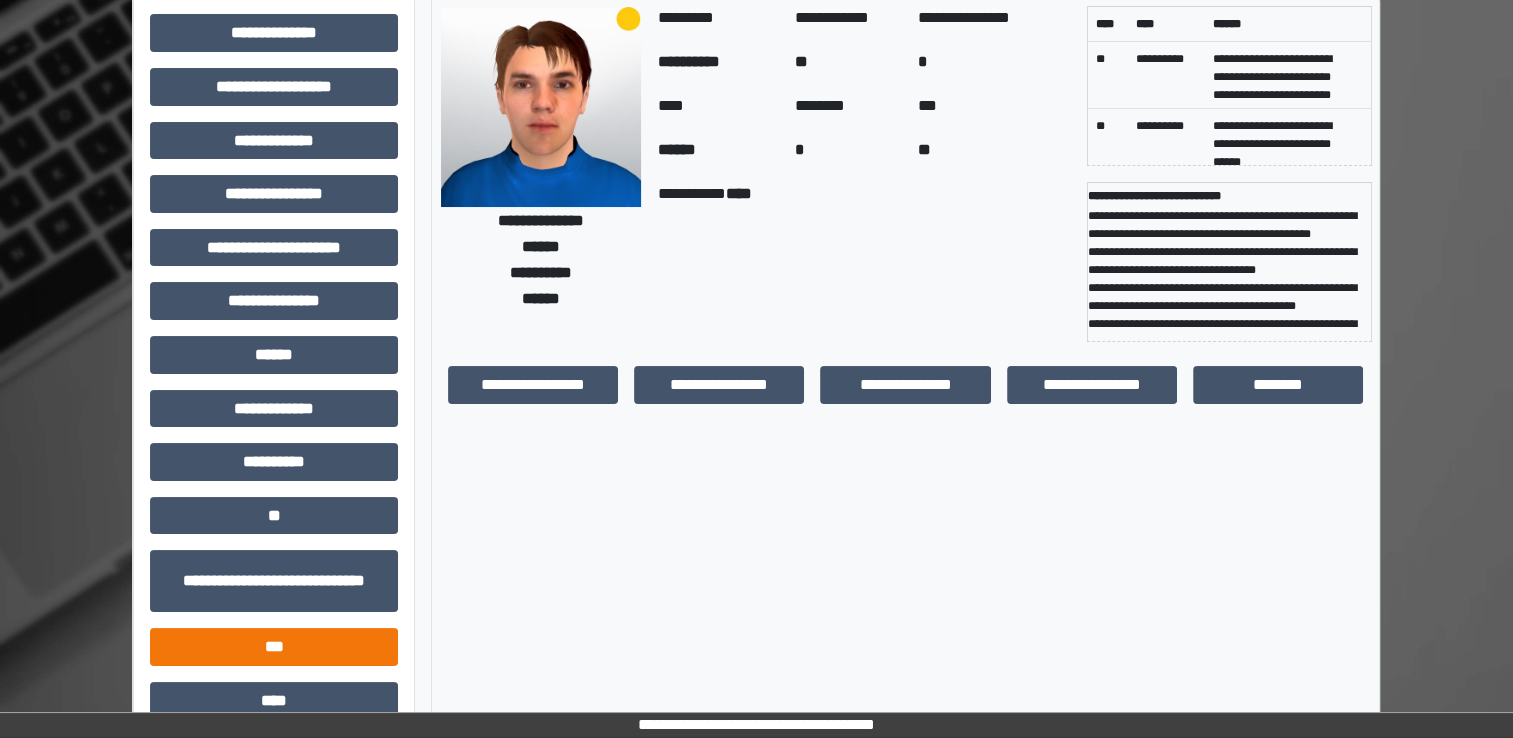 scroll, scrollTop: 184, scrollLeft: 0, axis: vertical 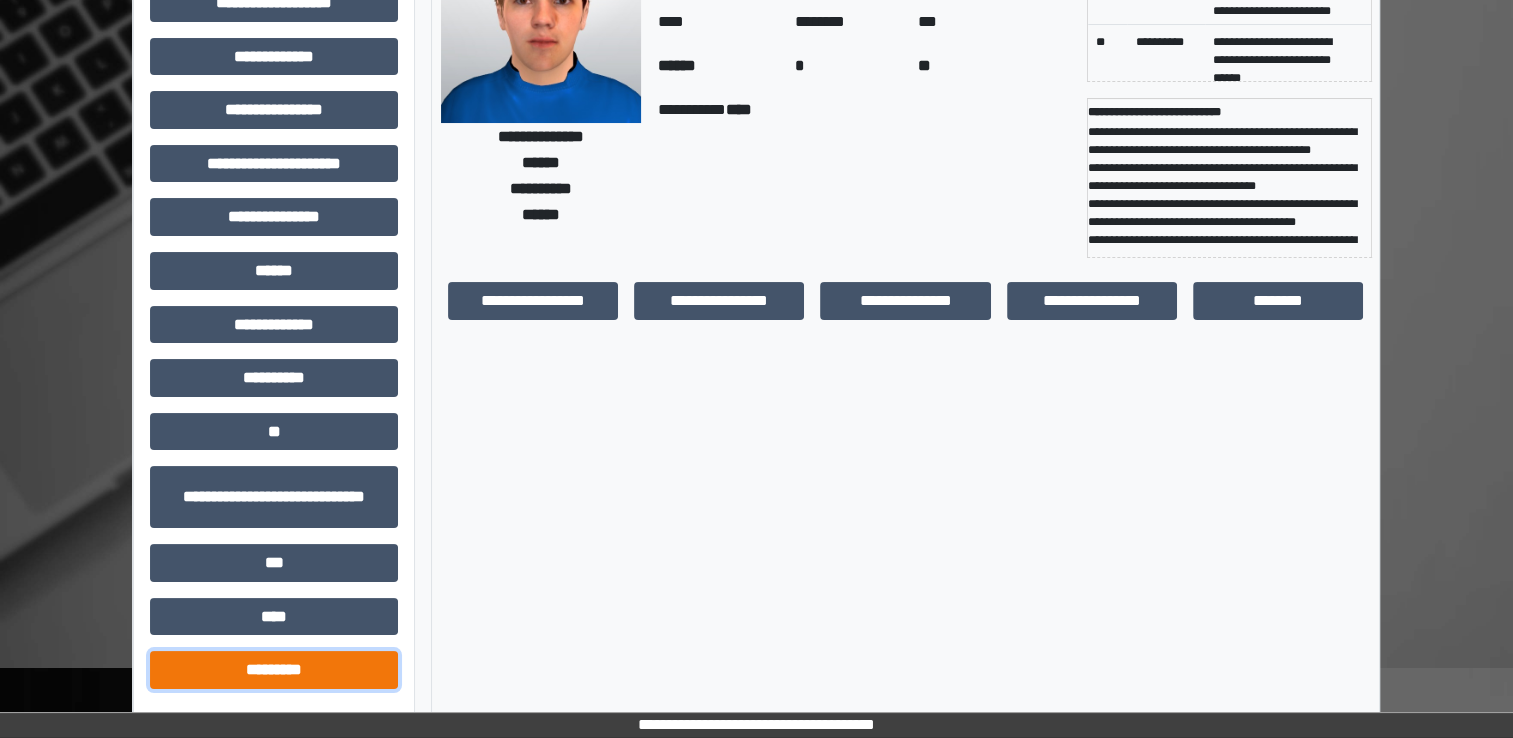 click on "*********" at bounding box center (274, 670) 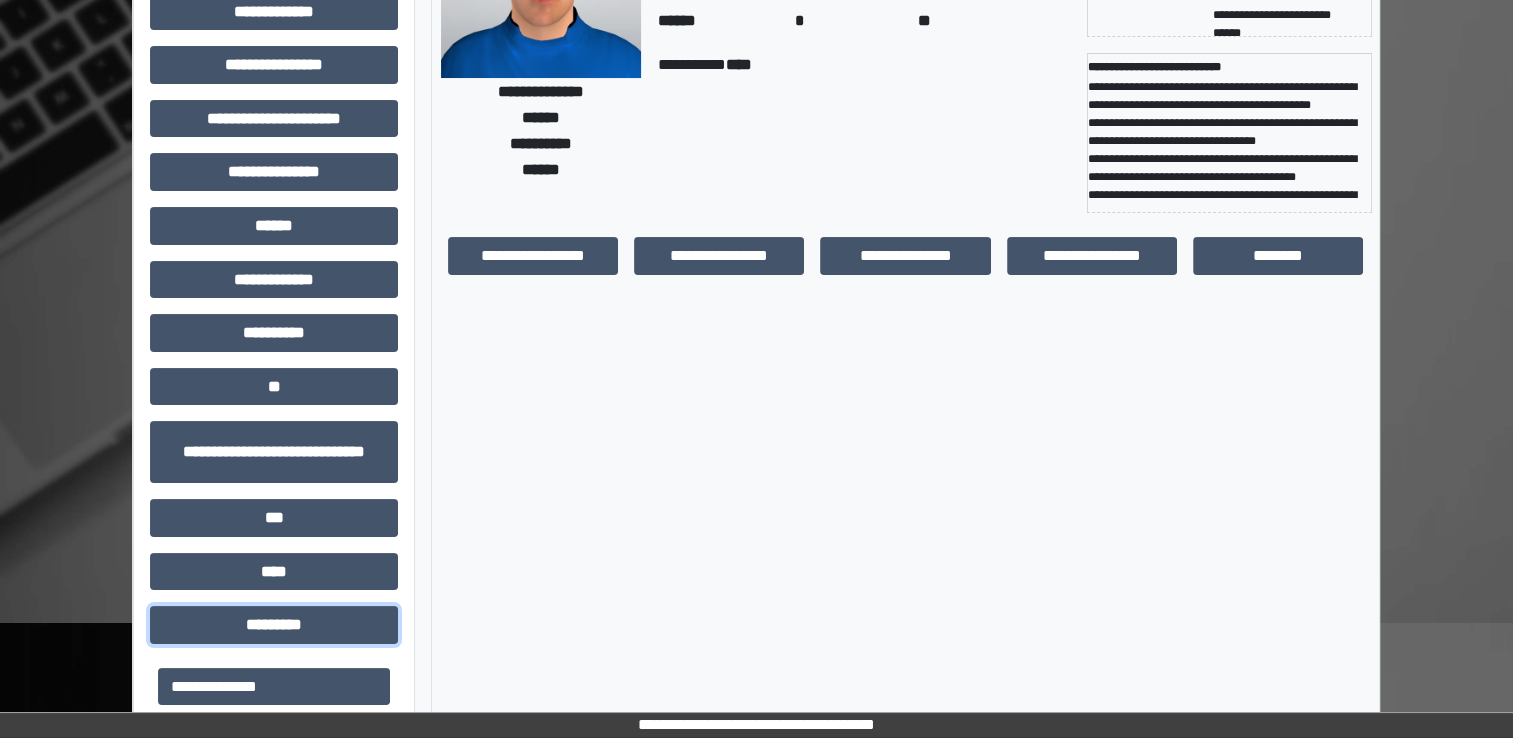 scroll, scrollTop: 253, scrollLeft: 0, axis: vertical 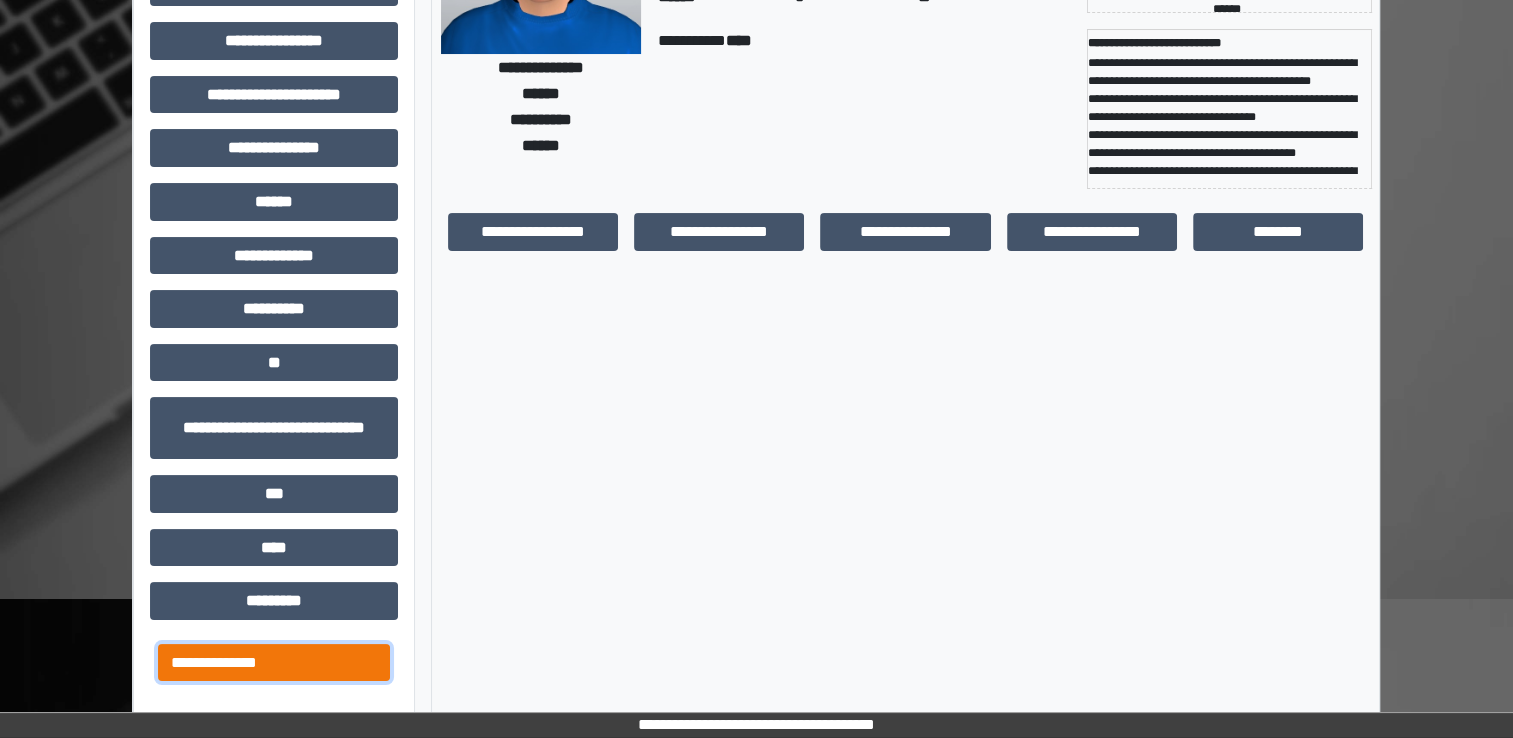 click on "**********" at bounding box center (274, 663) 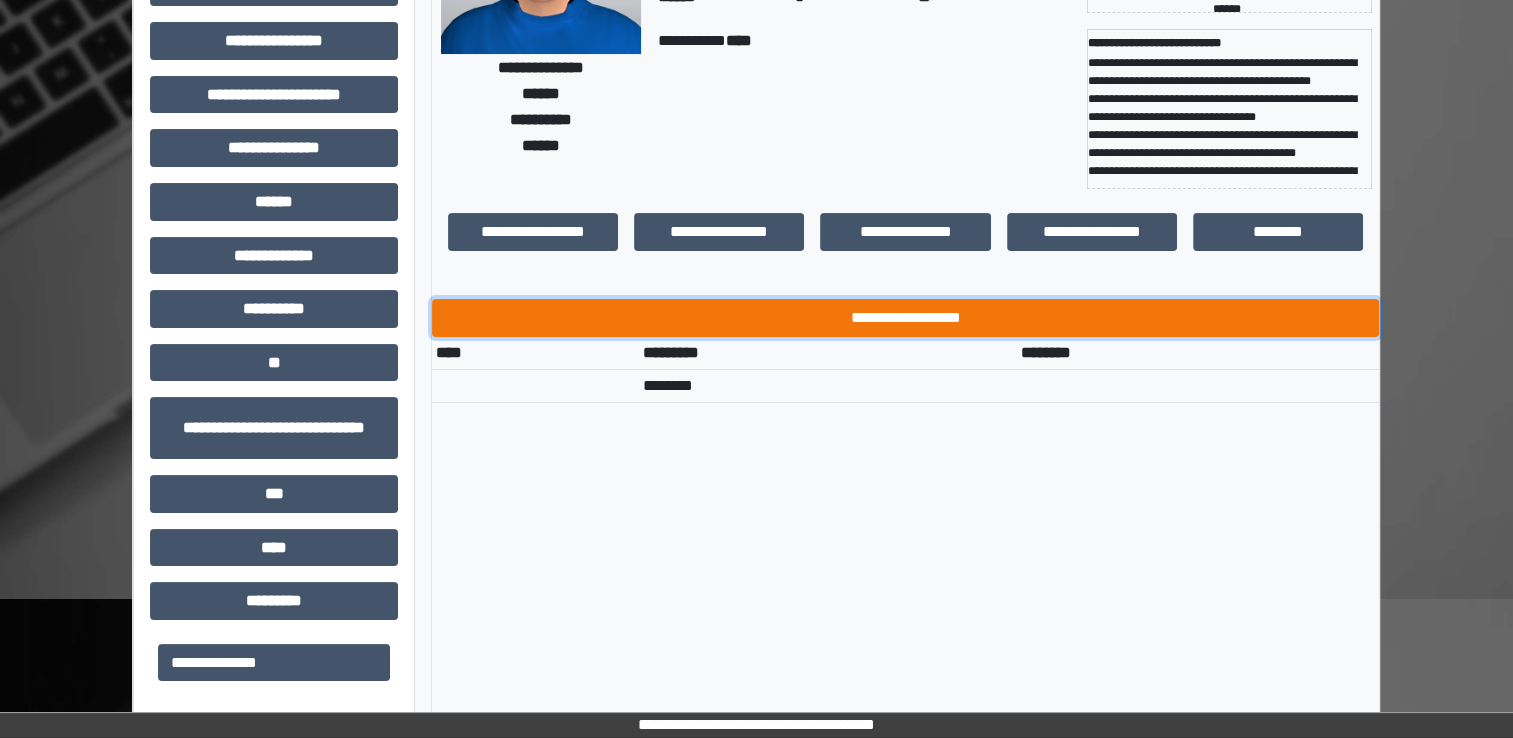 click on "**********" at bounding box center (905, 318) 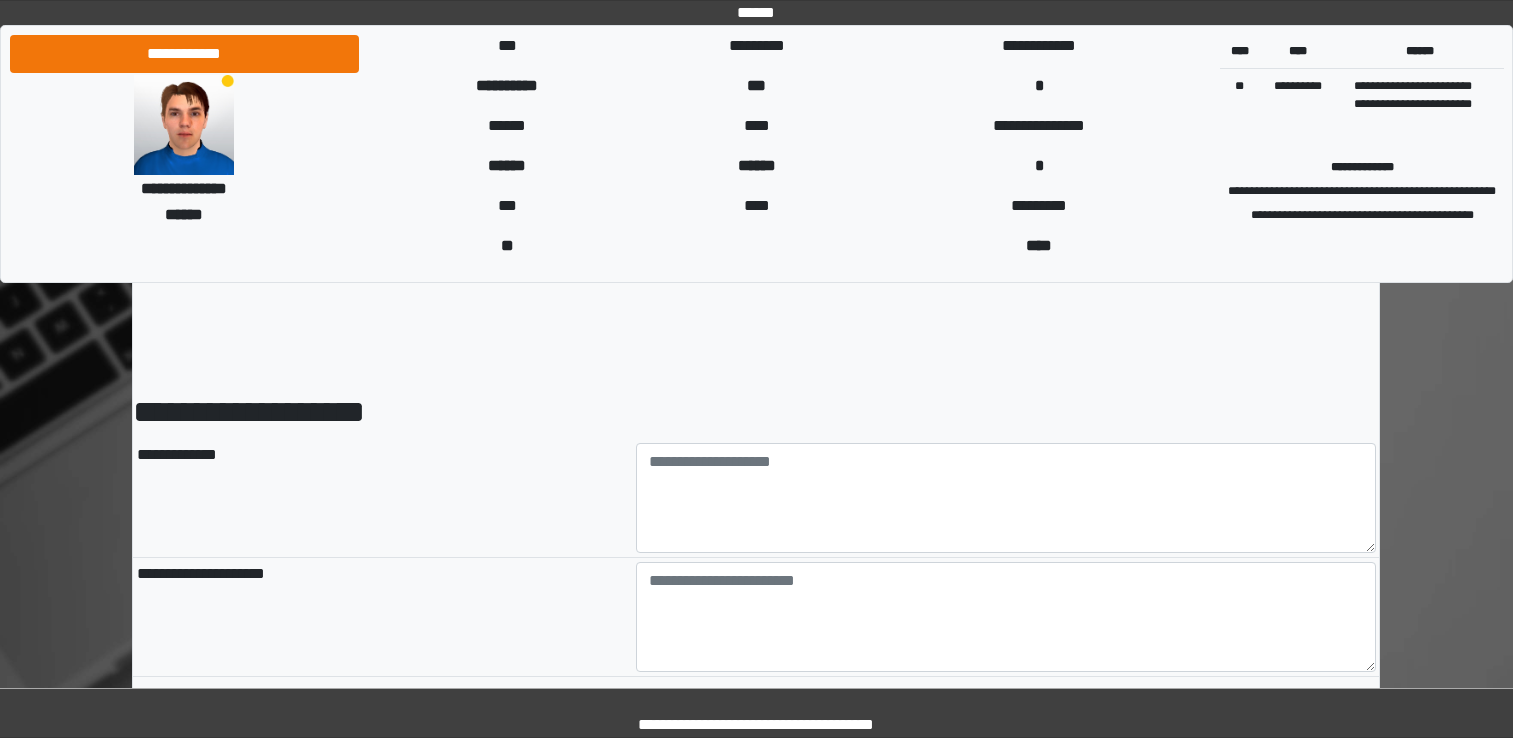scroll, scrollTop: 0, scrollLeft: 0, axis: both 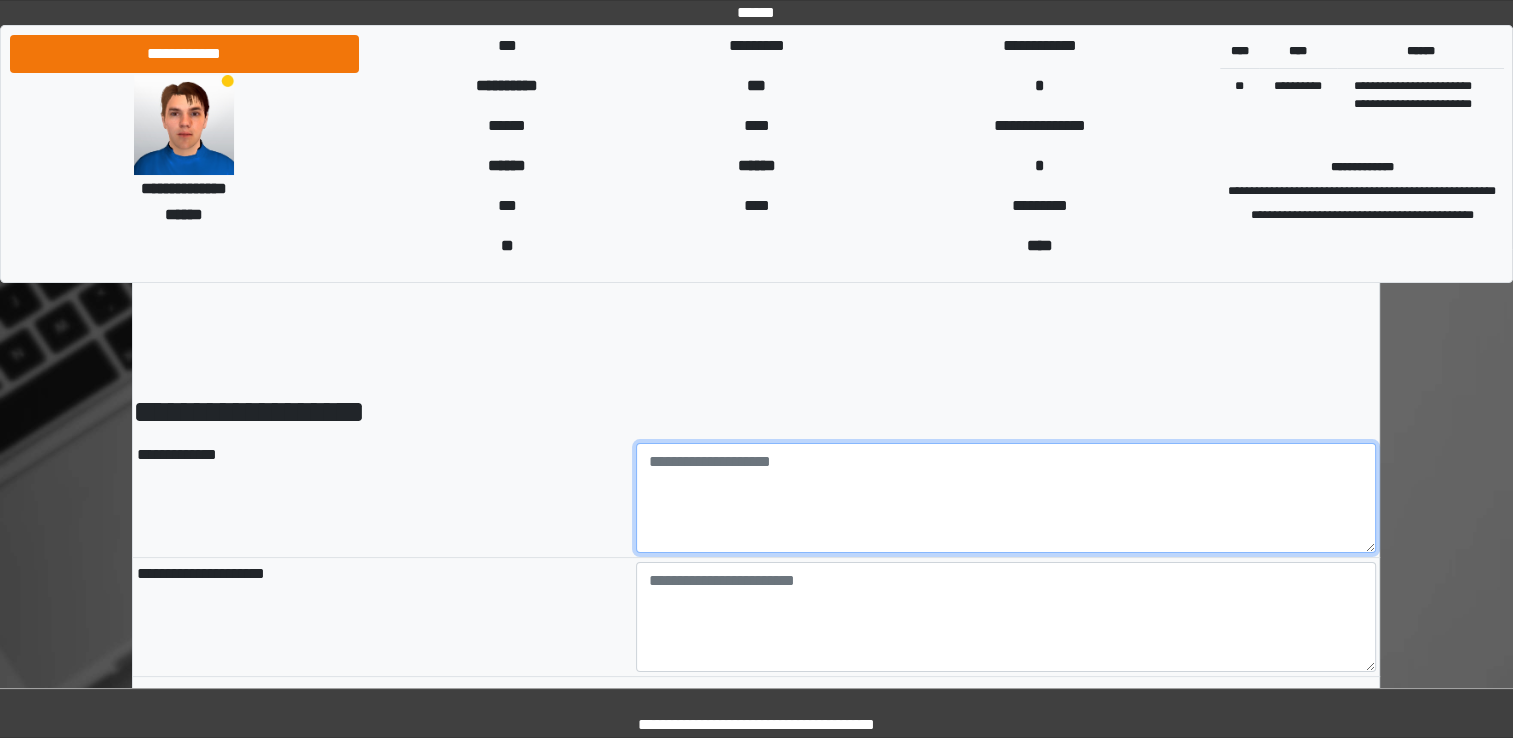click at bounding box center [1006, 498] 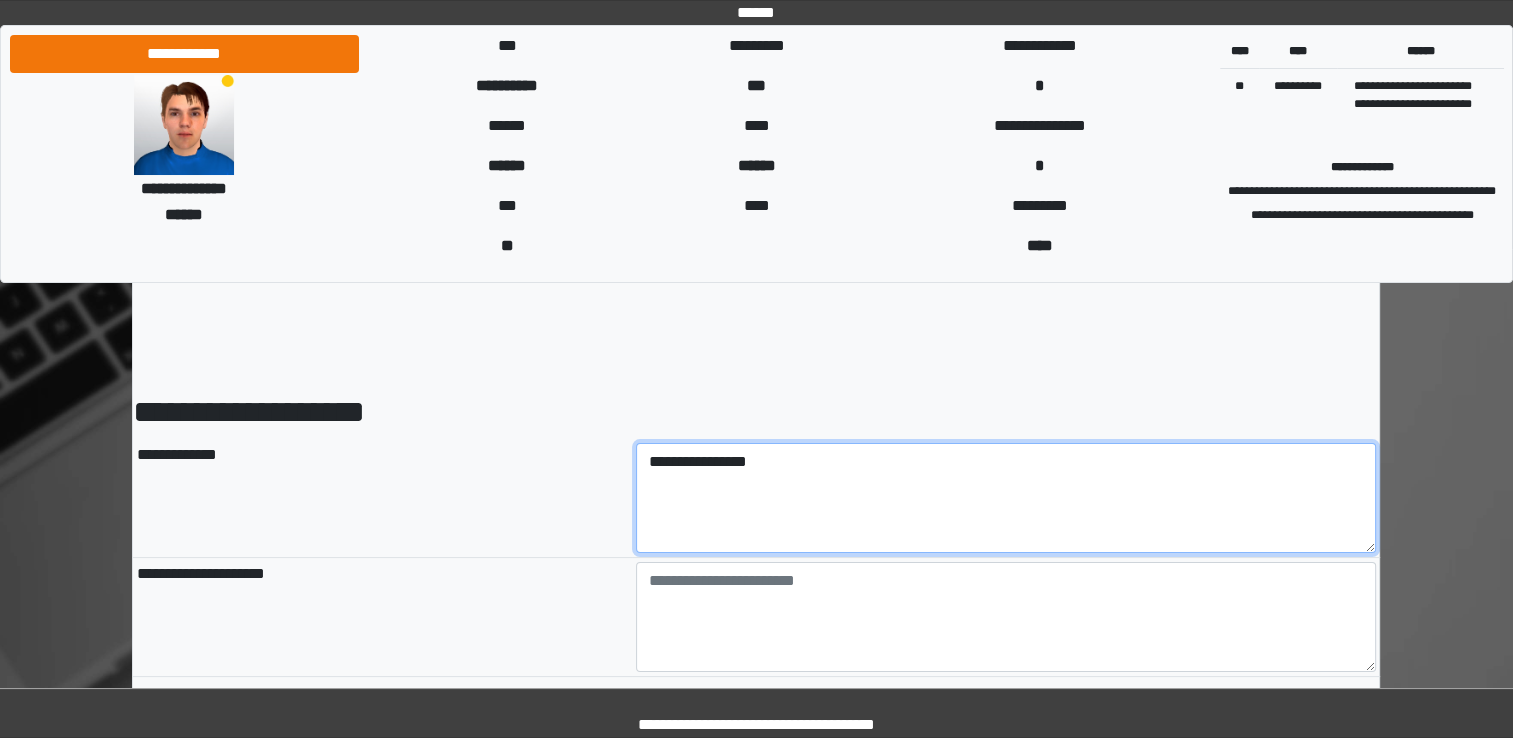 type on "**********" 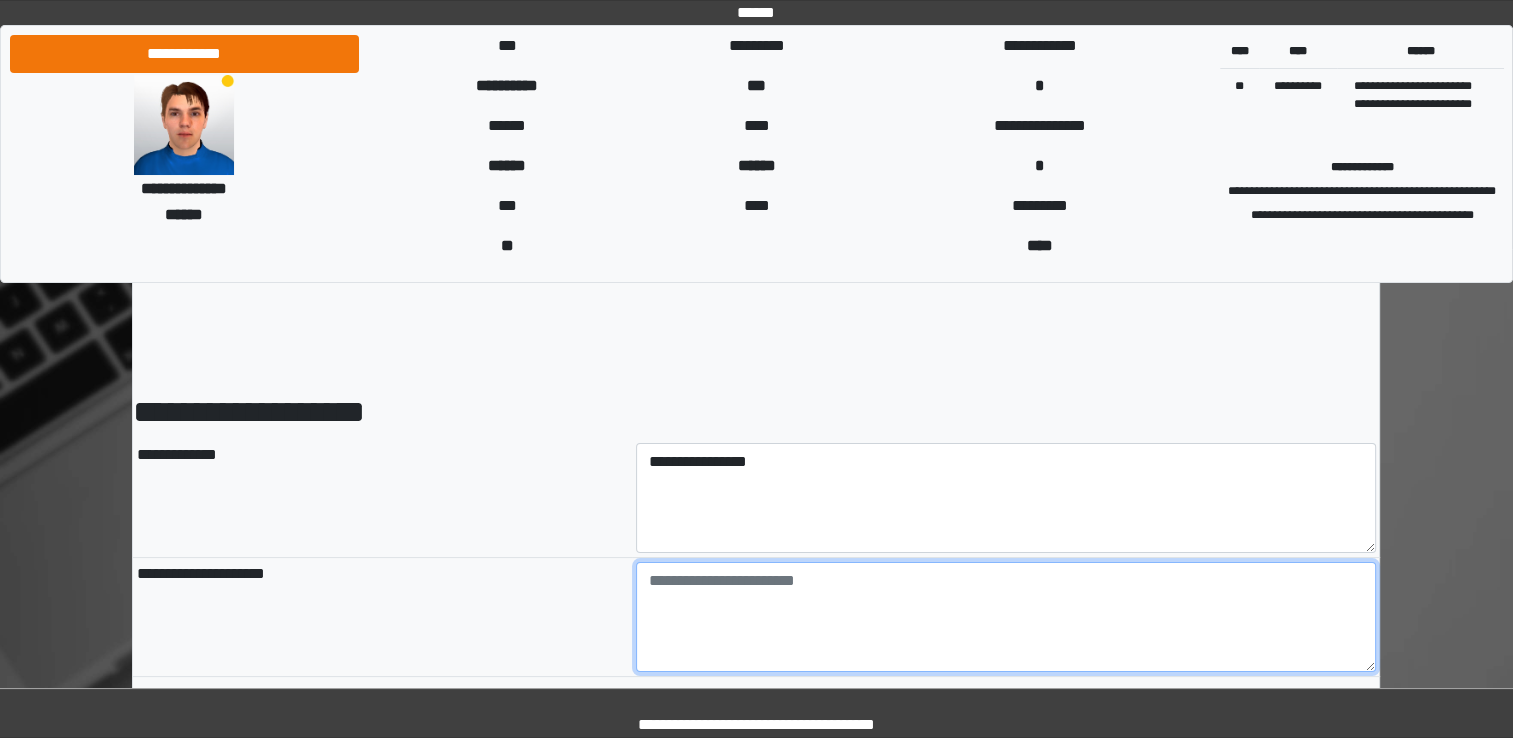 click at bounding box center (1006, 617) 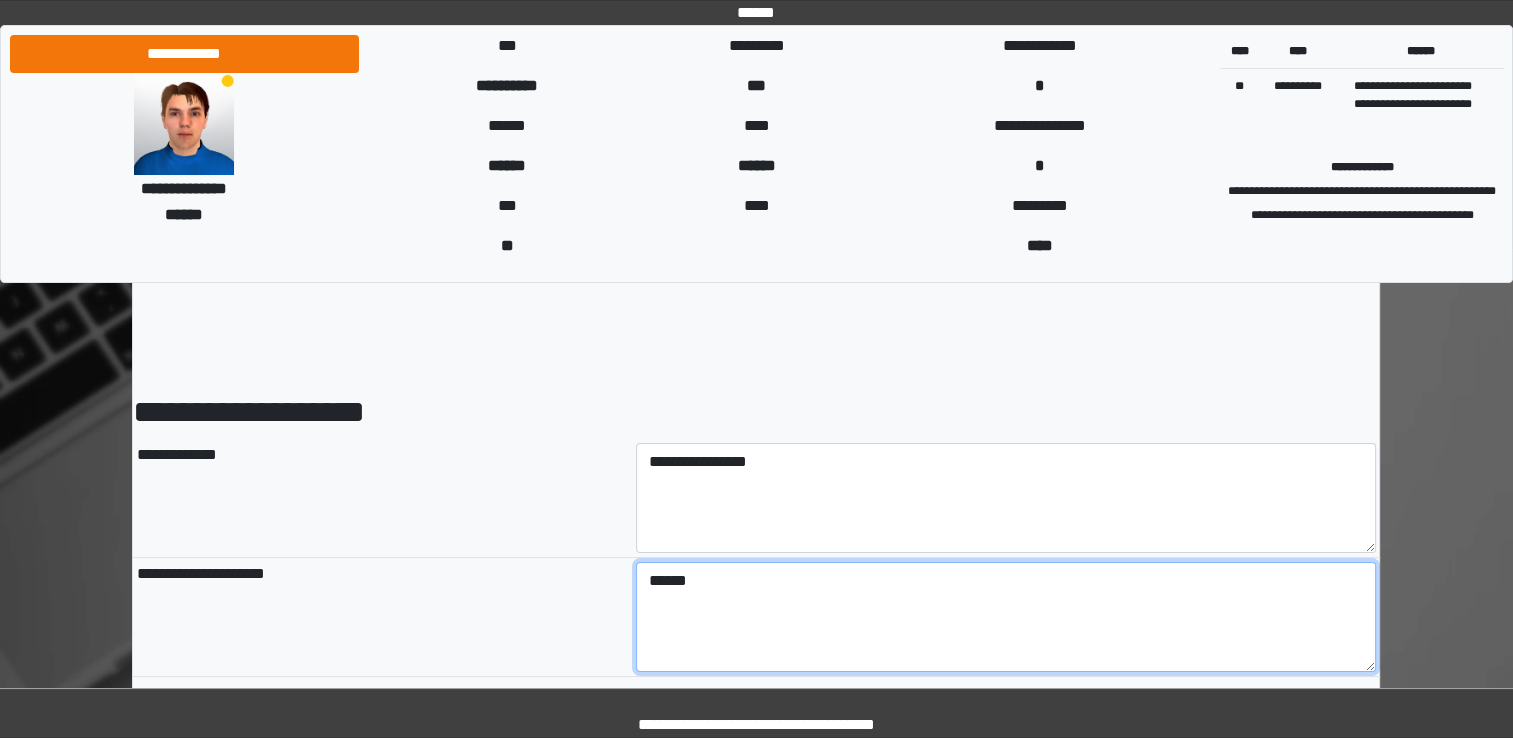type on "******" 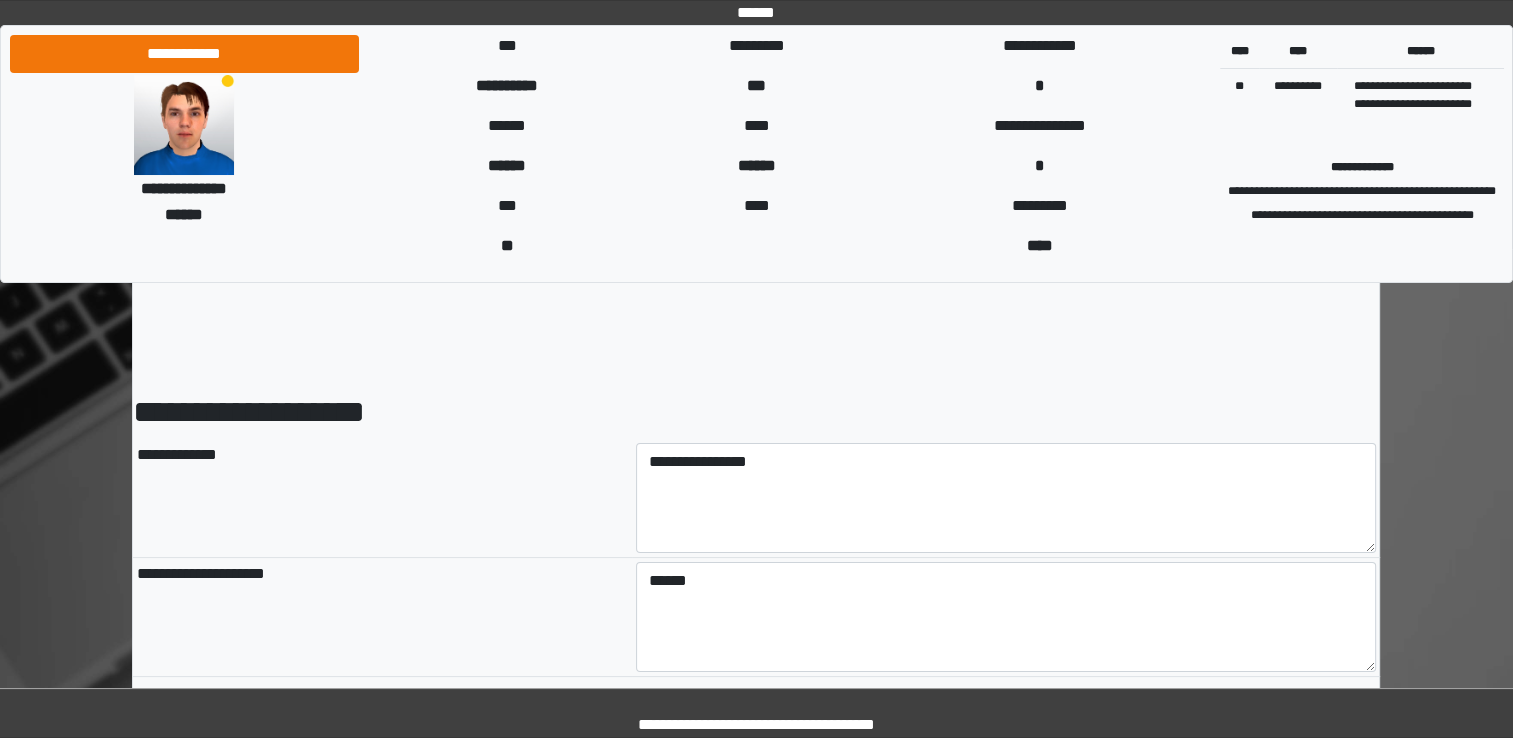 click on "**********" at bounding box center [382, 617] 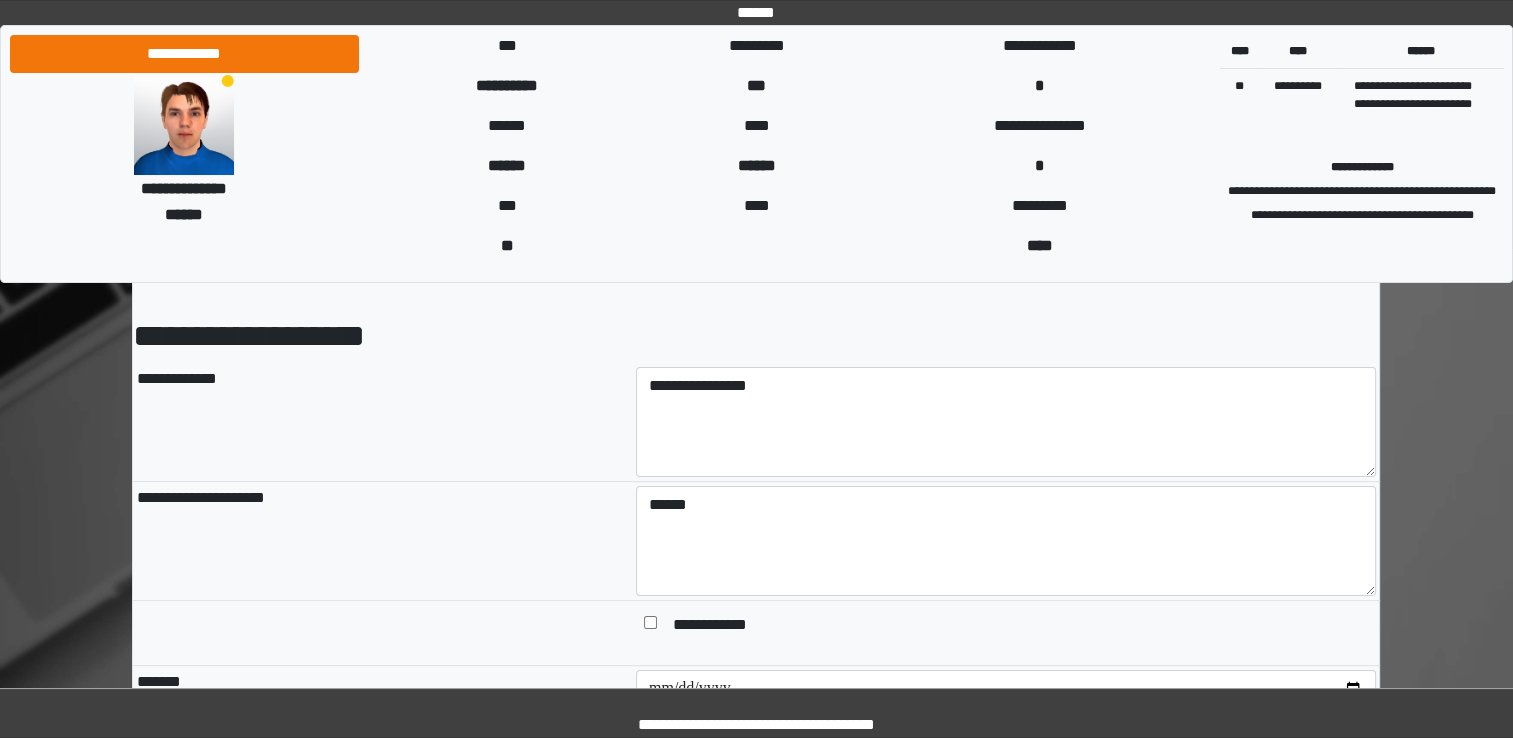 scroll, scrollTop: 200, scrollLeft: 0, axis: vertical 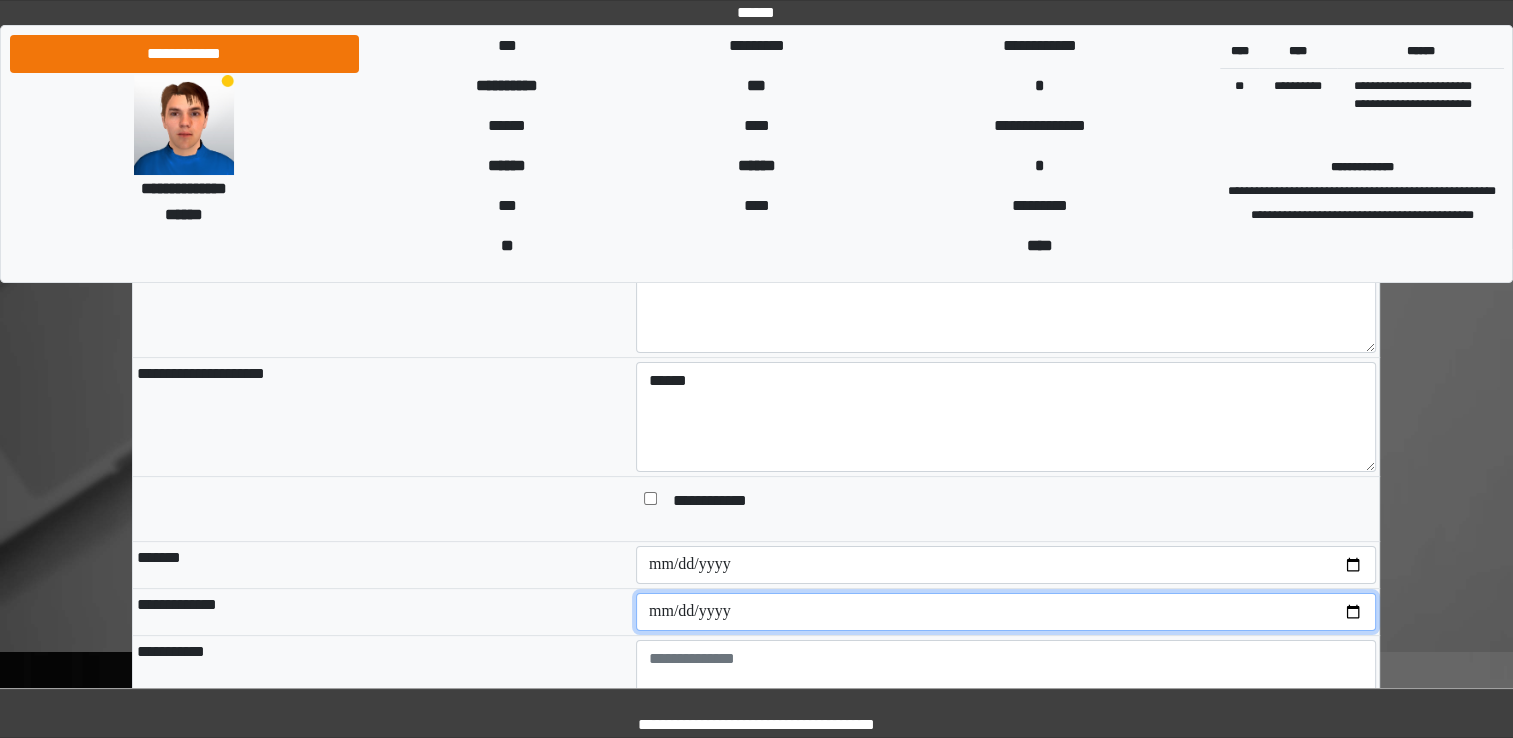 click at bounding box center [1006, 612] 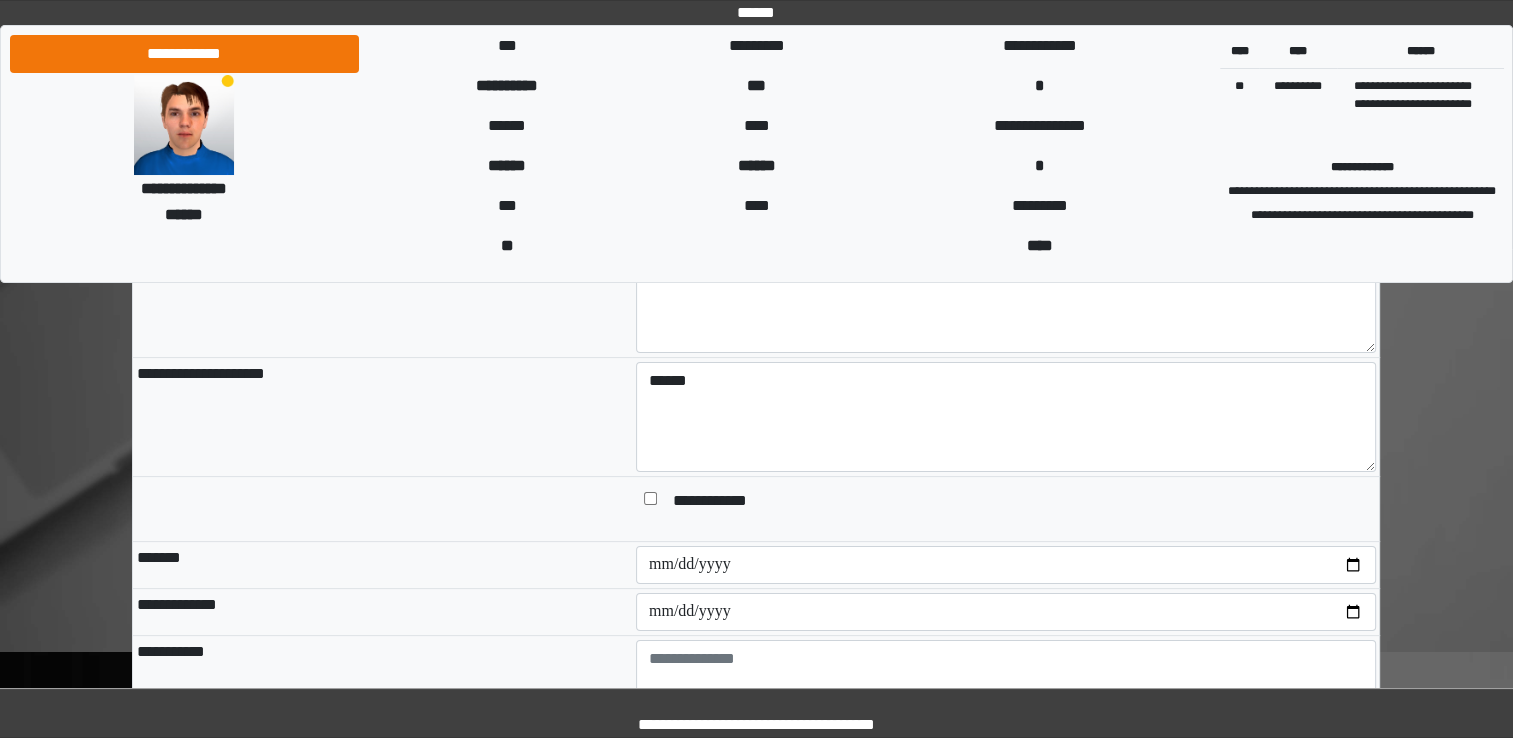 click on "**********" at bounding box center [382, 612] 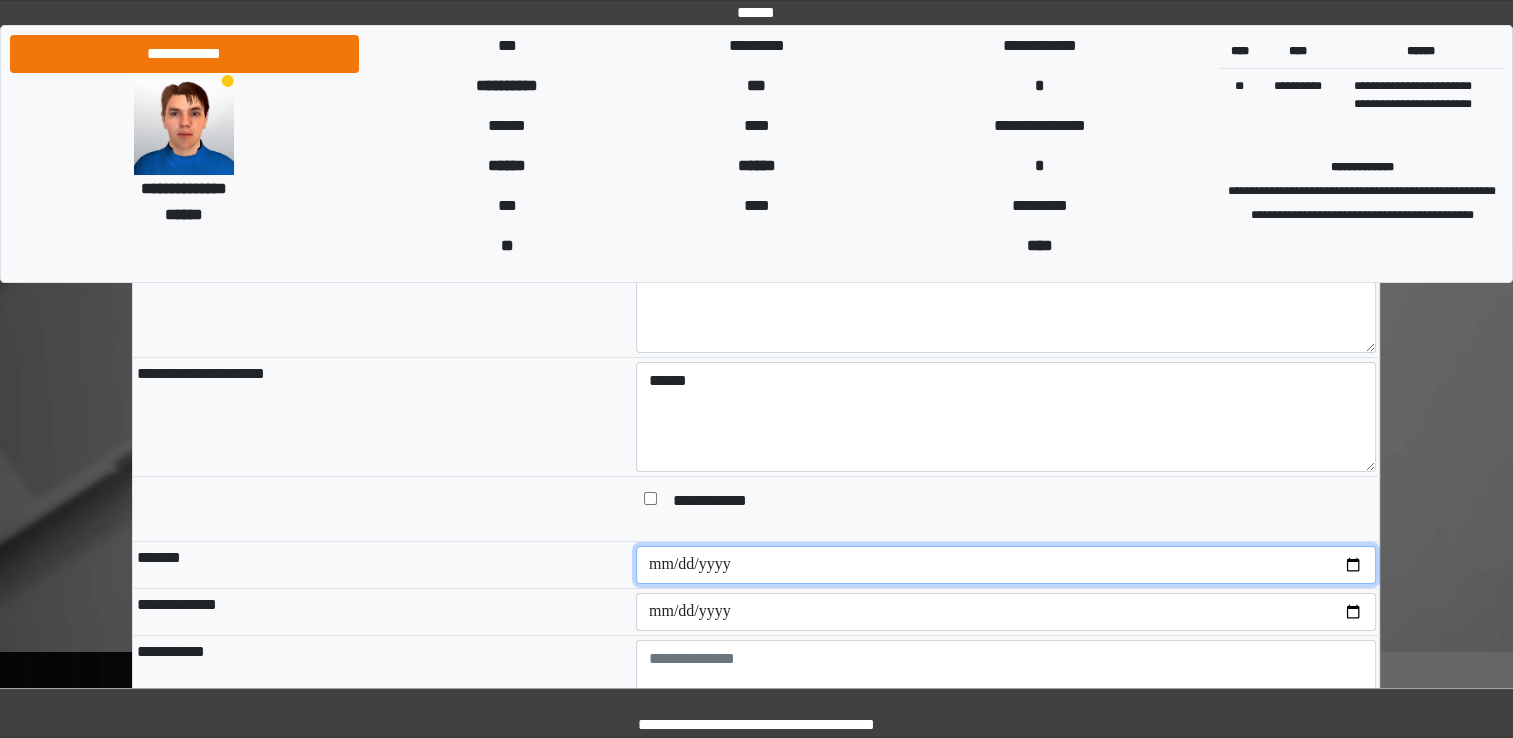 click at bounding box center (1006, 565) 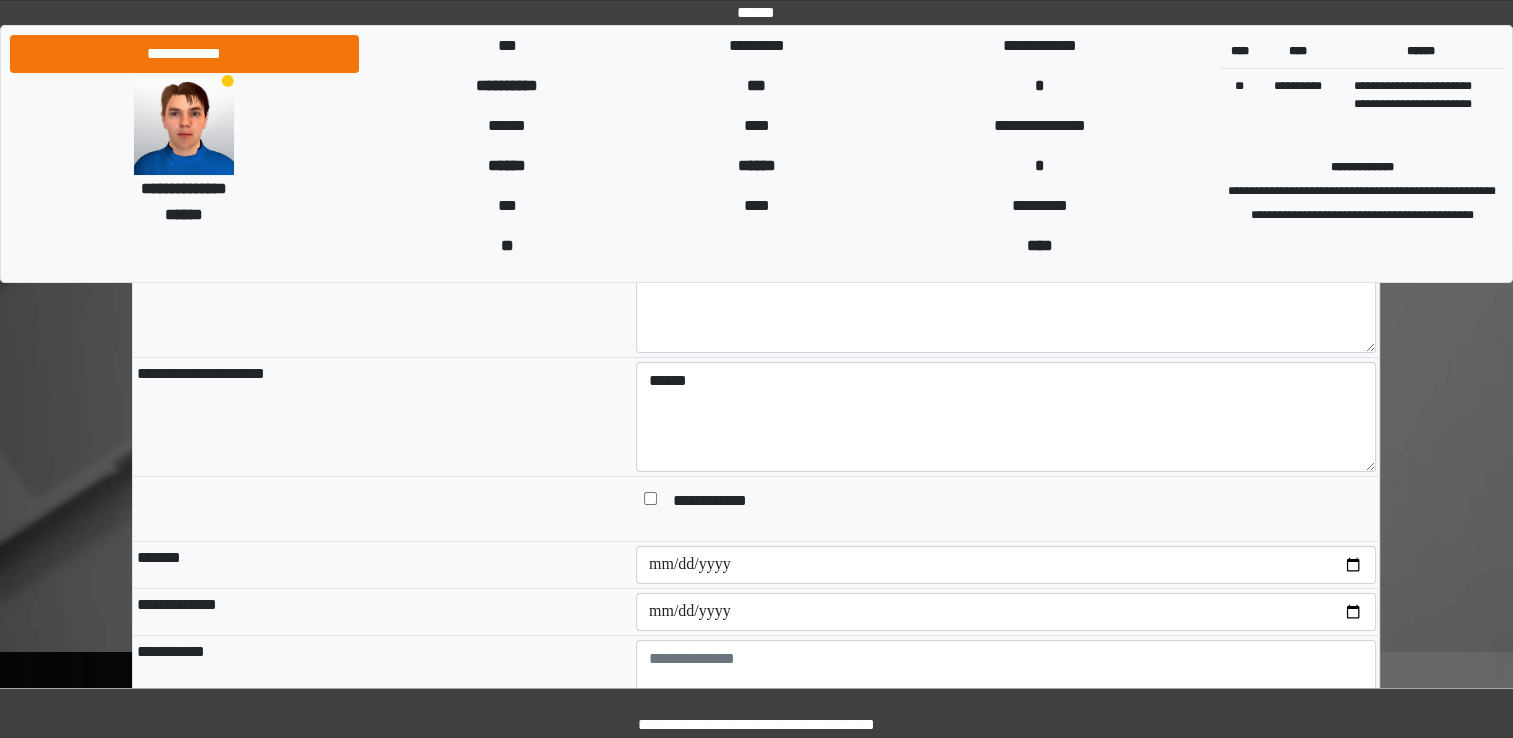 click on "**********" at bounding box center (382, 695) 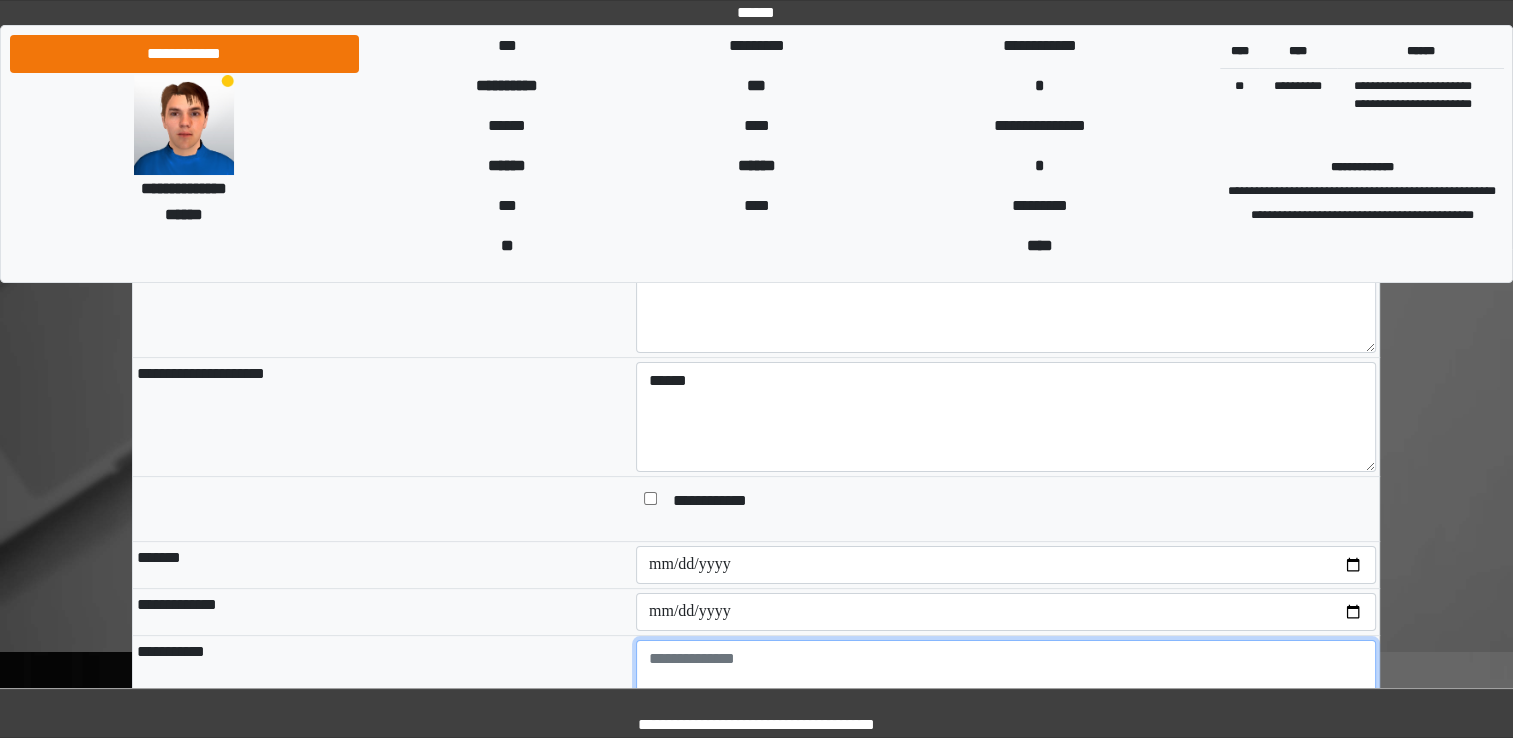 click at bounding box center (1006, 695) 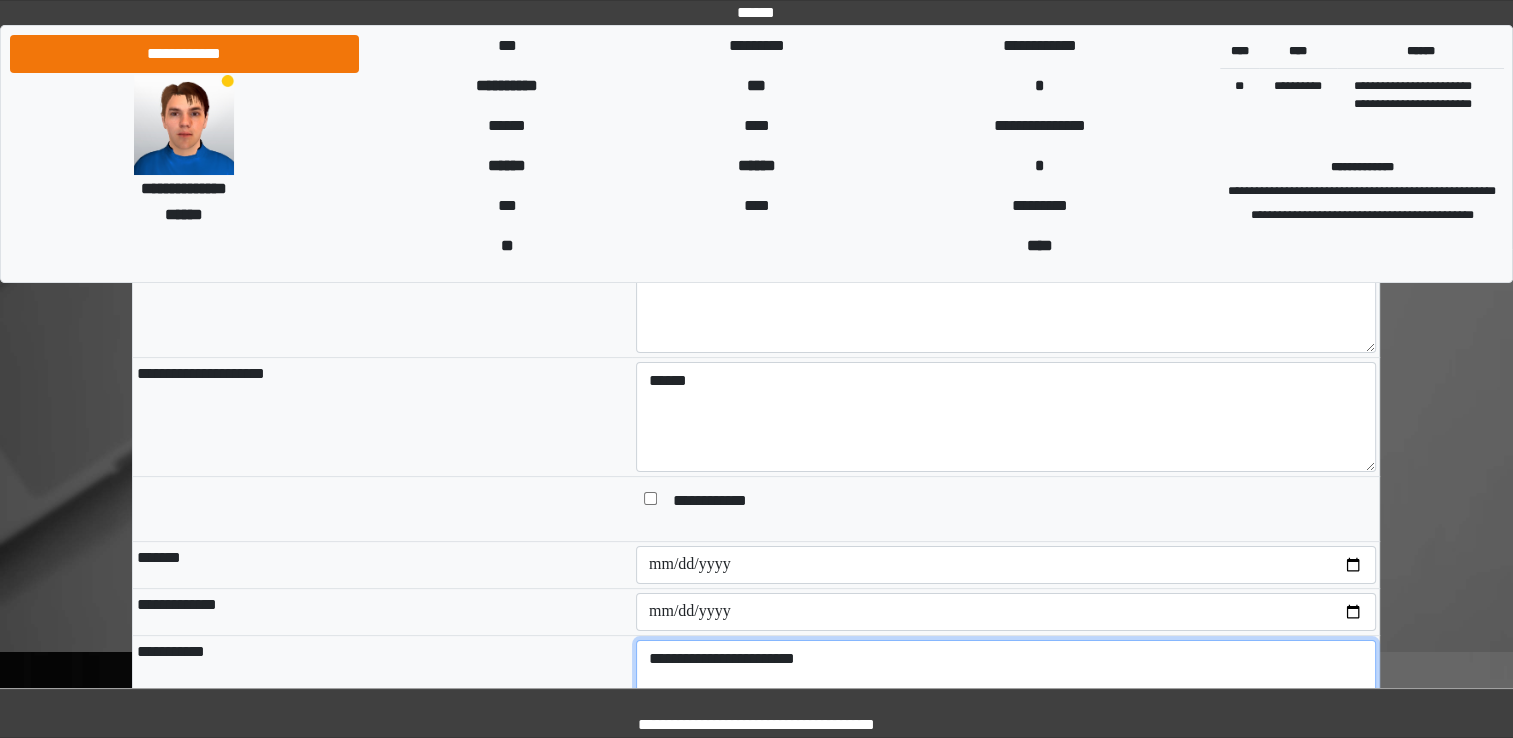 type on "**********" 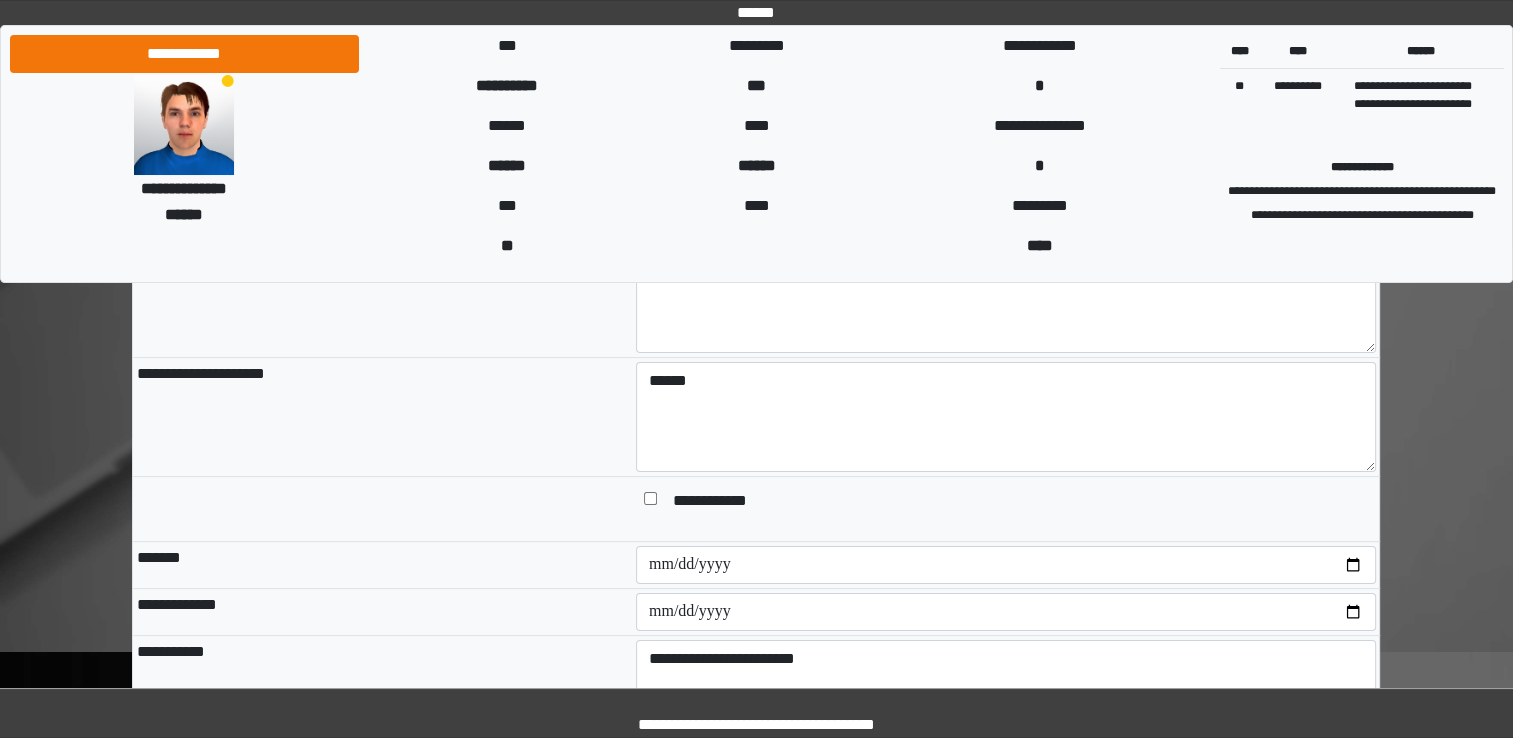 click on "*******" at bounding box center [382, 565] 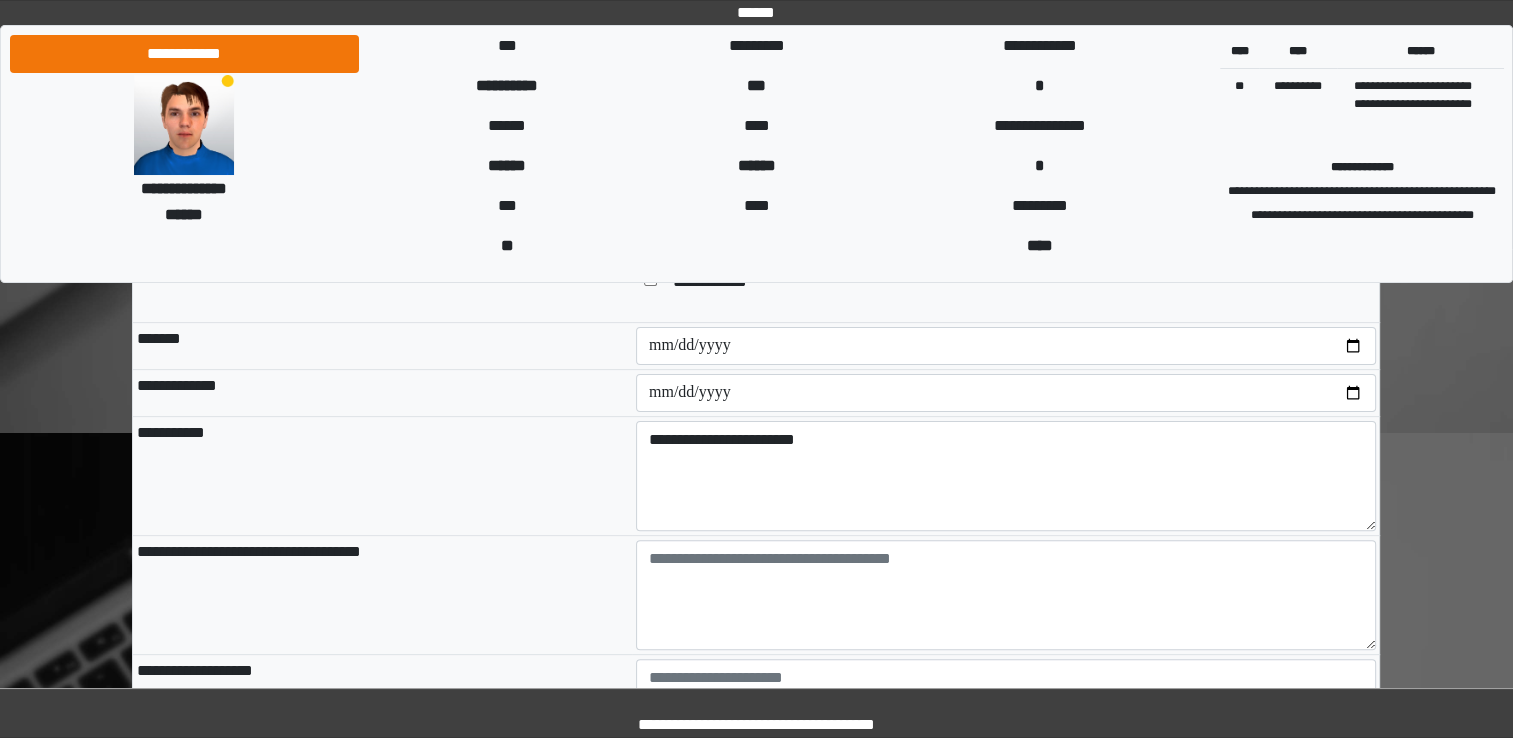 scroll, scrollTop: 500, scrollLeft: 0, axis: vertical 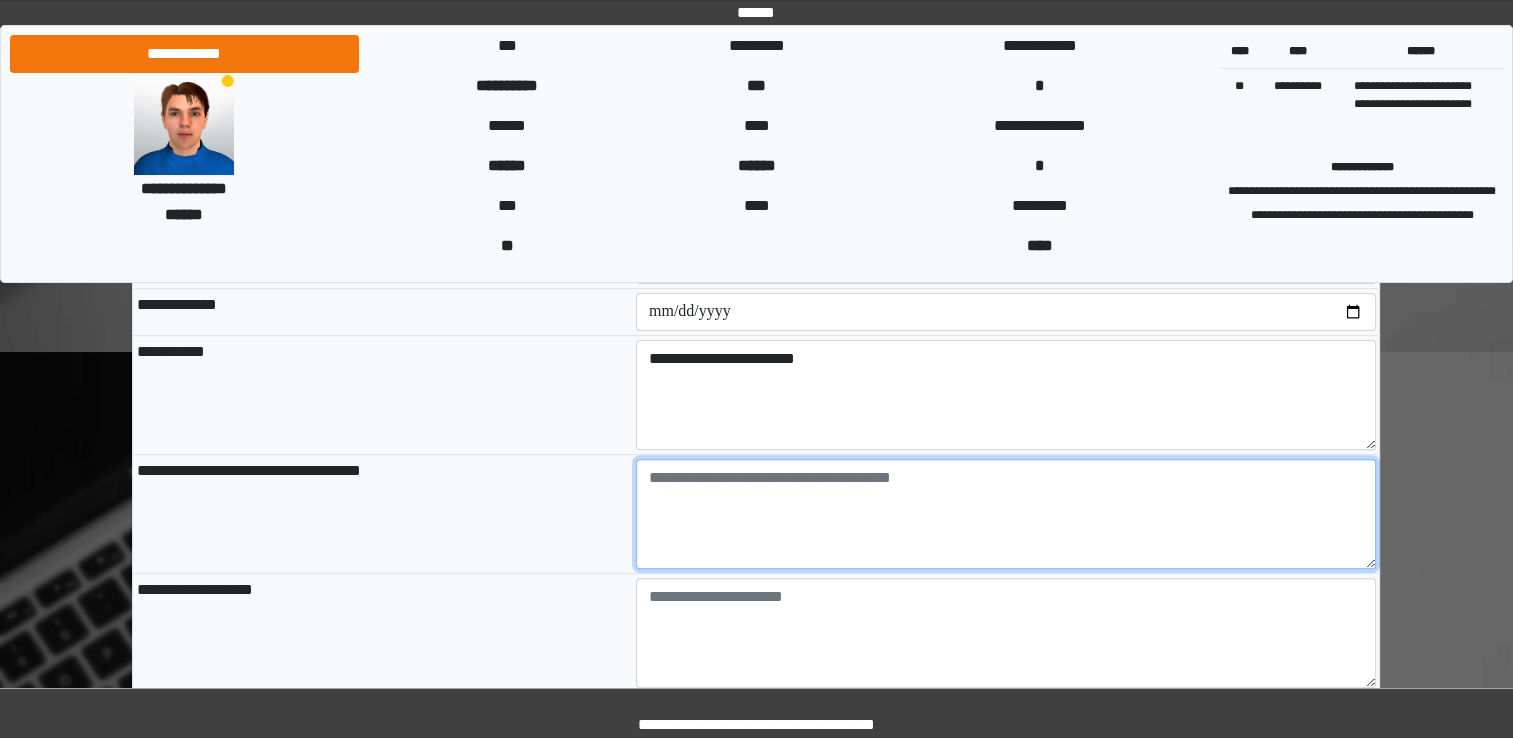 click at bounding box center (1006, 514) 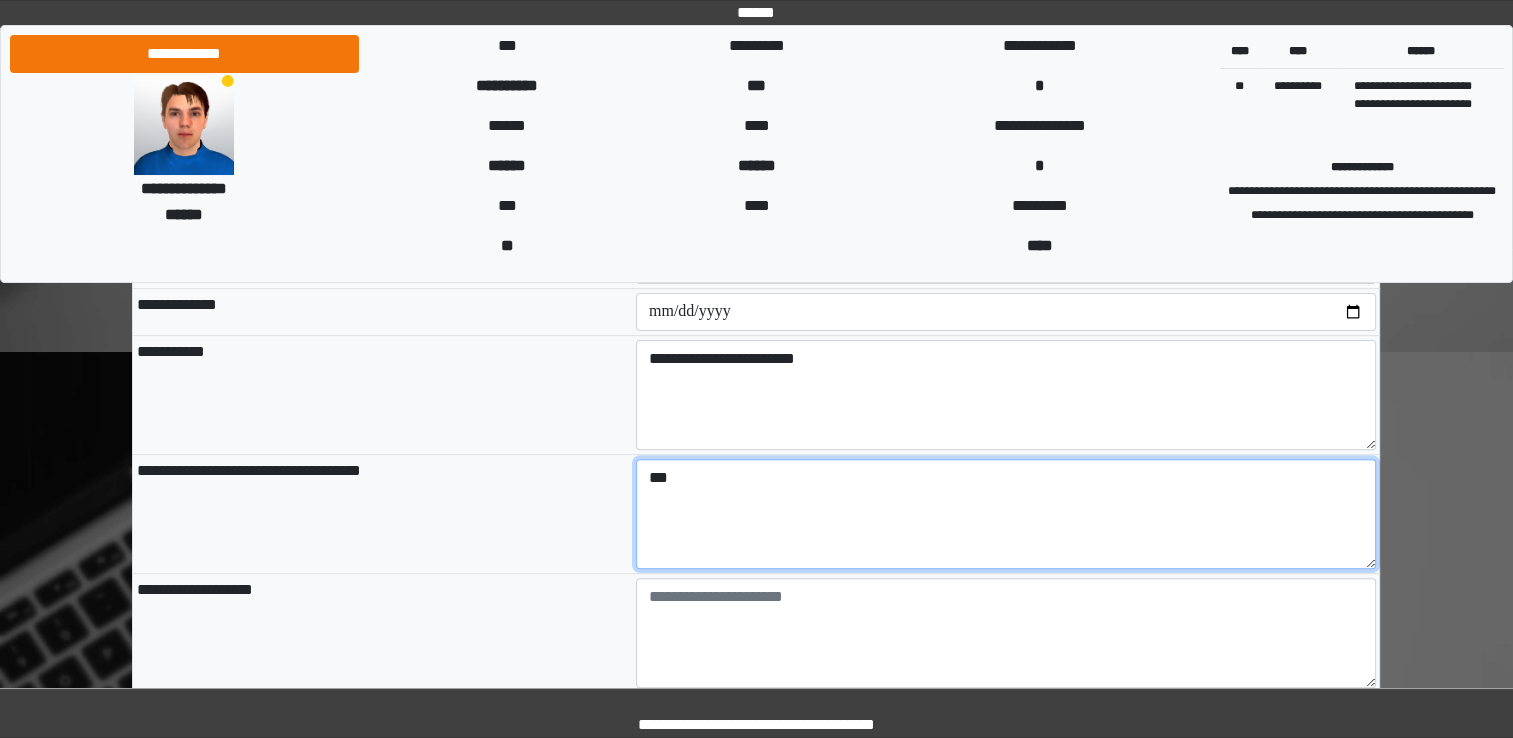 type on "***" 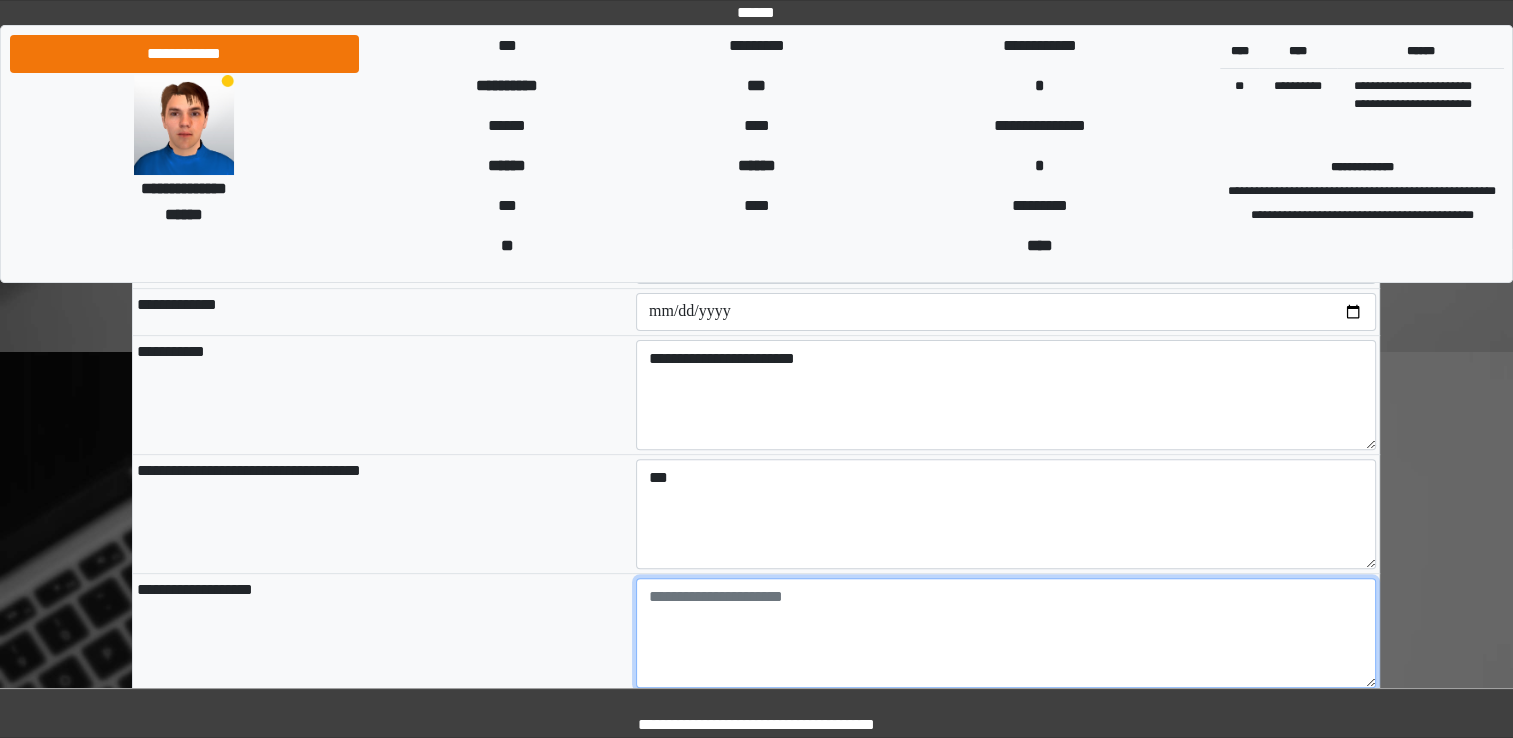 click at bounding box center (1006, 633) 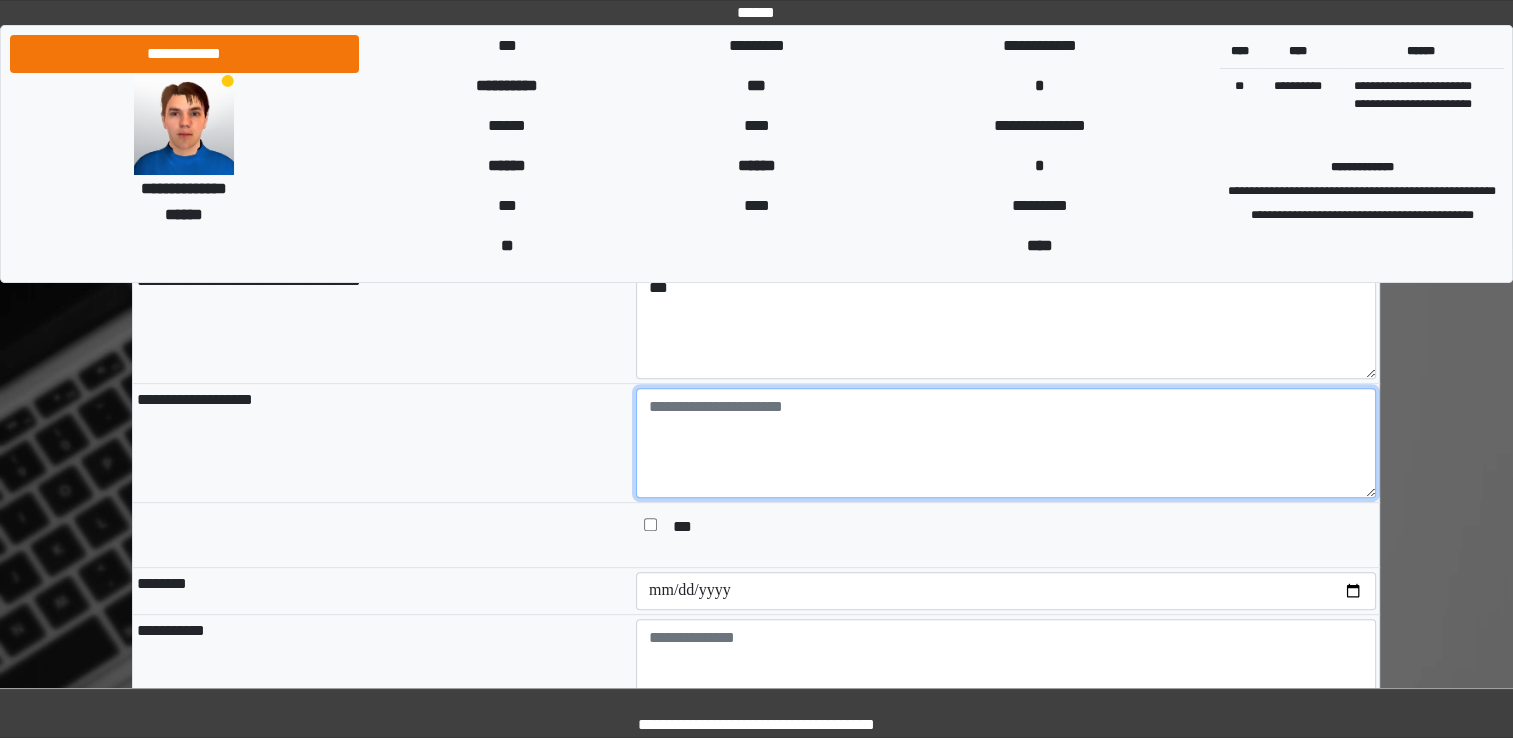 scroll, scrollTop: 800, scrollLeft: 0, axis: vertical 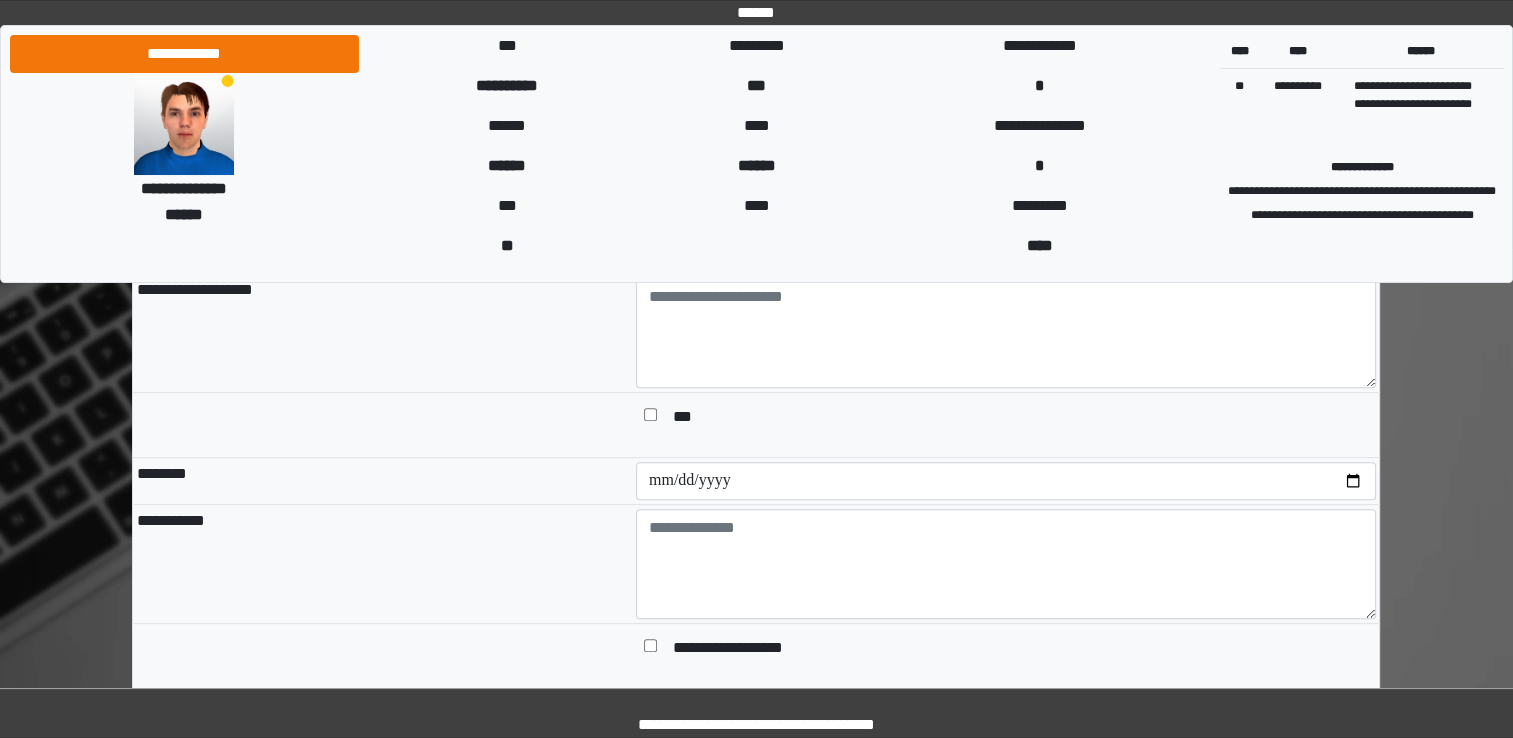 click on "**********" at bounding box center [382, 564] 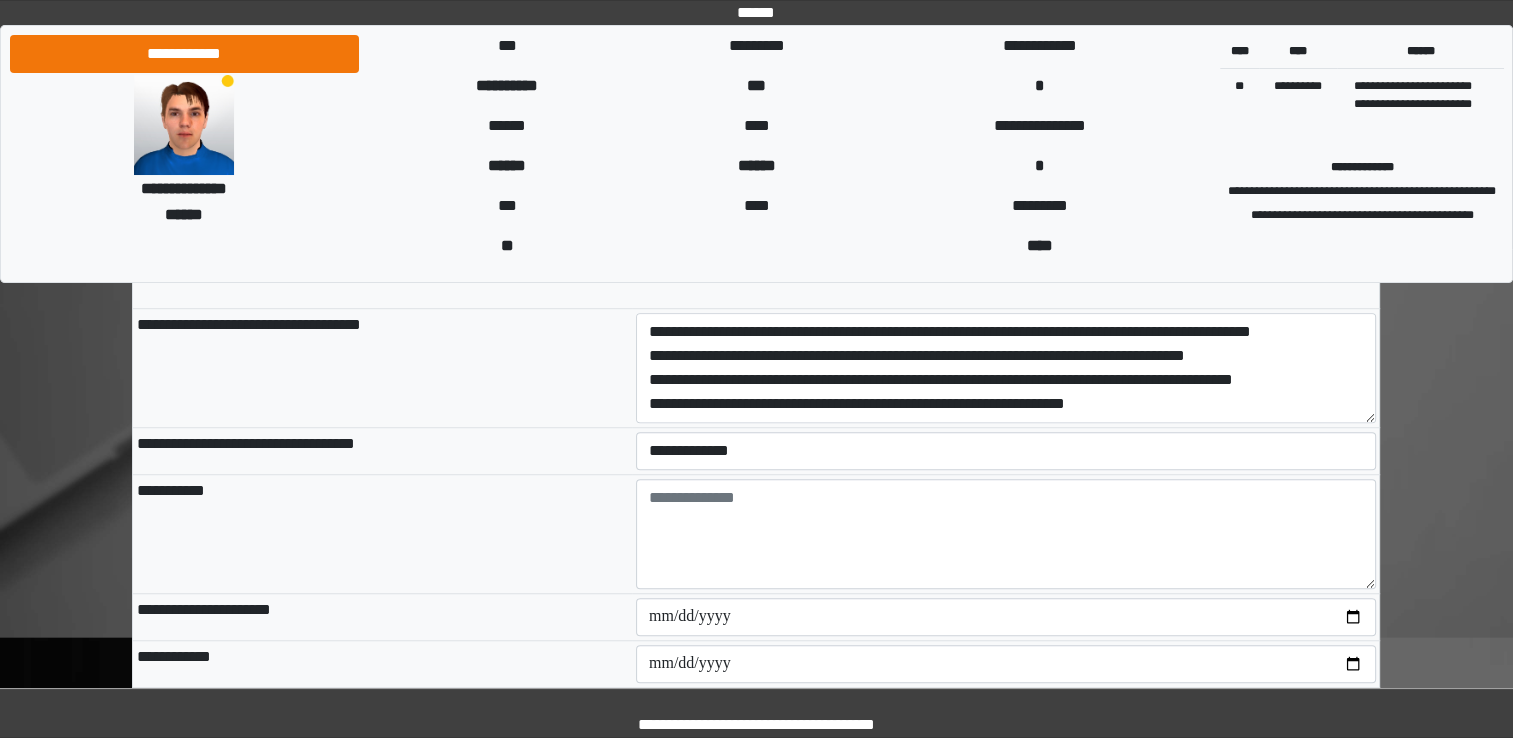 scroll, scrollTop: 1200, scrollLeft: 0, axis: vertical 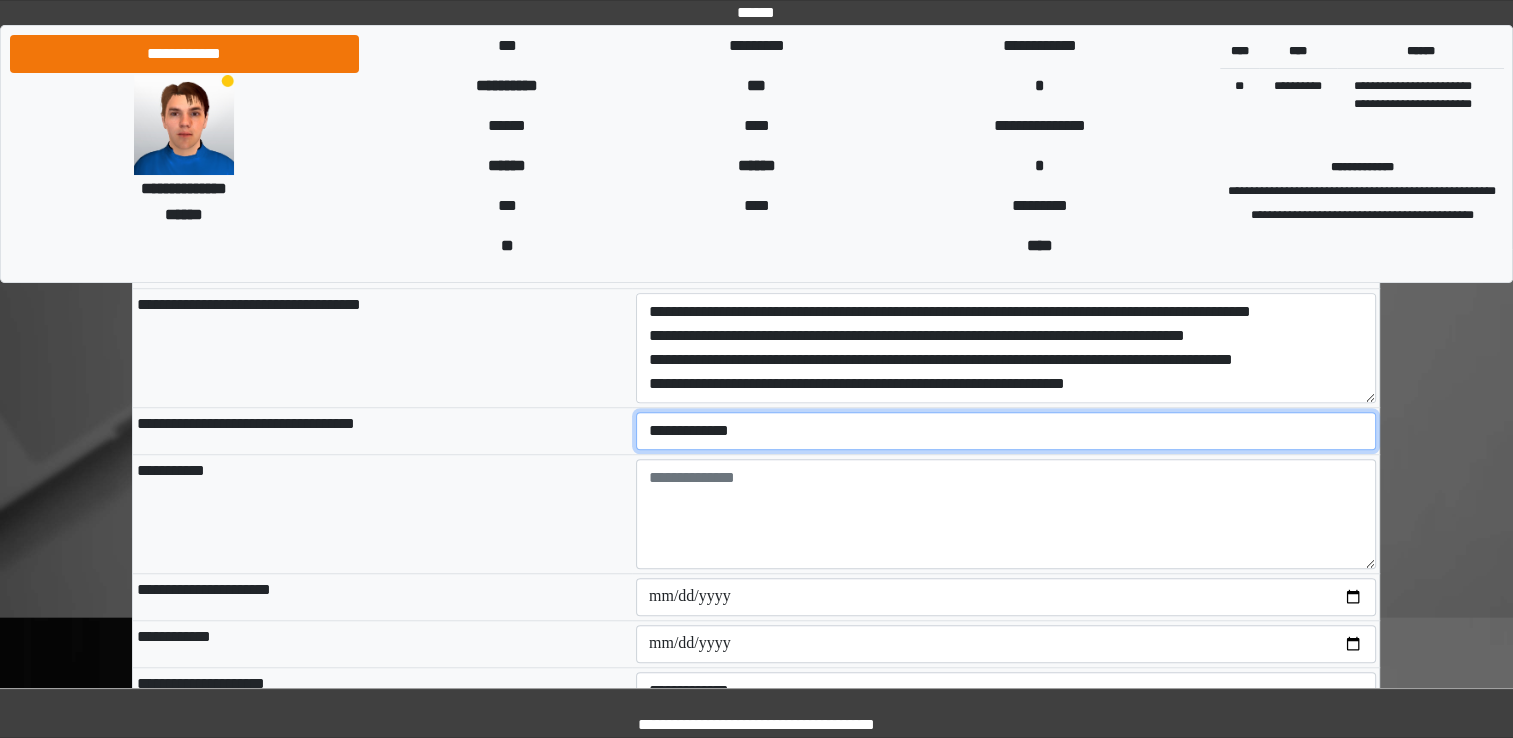 click on "**********" at bounding box center [1006, 431] 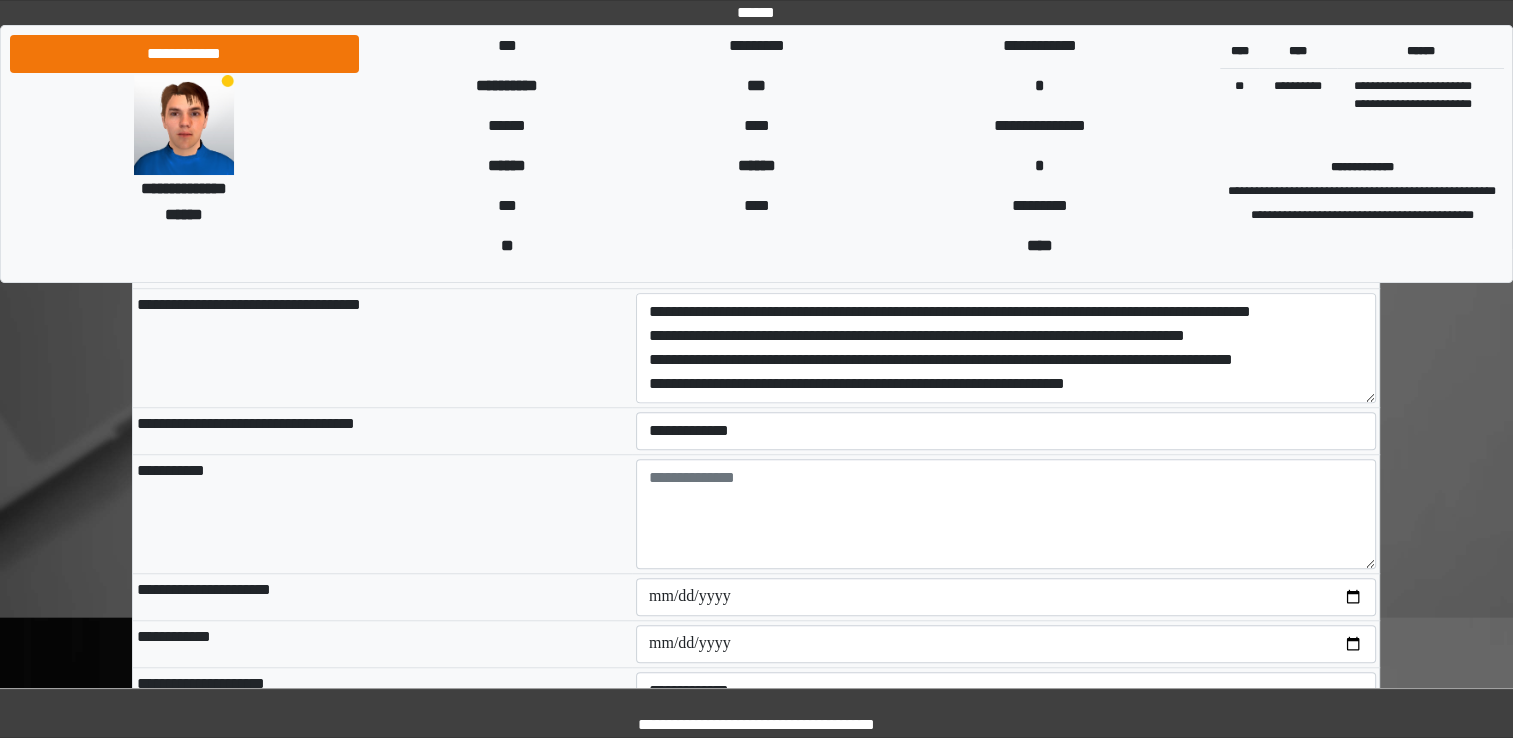 click on "**********" at bounding box center [382, 513] 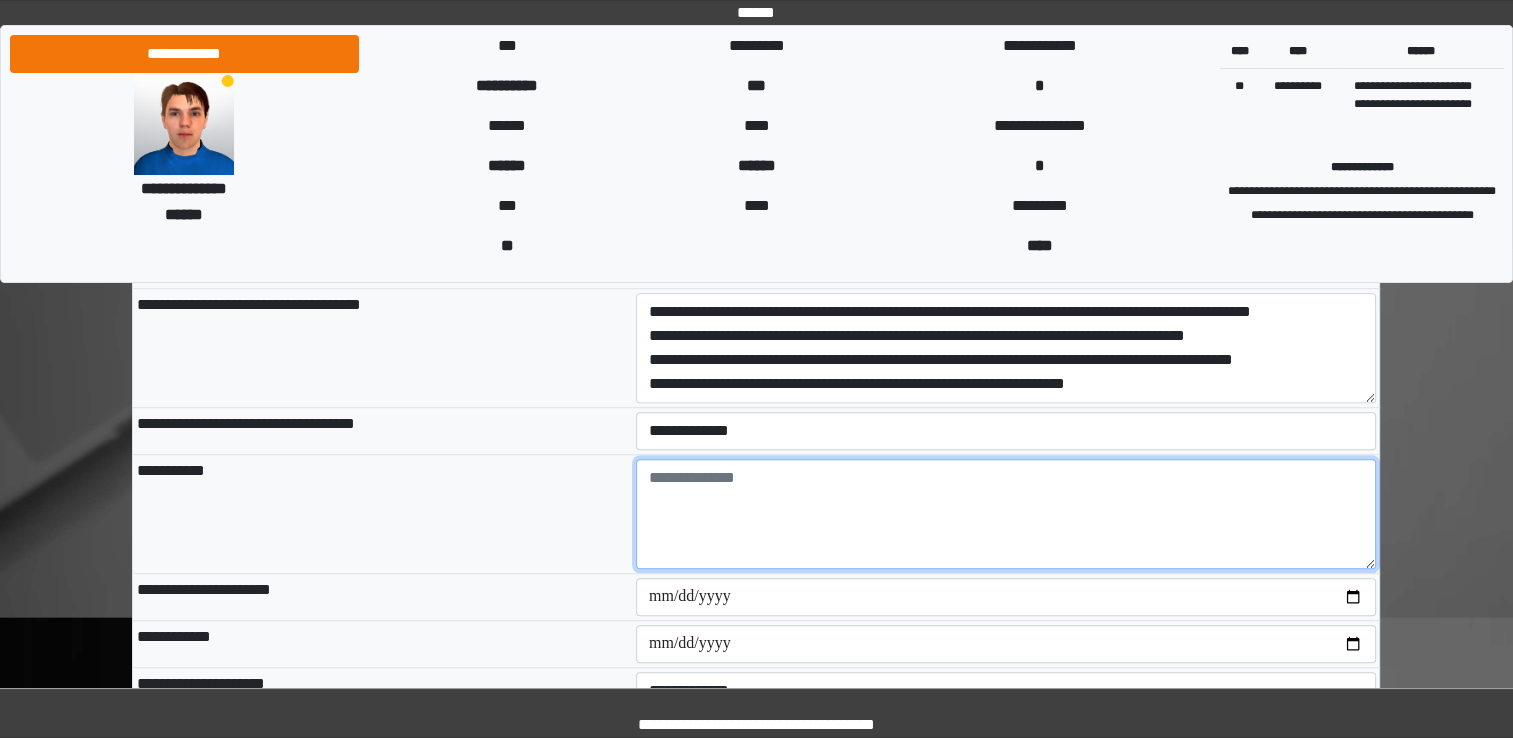 click at bounding box center (1006, 514) 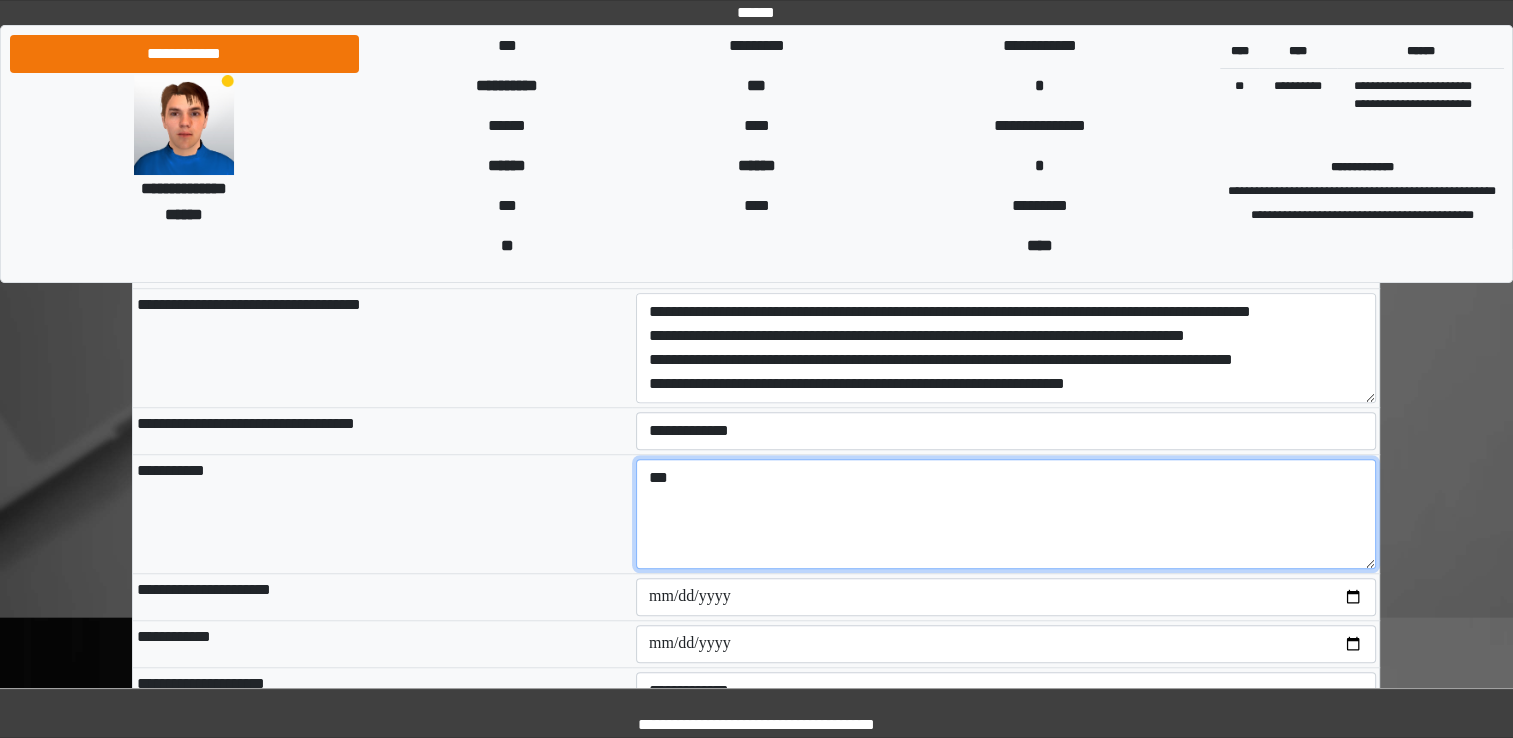 type on "***" 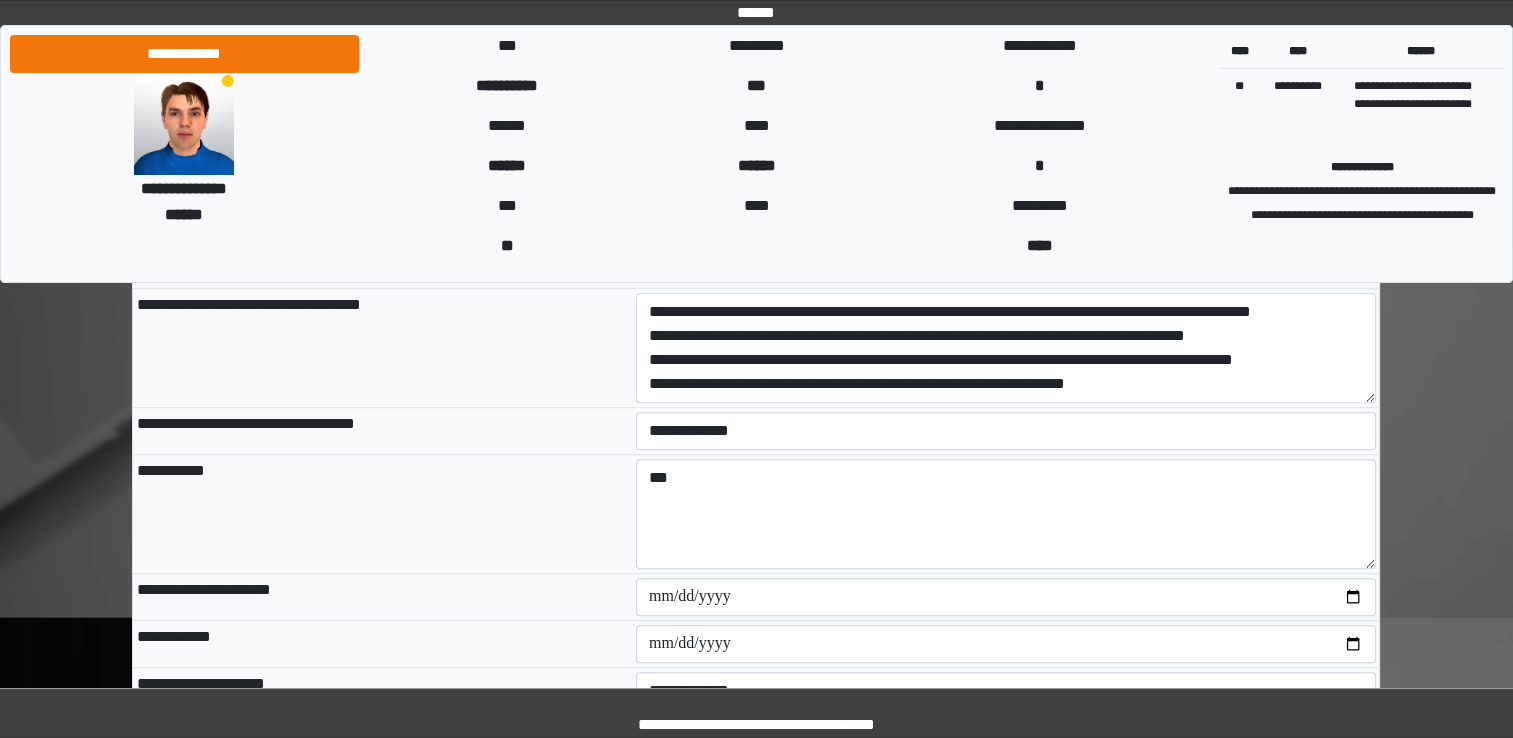 click on "**********" at bounding box center (382, 513) 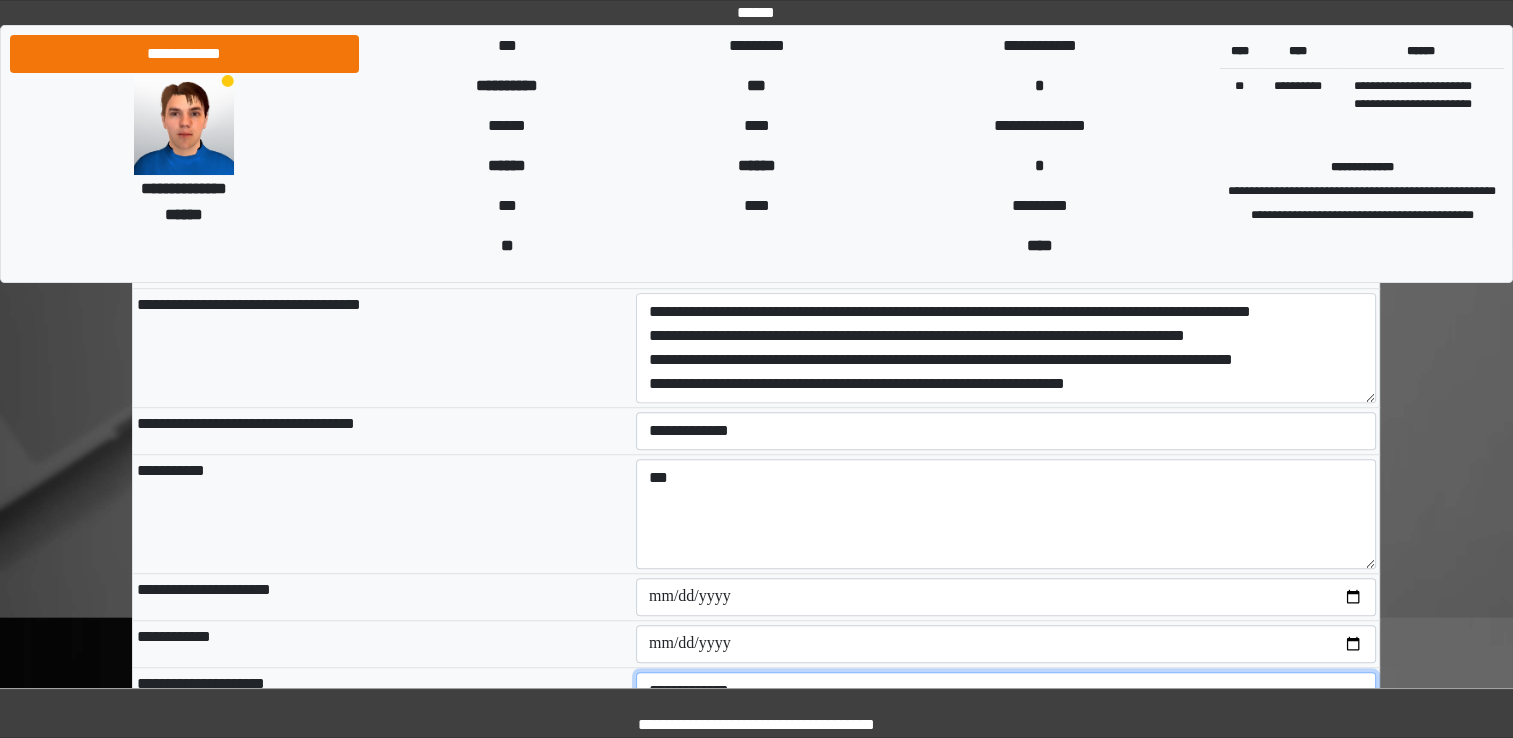 click on "**********" at bounding box center [1006, 691] 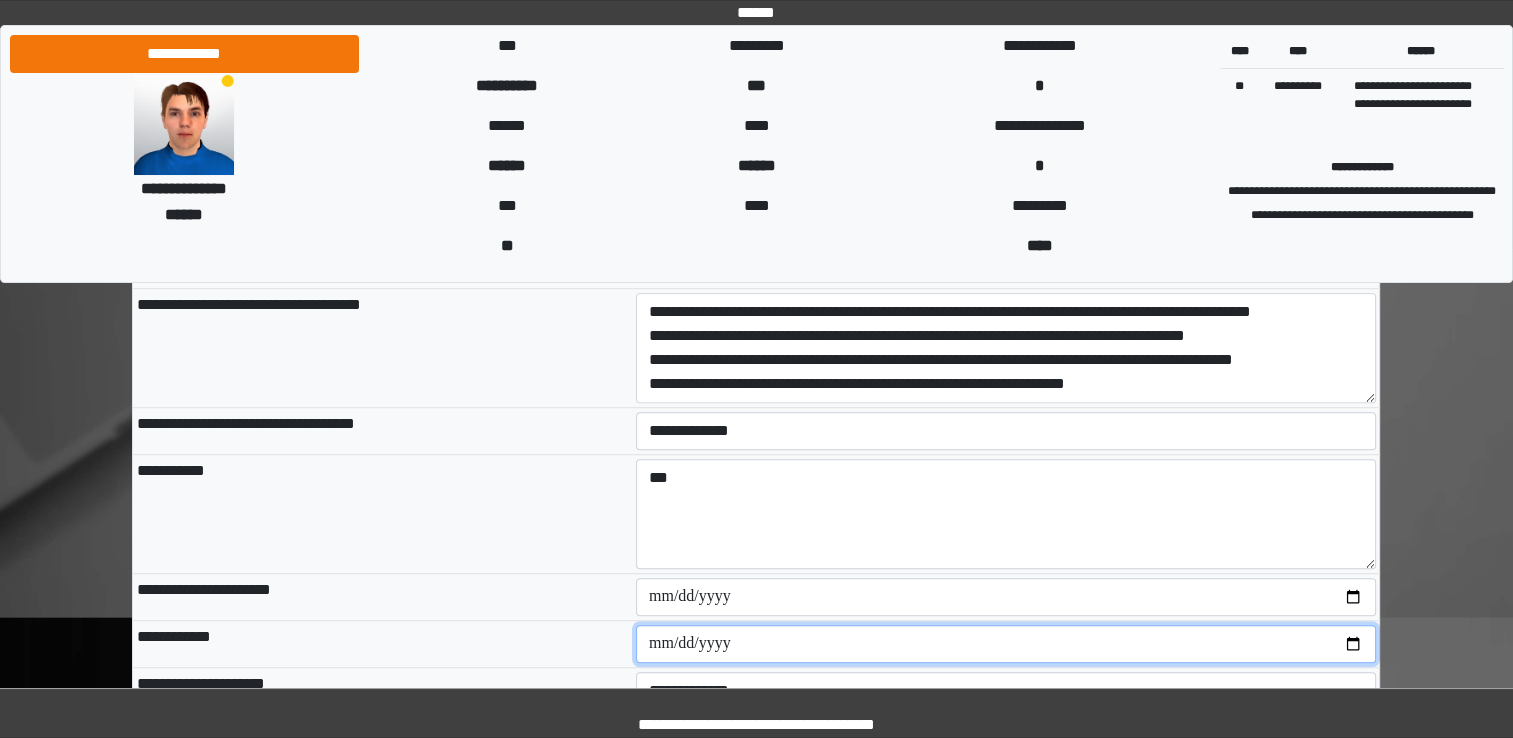 click at bounding box center [1006, 644] 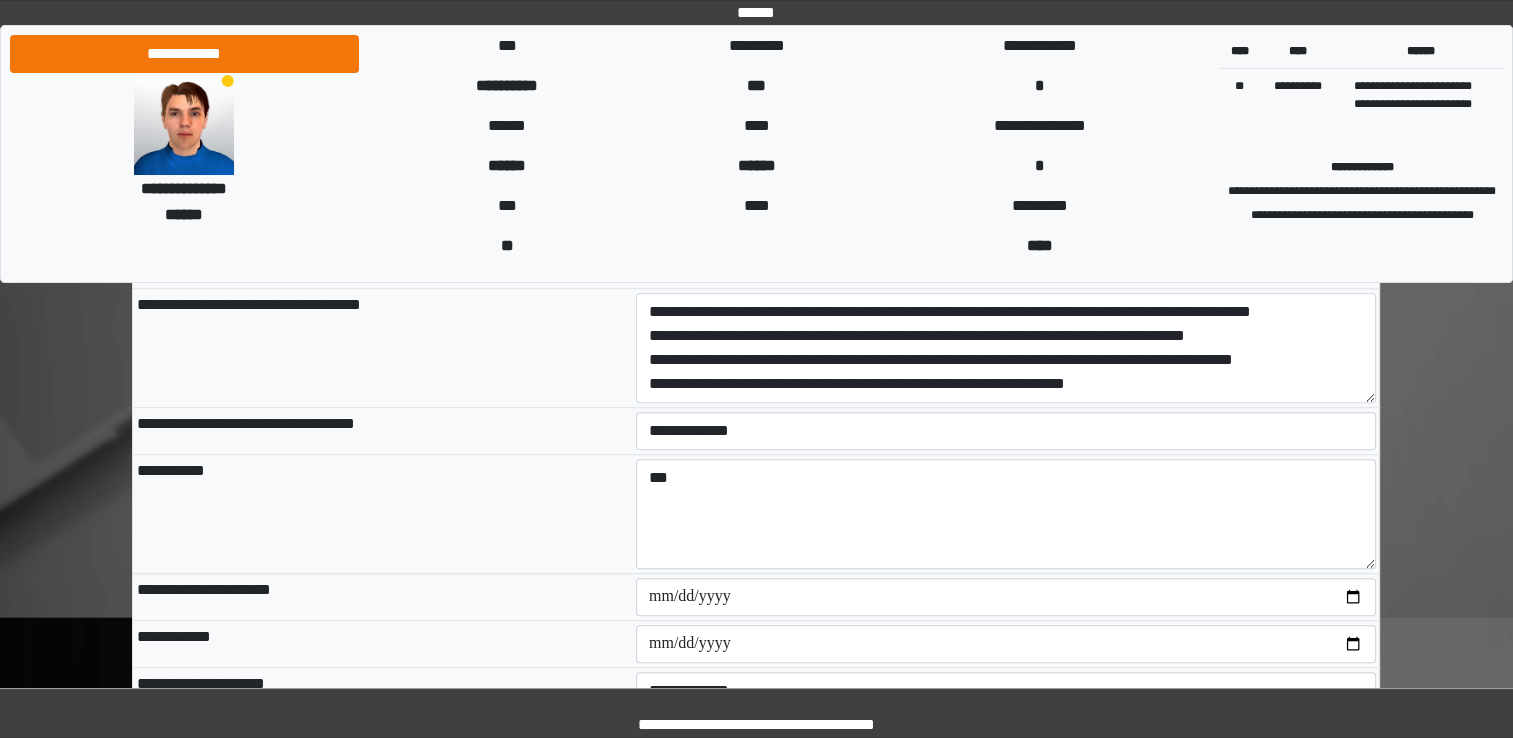 click on "**********" at bounding box center (382, 596) 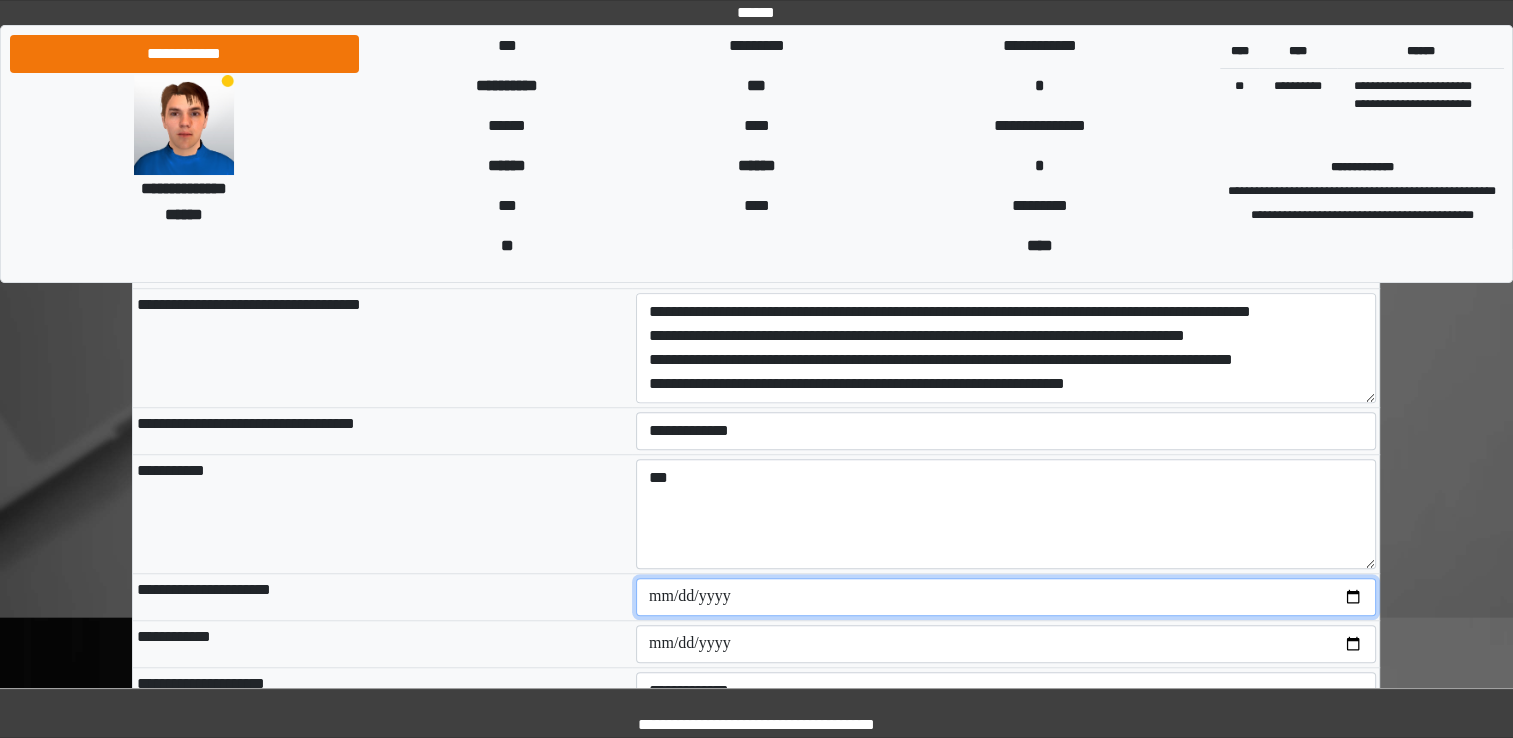click at bounding box center [1006, 597] 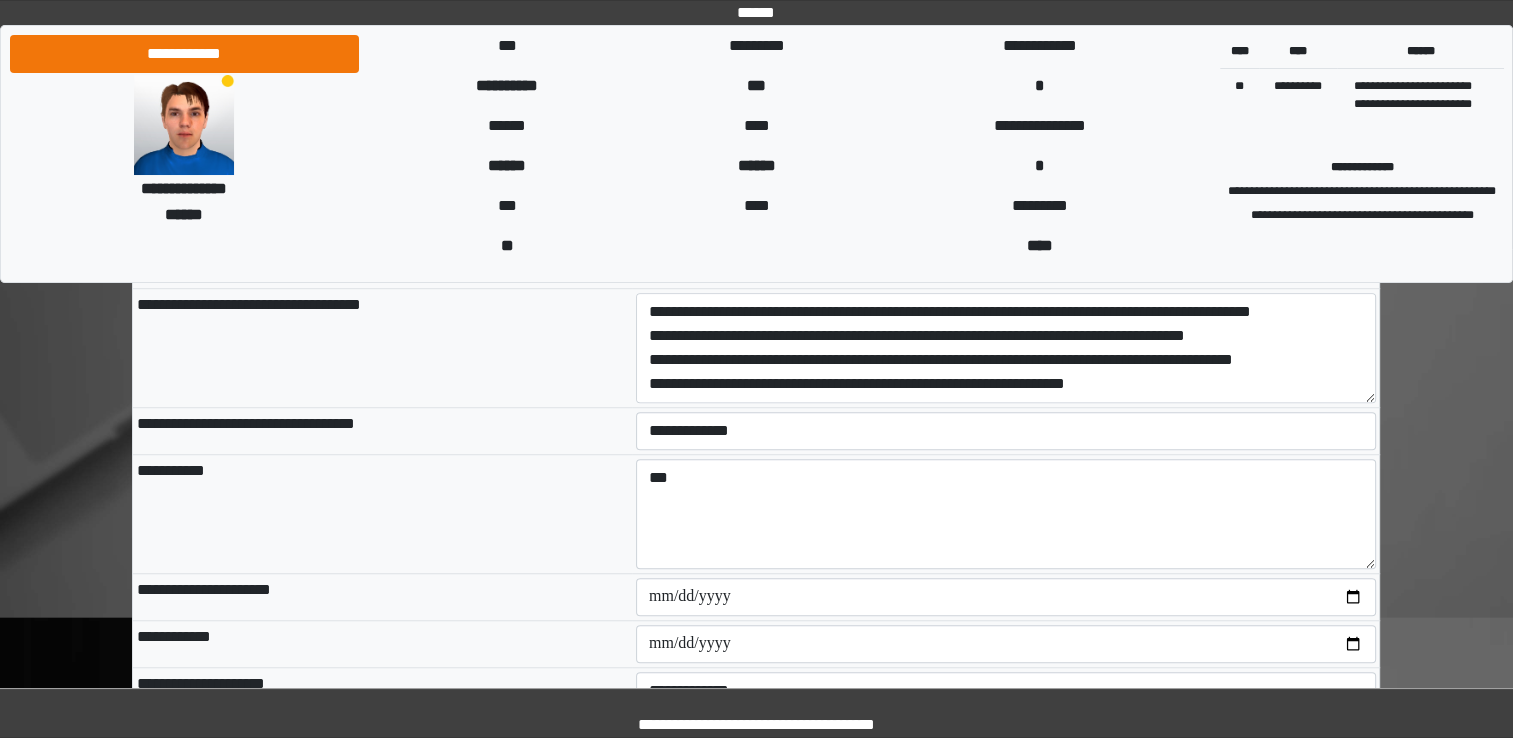 click on "**********" at bounding box center [382, 596] 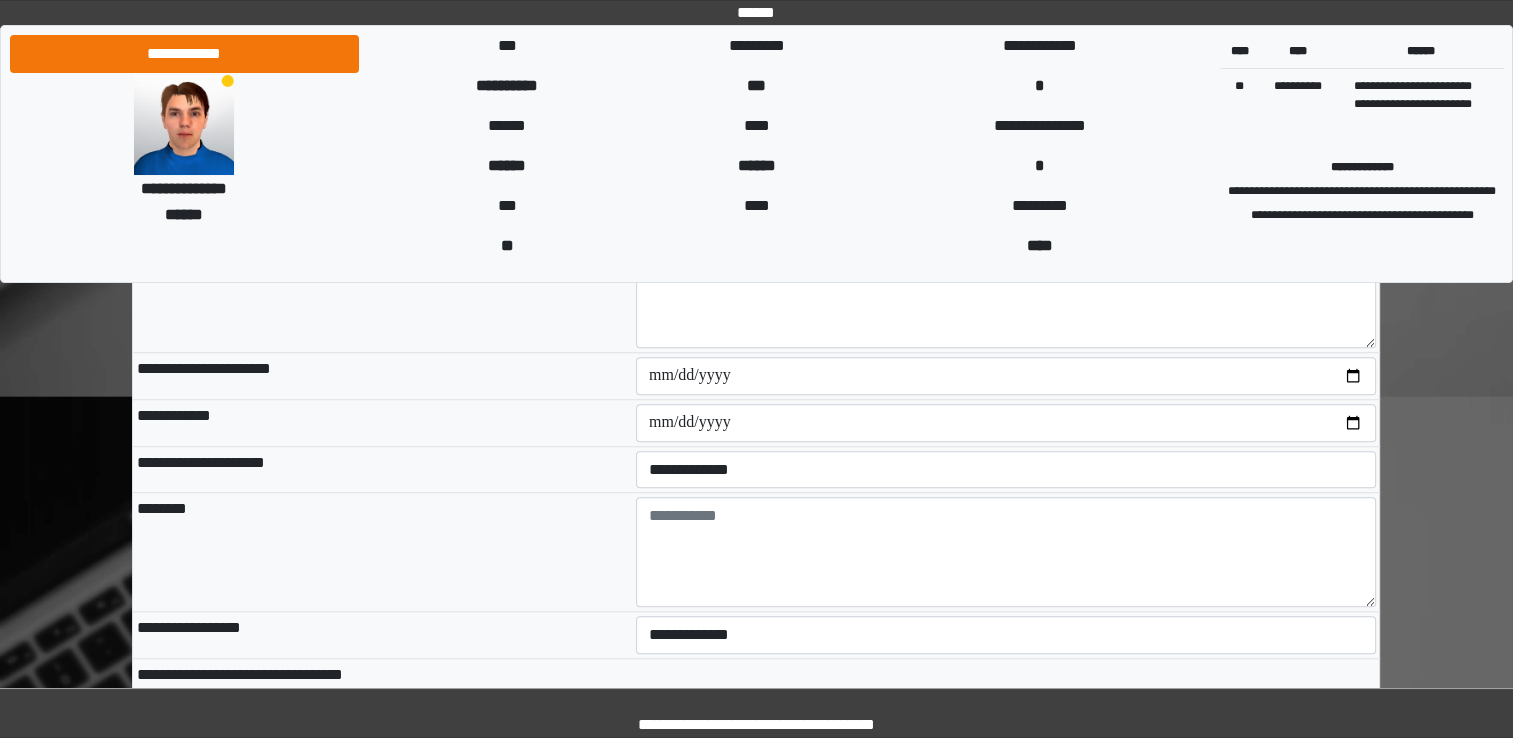 scroll, scrollTop: 1500, scrollLeft: 0, axis: vertical 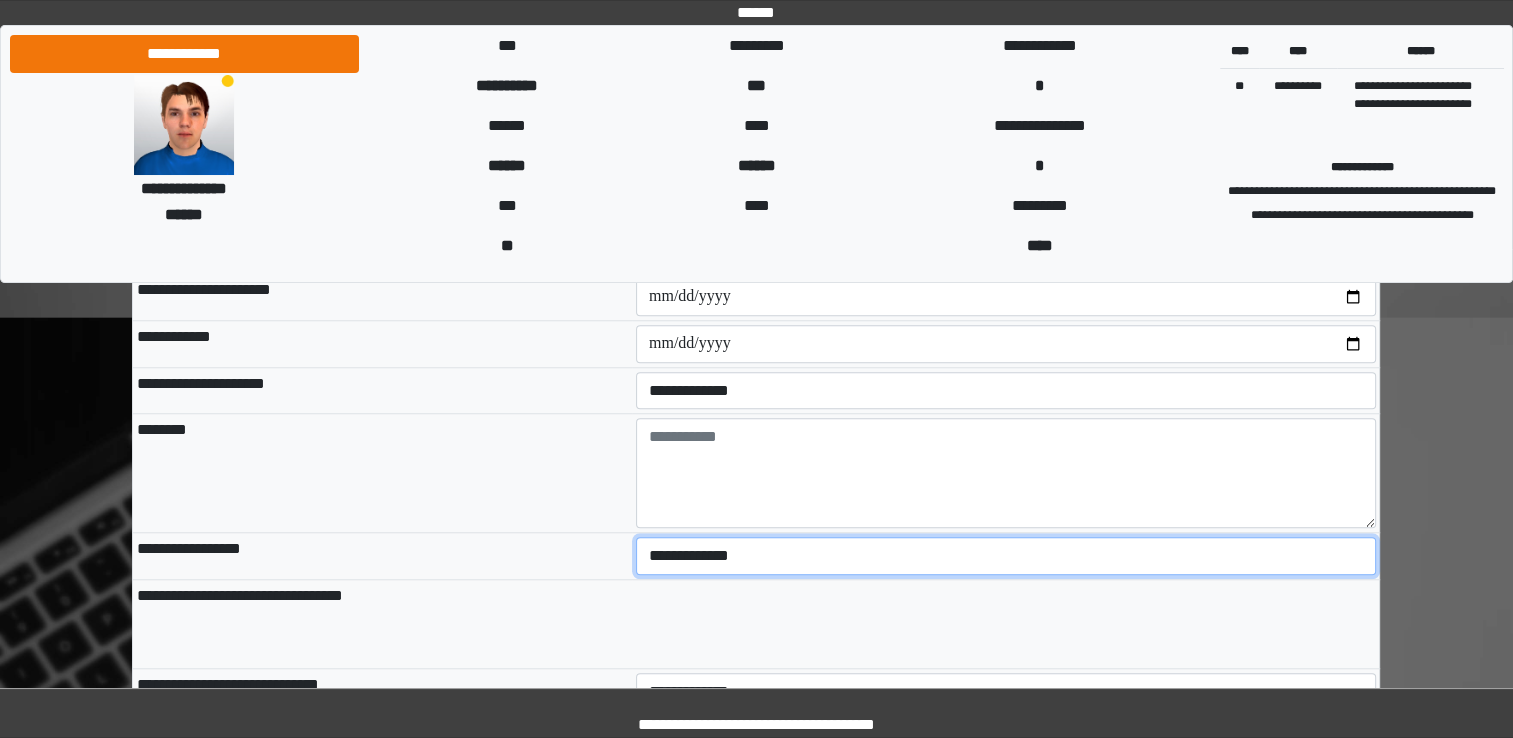 click on "**********" at bounding box center [1006, 556] 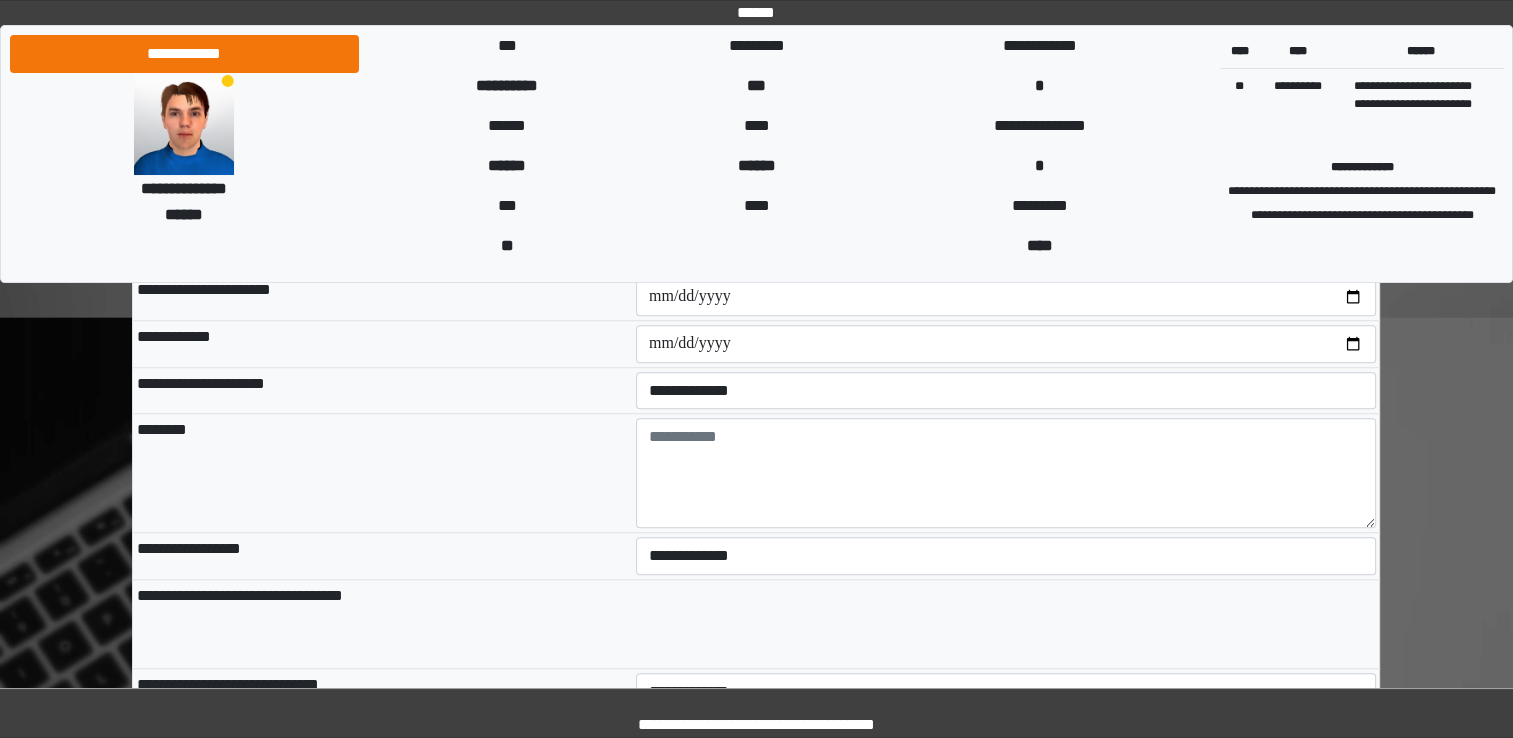 click on "**********" at bounding box center [756, 596] 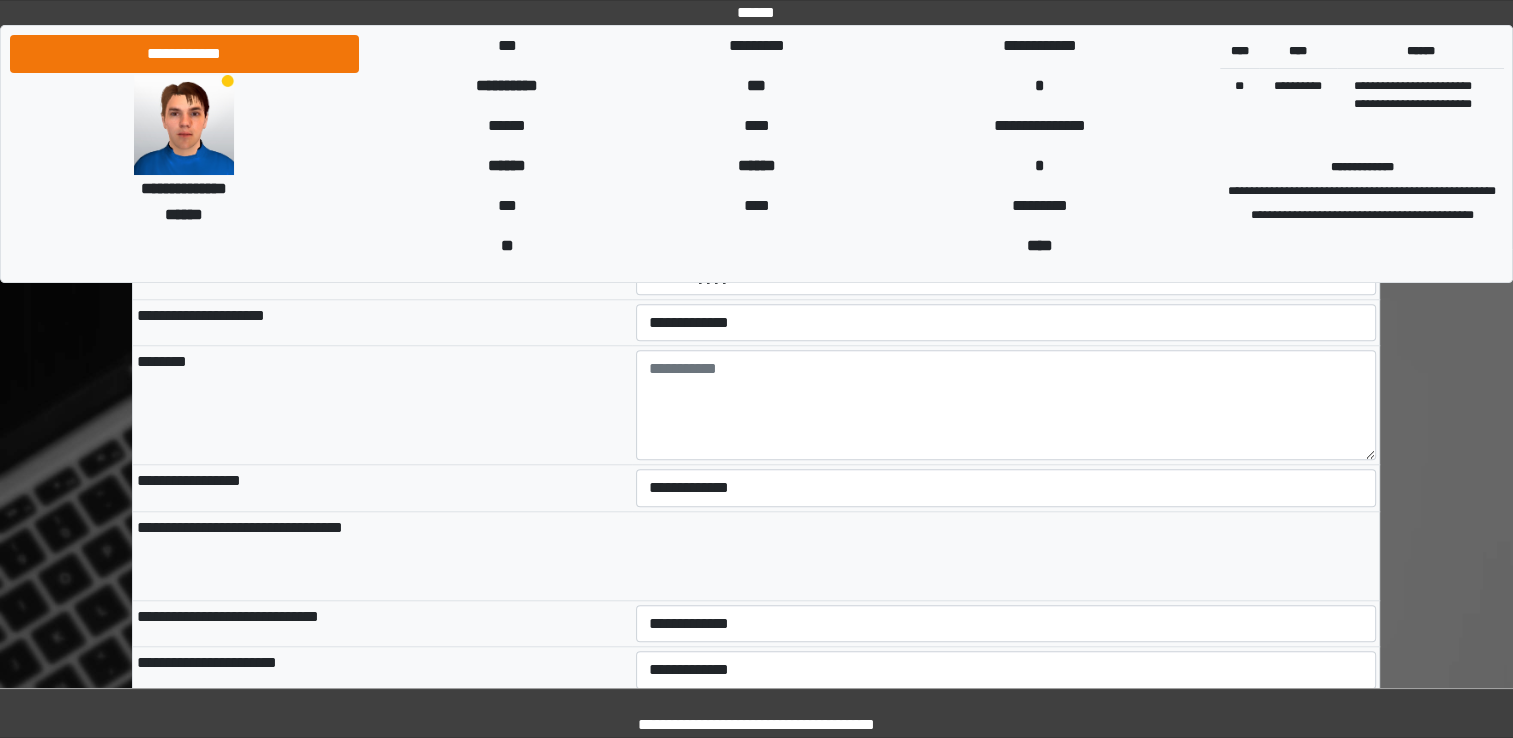 scroll, scrollTop: 1700, scrollLeft: 0, axis: vertical 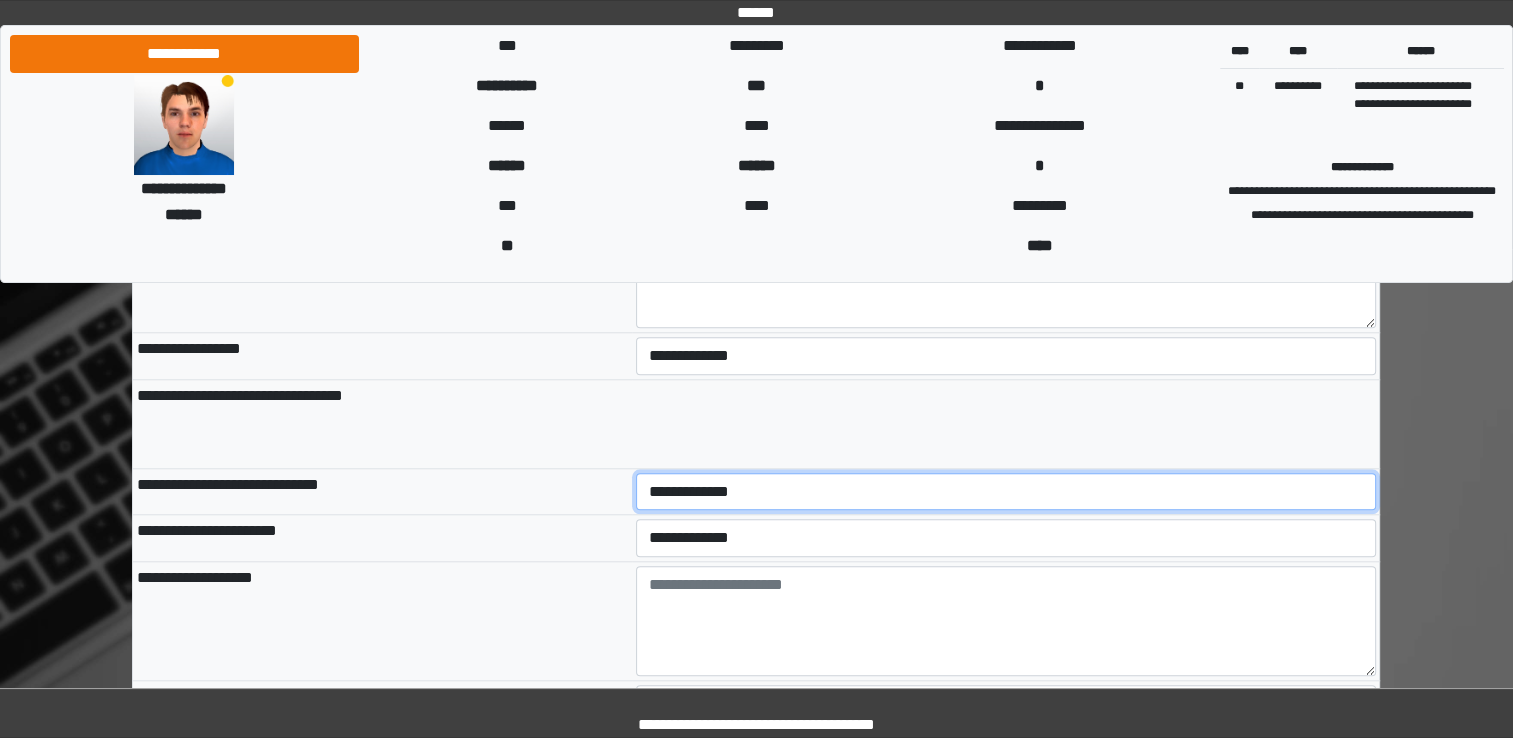 click on "**********" at bounding box center (1006, 492) 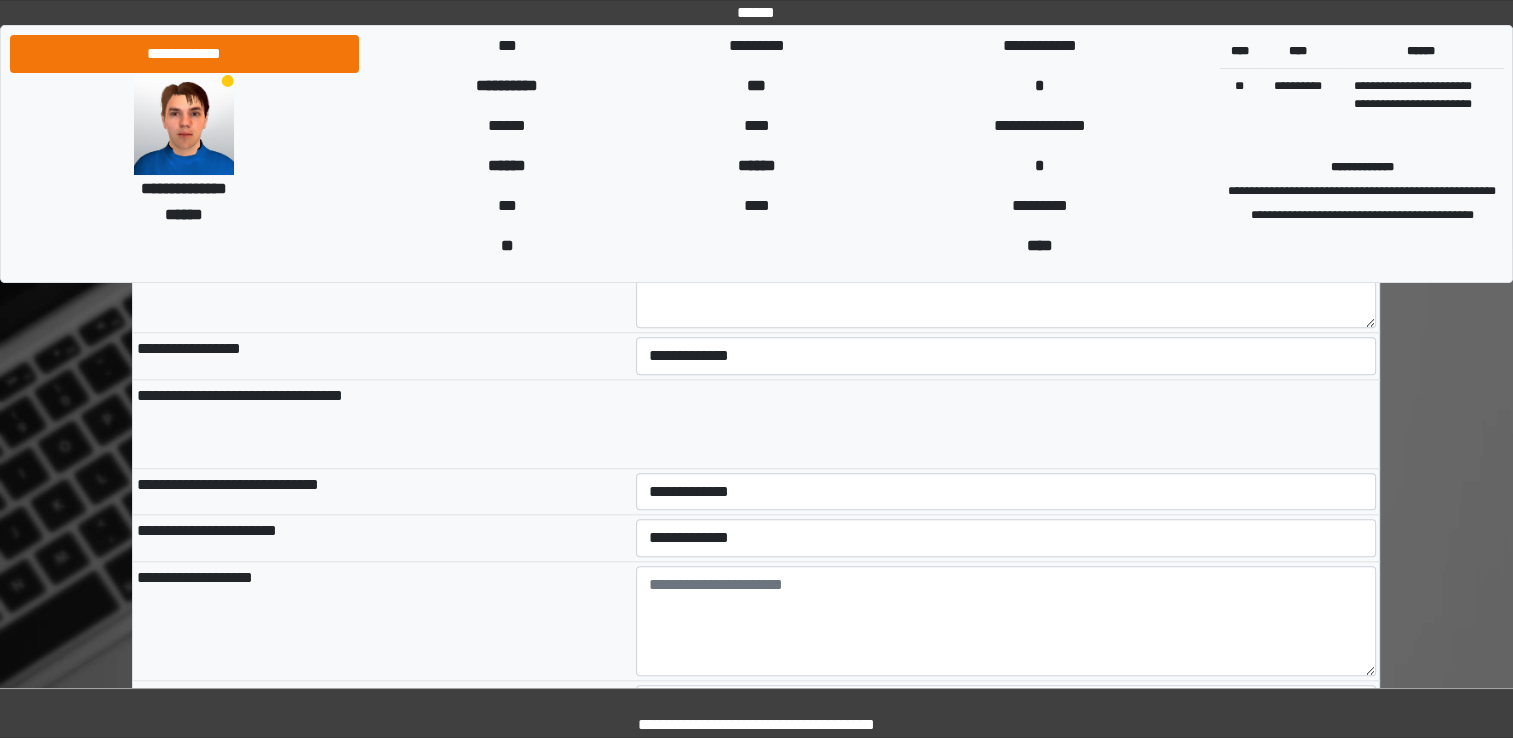 click on "**********" at bounding box center (382, 538) 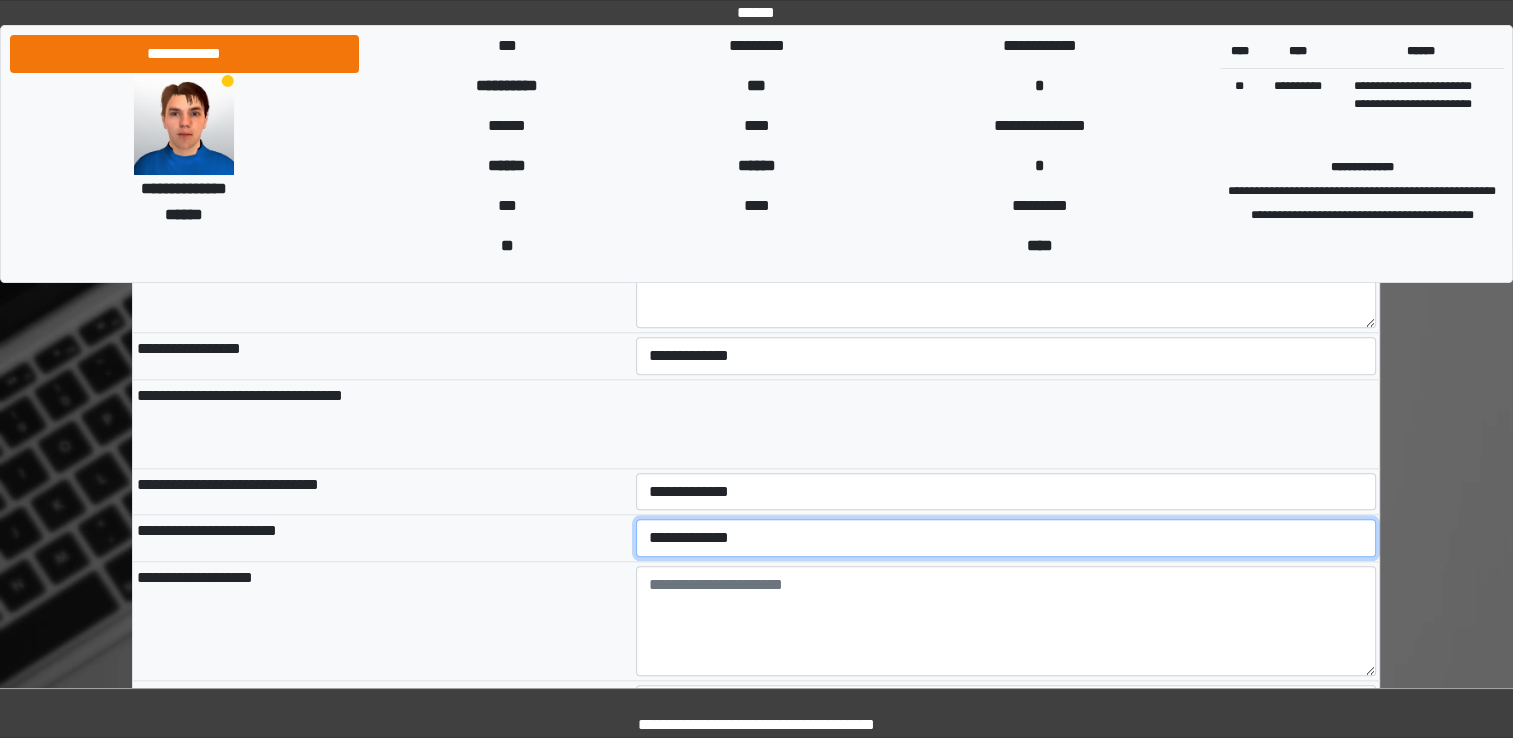 click on "**********" at bounding box center [1006, 538] 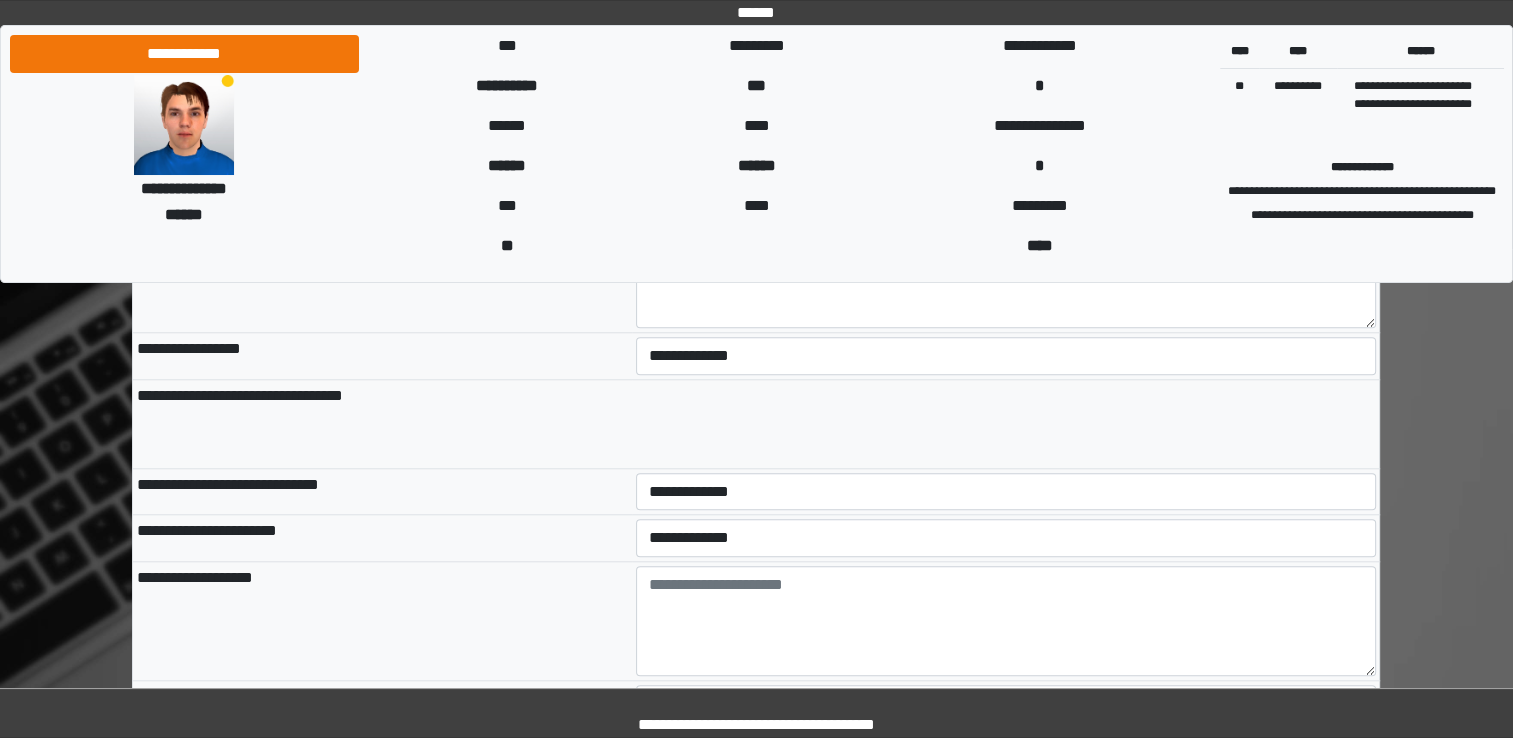 click on "**********" at bounding box center [382, 620] 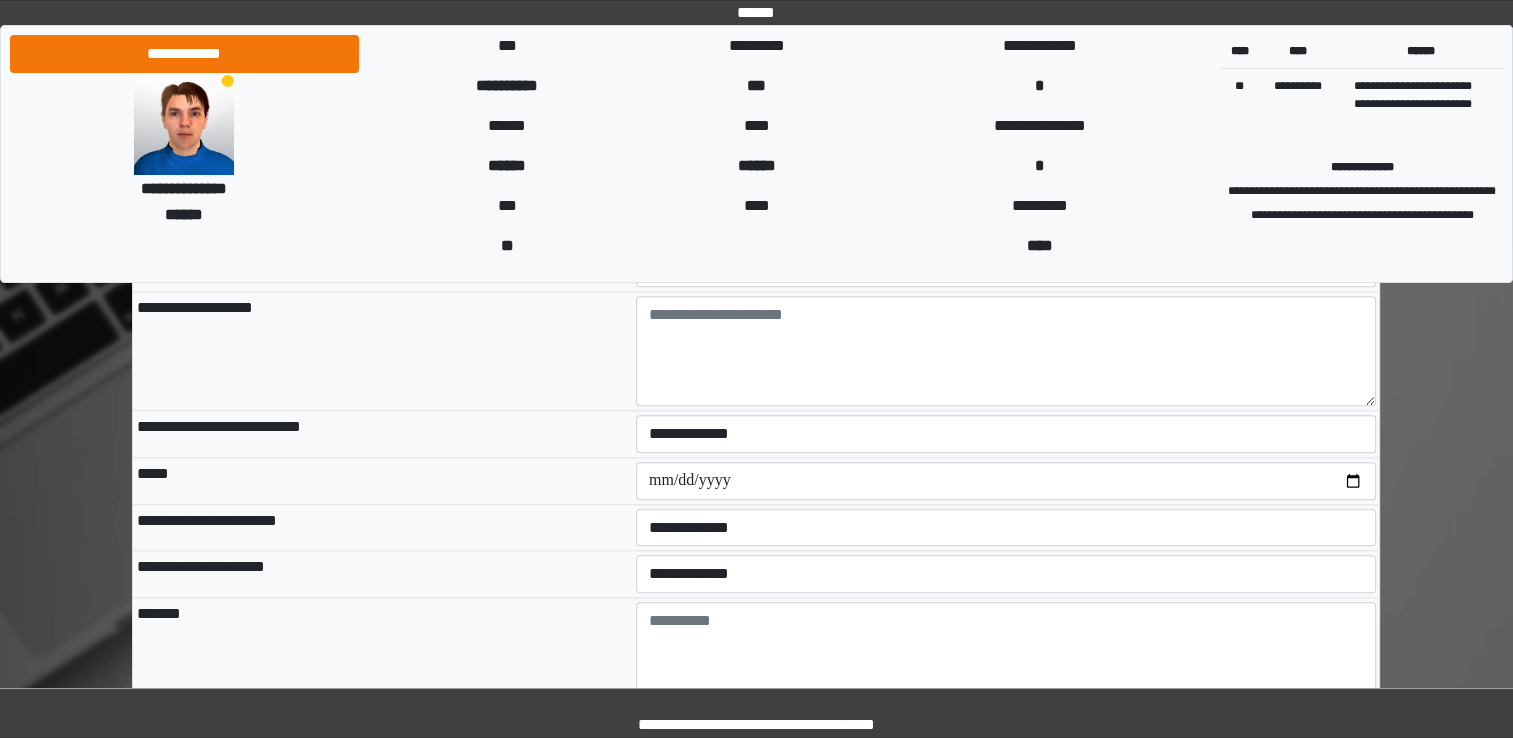scroll, scrollTop: 2000, scrollLeft: 0, axis: vertical 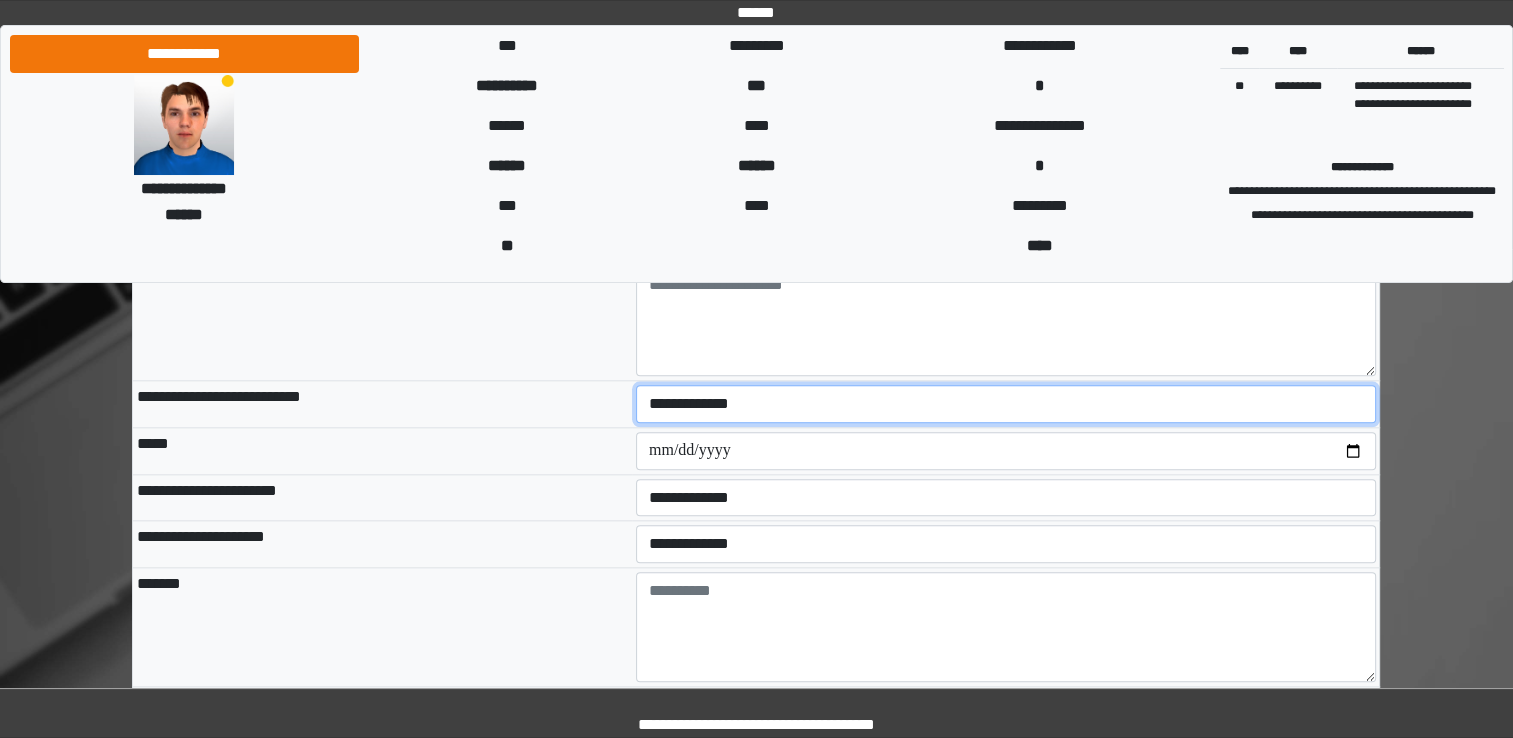 click on "**********" at bounding box center [1006, 404] 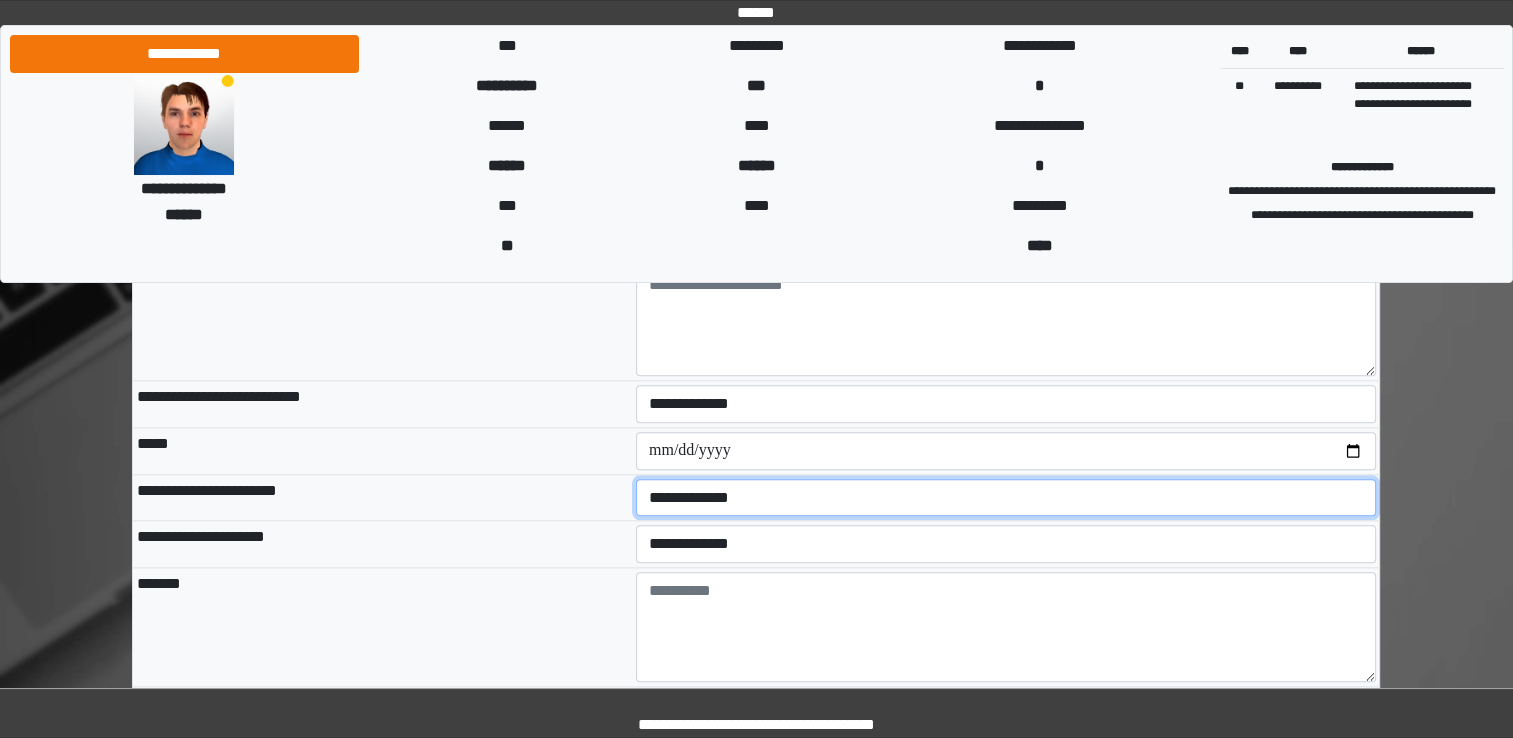 click on "**********" at bounding box center (1006, 498) 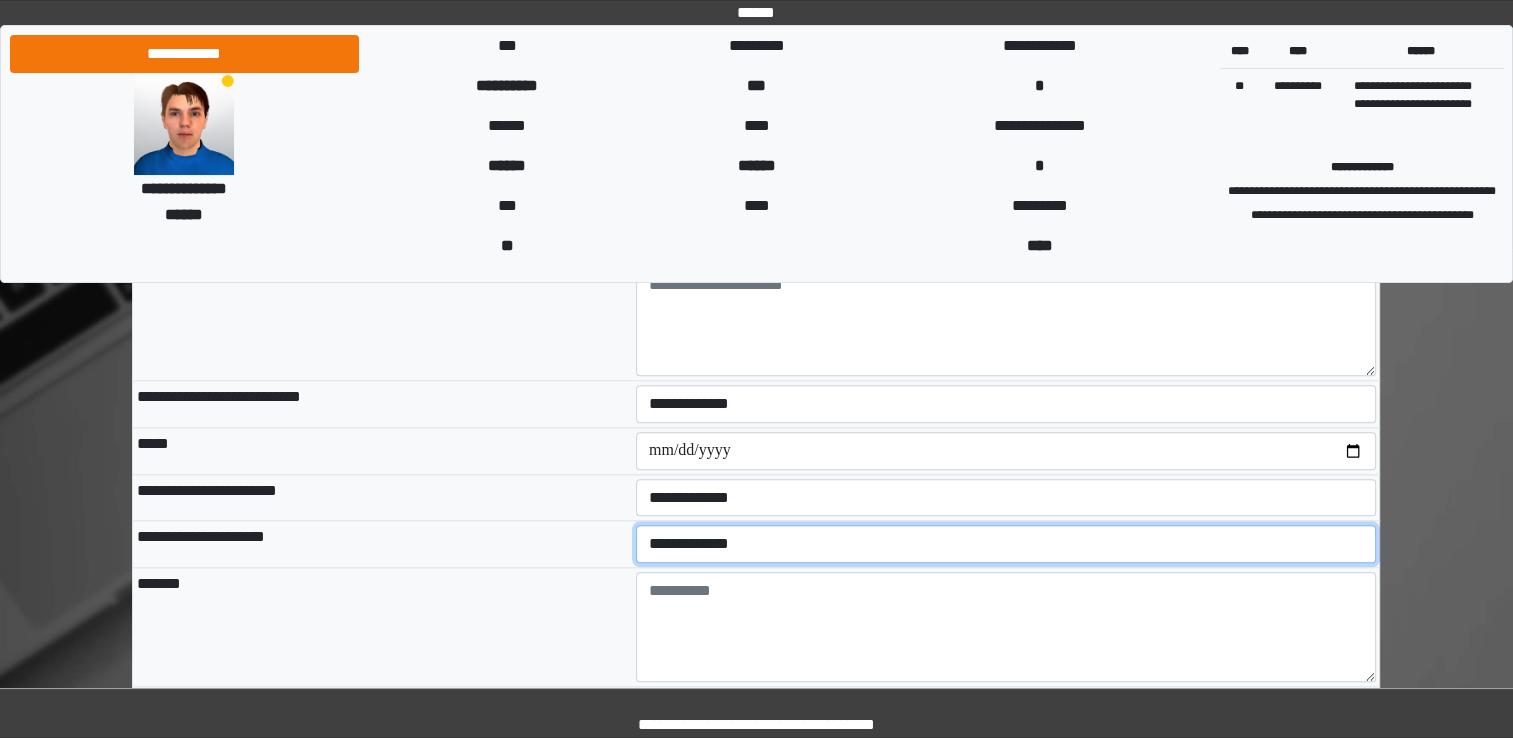 click on "**********" at bounding box center (1006, 544) 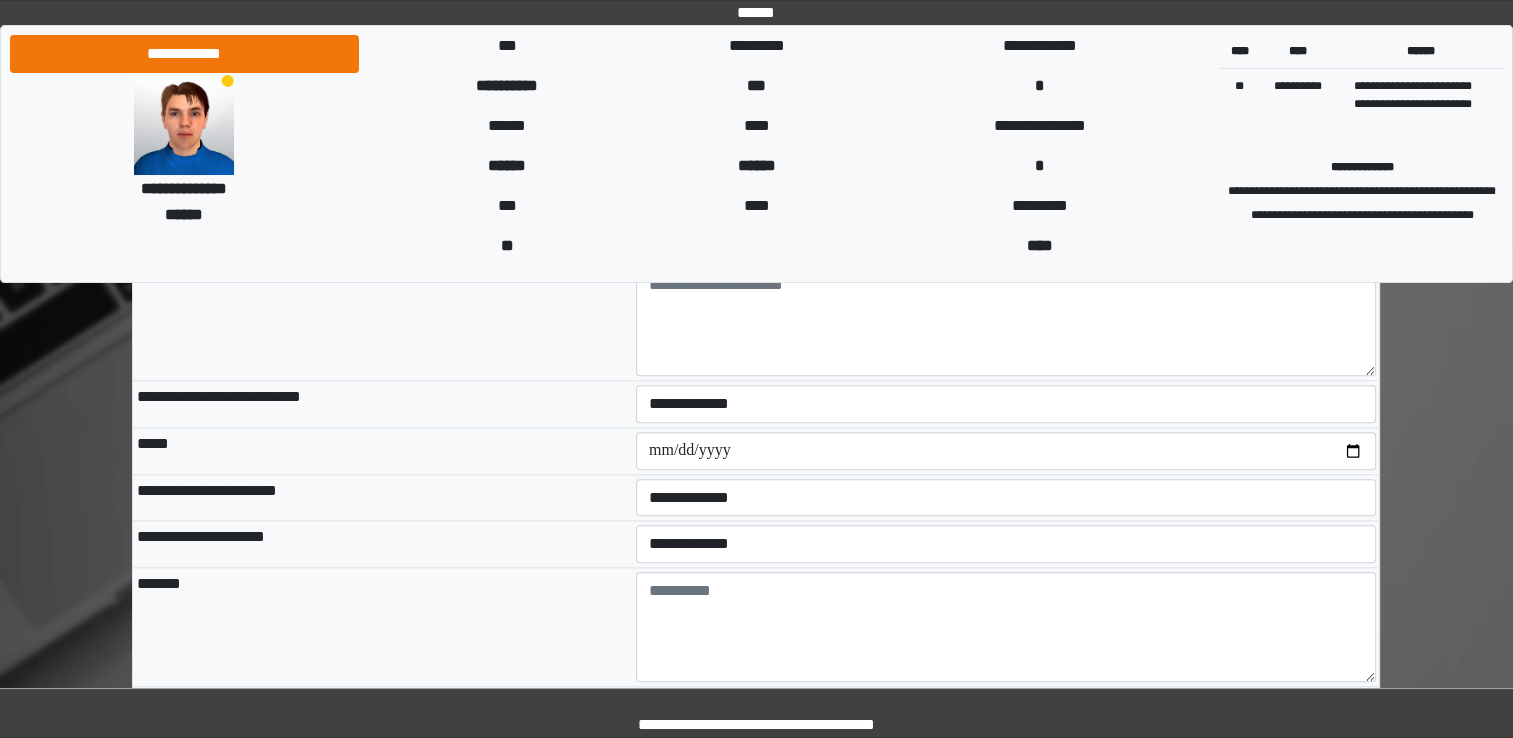 click on "*******" at bounding box center (382, 626) 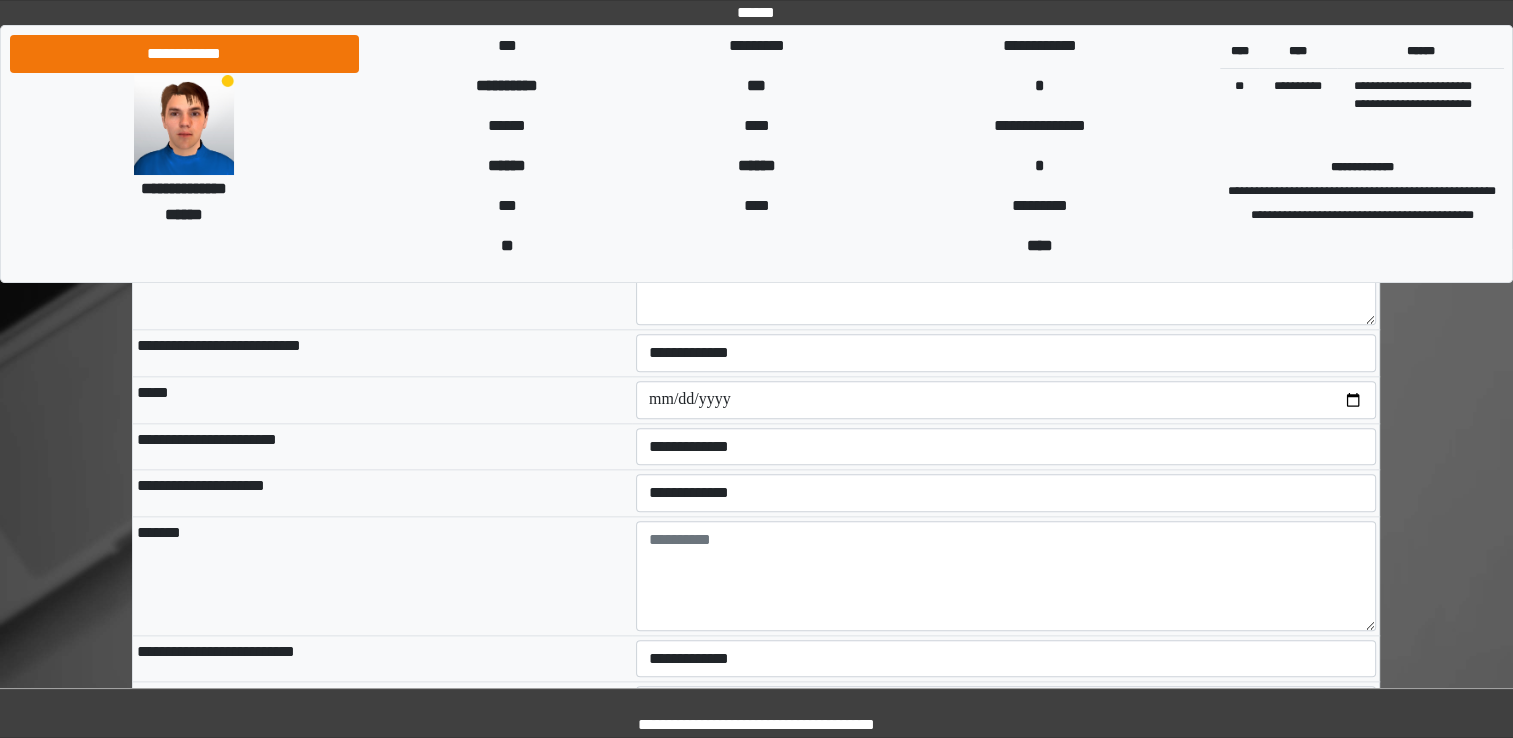 scroll, scrollTop: 2100, scrollLeft: 0, axis: vertical 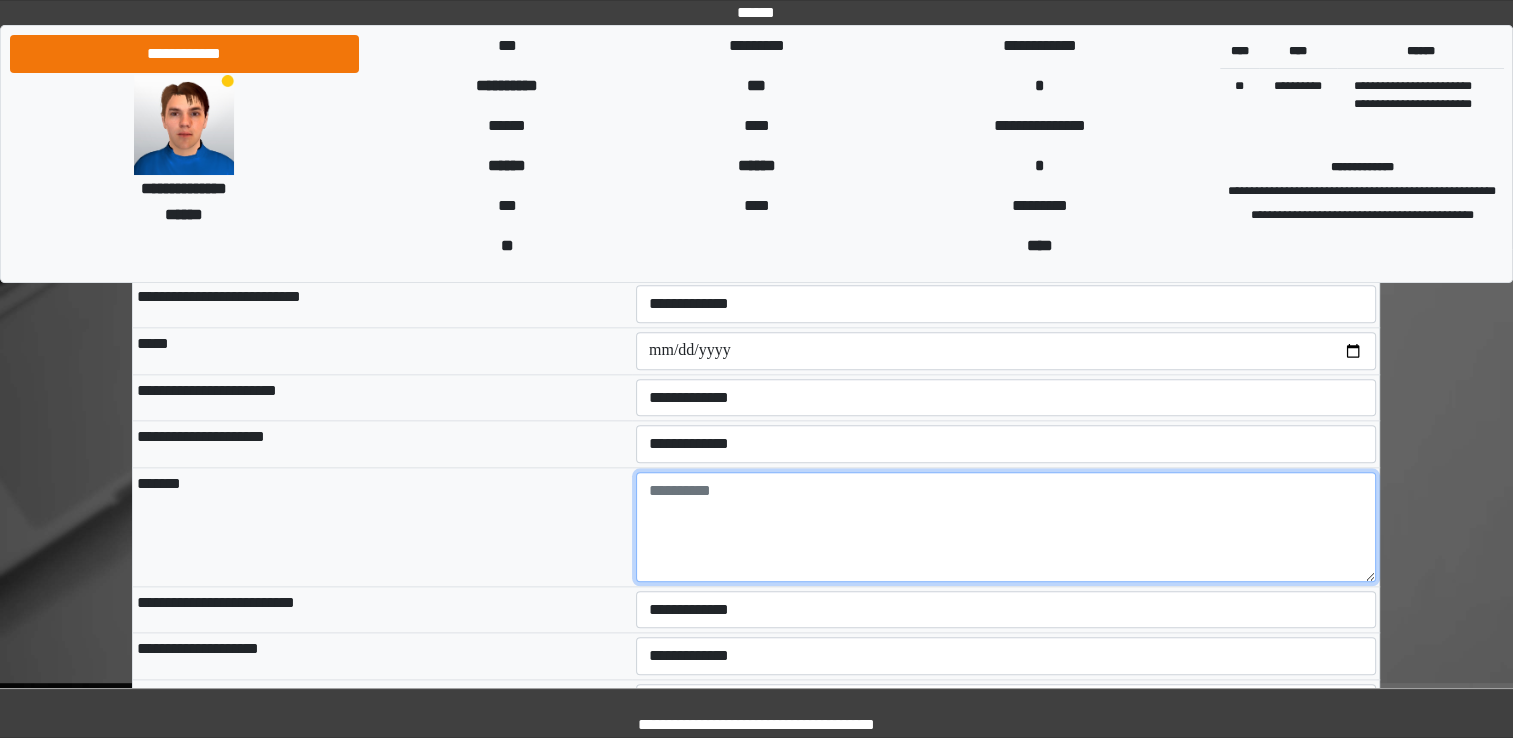 click at bounding box center [1006, 527] 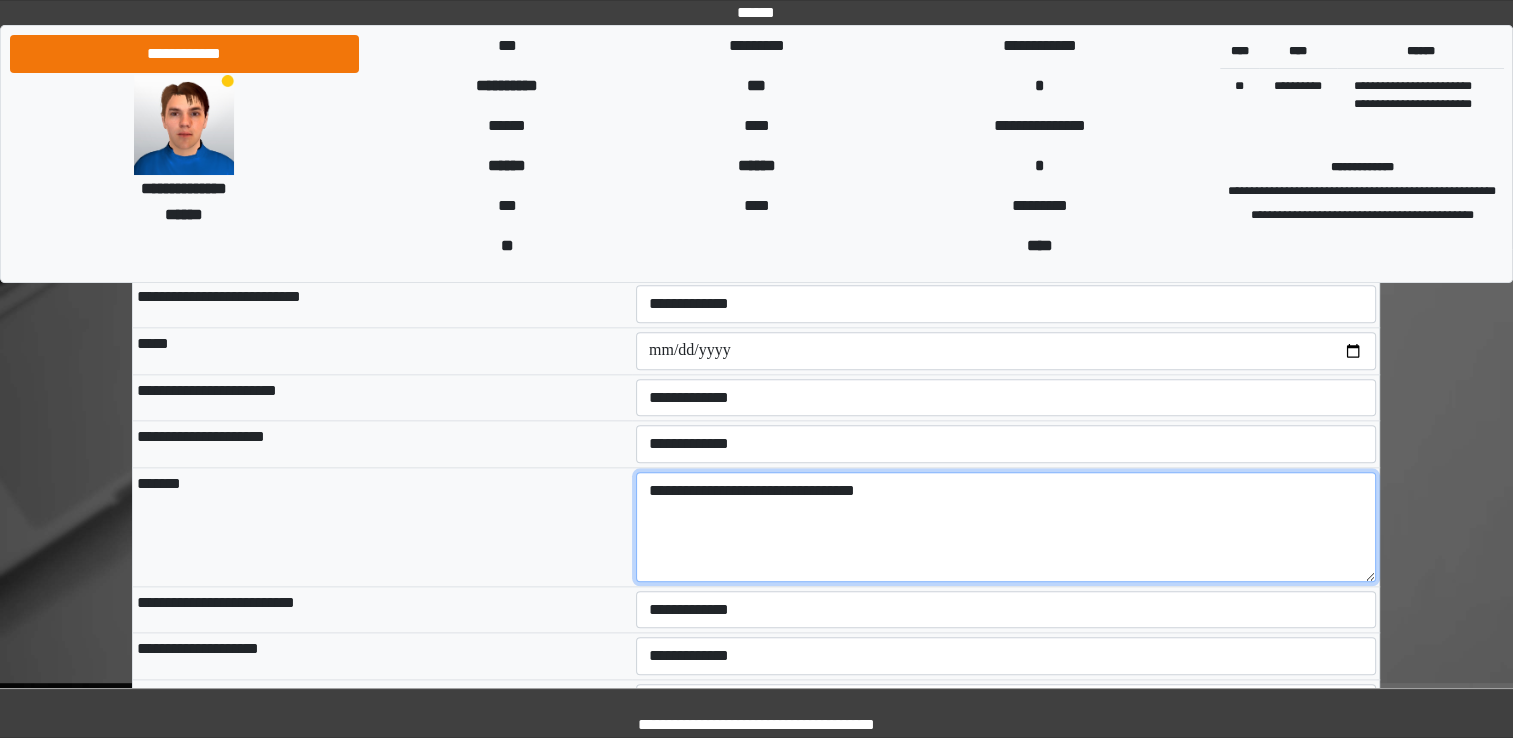 type on "**********" 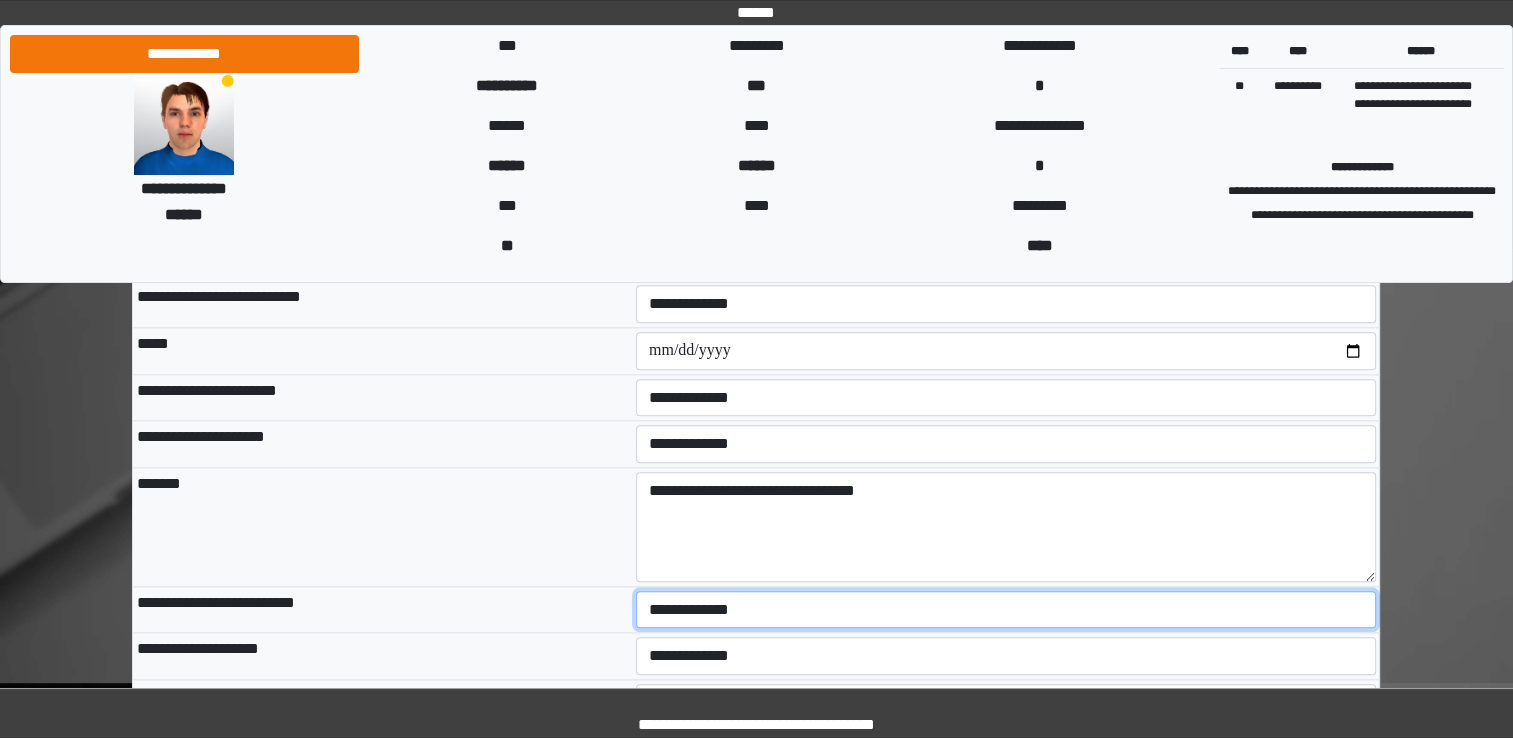 click on "**********" at bounding box center [1006, 610] 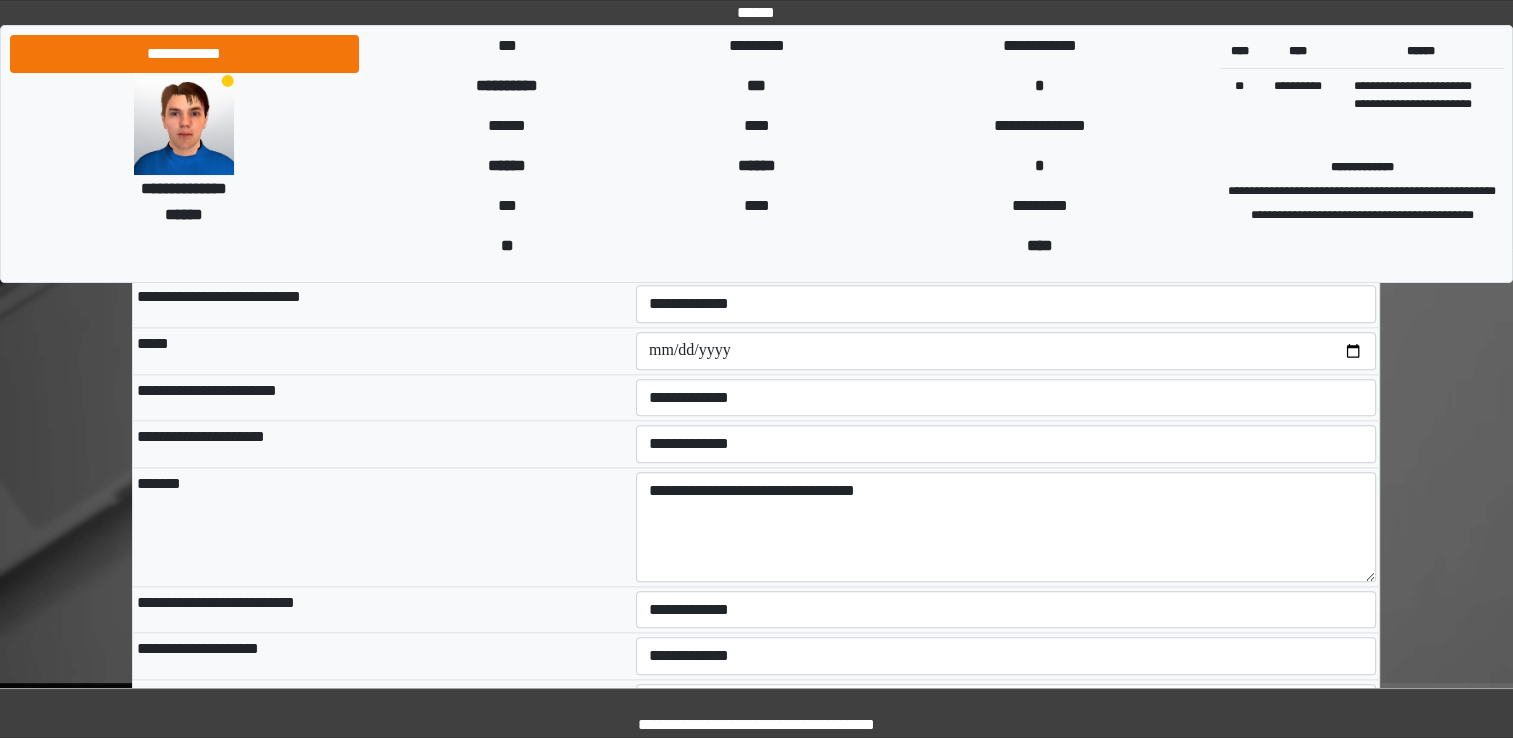 click on "**********" at bounding box center (756, -41) 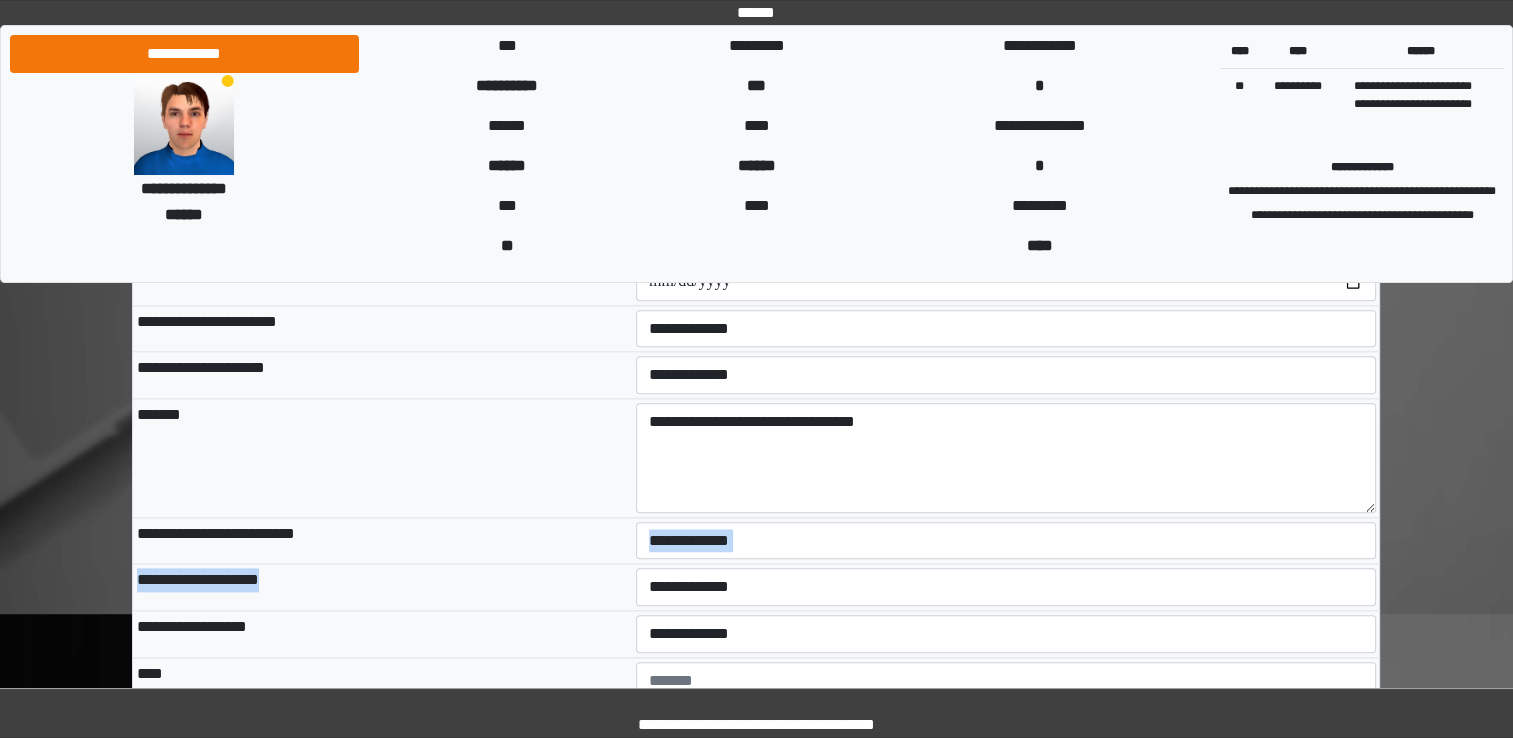 scroll, scrollTop: 2300, scrollLeft: 0, axis: vertical 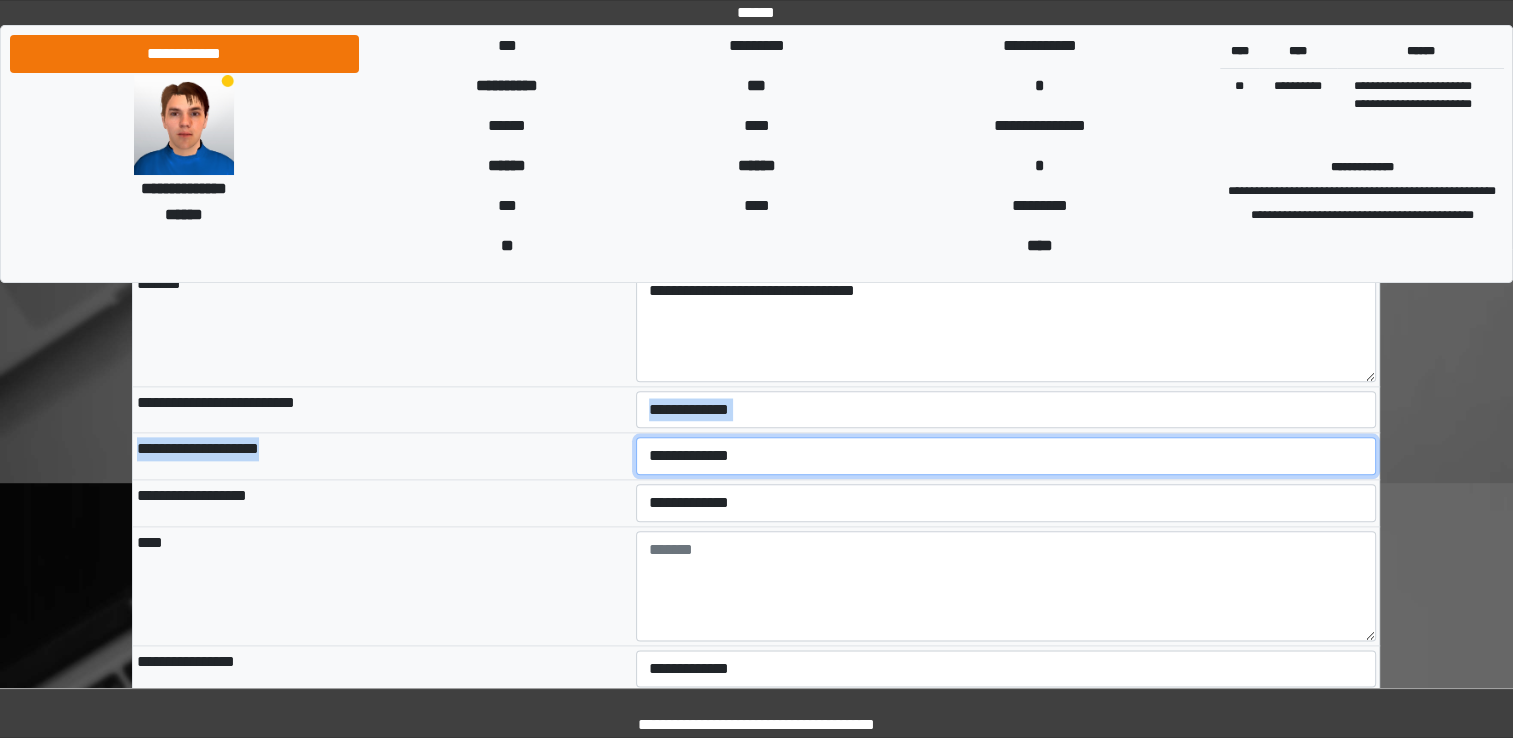 click on "**********" at bounding box center (1006, 456) 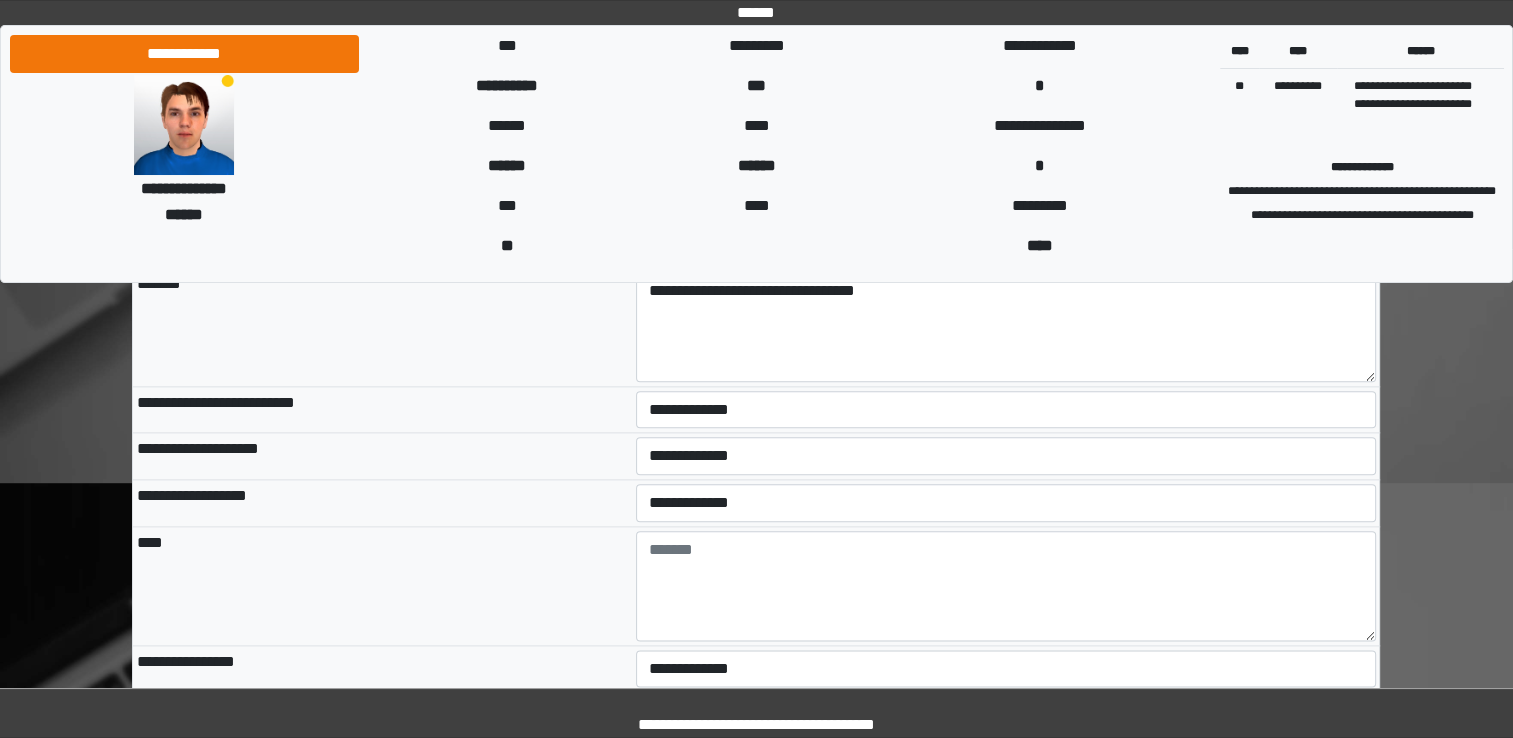 click on "**********" at bounding box center (382, 502) 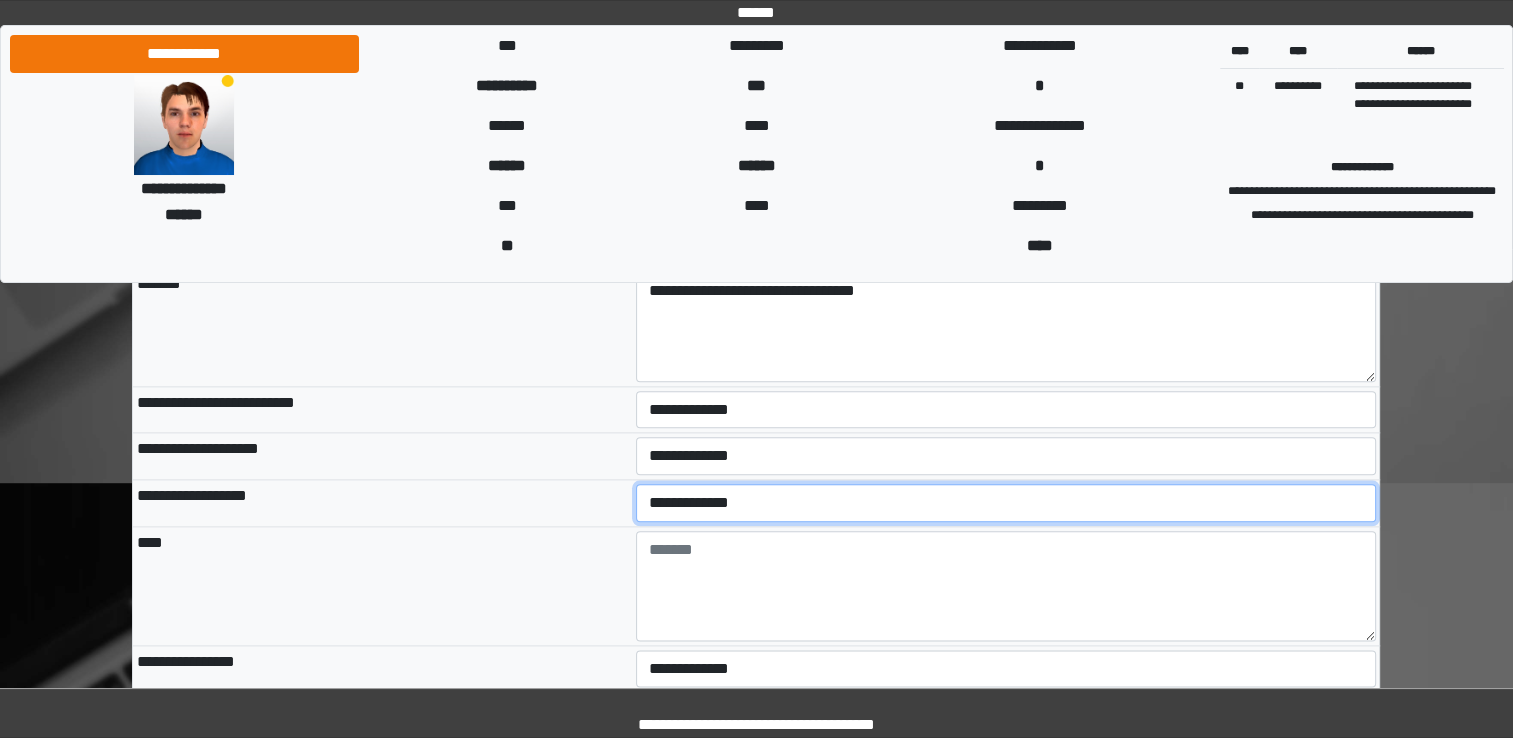 click on "**********" at bounding box center (1006, 503) 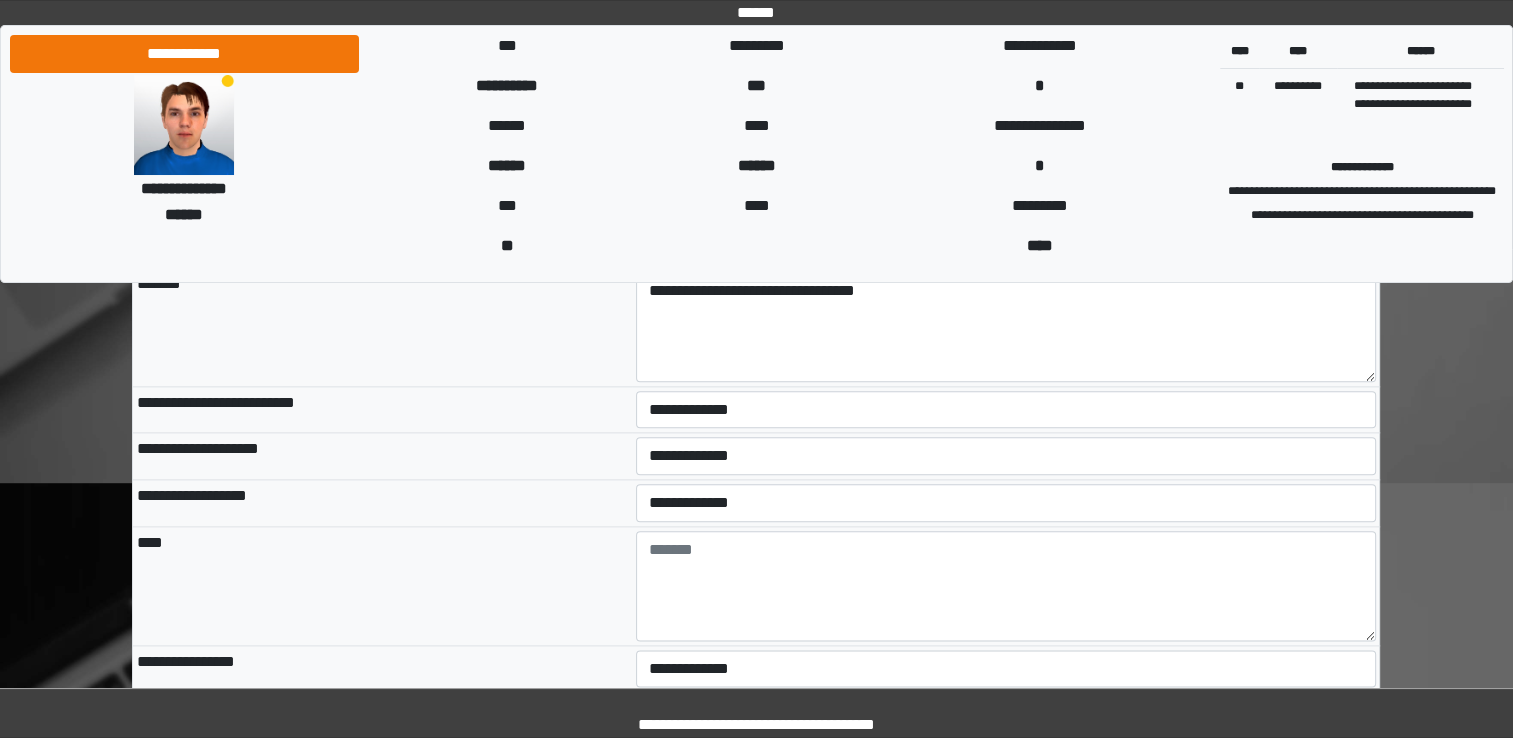click on "****" at bounding box center [382, 585] 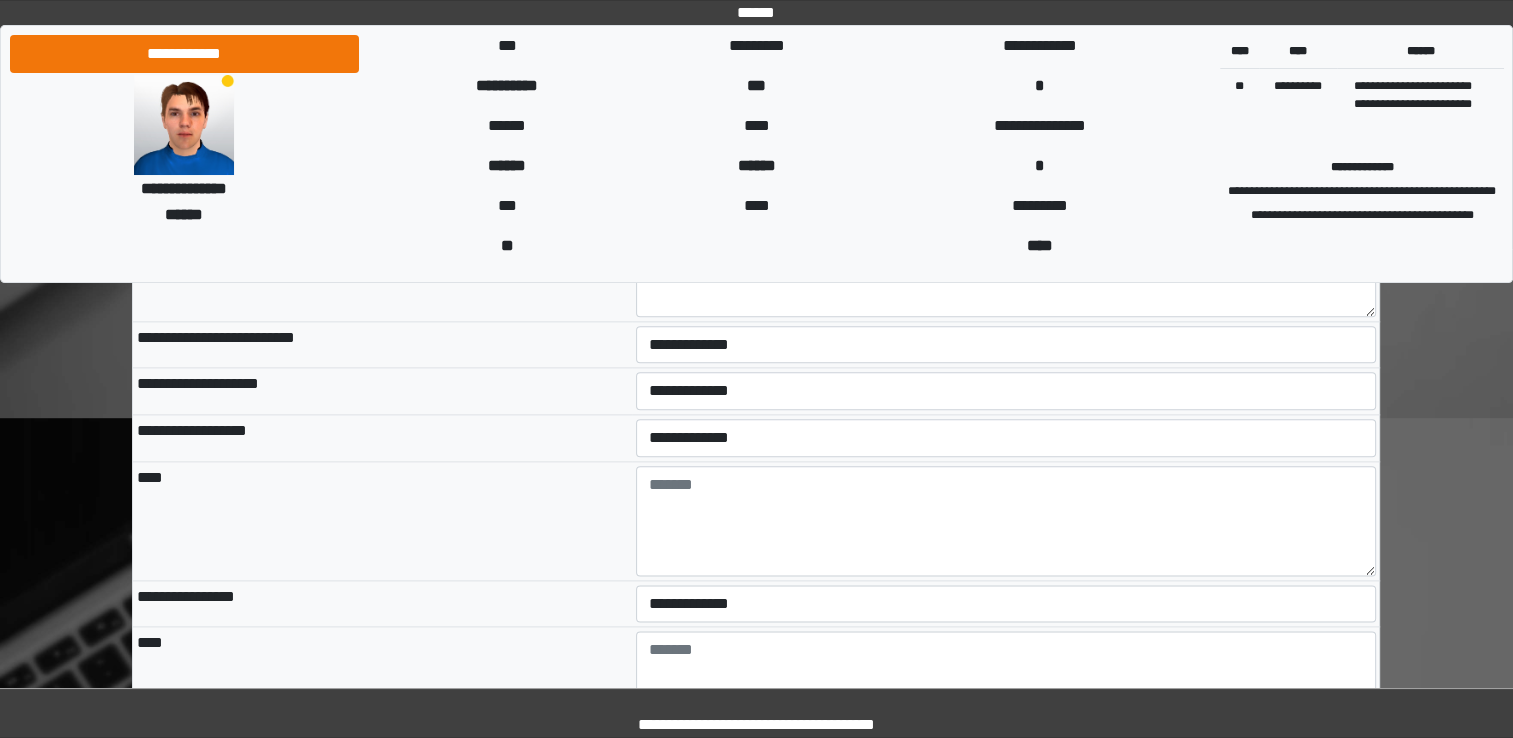 scroll, scrollTop: 2400, scrollLeft: 0, axis: vertical 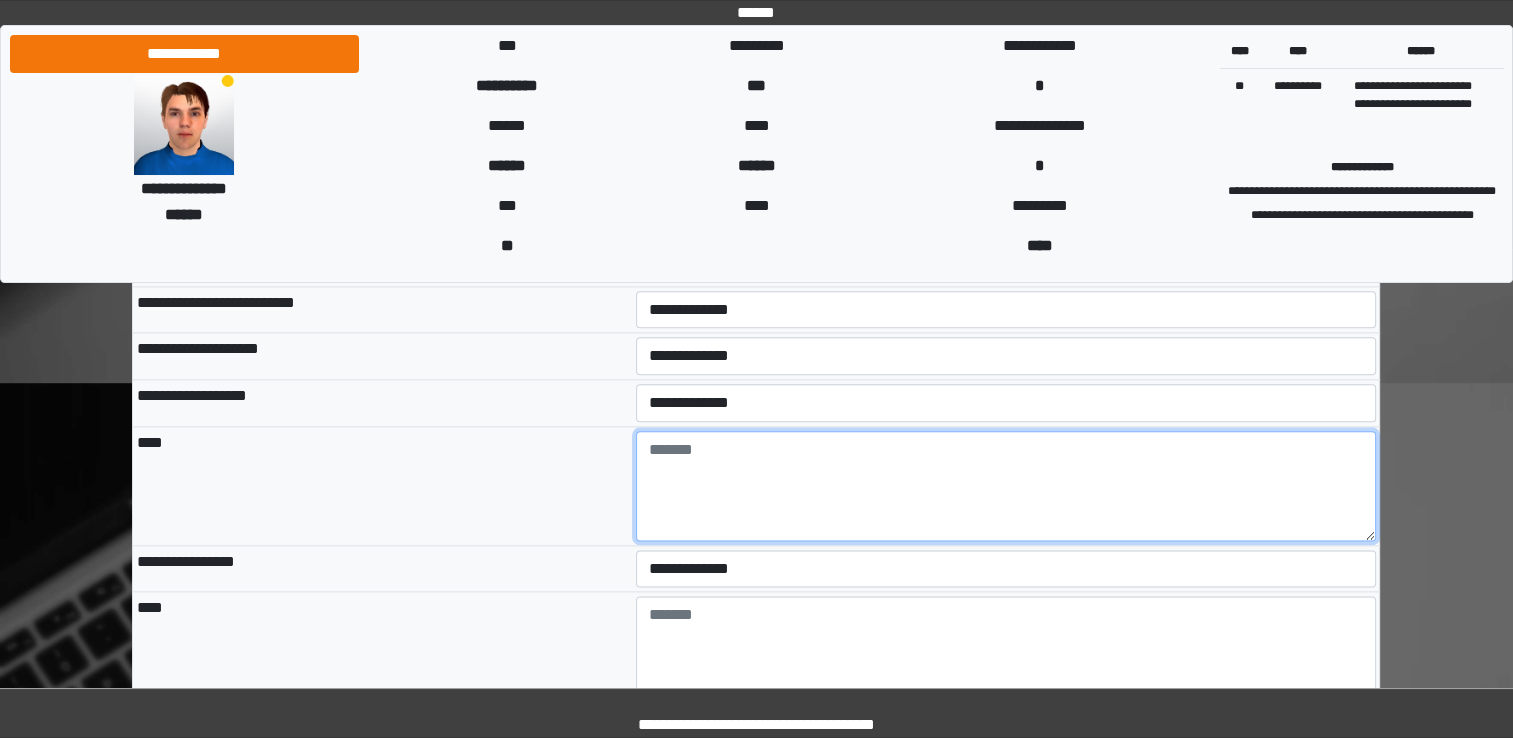 click at bounding box center [1006, 486] 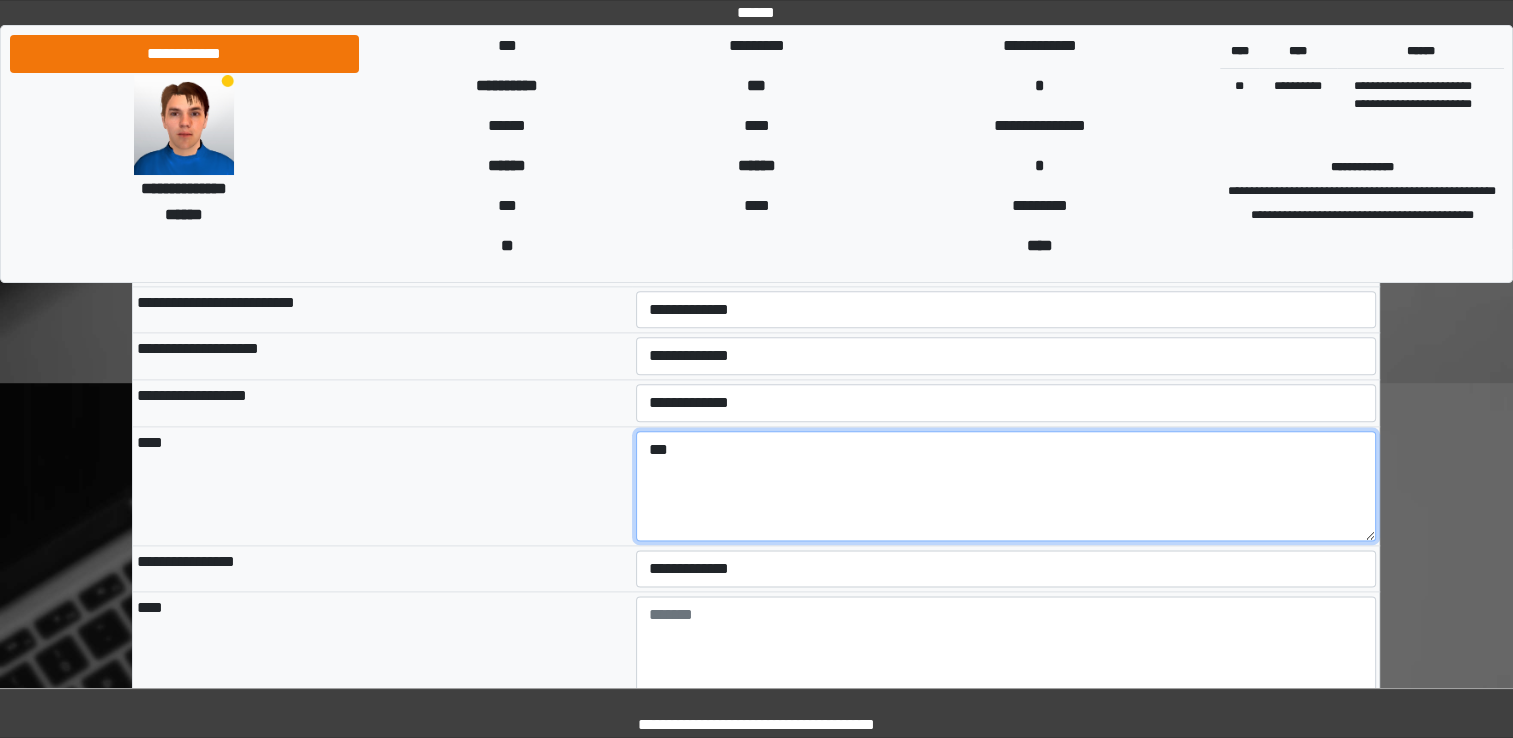 type on "***" 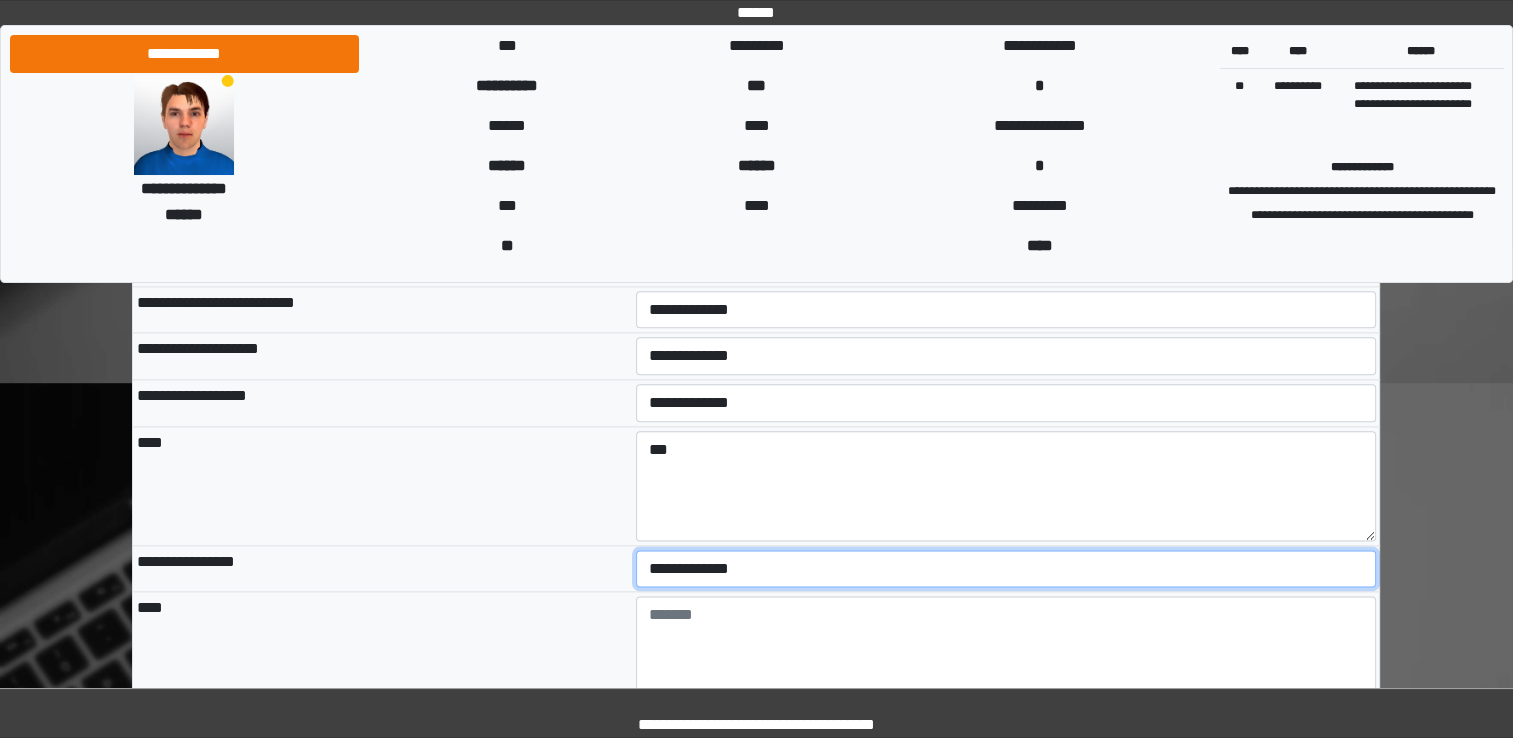 click on "**********" at bounding box center (1006, 569) 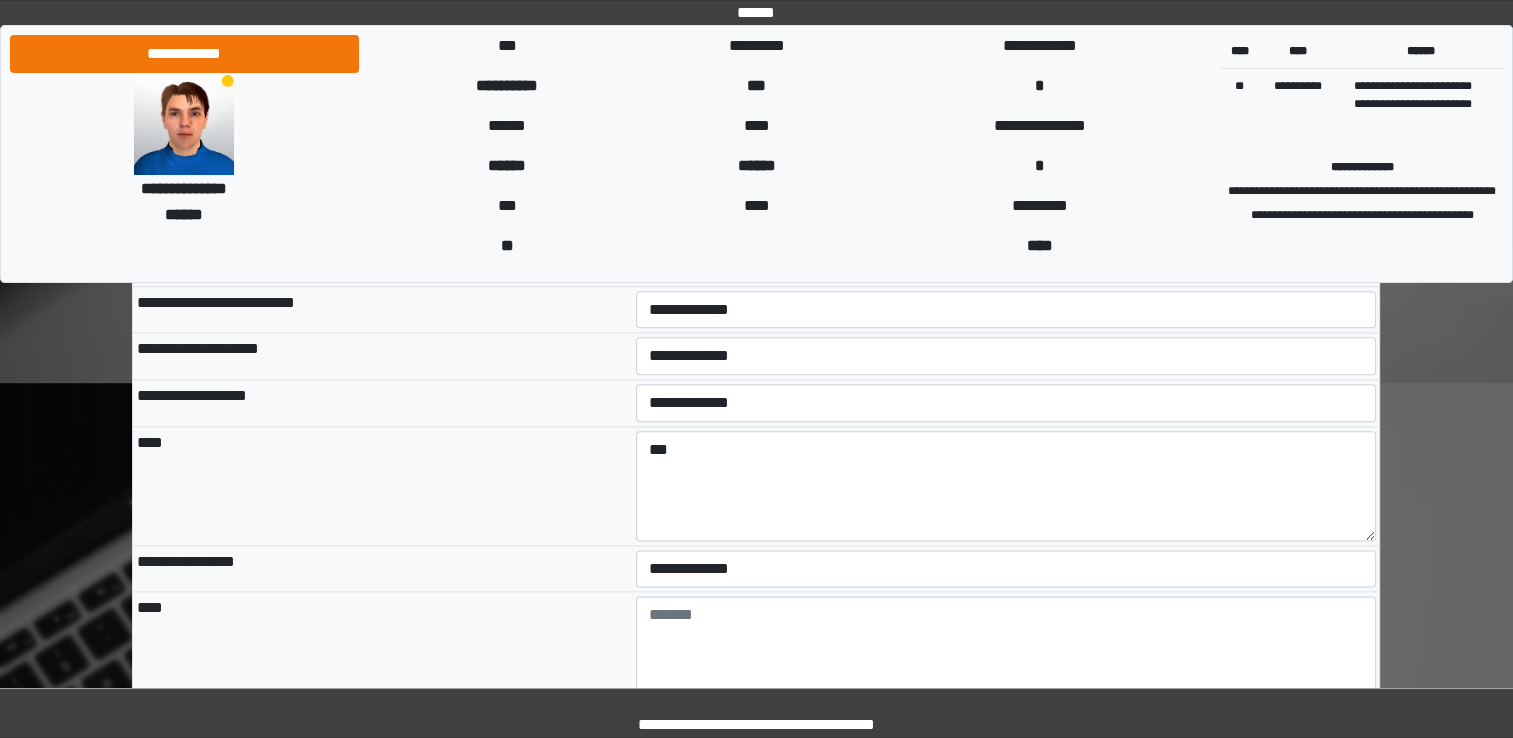 click on "****" at bounding box center (382, 651) 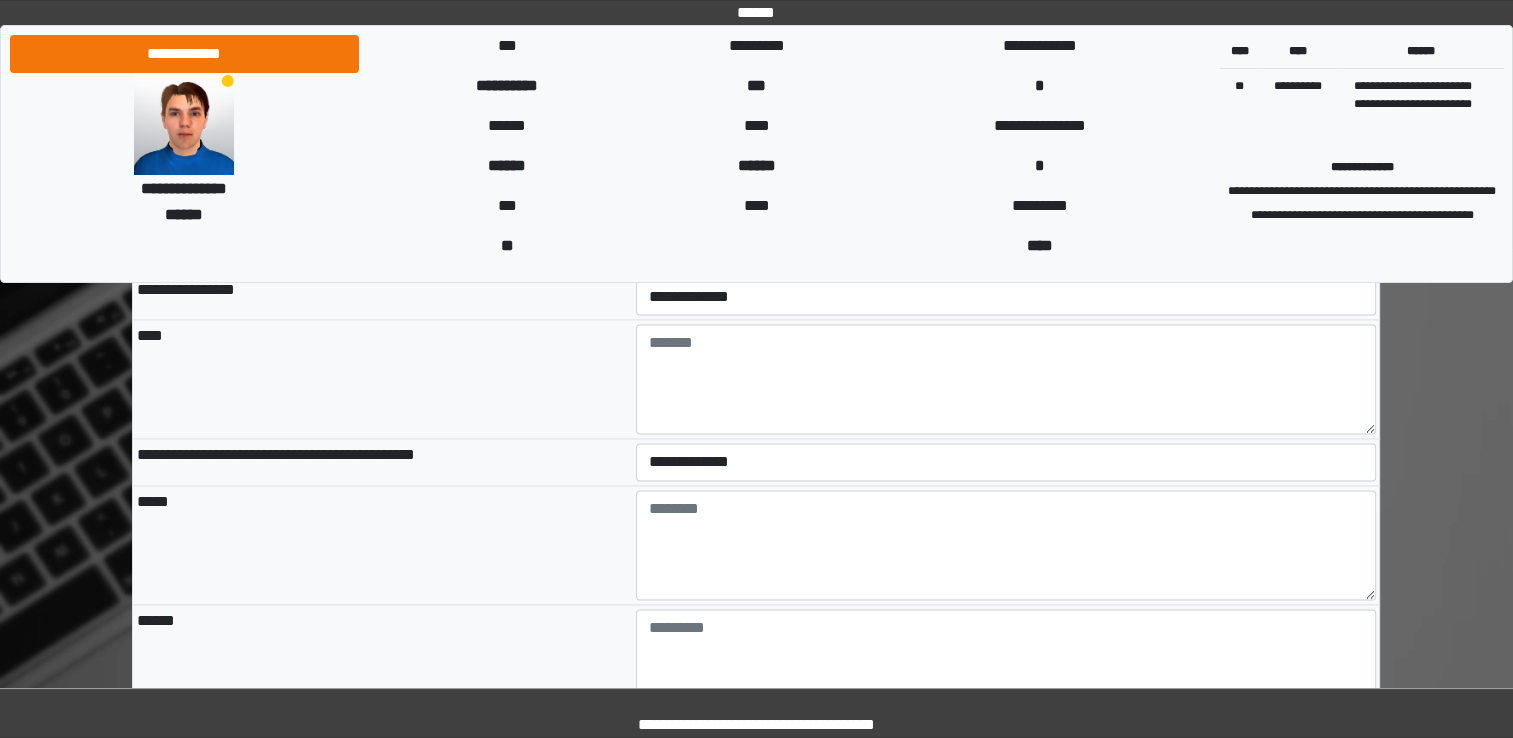 scroll, scrollTop: 2700, scrollLeft: 0, axis: vertical 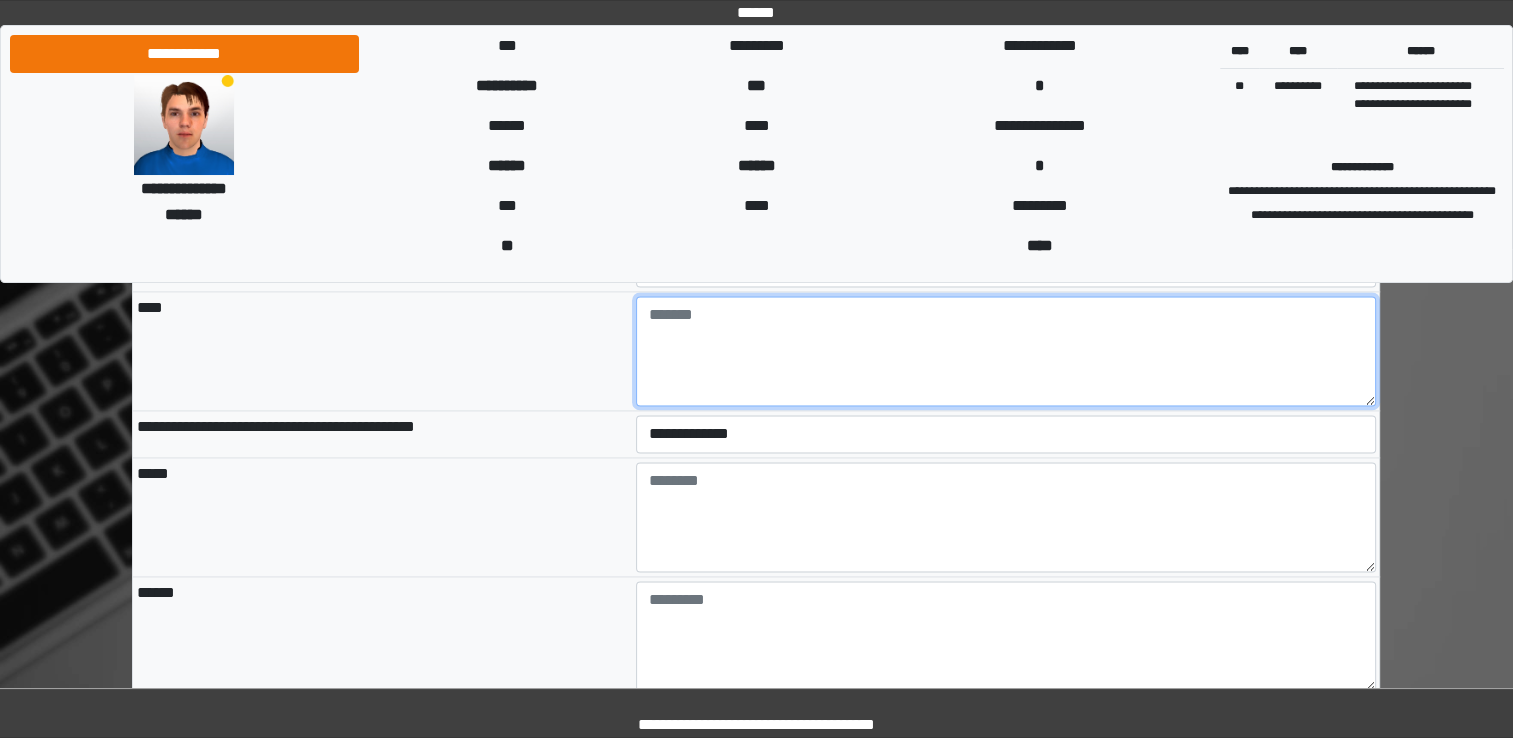 click at bounding box center (1006, 351) 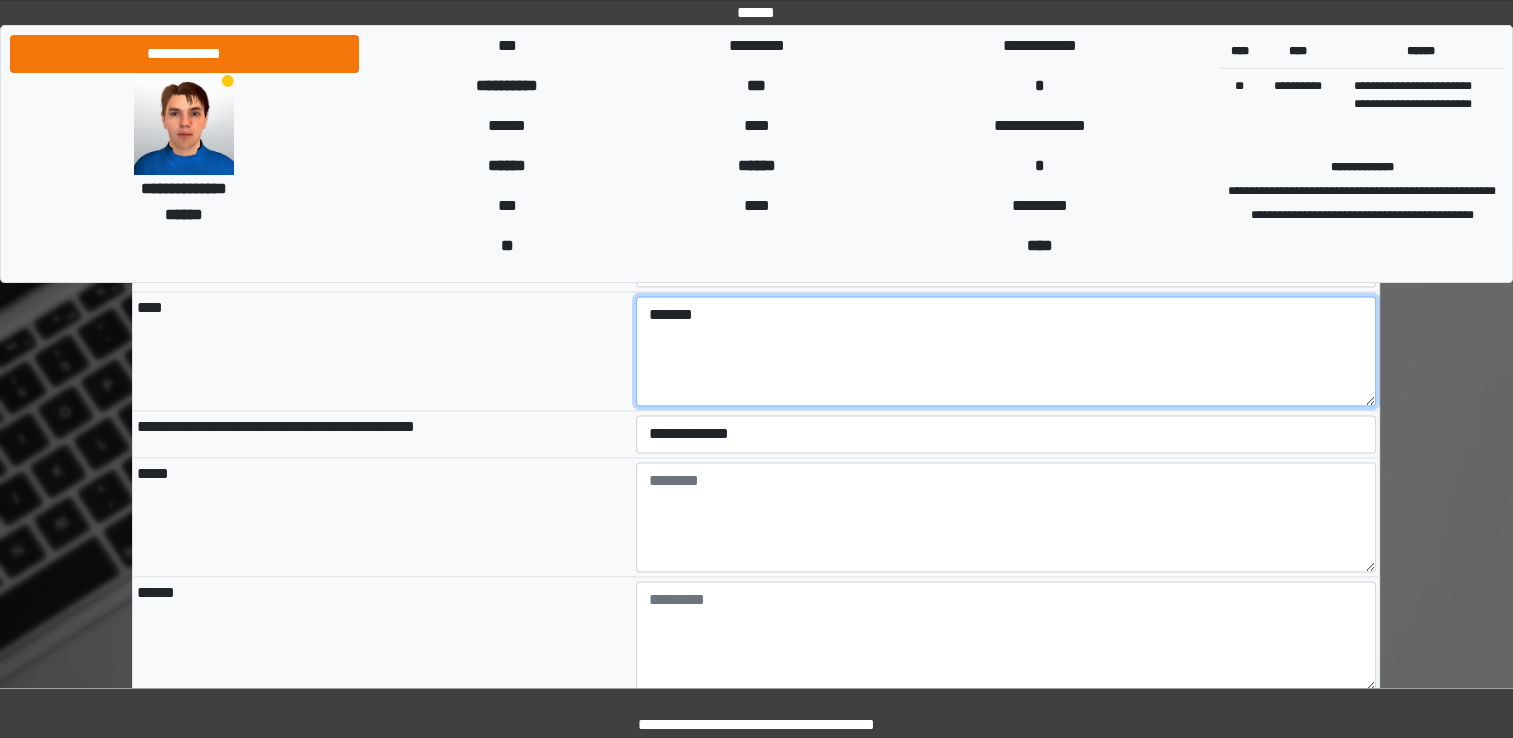 type on "*******" 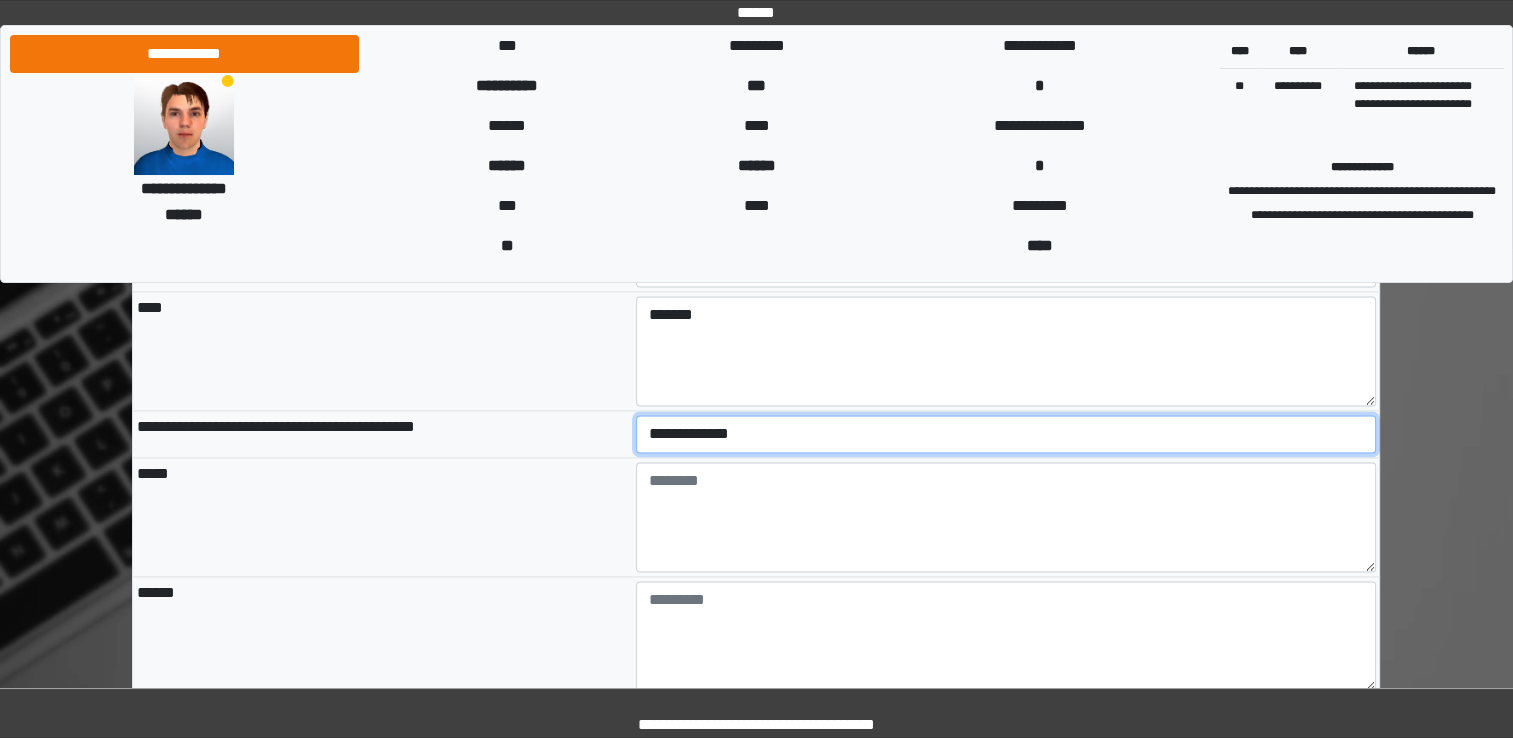 click on "**********" at bounding box center [1006, 434] 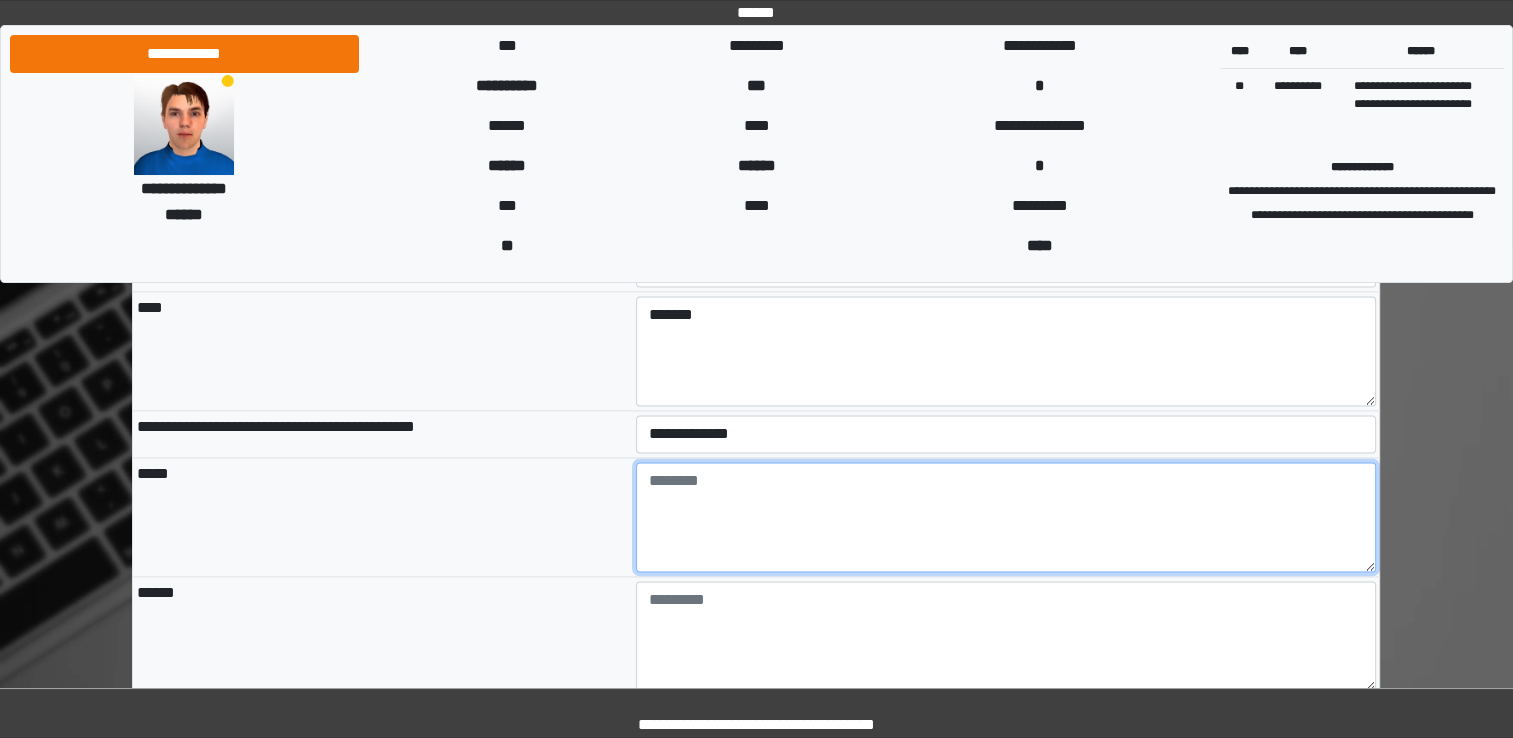 click at bounding box center (1006, 517) 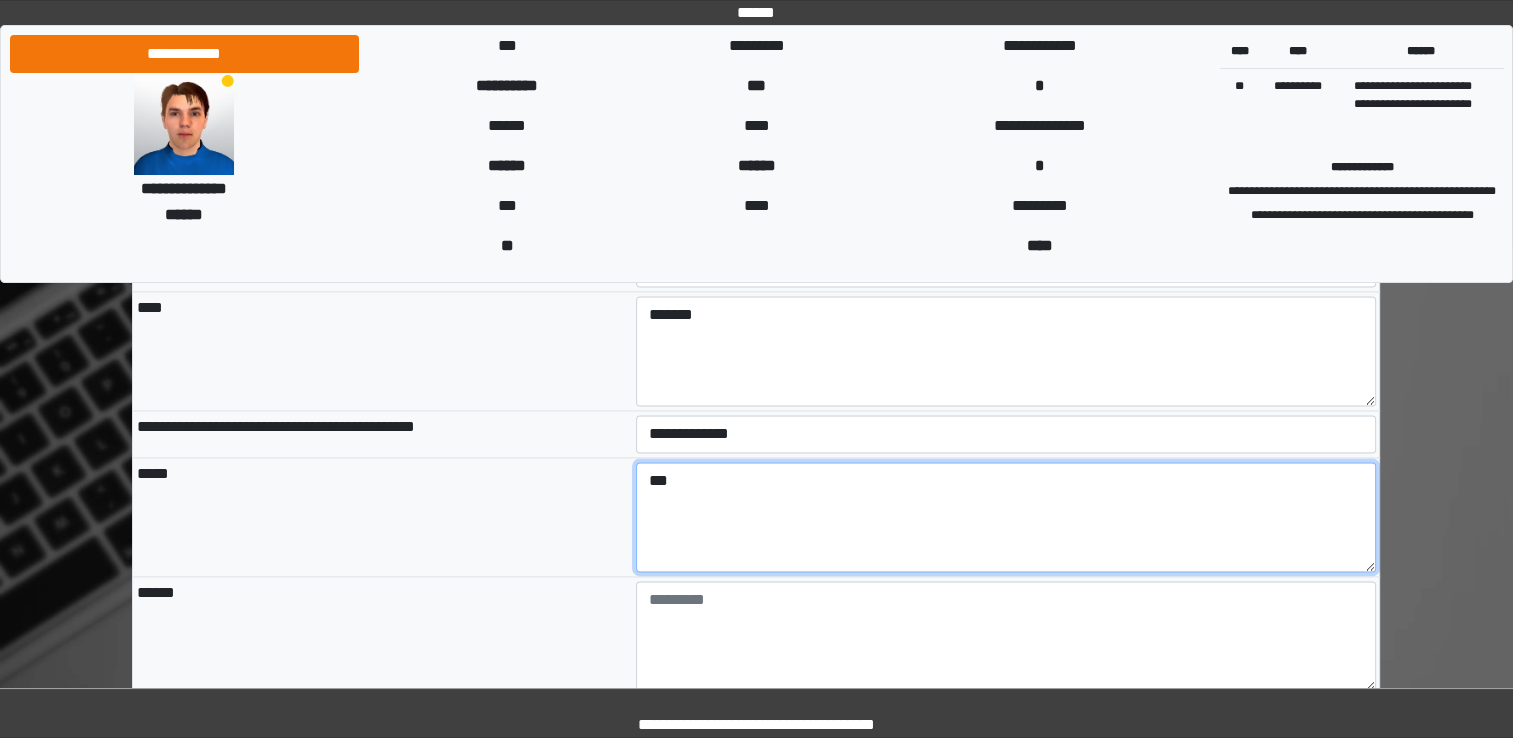 type on "***" 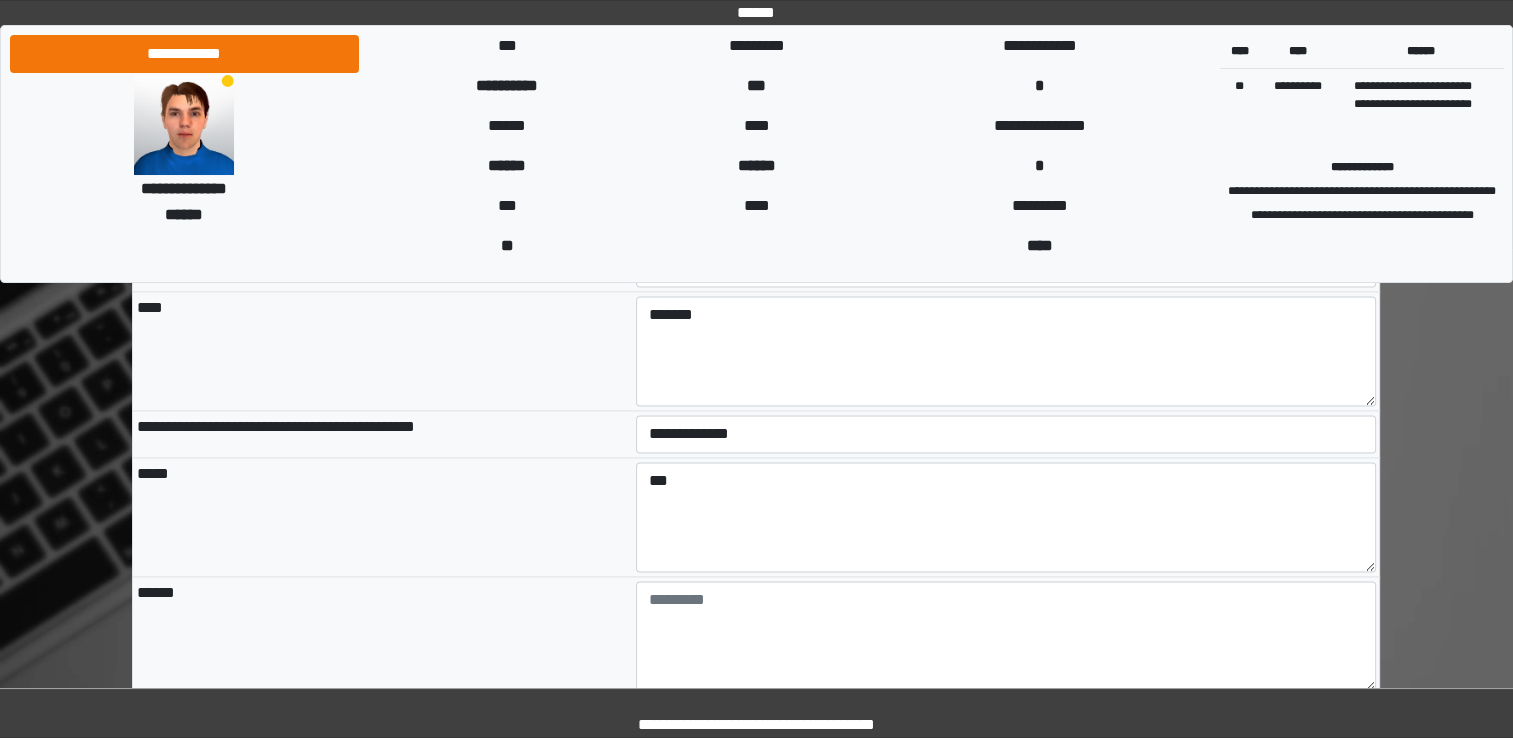click on "******" at bounding box center (382, 635) 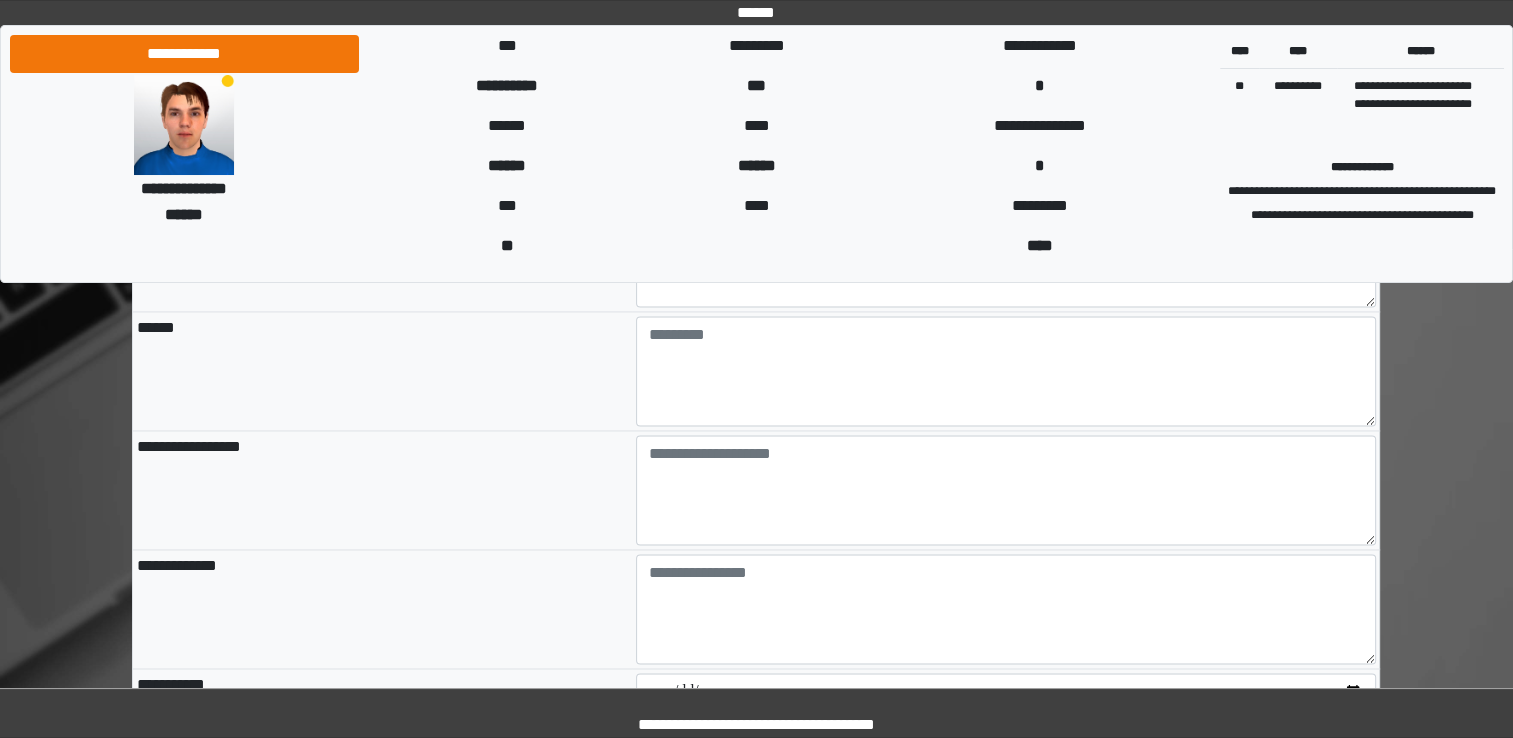 scroll, scrollTop: 3000, scrollLeft: 0, axis: vertical 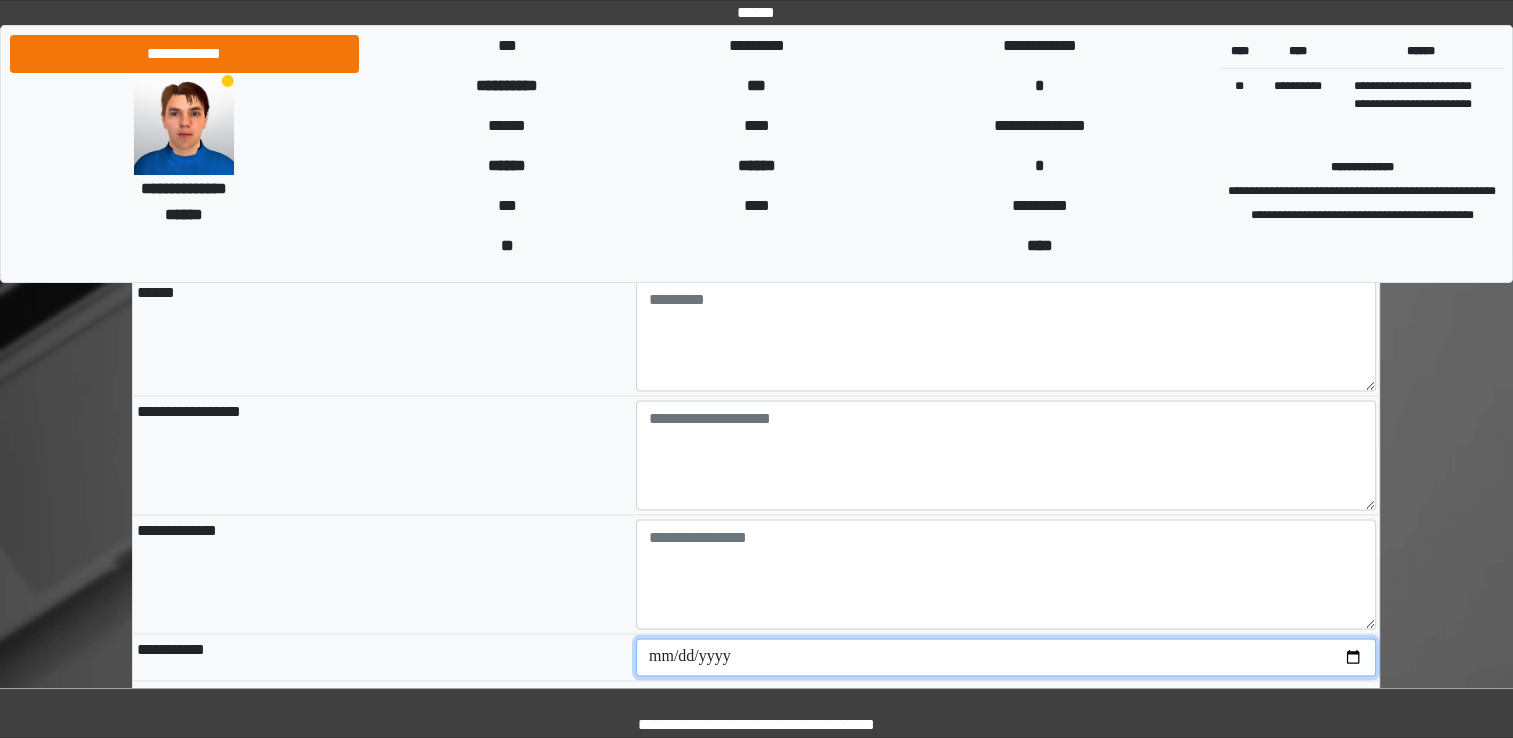 click at bounding box center [1006, 657] 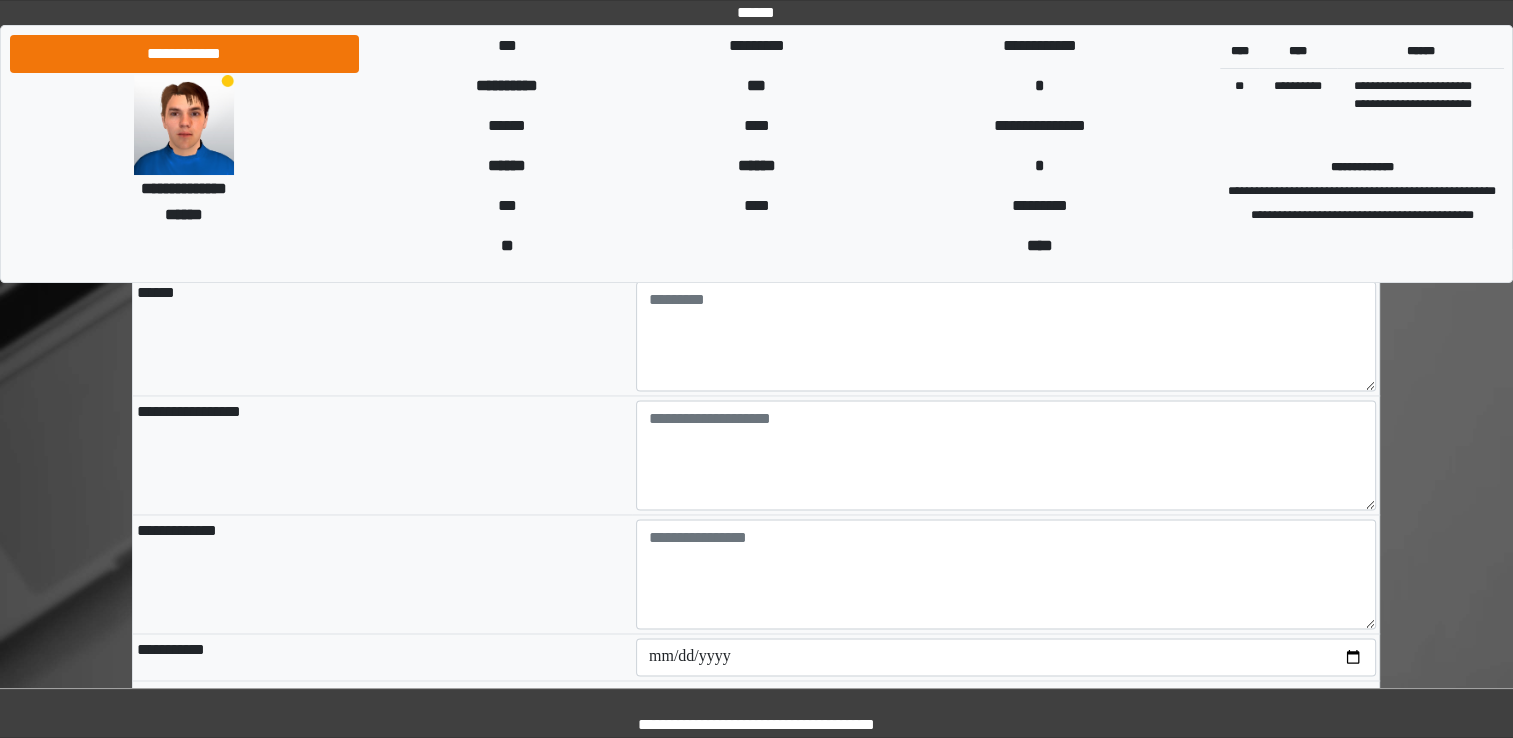 click on "**********" at bounding box center [382, 656] 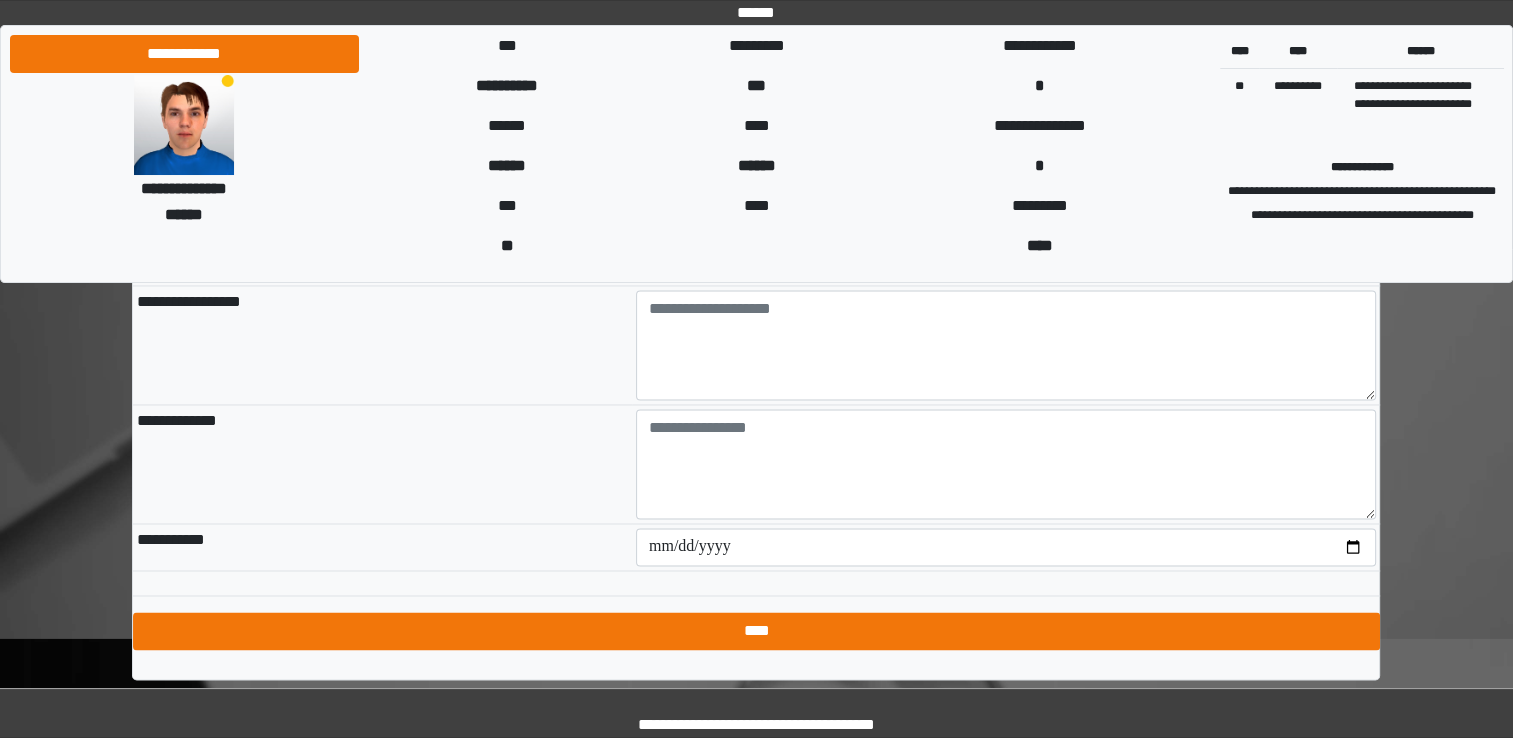 scroll, scrollTop: 3116, scrollLeft: 0, axis: vertical 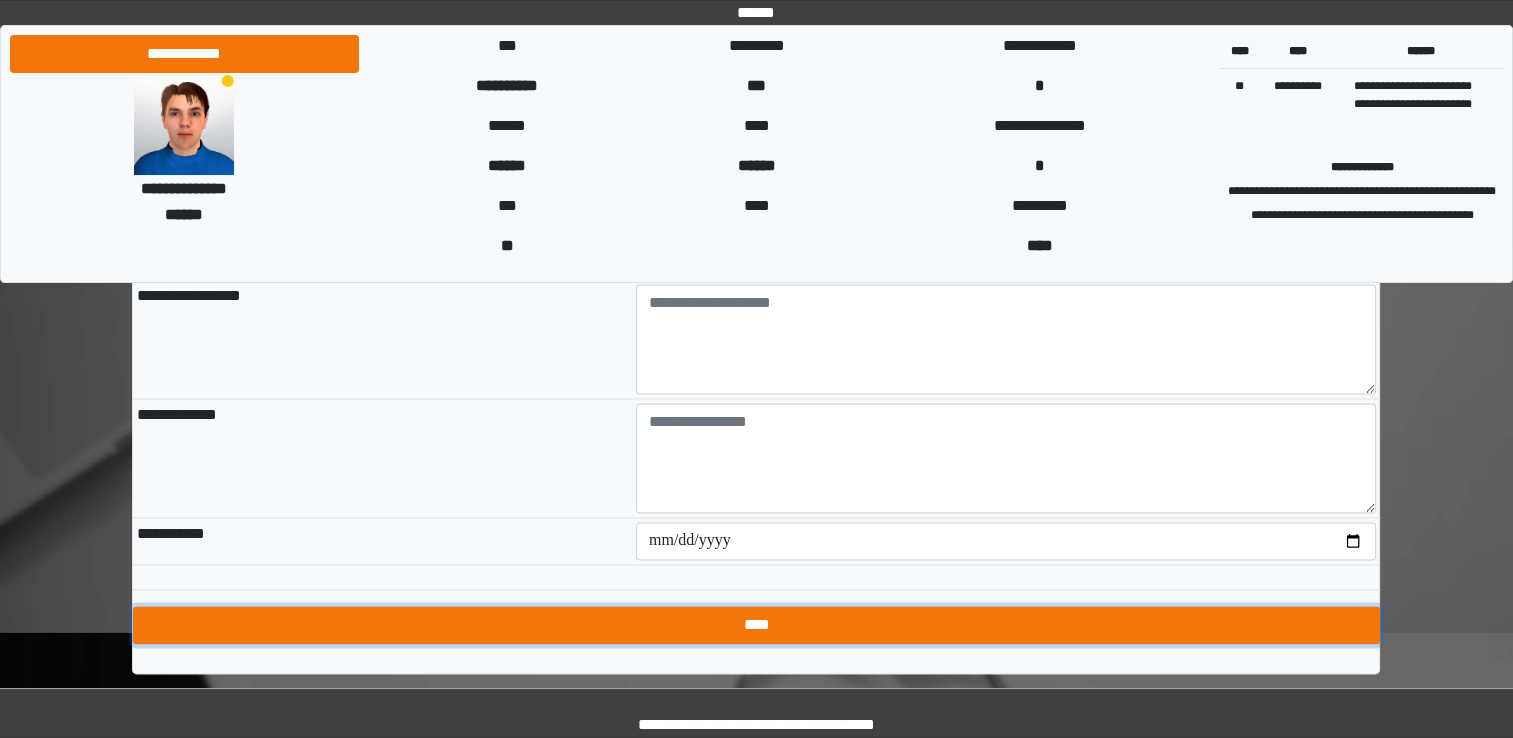 click on "****" at bounding box center [756, 625] 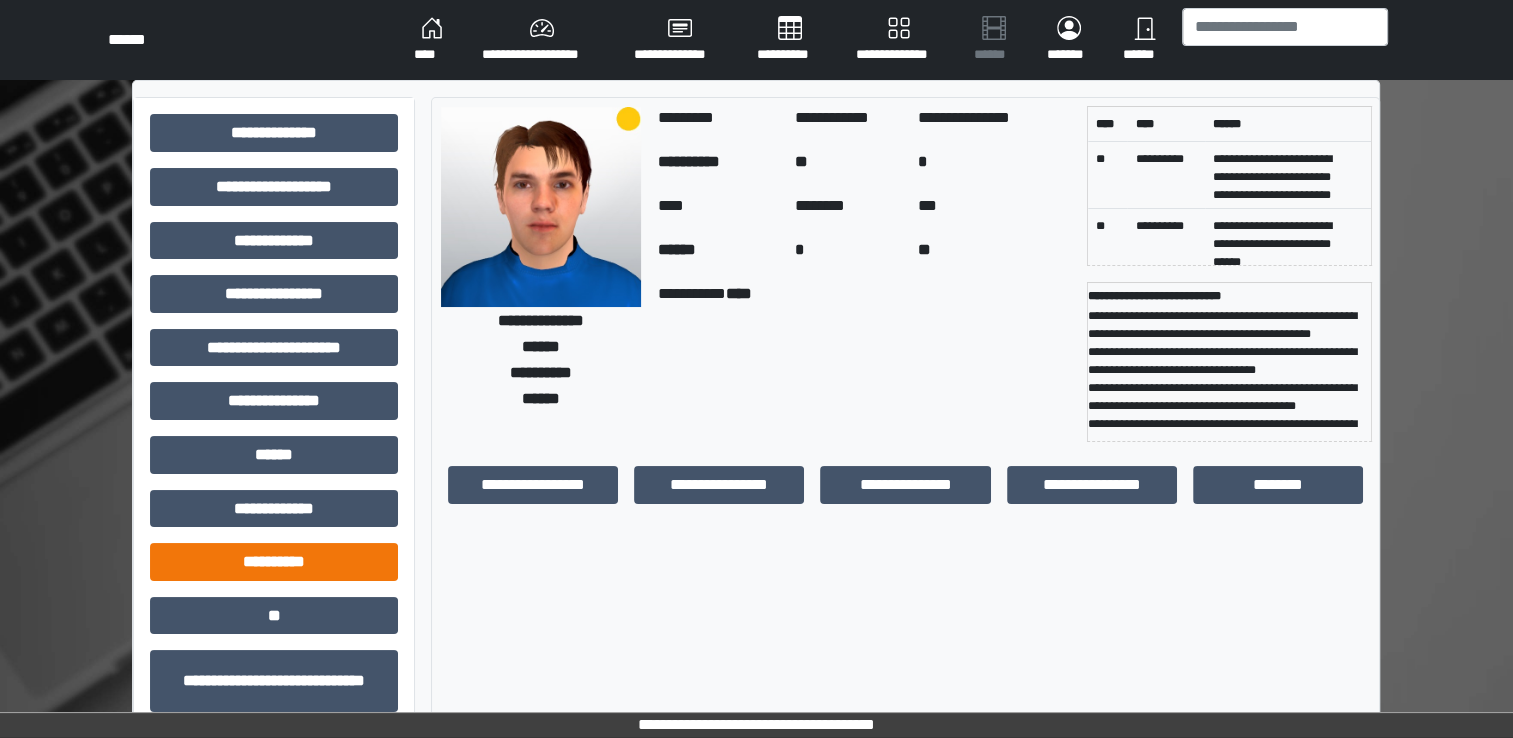 scroll, scrollTop: 184, scrollLeft: 0, axis: vertical 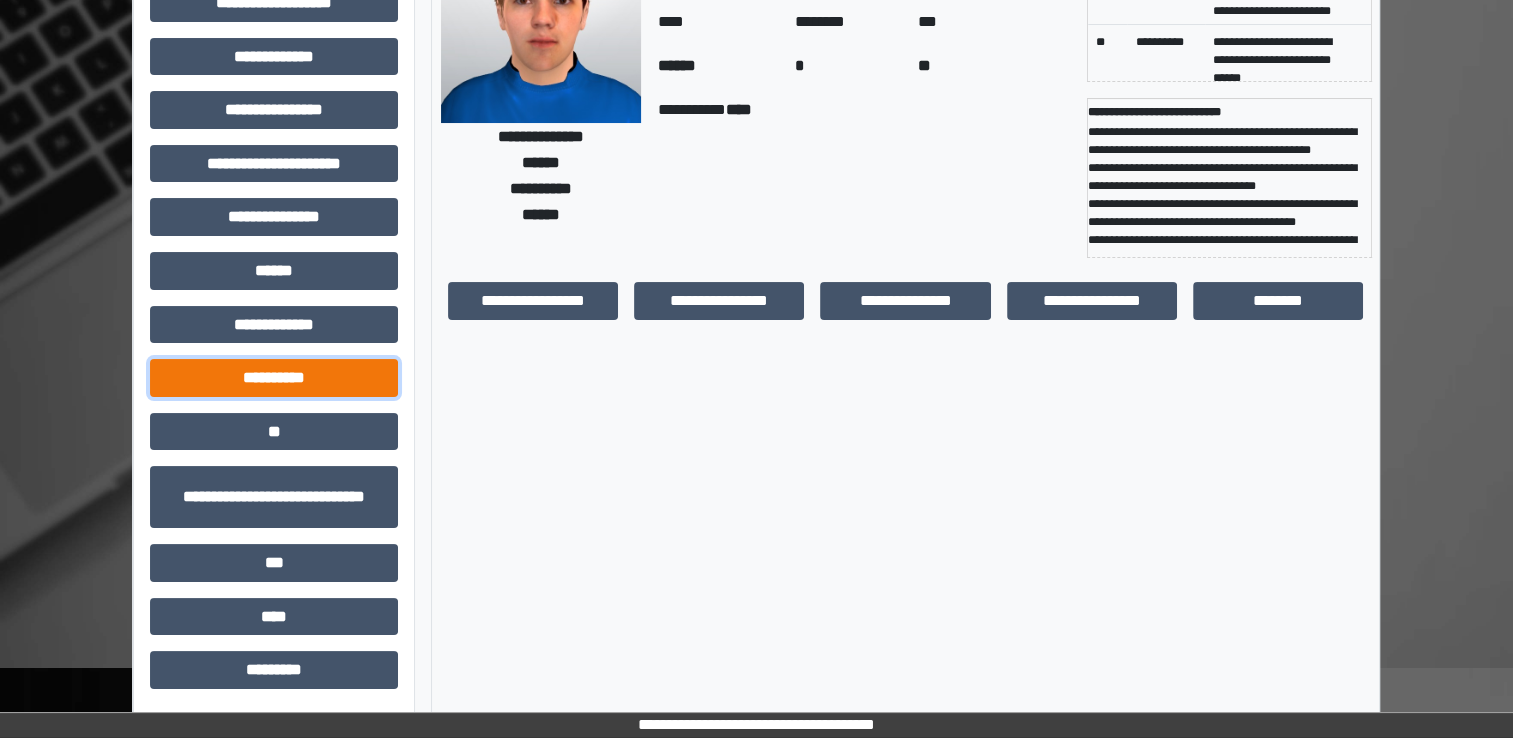 click on "**********" at bounding box center (274, 378) 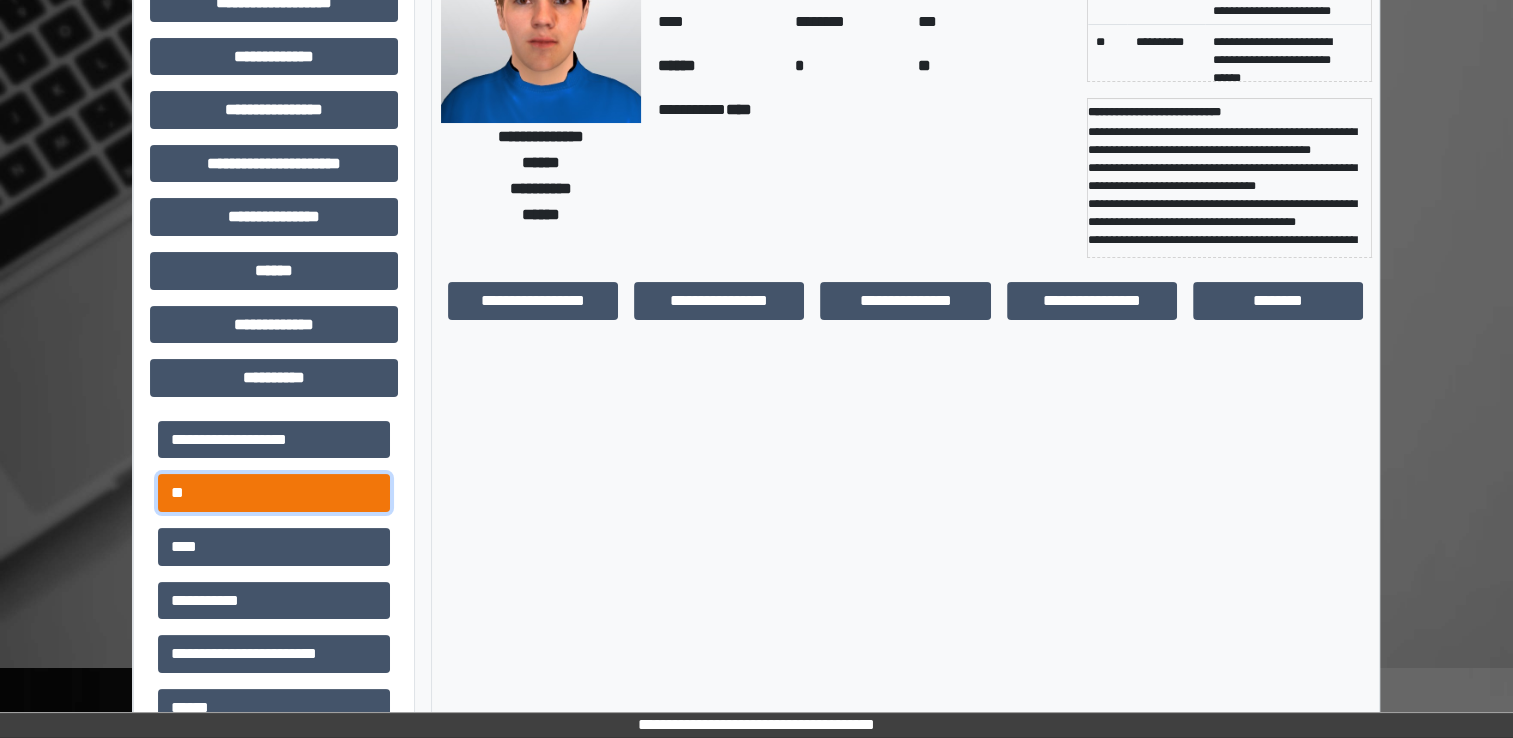 click on "**" at bounding box center [274, 493] 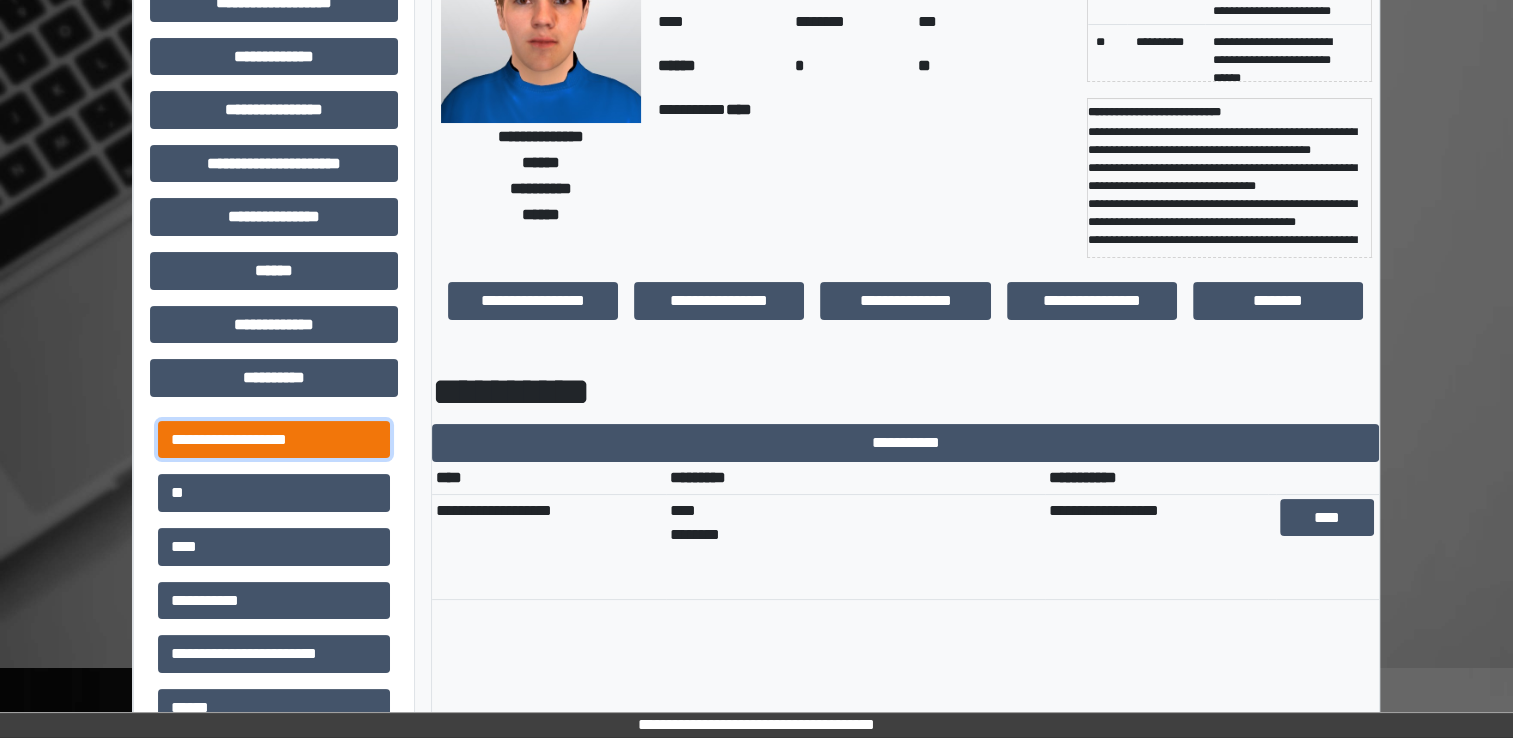 click on "**********" at bounding box center (274, 440) 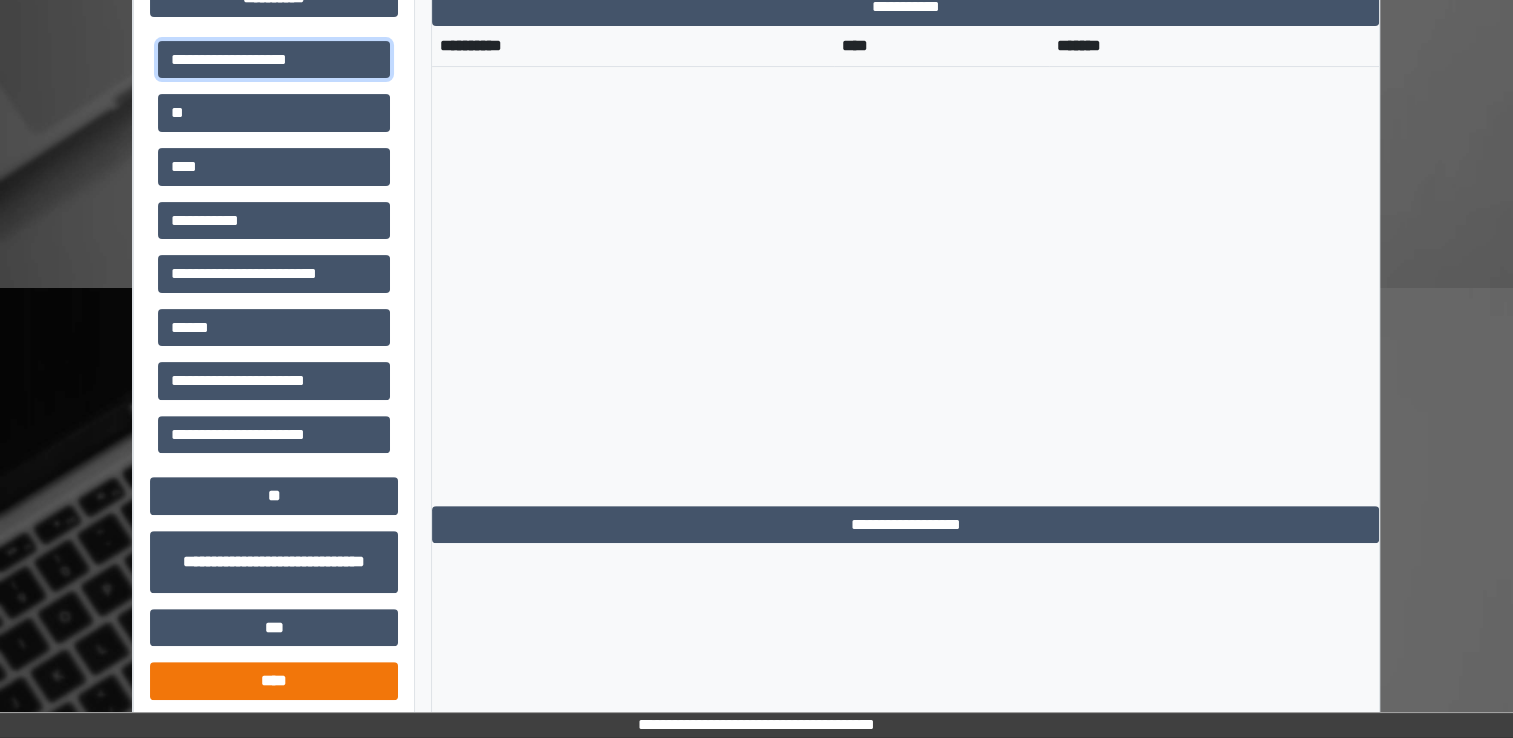 scroll, scrollTop: 584, scrollLeft: 0, axis: vertical 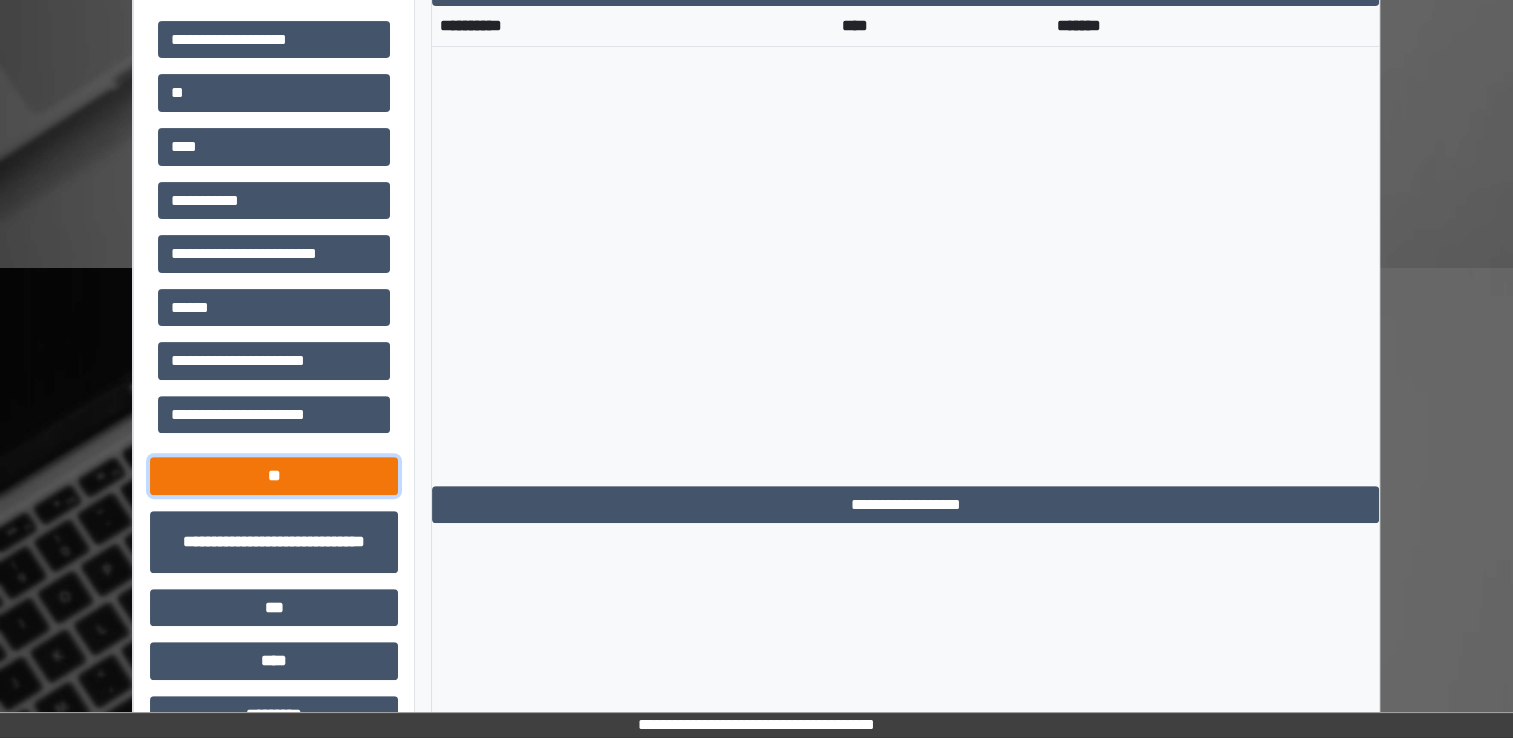 click on "**" at bounding box center [274, 476] 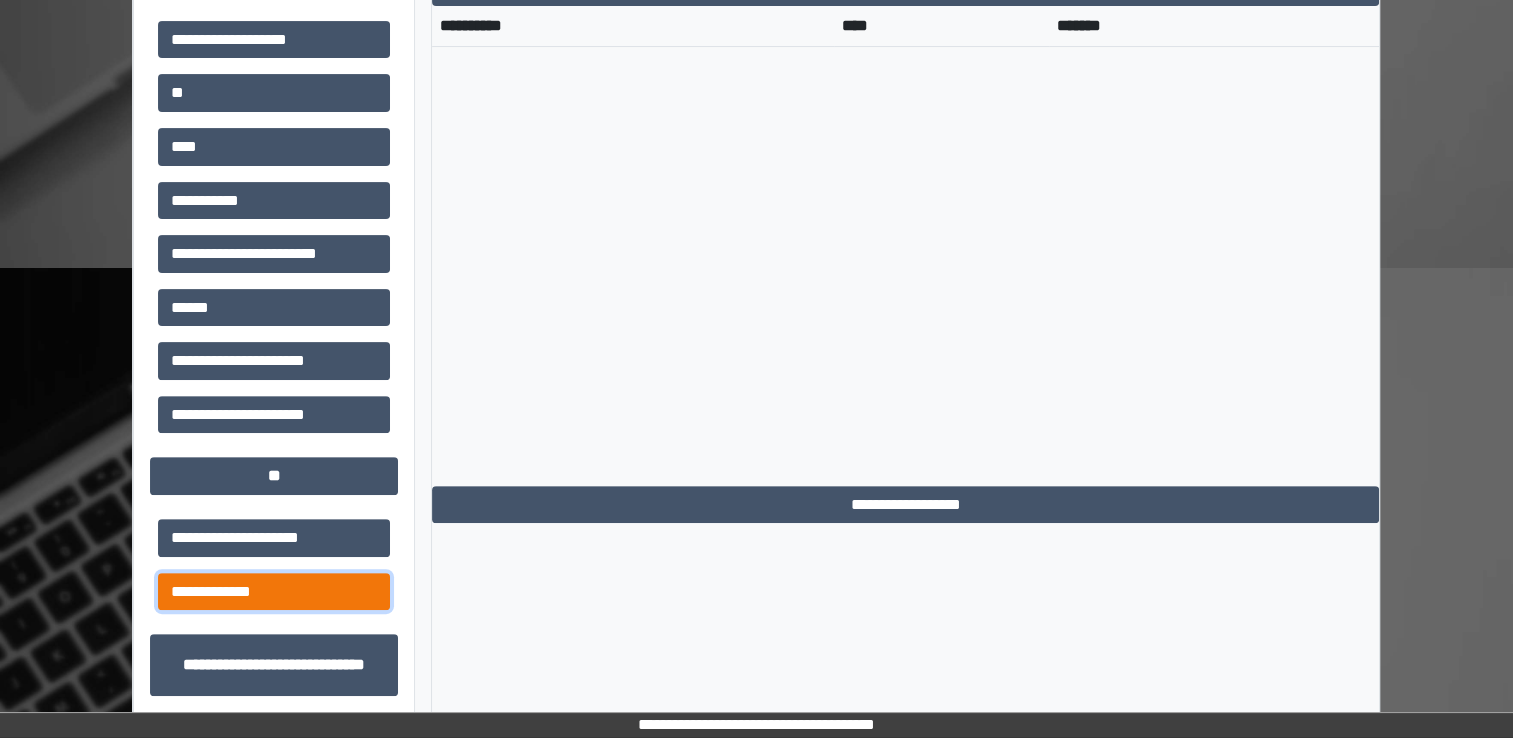 click on "**********" at bounding box center [274, 592] 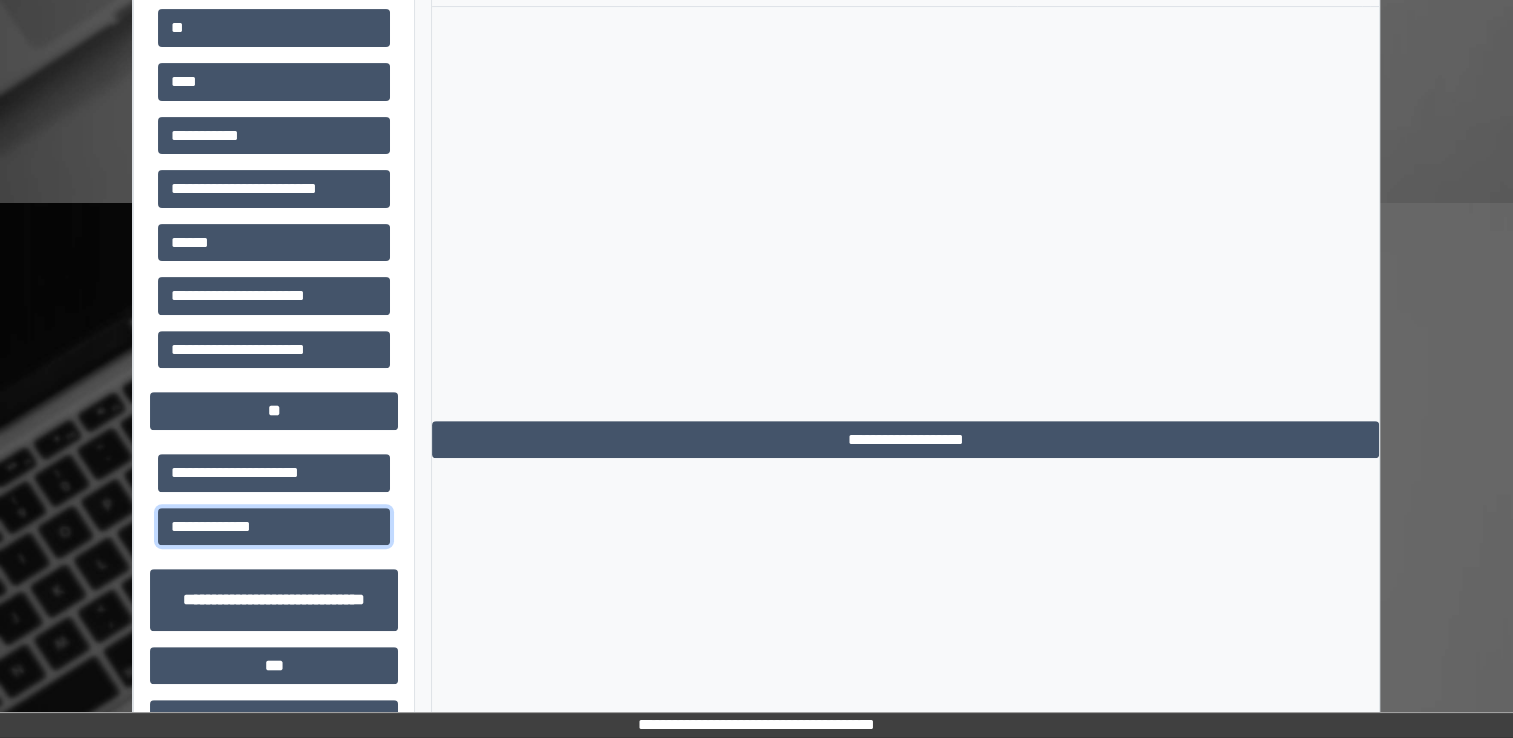 scroll, scrollTop: 684, scrollLeft: 0, axis: vertical 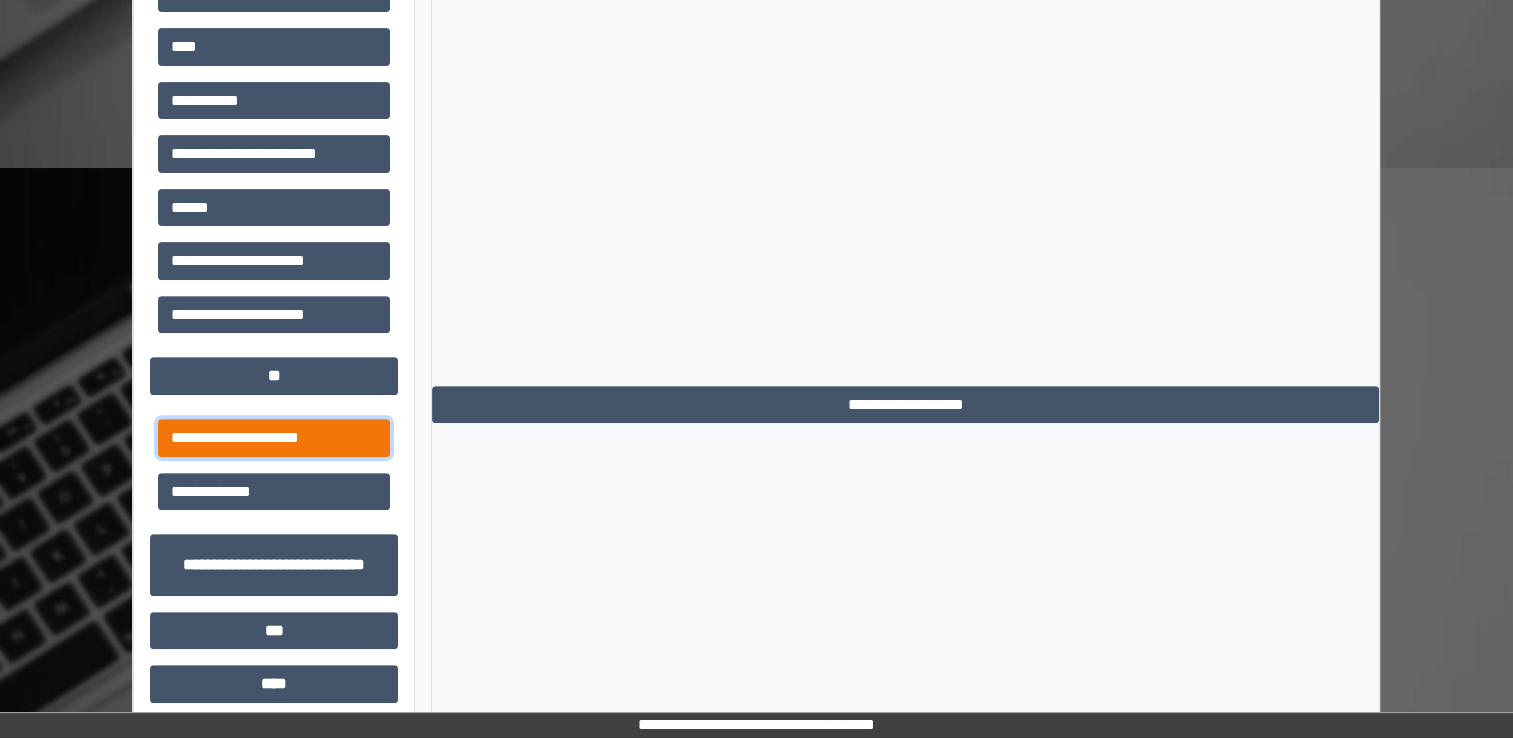 click on "**********" at bounding box center [274, 438] 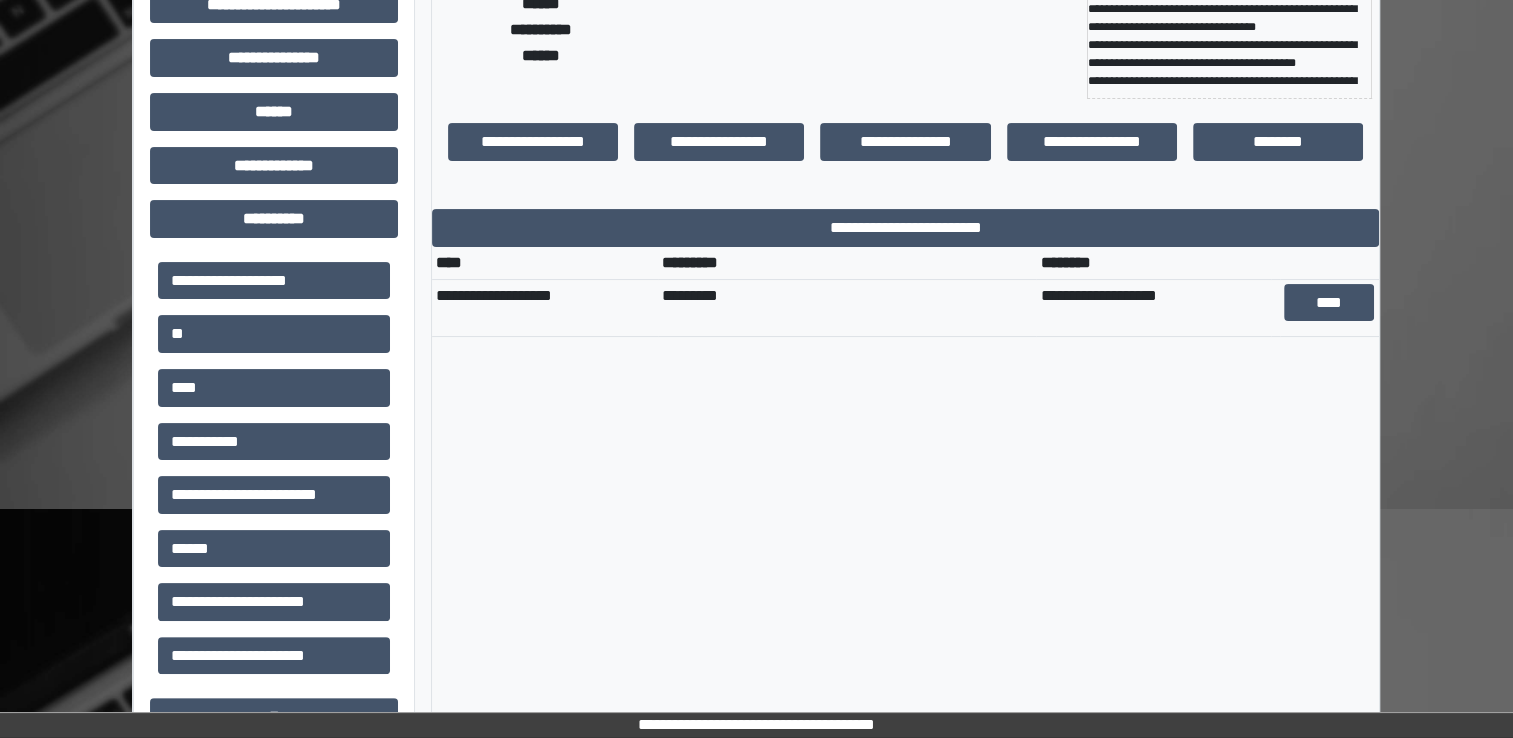 scroll, scrollTop: 284, scrollLeft: 0, axis: vertical 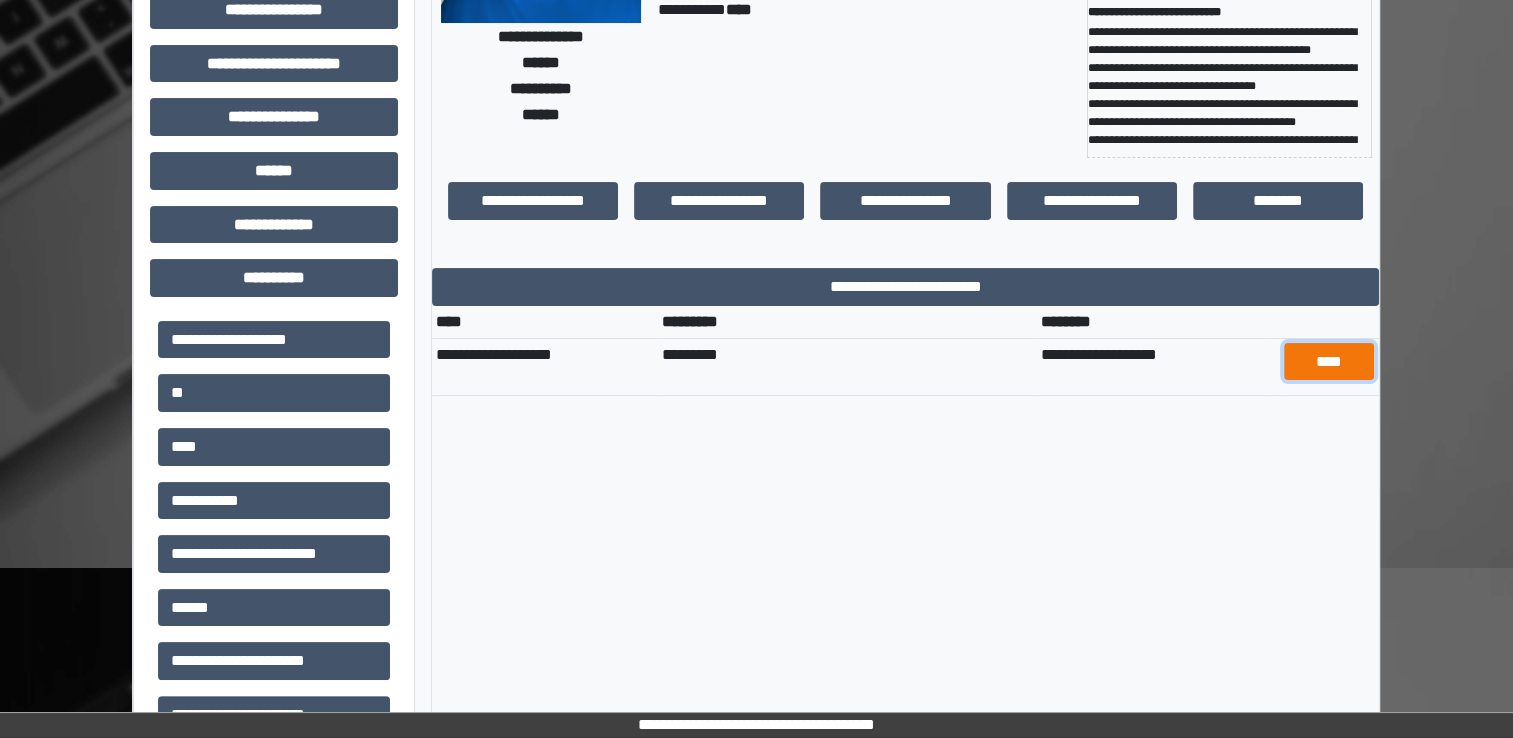 click on "****" at bounding box center [1329, 362] 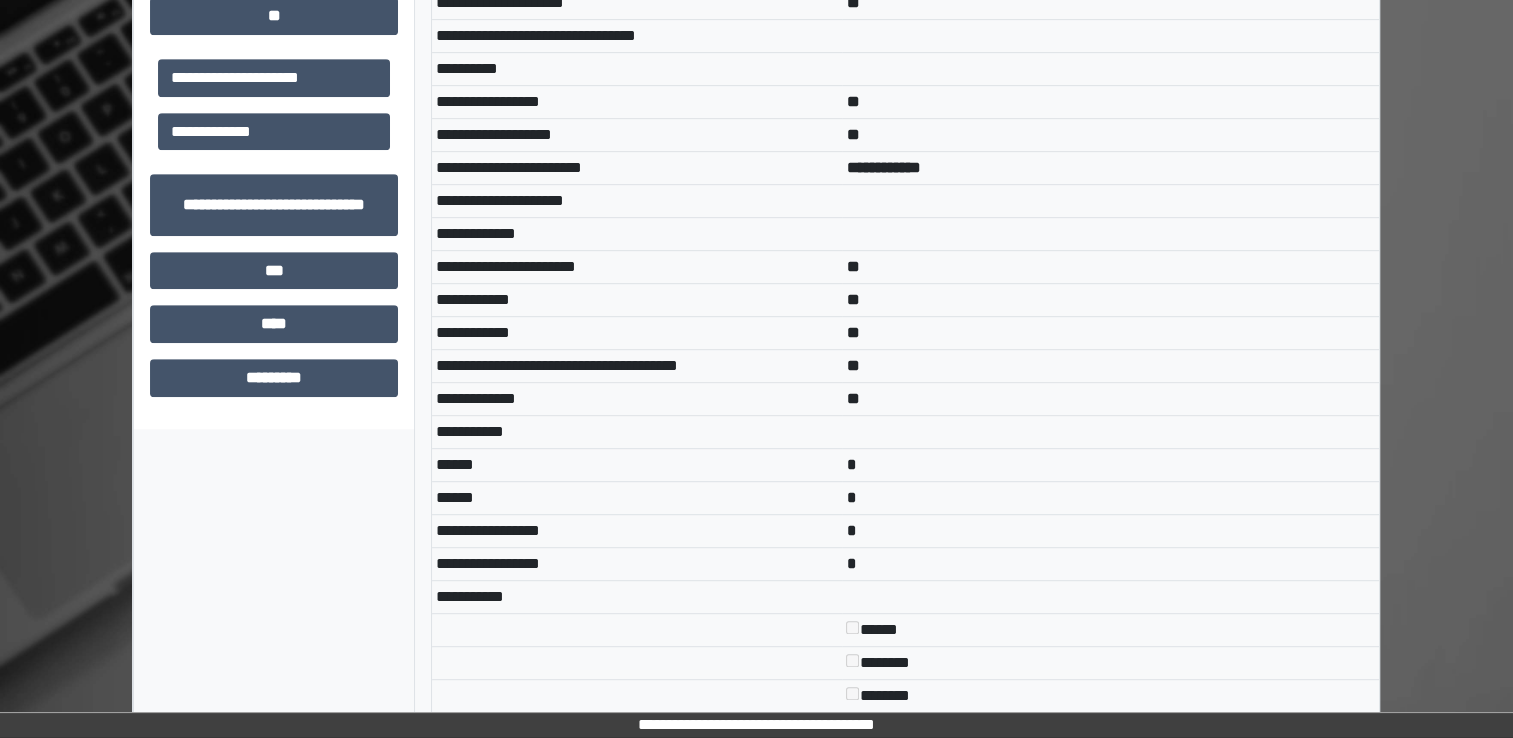 scroll, scrollTop: 1151, scrollLeft: 0, axis: vertical 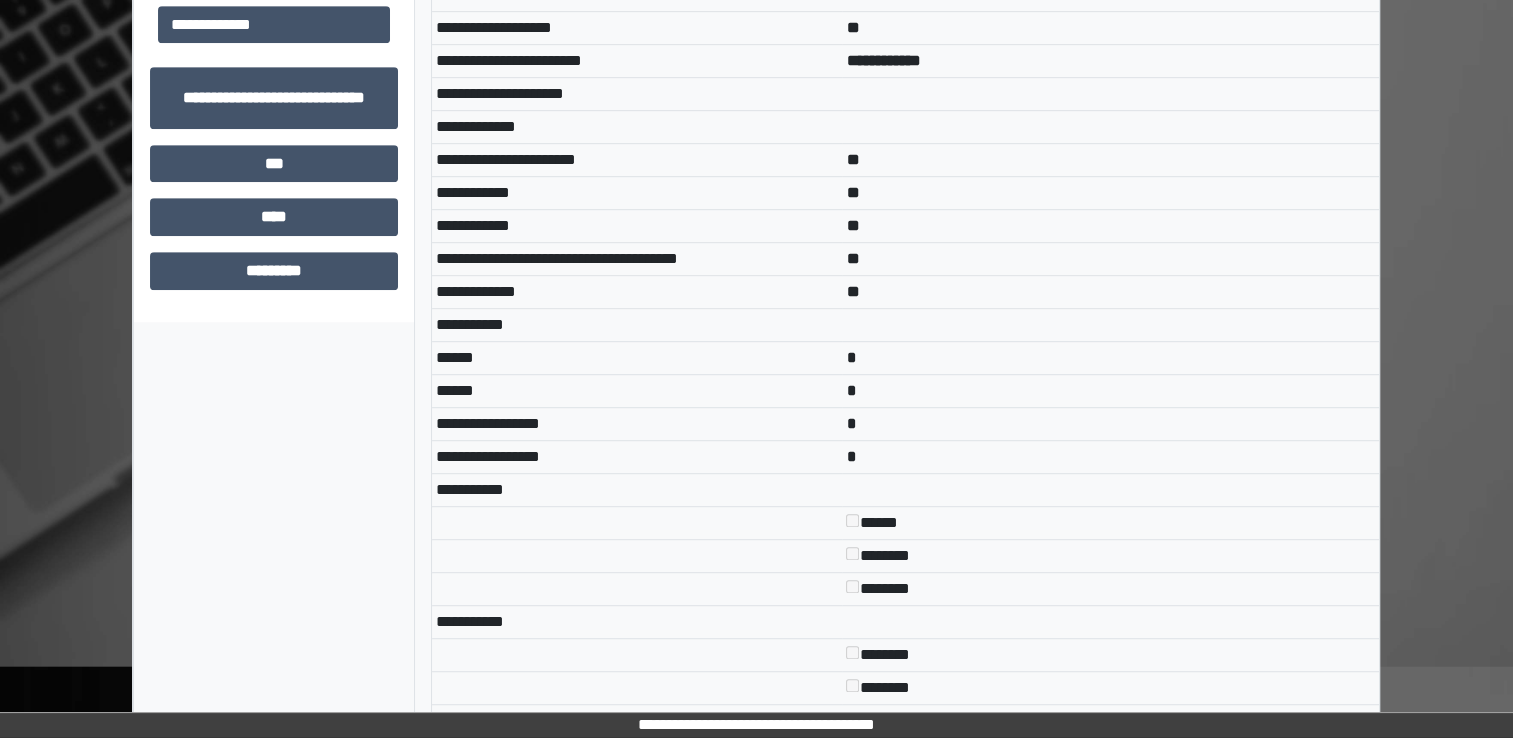 click on "**********" at bounding box center [274, 2783] 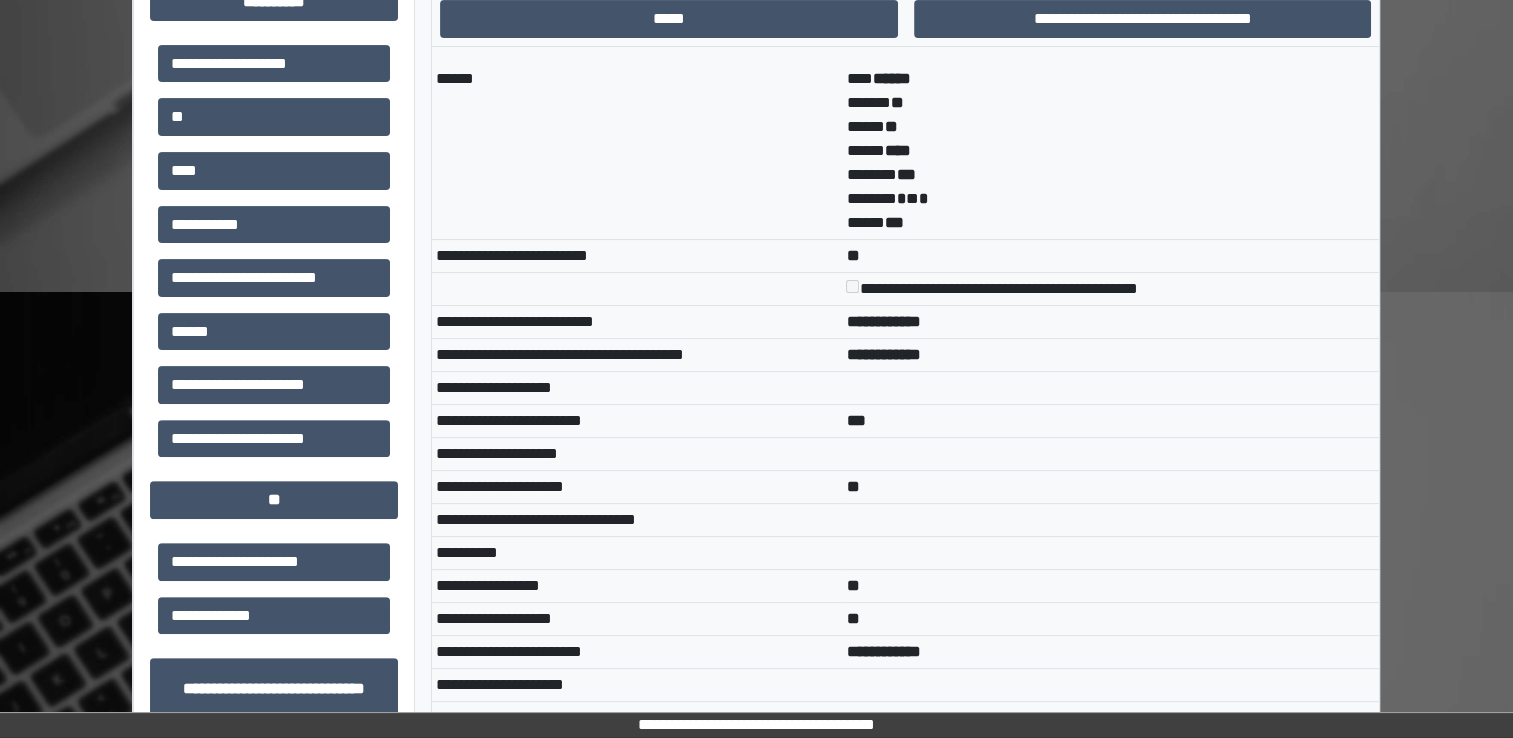 scroll, scrollTop: 551, scrollLeft: 0, axis: vertical 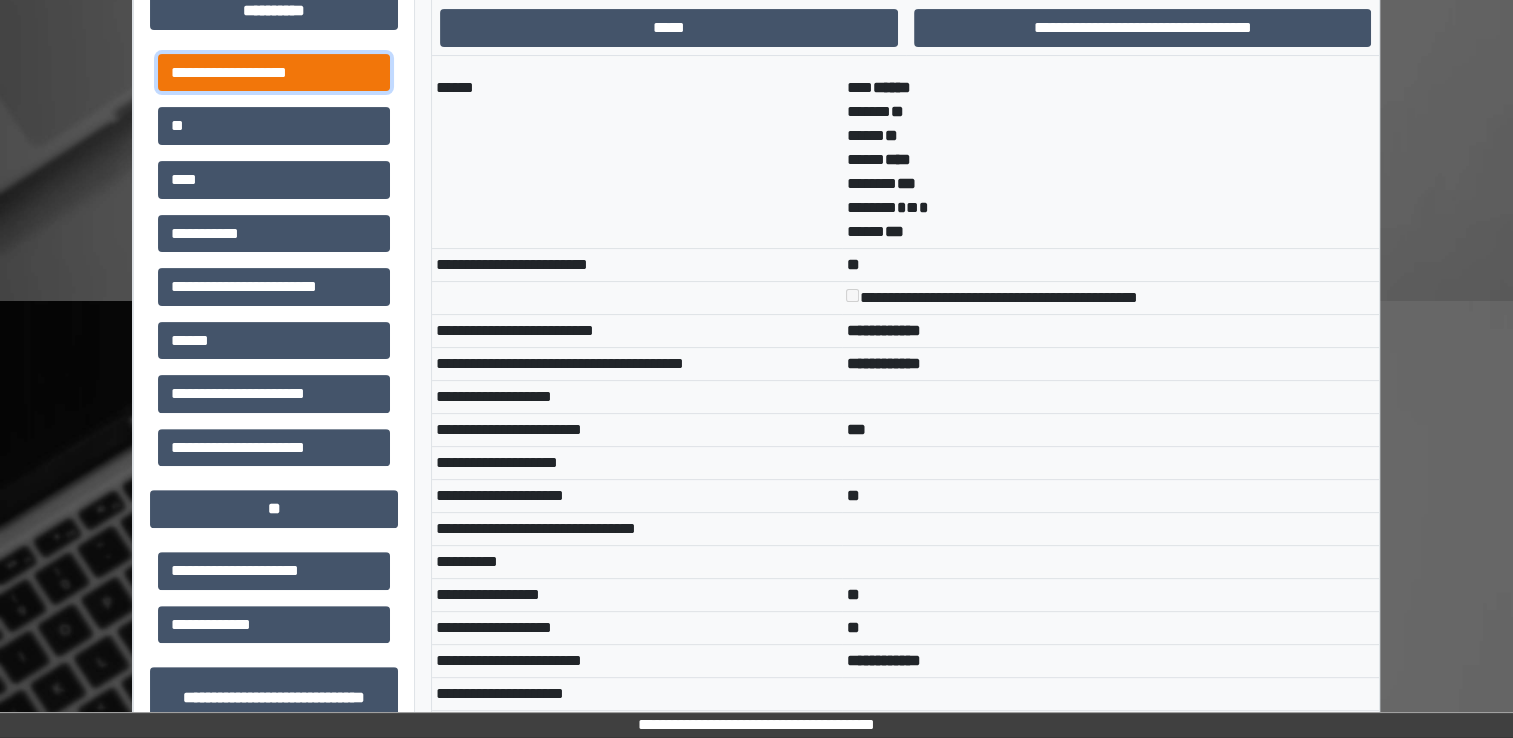 click on "**********" at bounding box center [274, 73] 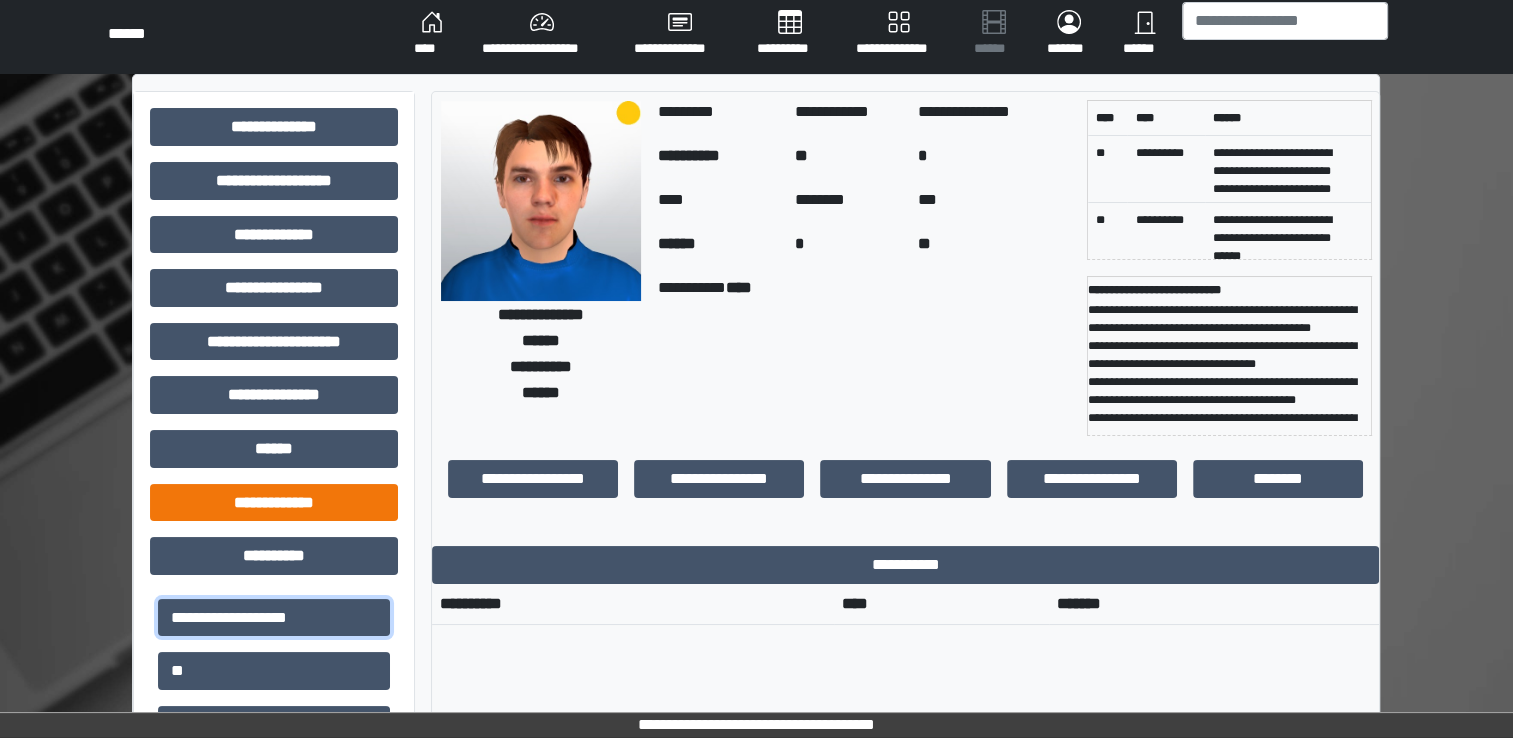 scroll, scrollTop: 0, scrollLeft: 0, axis: both 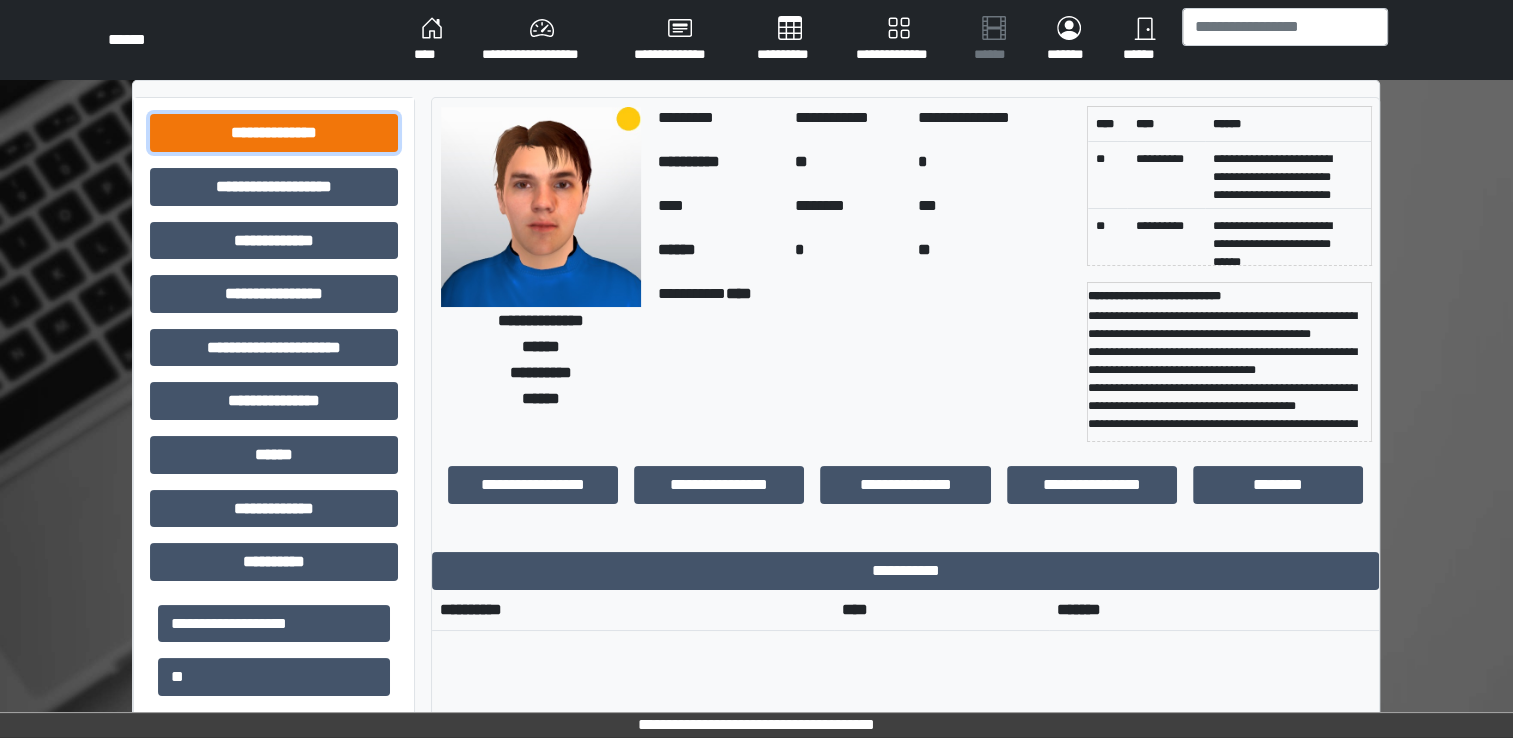 click on "**********" at bounding box center [274, 133] 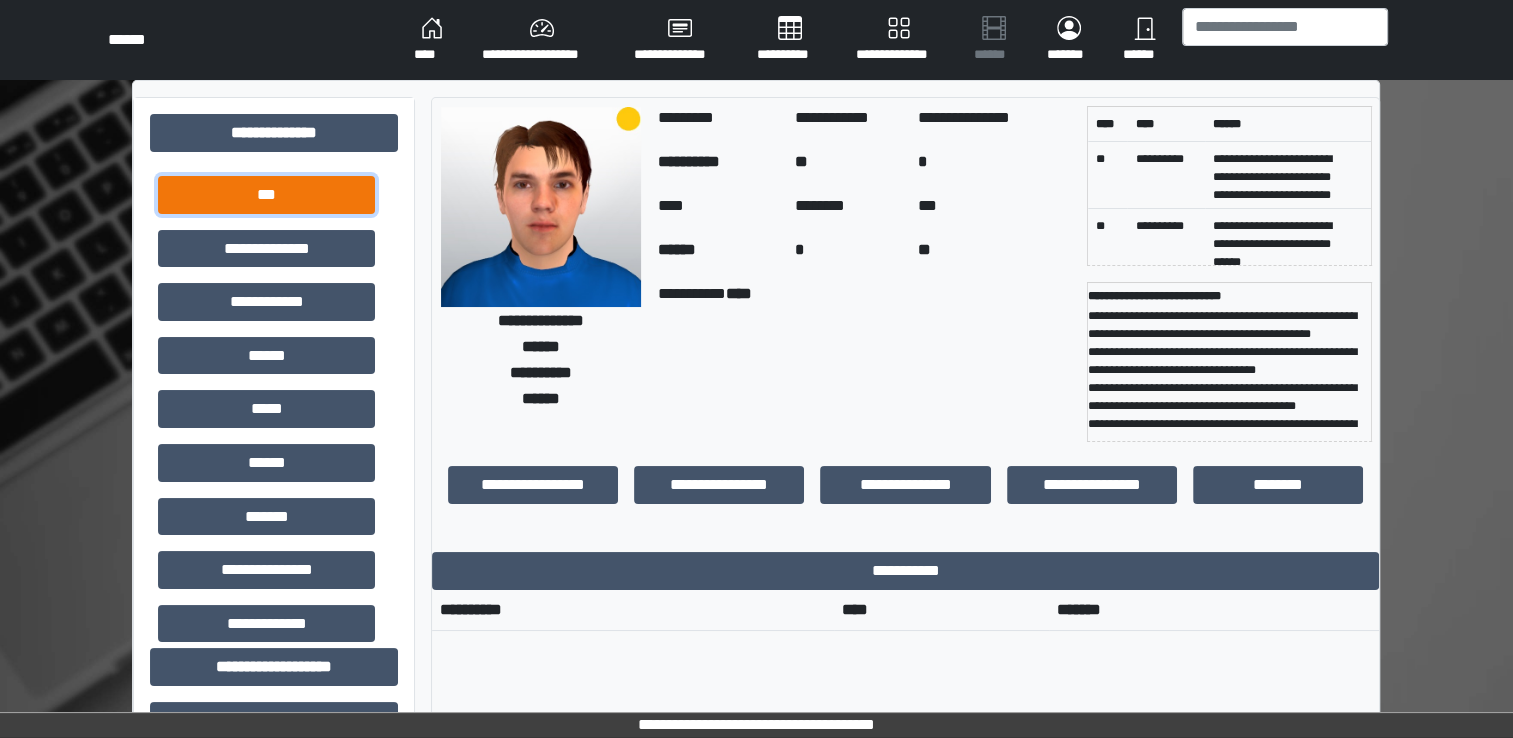 click on "***" at bounding box center [266, 195] 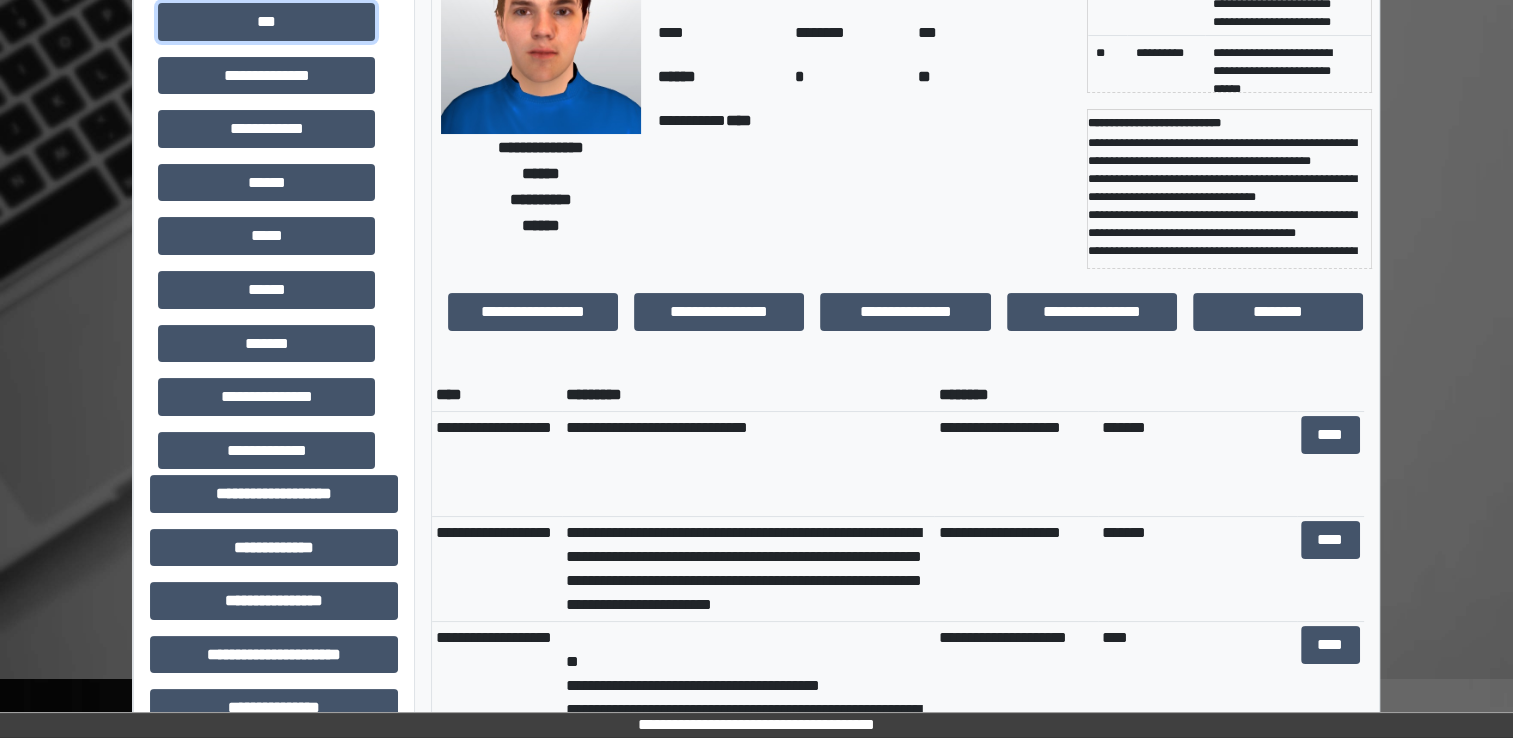 scroll, scrollTop: 200, scrollLeft: 0, axis: vertical 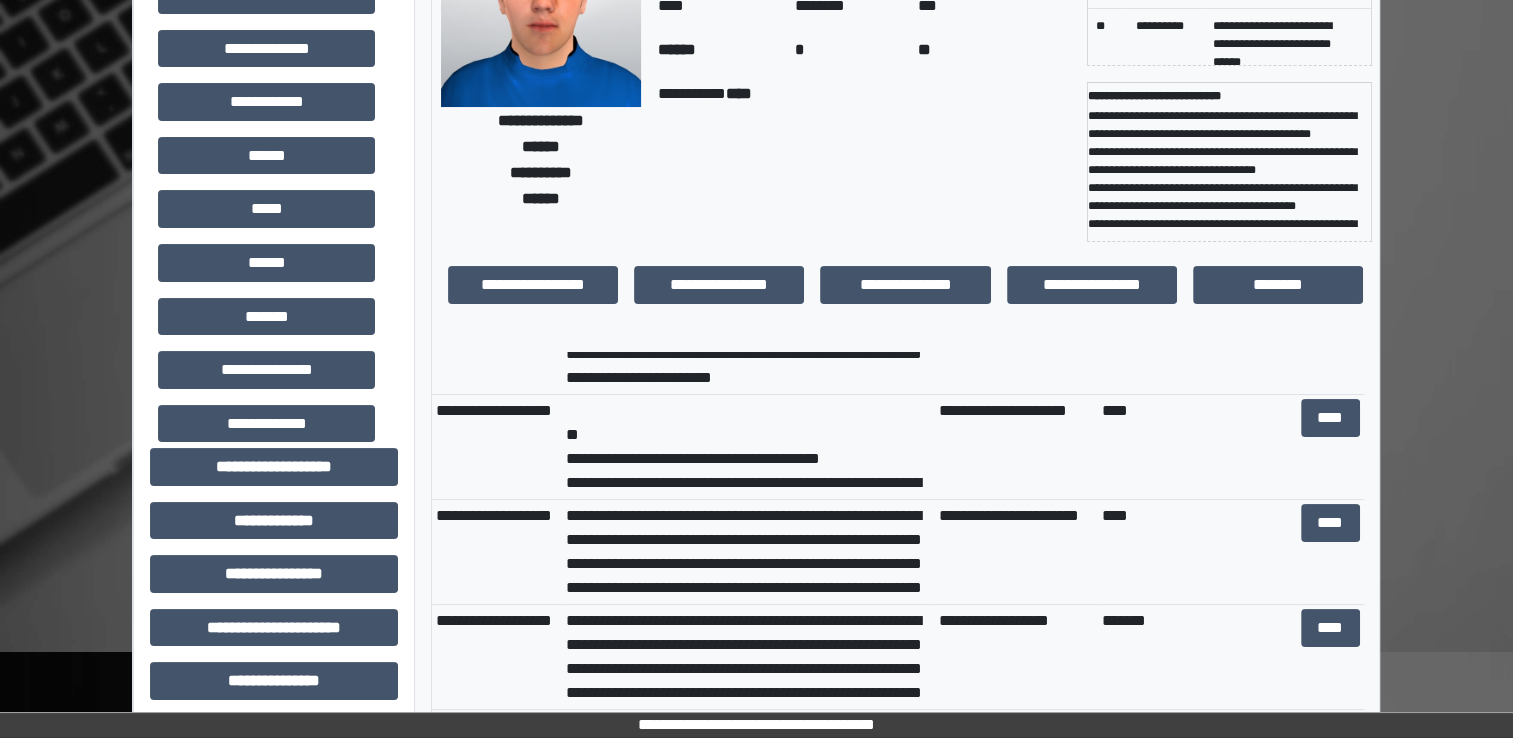 click on "**********" at bounding box center [748, 447] 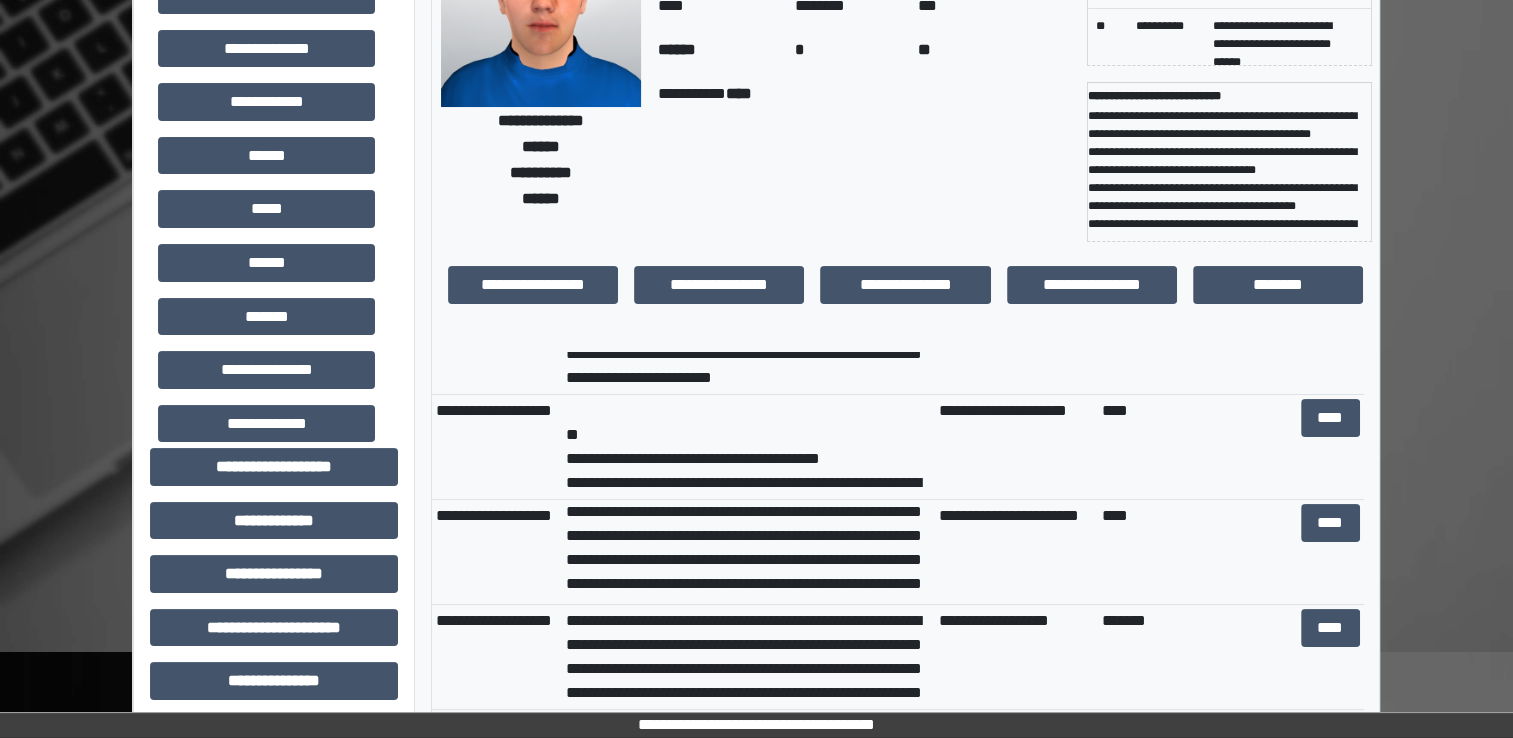 scroll, scrollTop: 168, scrollLeft: 0, axis: vertical 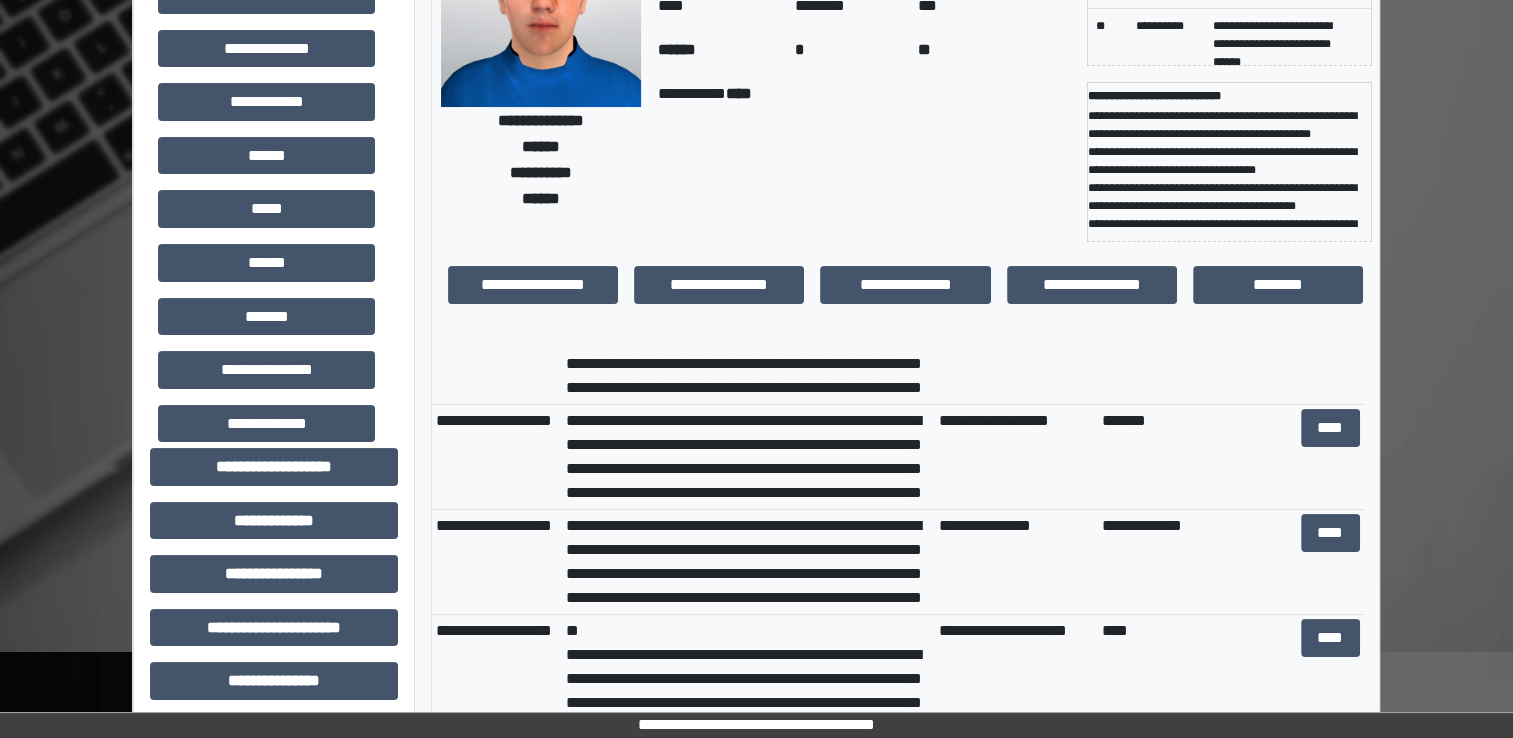 click on "****" at bounding box center (1197, 666) 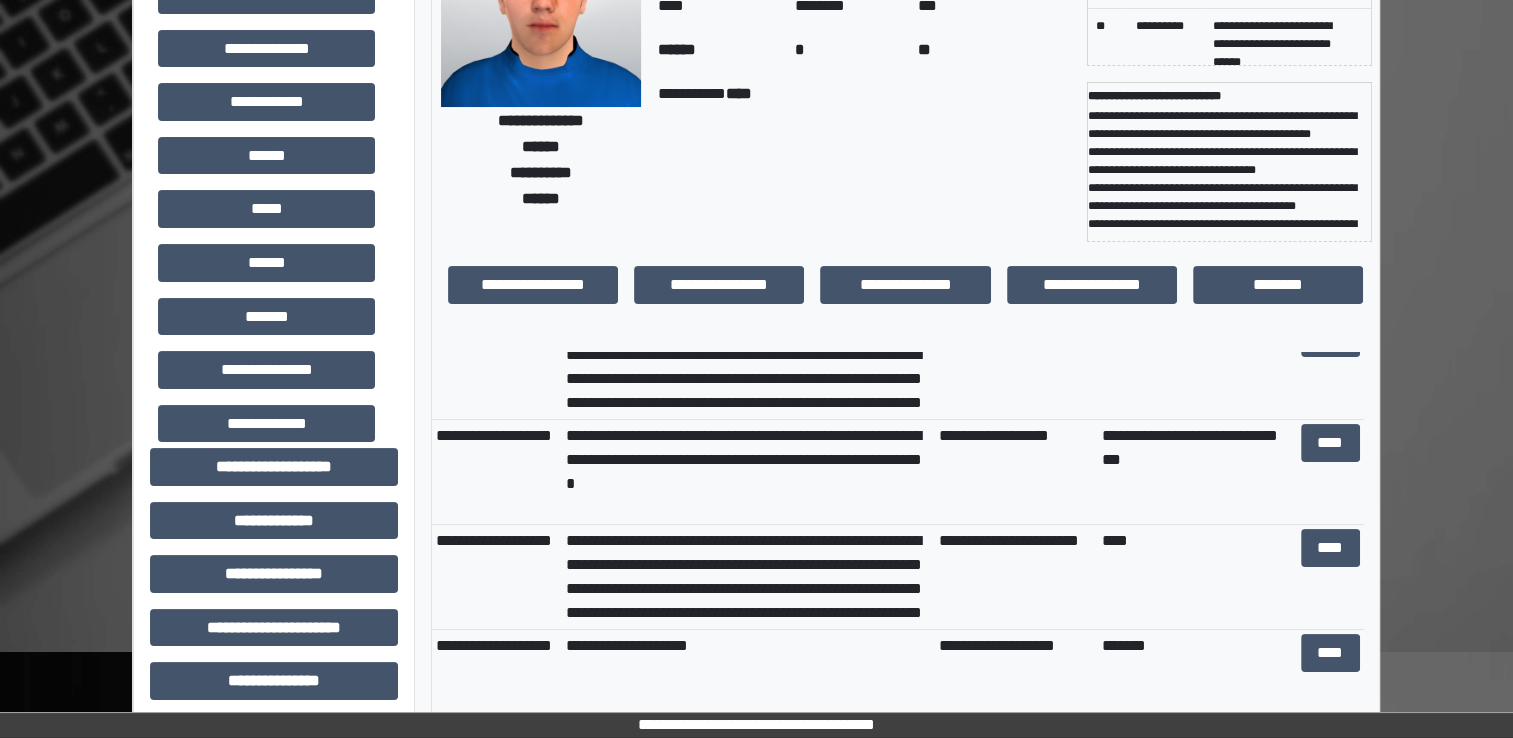 scroll, scrollTop: 721, scrollLeft: 0, axis: vertical 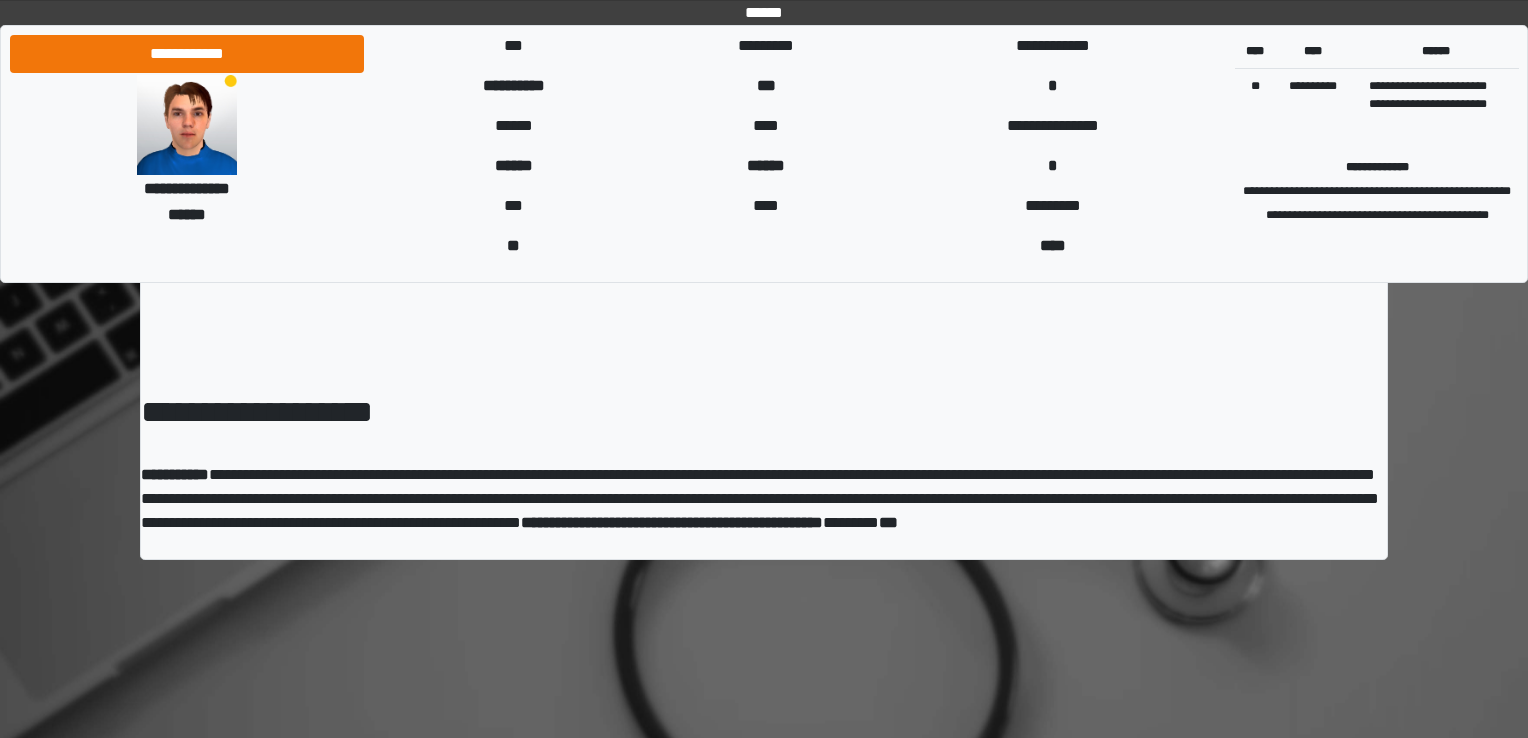 click on "****" at bounding box center [1053, 246] 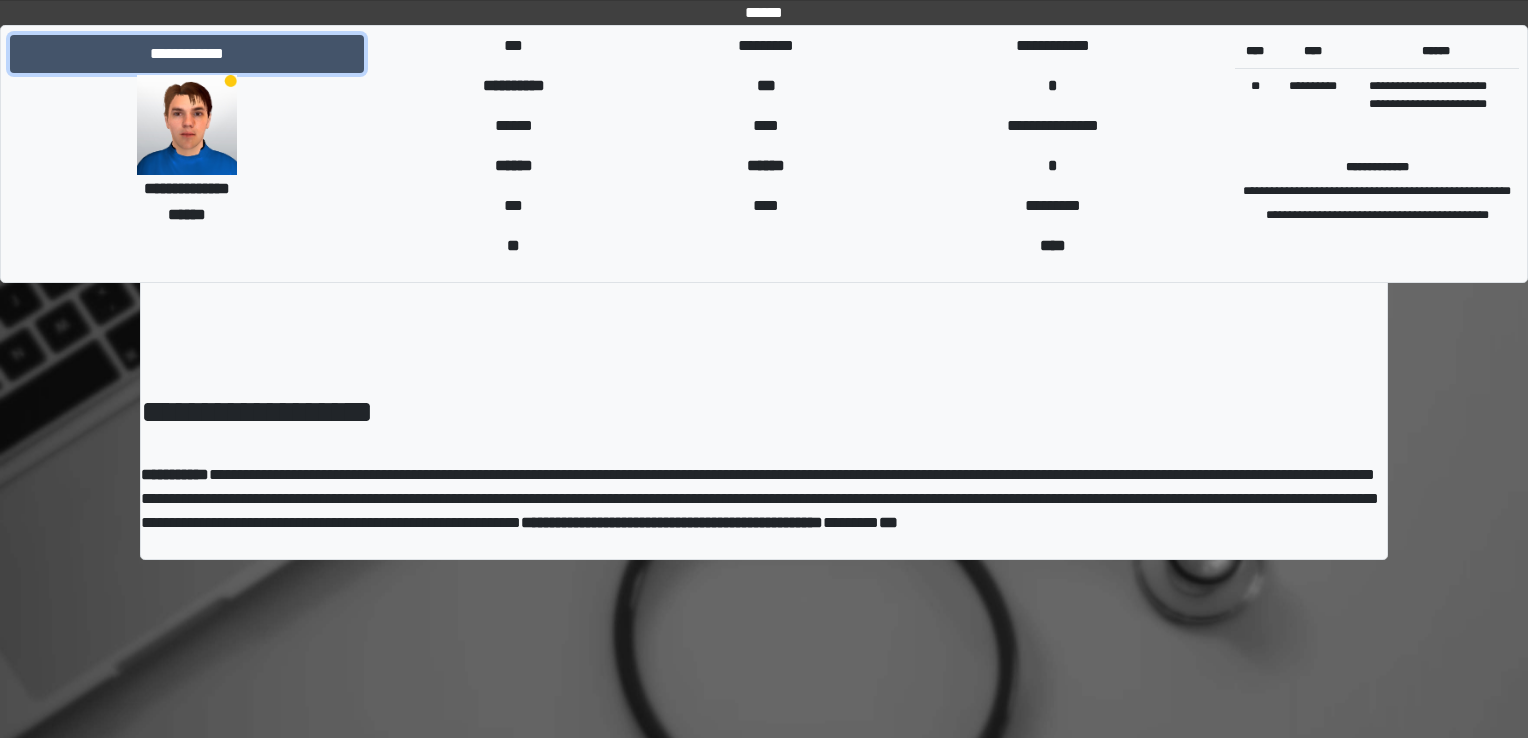click on "**********" at bounding box center (187, 54) 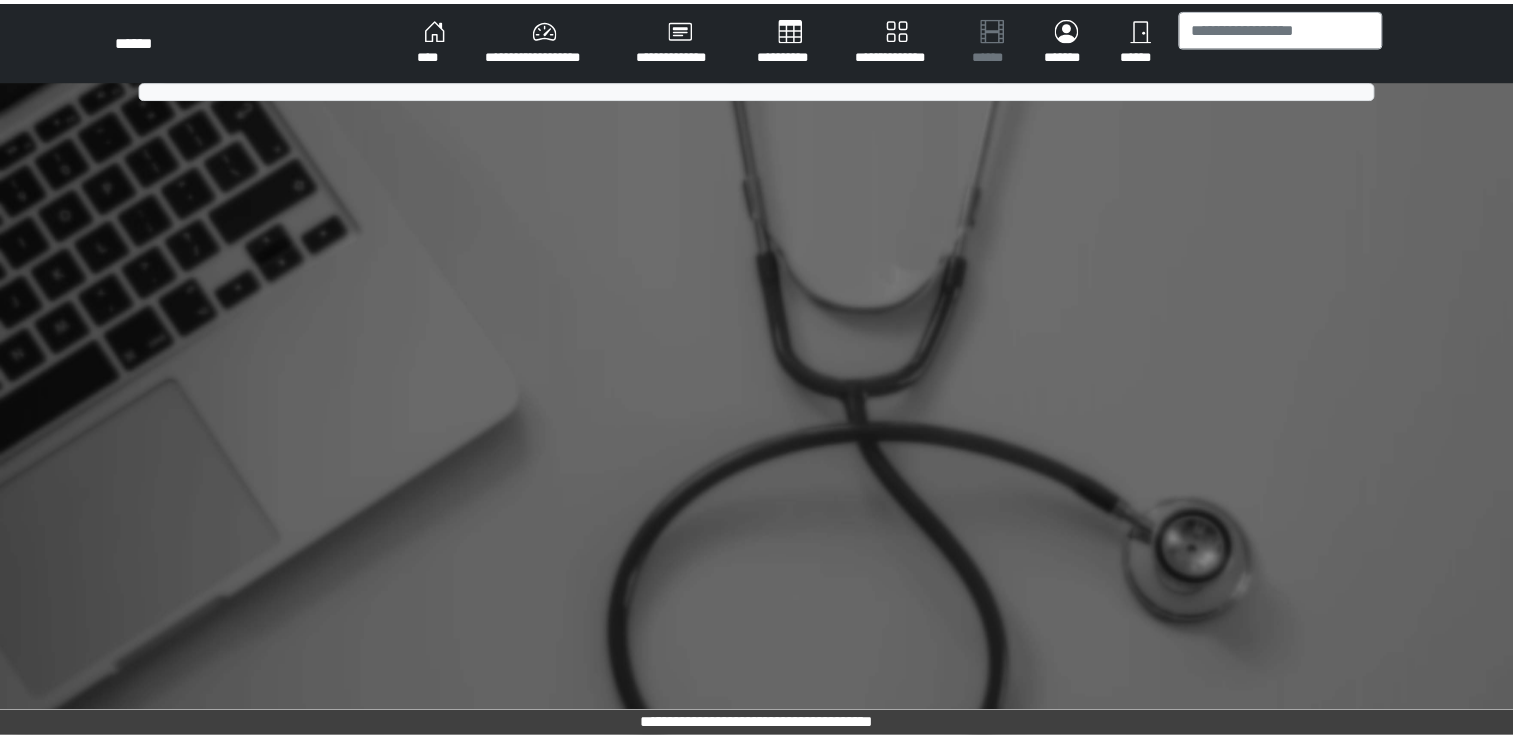 scroll, scrollTop: 0, scrollLeft: 0, axis: both 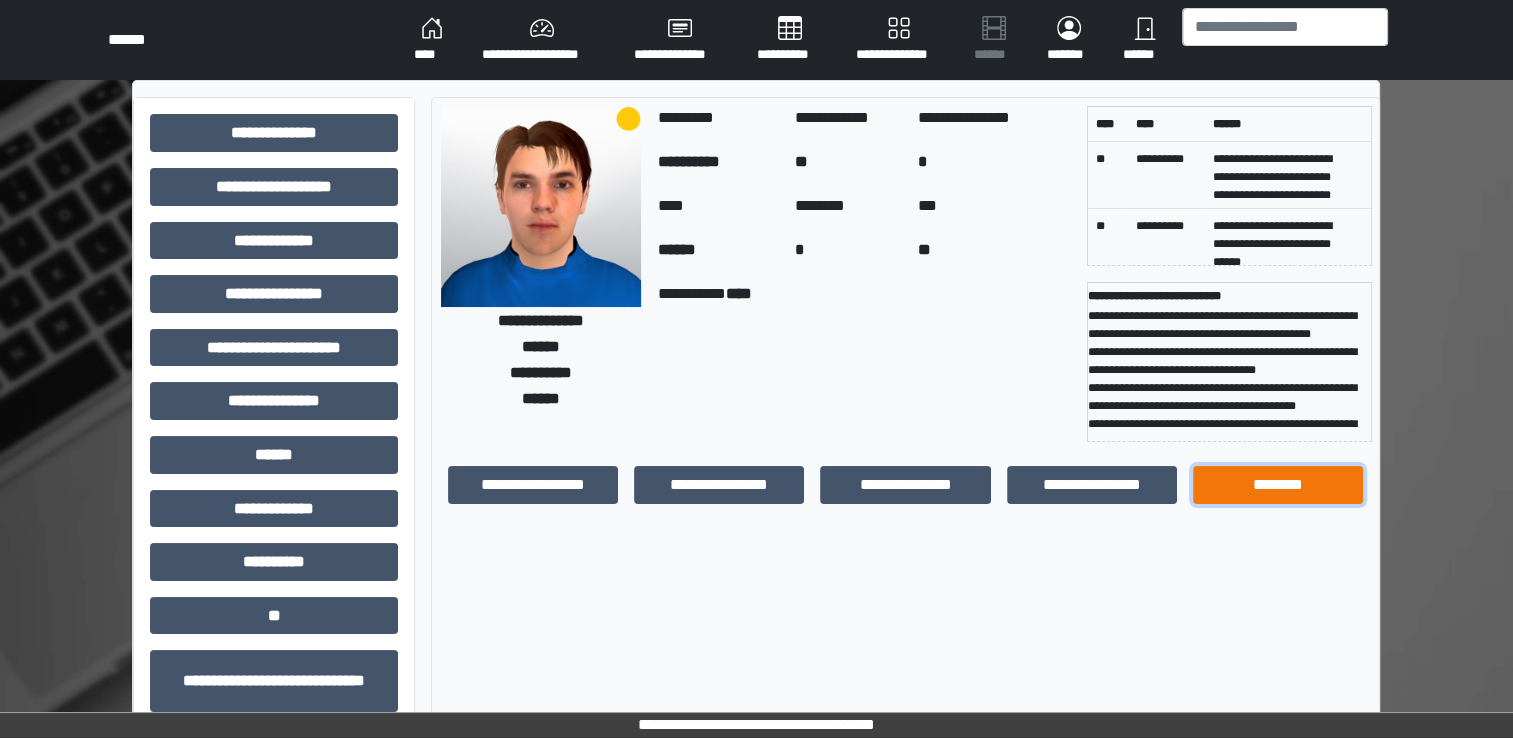 click on "********" at bounding box center (1278, 485) 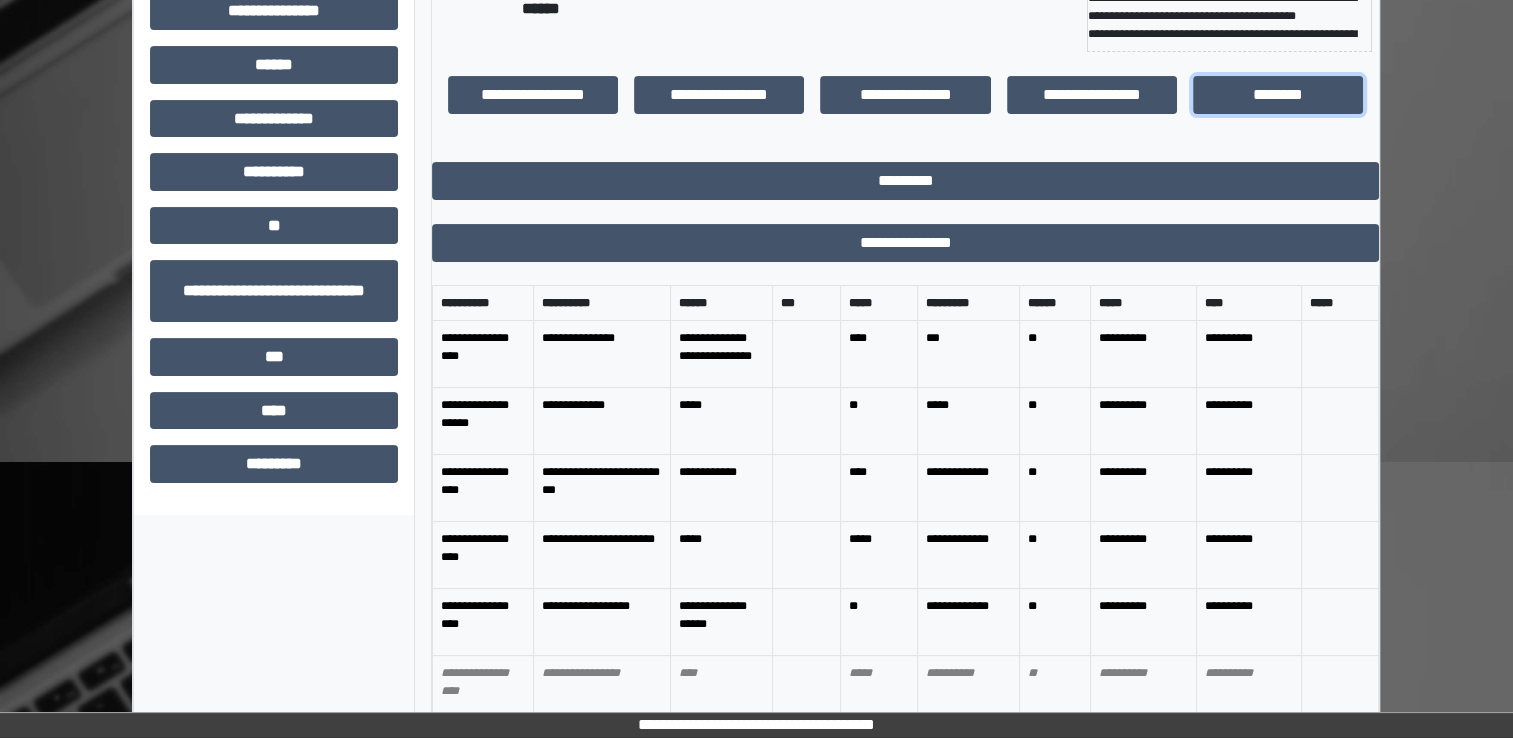 scroll, scrollTop: 400, scrollLeft: 0, axis: vertical 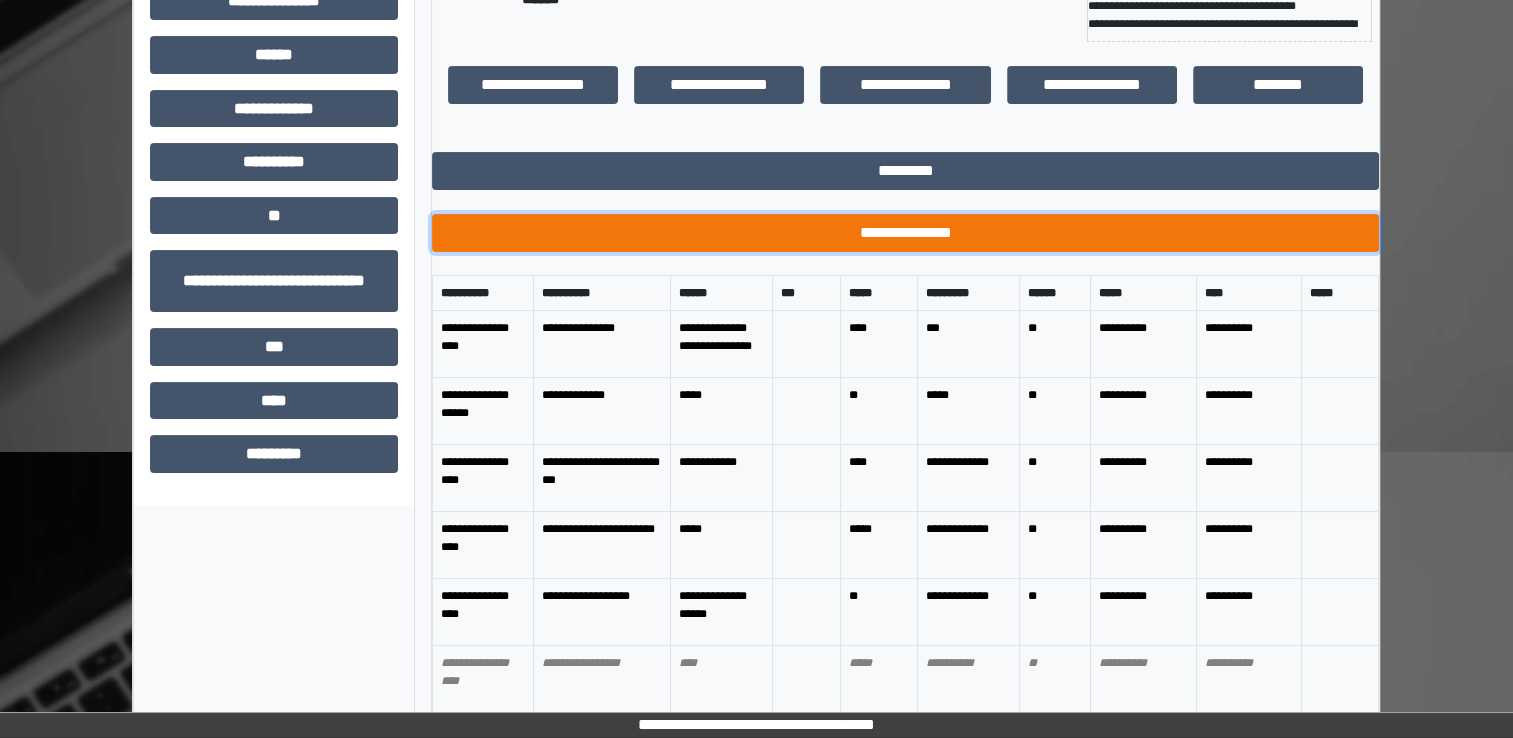 click on "**********" at bounding box center (905, 233) 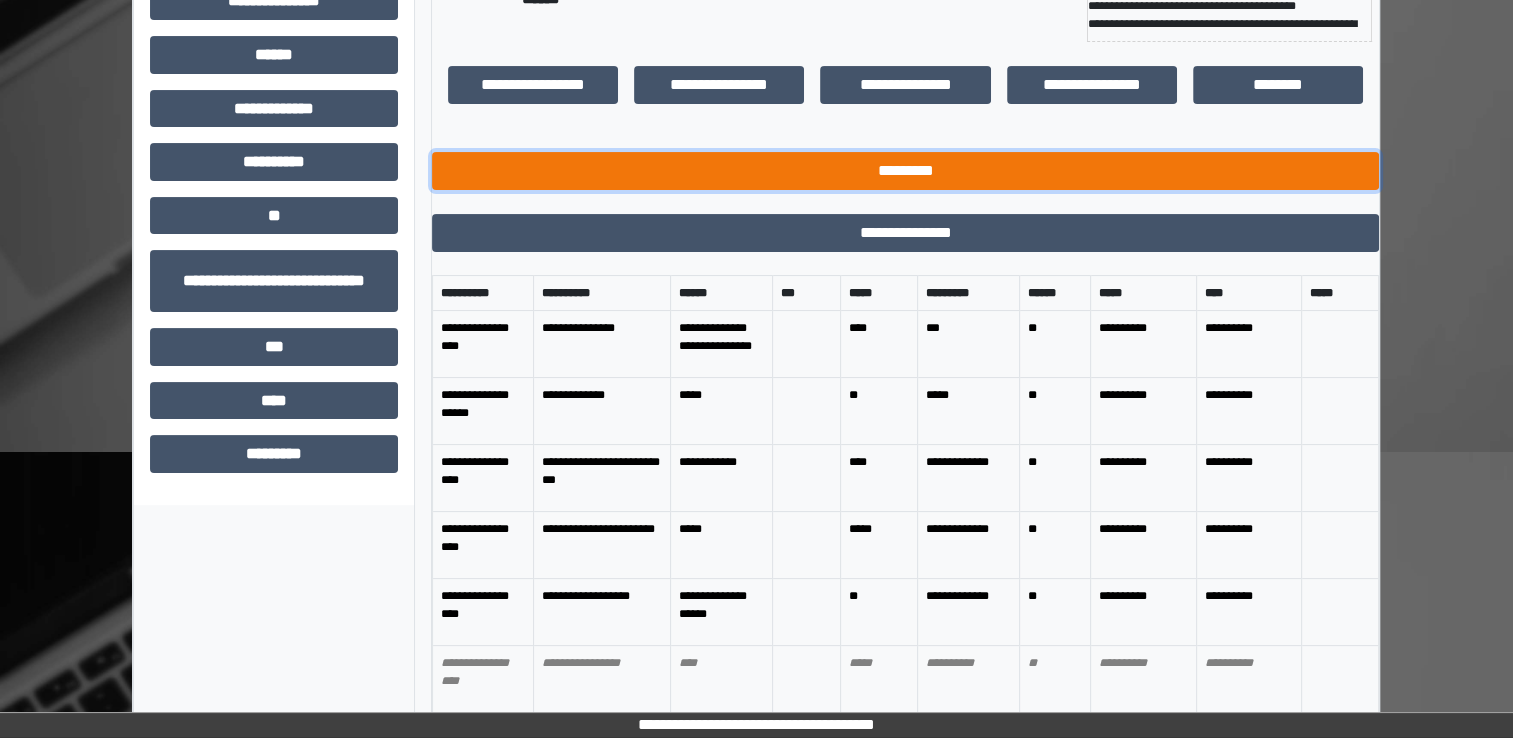 click on "*********" at bounding box center (905, 171) 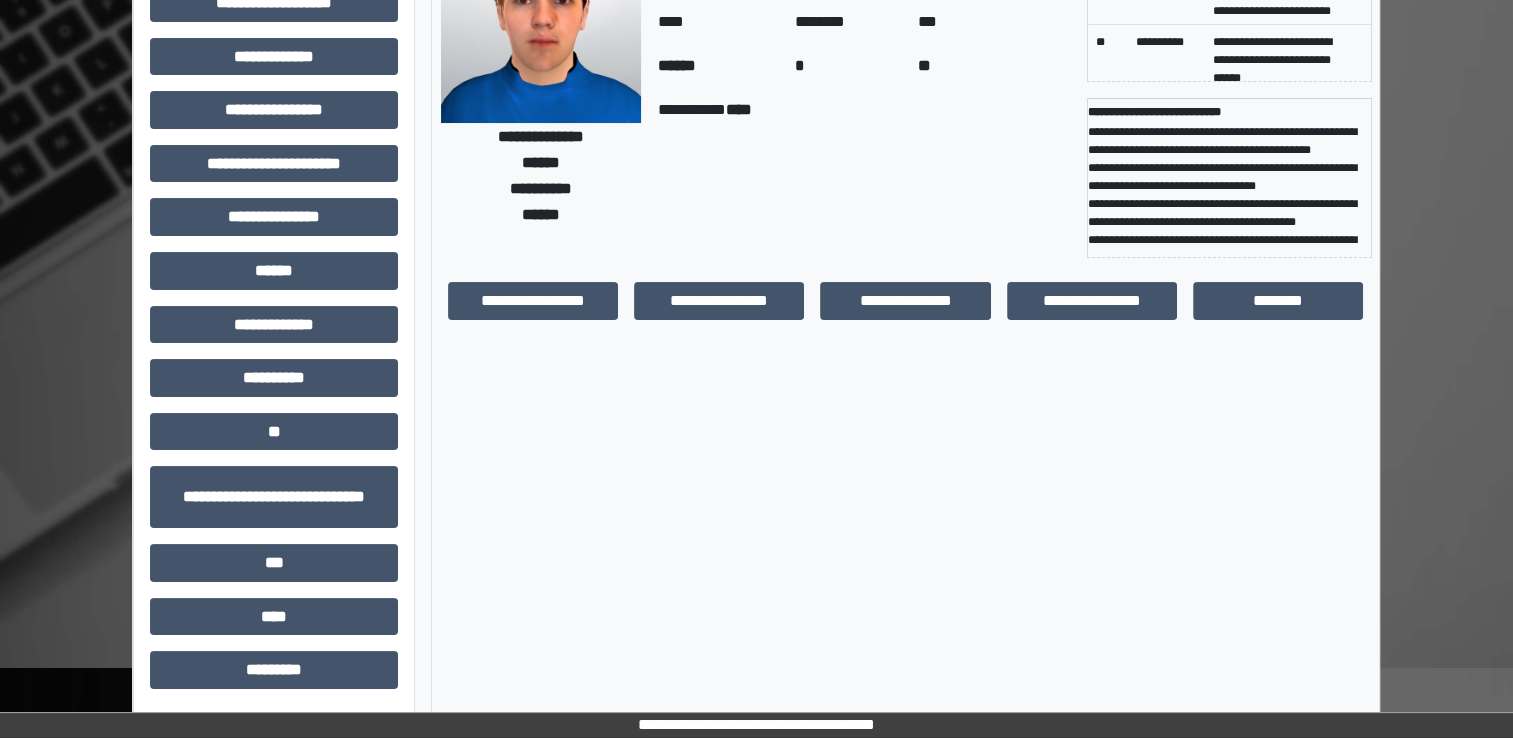 scroll, scrollTop: 184, scrollLeft: 0, axis: vertical 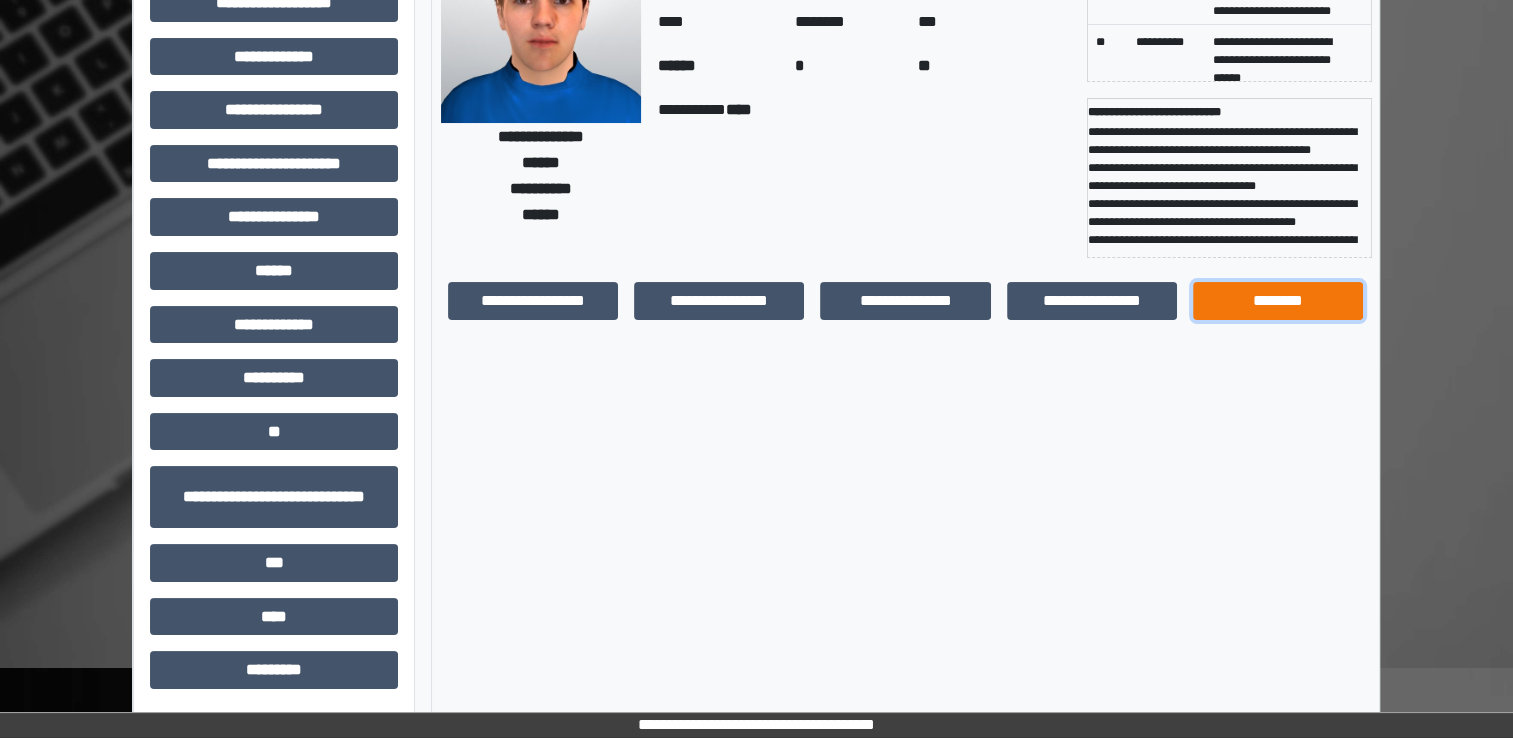 click on "********" at bounding box center (1278, 301) 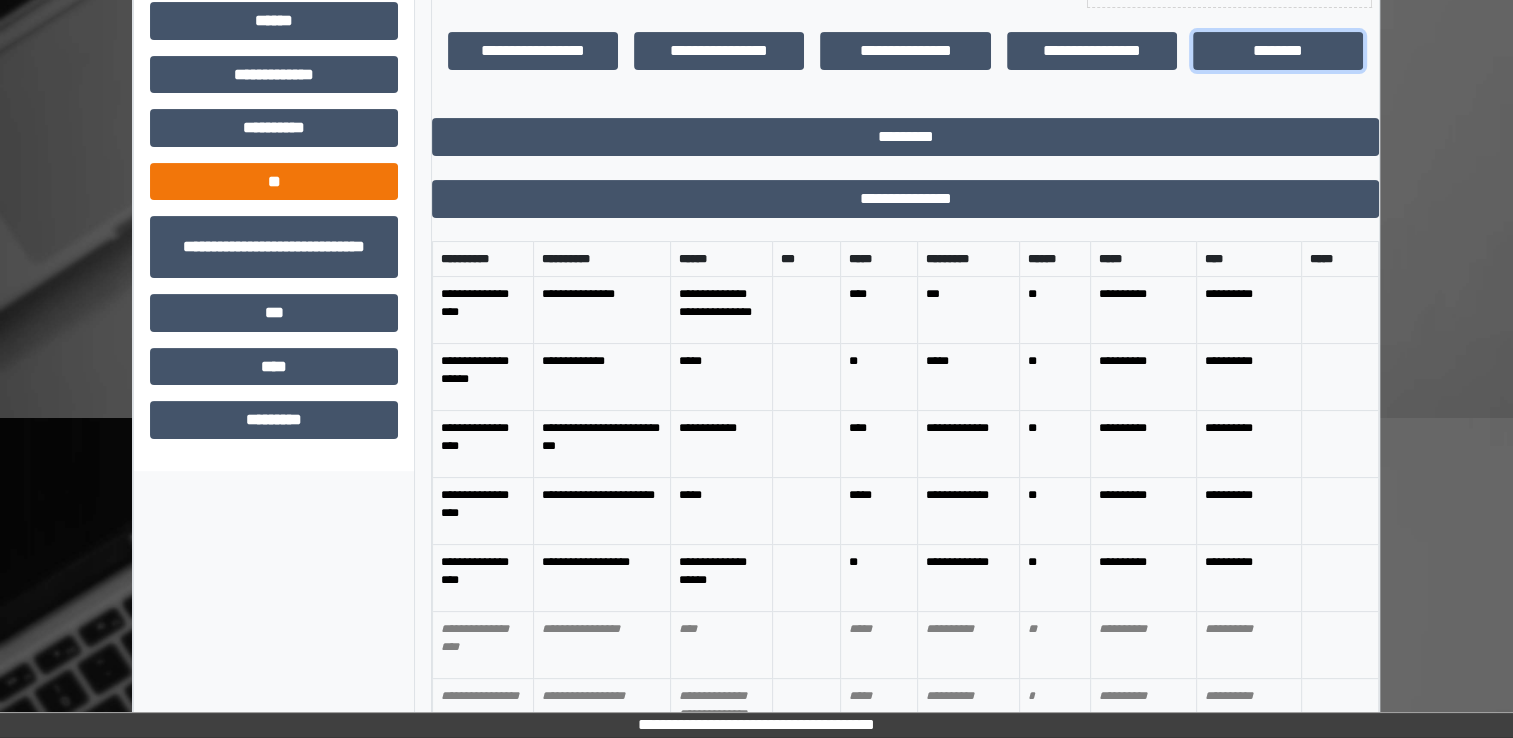scroll, scrollTop: 34, scrollLeft: 0, axis: vertical 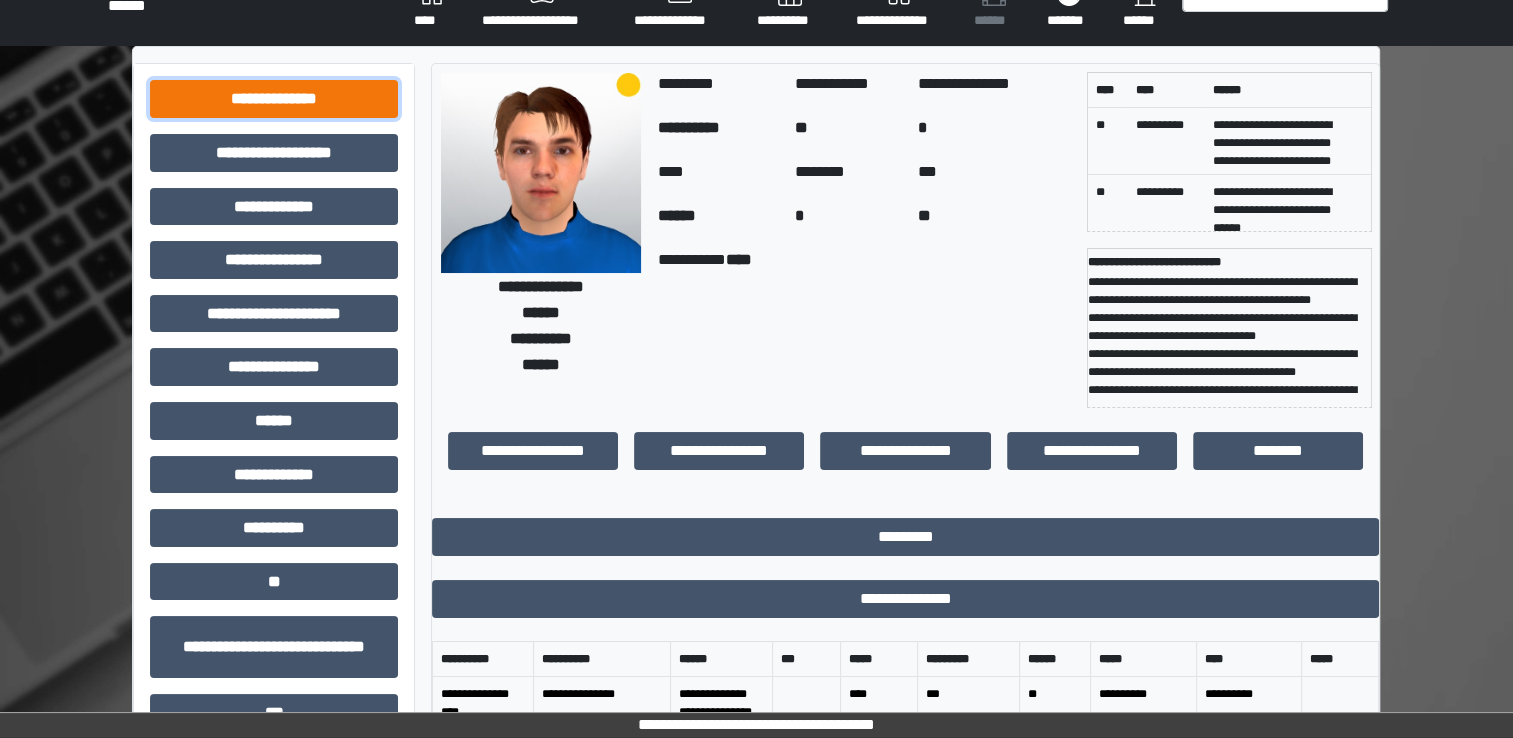 click on "**********" at bounding box center (274, 99) 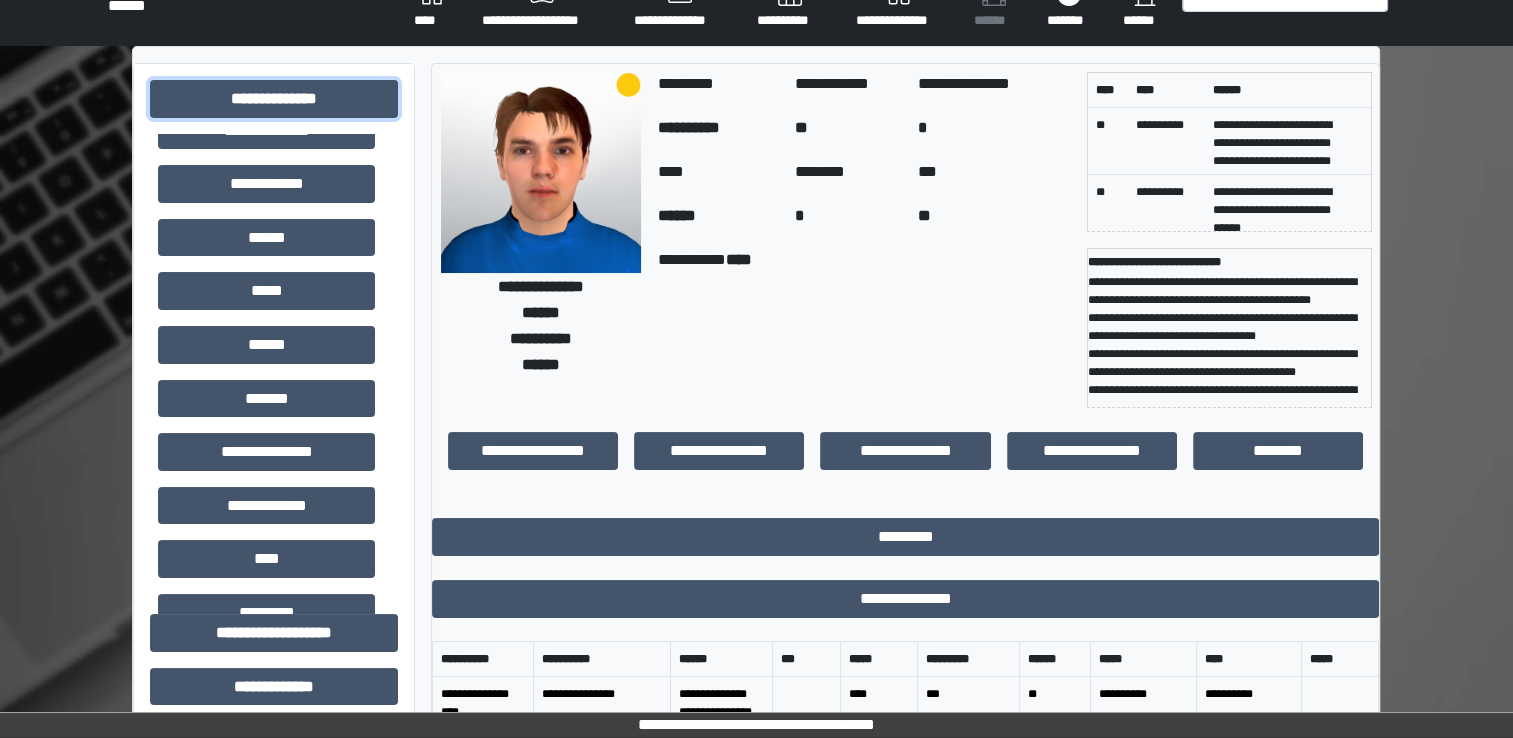 scroll, scrollTop: 364, scrollLeft: 0, axis: vertical 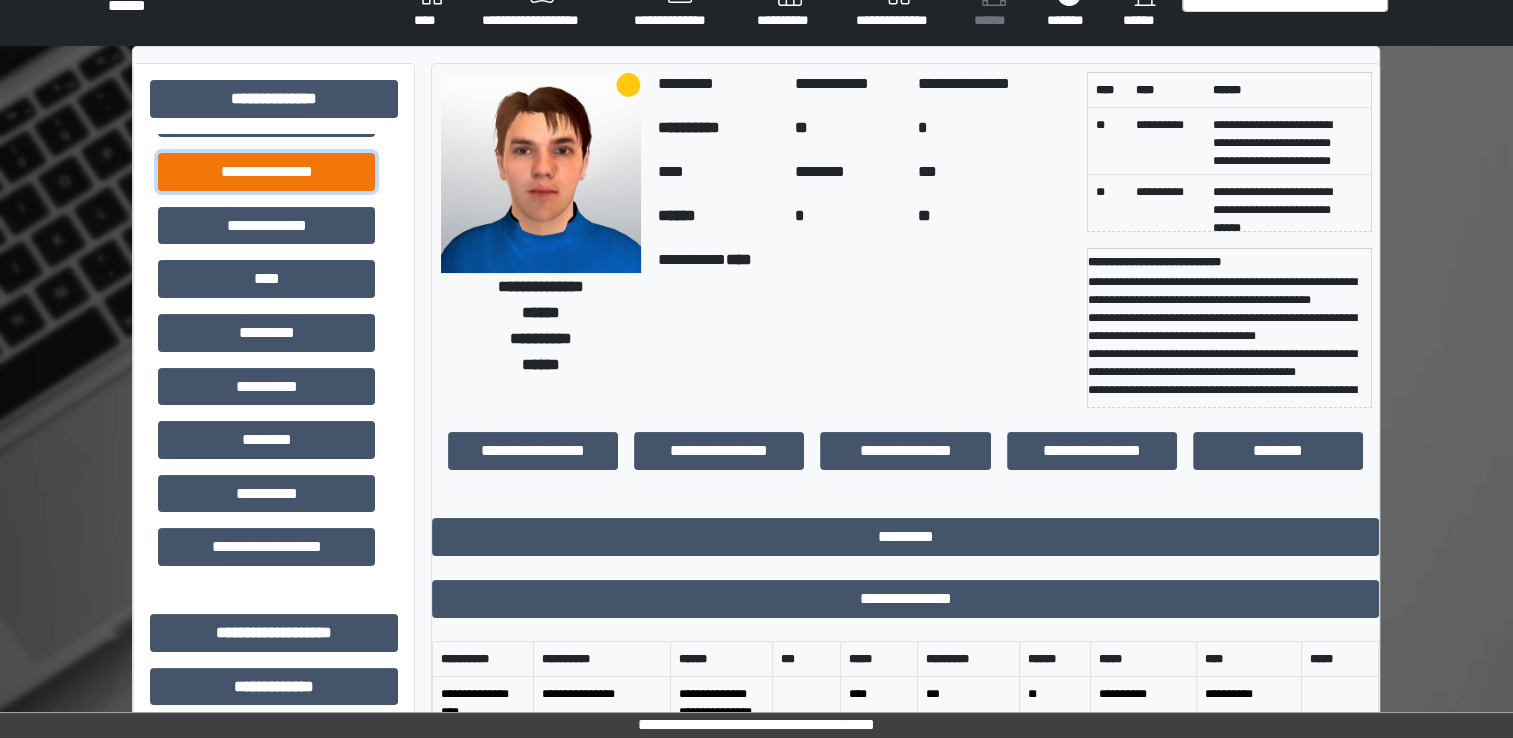 click on "**********" at bounding box center [266, 172] 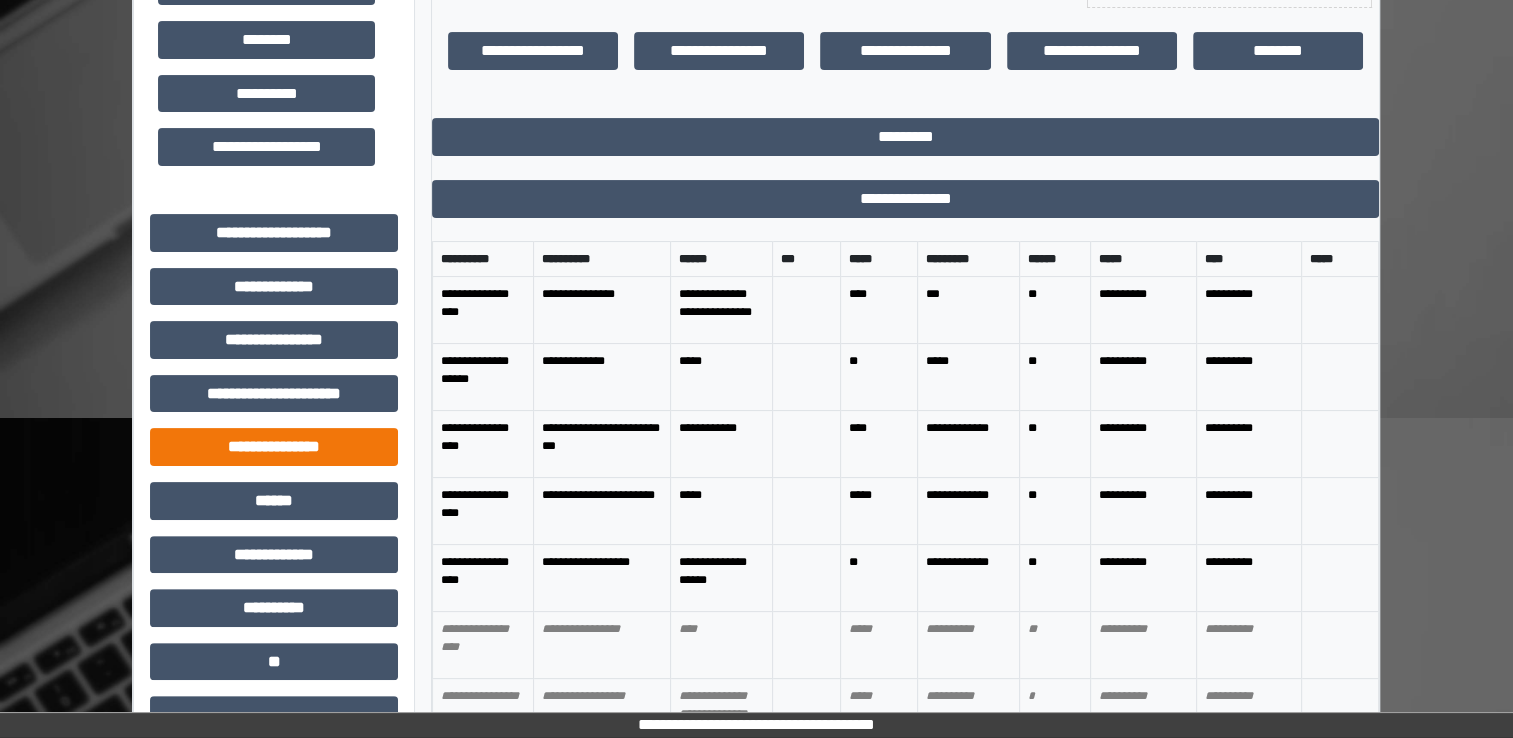 scroll, scrollTop: 534, scrollLeft: 0, axis: vertical 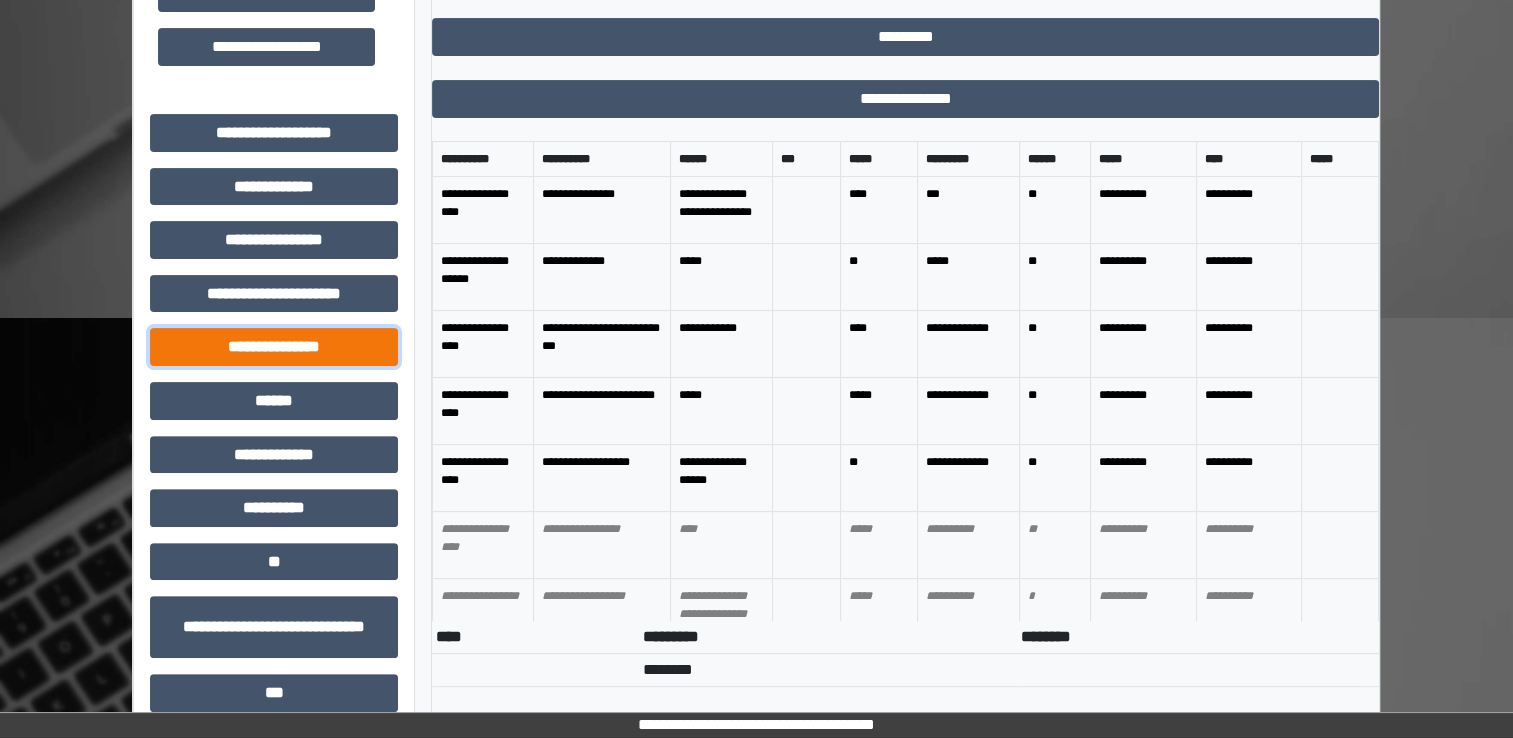 click on "**********" at bounding box center [274, 347] 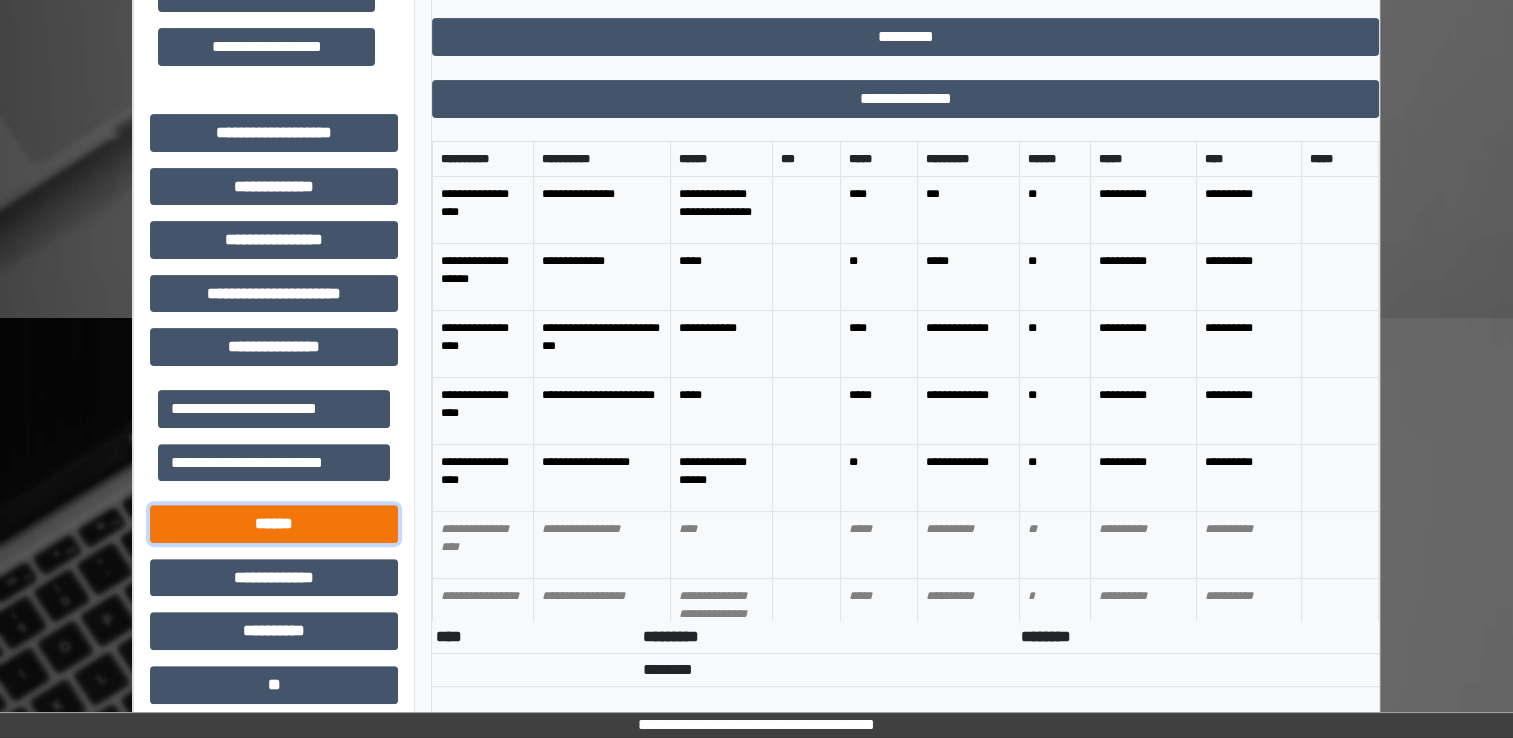 click on "******" at bounding box center (274, 524) 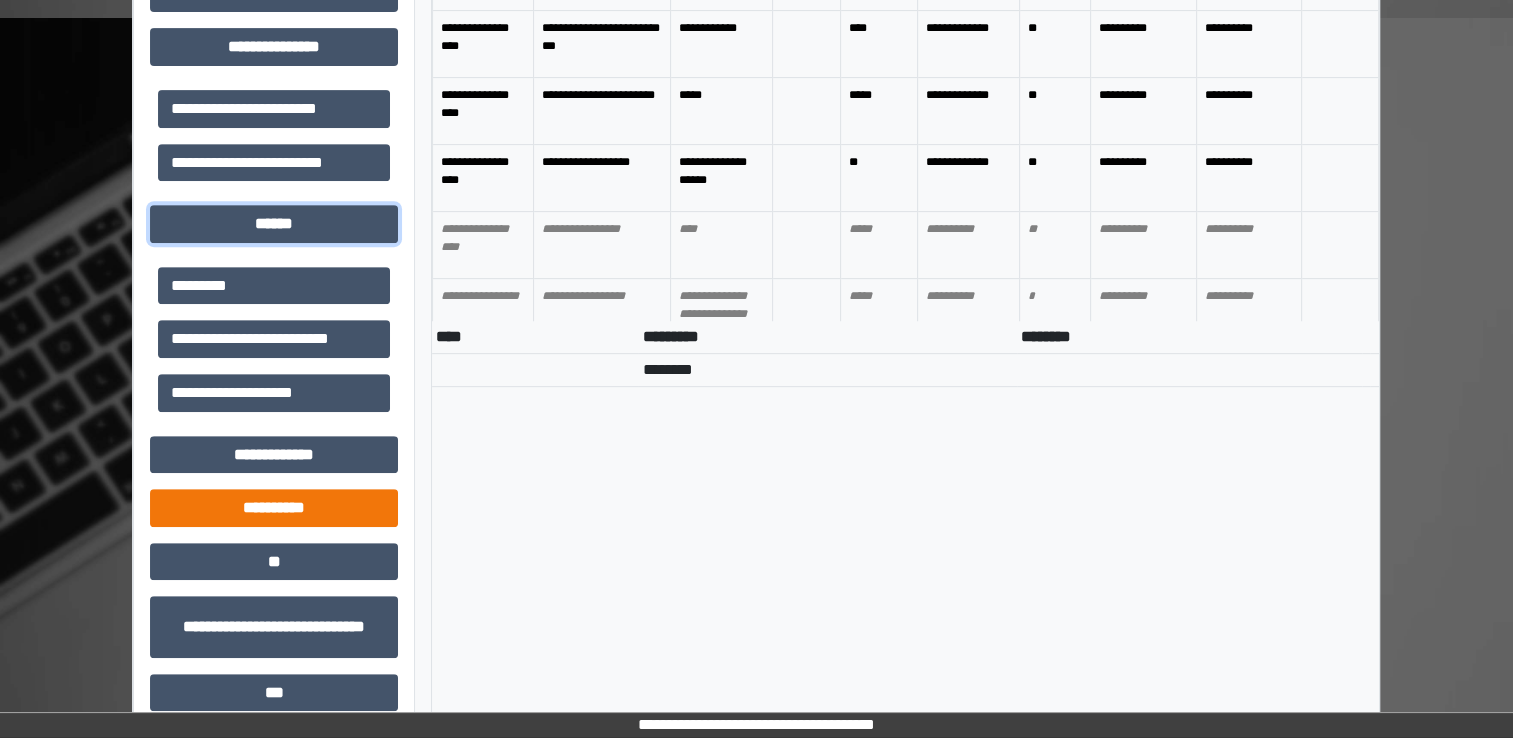 scroll, scrollTop: 934, scrollLeft: 0, axis: vertical 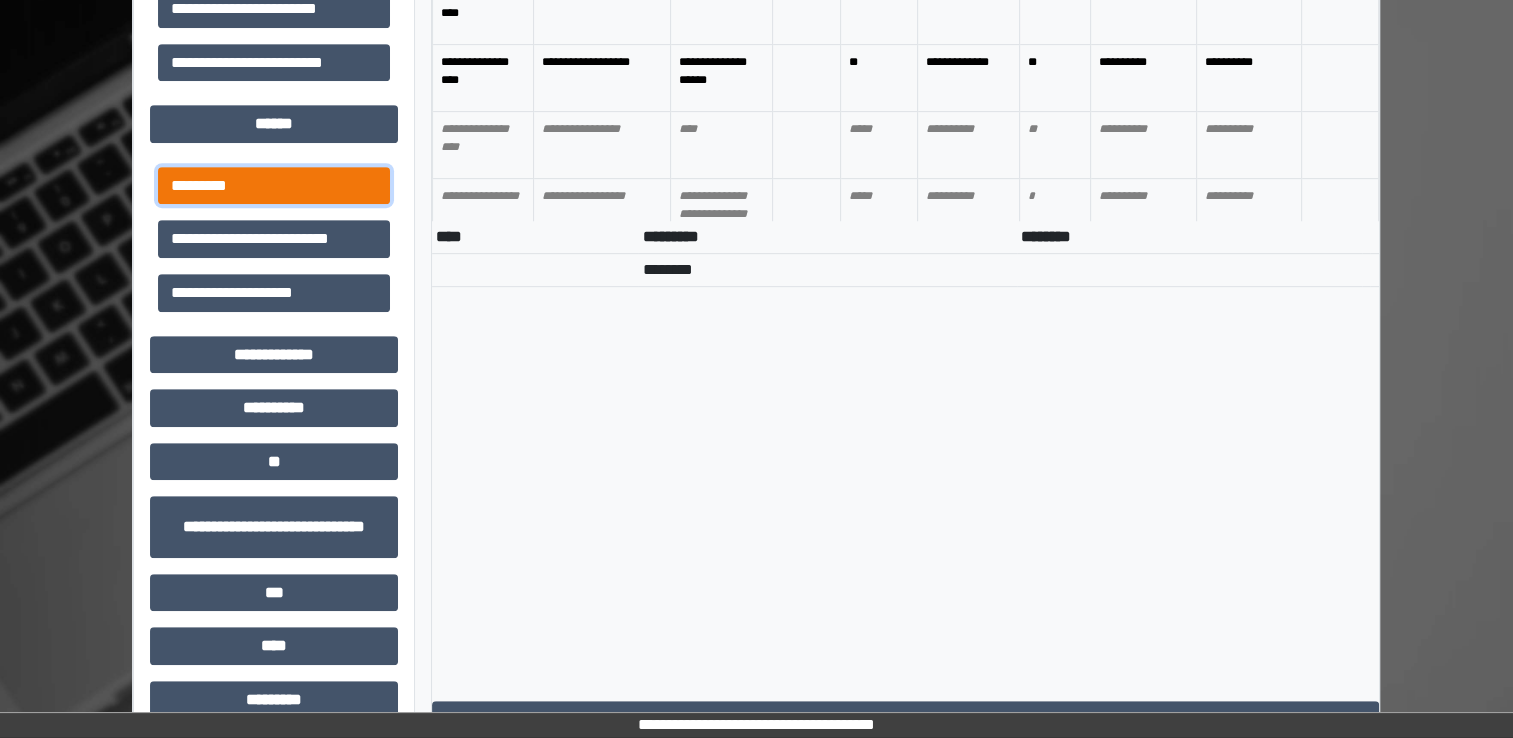 click on "*********" at bounding box center (274, 186) 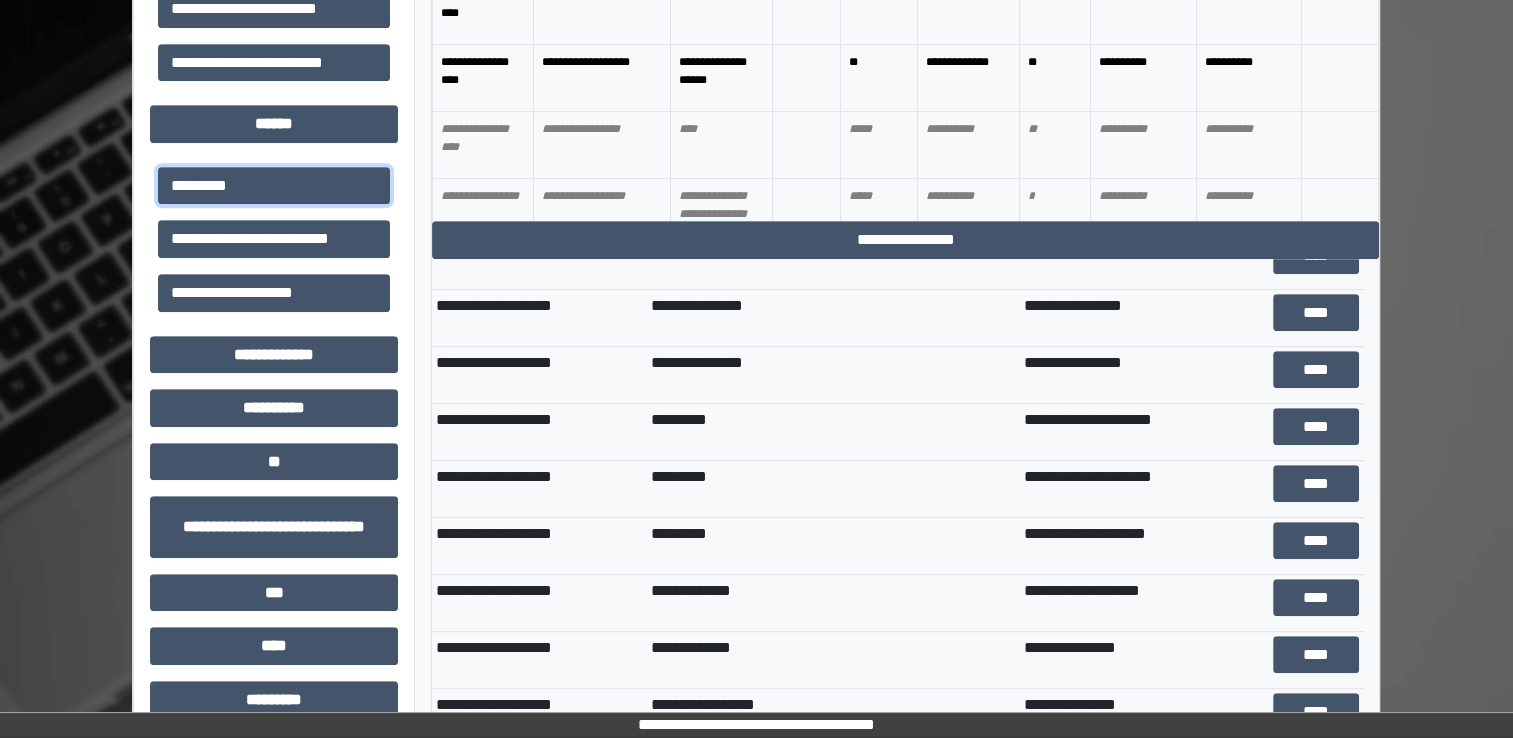 scroll, scrollTop: 364, scrollLeft: 0, axis: vertical 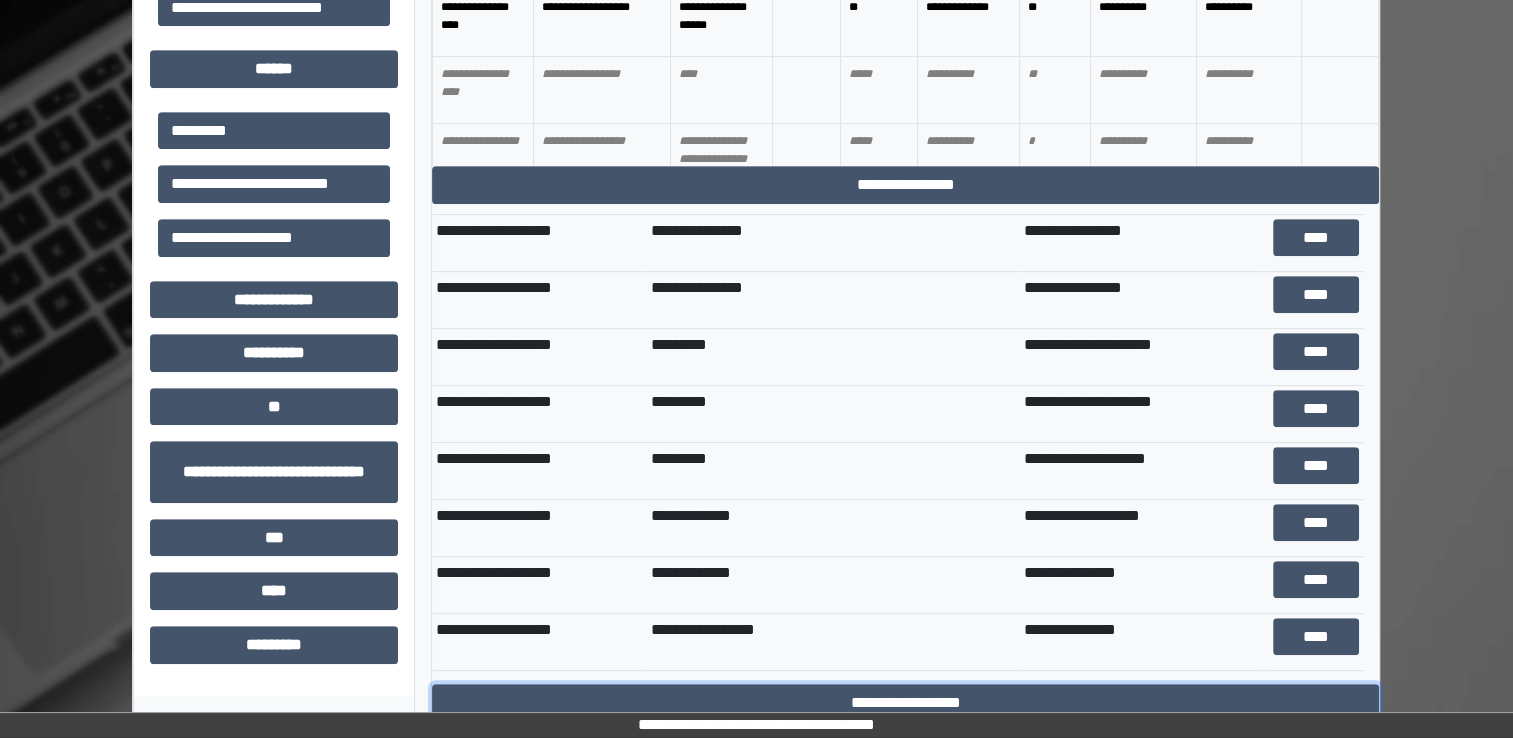 click on "**********" at bounding box center [905, 703] 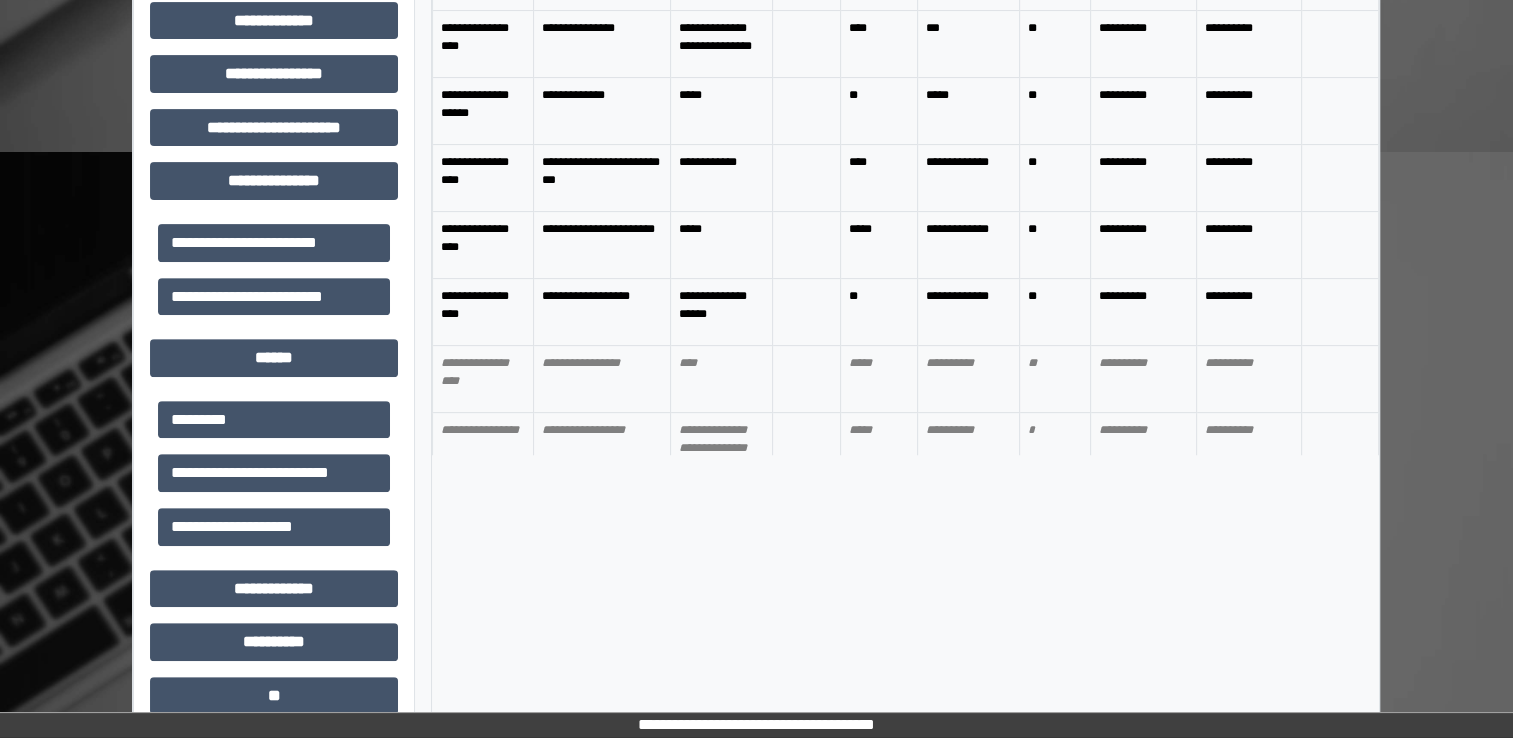 scroll, scrollTop: 464, scrollLeft: 0, axis: vertical 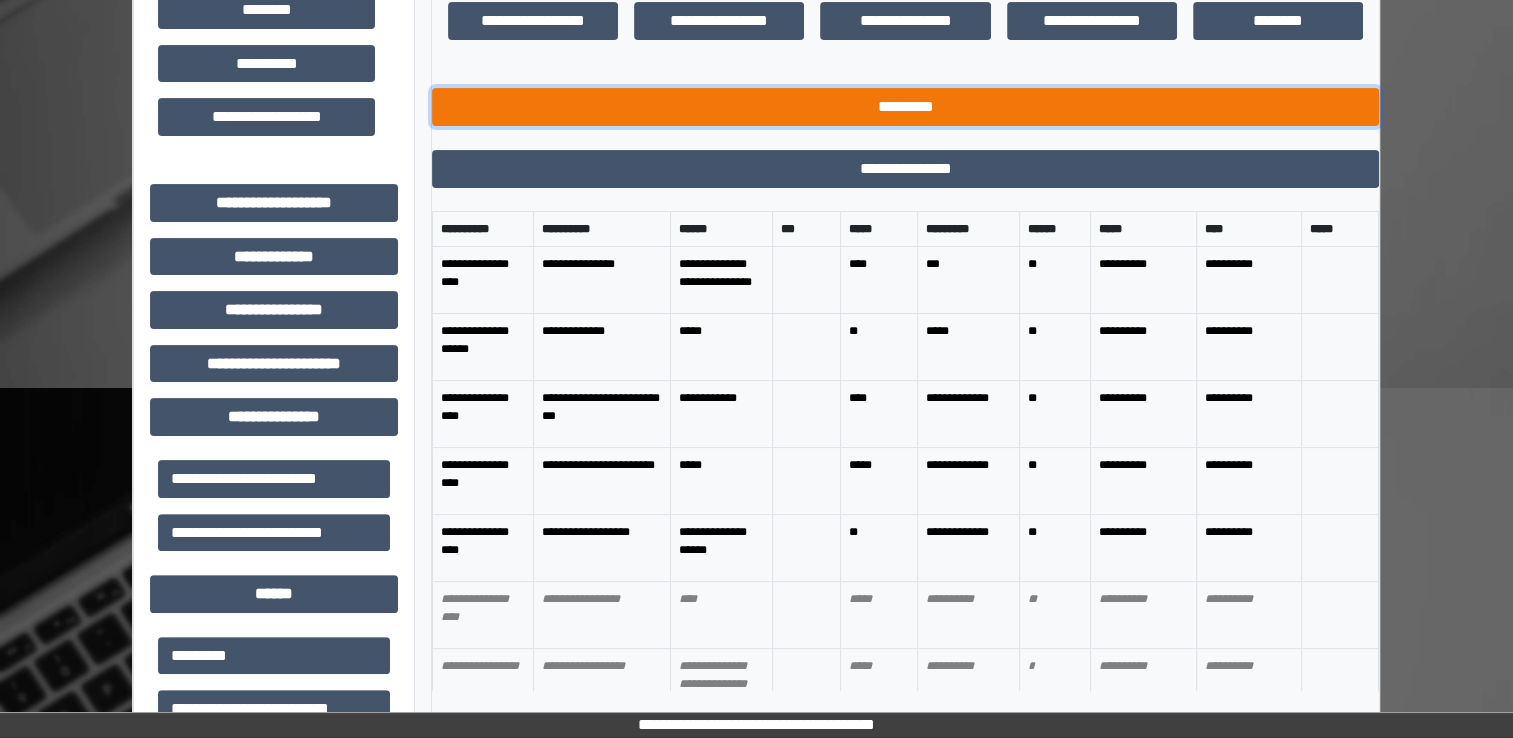 click on "*********" at bounding box center [905, 107] 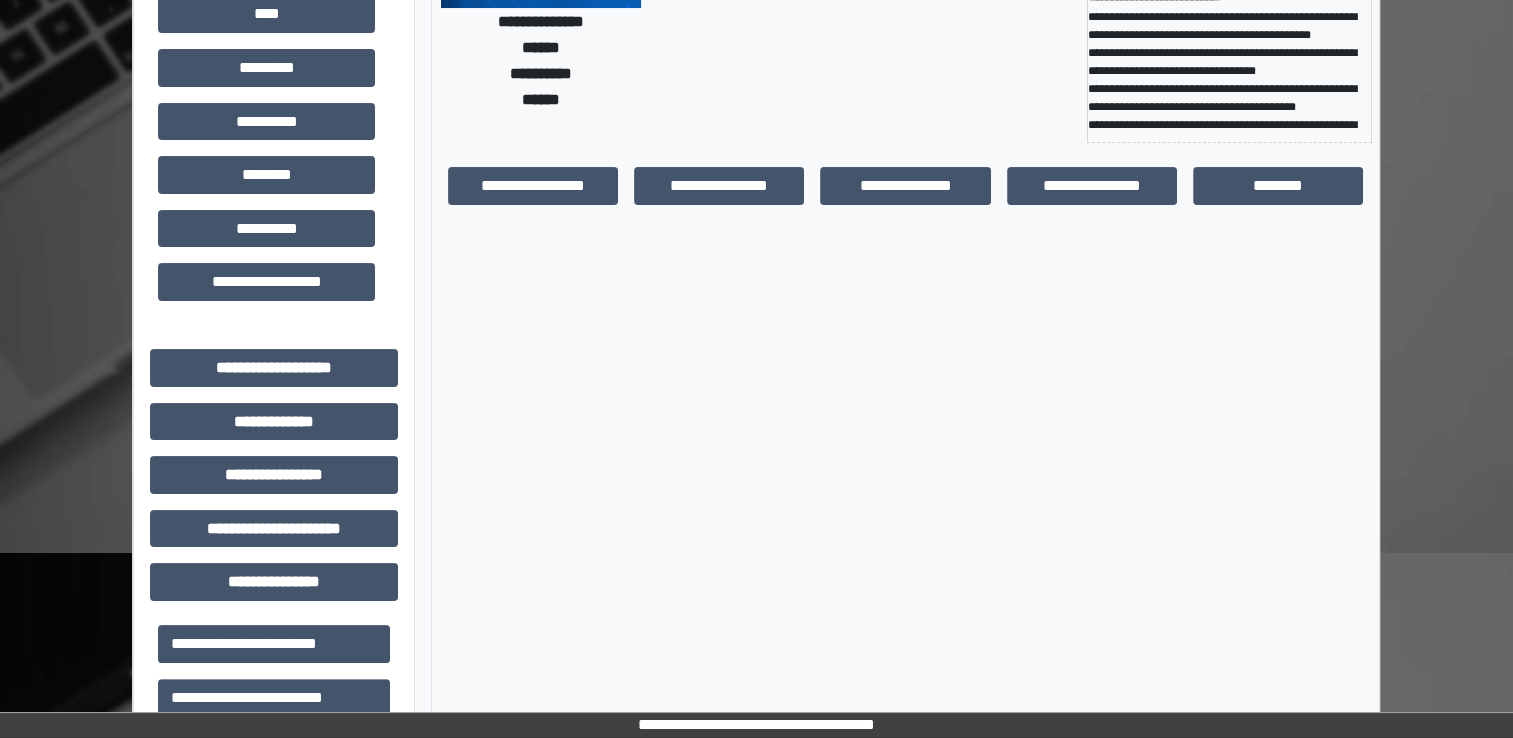 scroll, scrollTop: 264, scrollLeft: 0, axis: vertical 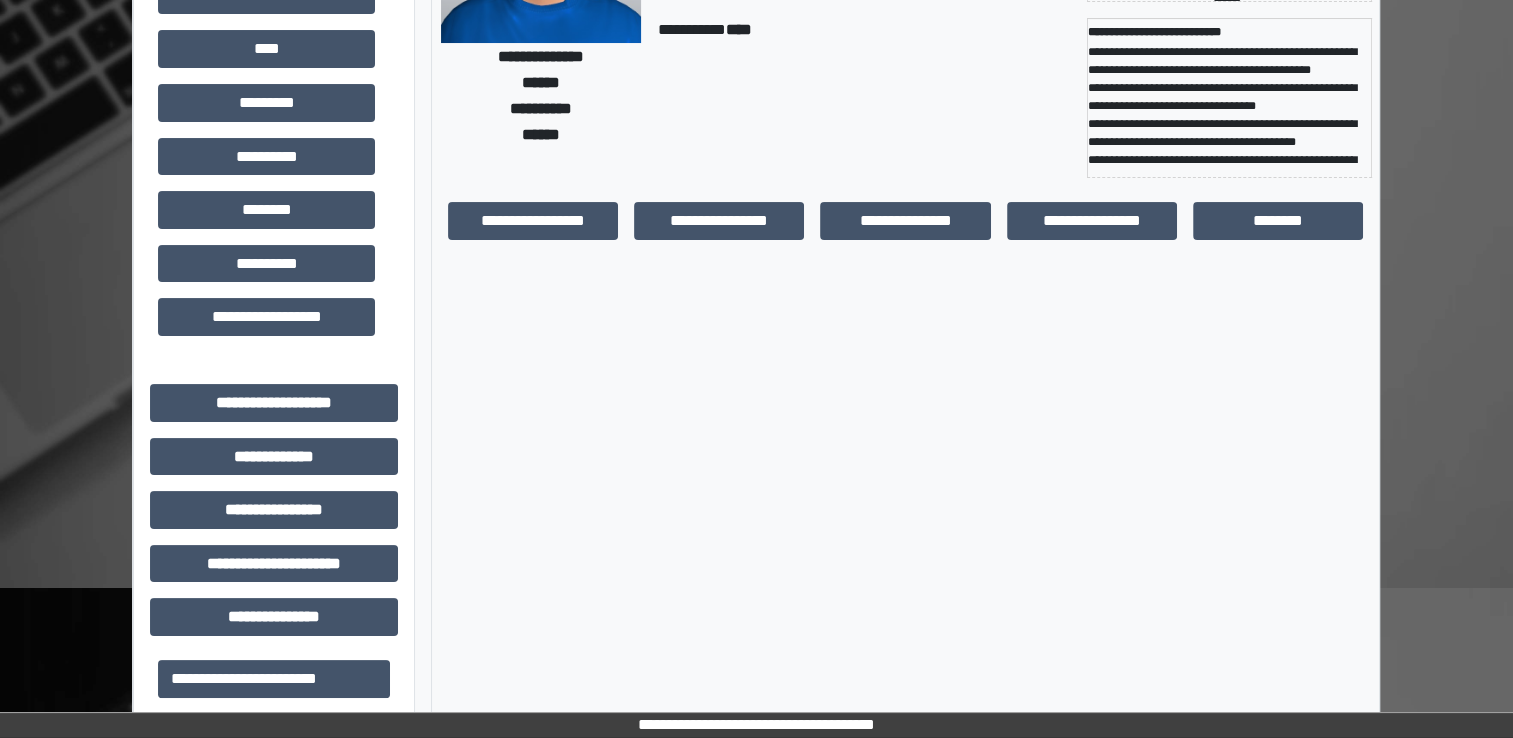 click on "**********" at bounding box center (905, 627) 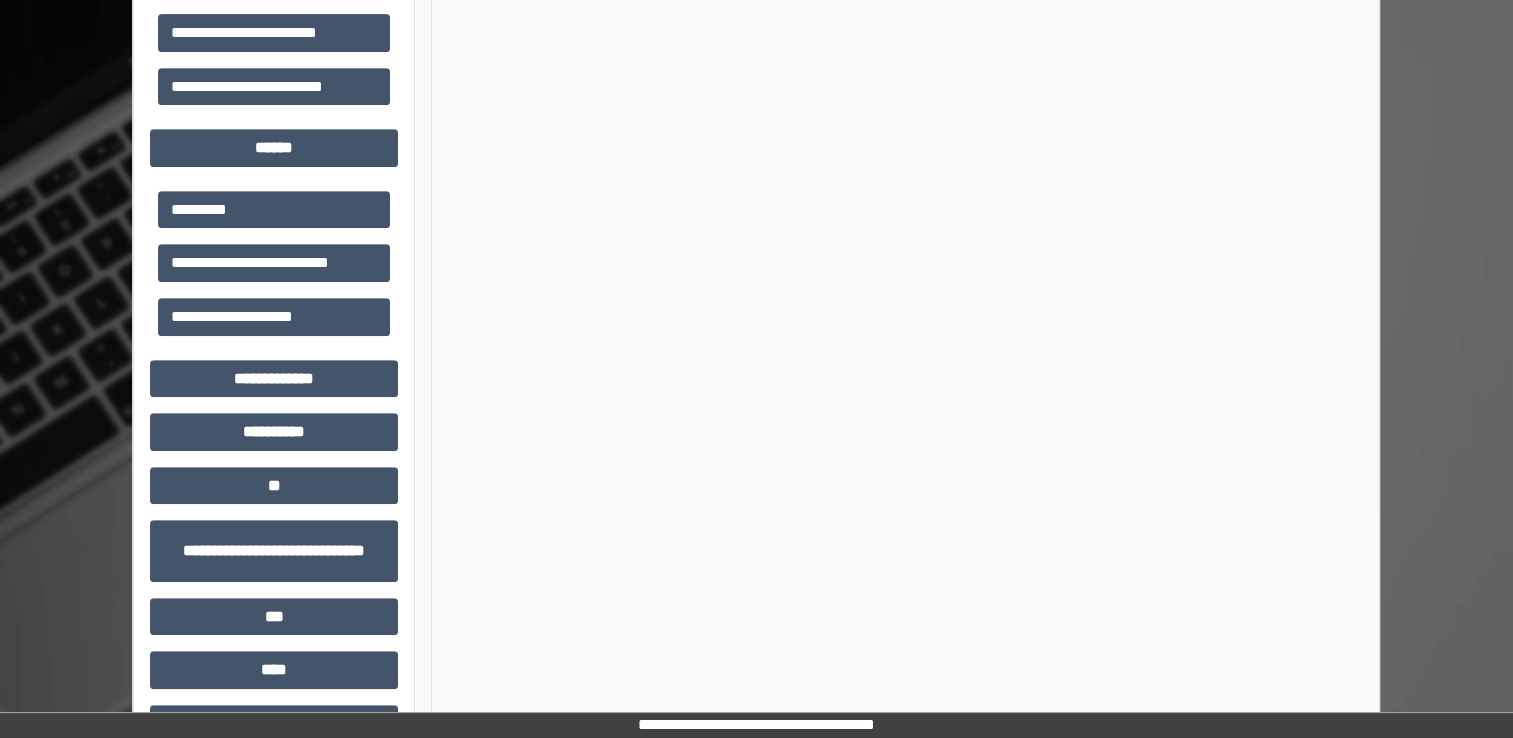 scroll, scrollTop: 964, scrollLeft: 0, axis: vertical 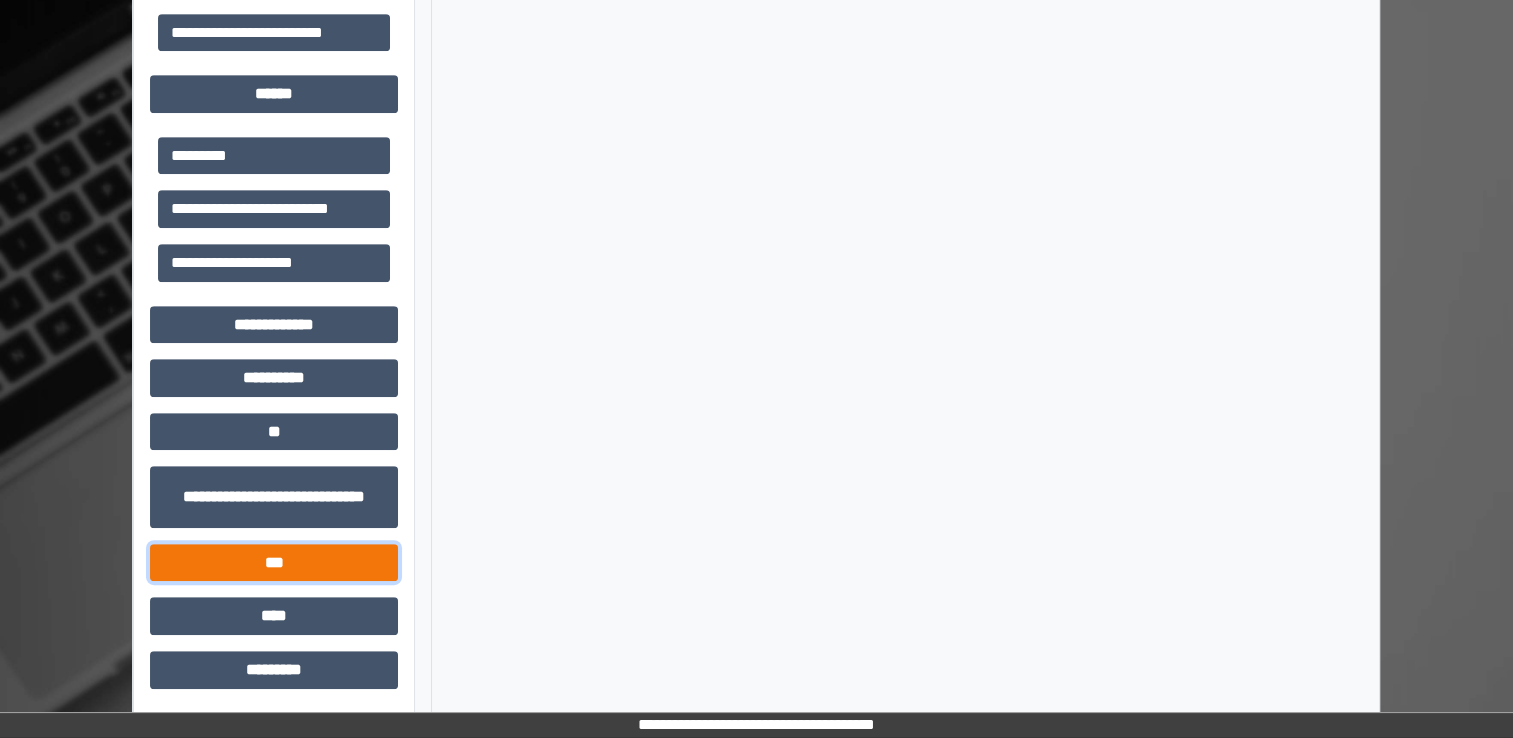 click on "***" at bounding box center [274, 563] 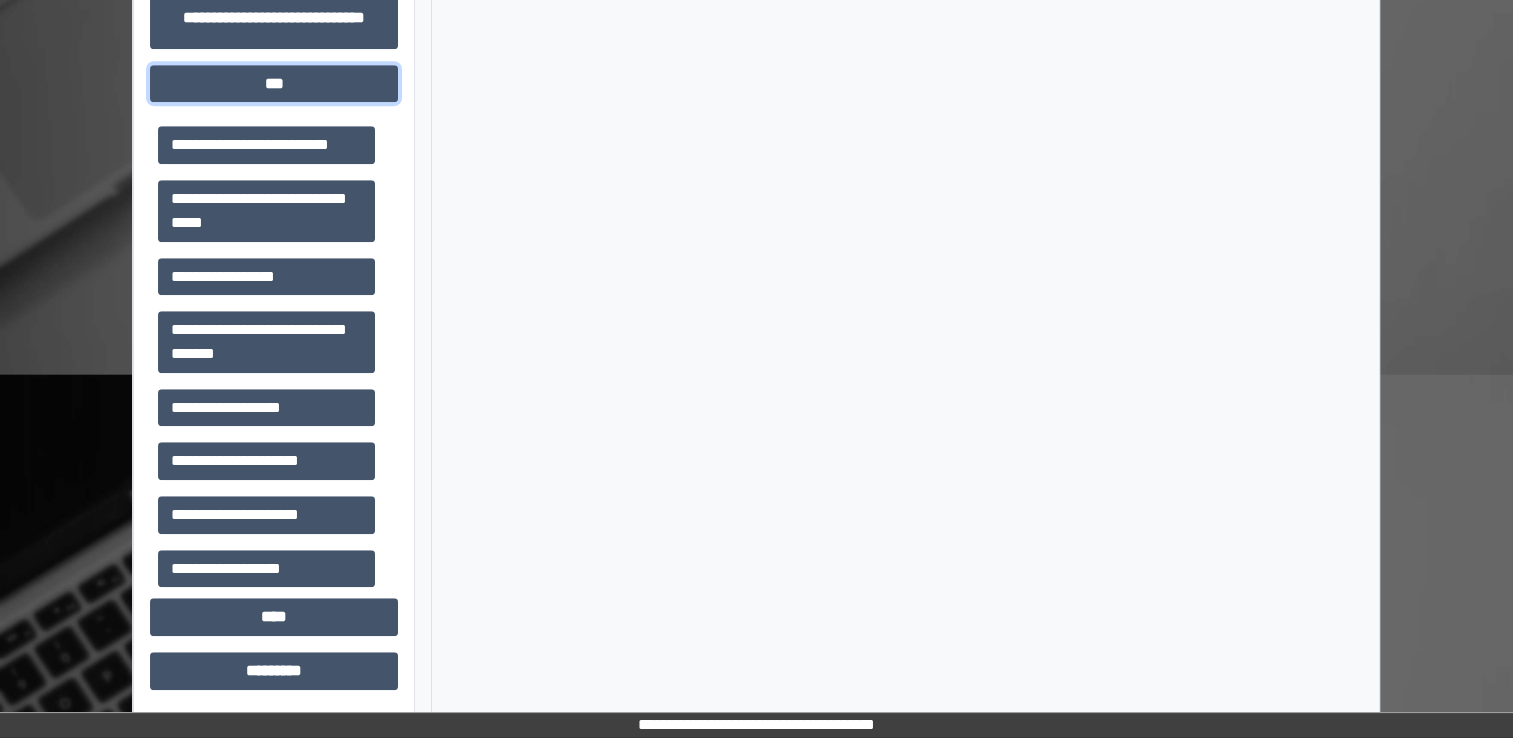 scroll, scrollTop: 1444, scrollLeft: 0, axis: vertical 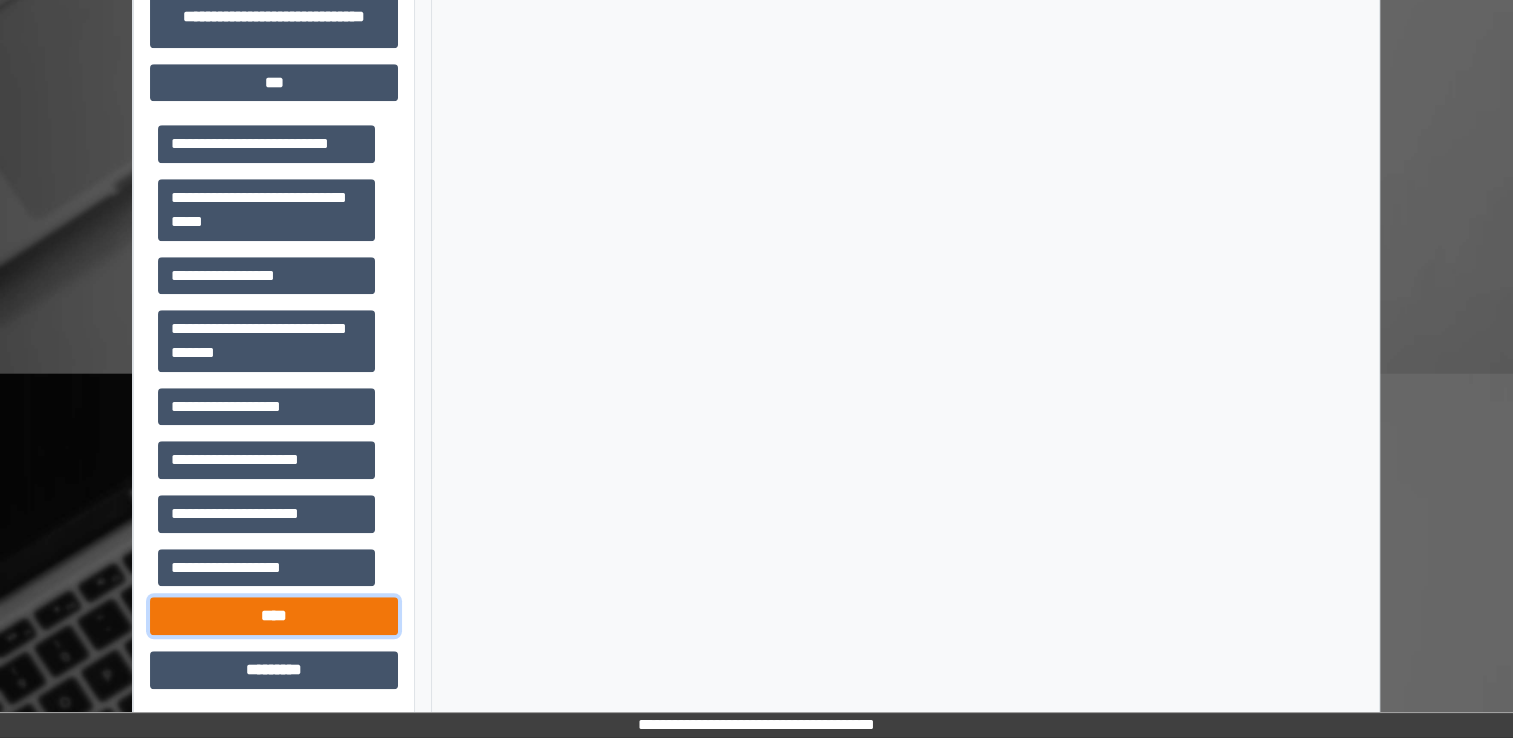 click on "****" at bounding box center [274, 616] 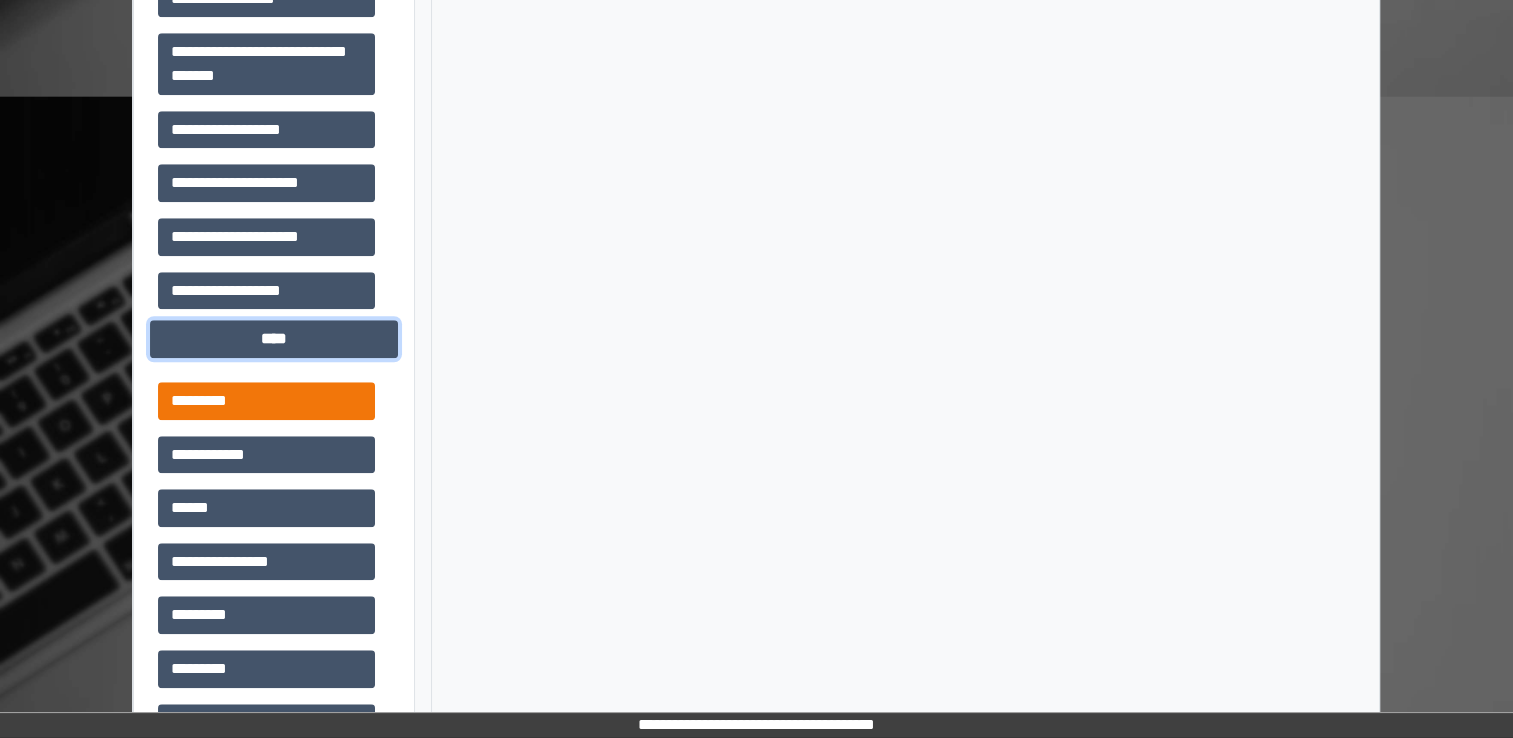 scroll, scrollTop: 1844, scrollLeft: 0, axis: vertical 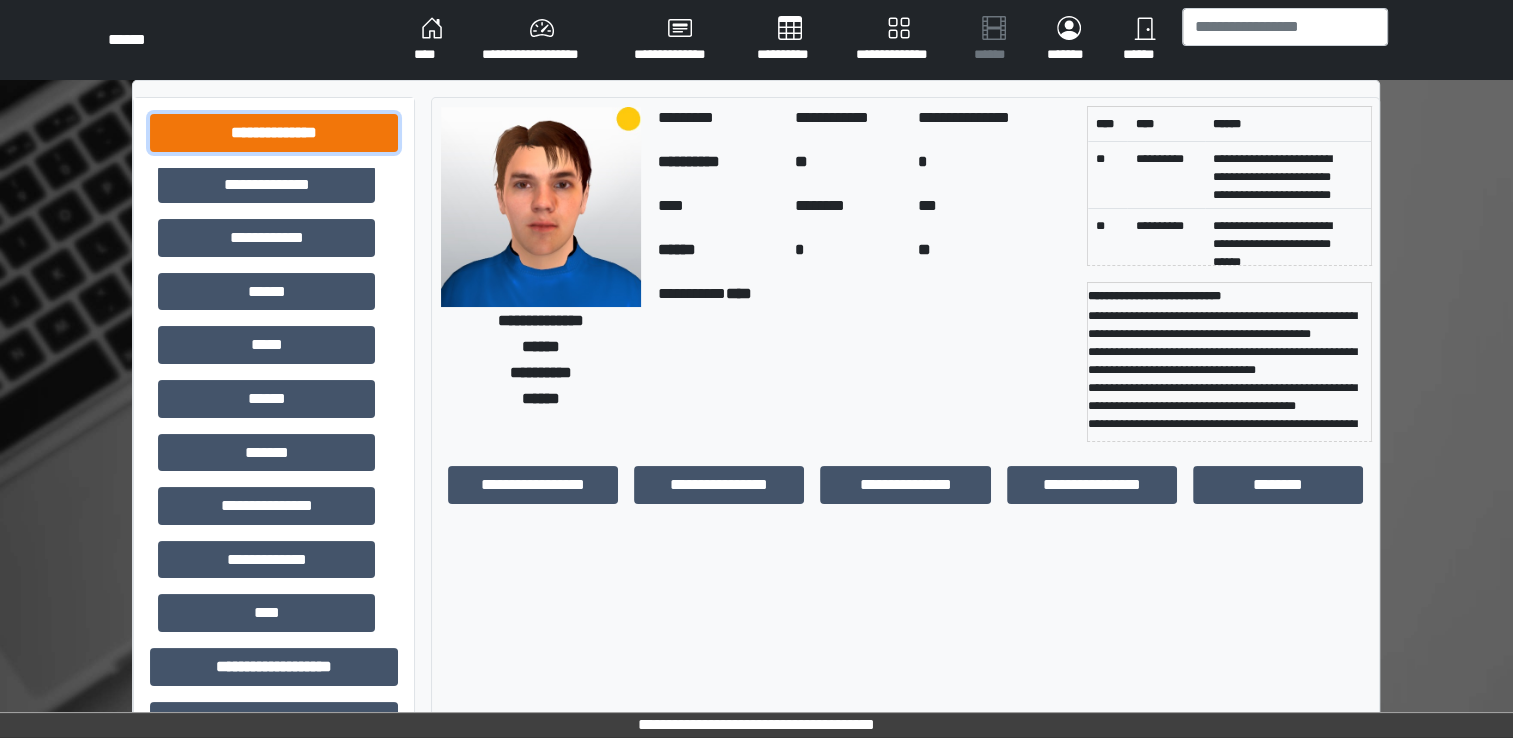 click on "**********" at bounding box center (274, 133) 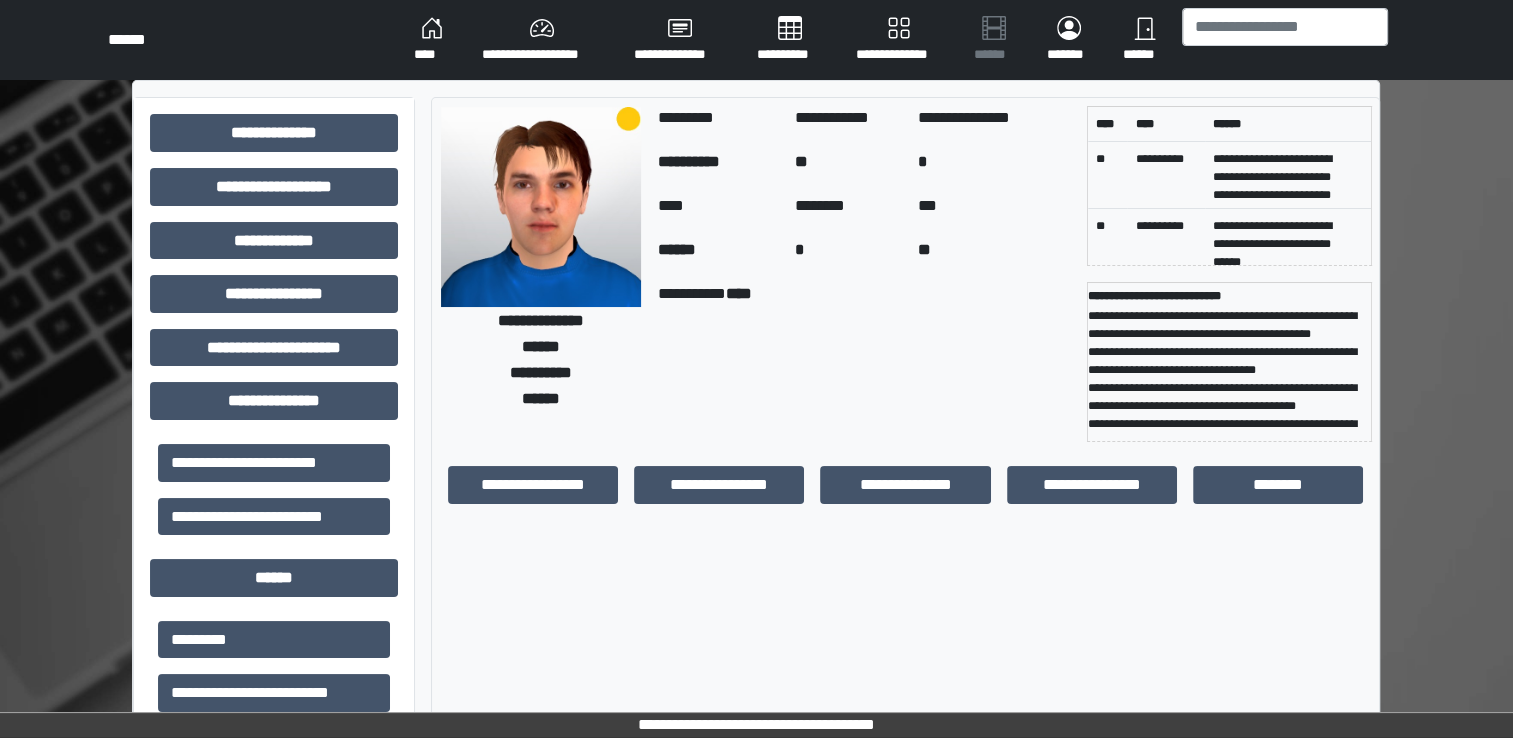 click on "****" at bounding box center (432, 40) 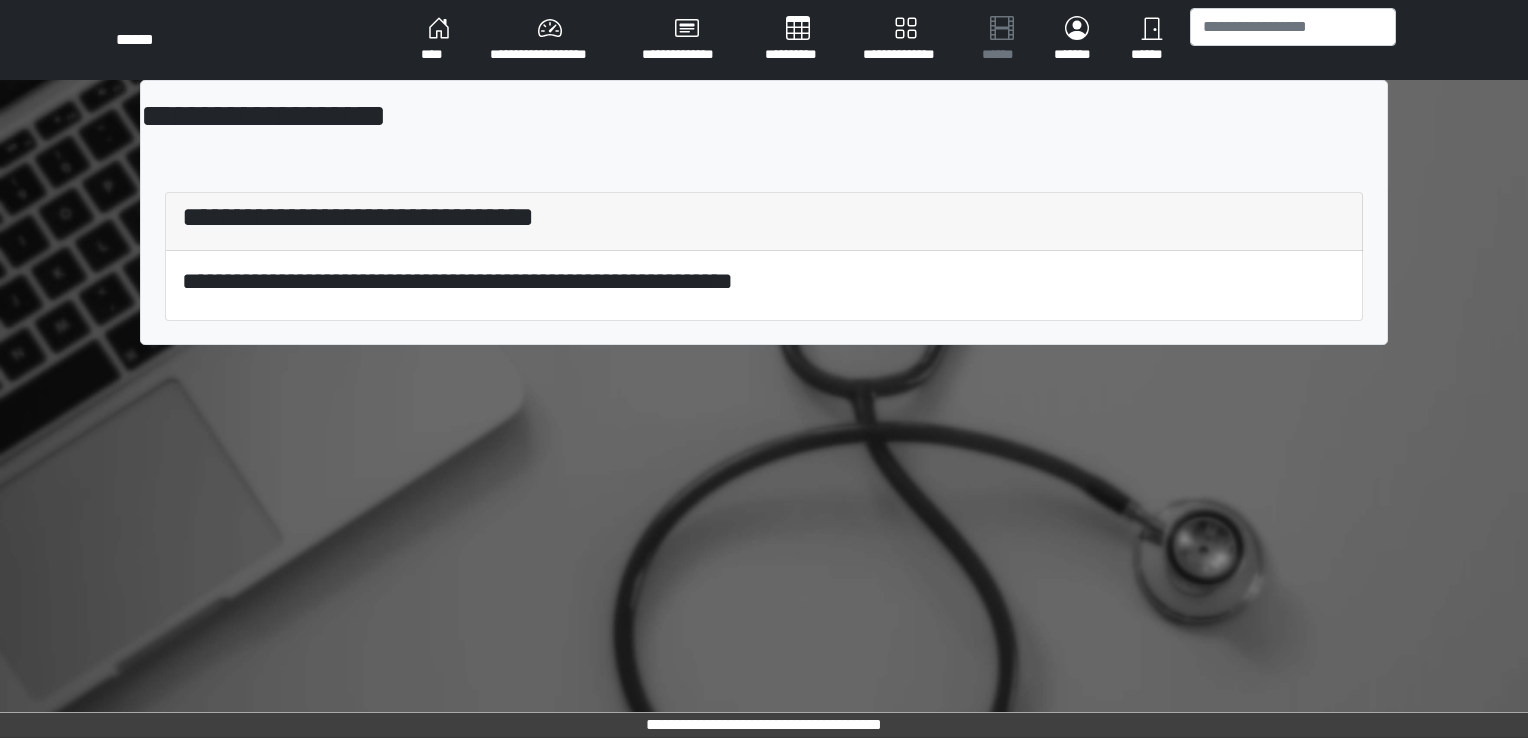click on "****" at bounding box center (439, 40) 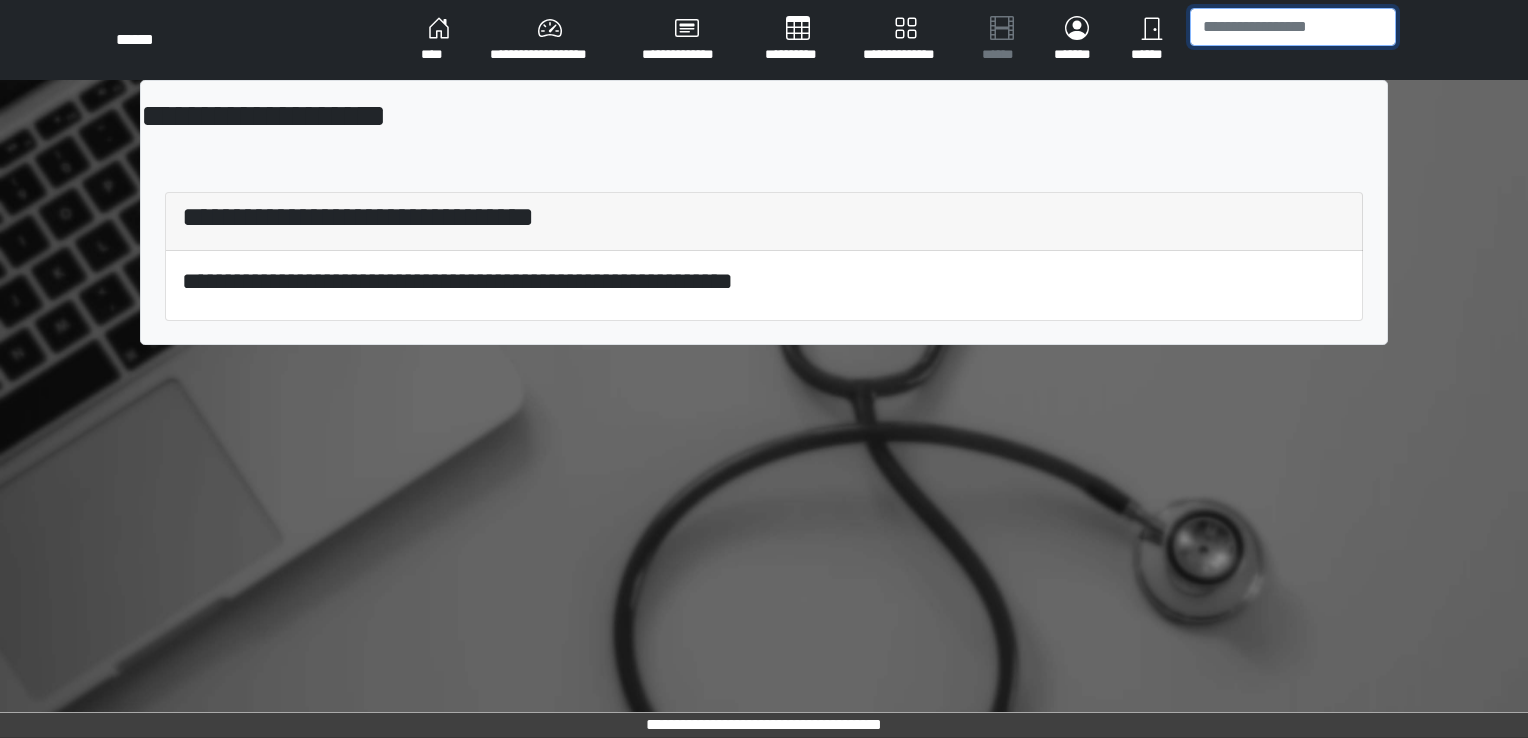 click at bounding box center [1293, 27] 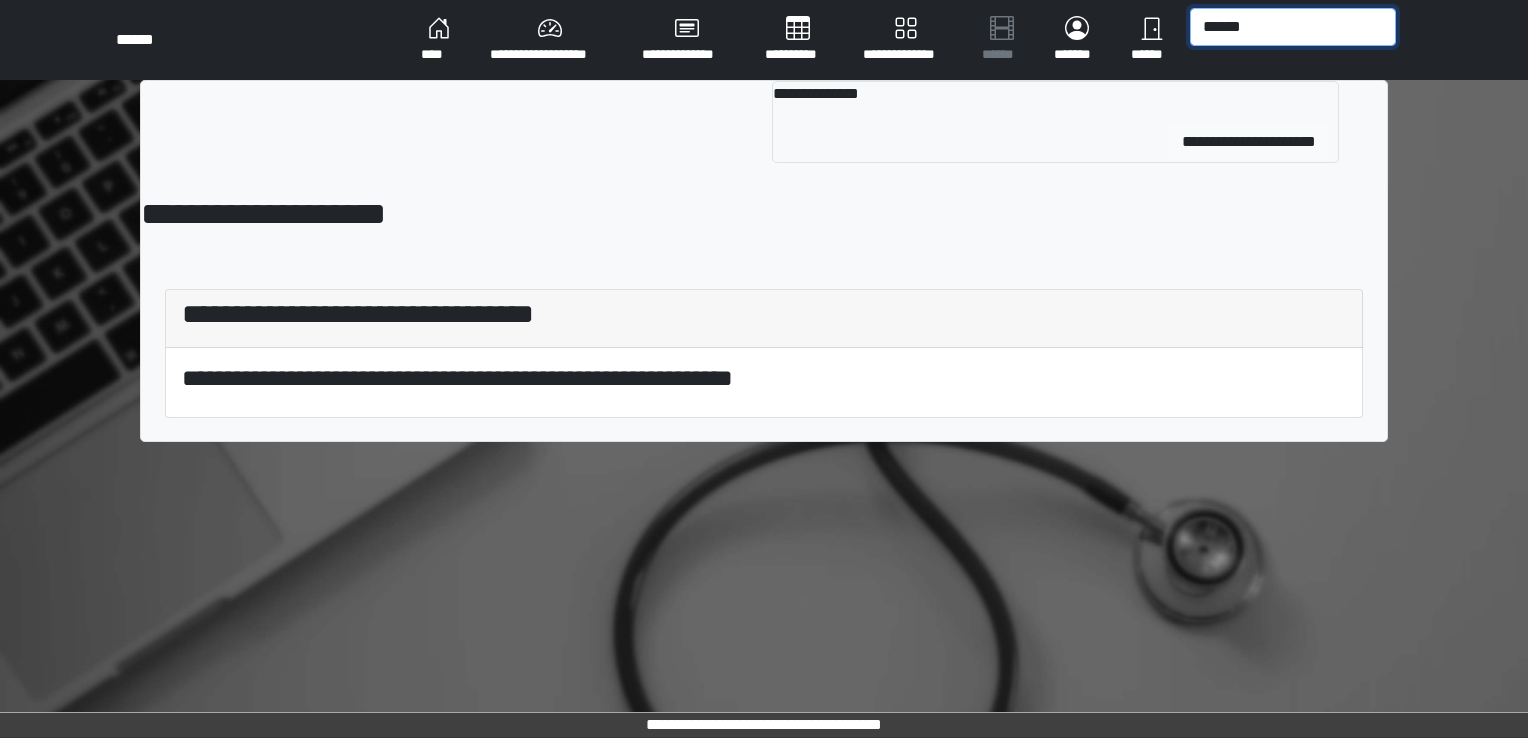 type on "******" 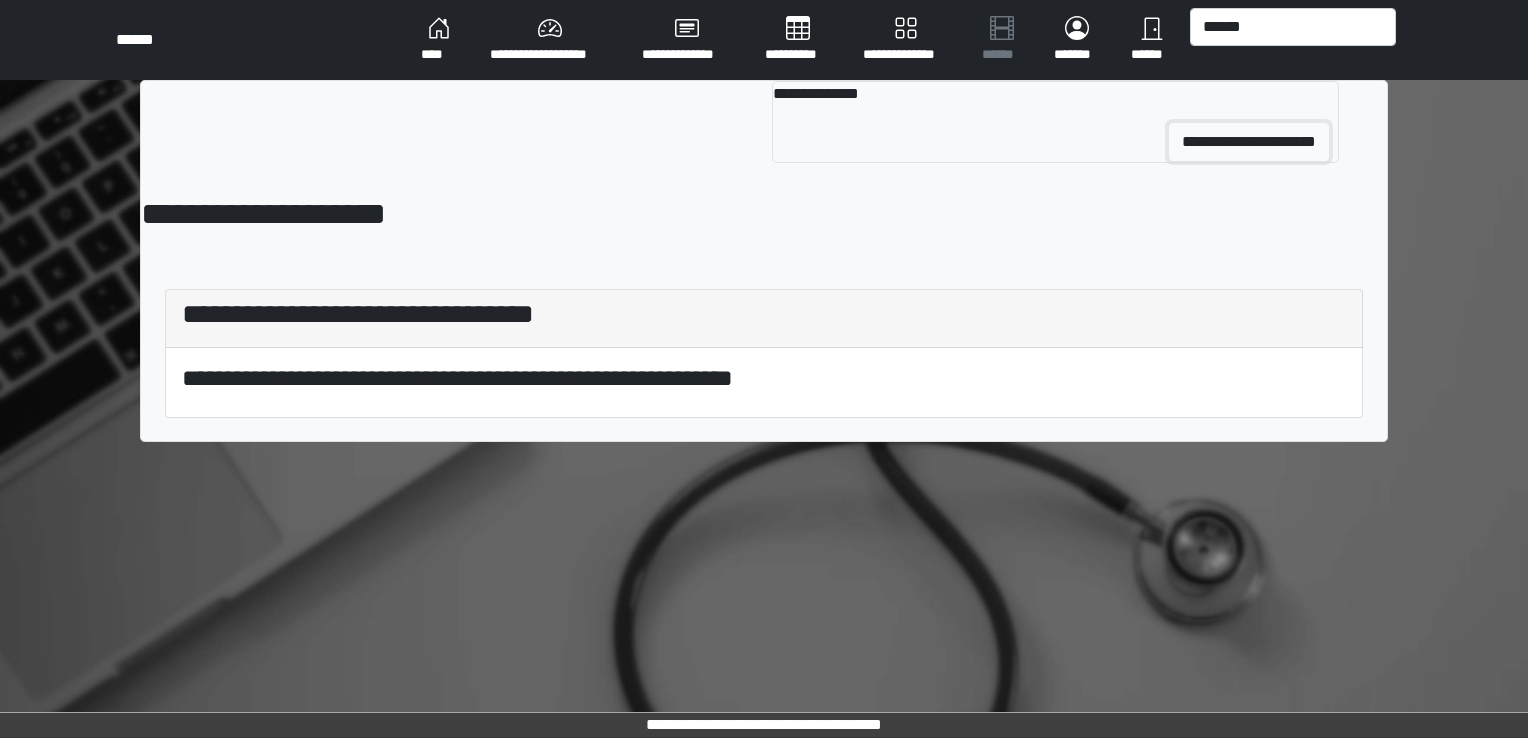 click on "**********" at bounding box center (1249, 142) 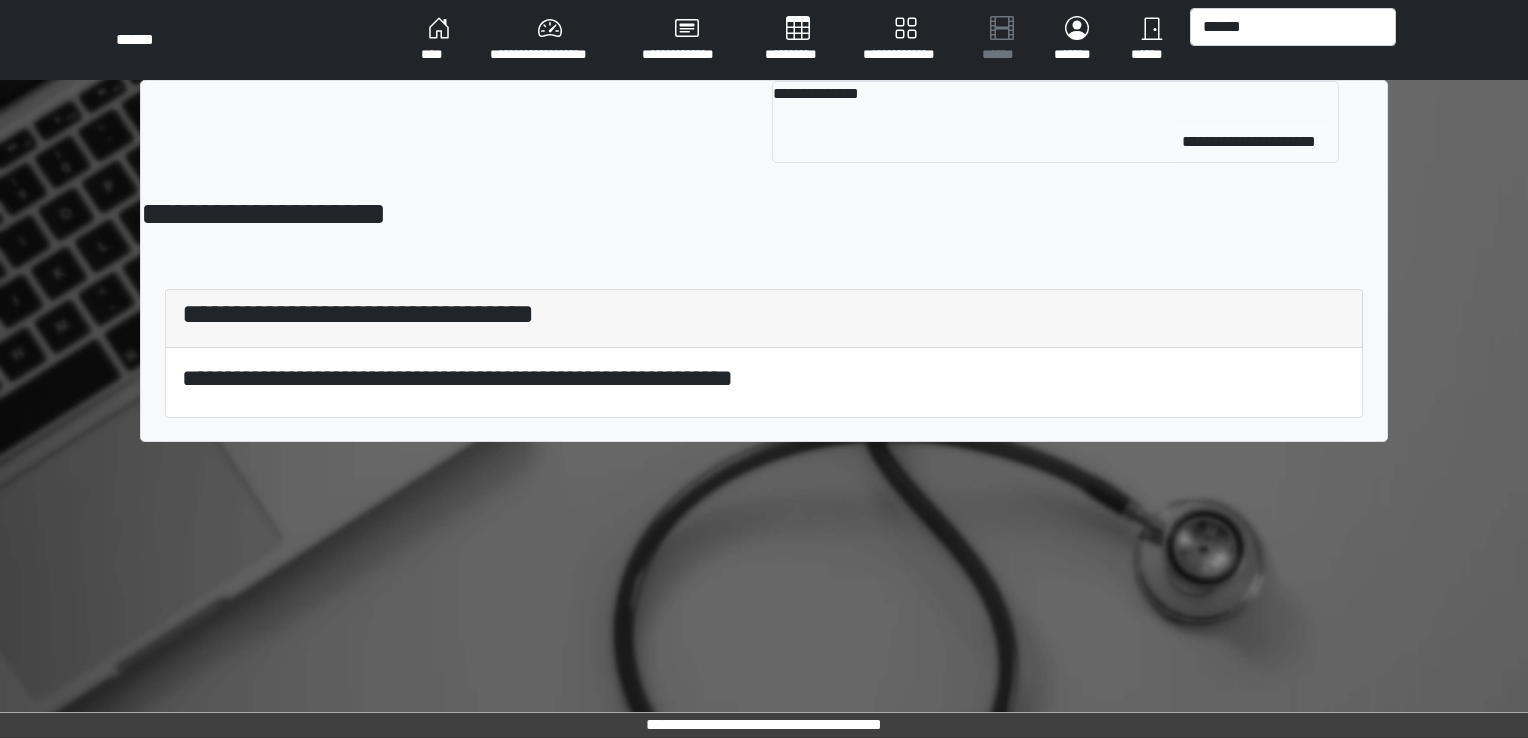 type 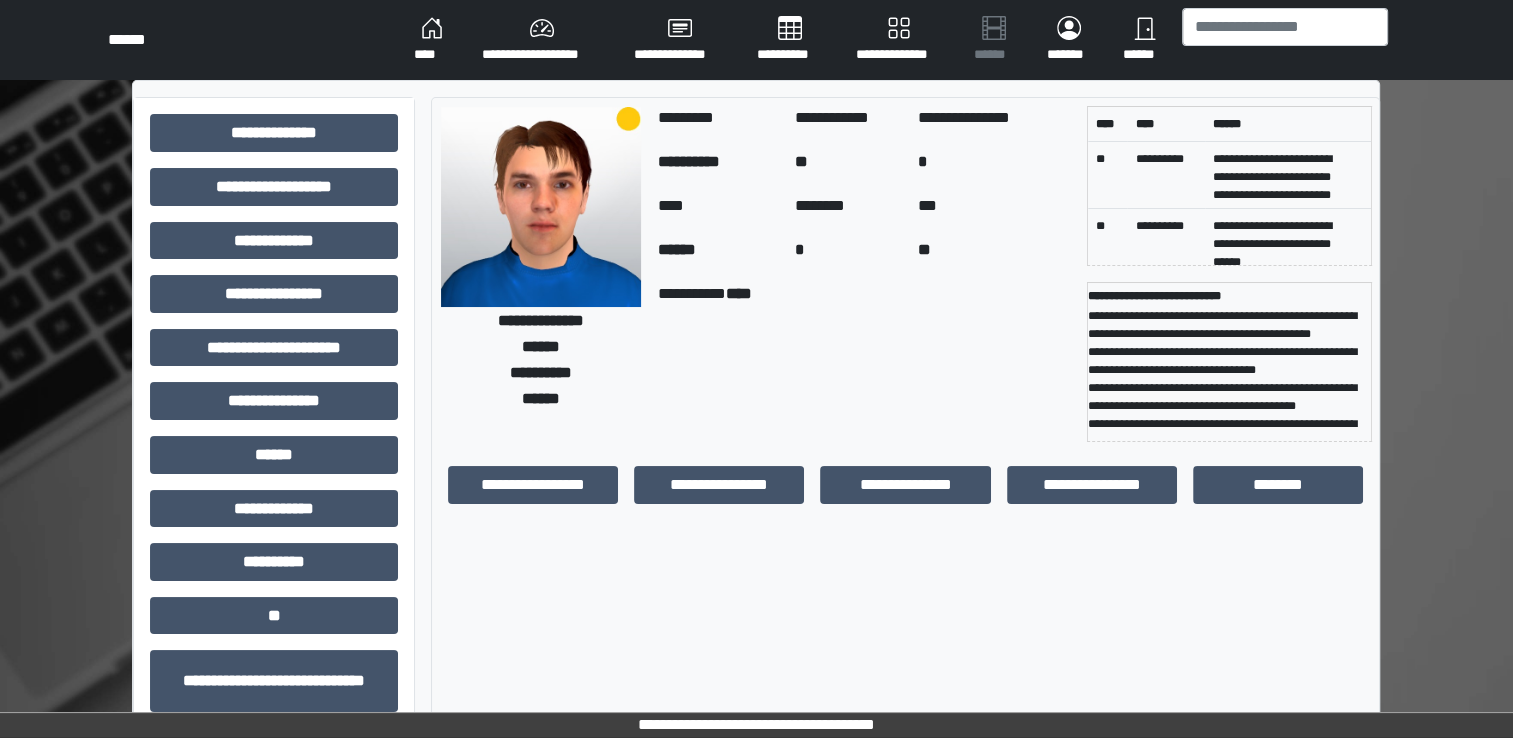 click on "**********" at bounding box center (1229, 369) 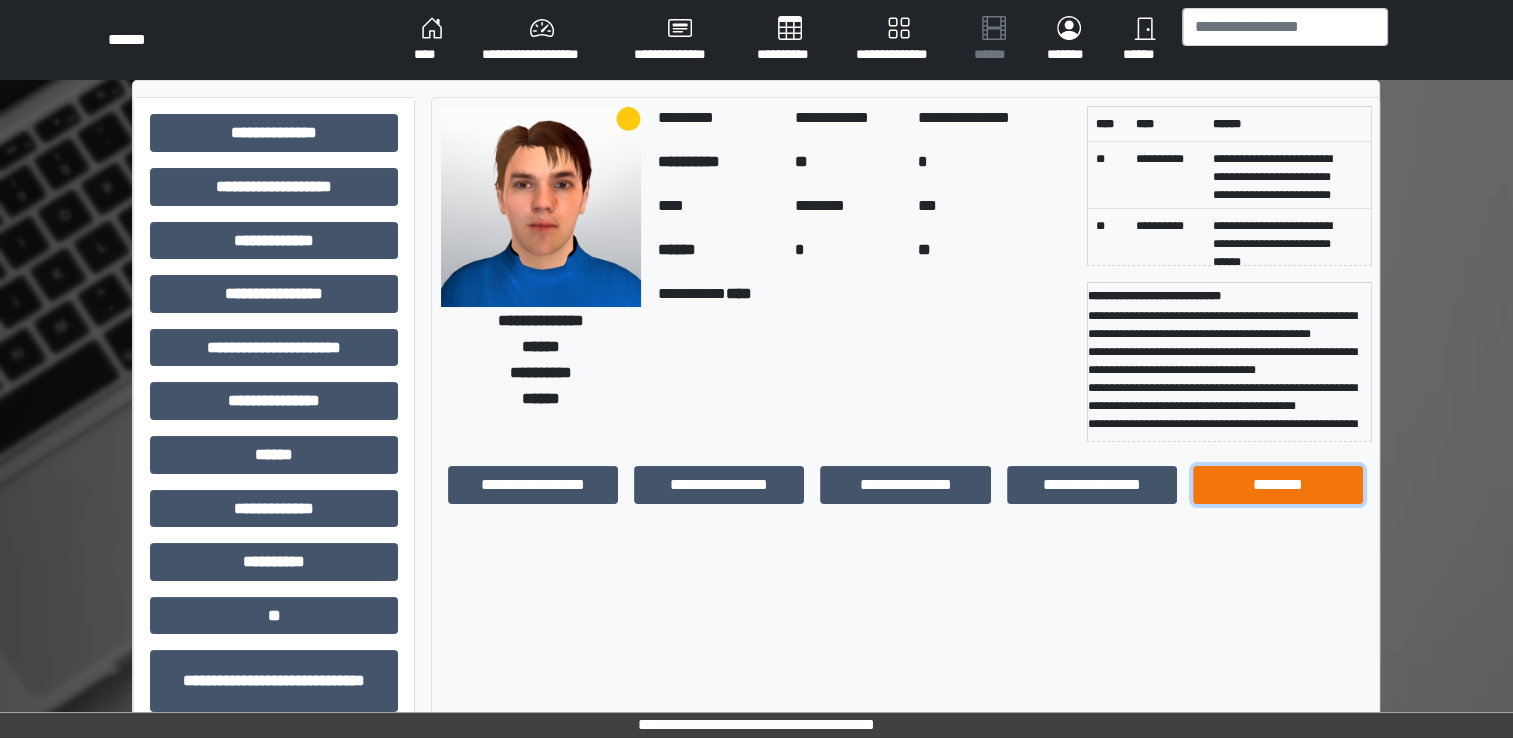 click on "********" at bounding box center (1278, 485) 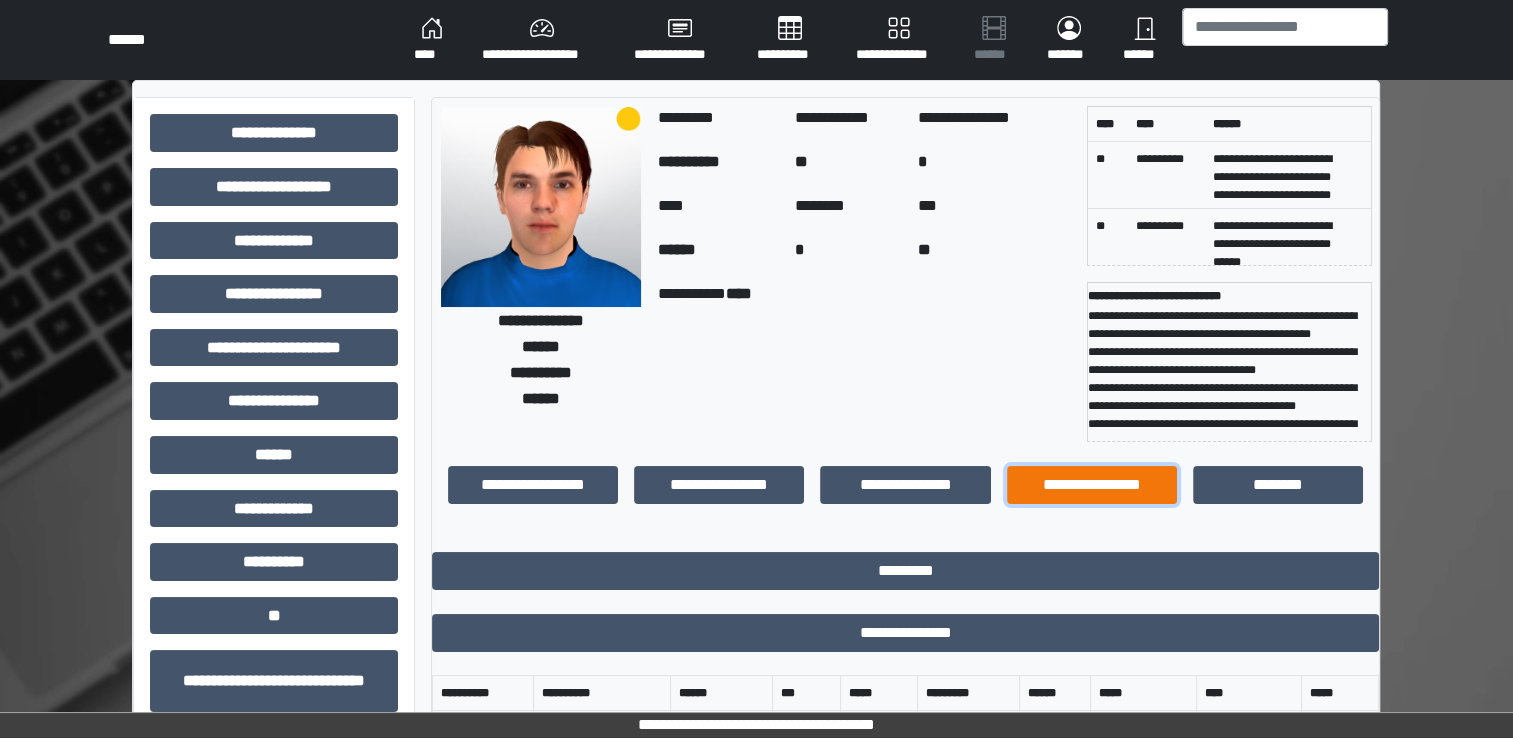 click on "**********" at bounding box center (1092, 485) 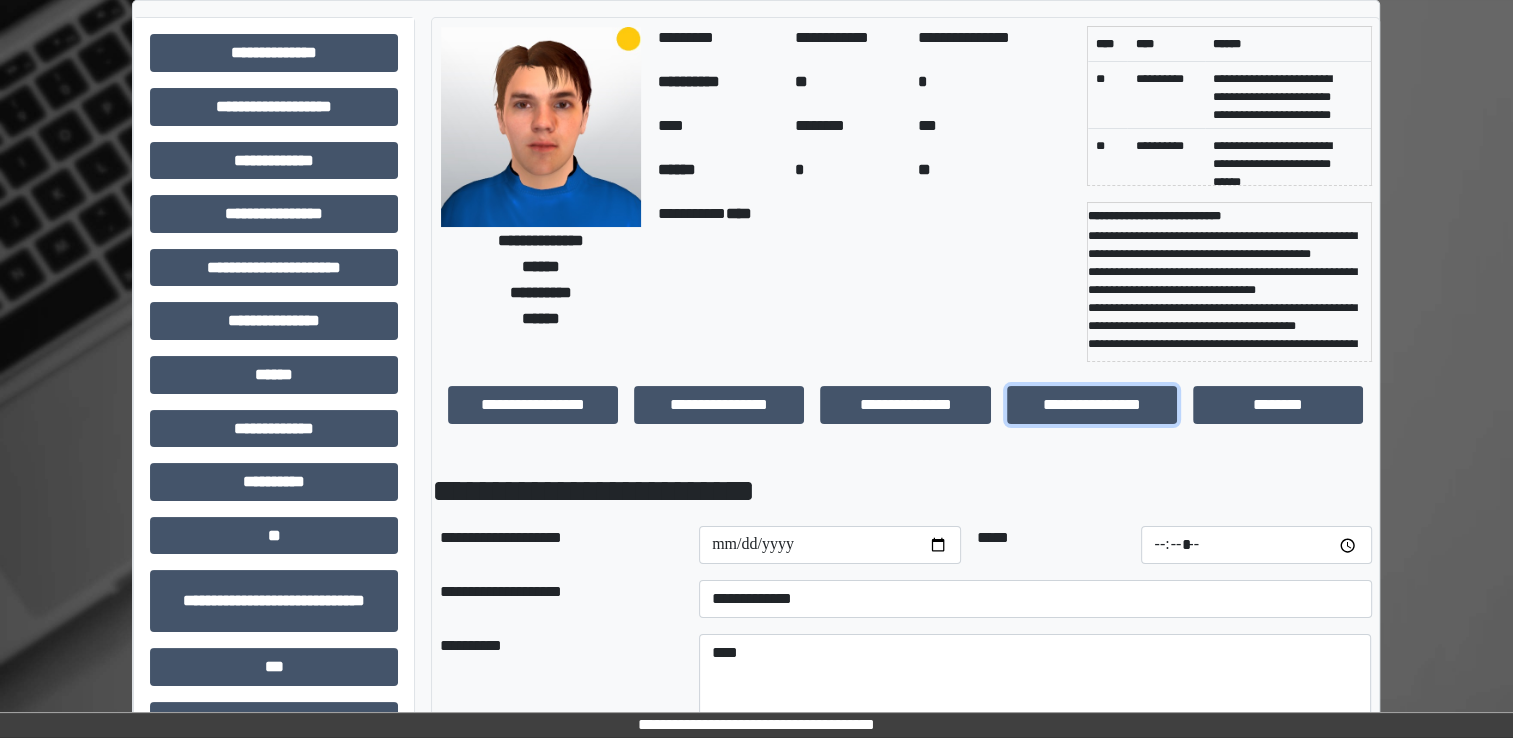 scroll, scrollTop: 200, scrollLeft: 0, axis: vertical 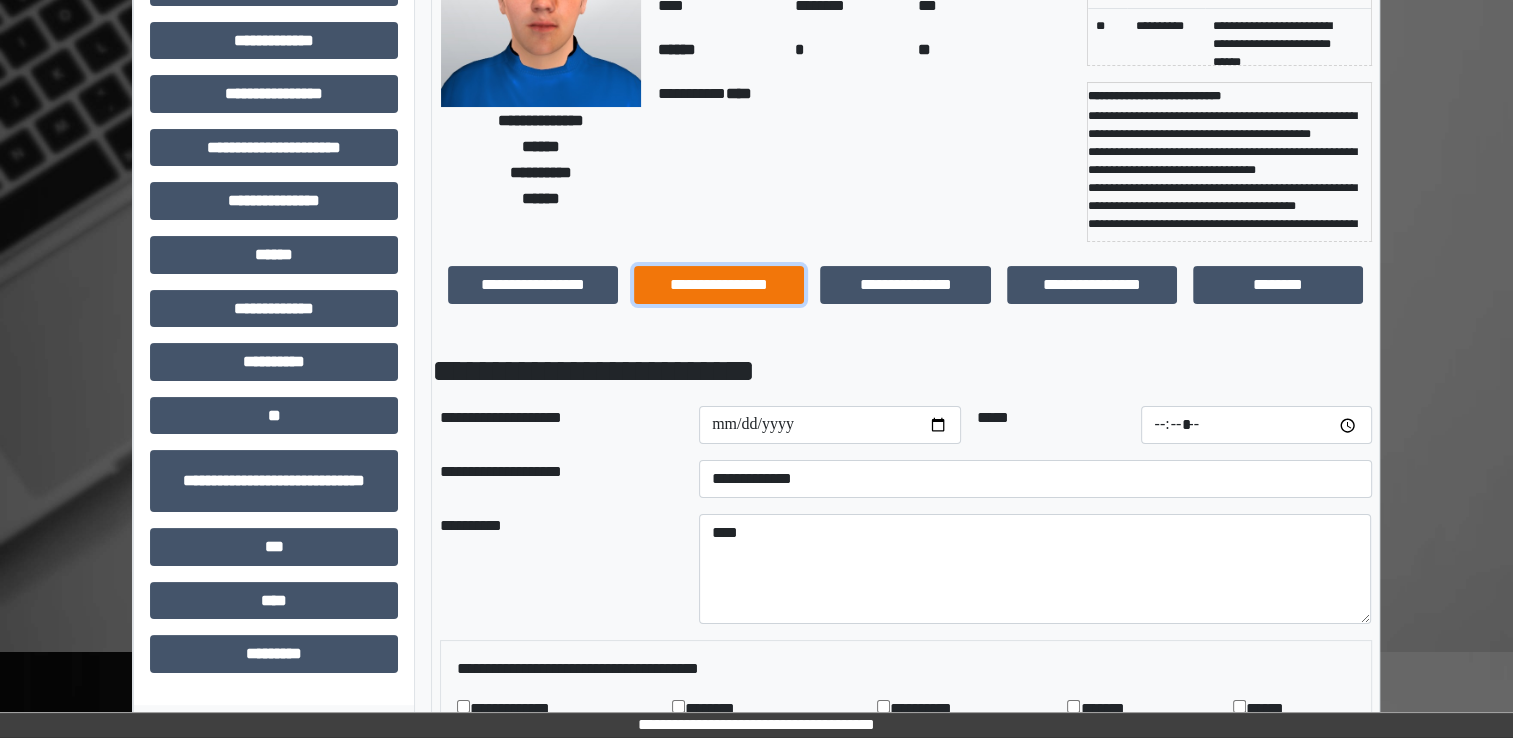 click on "**********" at bounding box center [719, 285] 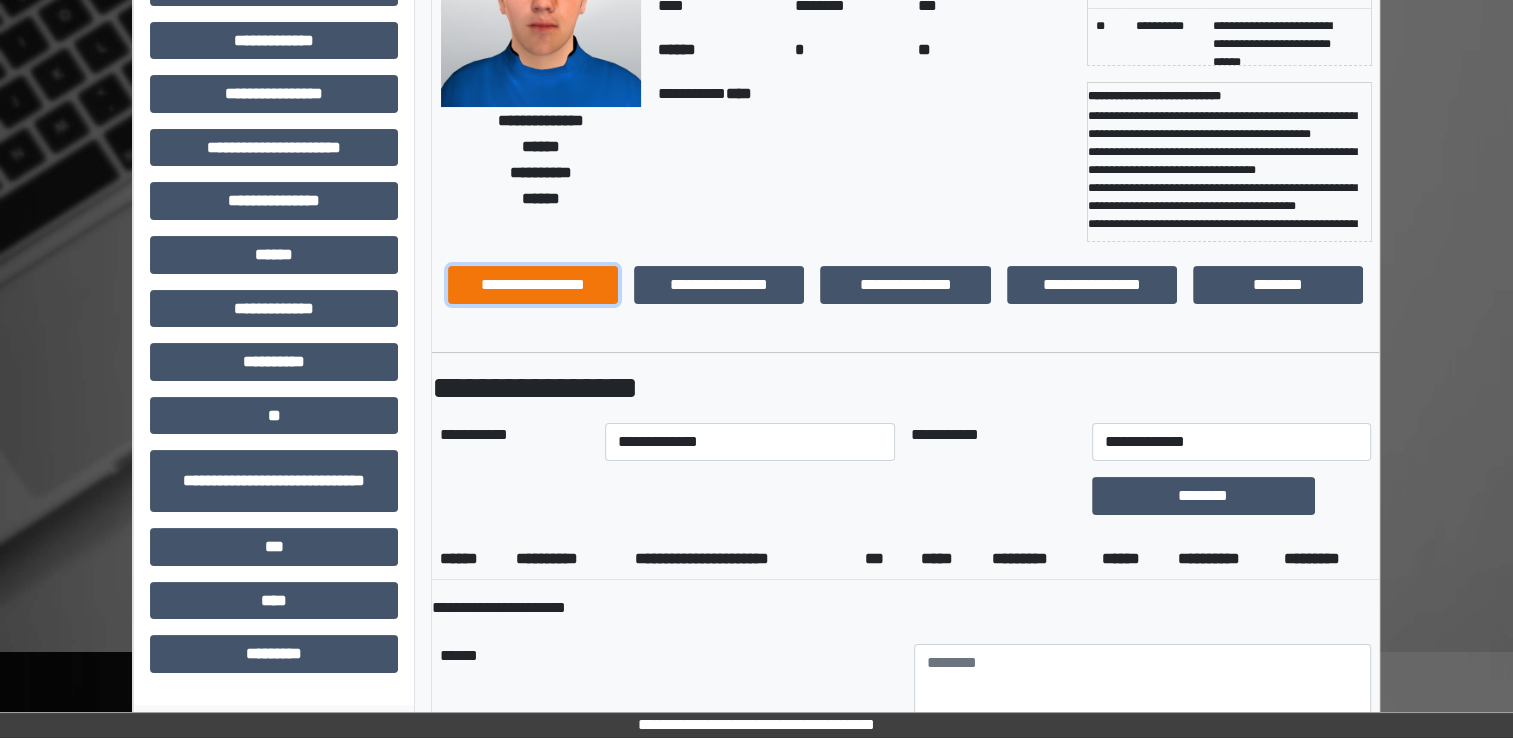 click on "**********" at bounding box center (533, 285) 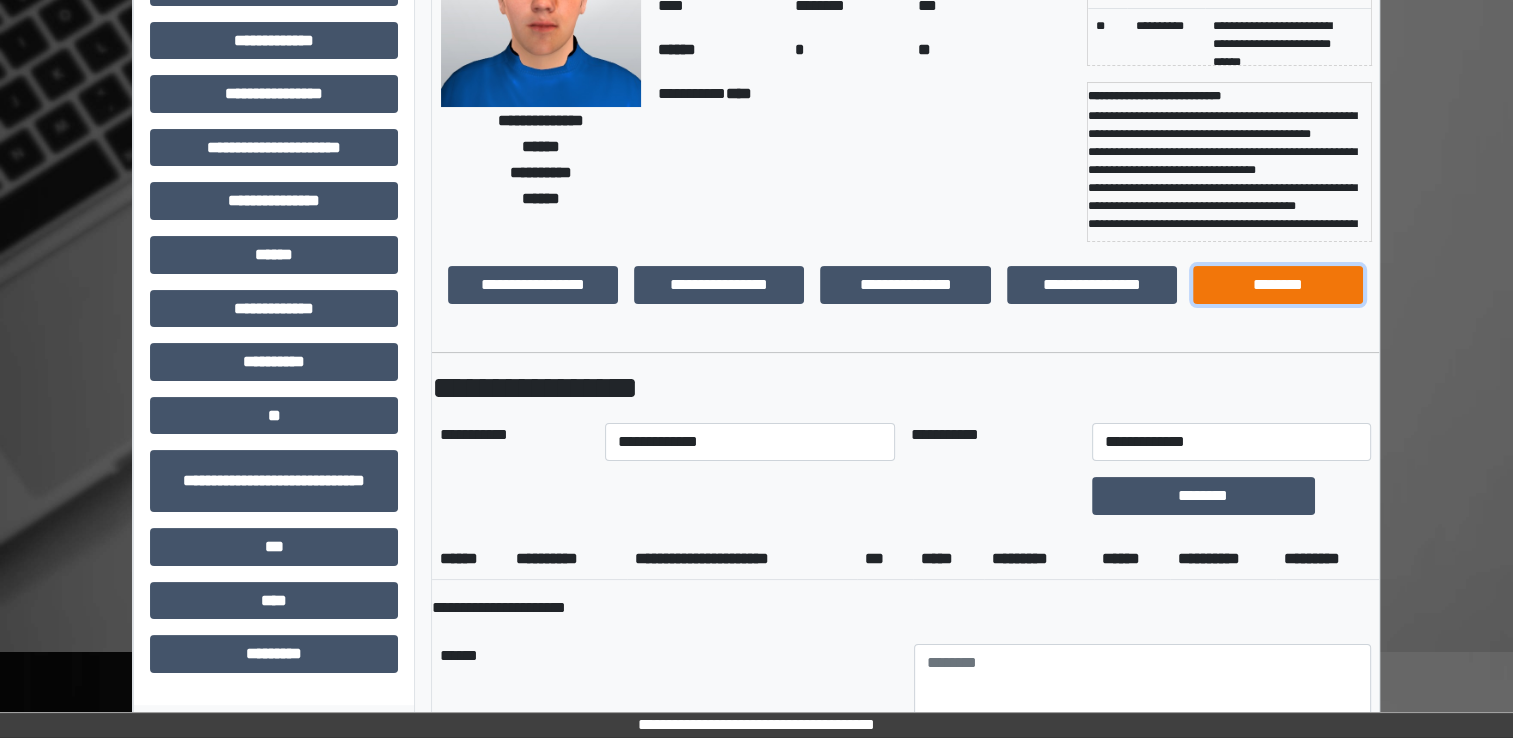 click on "********" at bounding box center (1278, 285) 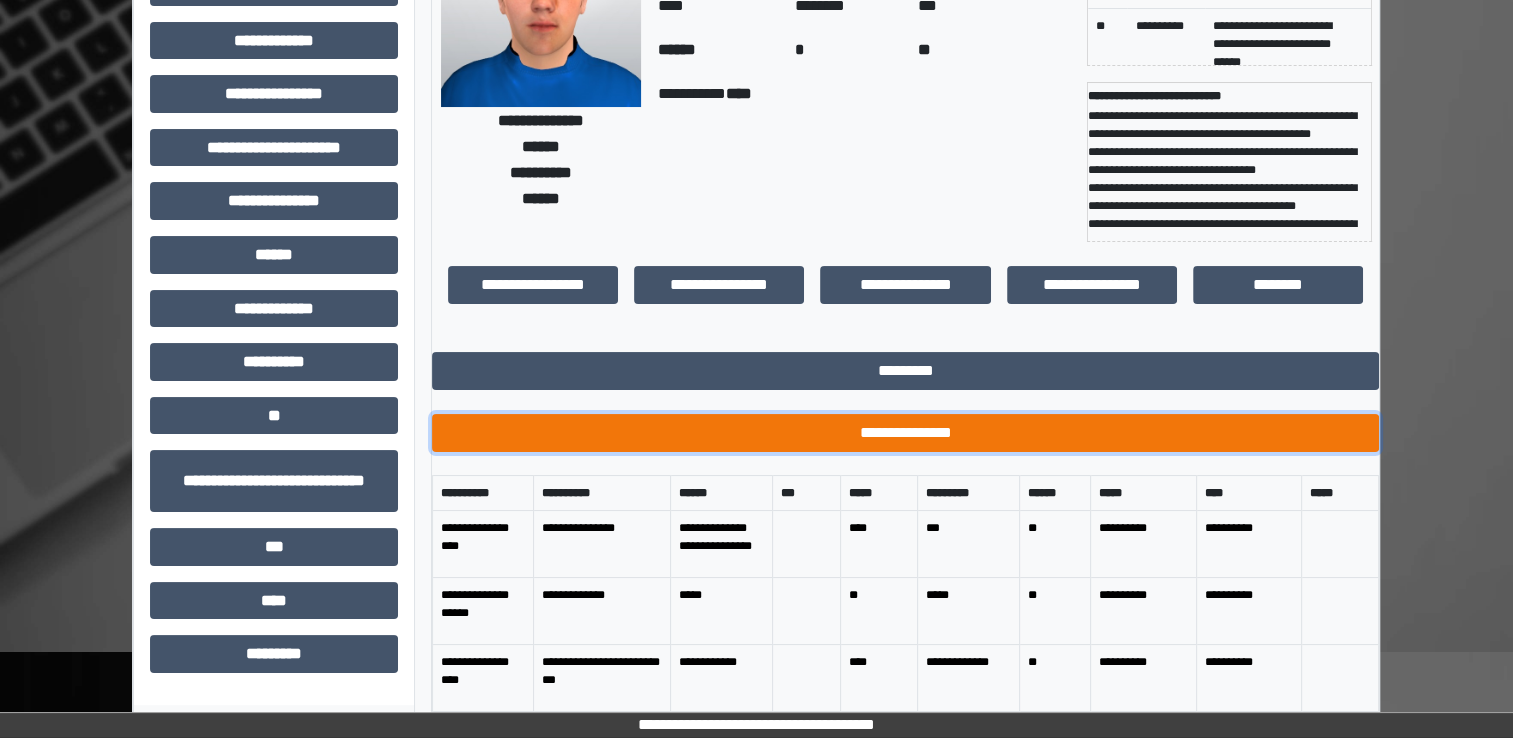click on "**********" at bounding box center (905, 433) 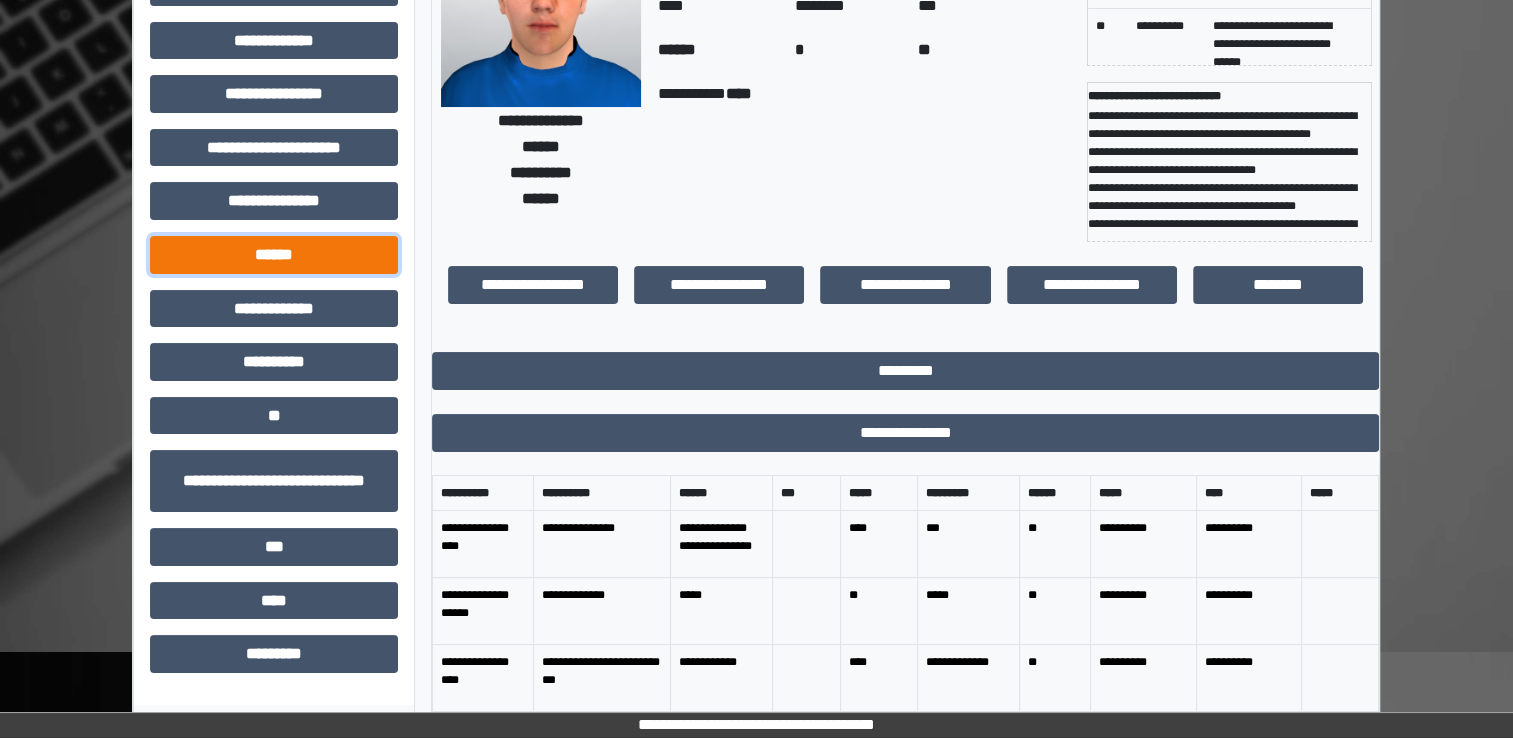 click on "******" at bounding box center [274, 255] 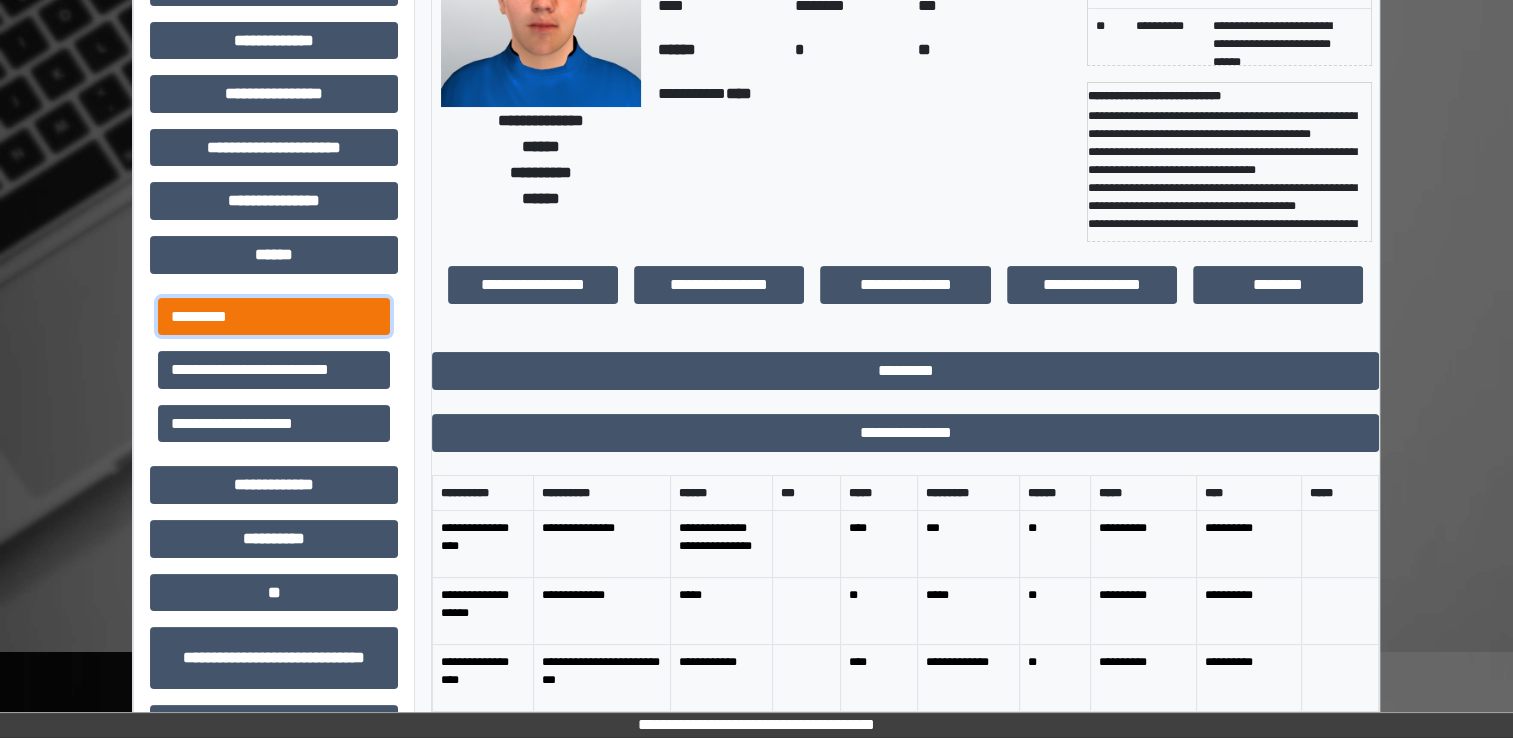 click on "*********" at bounding box center [274, 317] 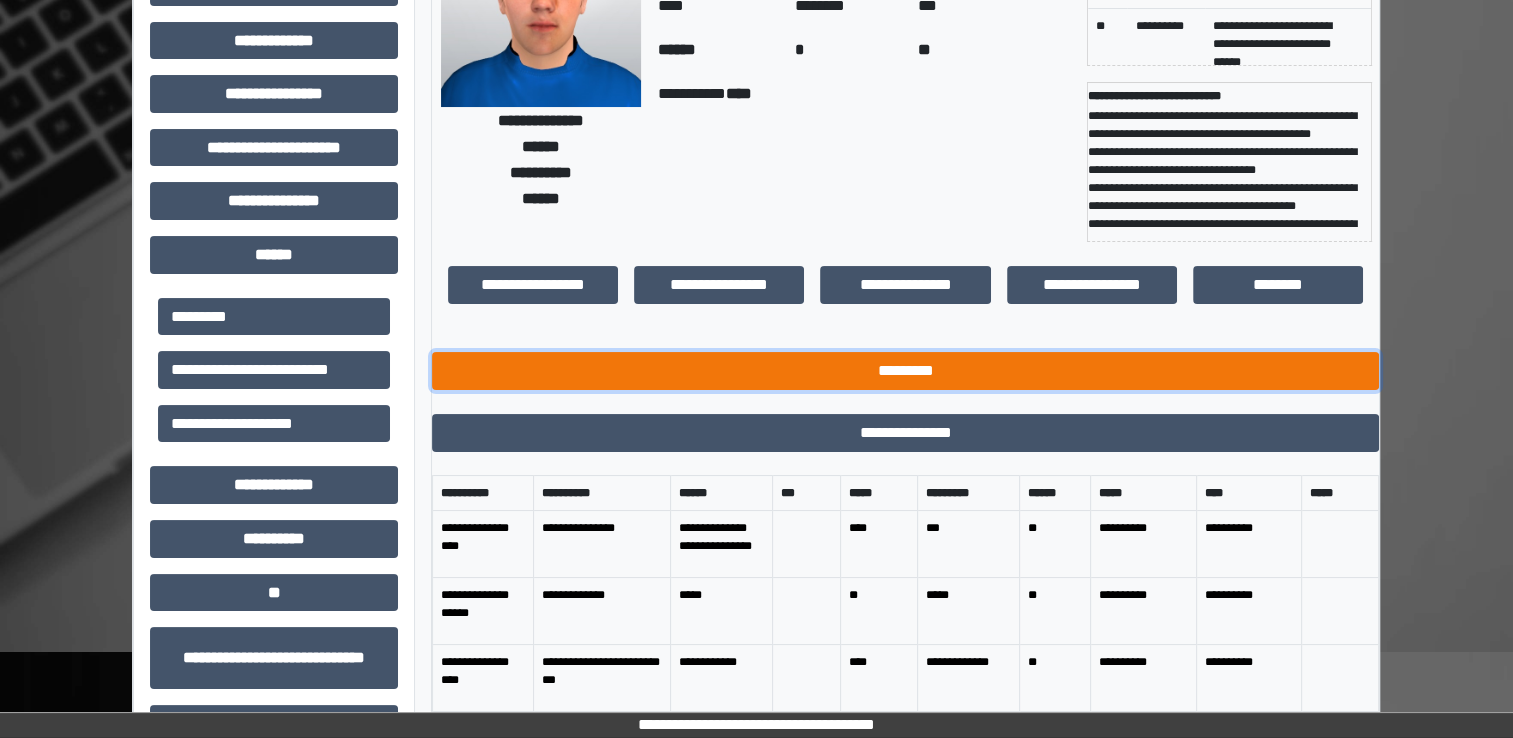 click on "*********" at bounding box center (905, 371) 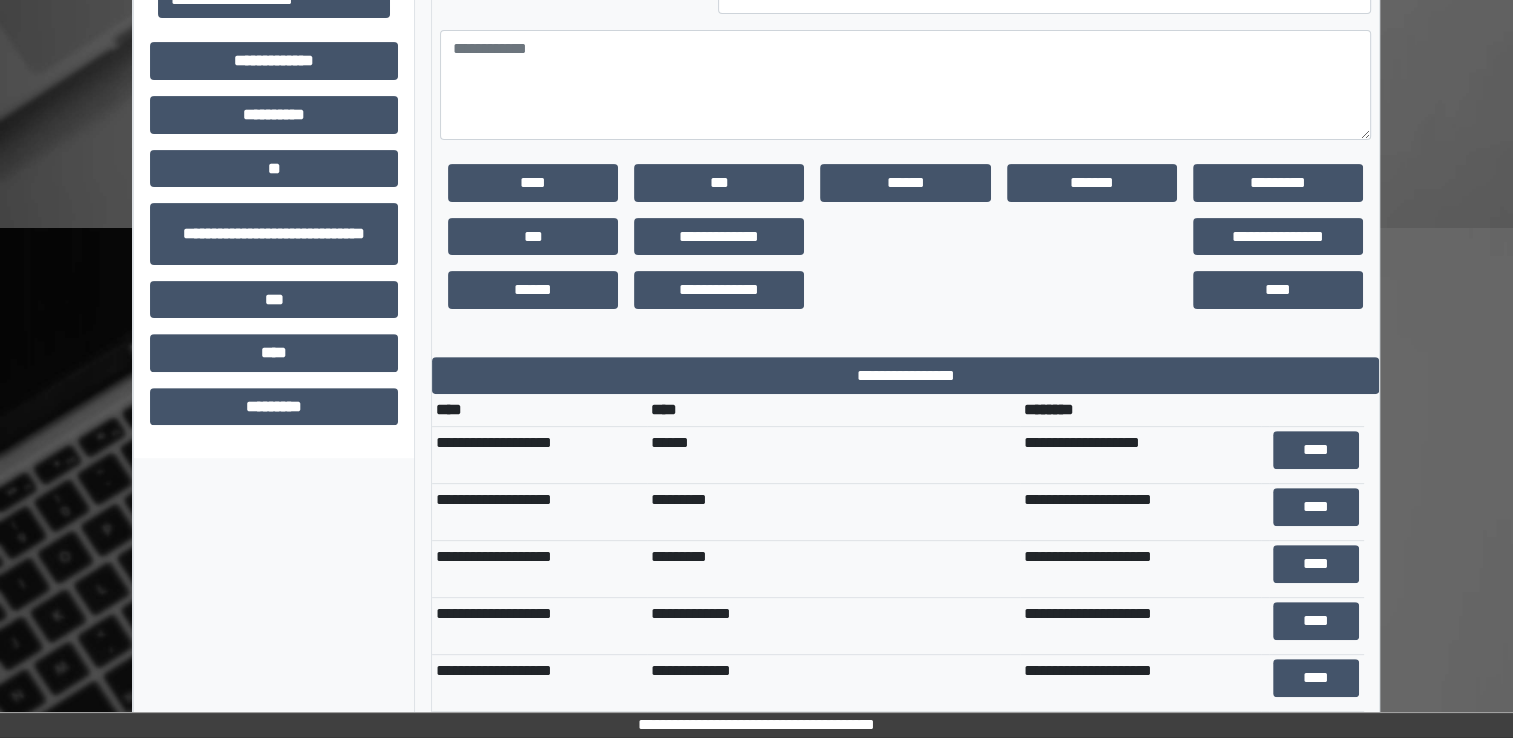 scroll, scrollTop: 700, scrollLeft: 0, axis: vertical 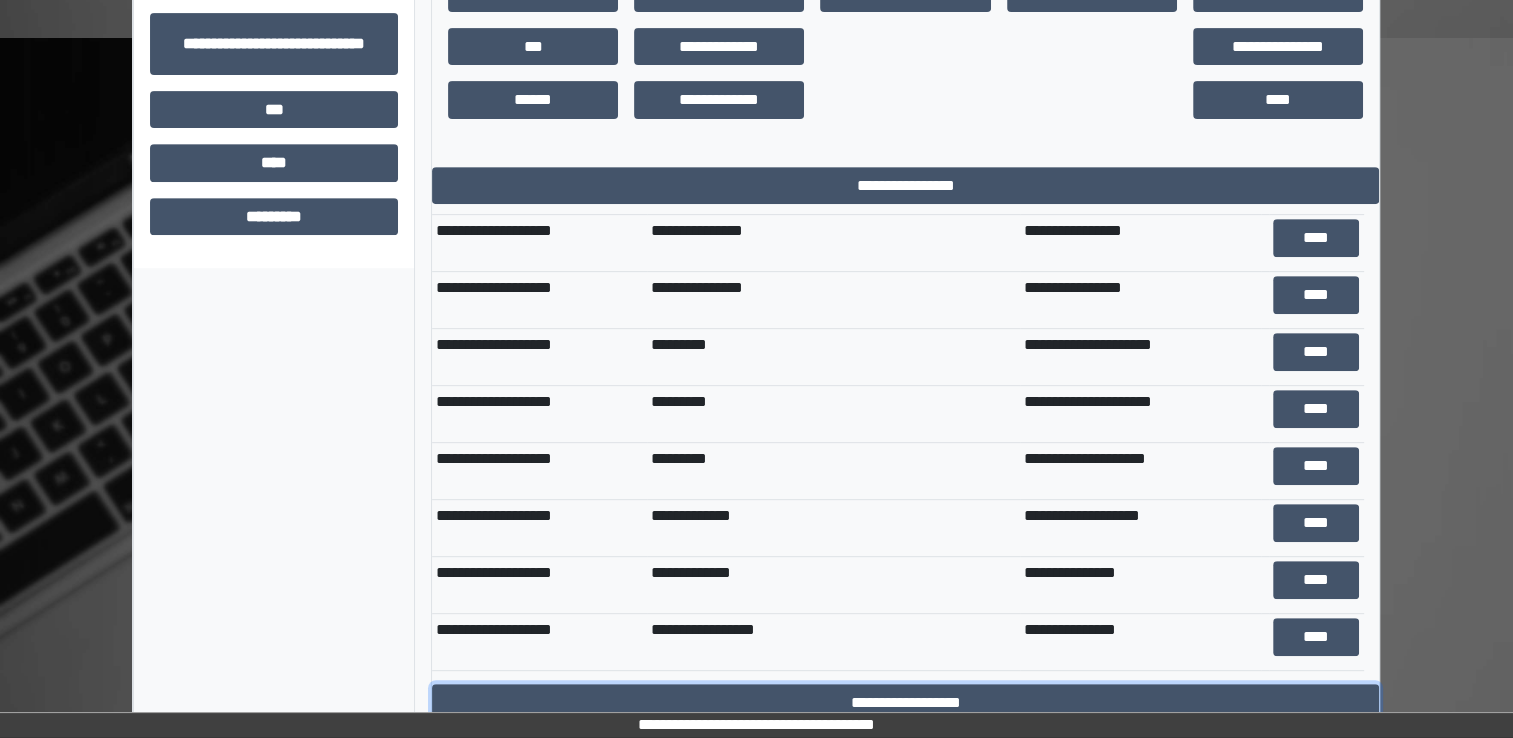 click on "**********" at bounding box center [905, 703] 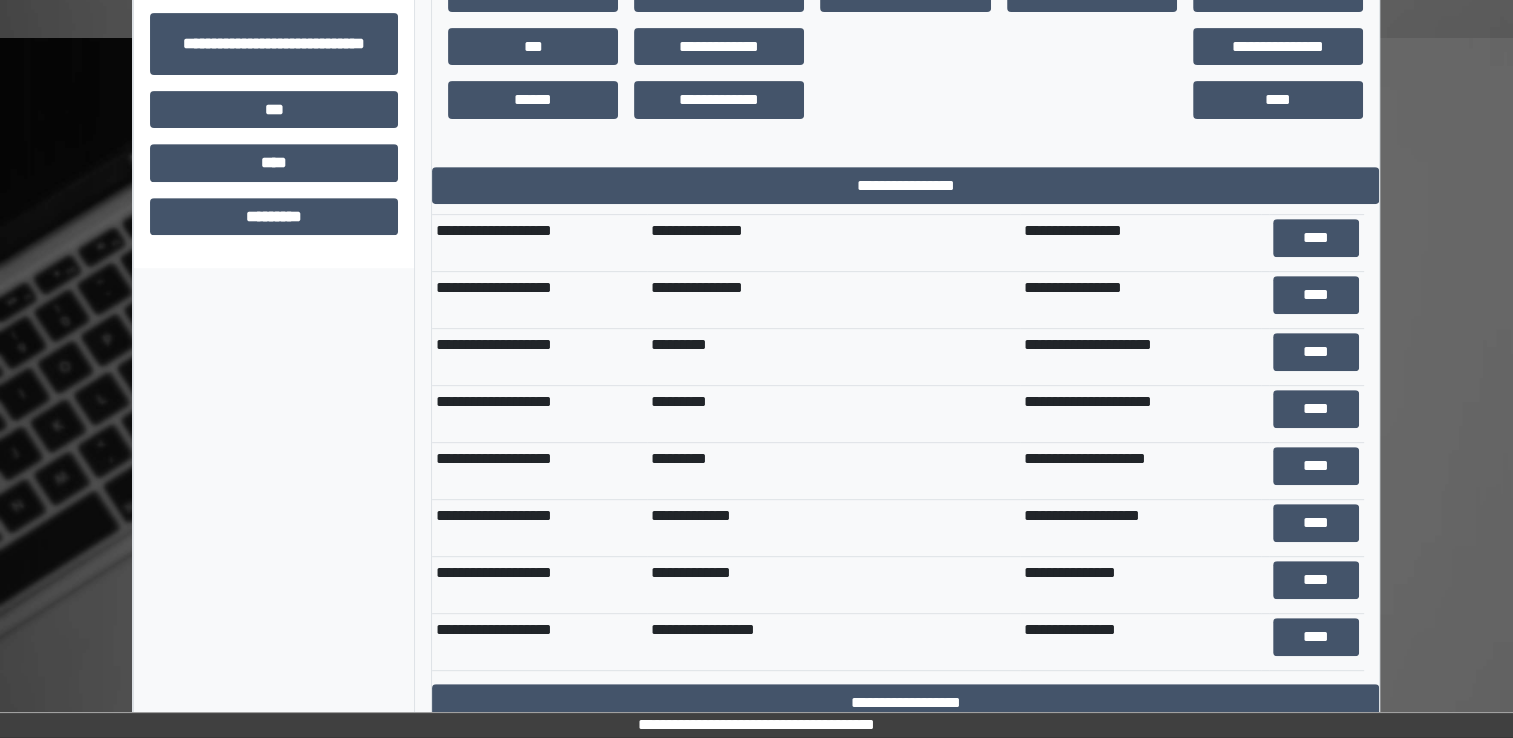 scroll, scrollTop: 360, scrollLeft: 0, axis: vertical 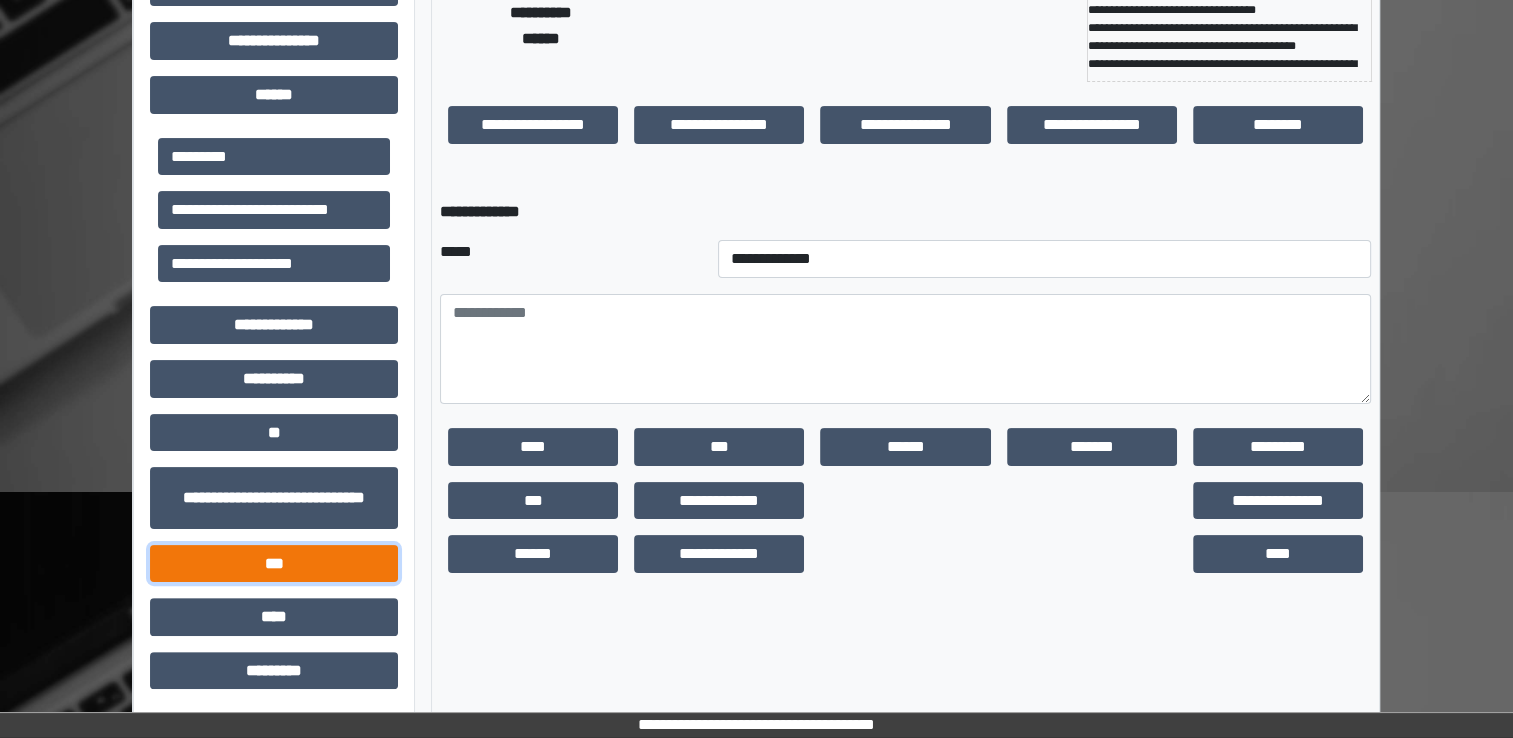 click on "***" at bounding box center (274, 564) 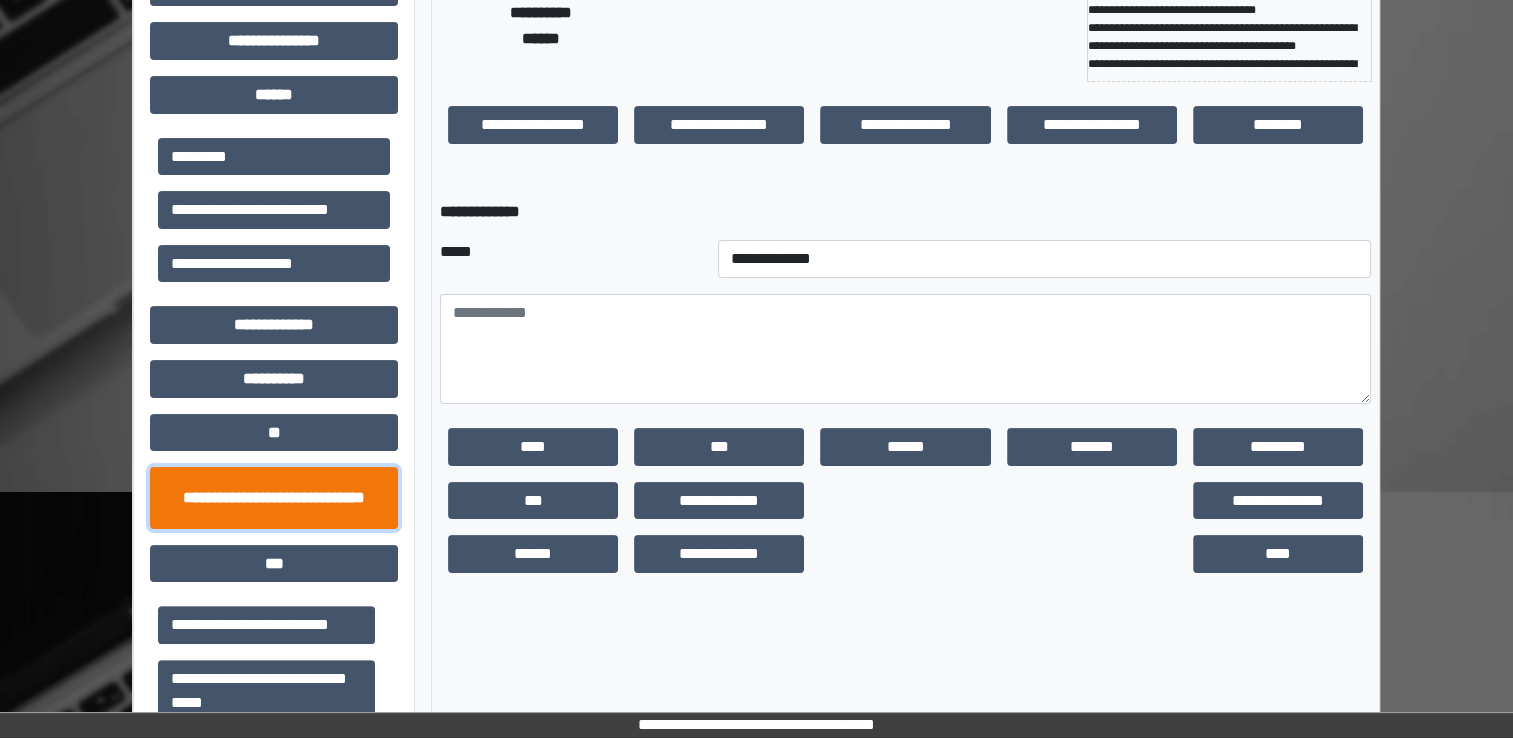 click on "**********" at bounding box center [274, 498] 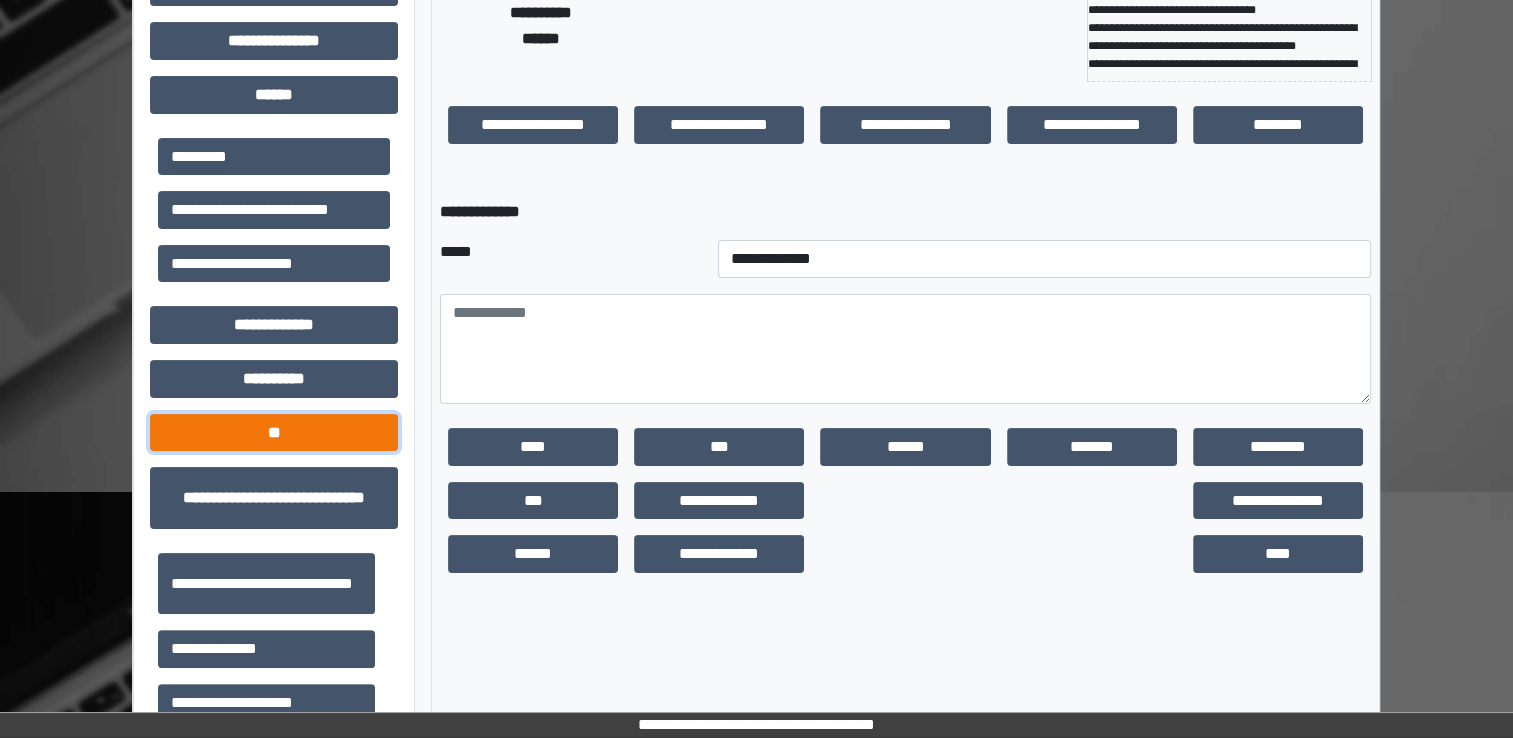 click on "**" at bounding box center (274, 433) 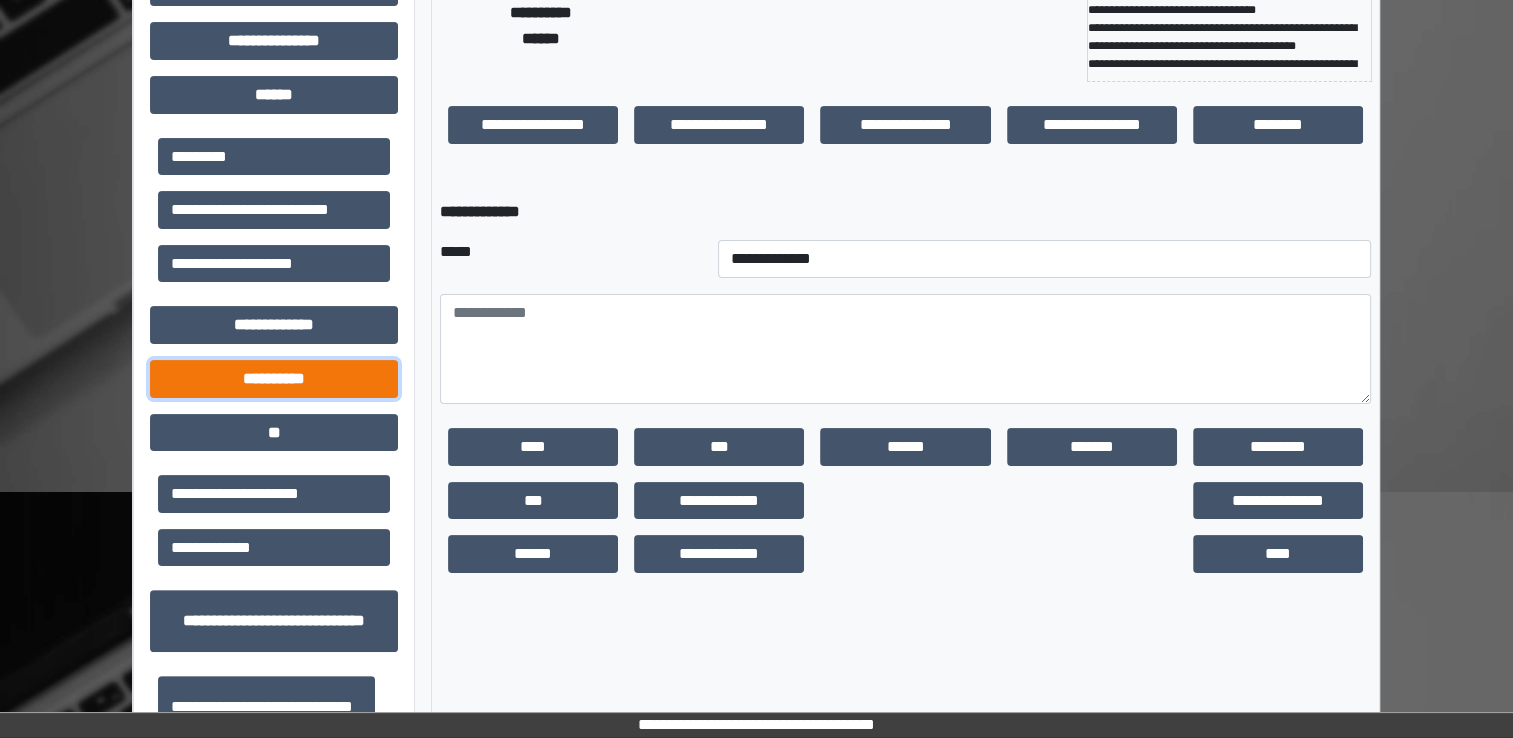 click on "**********" at bounding box center [274, 379] 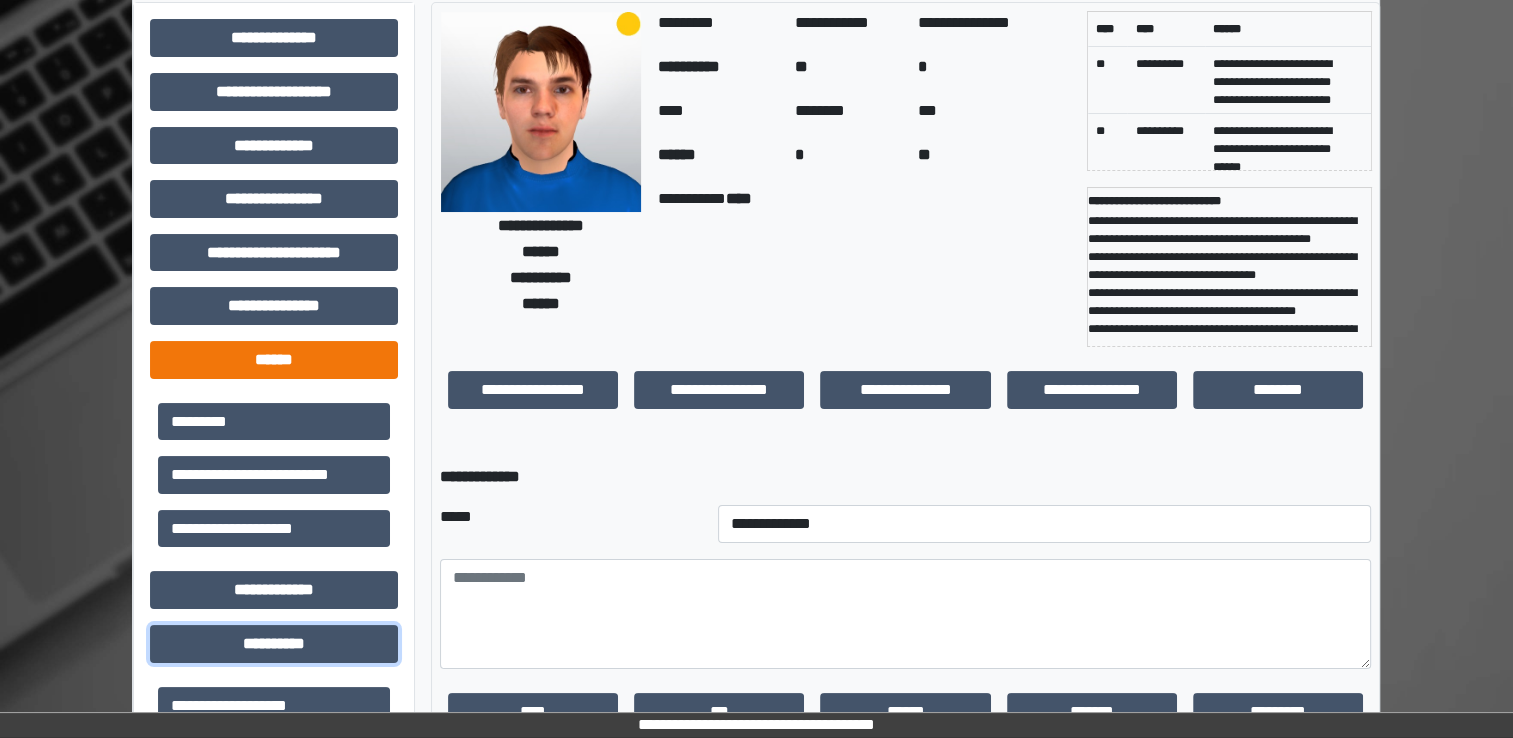 scroll, scrollTop: 60, scrollLeft: 0, axis: vertical 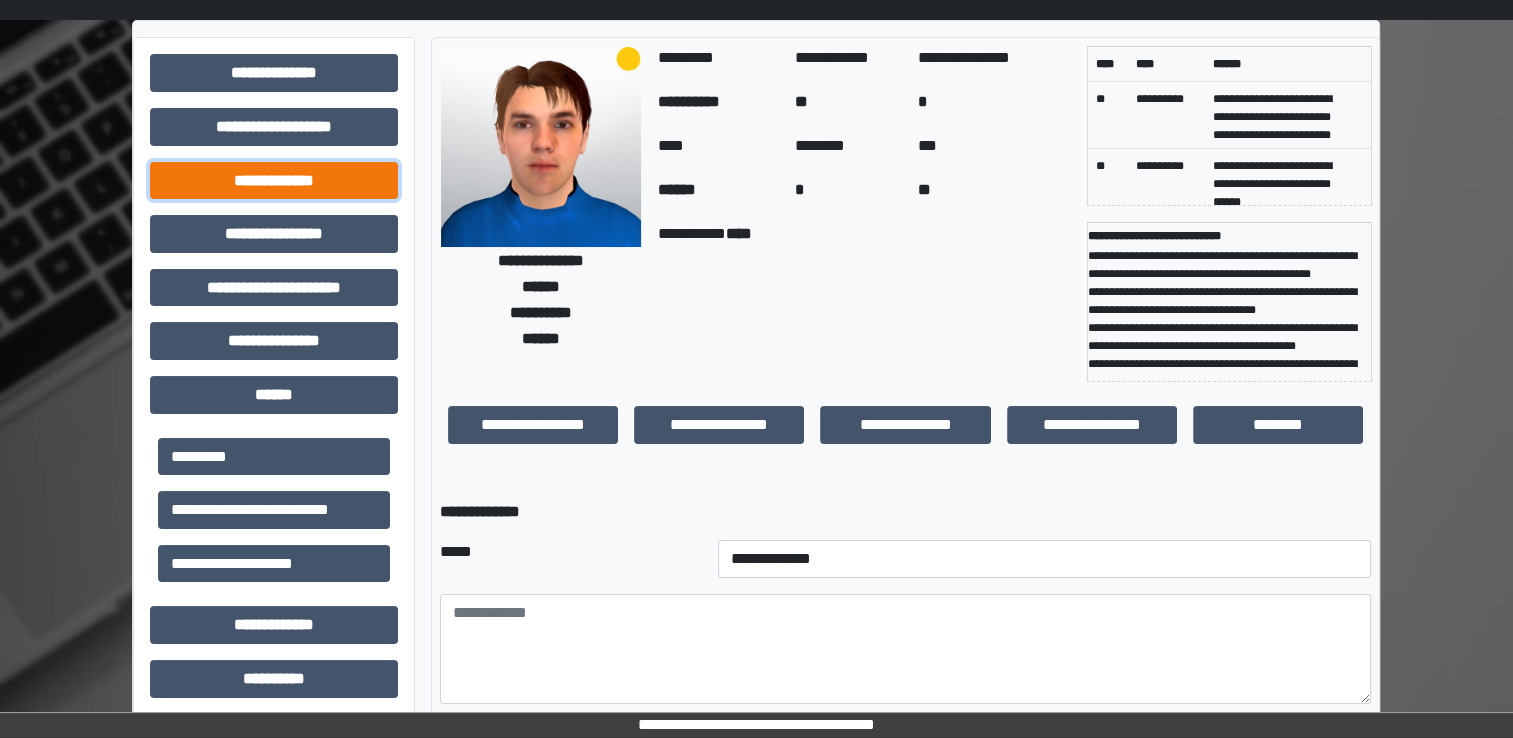 click on "**********" at bounding box center (274, 181) 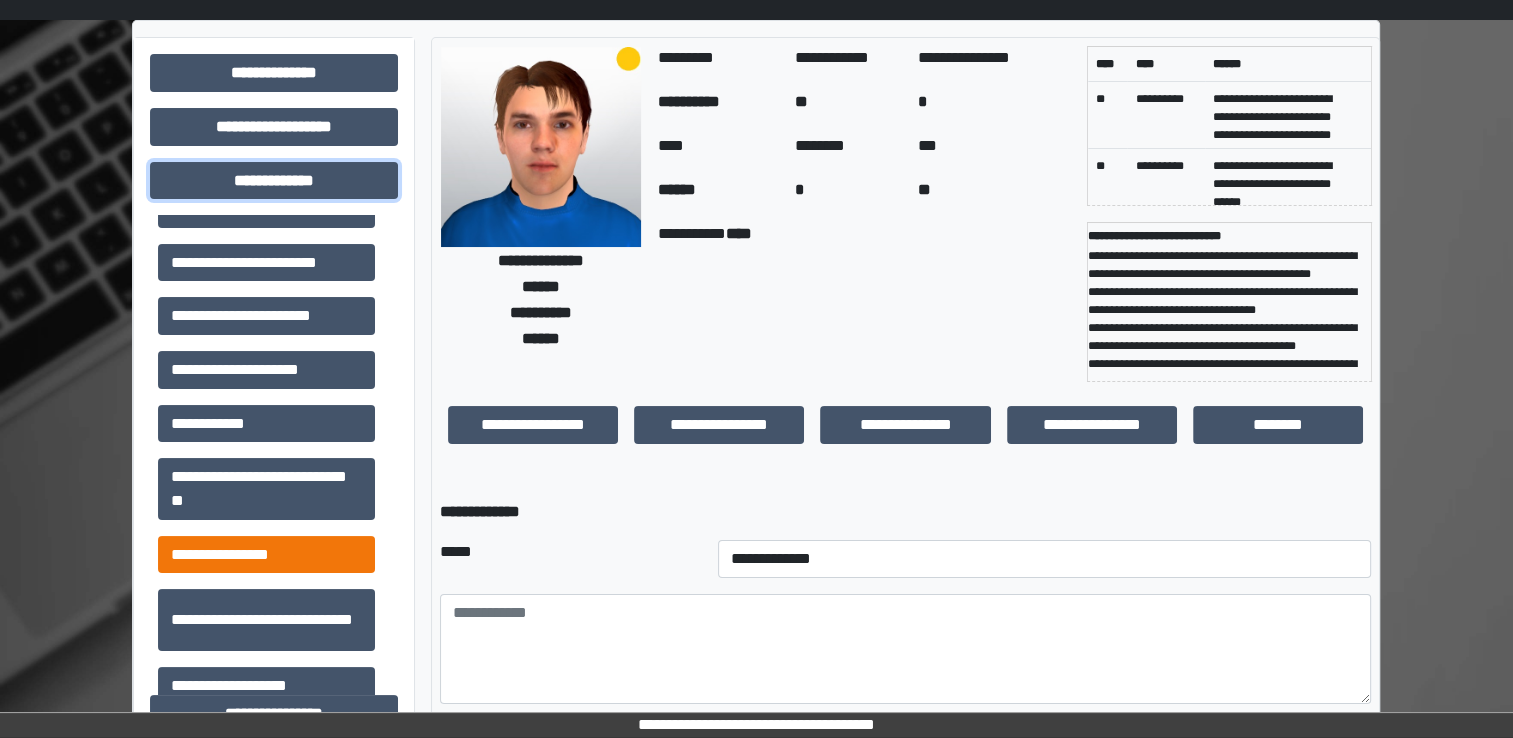 scroll, scrollTop: 1500, scrollLeft: 0, axis: vertical 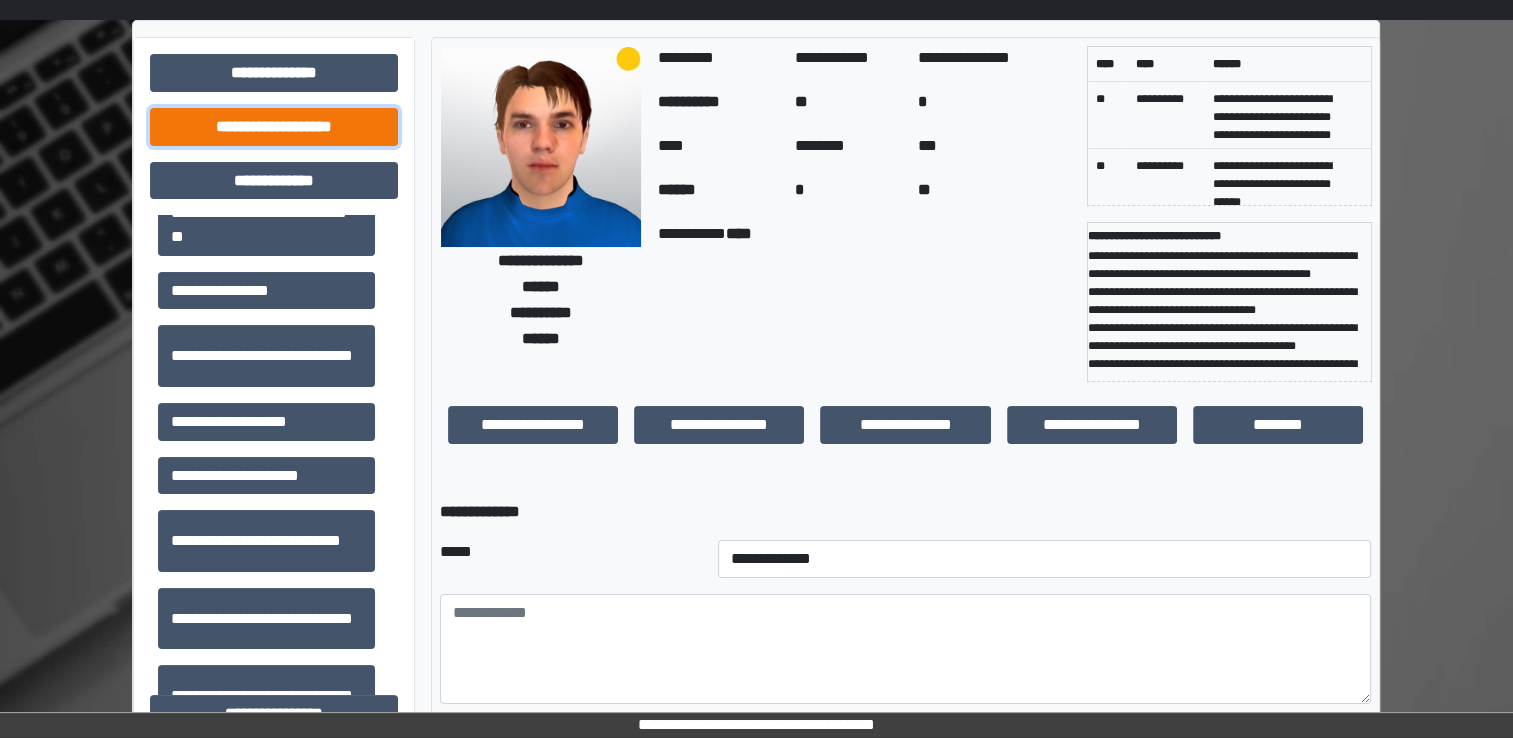 click on "**********" at bounding box center (274, 127) 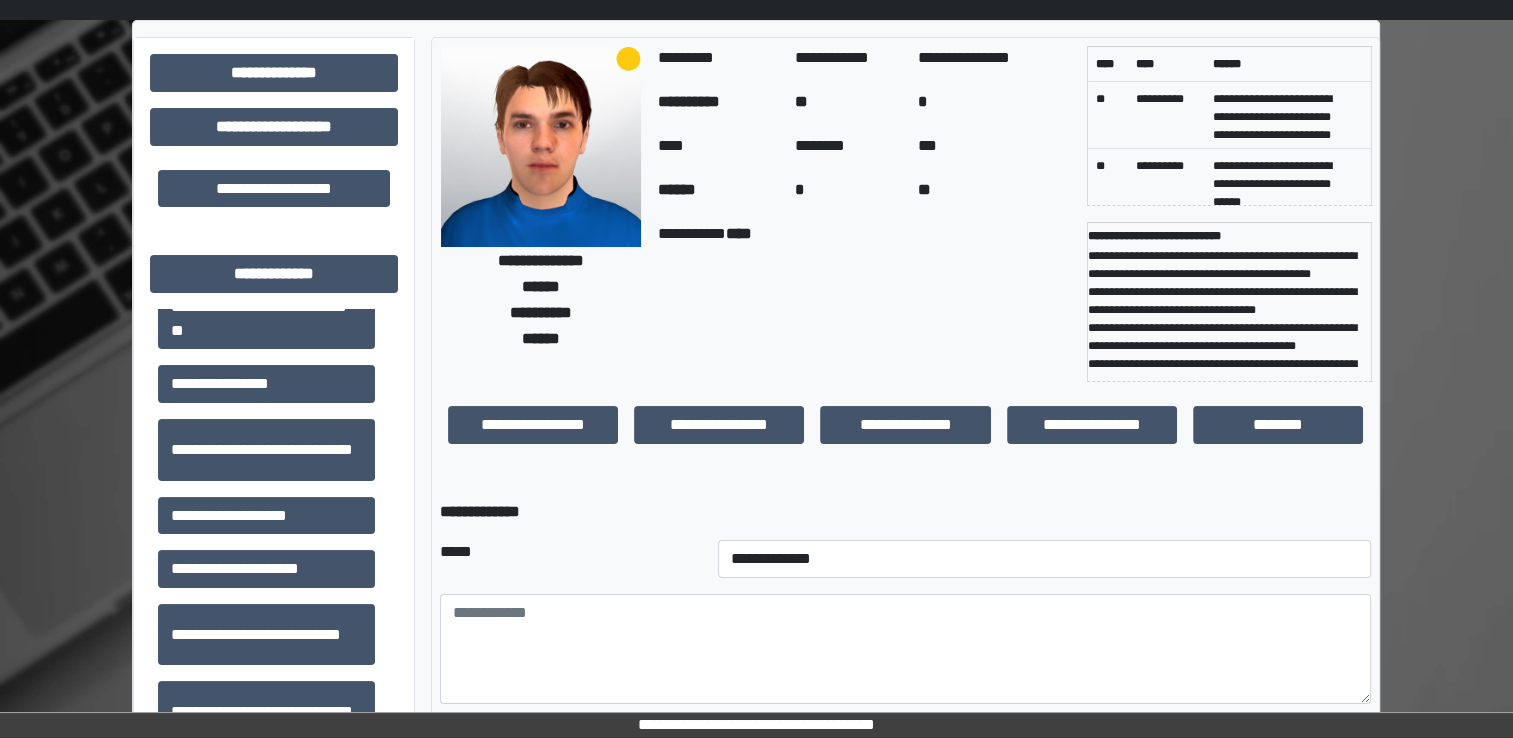 click on "**********" at bounding box center (864, 302) 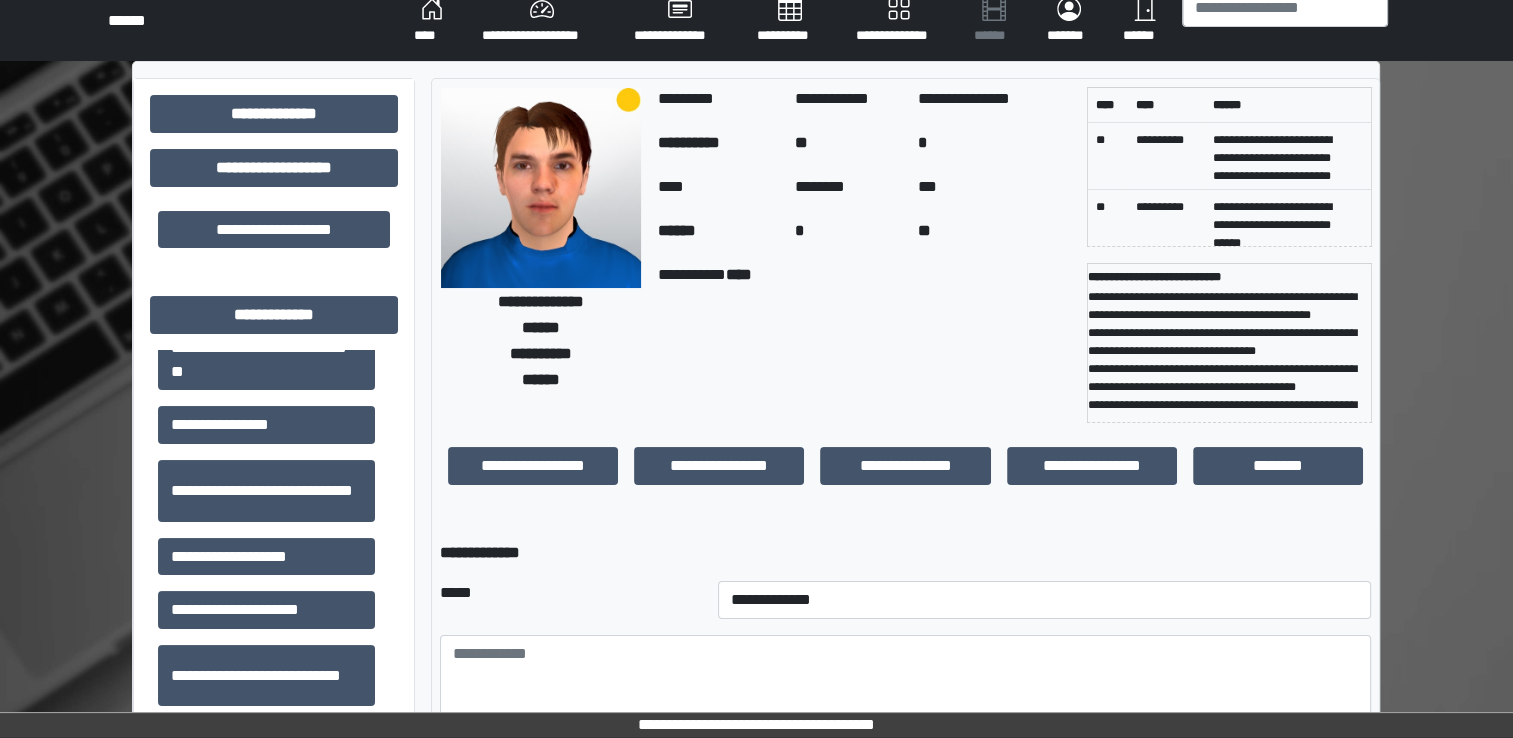 scroll, scrollTop: 0, scrollLeft: 0, axis: both 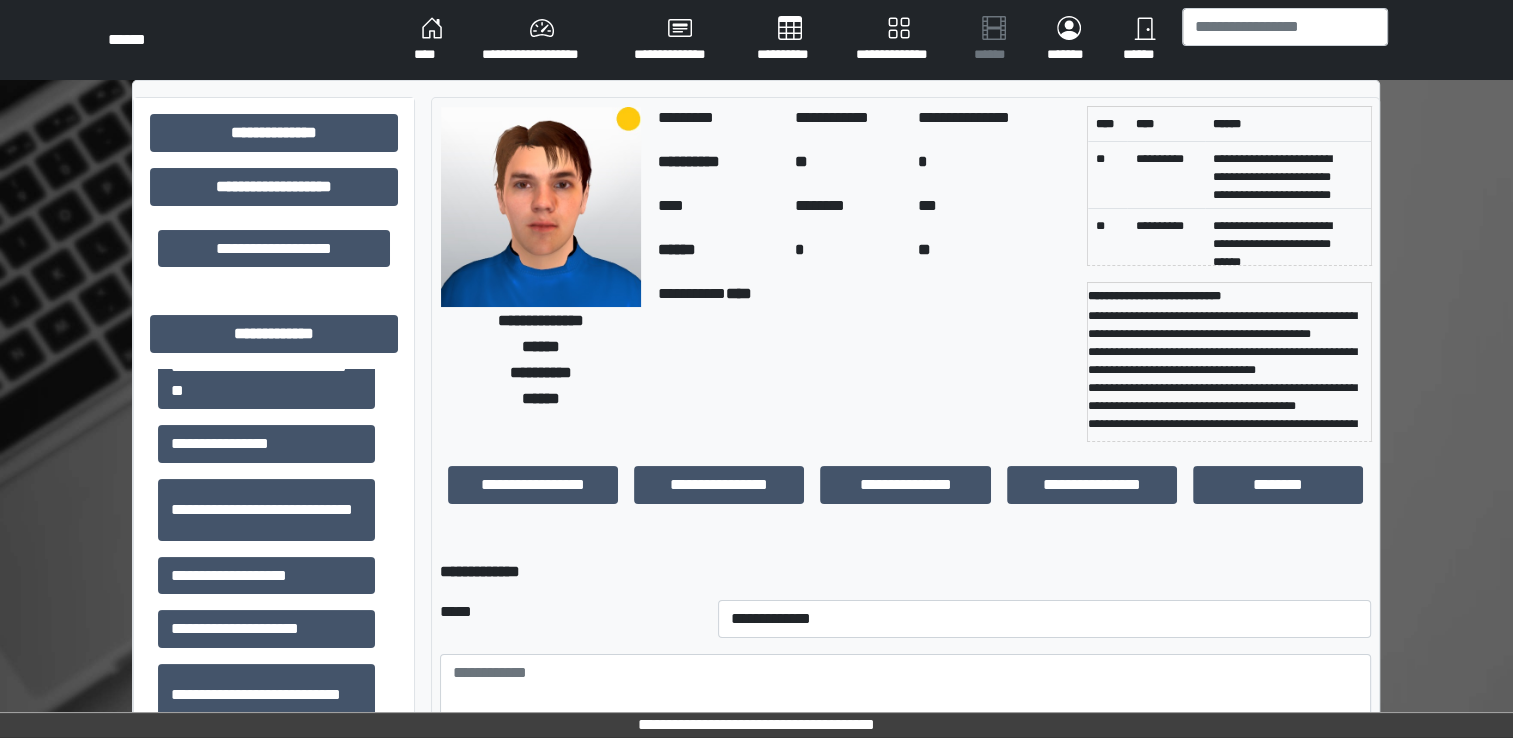 click on "**********" at bounding box center [542, 40] 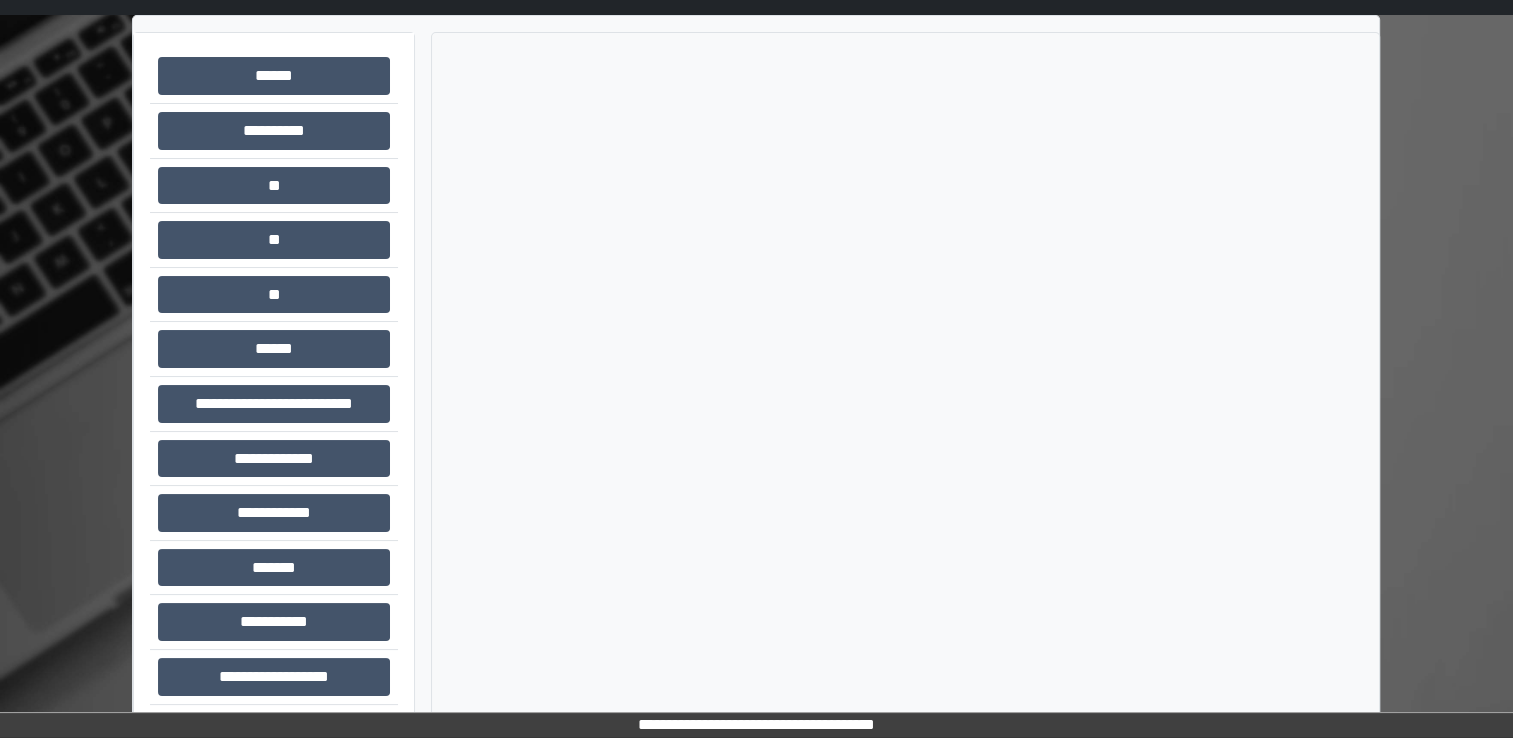 scroll, scrollTop: 100, scrollLeft: 0, axis: vertical 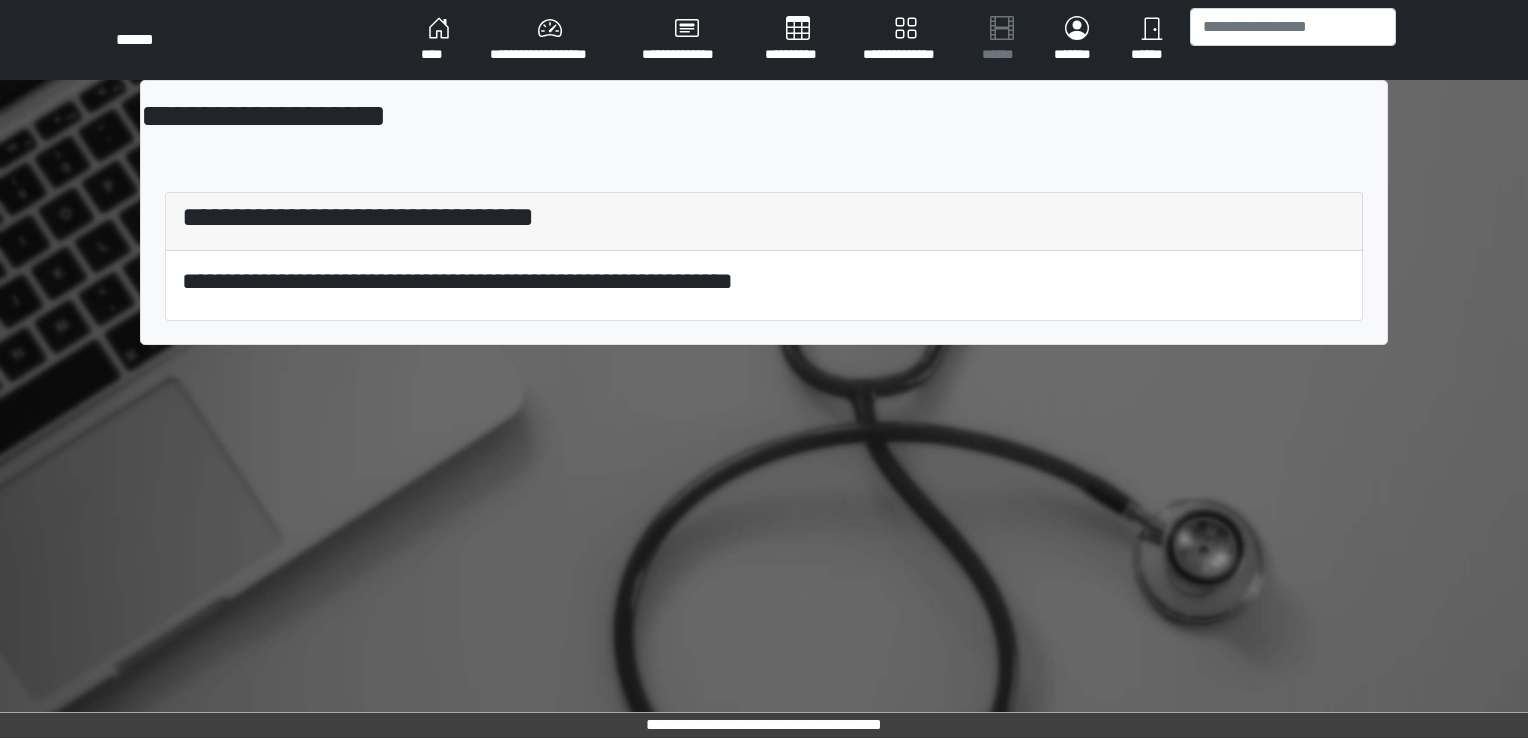 click on "**********" at bounding box center (550, 40) 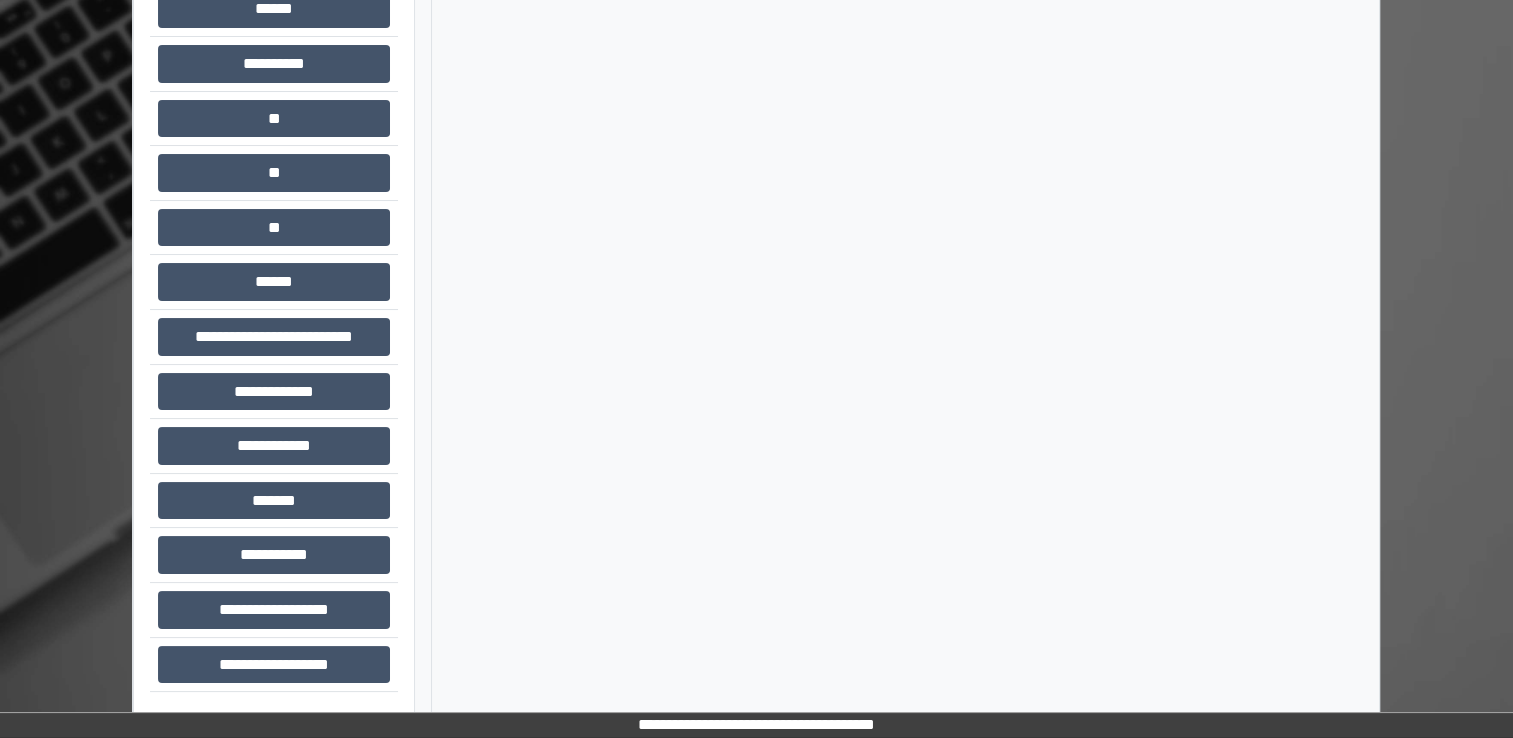 scroll, scrollTop: 132, scrollLeft: 0, axis: vertical 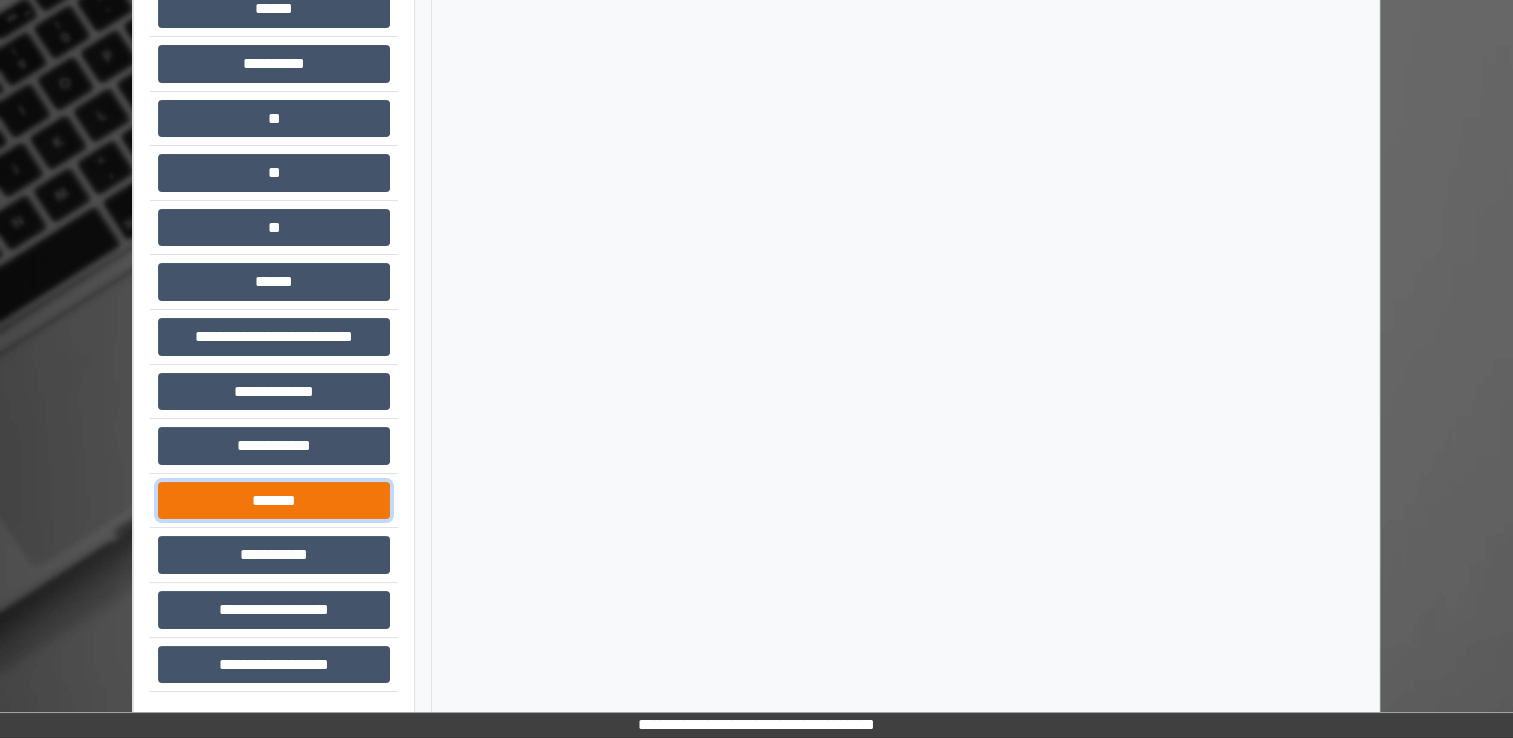 click on "*******" at bounding box center [274, 501] 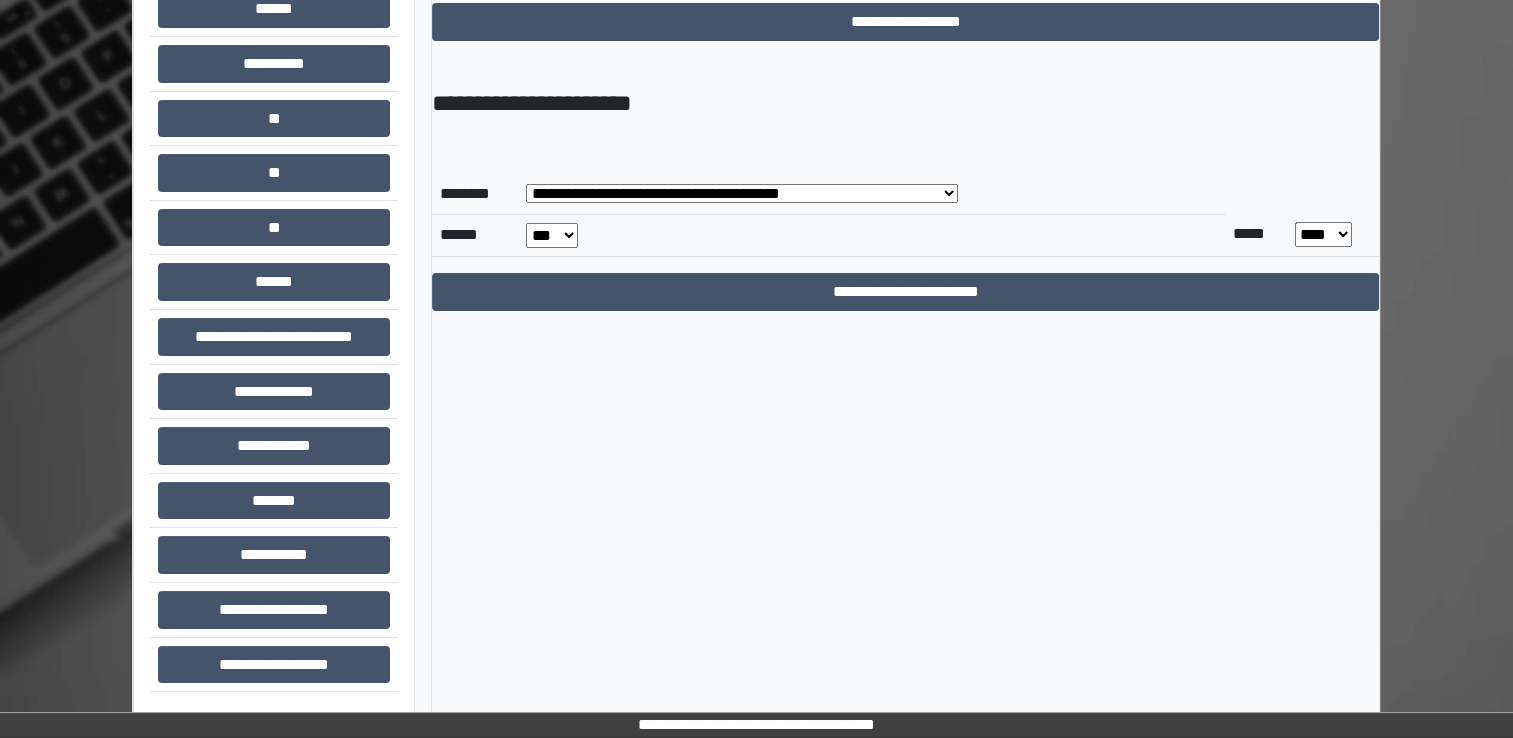 click on "**********" at bounding box center (742, 193) 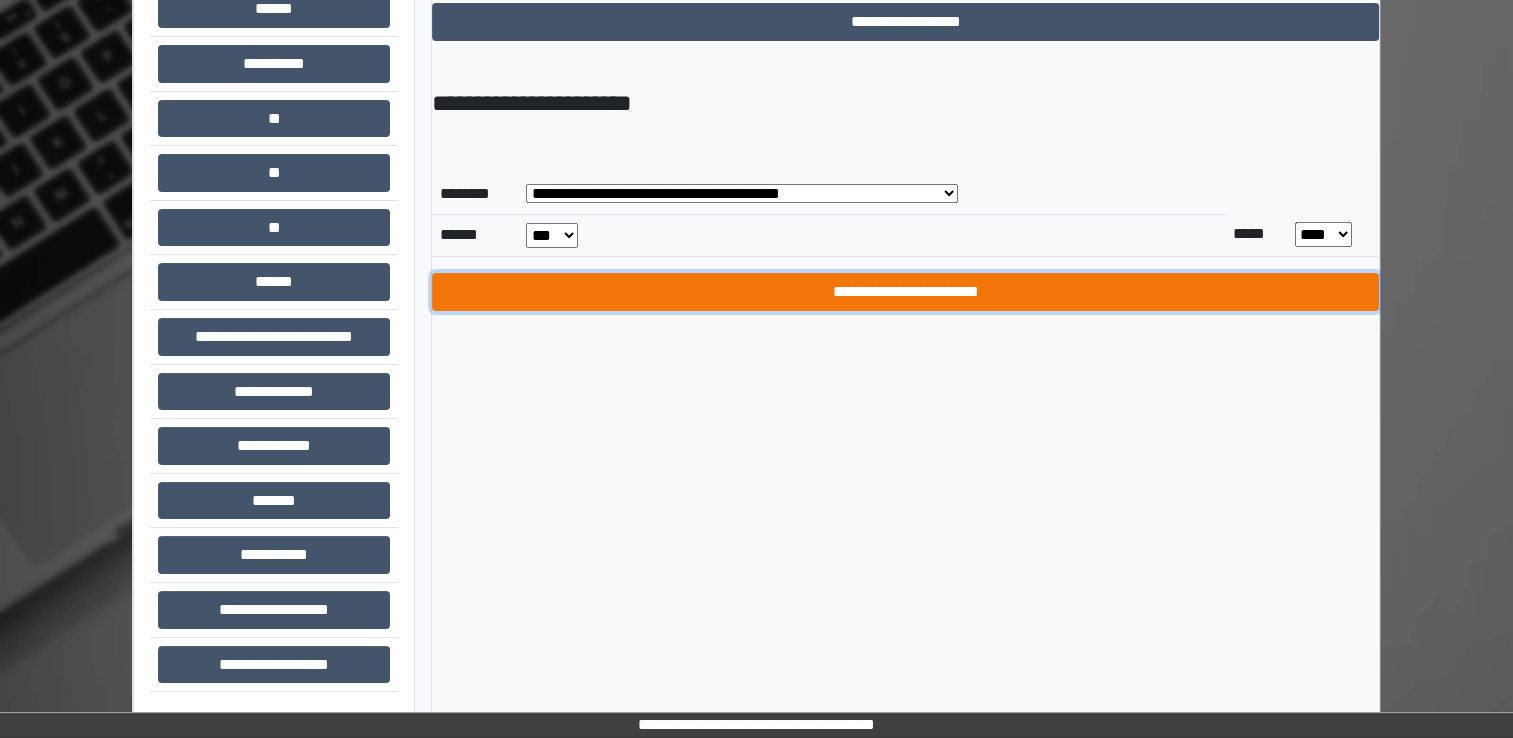 click on "**********" at bounding box center (905, 292) 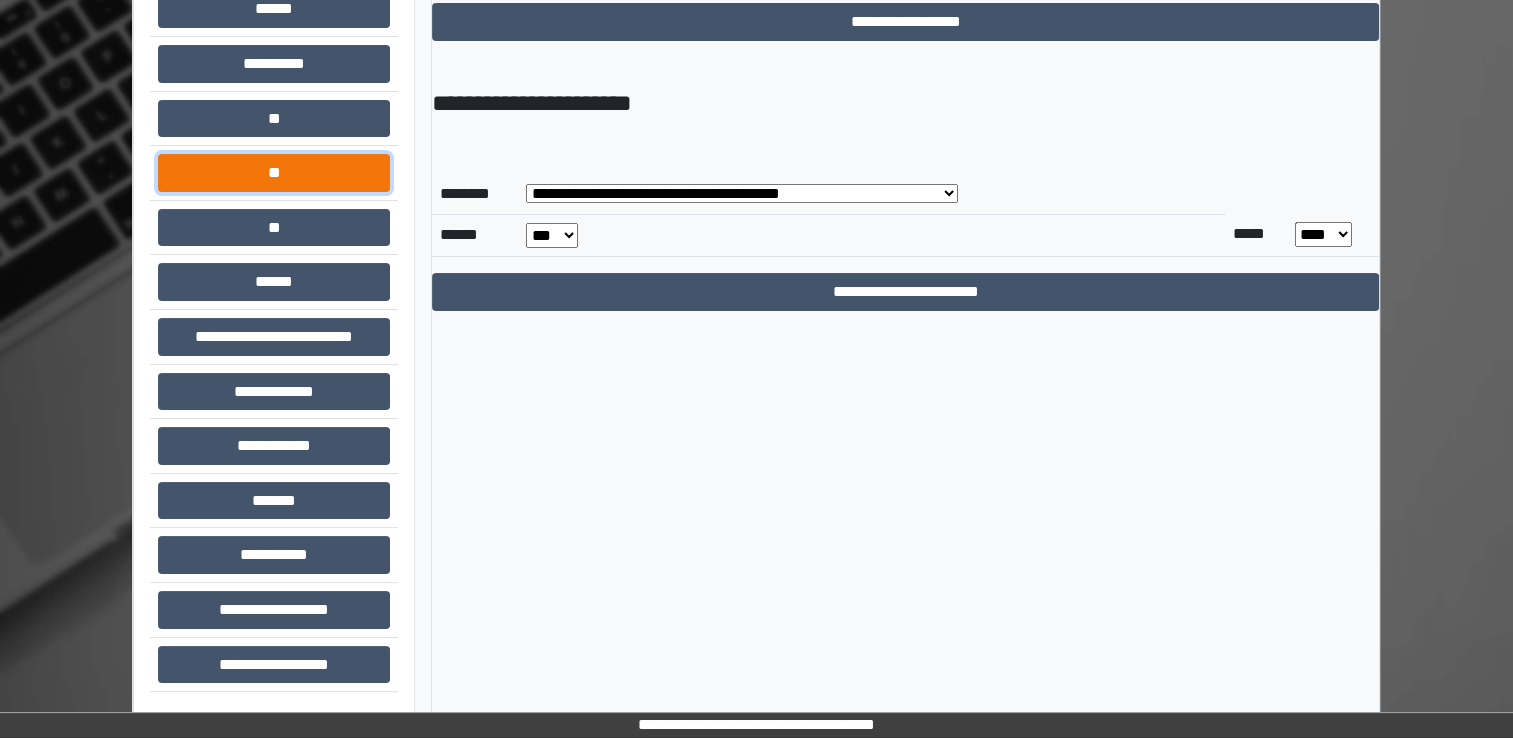 click on "**" at bounding box center (274, 173) 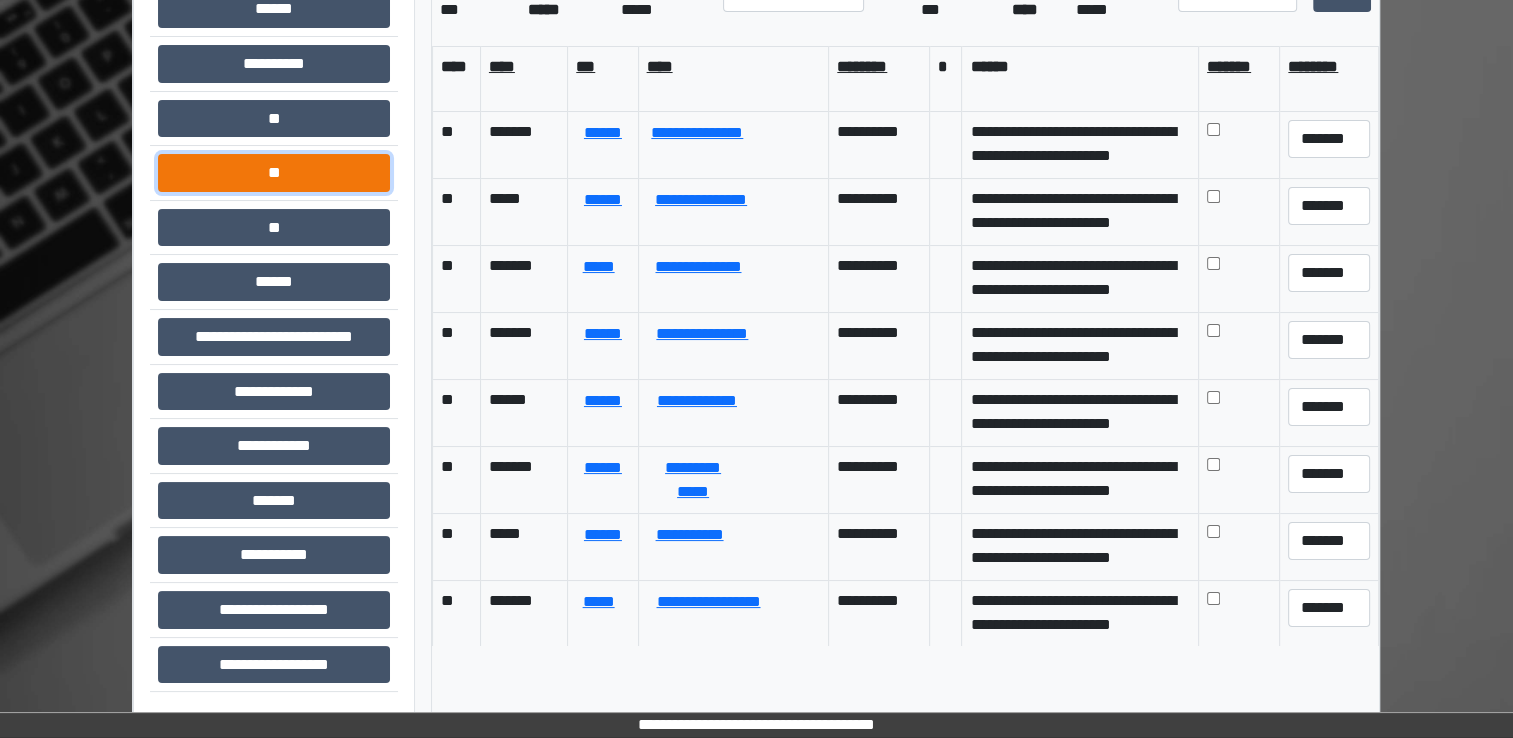 type 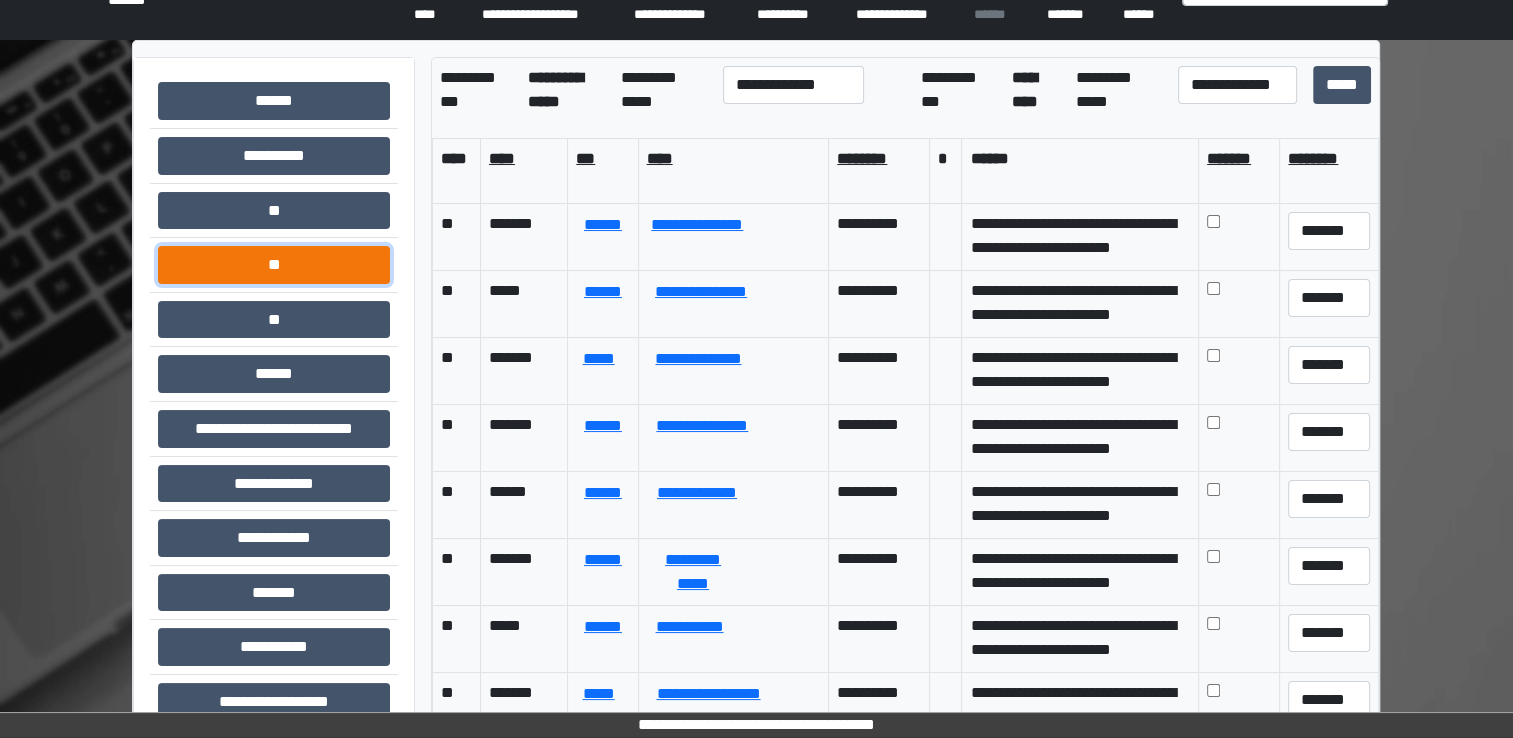 scroll, scrollTop: 0, scrollLeft: 0, axis: both 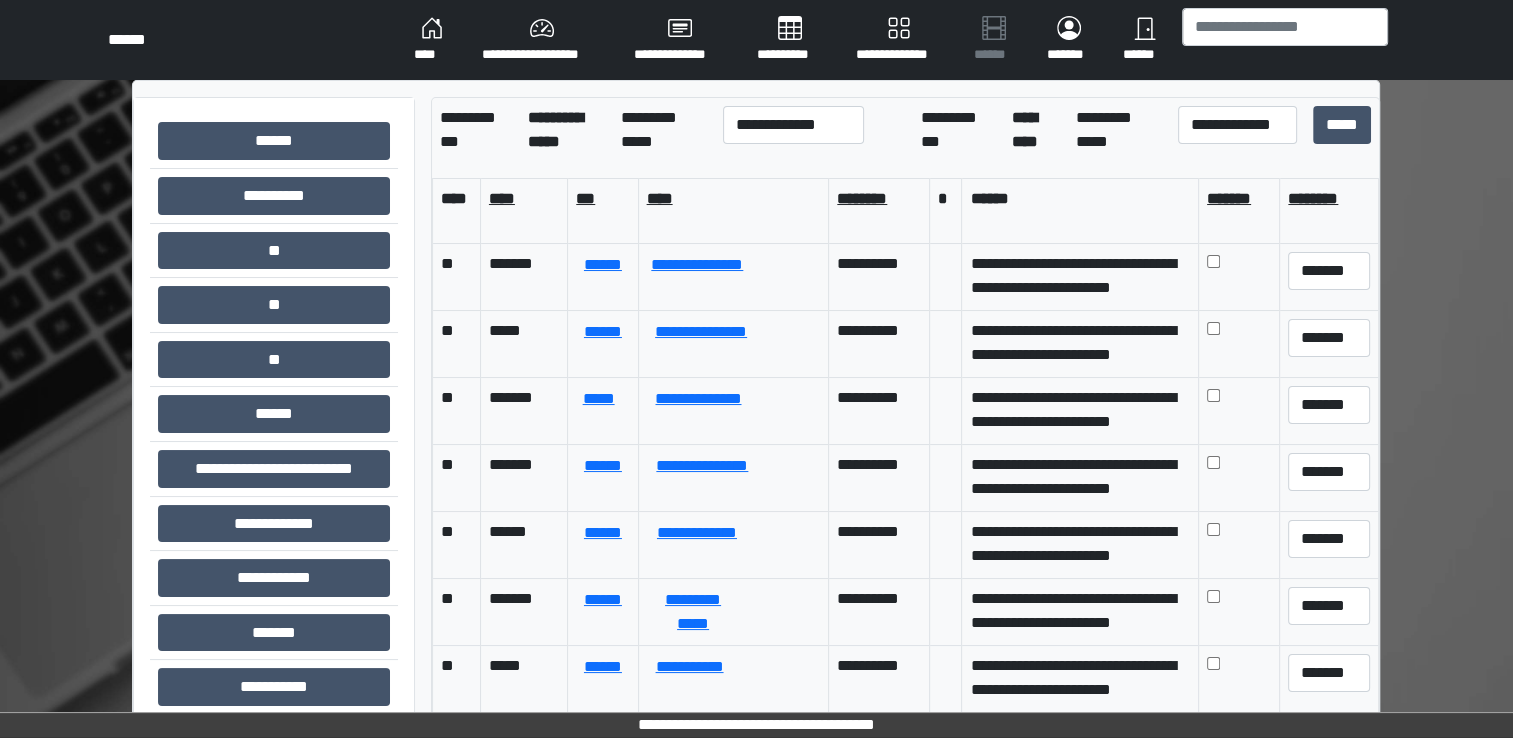 click on "****" at bounding box center [432, 40] 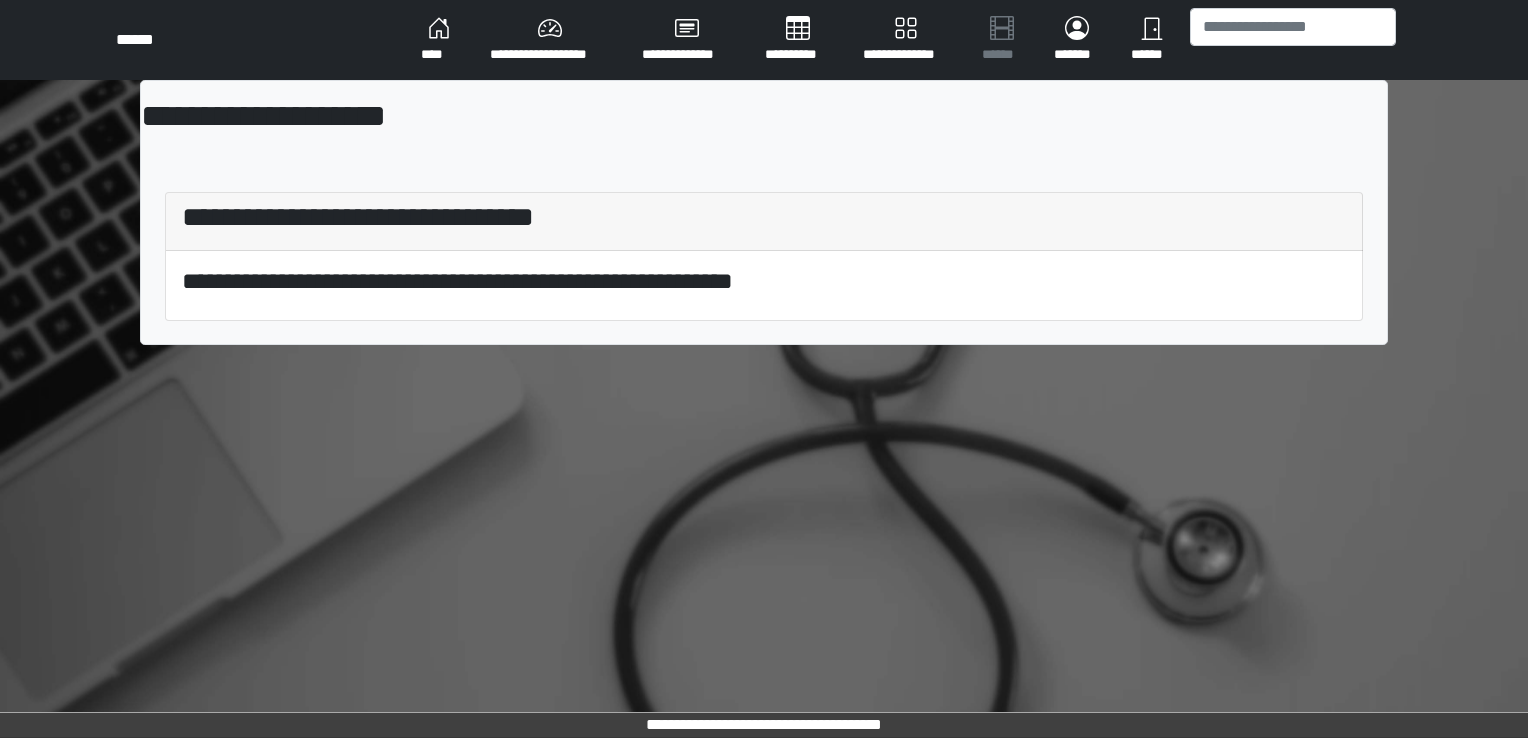 click on "**********" at bounding box center (550, 40) 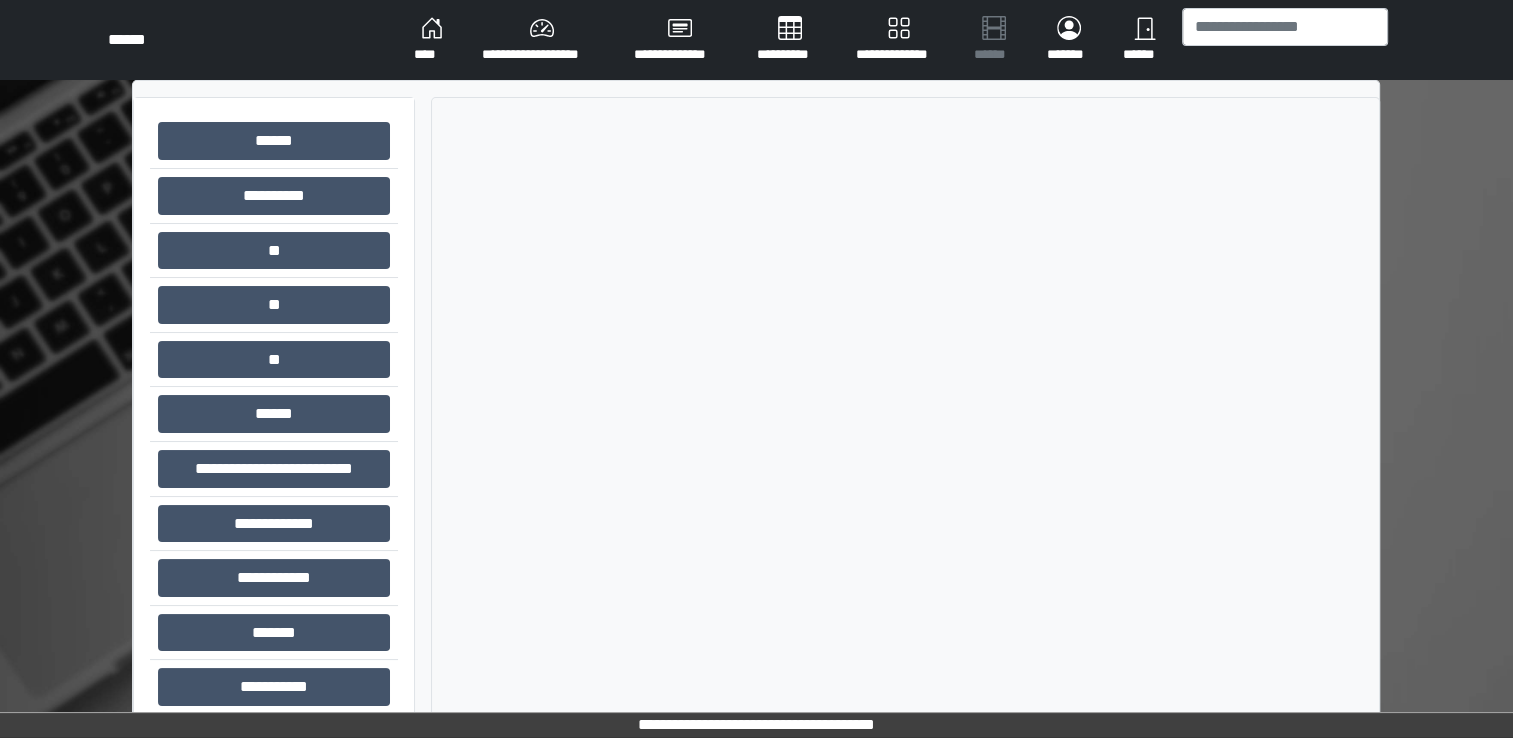 click on "****" at bounding box center (432, 40) 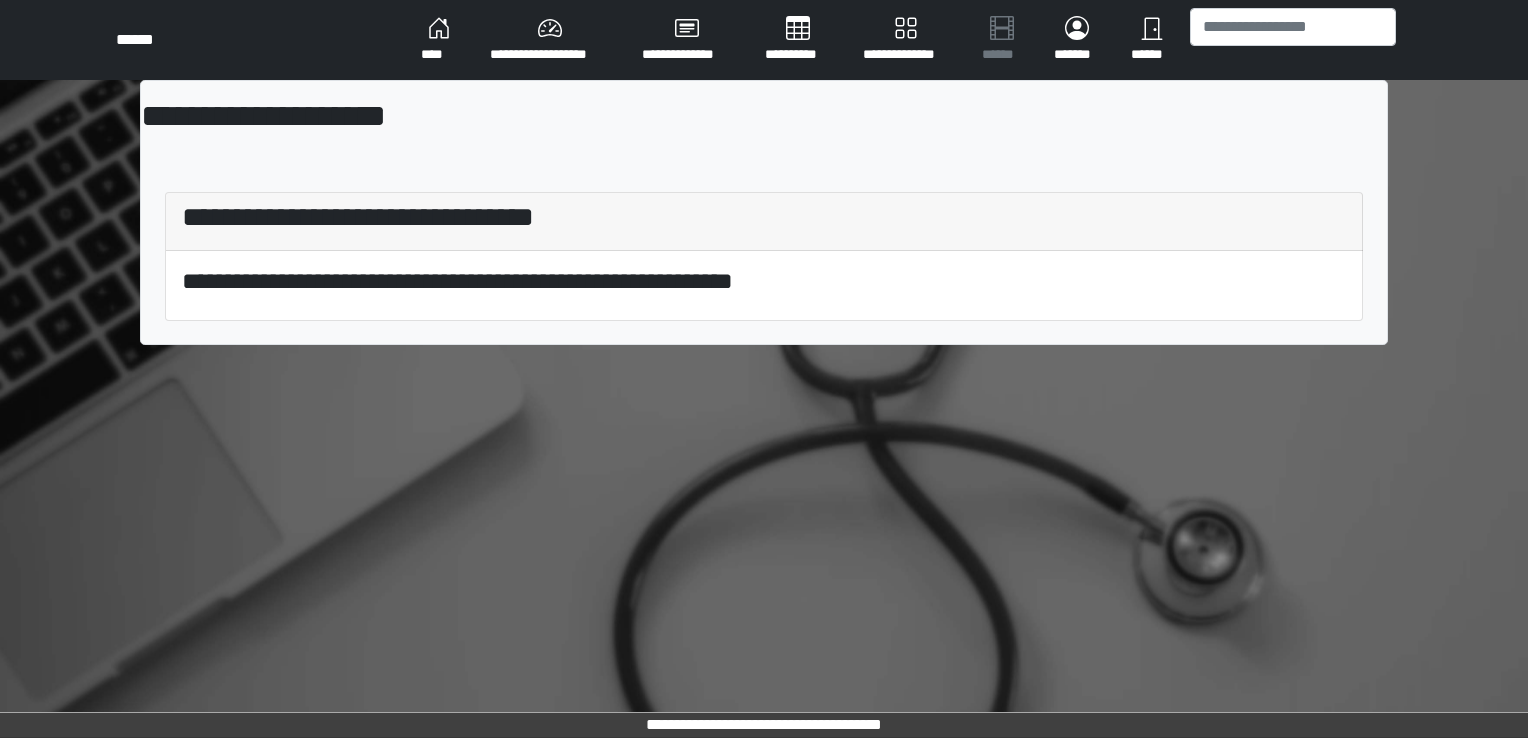 click on "****" at bounding box center [439, 40] 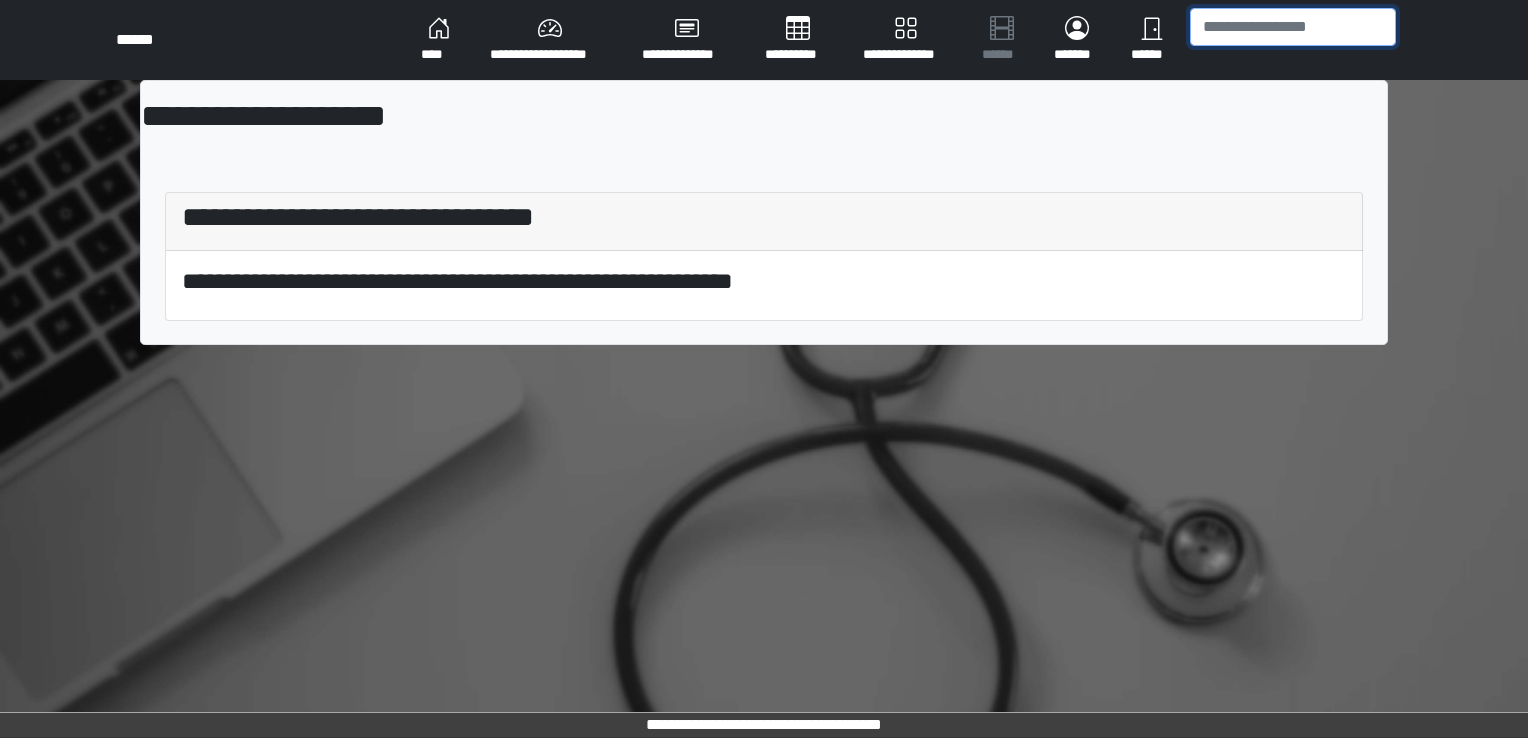 click at bounding box center (1293, 27) 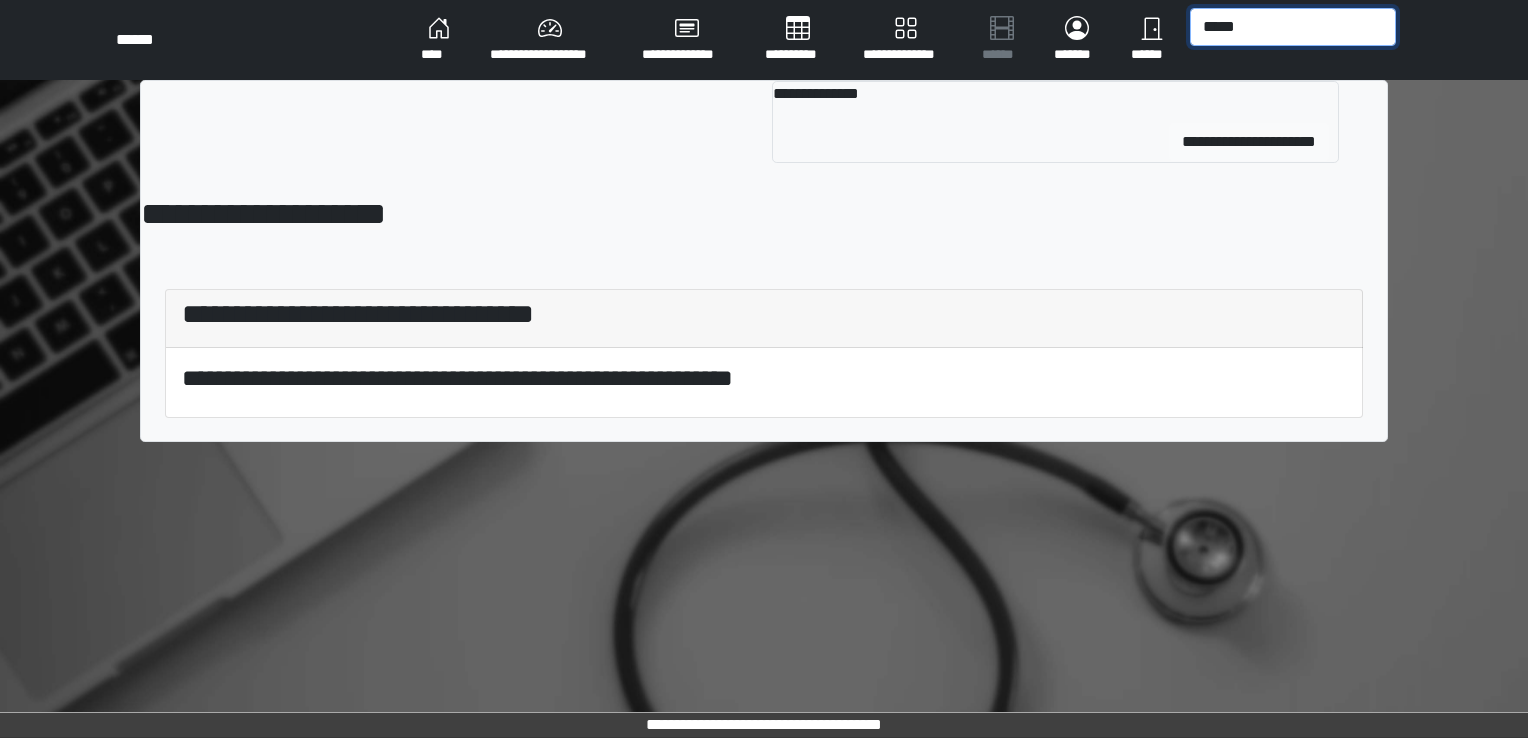 type on "*****" 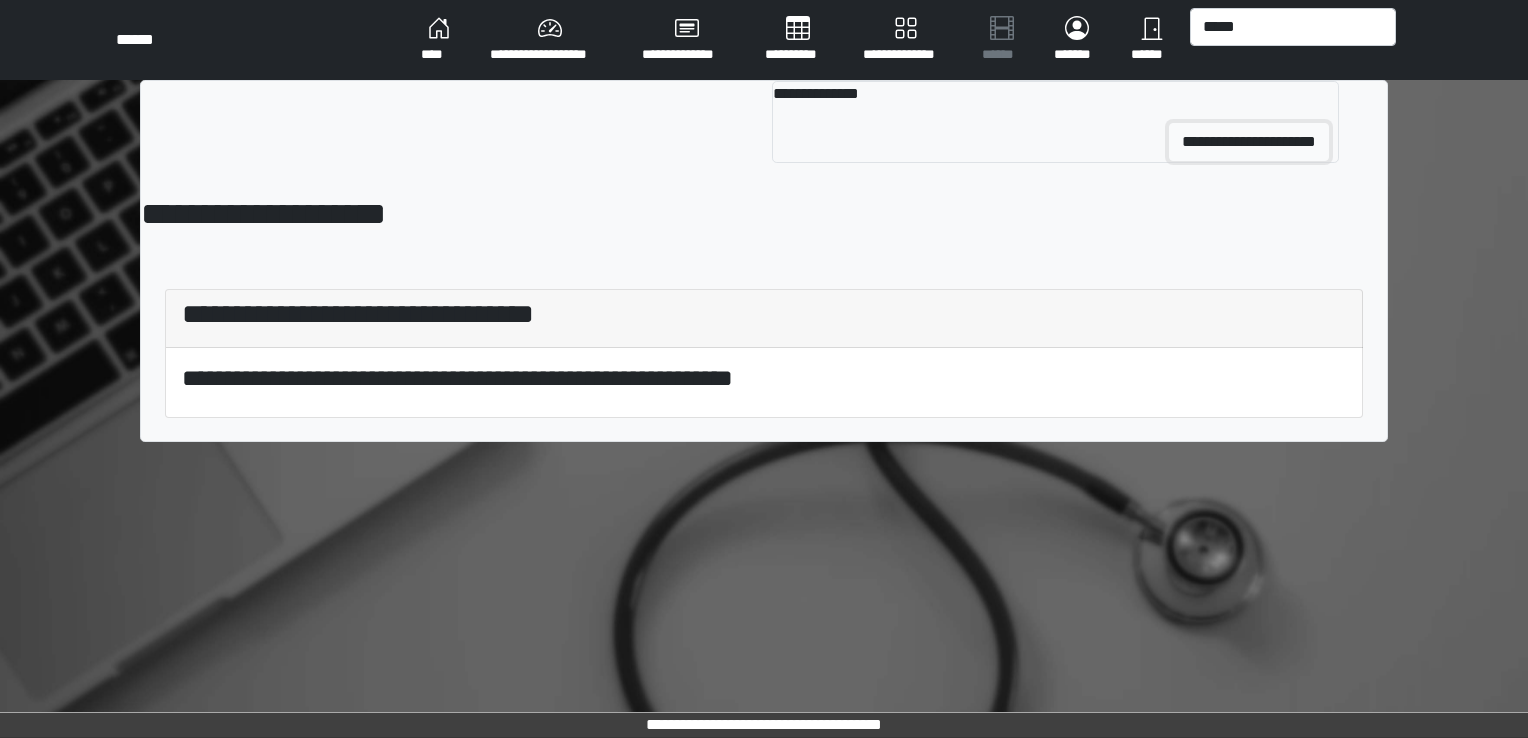 click on "**********" at bounding box center [1249, 142] 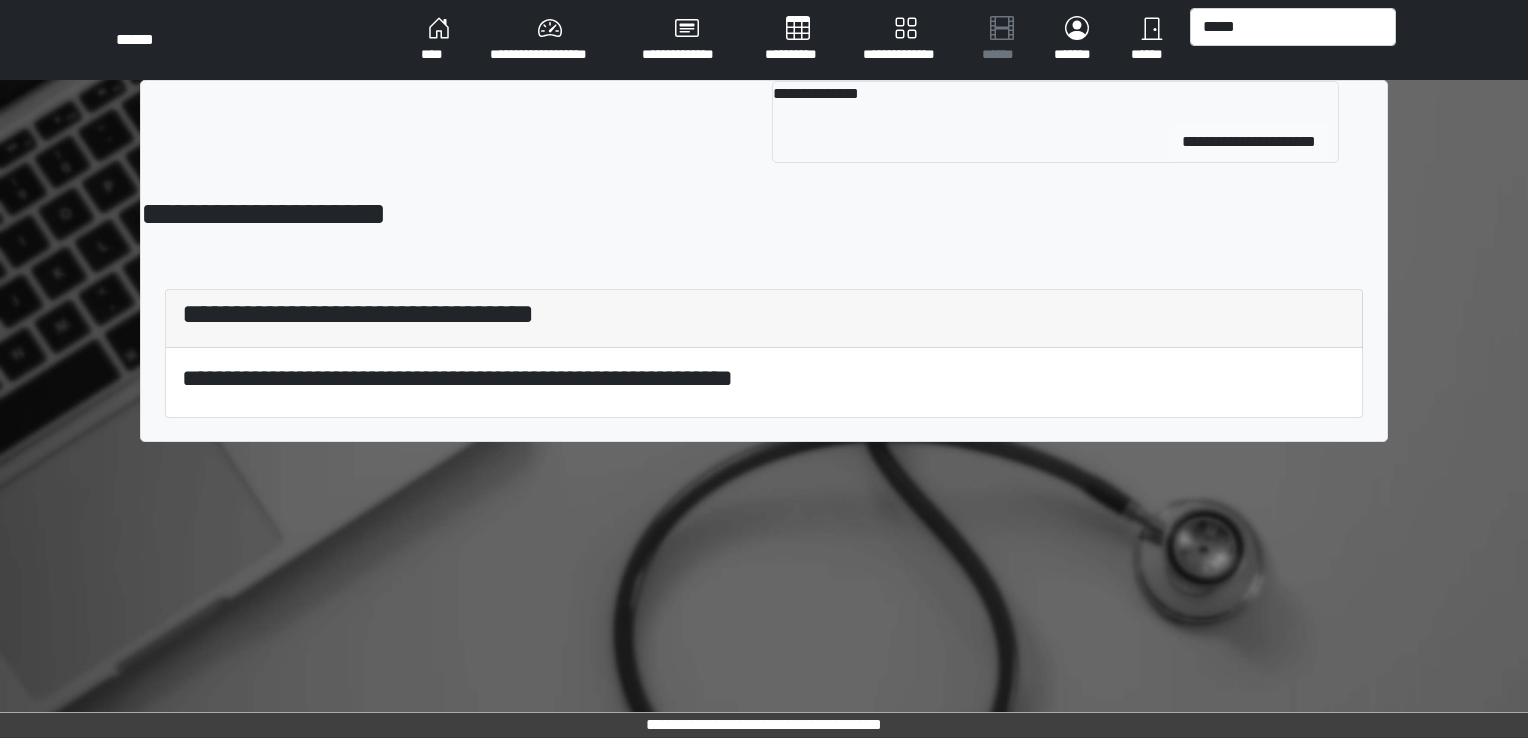 type 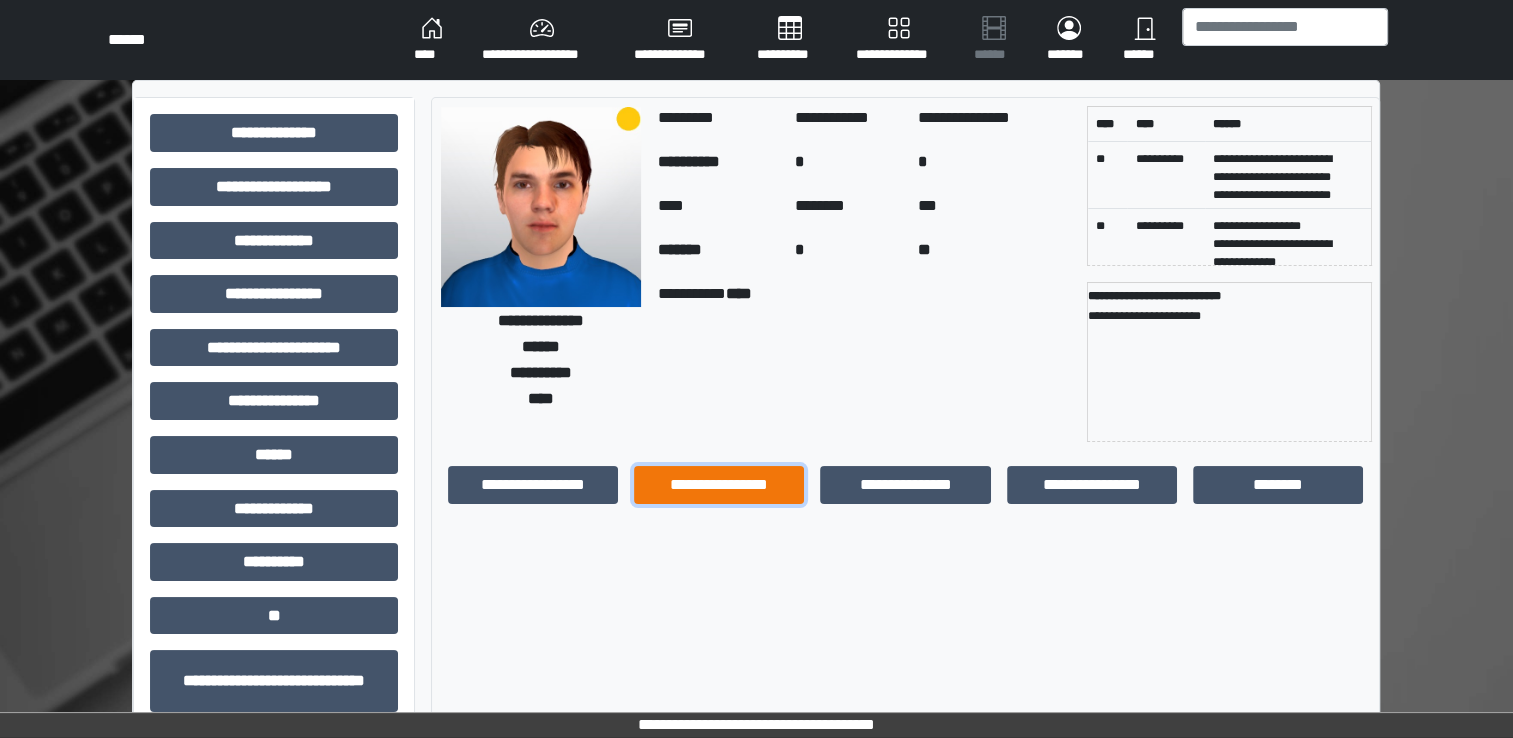 click on "**********" at bounding box center (719, 485) 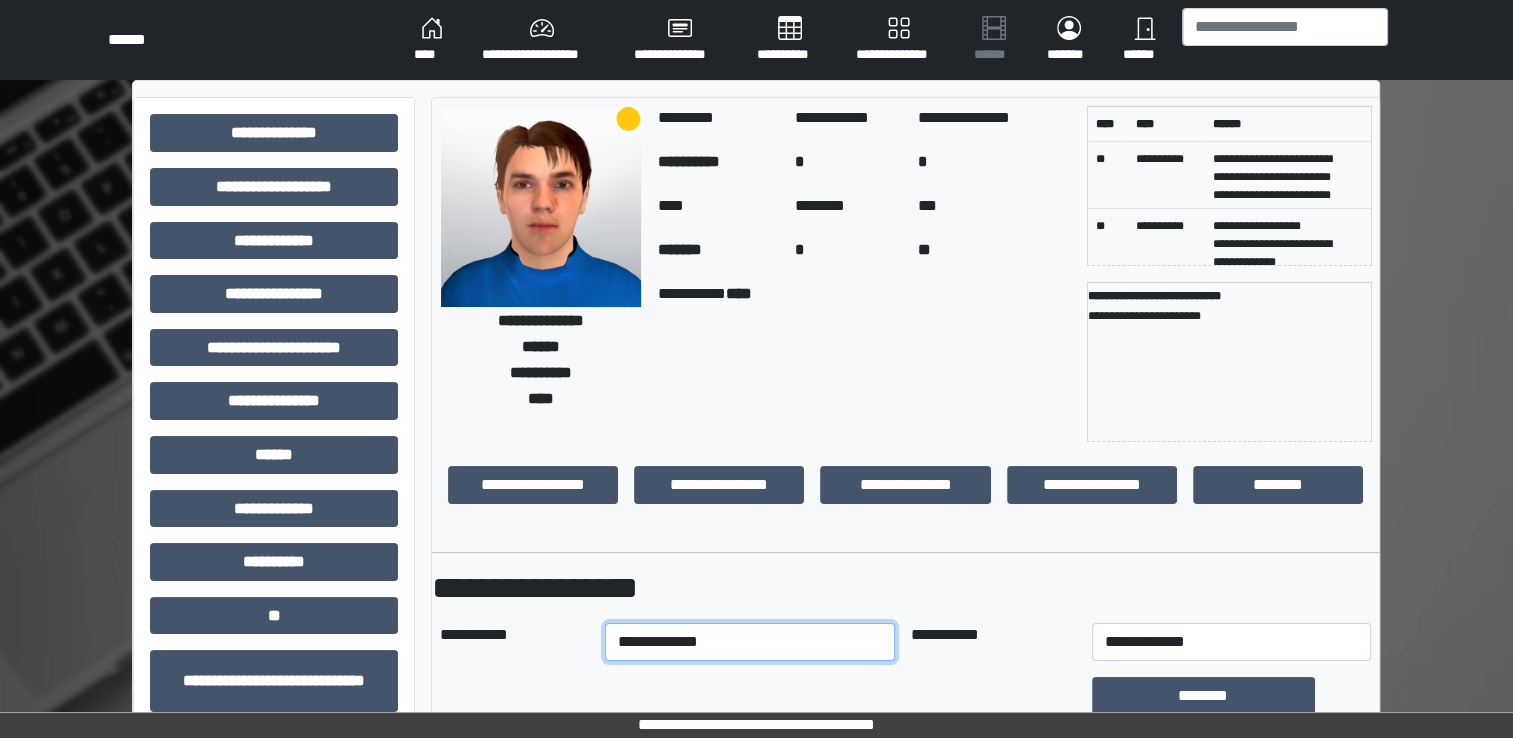 click on "**********" at bounding box center [750, 642] 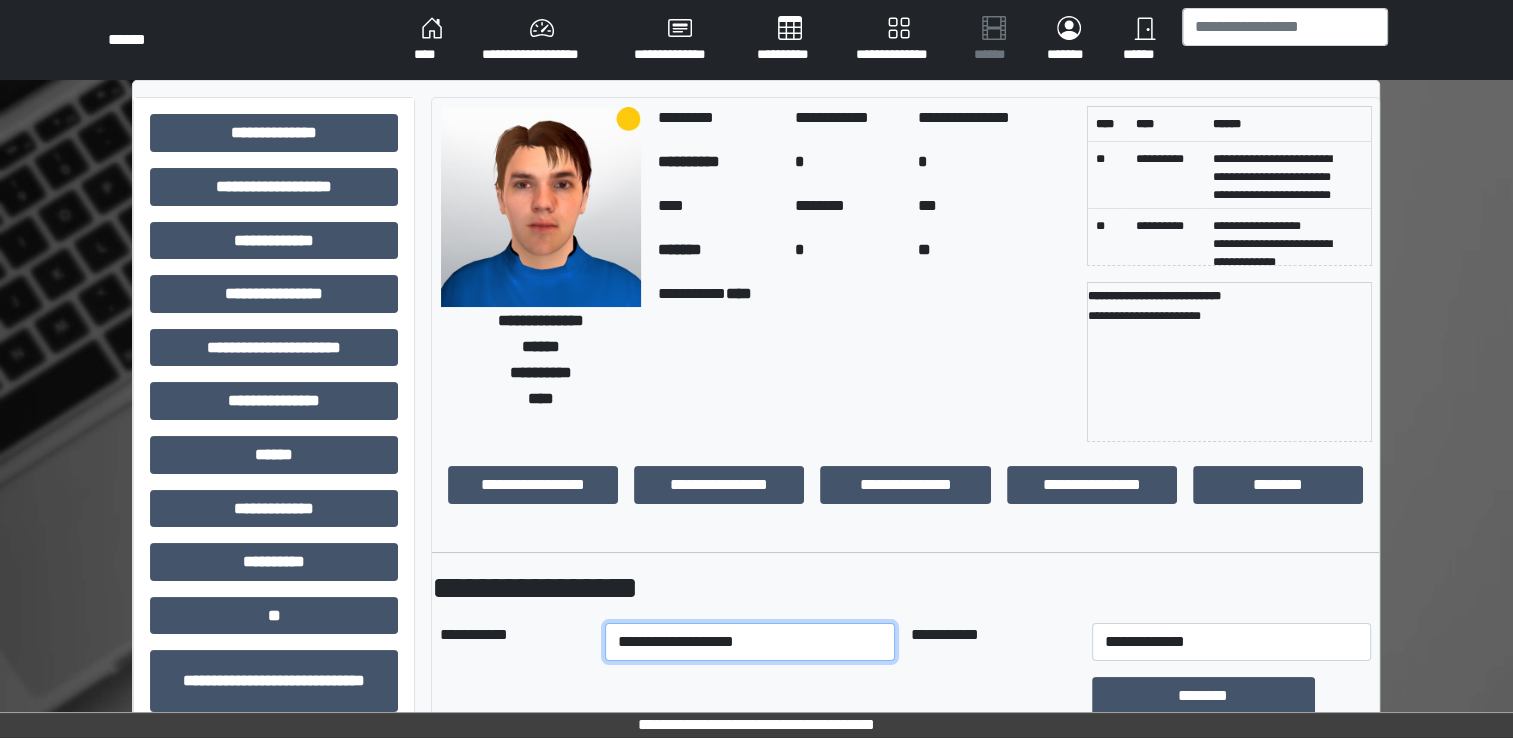 click on "**********" at bounding box center [750, 642] 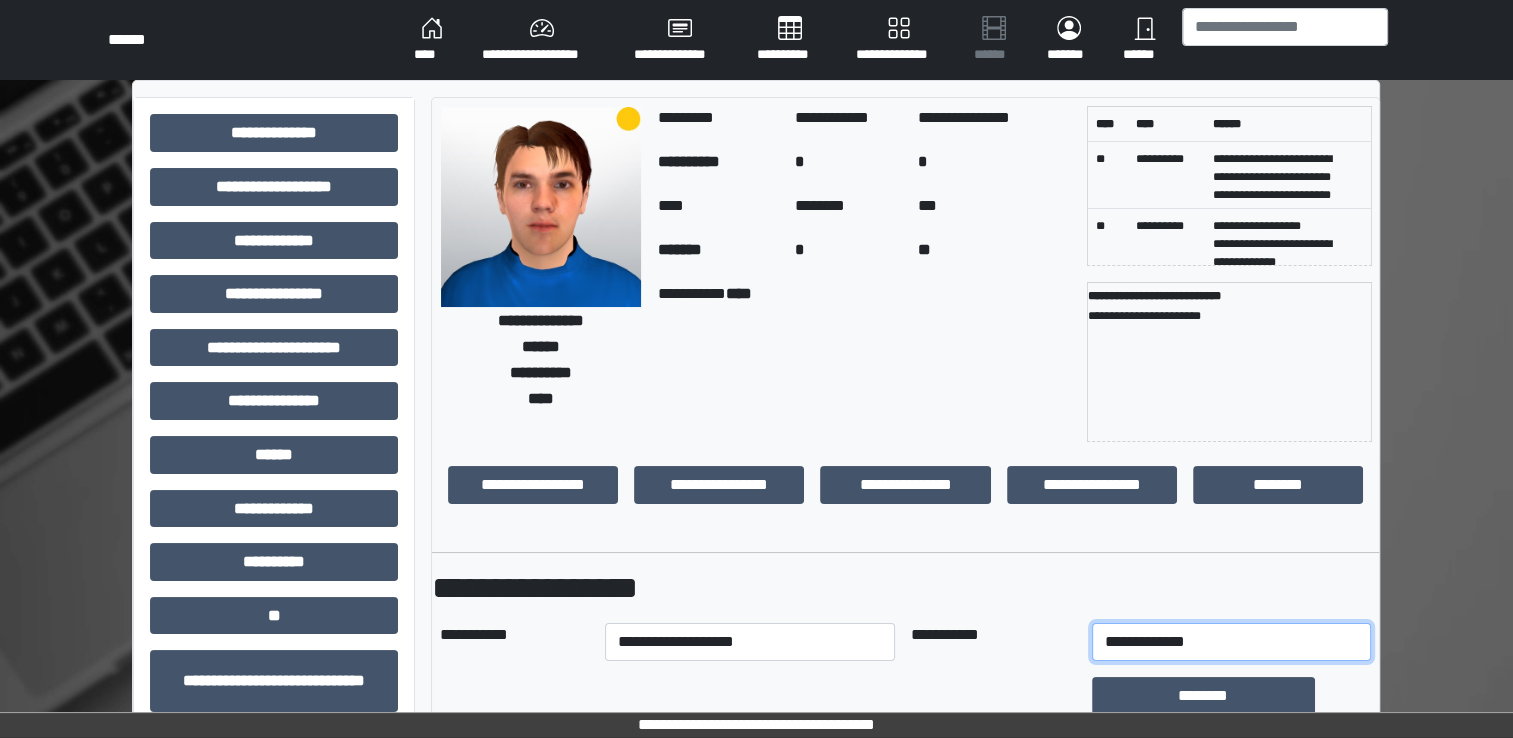 click on "**********" at bounding box center (1231, 642) 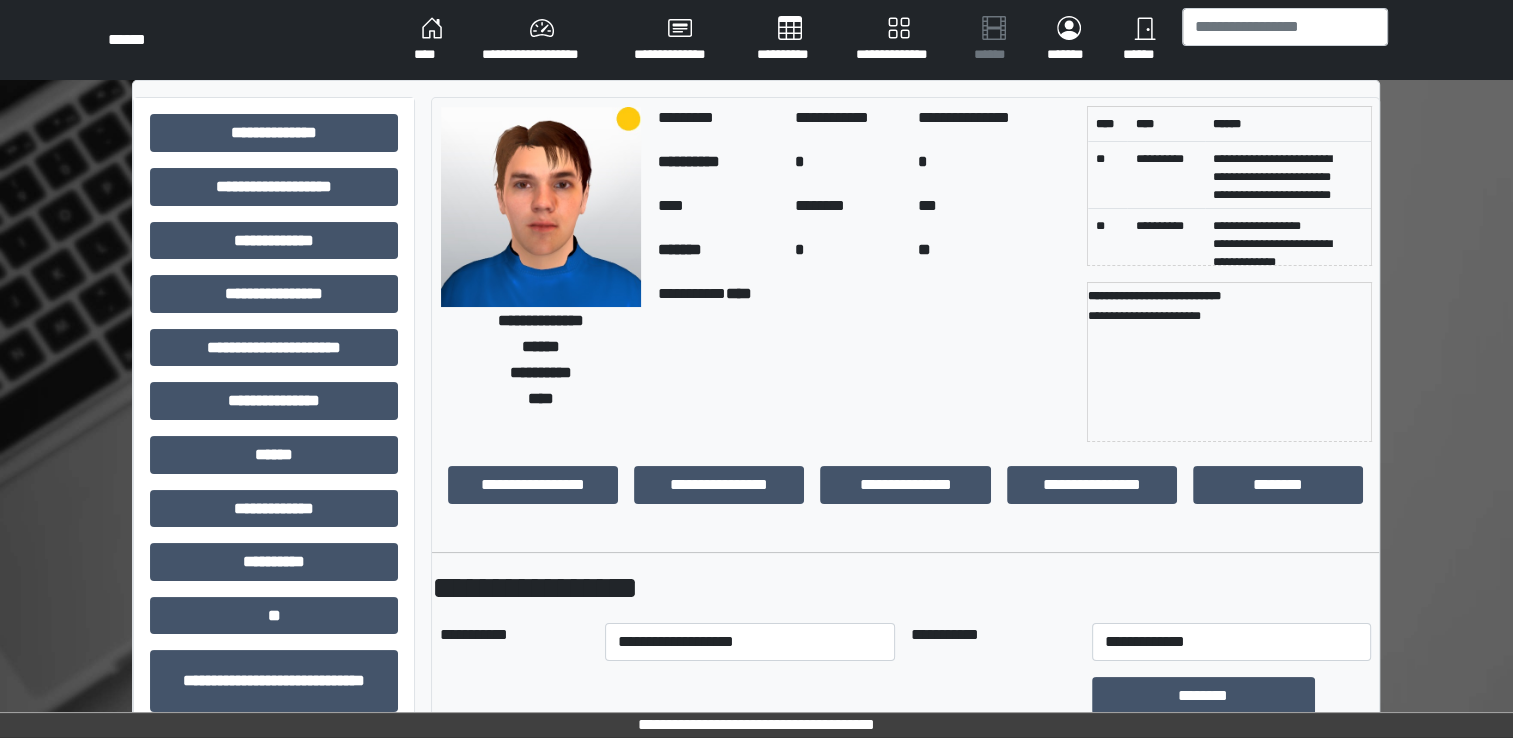 click on "**********" at bounding box center [905, 954] 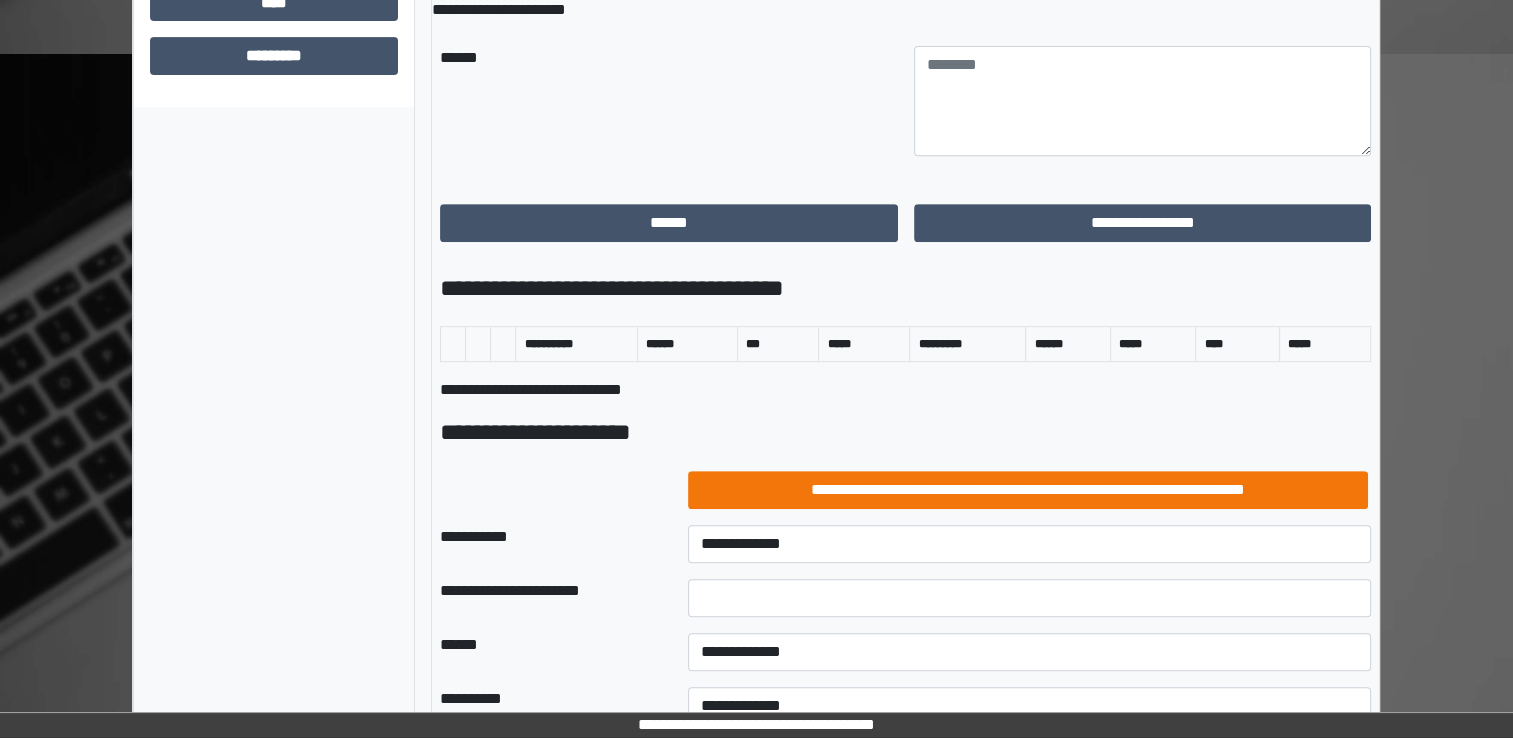 scroll, scrollTop: 800, scrollLeft: 0, axis: vertical 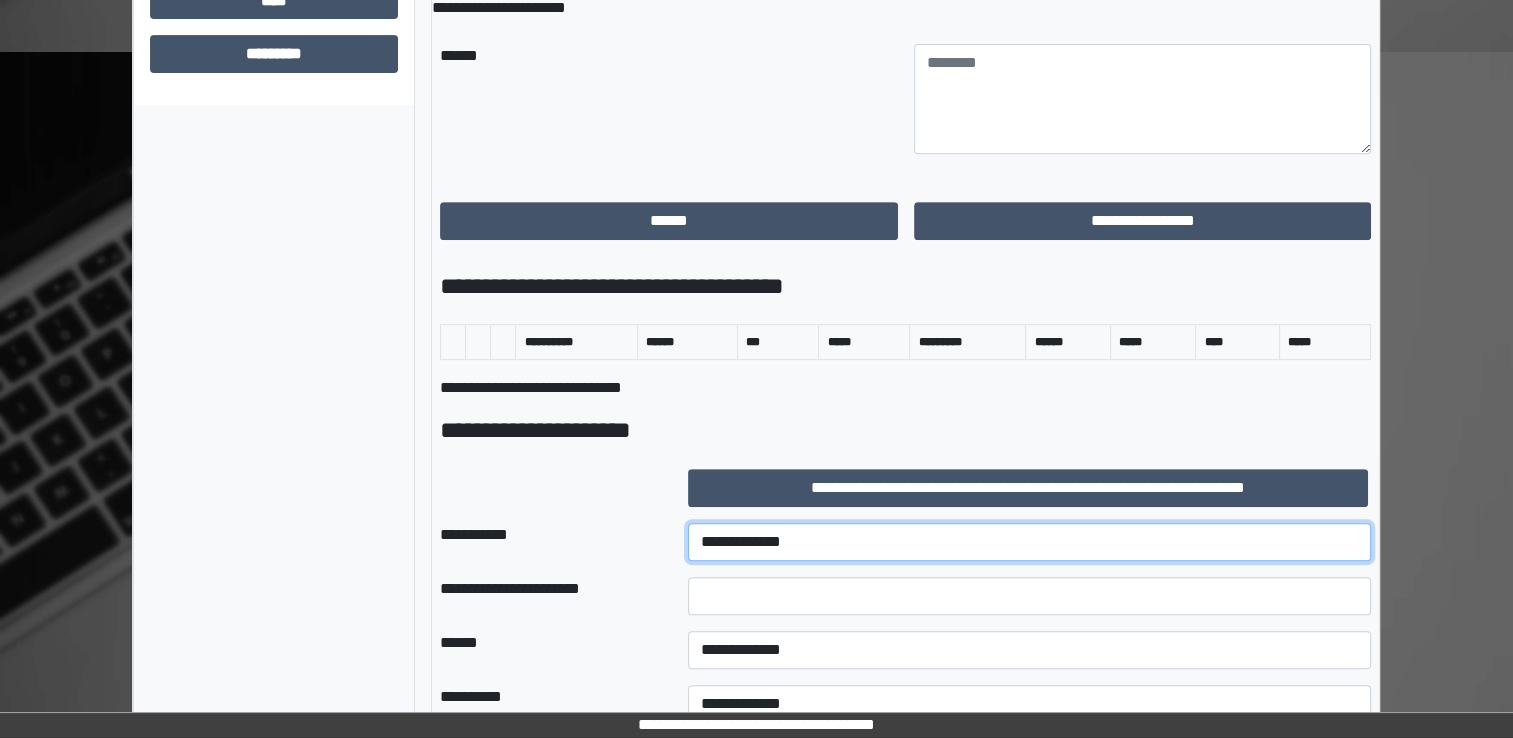 click on "**********" at bounding box center [1029, 542] 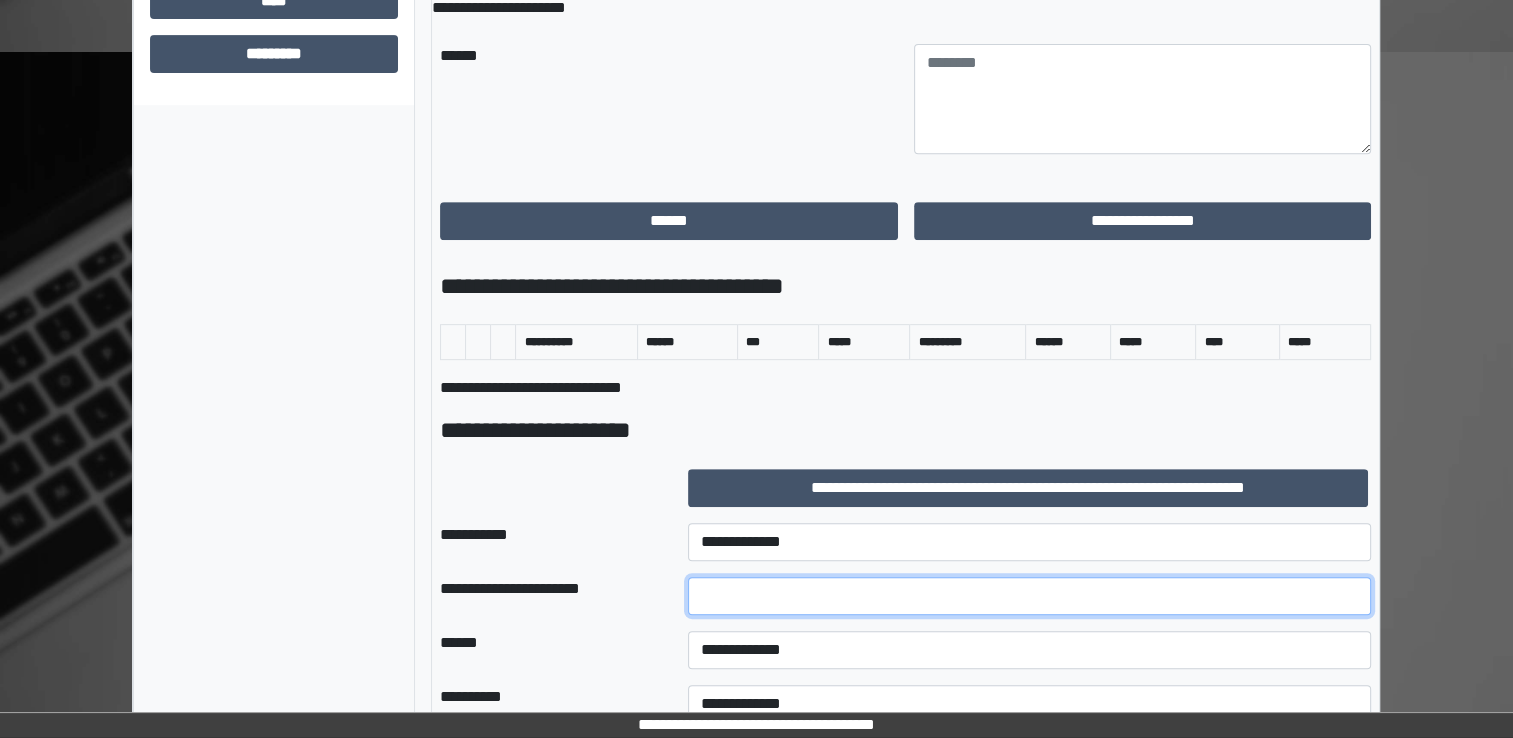 click at bounding box center [1029, 596] 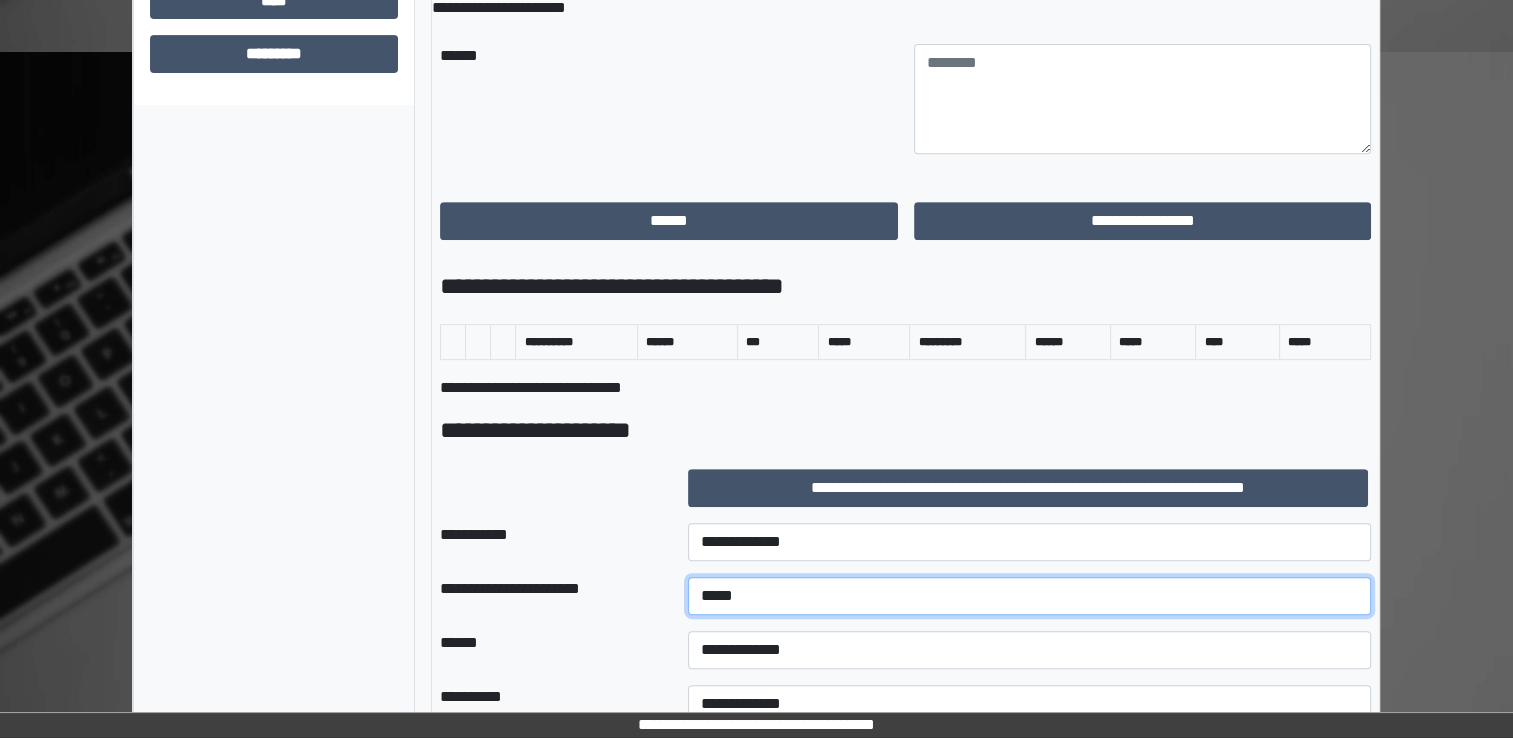 type on "*****" 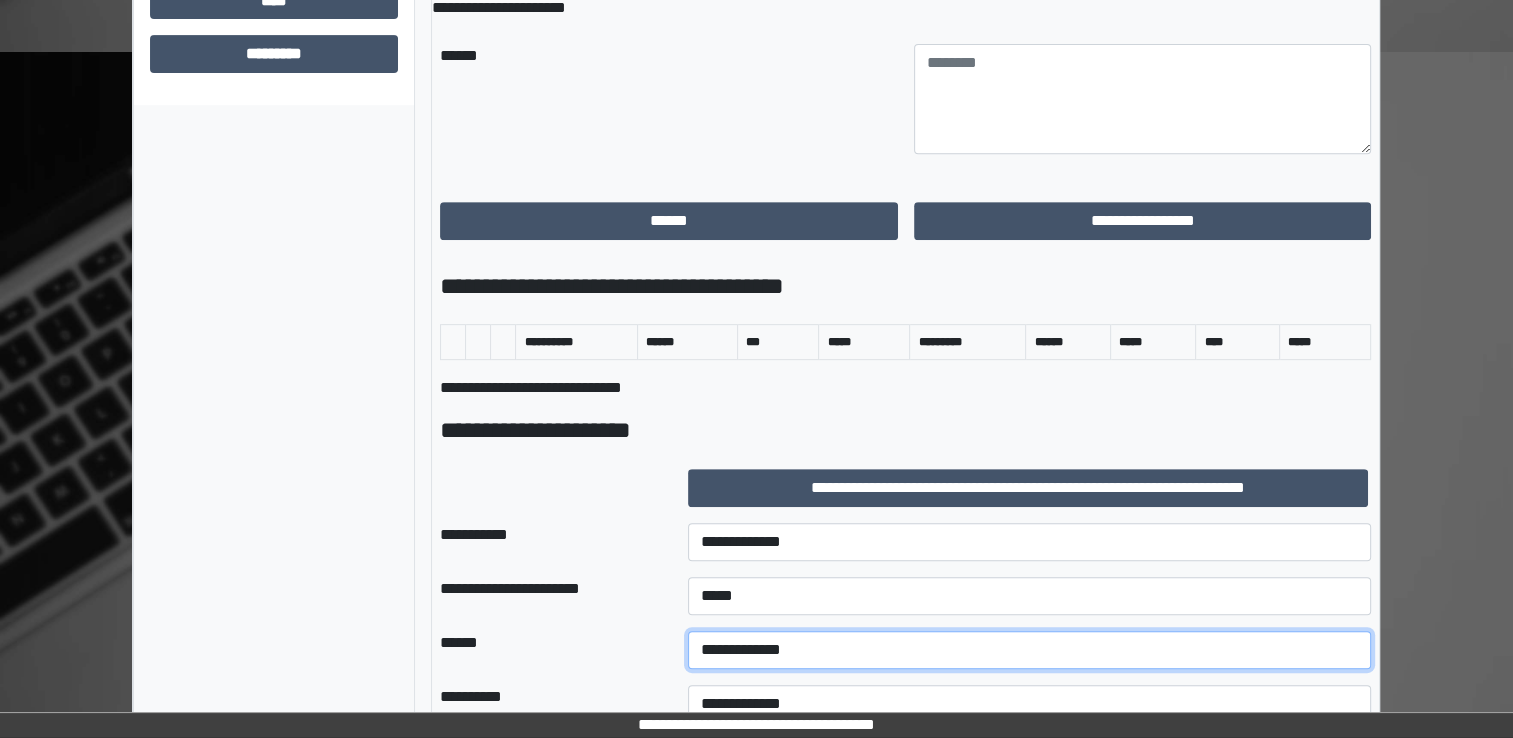 click on "**********" at bounding box center [1029, 650] 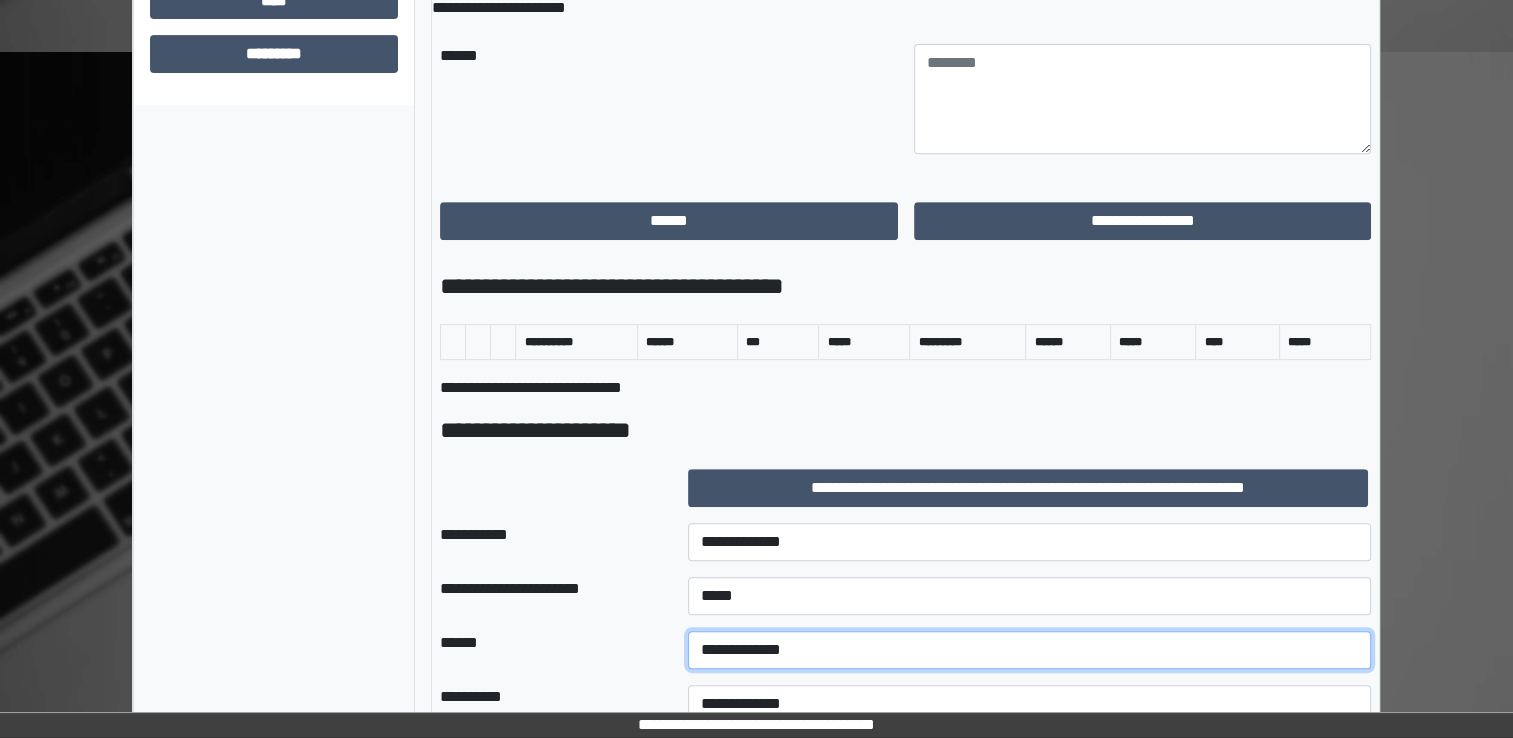 select on "*" 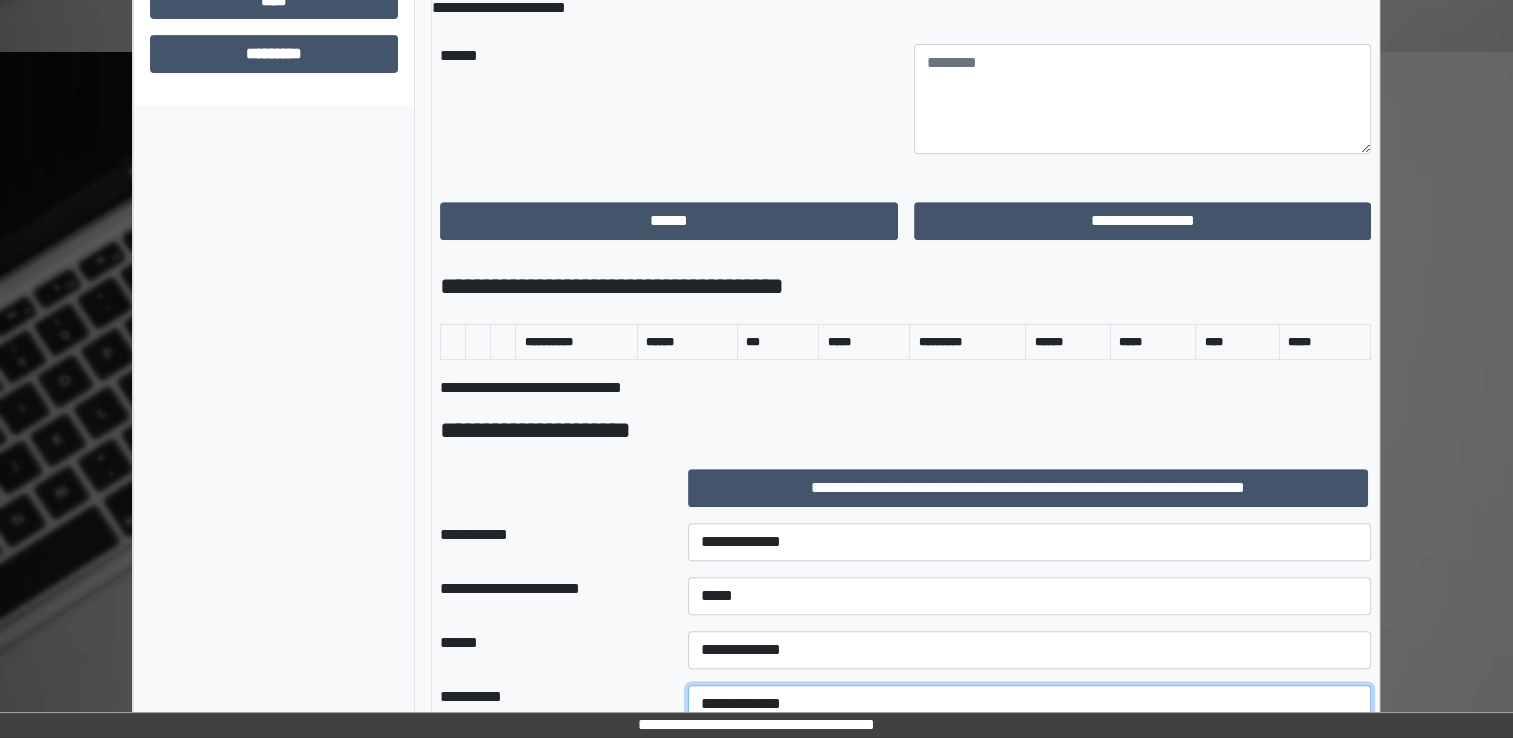 click on "**********" at bounding box center (1029, 704) 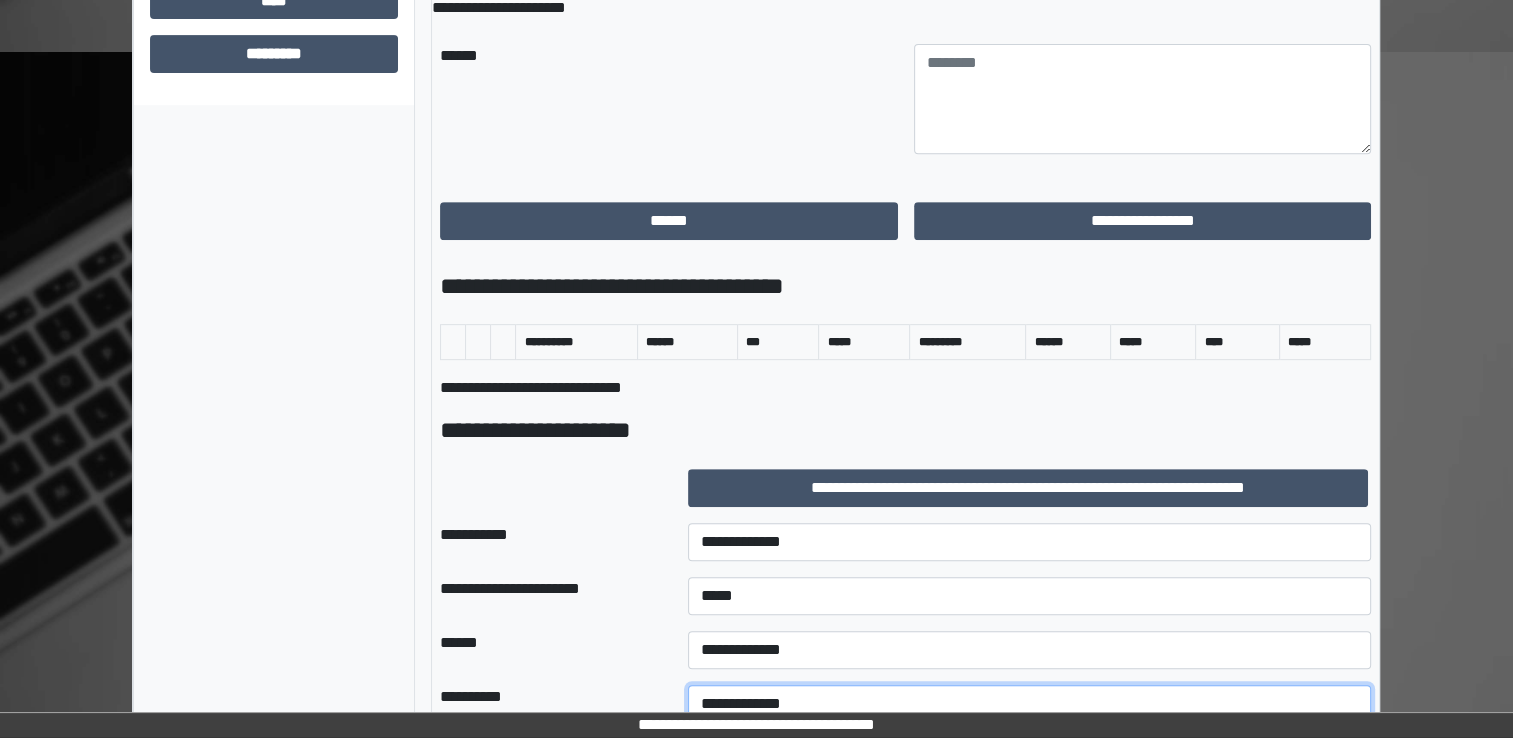 select on "*" 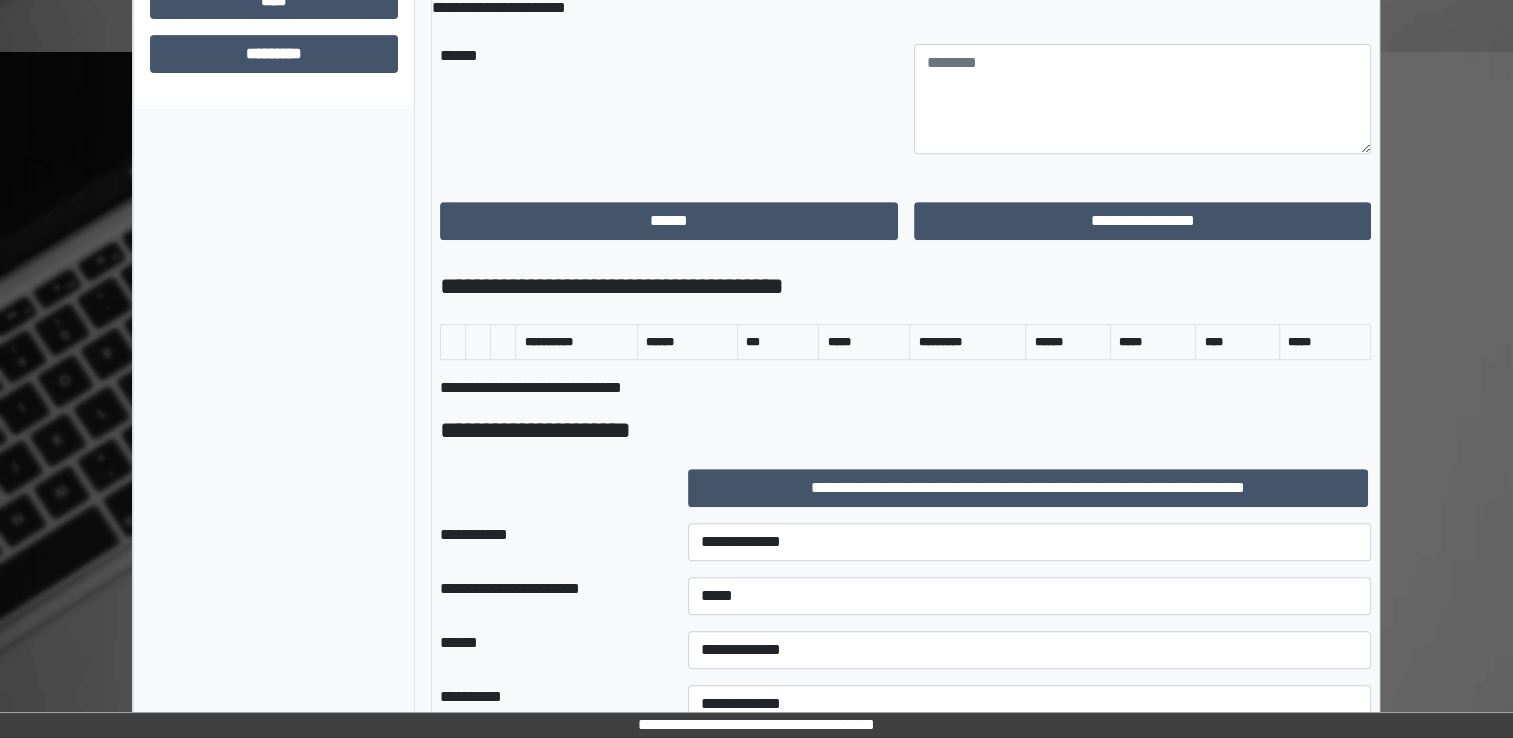 click on "**********" at bounding box center (274, 154) 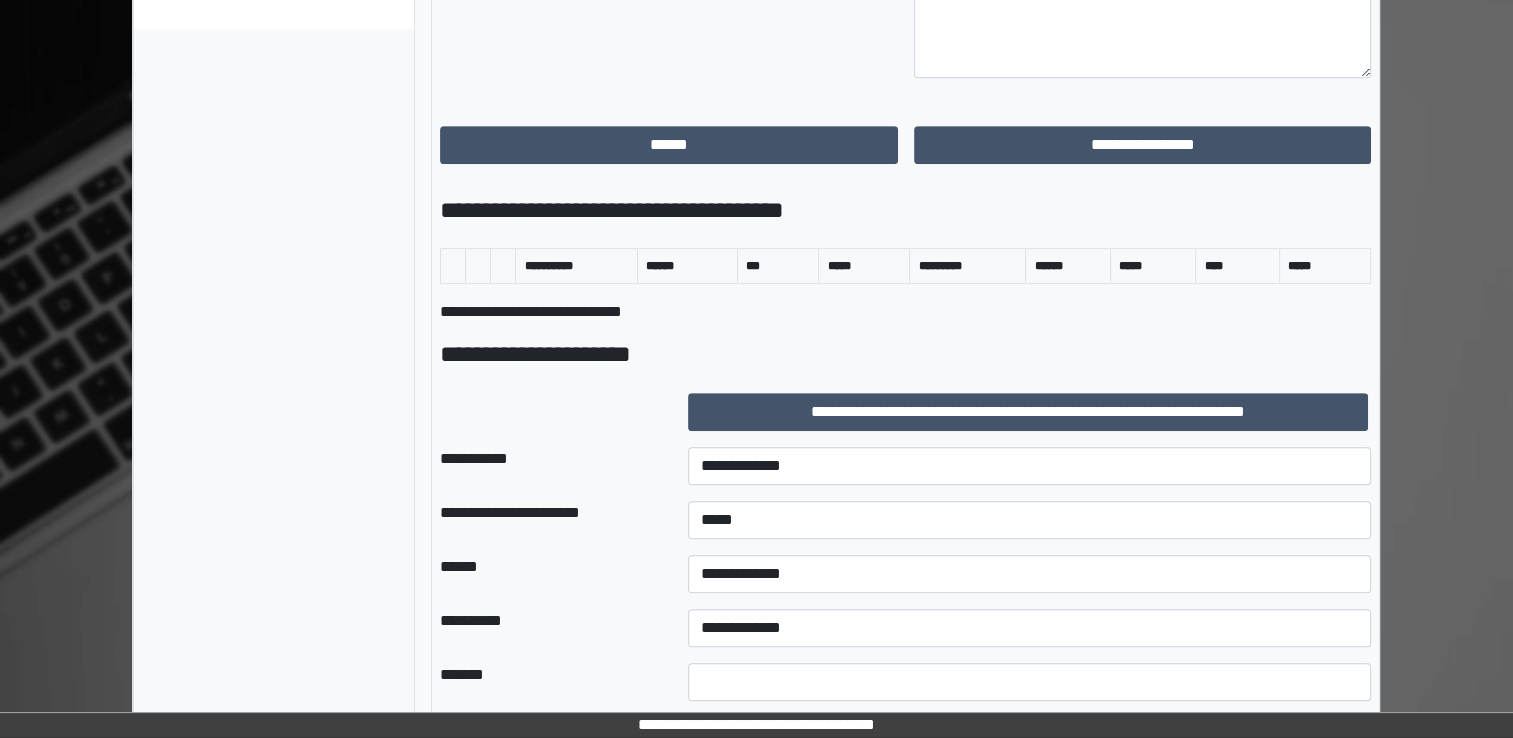 scroll, scrollTop: 1090, scrollLeft: 0, axis: vertical 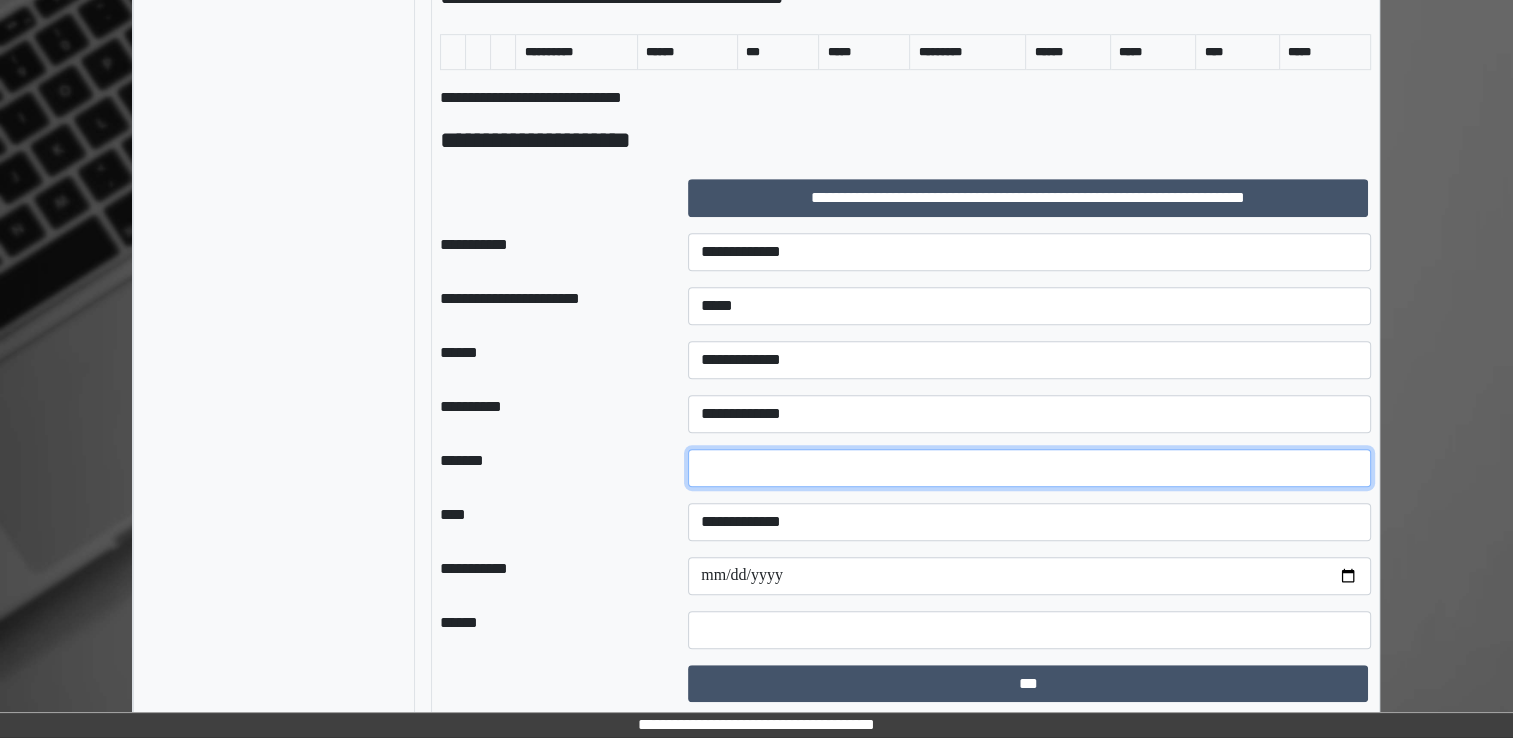 click at bounding box center (1029, 468) 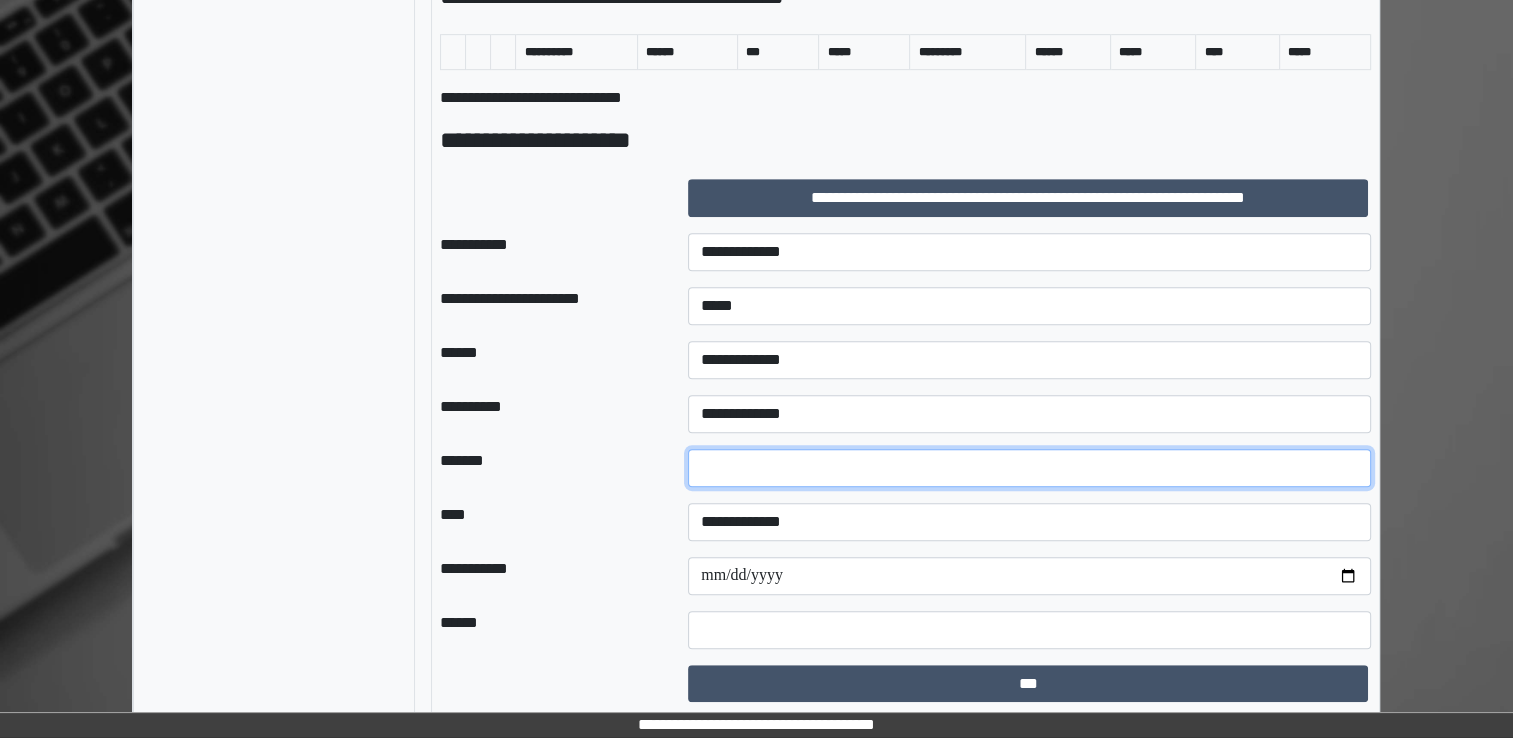 type on "*" 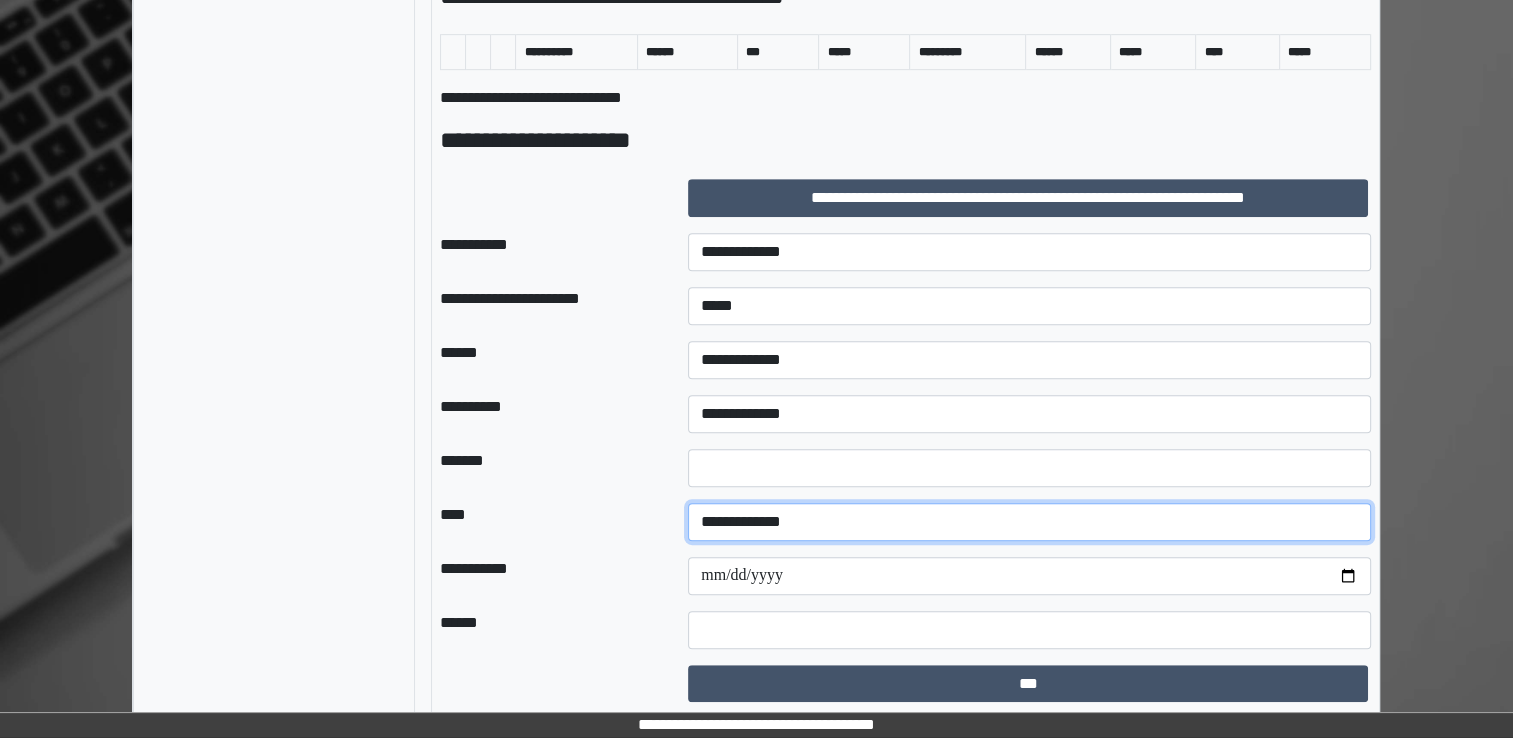 click on "**********" at bounding box center (1029, 522) 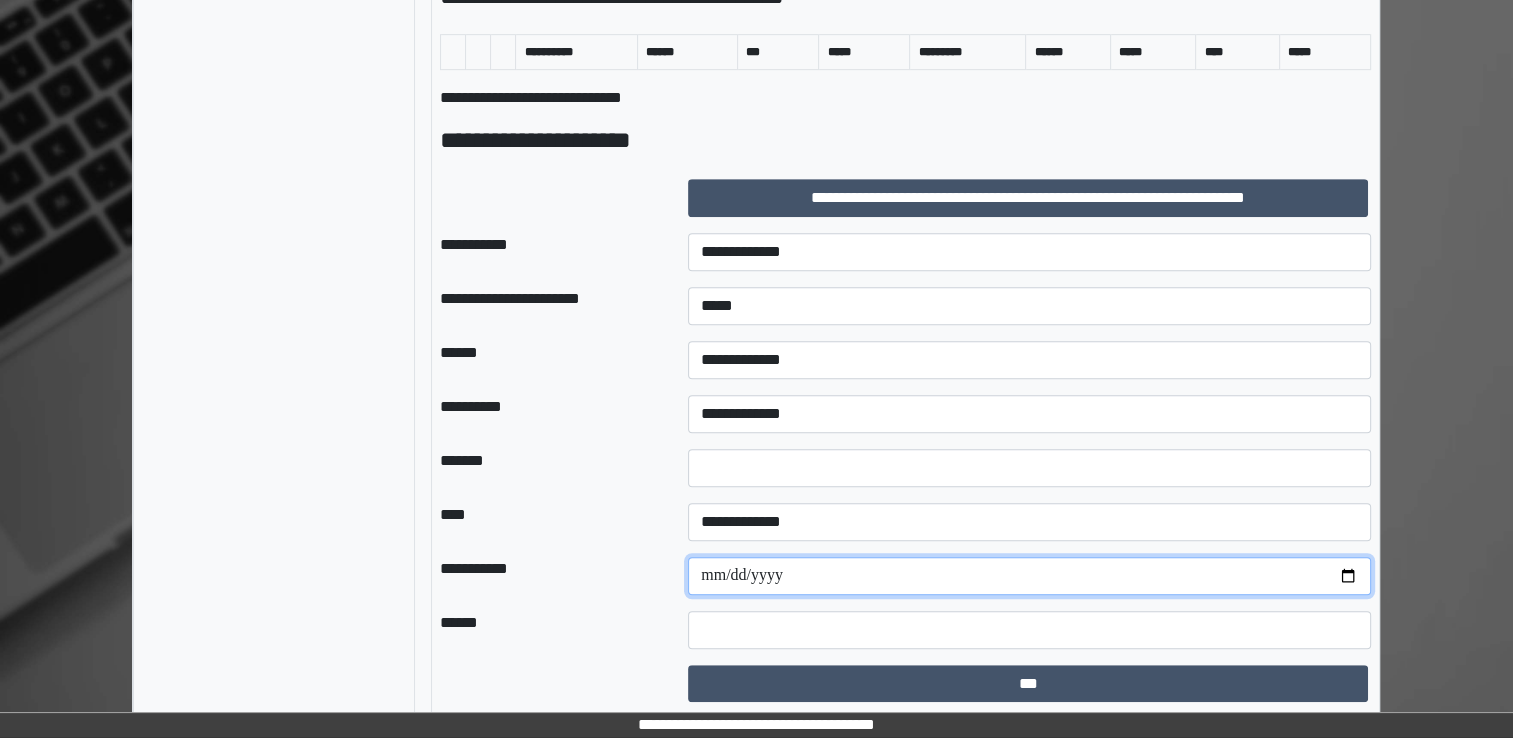 click at bounding box center [1029, 576] 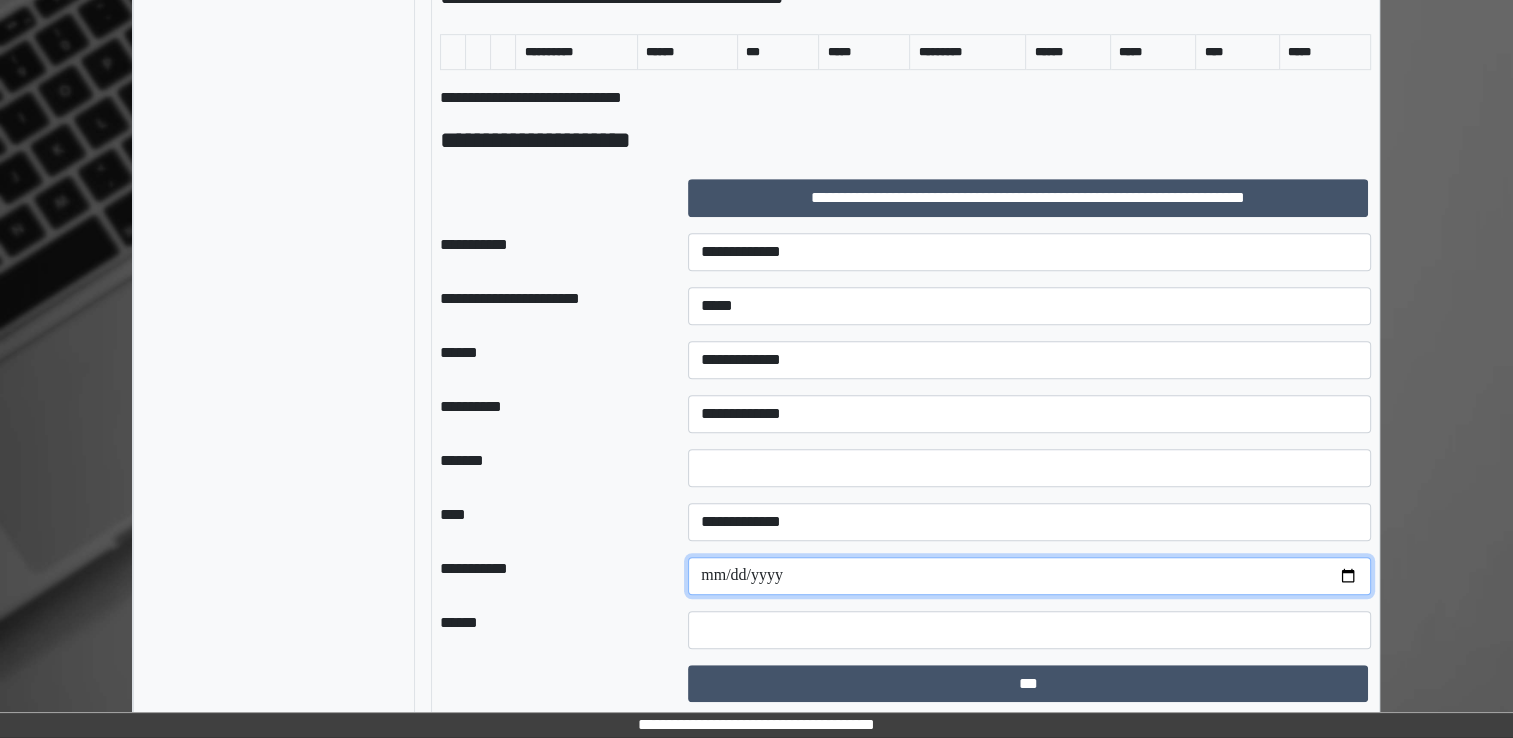 type on "**********" 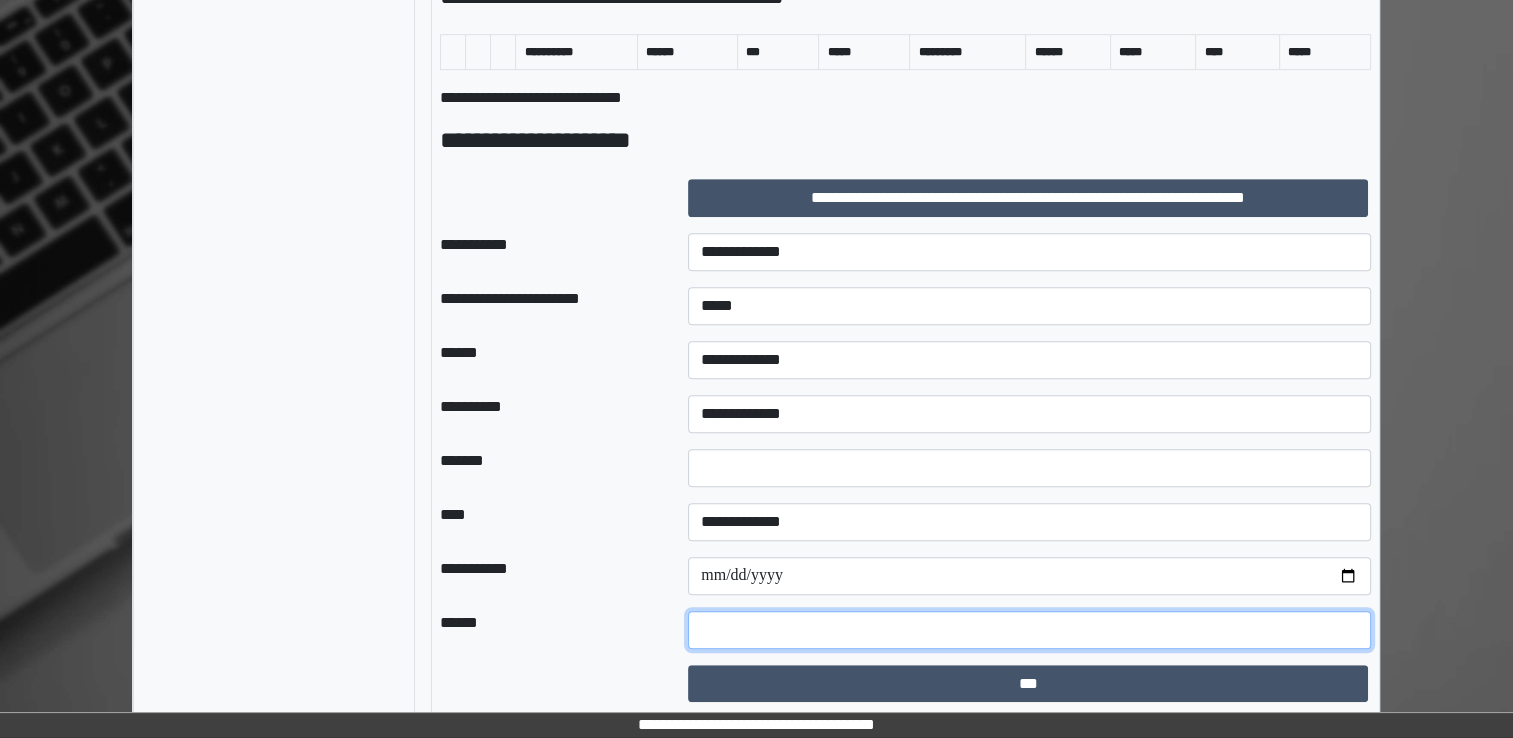click at bounding box center [1029, 630] 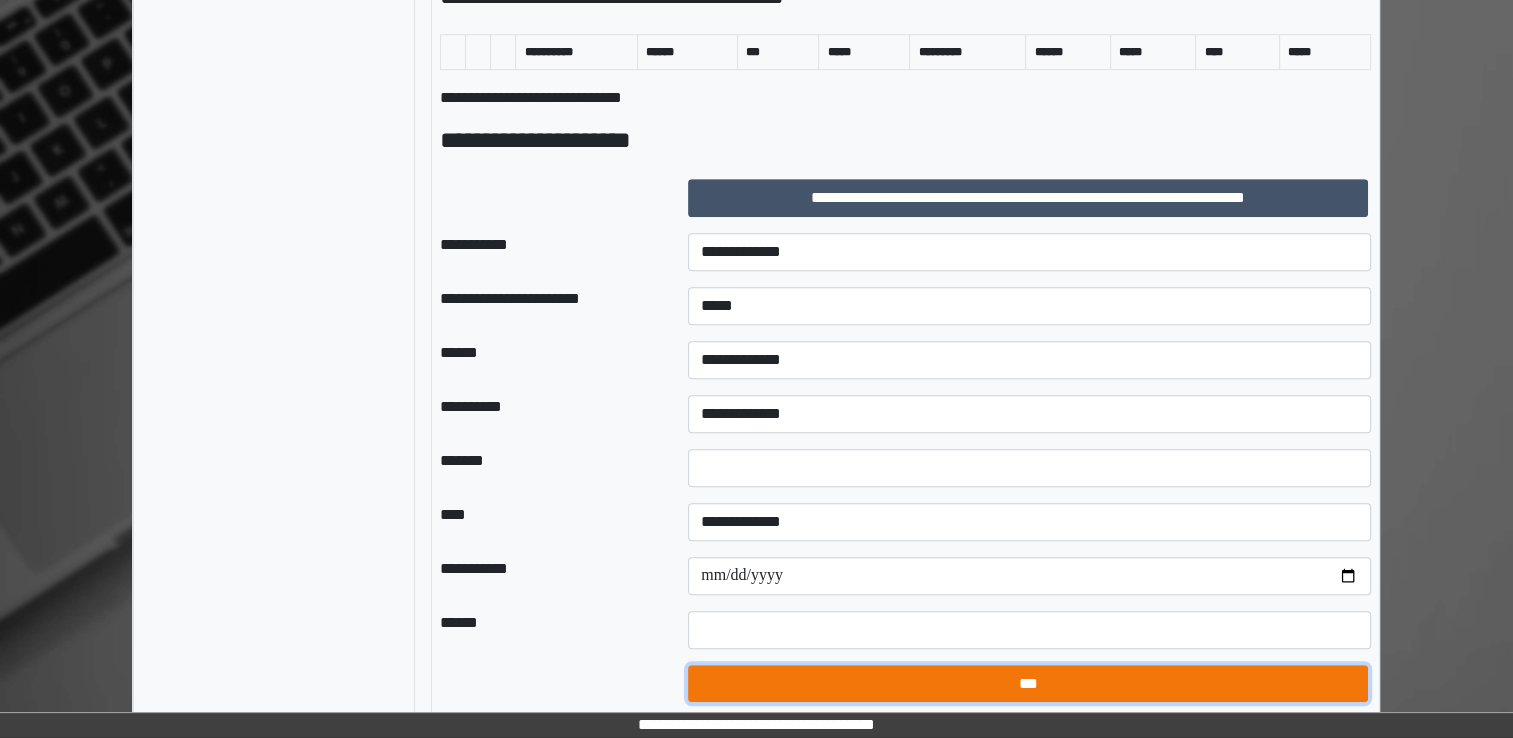click on "***" at bounding box center (1028, 684) 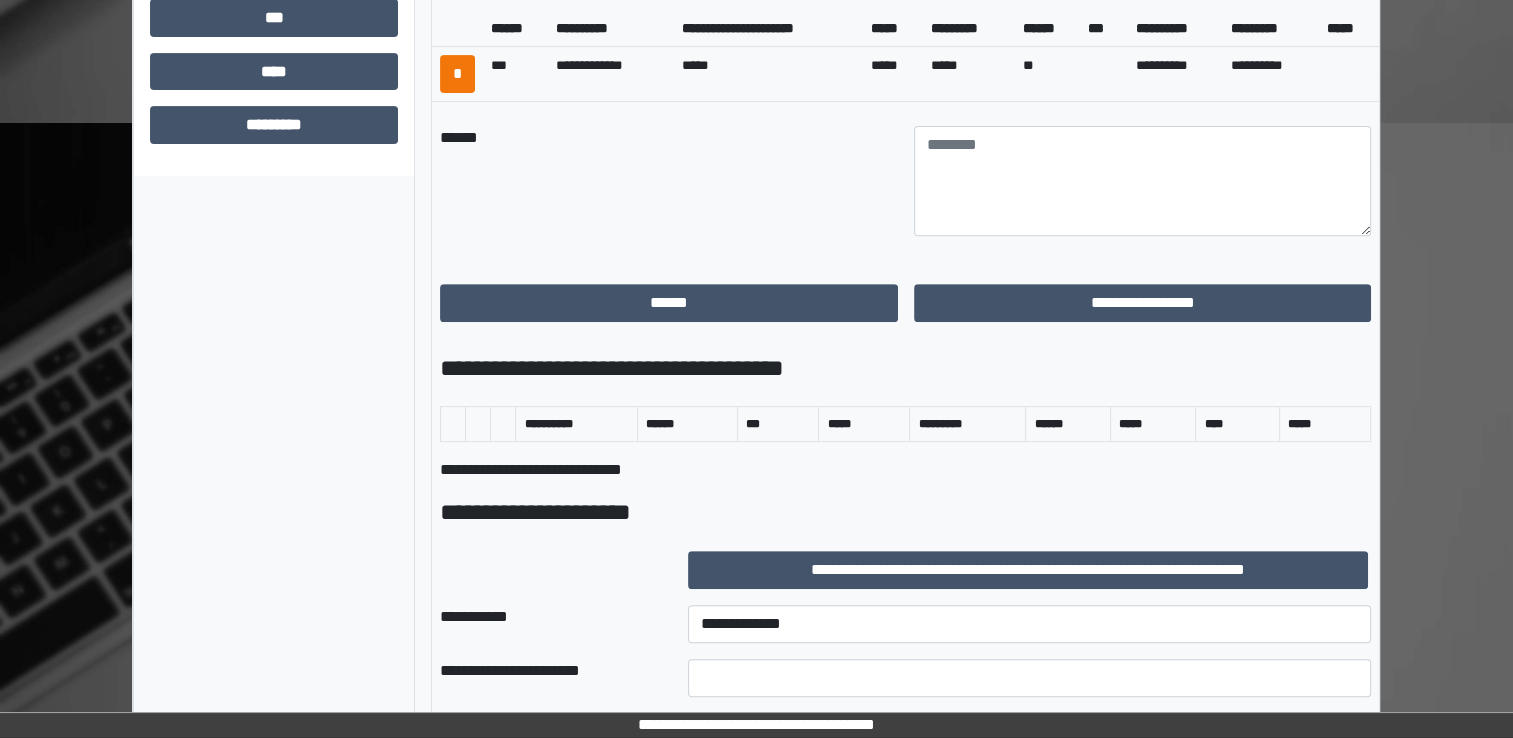scroll, scrollTop: 690, scrollLeft: 0, axis: vertical 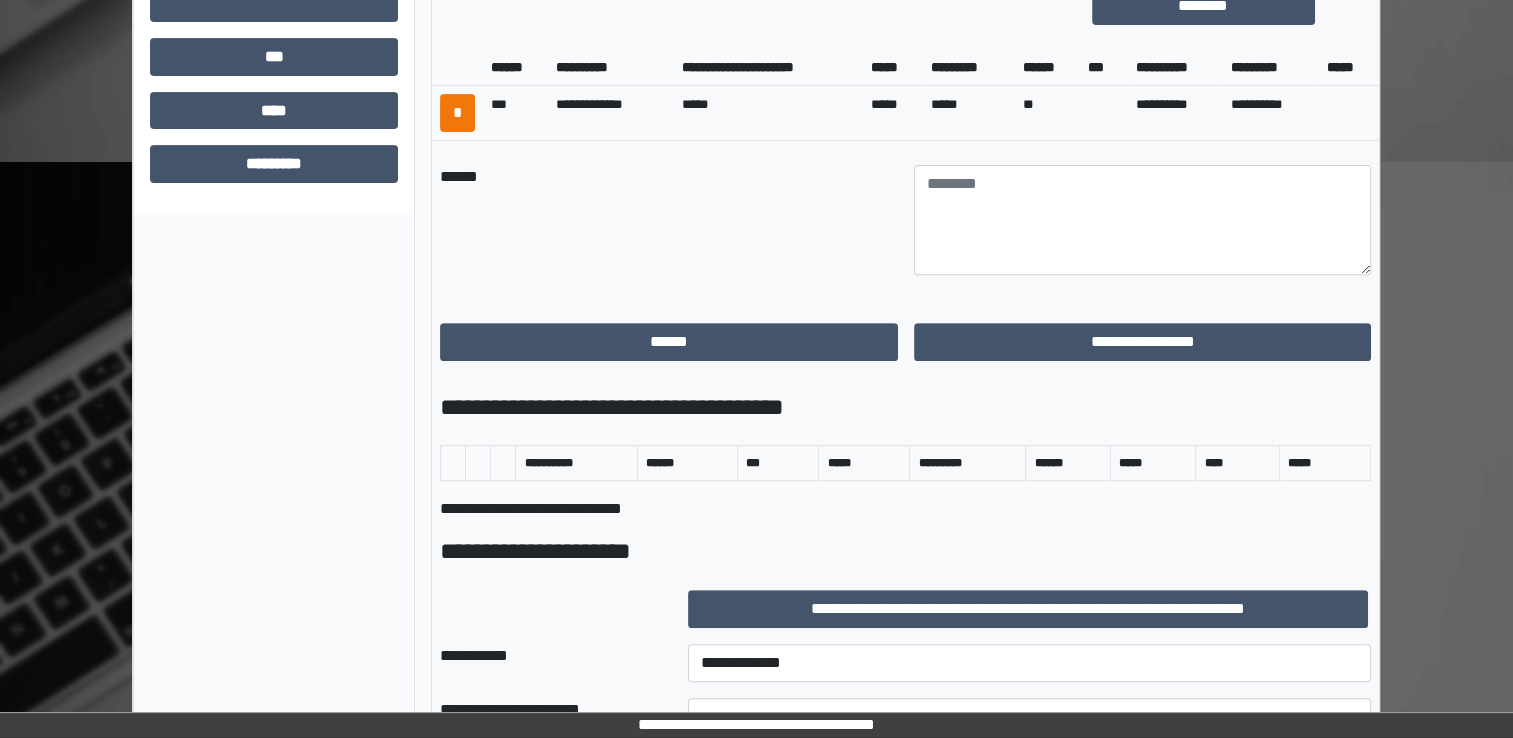 click on "**********" at bounding box center (1143, 342) 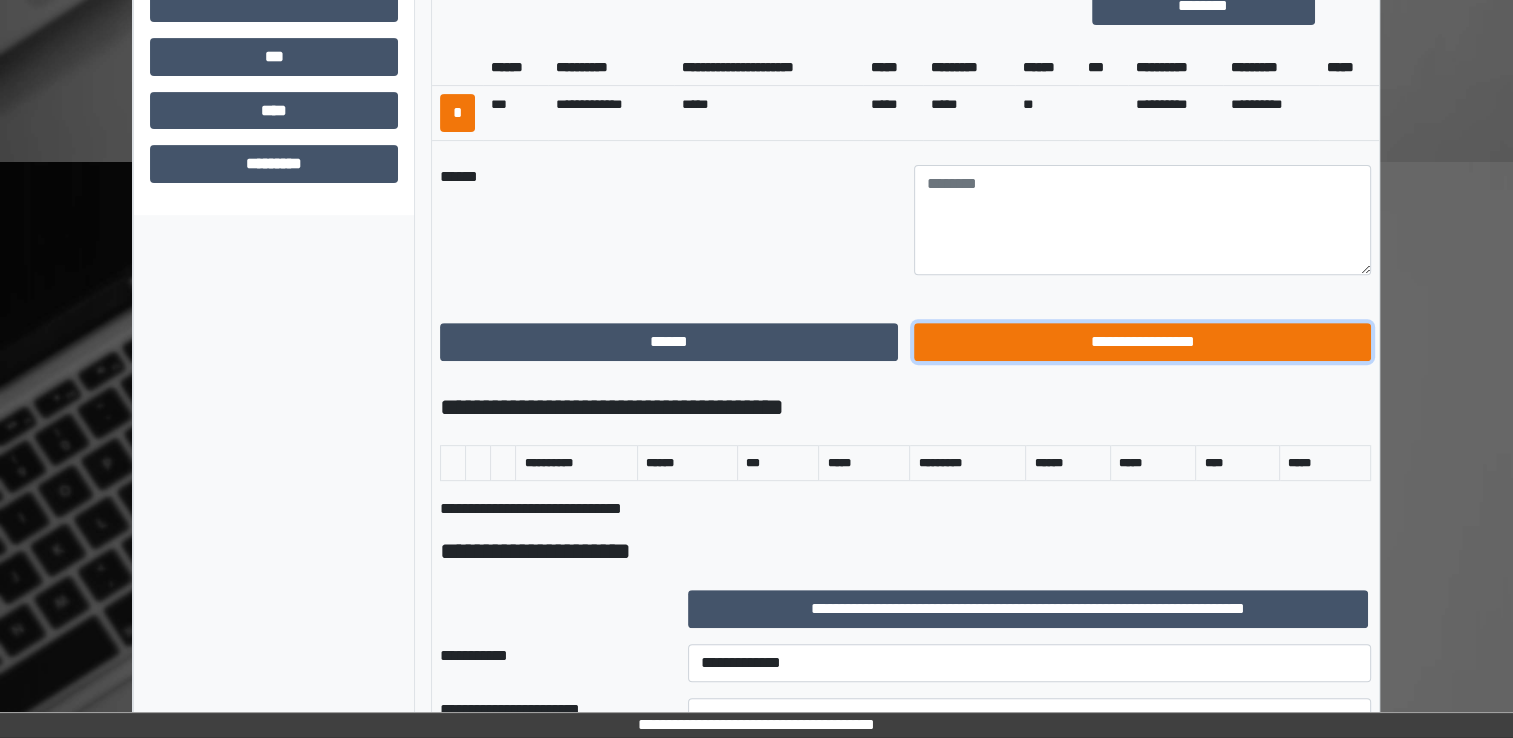 click on "**********" at bounding box center [1143, 342] 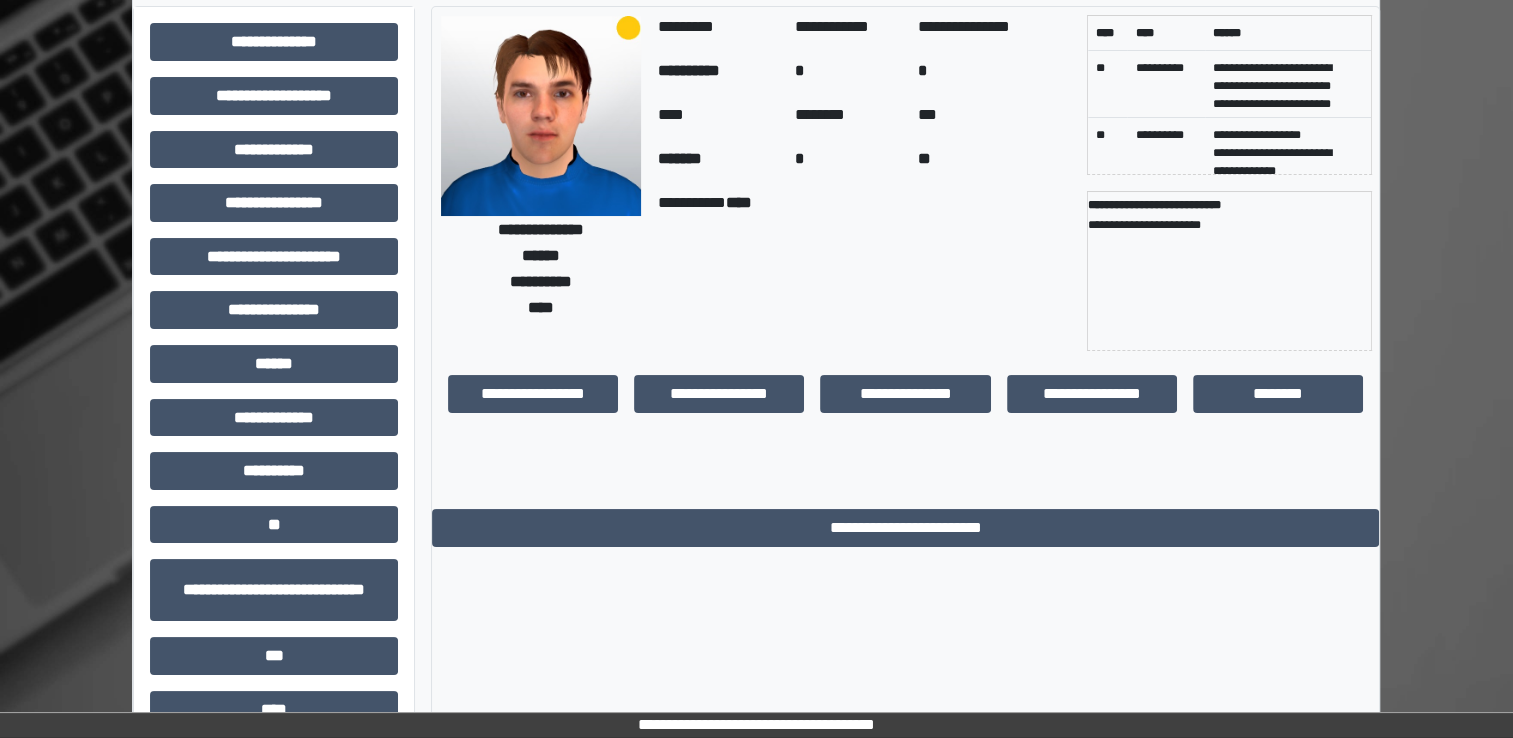 scroll, scrollTop: 0, scrollLeft: 0, axis: both 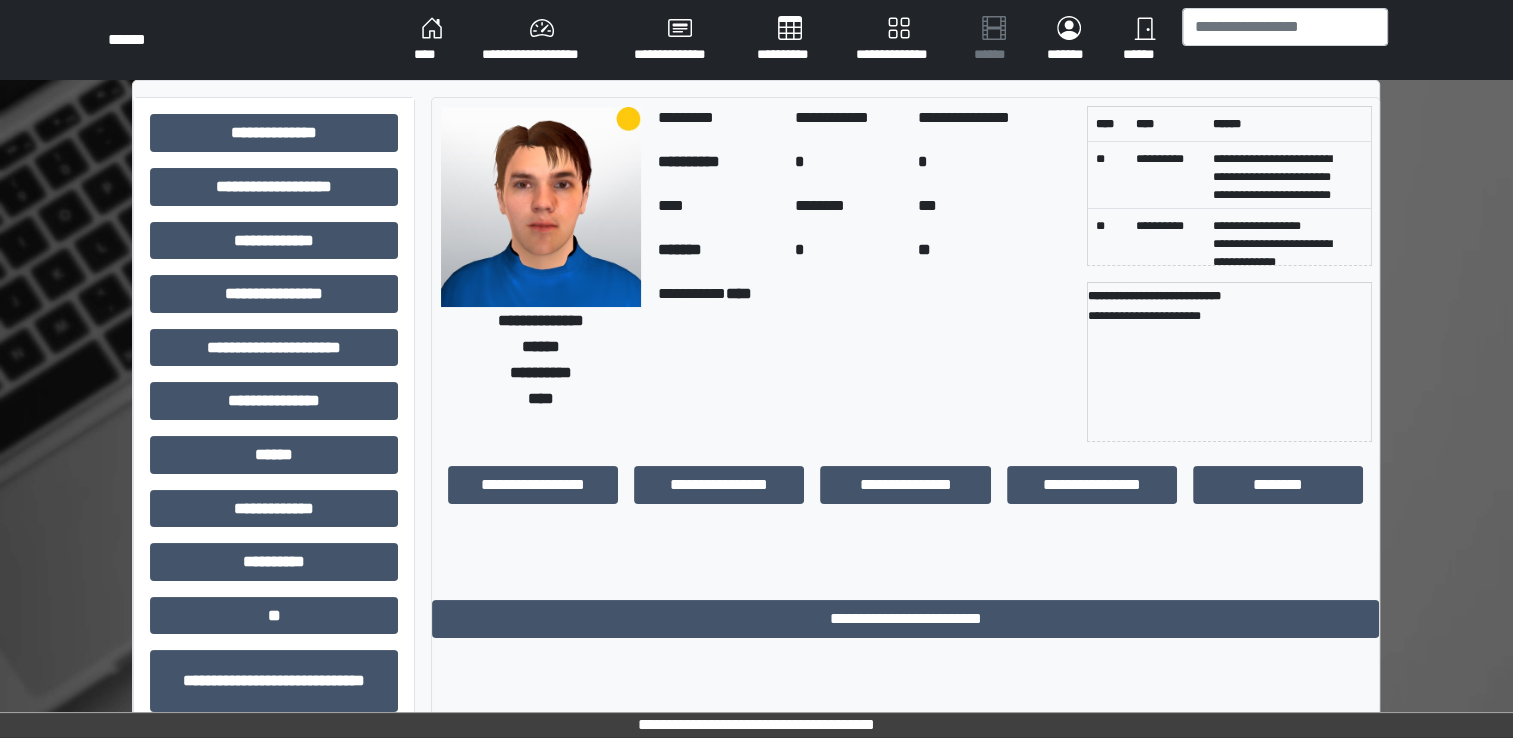 click at bounding box center (1285, 40) 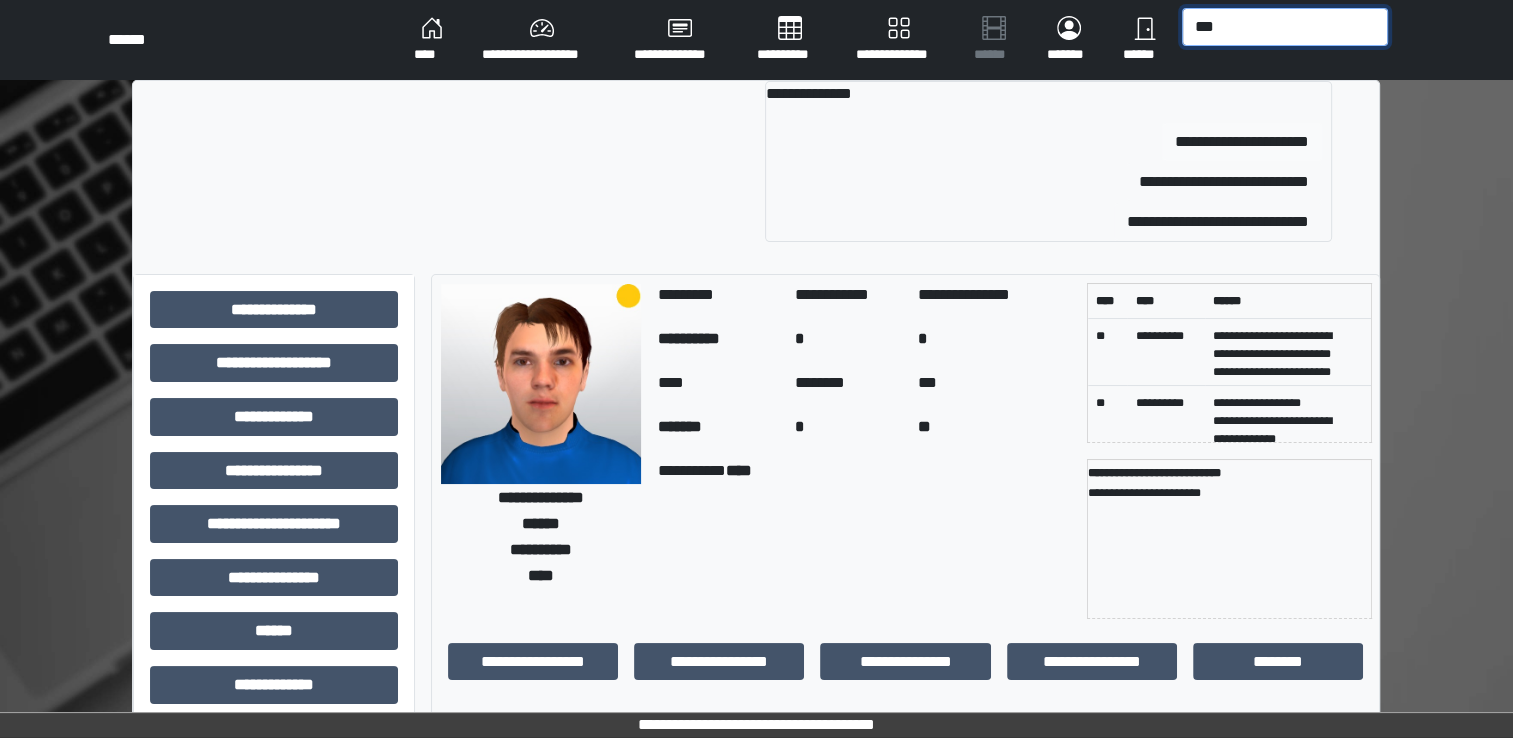 type on "***" 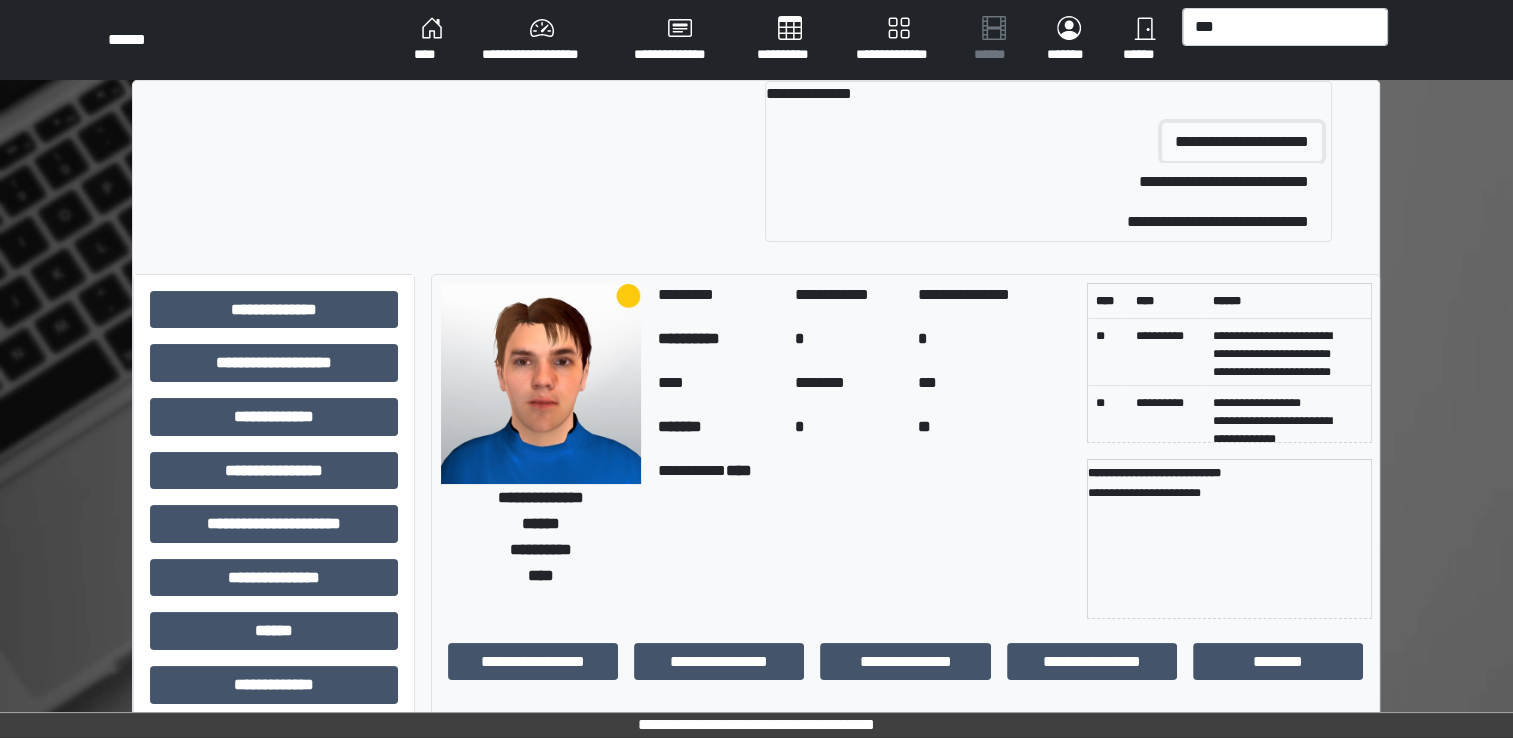 click on "**********" at bounding box center (1242, 142) 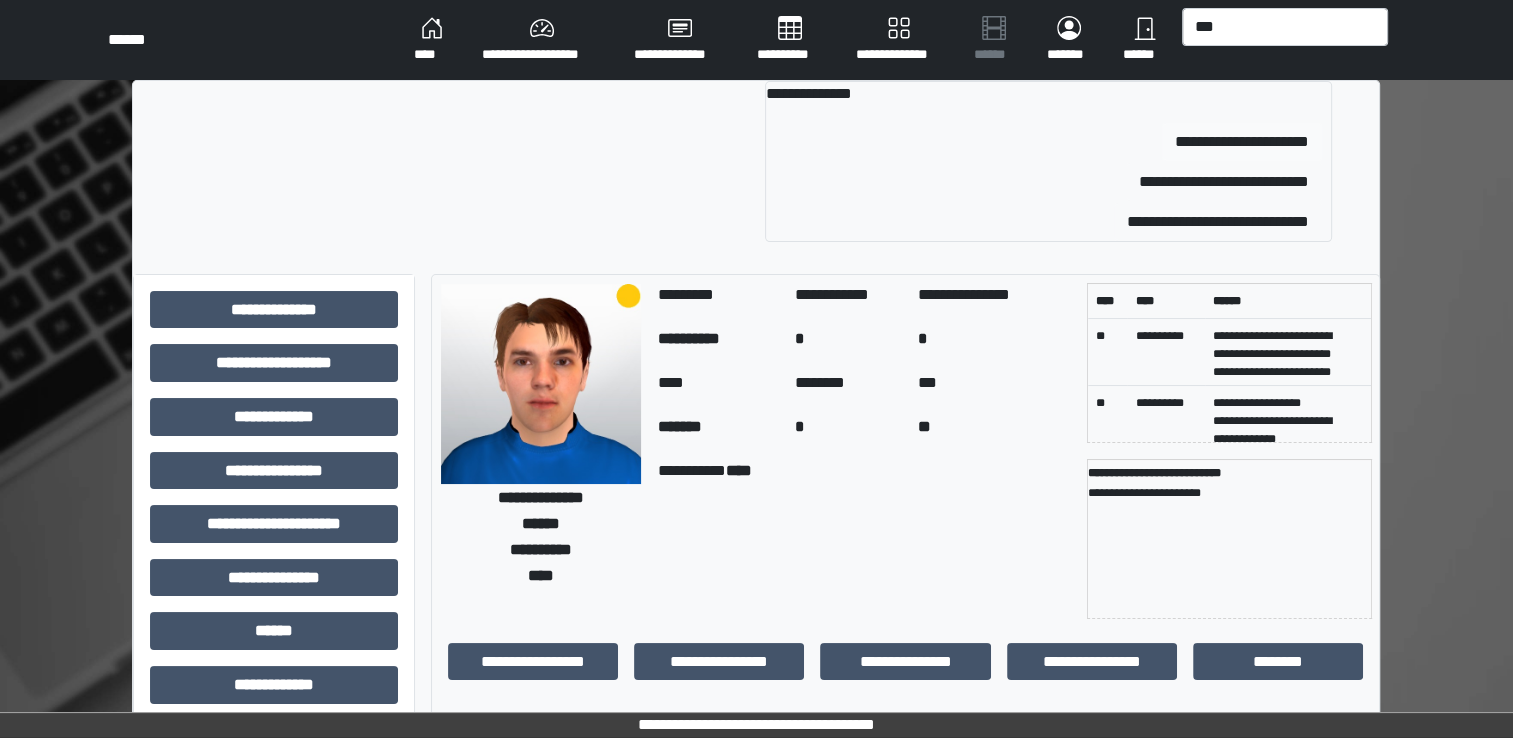 type 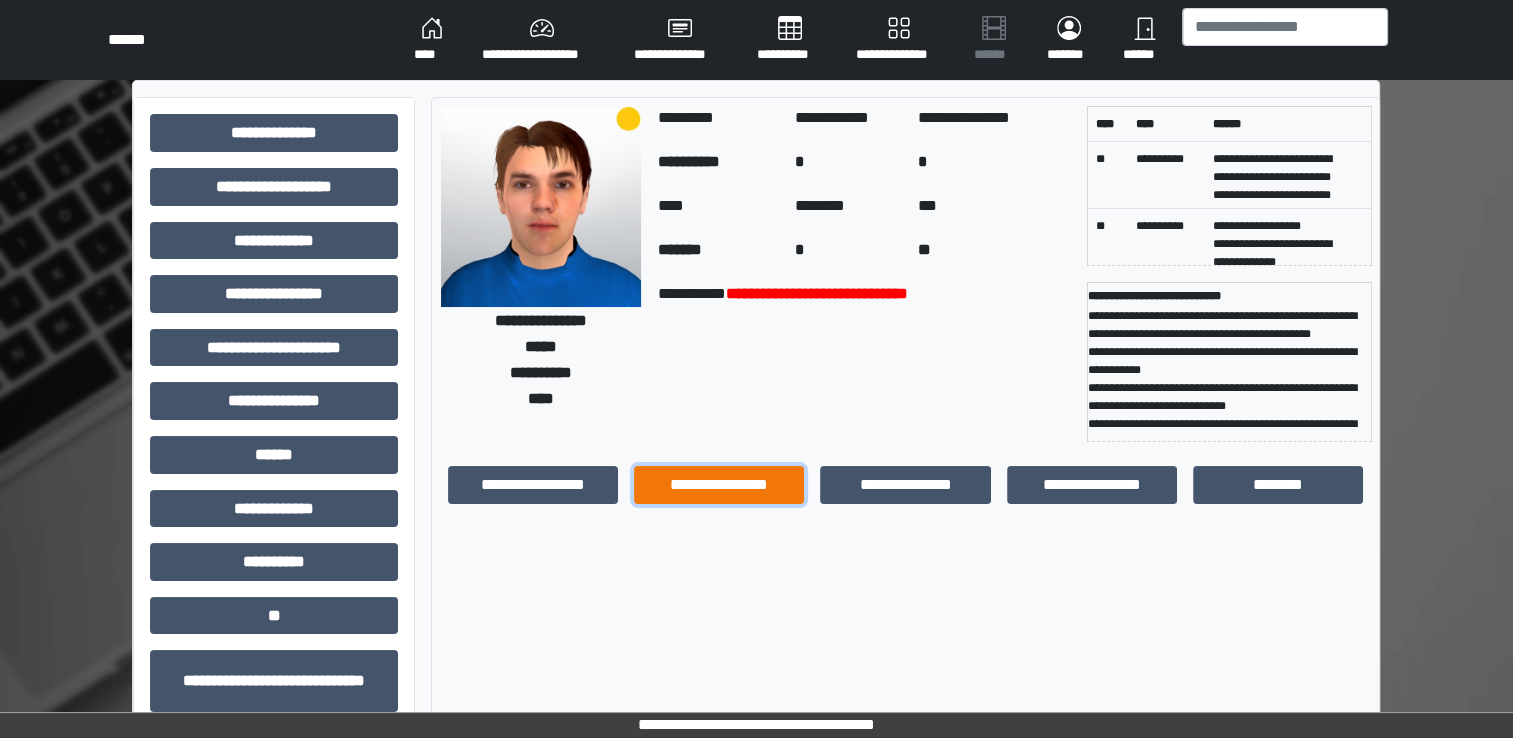 click on "**********" at bounding box center (719, 485) 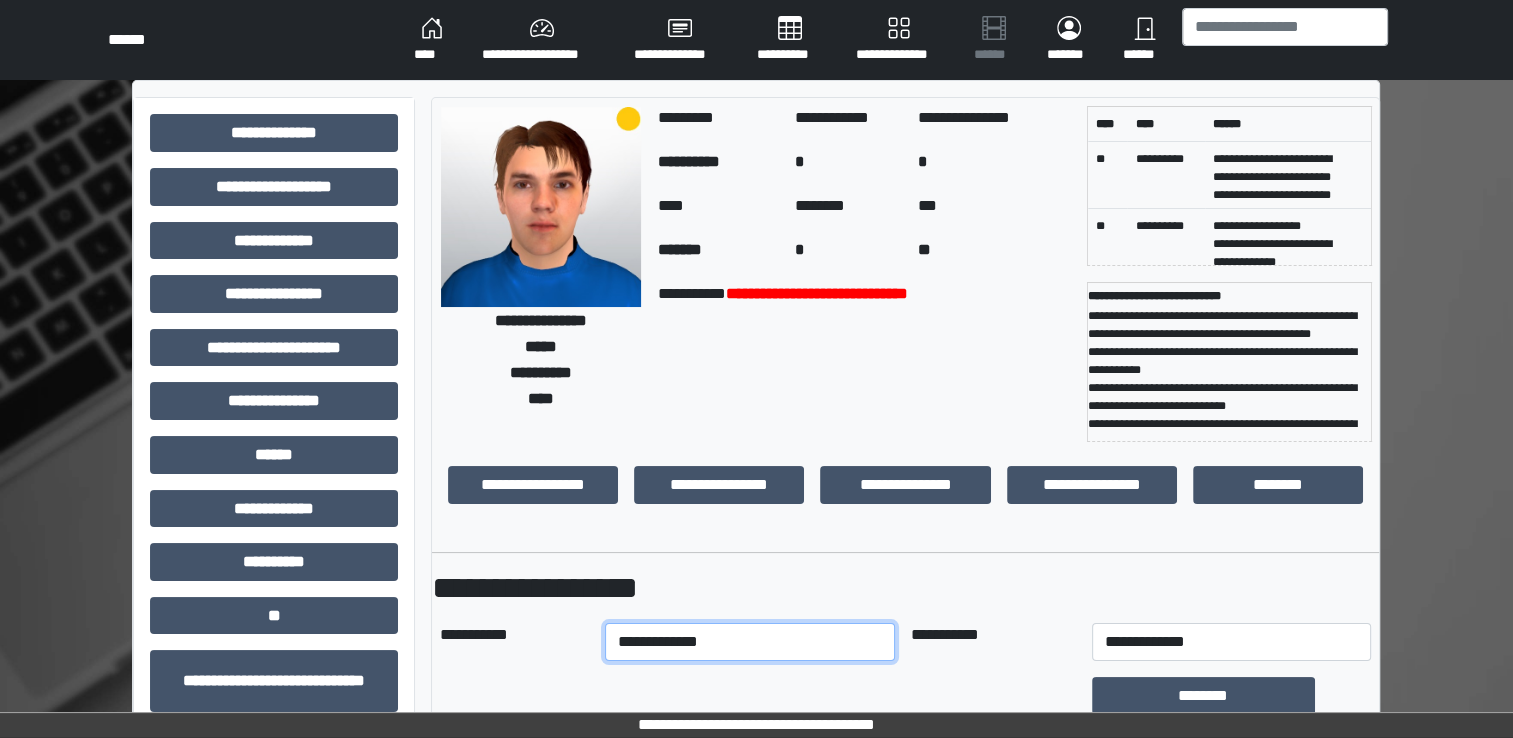 click on "**********" at bounding box center (750, 642) 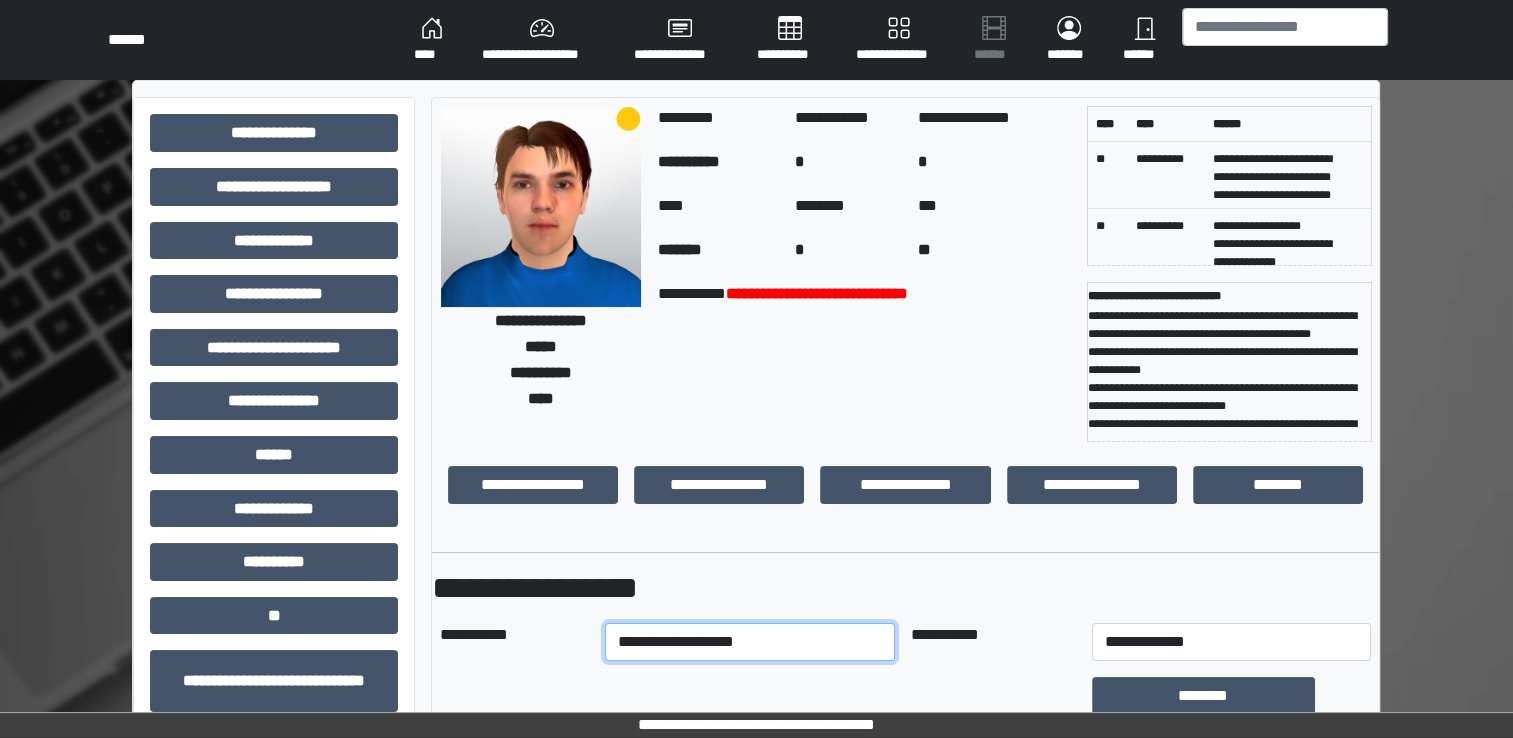 click on "**********" at bounding box center [750, 642] 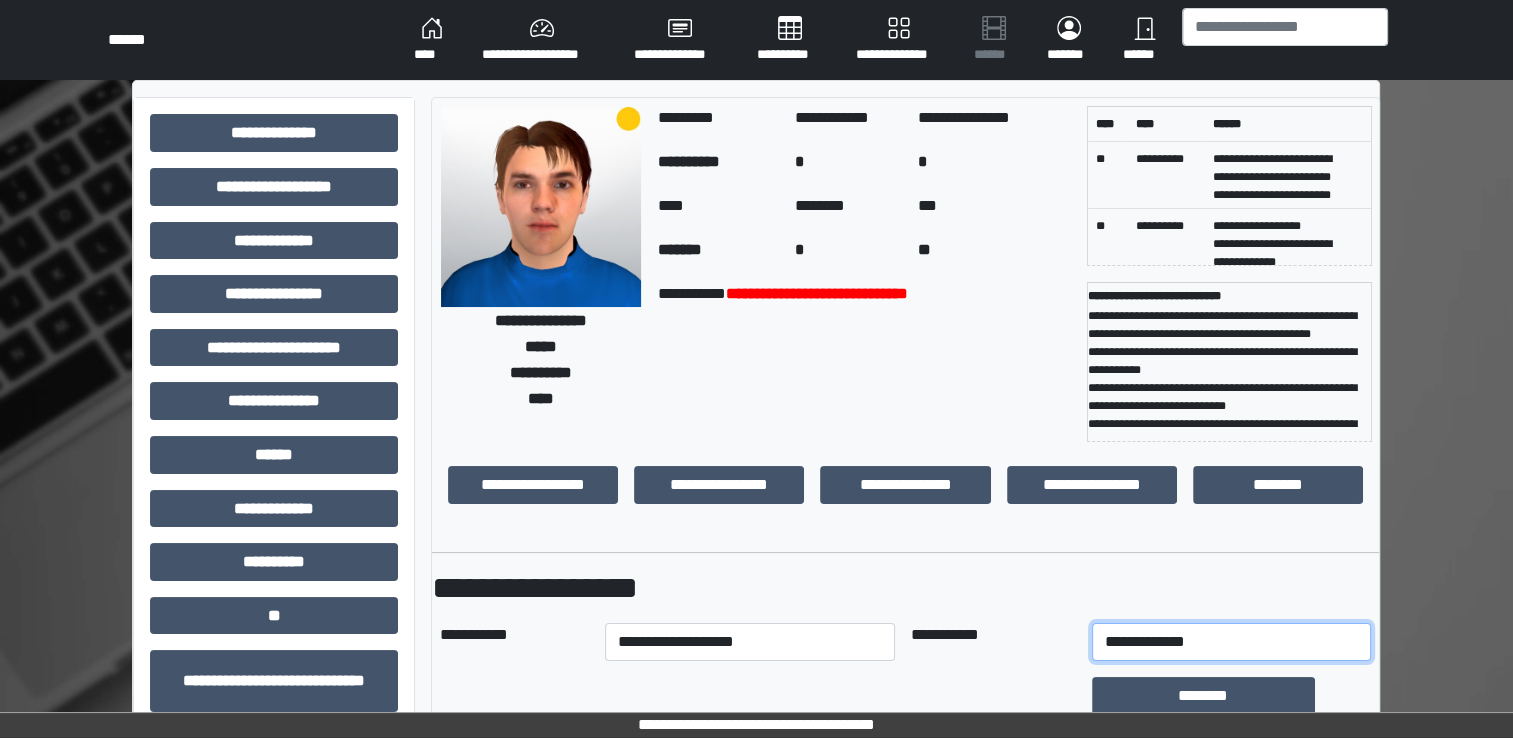 click on "**********" at bounding box center (1231, 642) 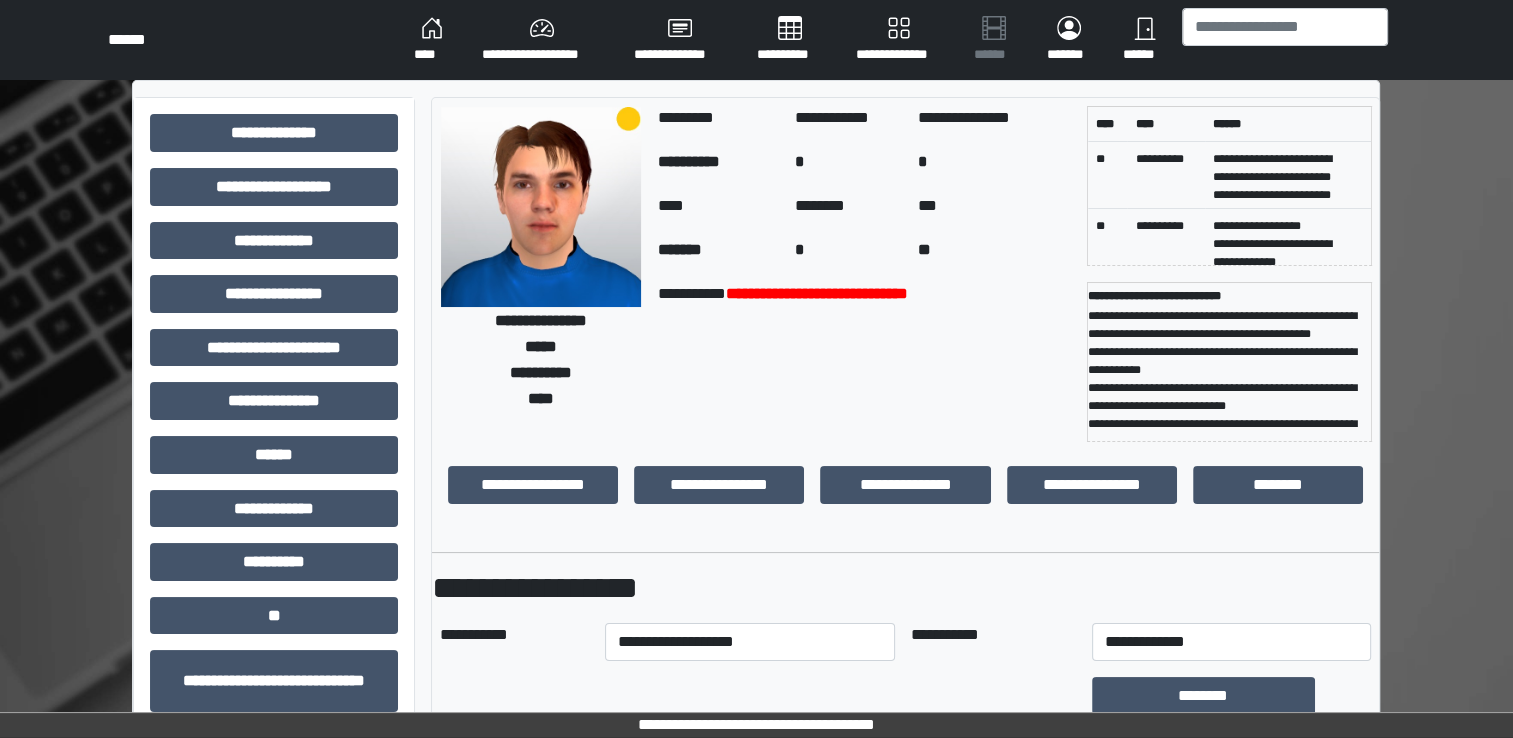 click on "**********" at bounding box center (905, 588) 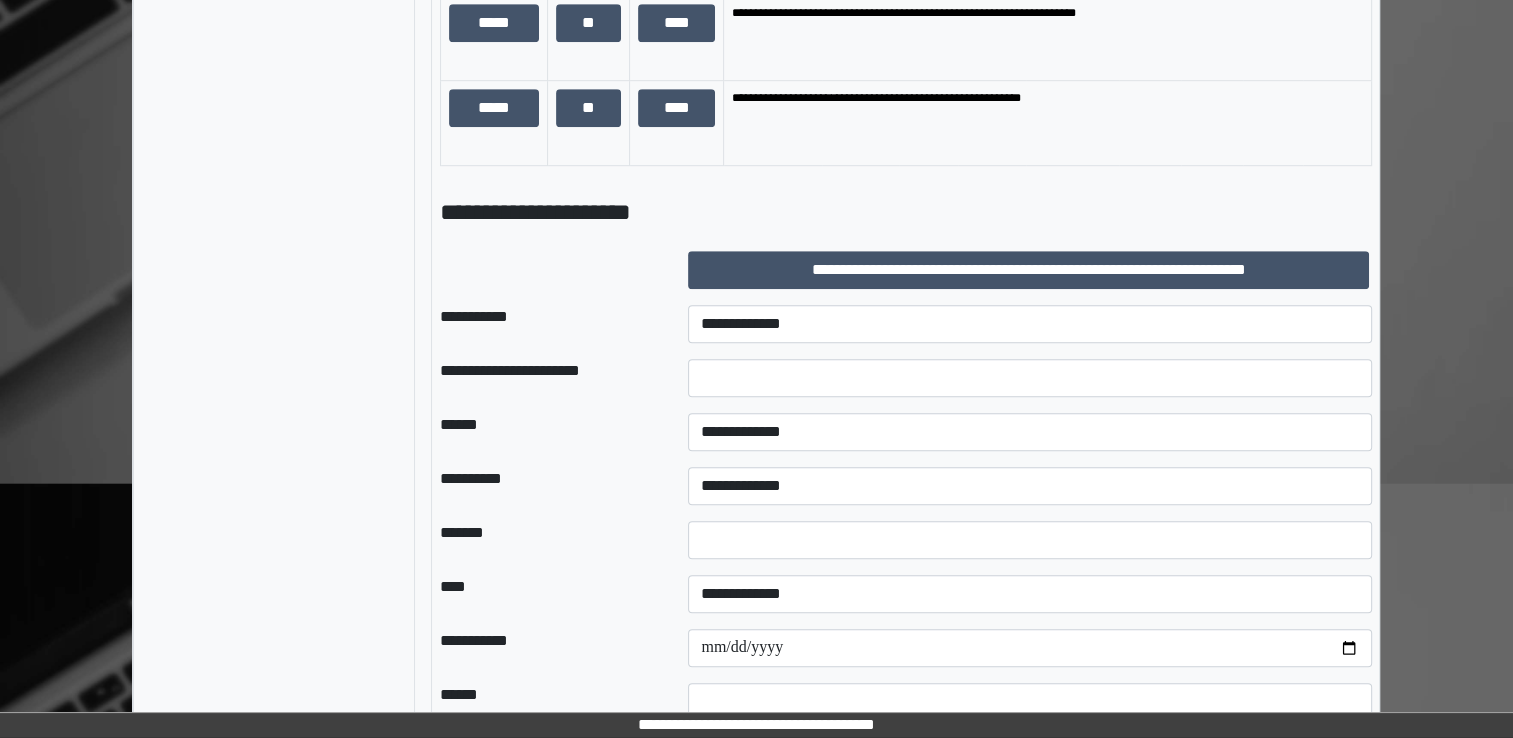 scroll, scrollTop: 1400, scrollLeft: 0, axis: vertical 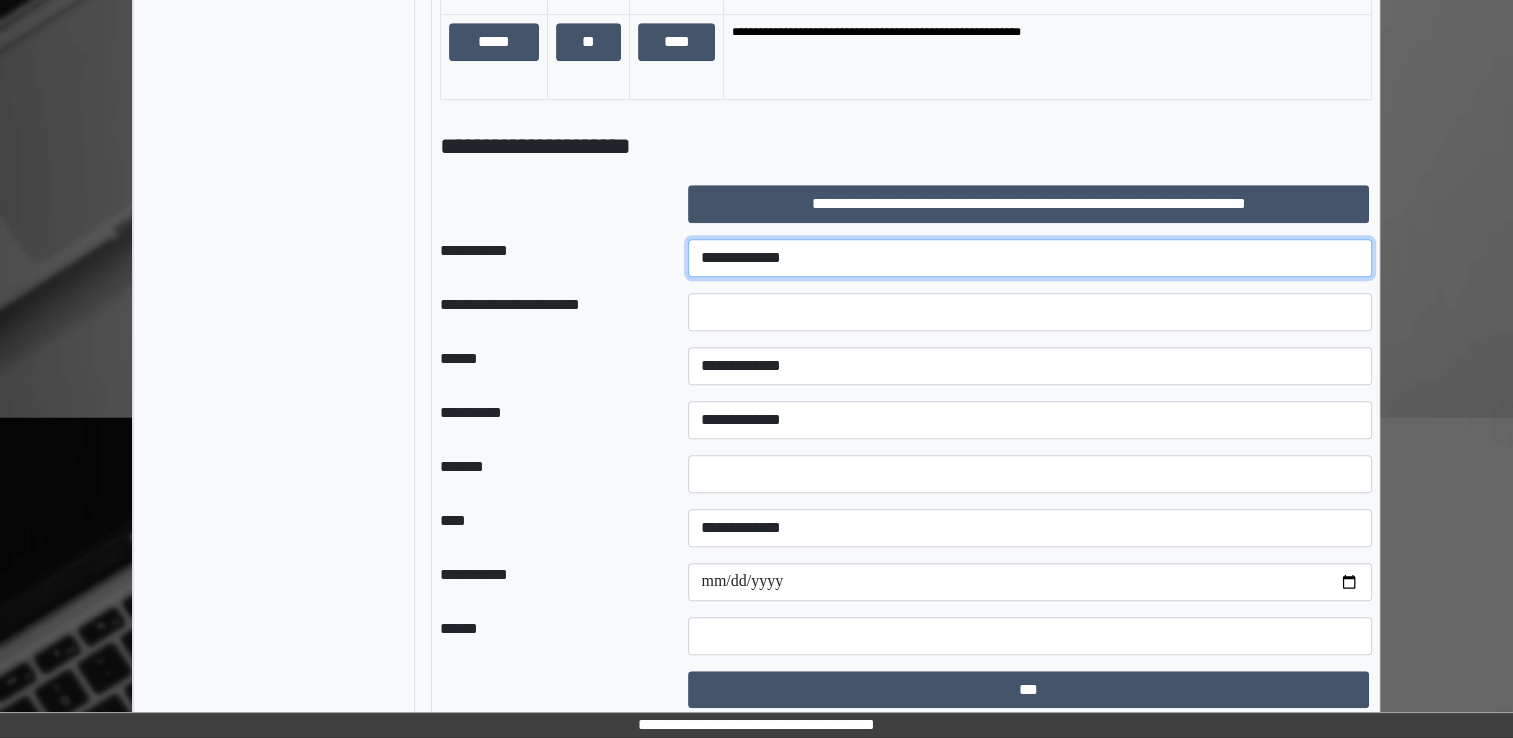 click on "**********" at bounding box center (1030, 258) 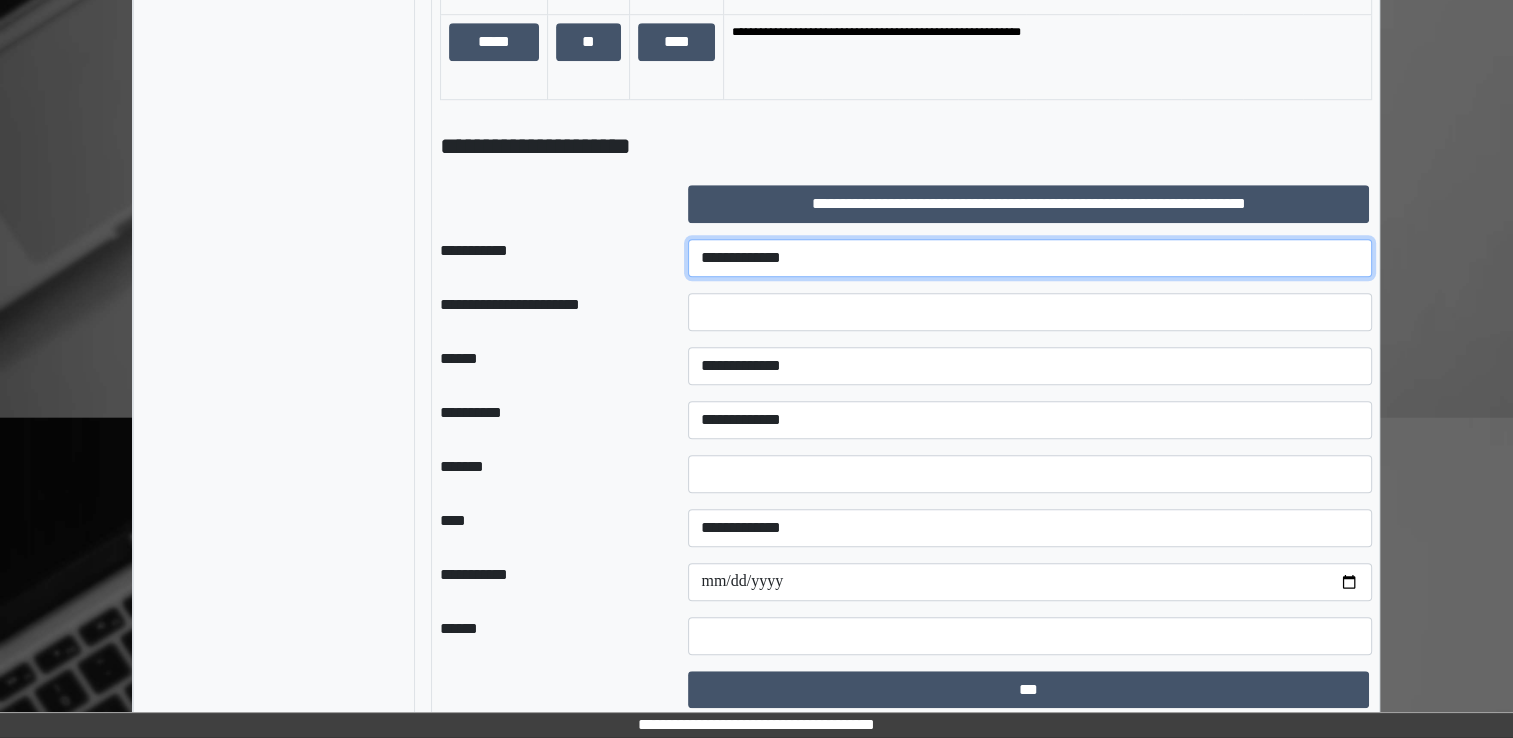 select on "***" 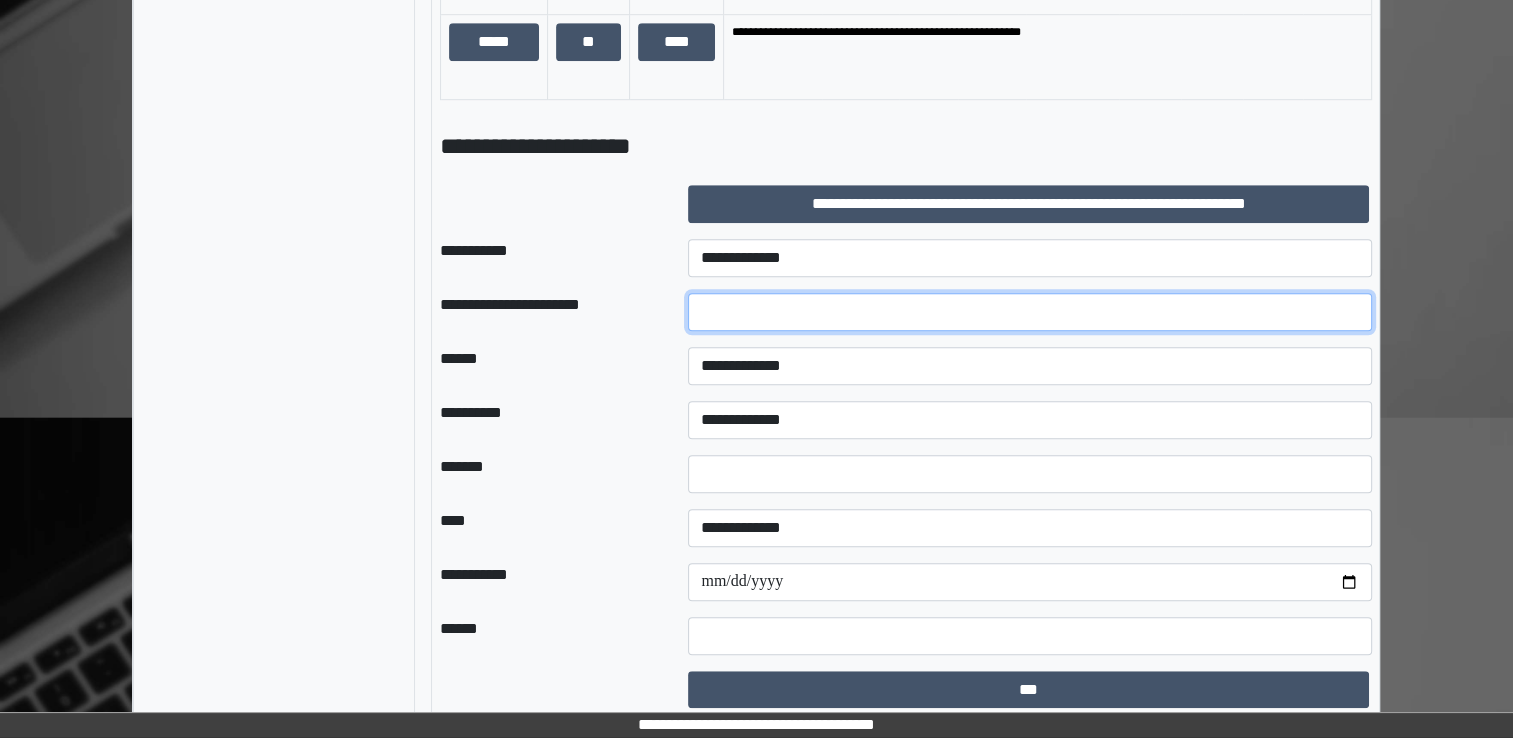 click at bounding box center [1030, 312] 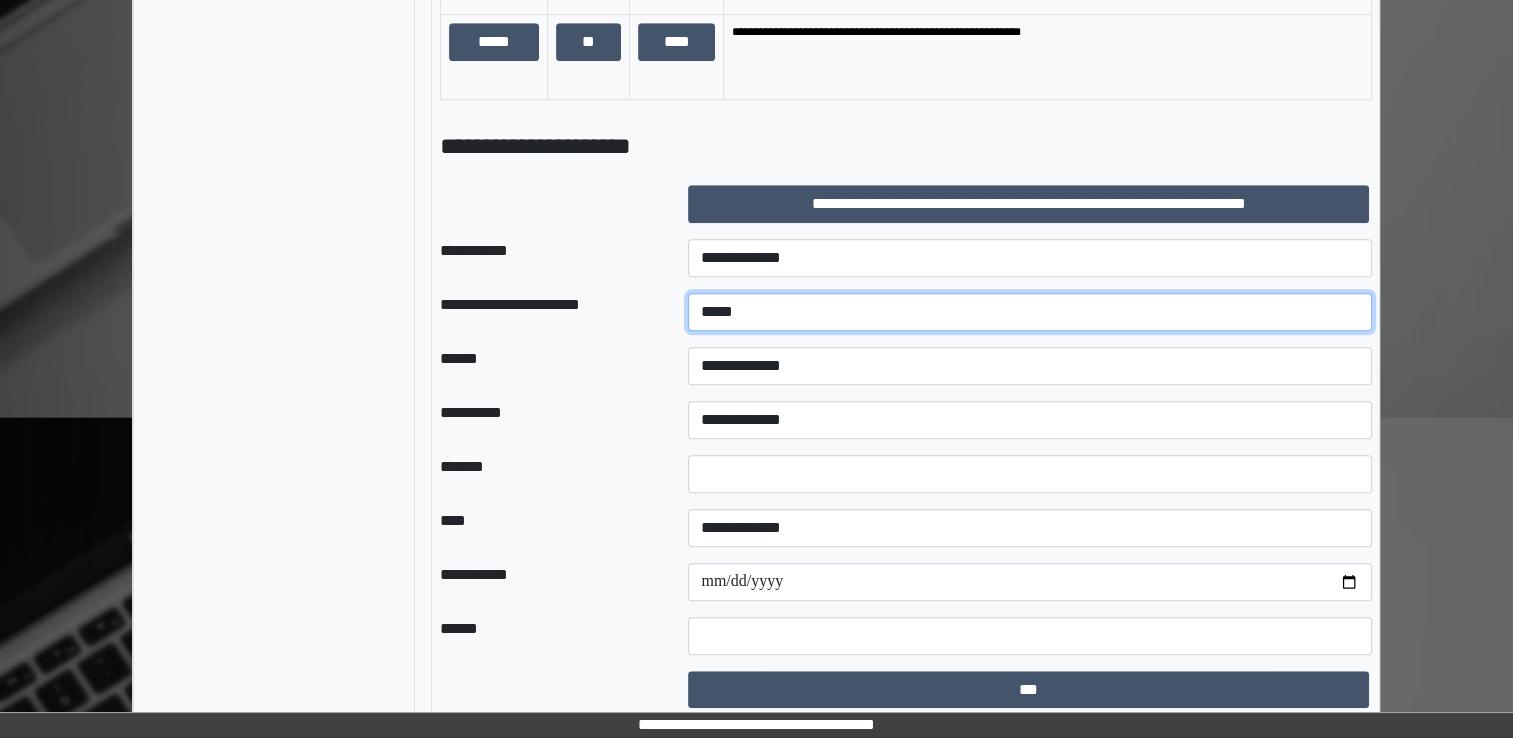 type on "*****" 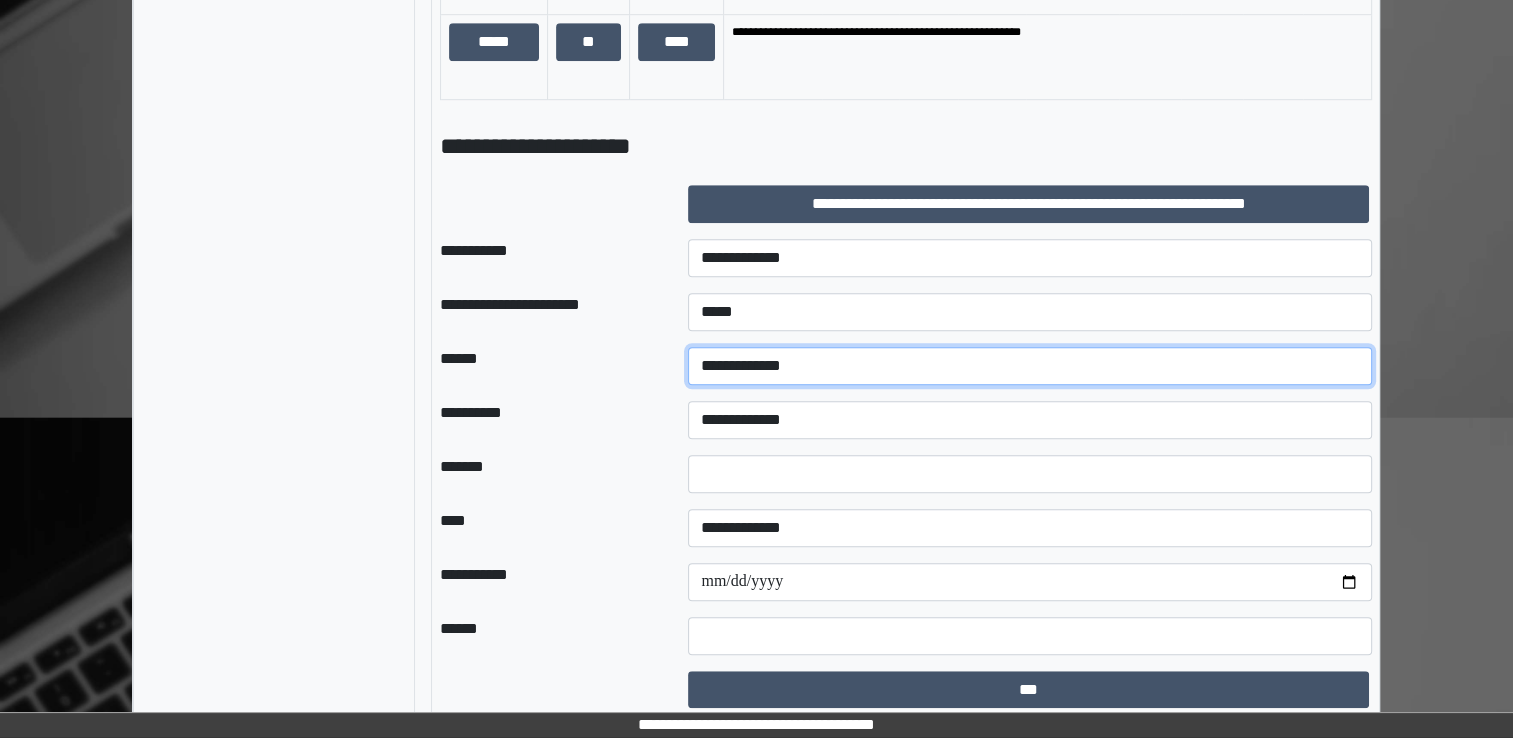 click on "**********" at bounding box center (1030, 366) 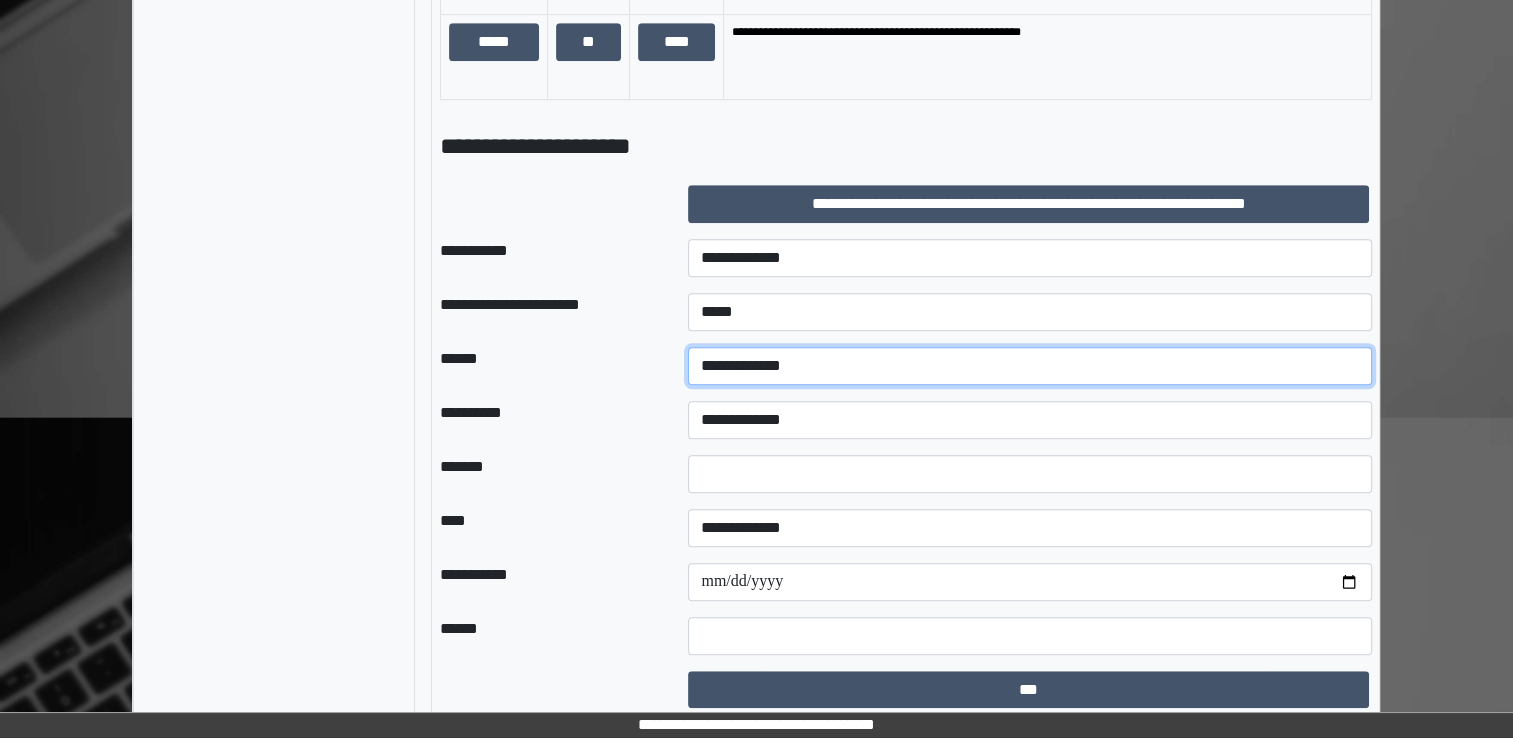 select on "*" 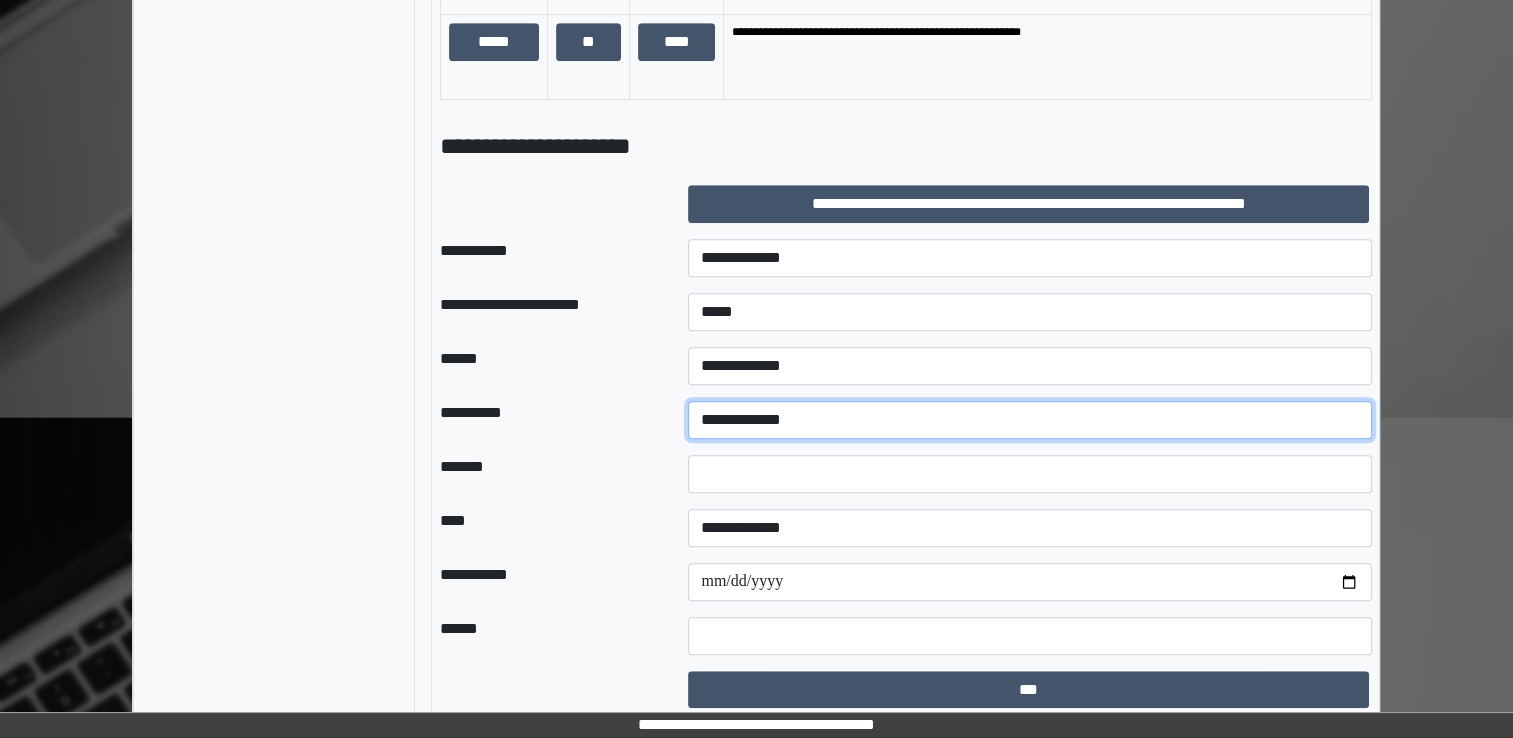 click on "**********" at bounding box center (1030, 420) 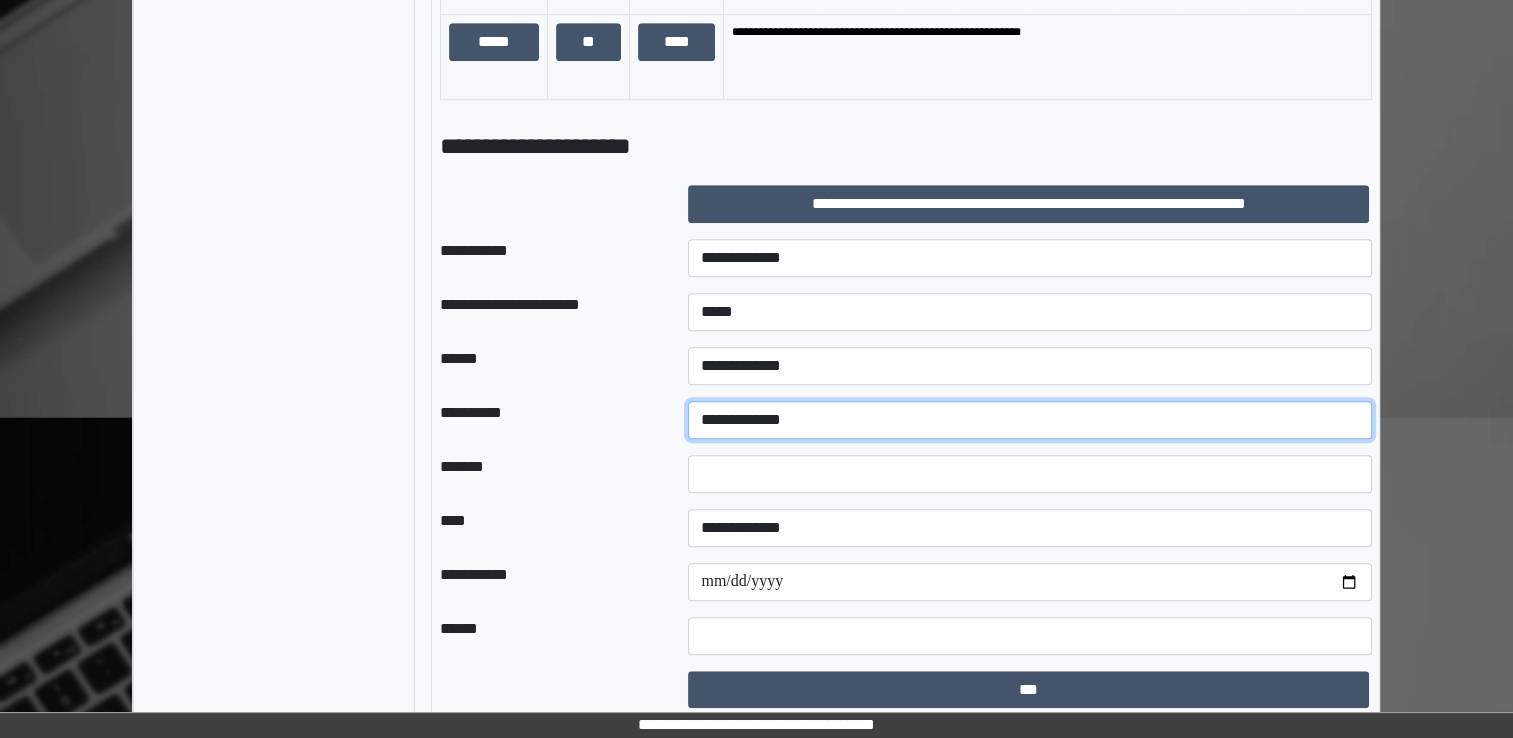 select on "*" 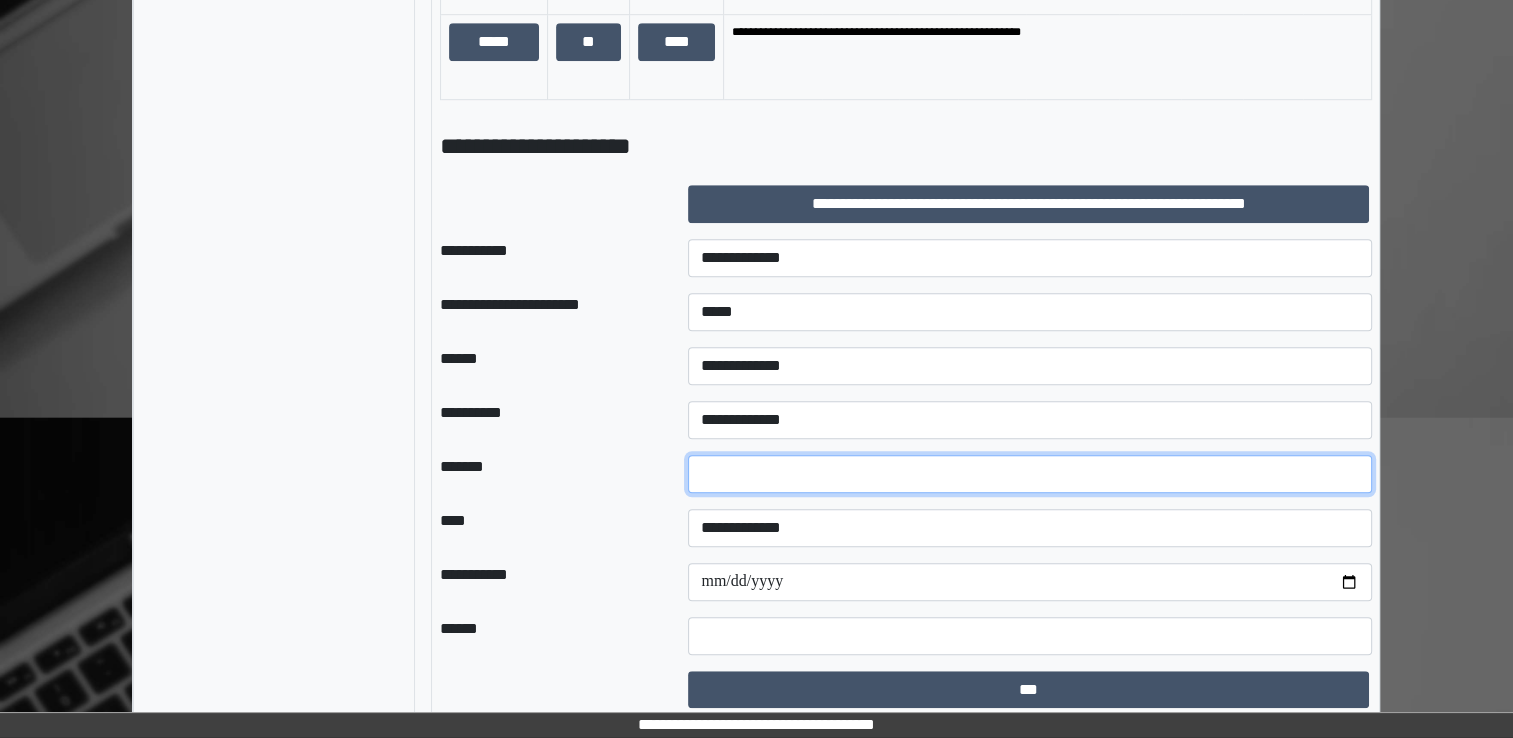 click at bounding box center [1030, 474] 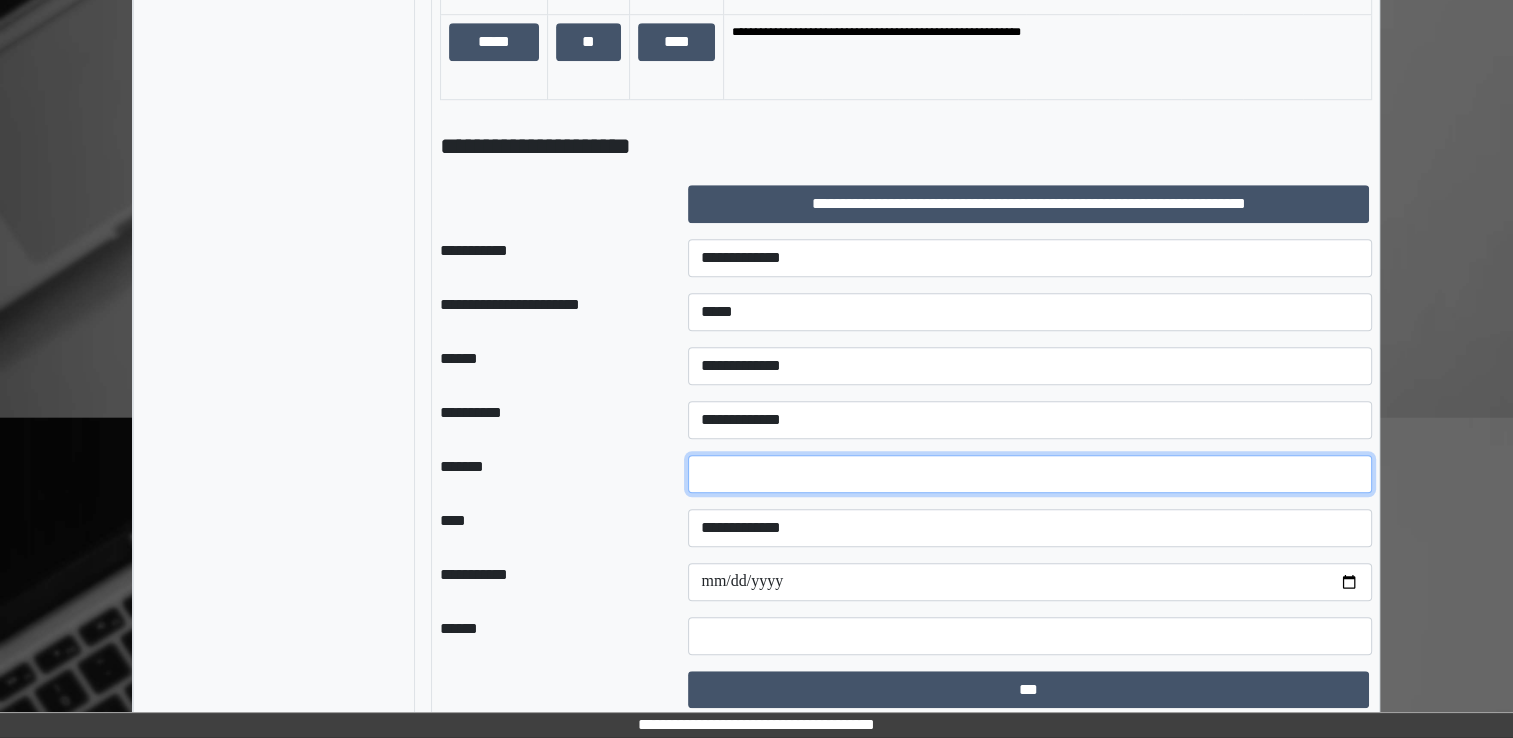 type on "**" 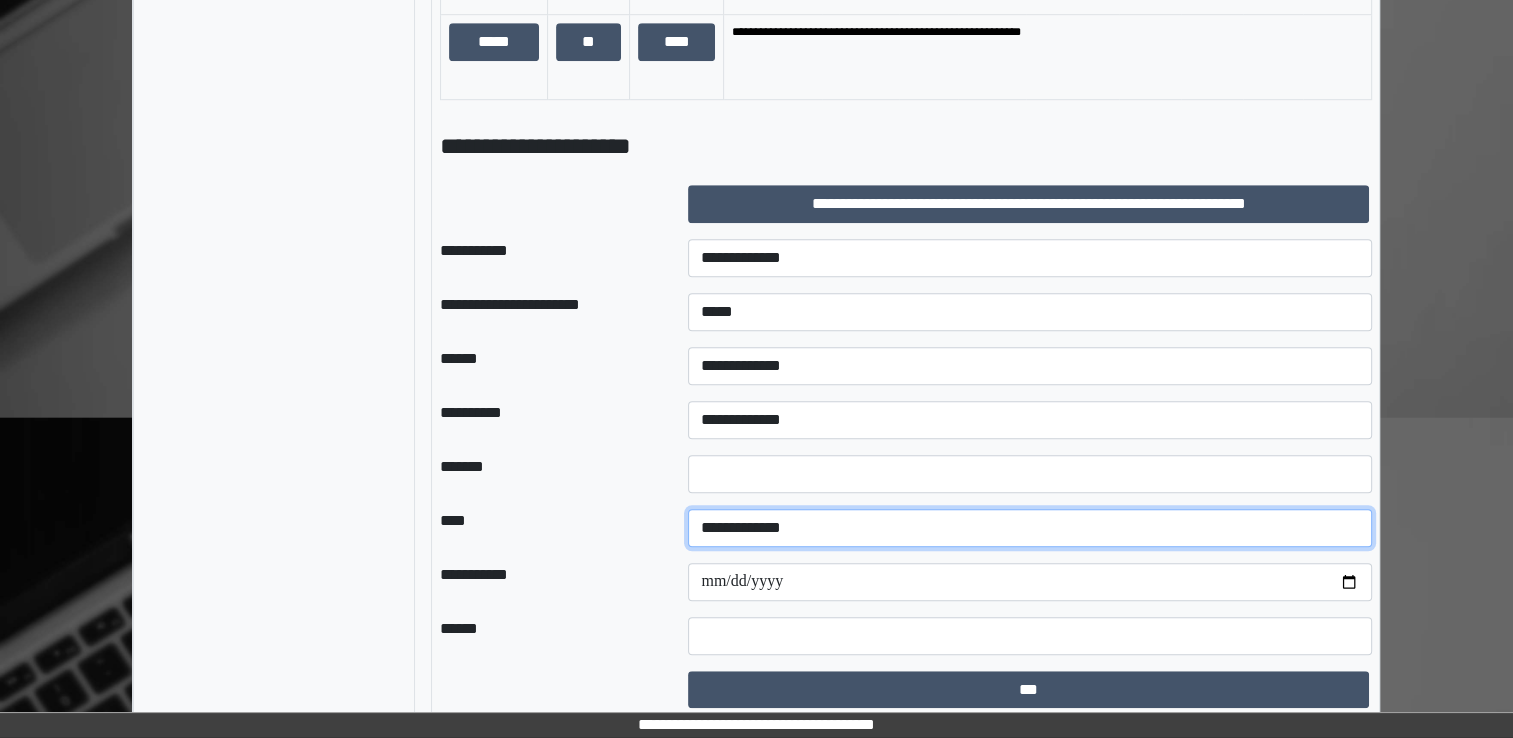 click on "**********" at bounding box center [1030, 528] 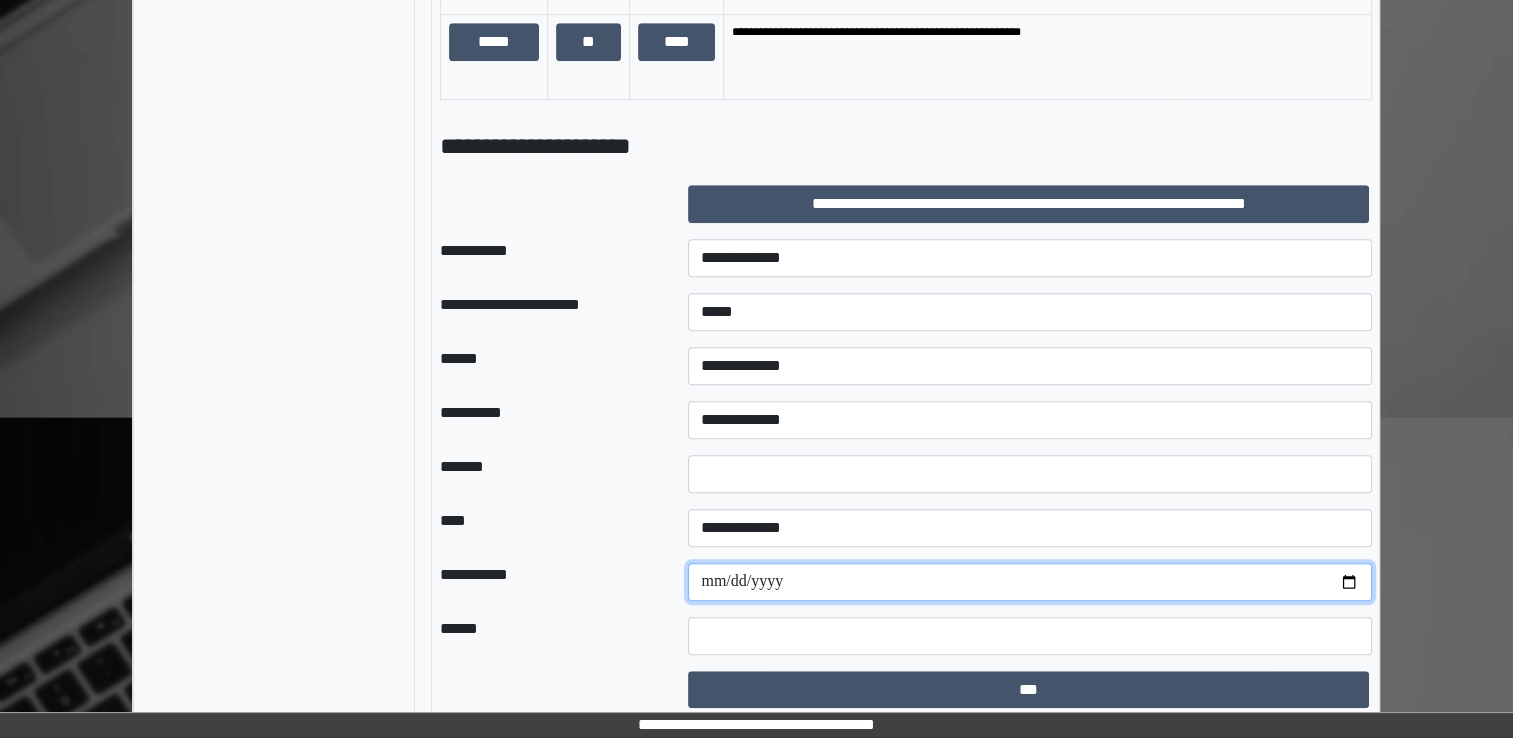 click at bounding box center [1030, 582] 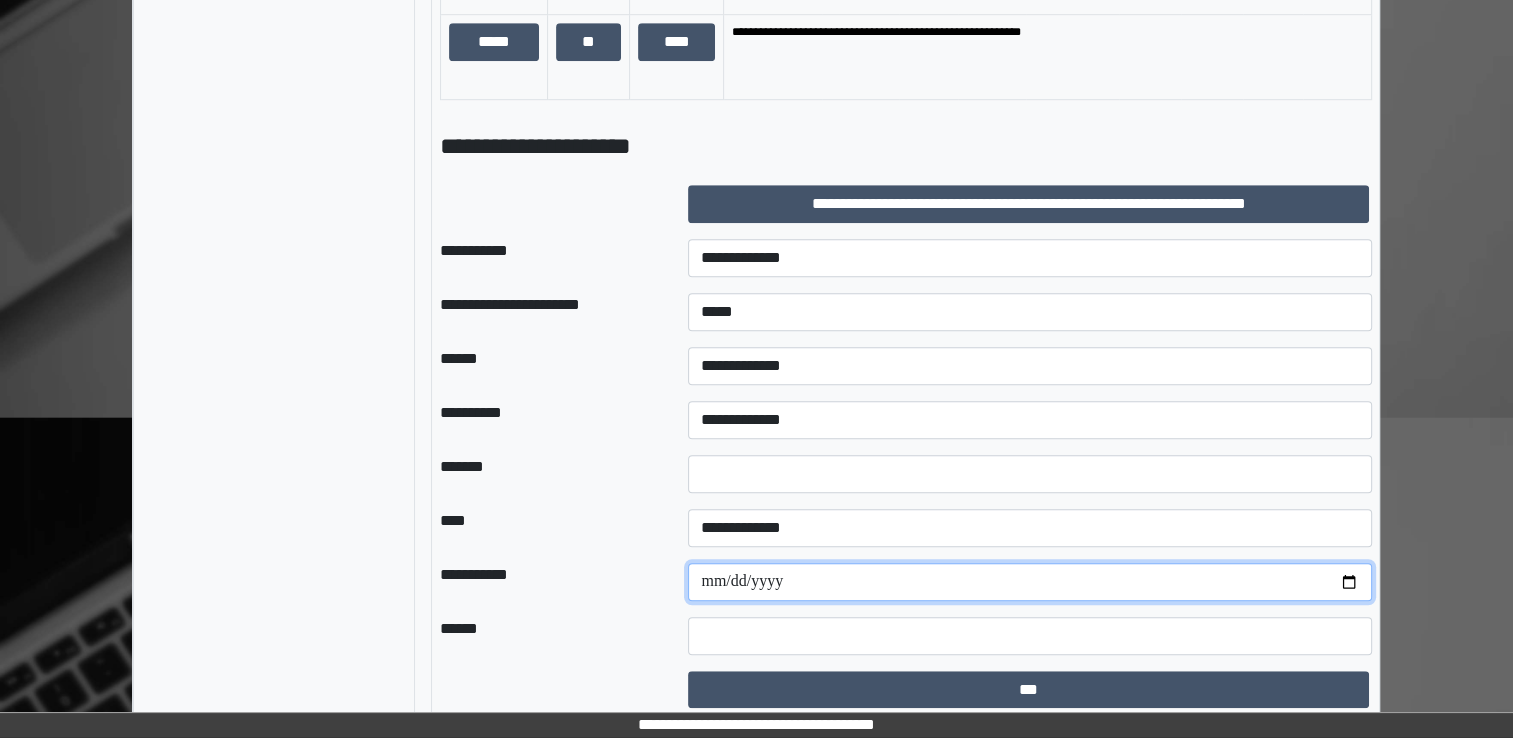 type on "**********" 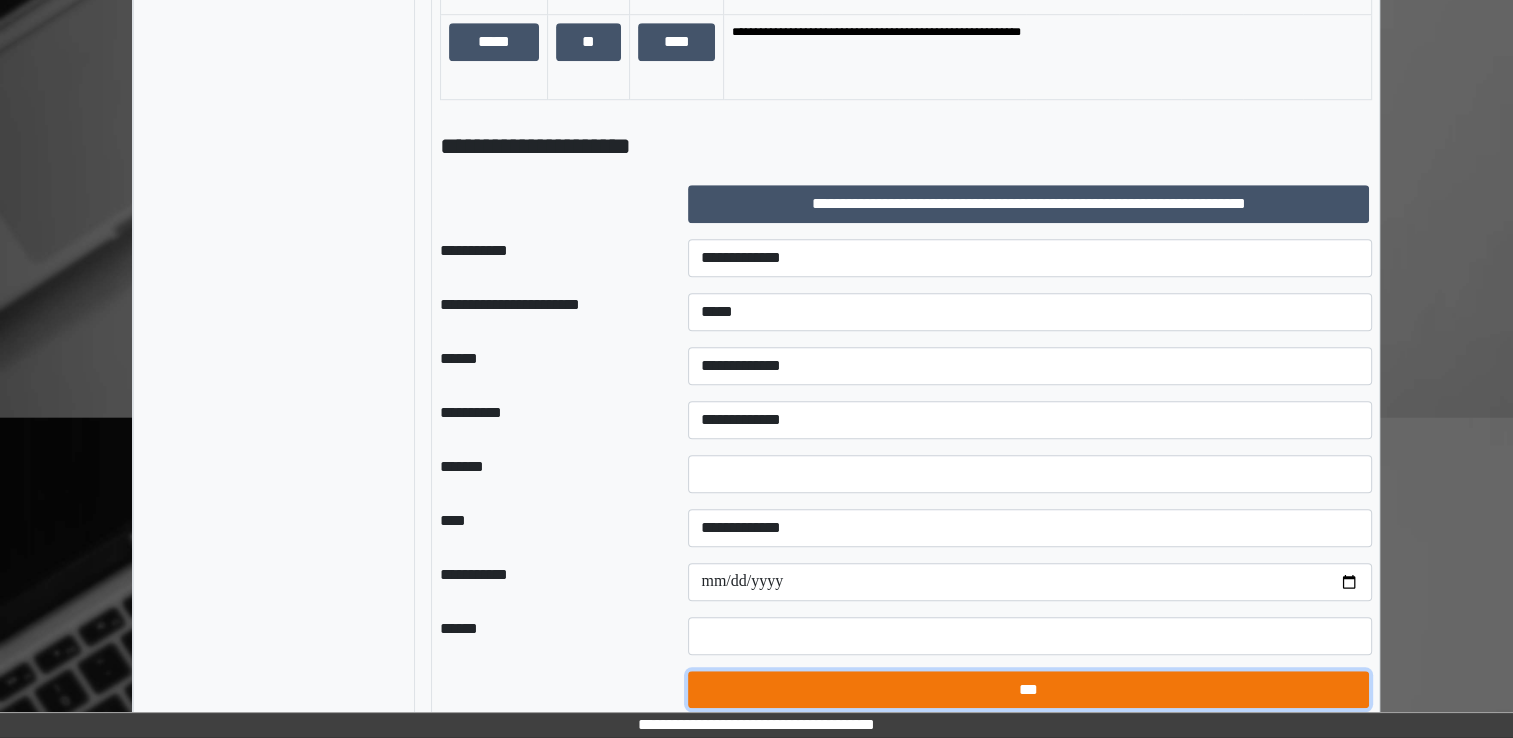 click on "***" at bounding box center [1028, 690] 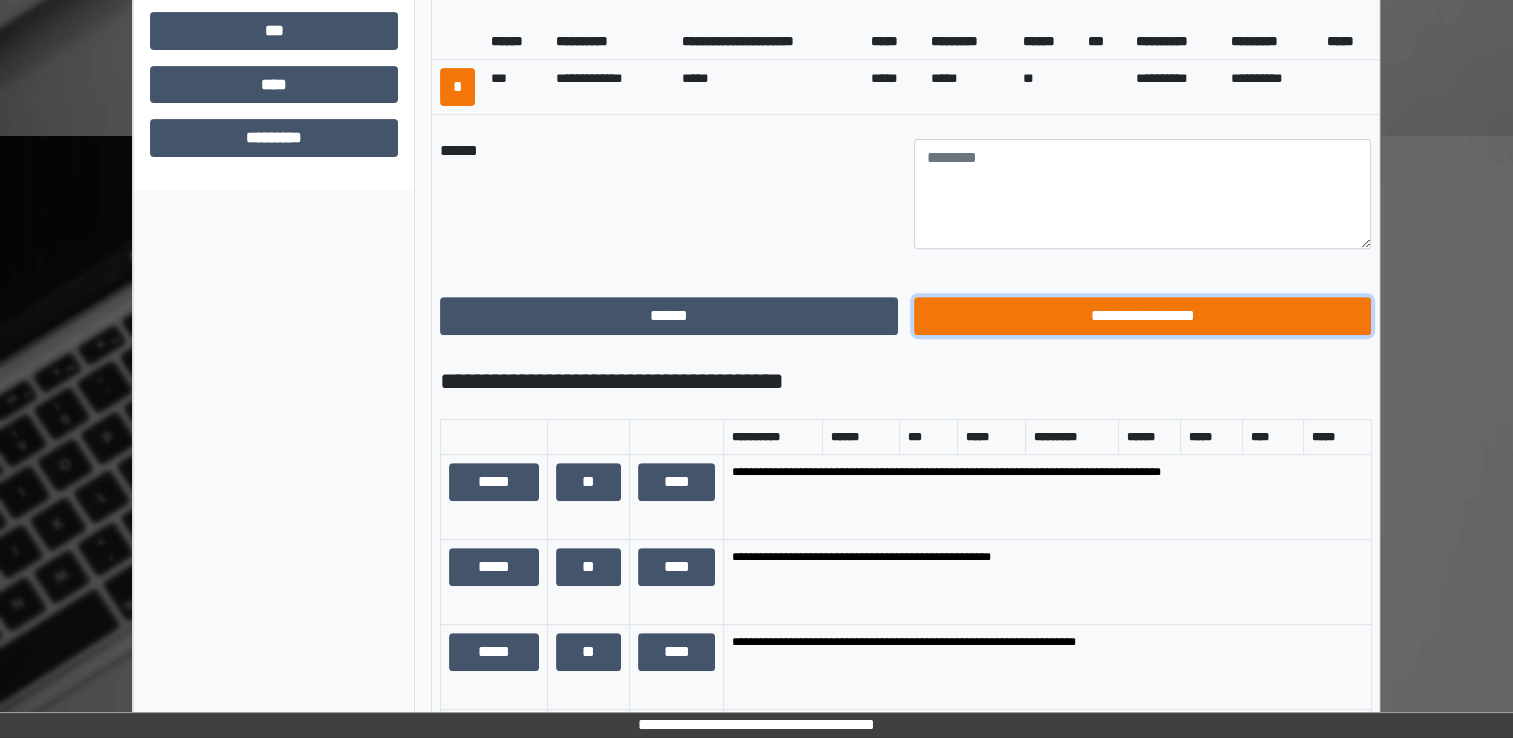 click on "**********" at bounding box center (1143, 316) 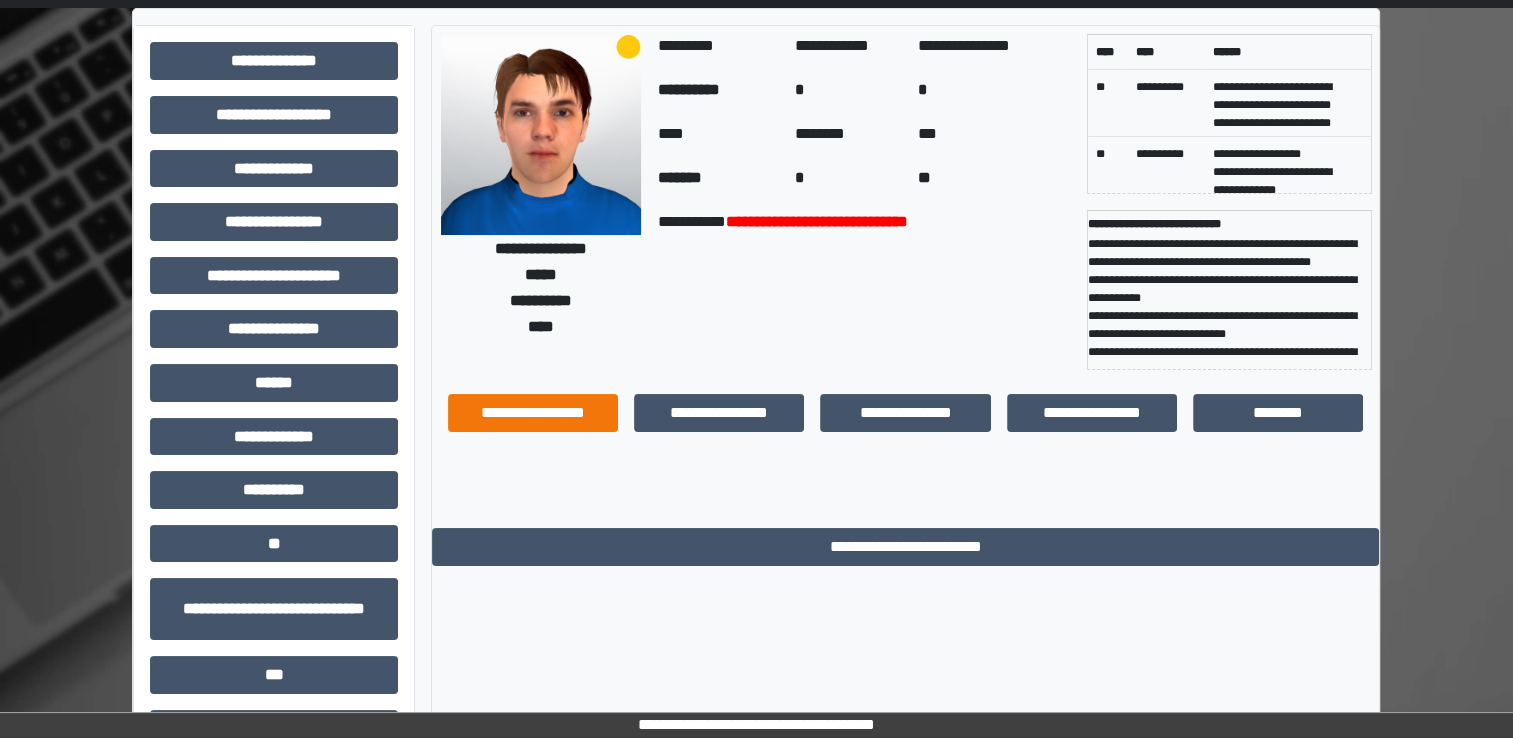 scroll, scrollTop: 0, scrollLeft: 0, axis: both 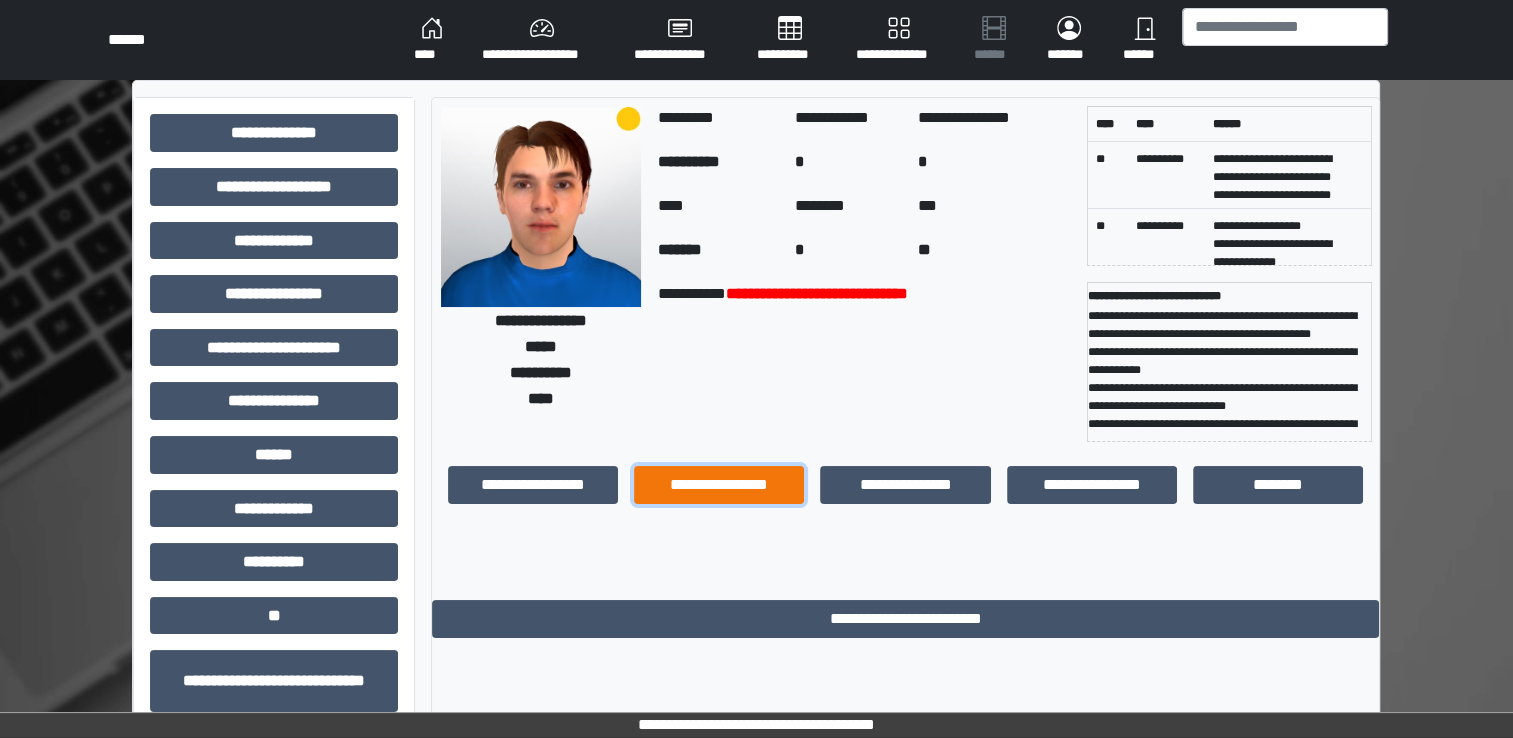click on "**********" at bounding box center (719, 485) 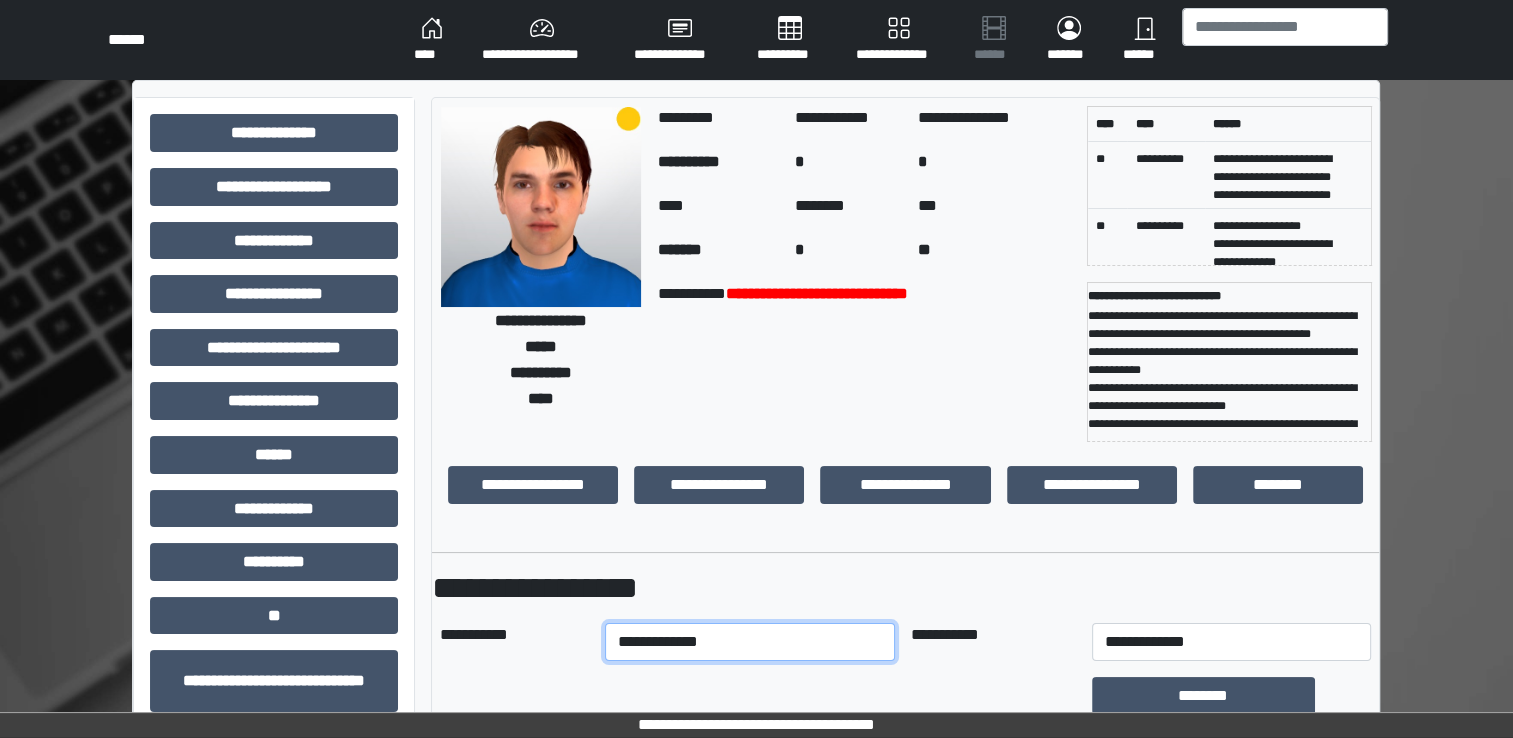 click on "**********" at bounding box center [750, 642] 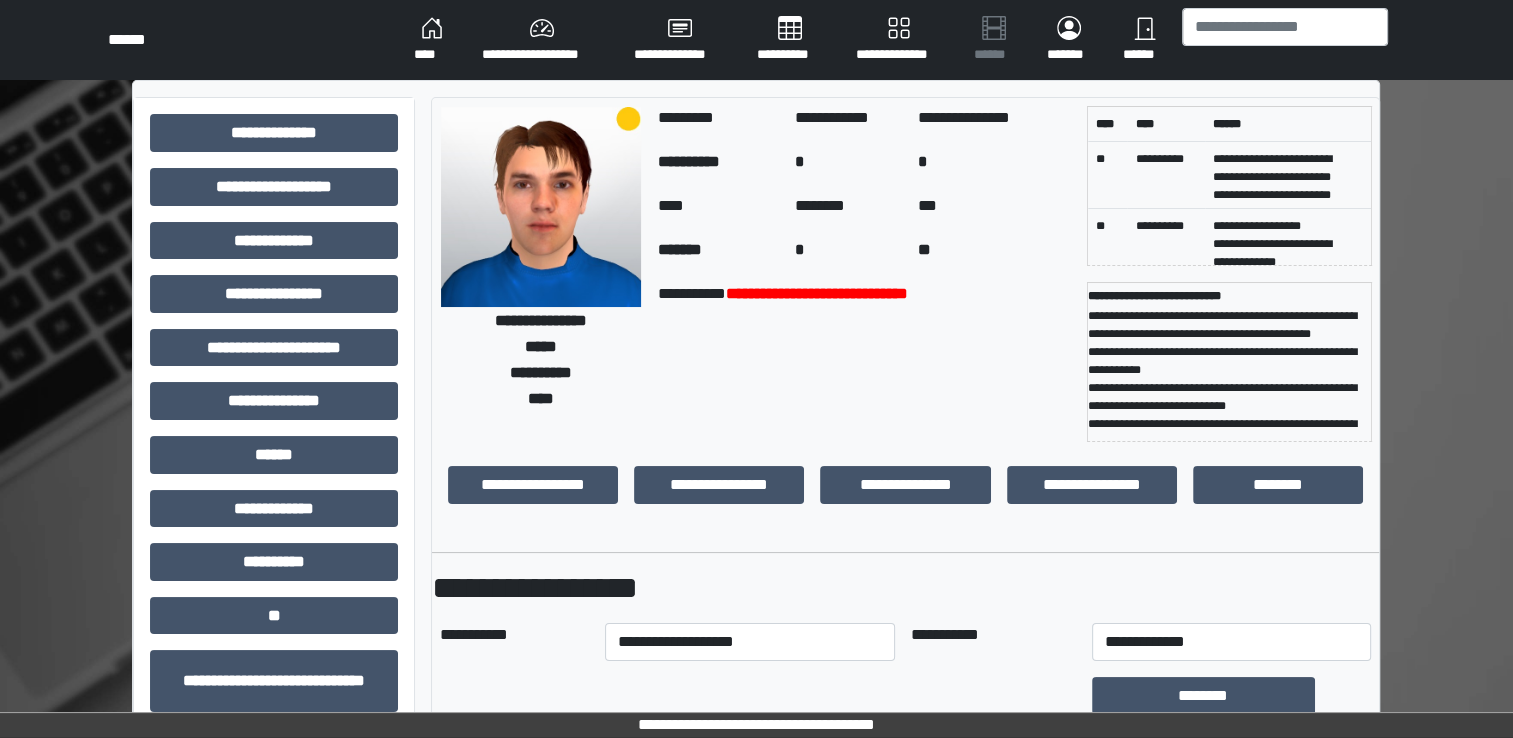 click on "**********" at bounding box center [905, 1334] 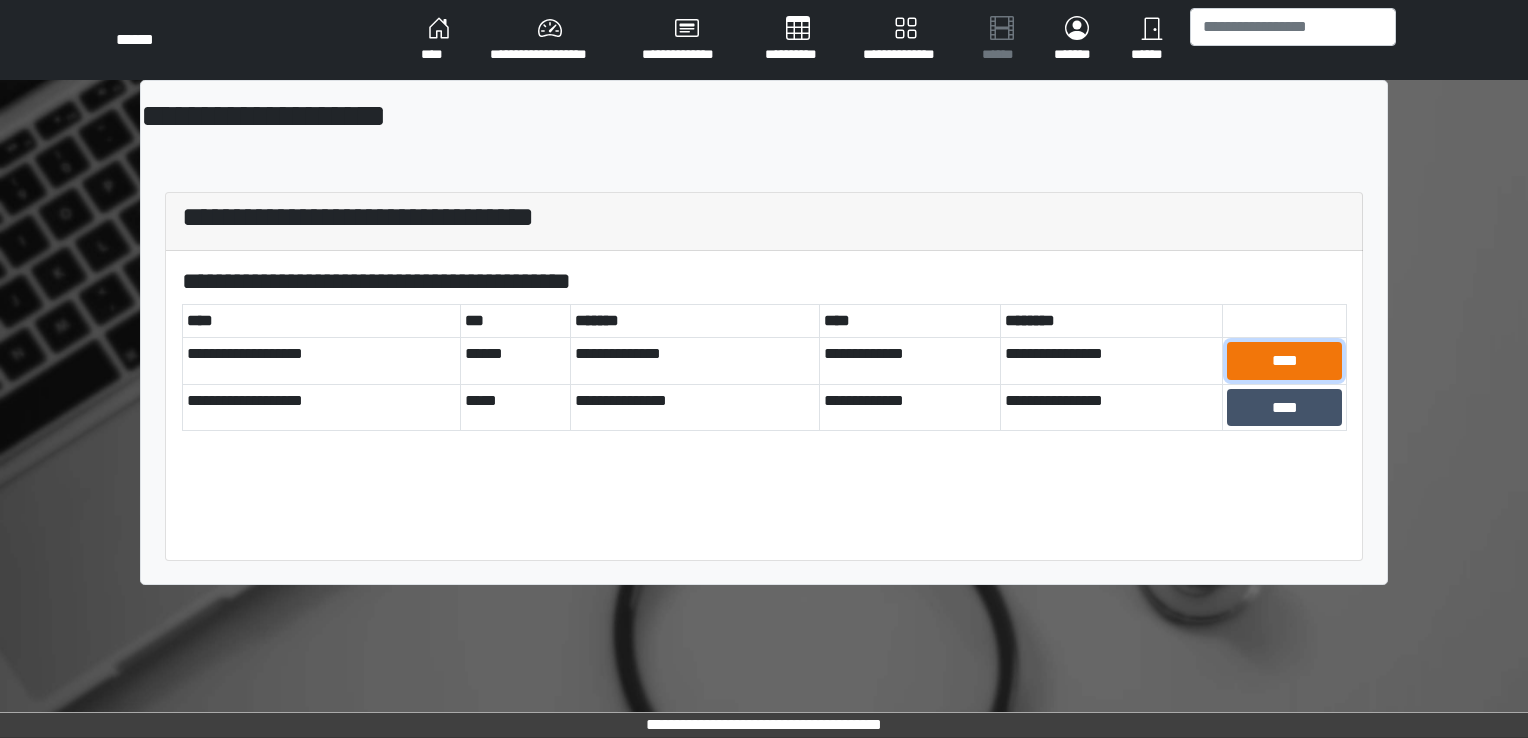 click on "****" at bounding box center (1284, 361) 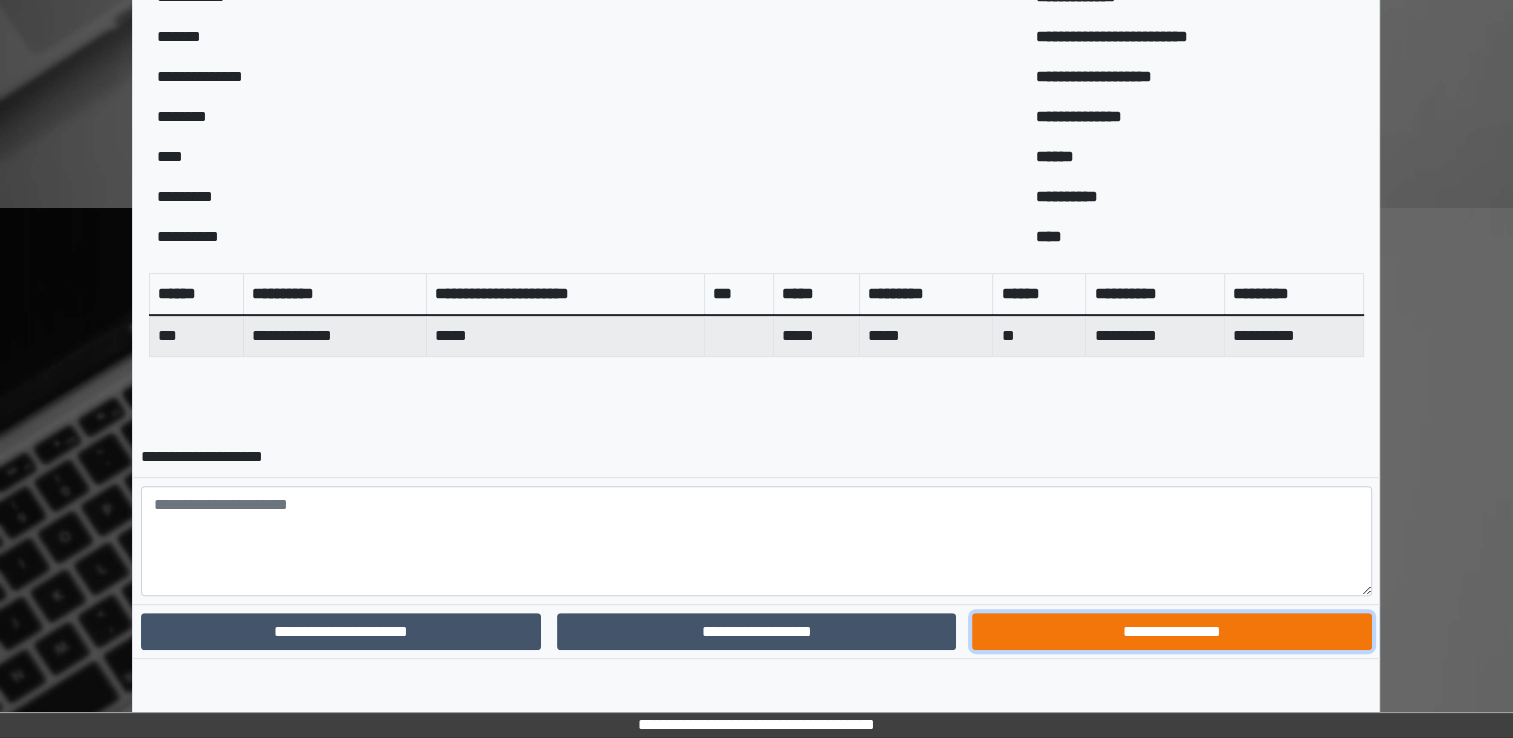 click on "**********" at bounding box center [1171, 632] 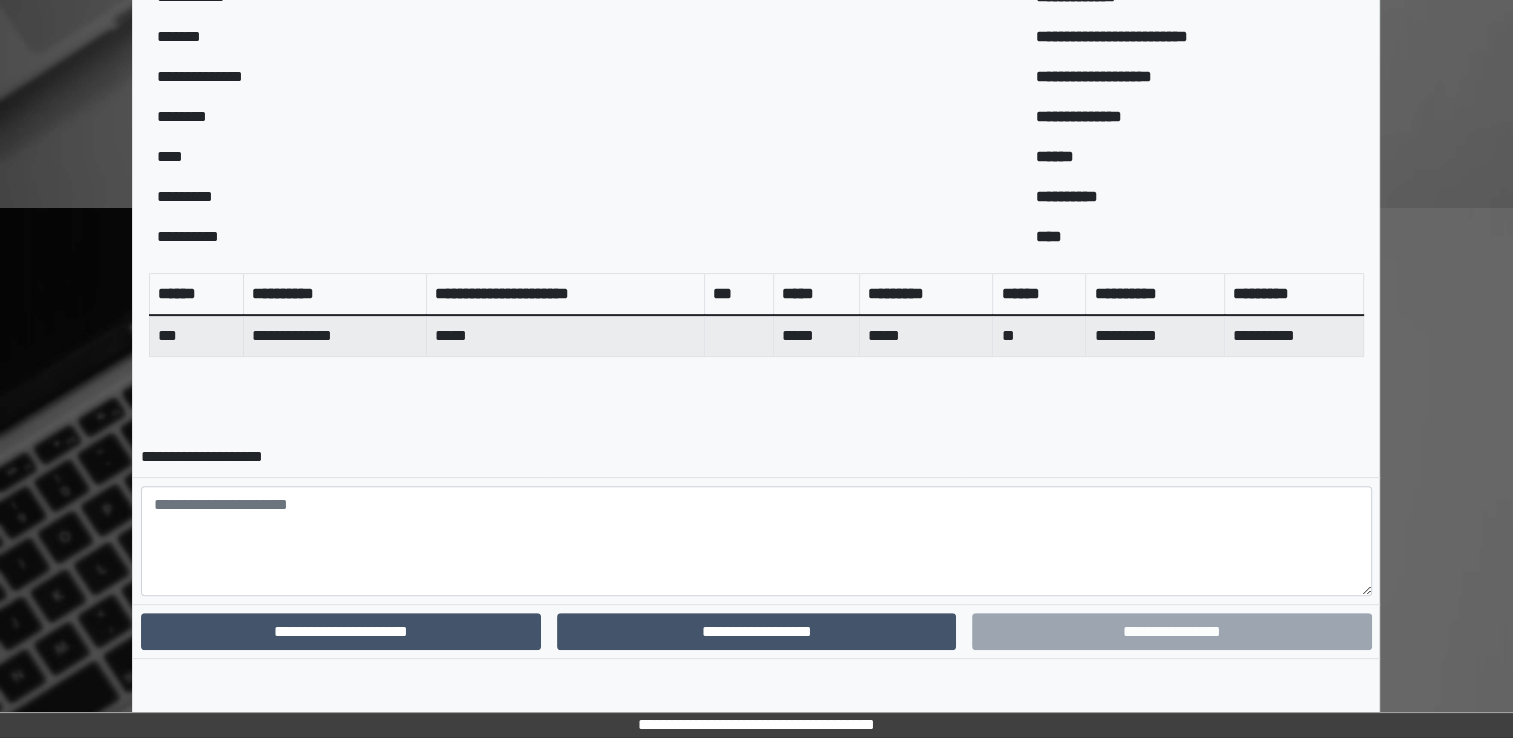 scroll, scrollTop: 559, scrollLeft: 0, axis: vertical 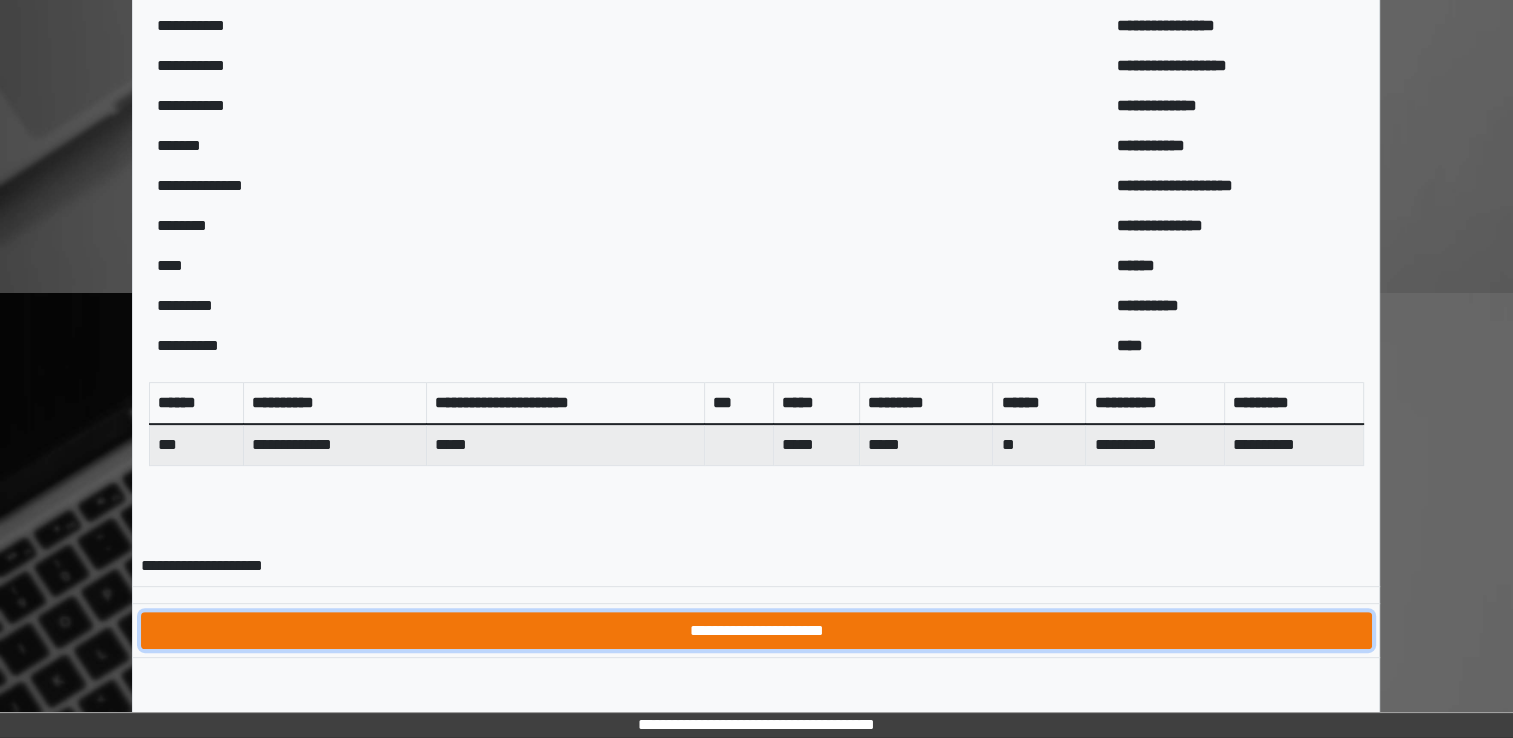 click on "**********" at bounding box center (756, 631) 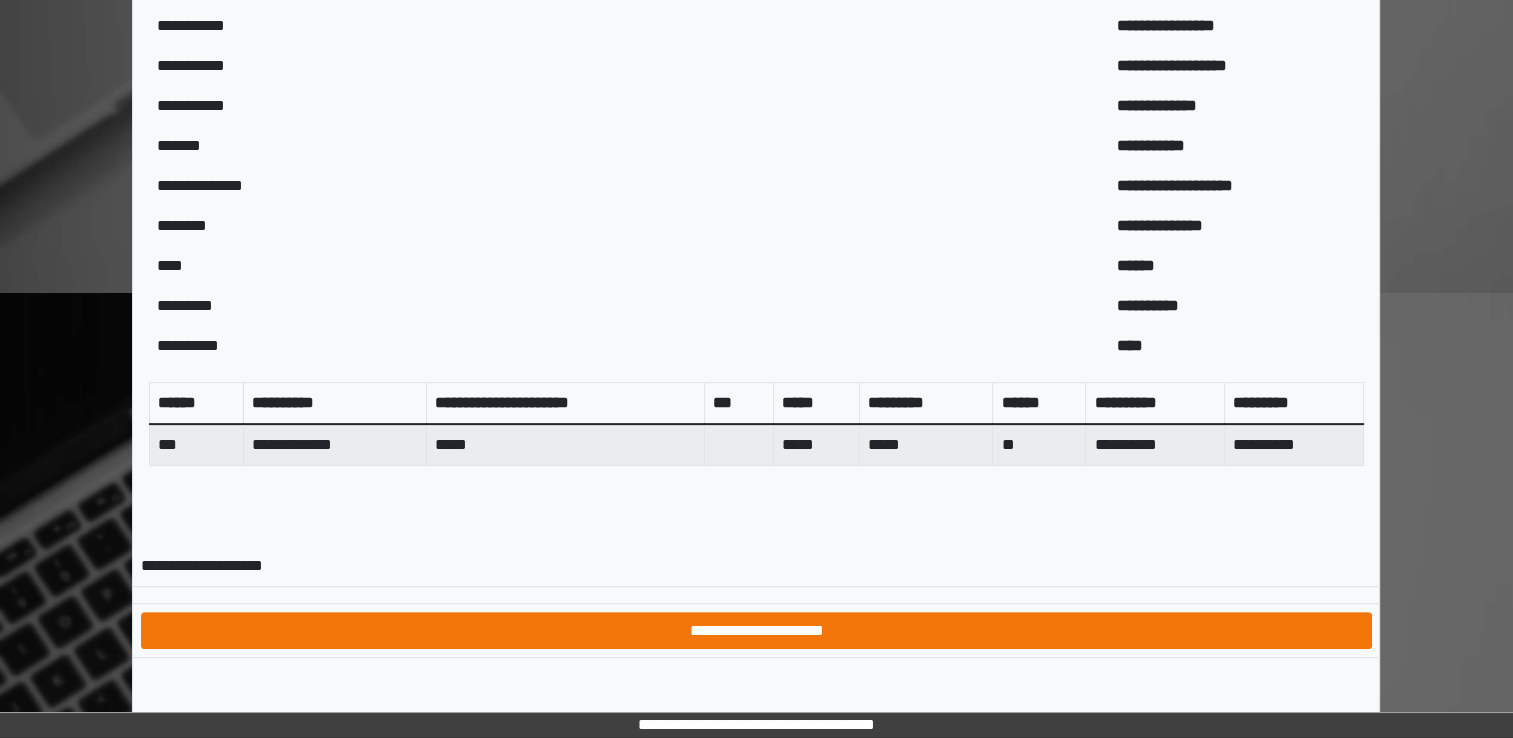 scroll, scrollTop: 0, scrollLeft: 0, axis: both 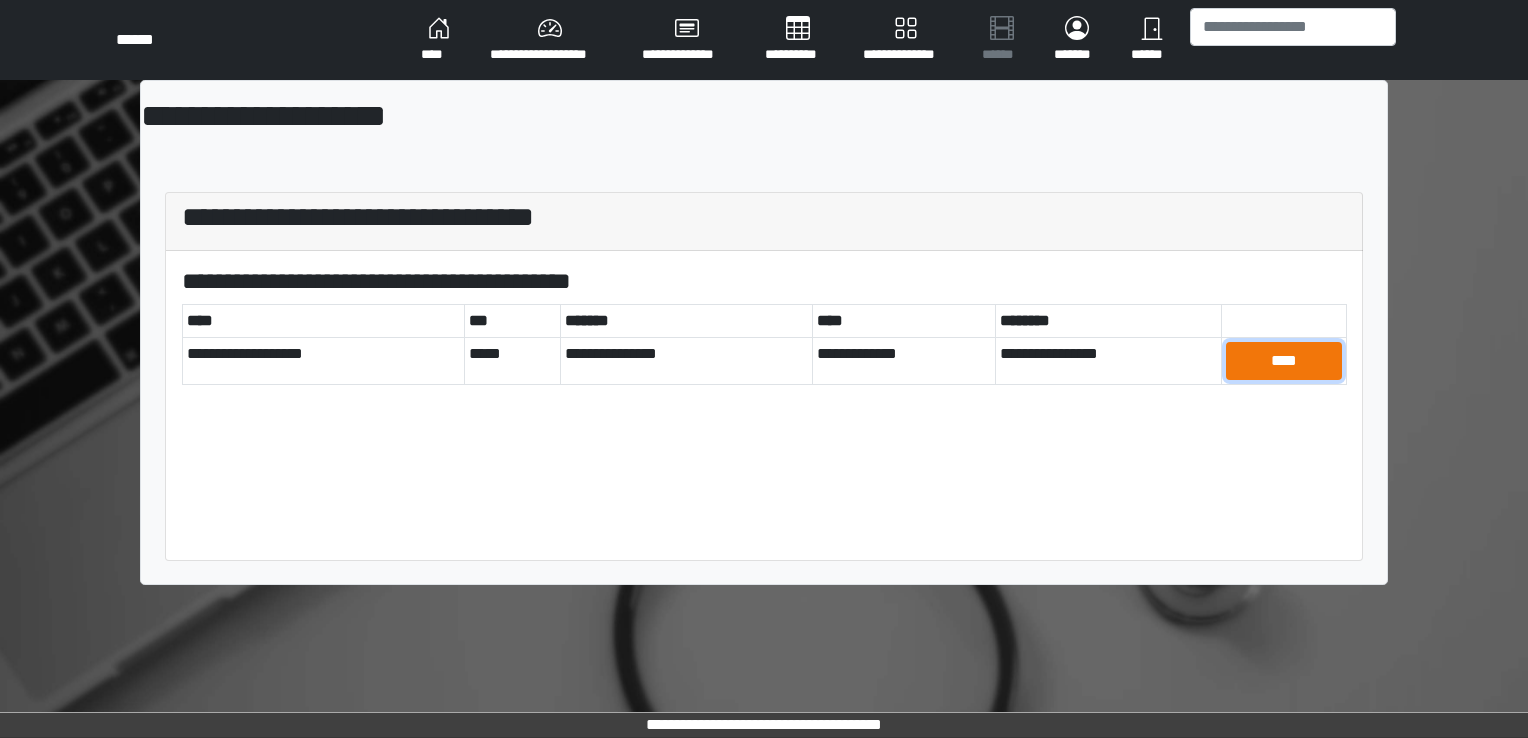 click on "****" at bounding box center (1284, 361) 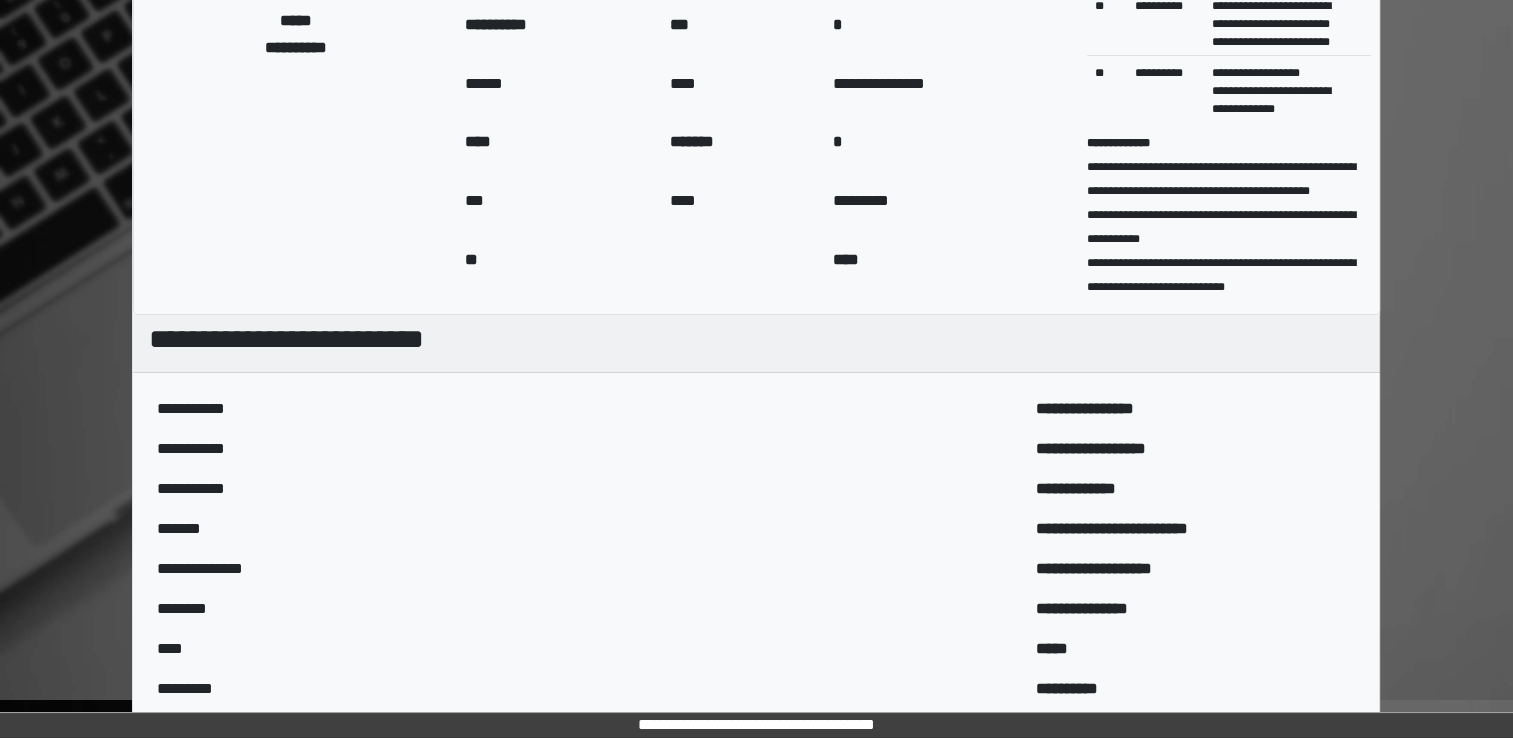 scroll, scrollTop: 644, scrollLeft: 0, axis: vertical 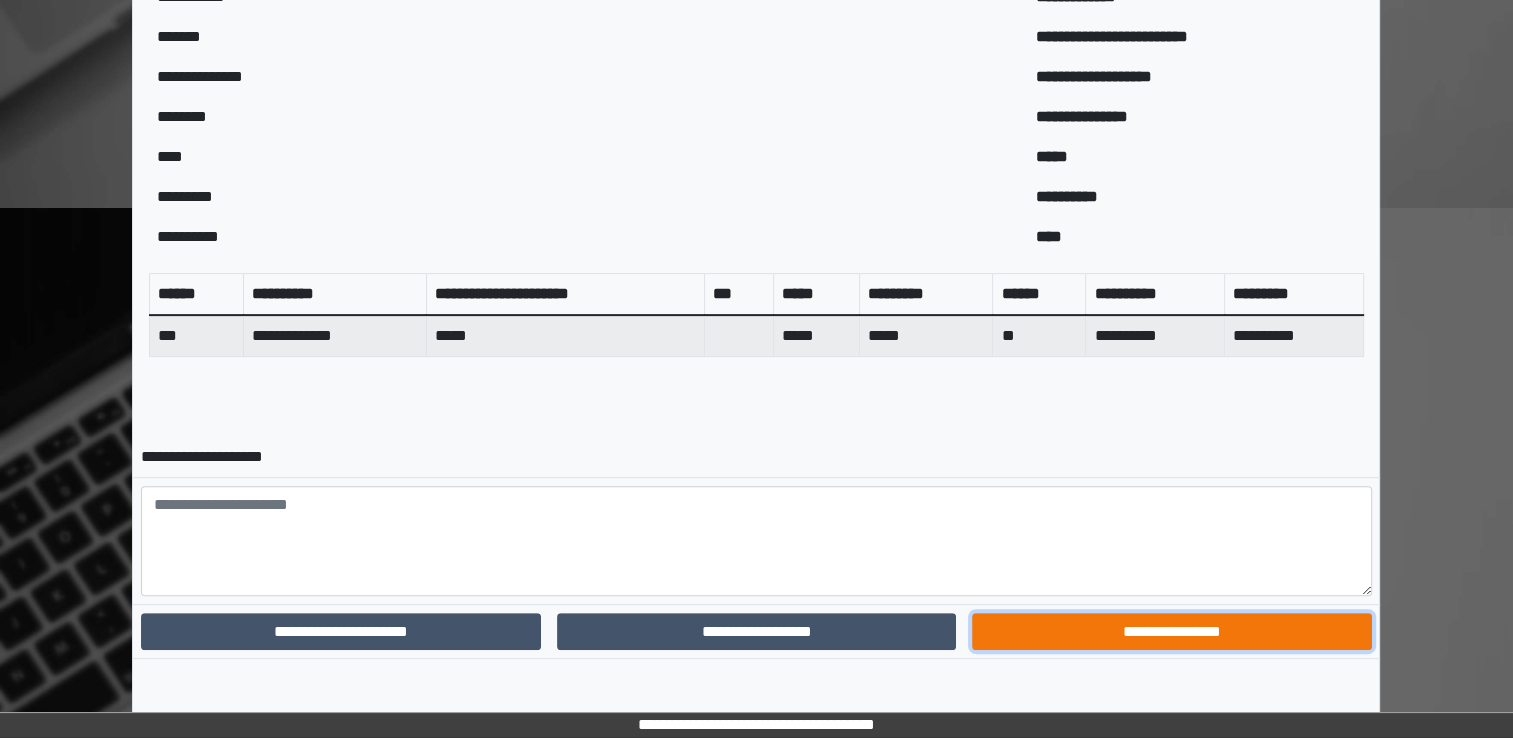 click on "**********" at bounding box center (1171, 632) 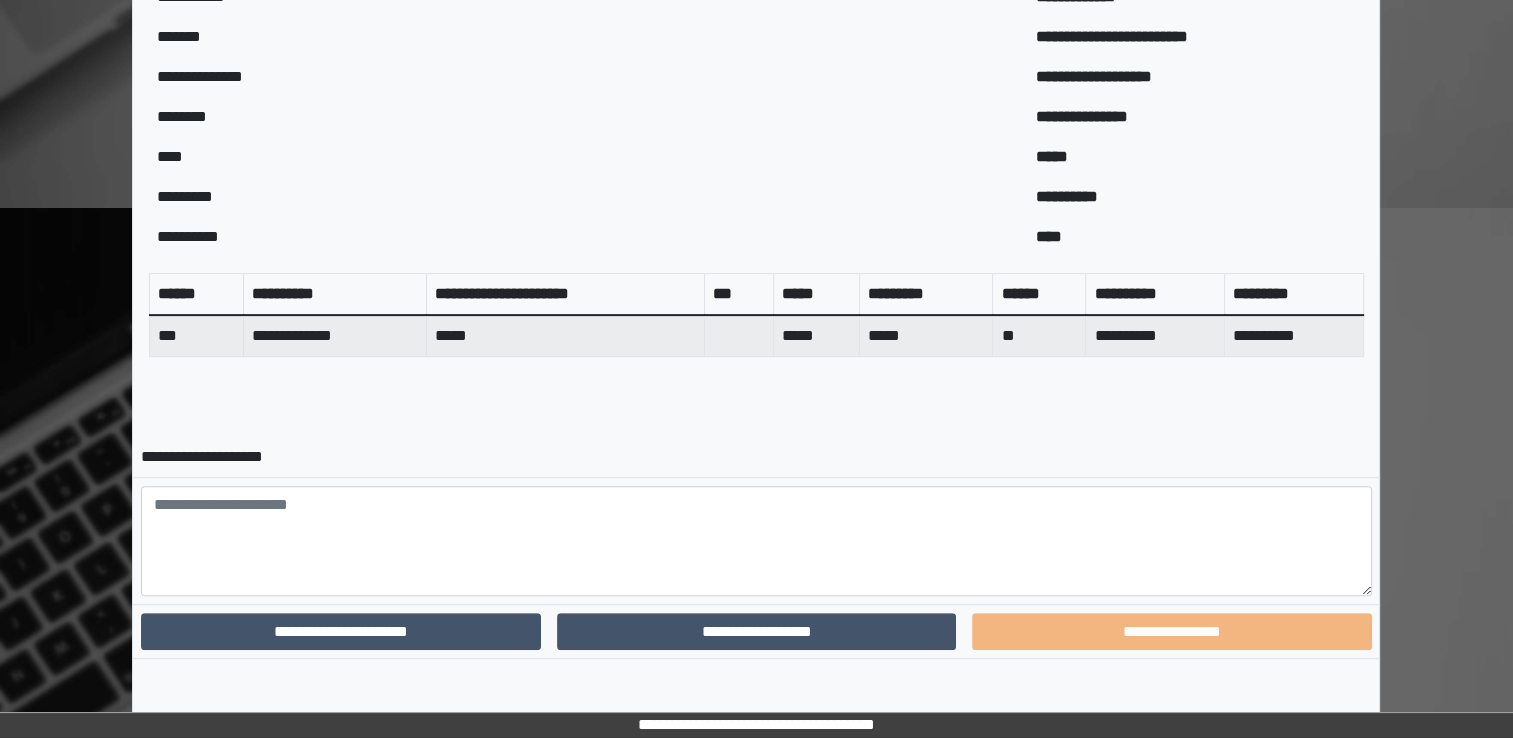 scroll, scrollTop: 559, scrollLeft: 0, axis: vertical 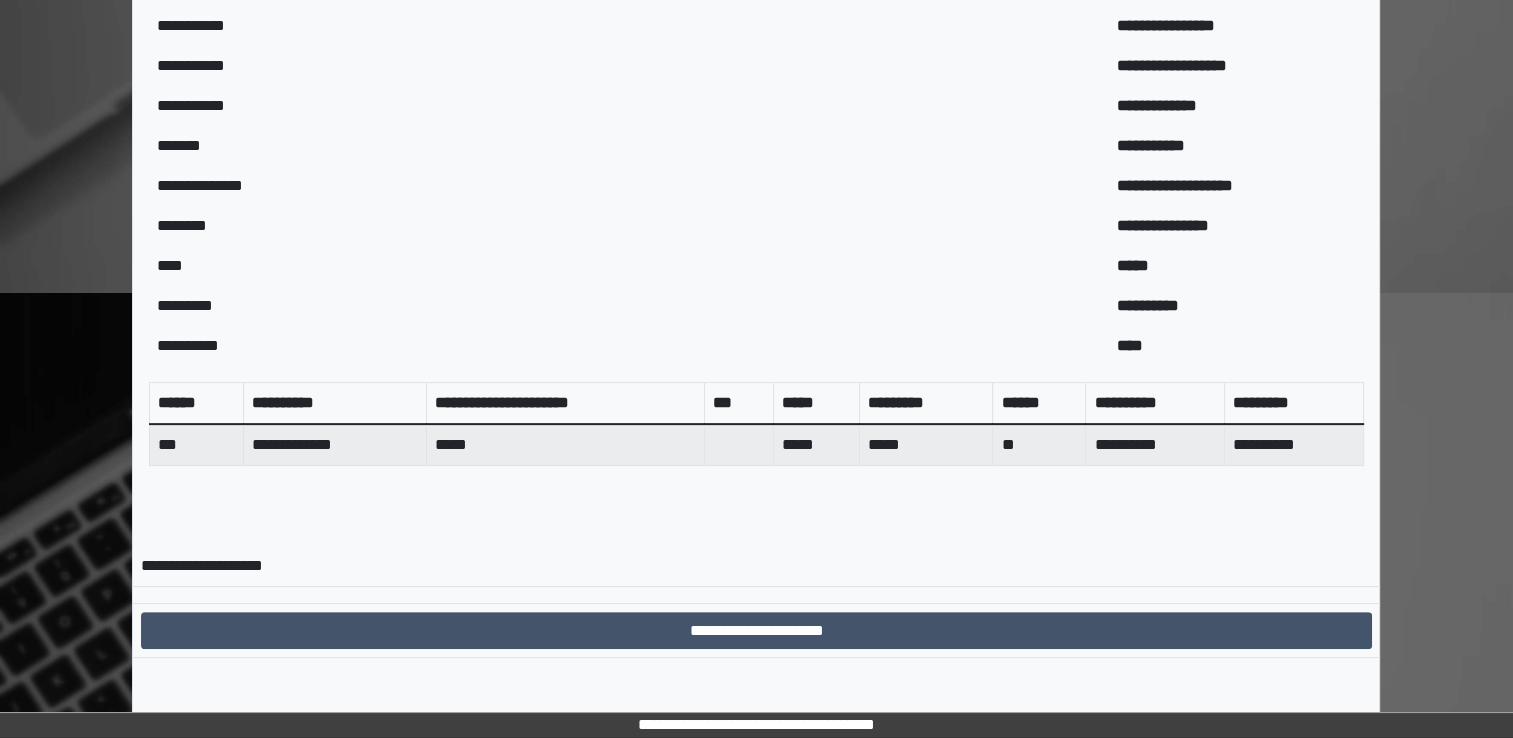 click on "**********" at bounding box center (756, 129) 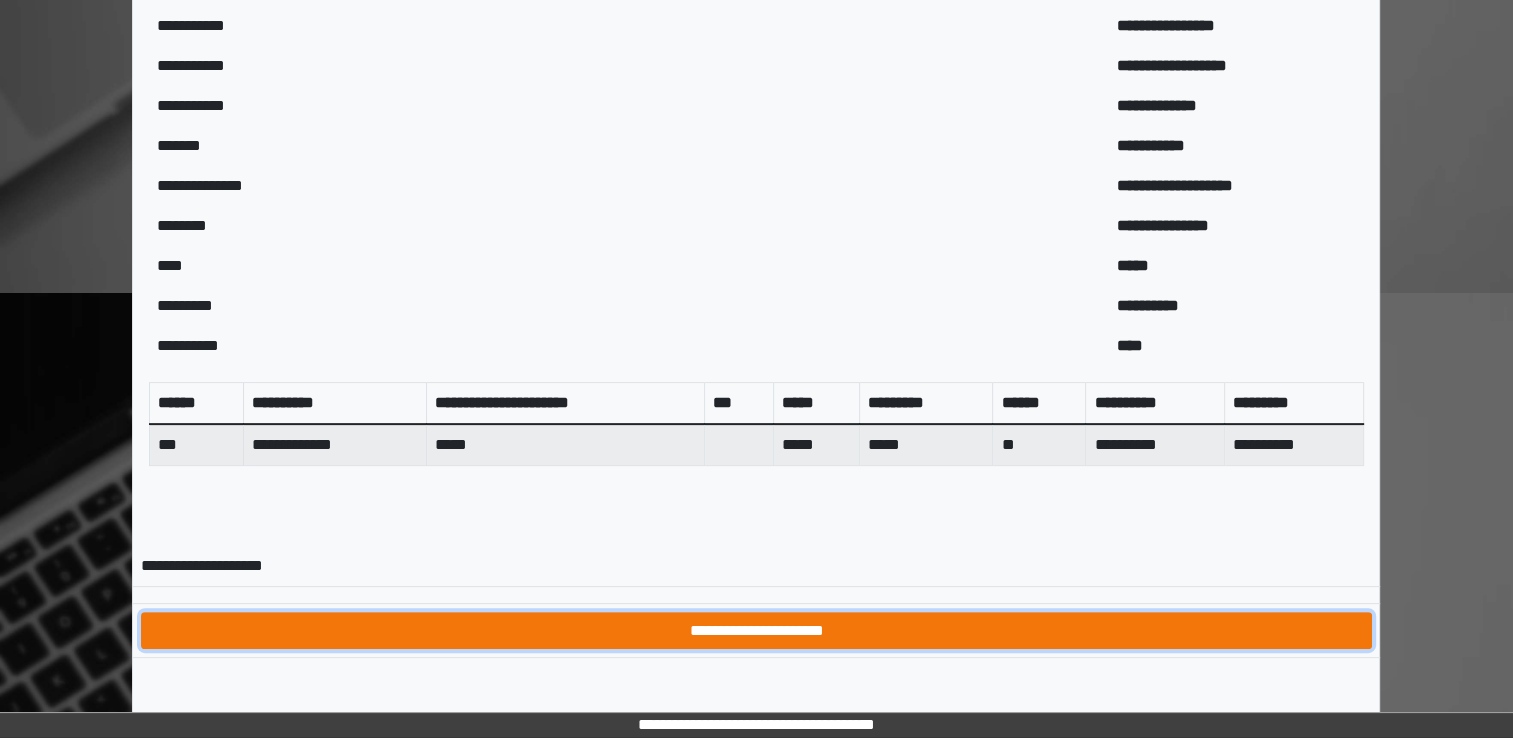 click on "**********" at bounding box center [756, 631] 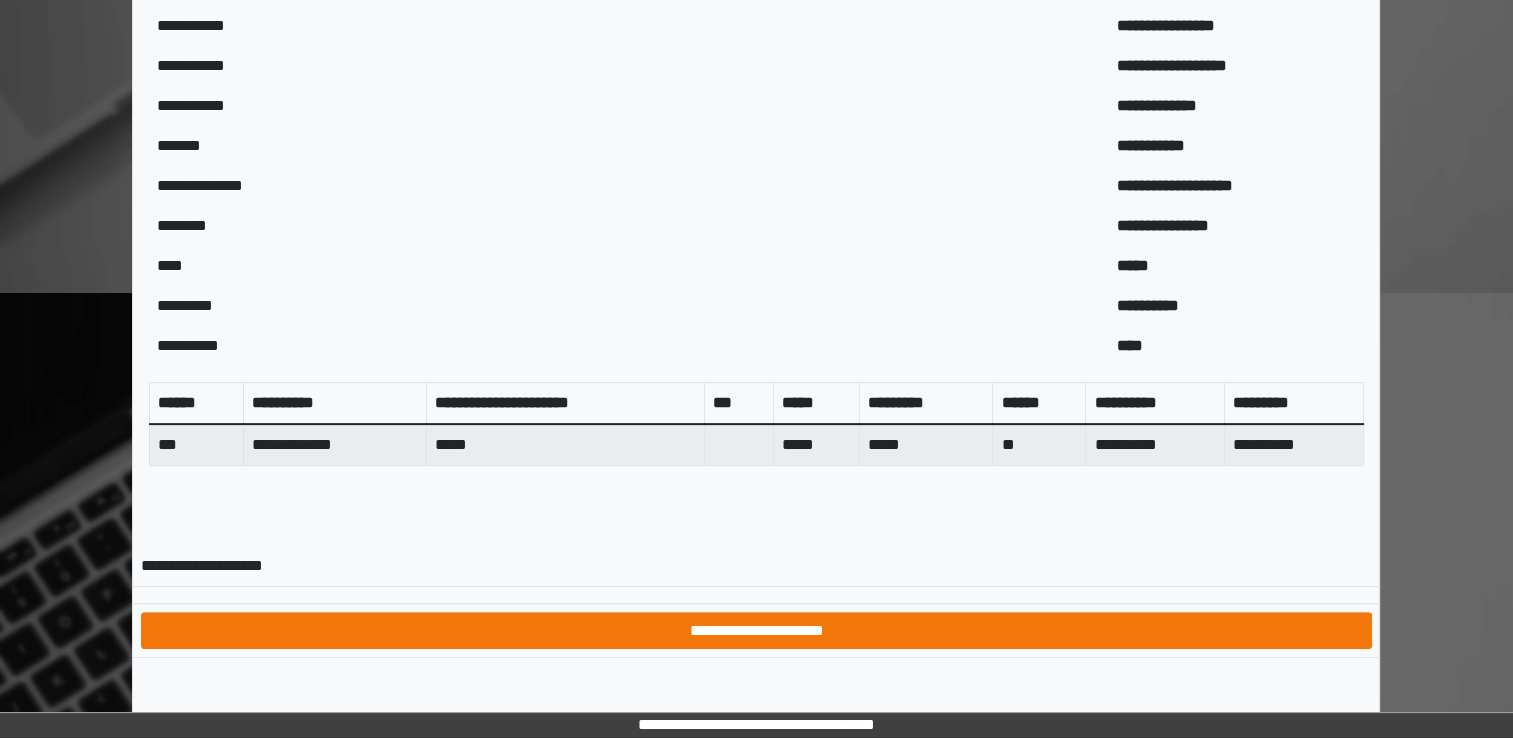 scroll, scrollTop: 0, scrollLeft: 0, axis: both 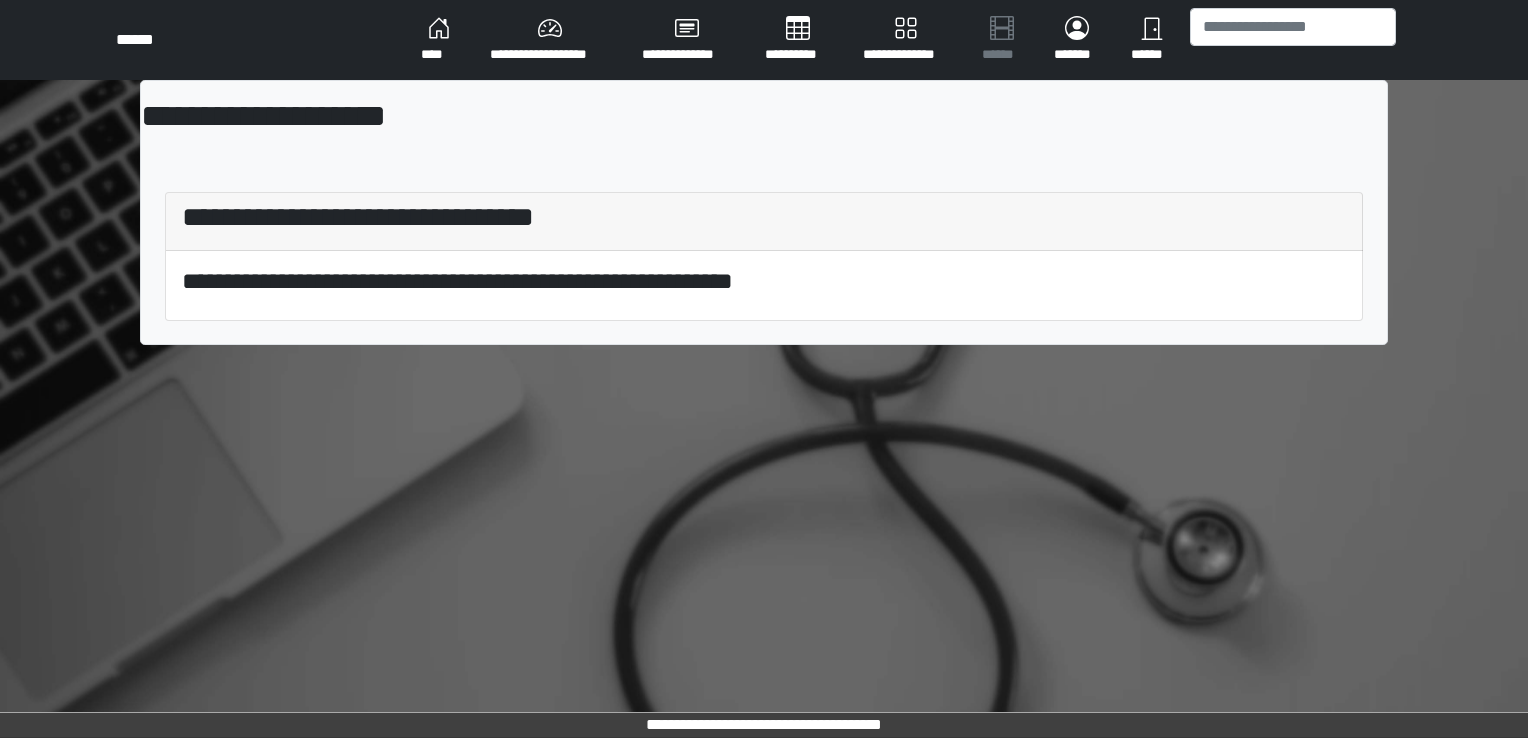 click on "****" at bounding box center (439, 40) 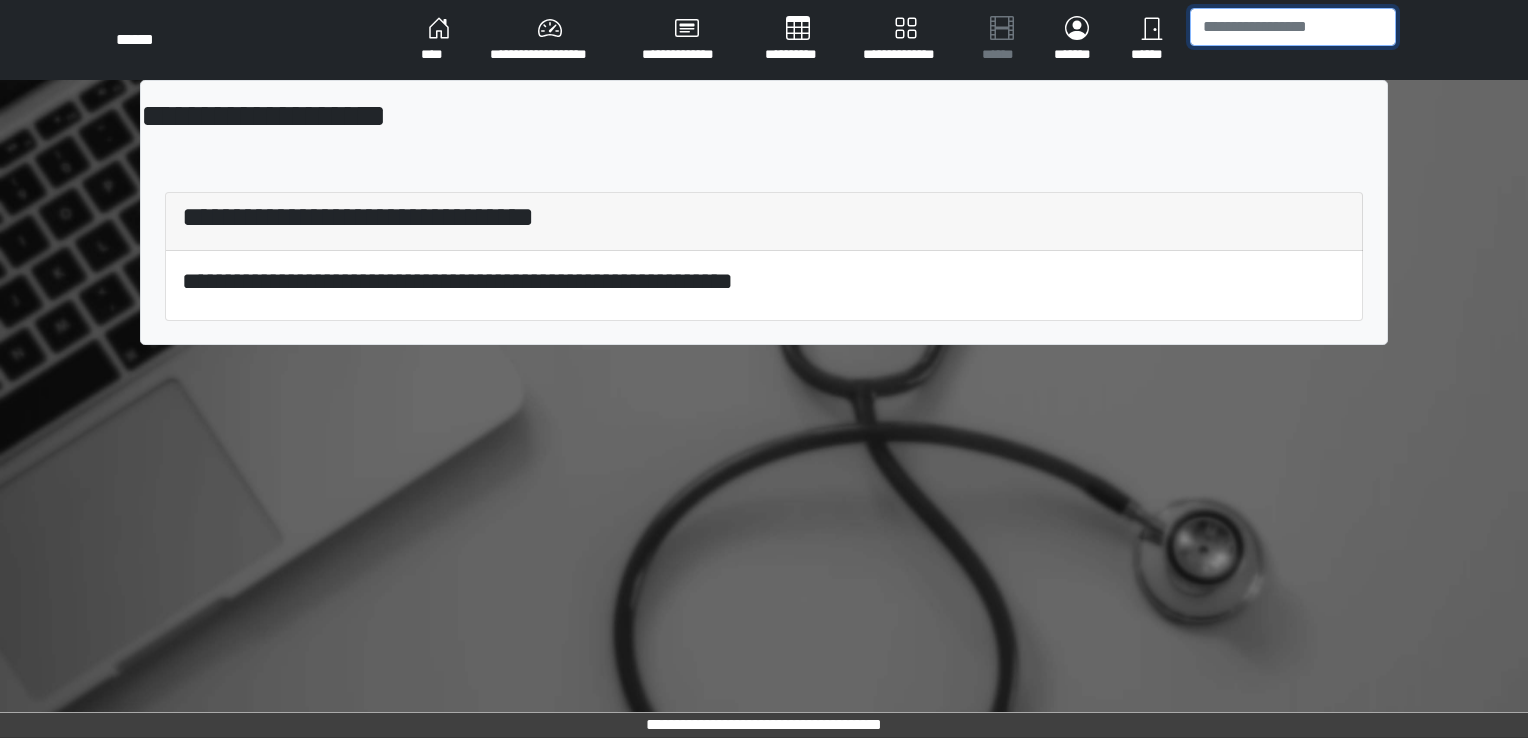 click at bounding box center [1293, 27] 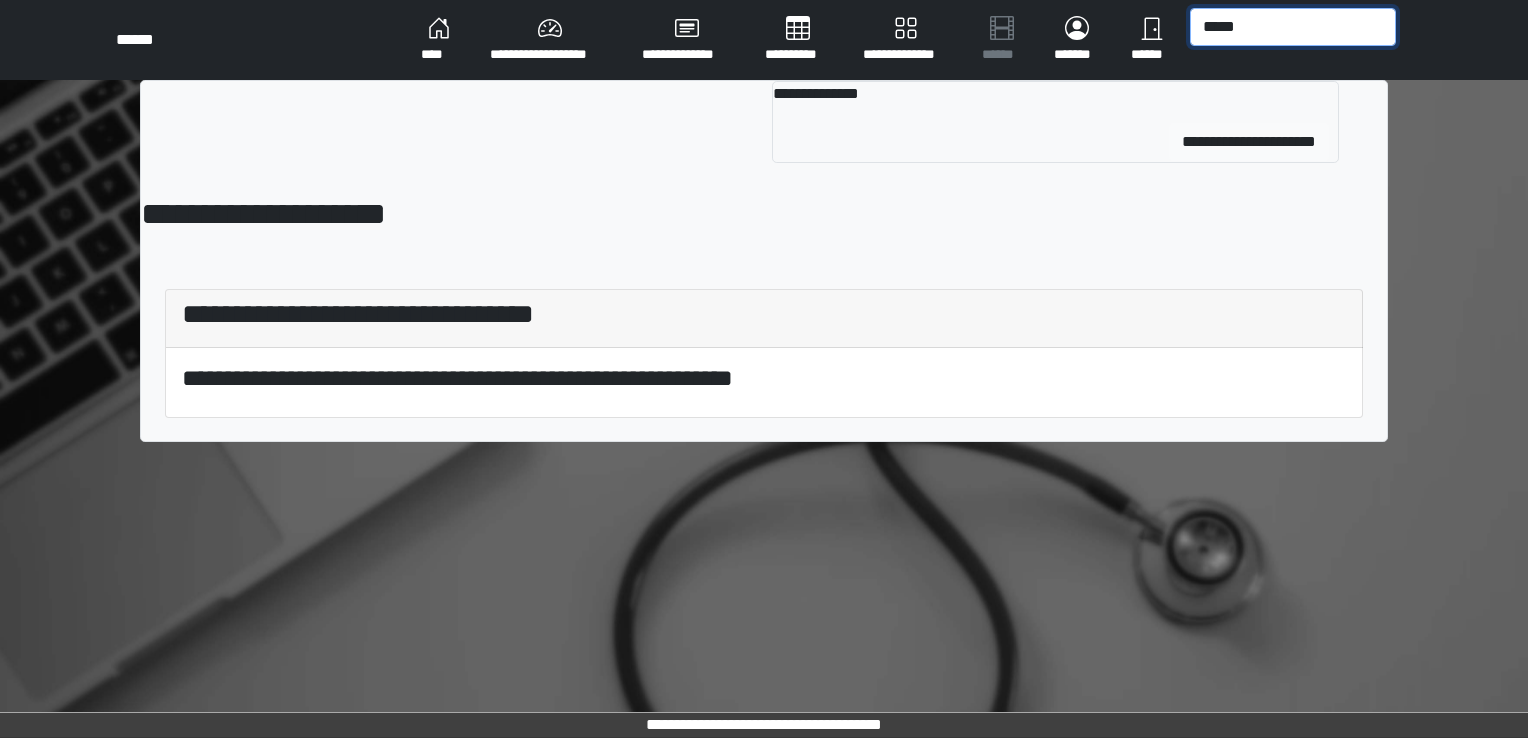 type on "*****" 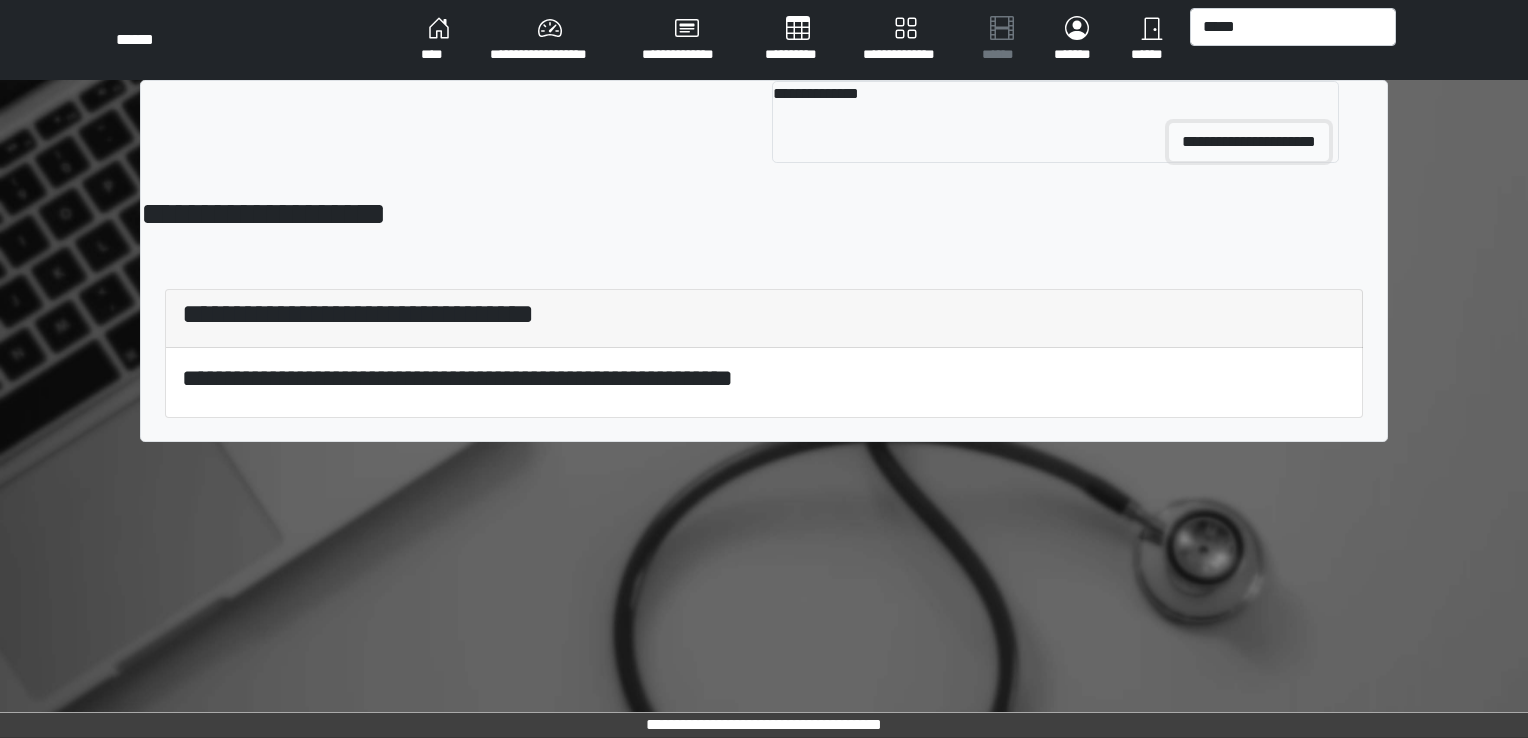 click on "**********" at bounding box center (1249, 142) 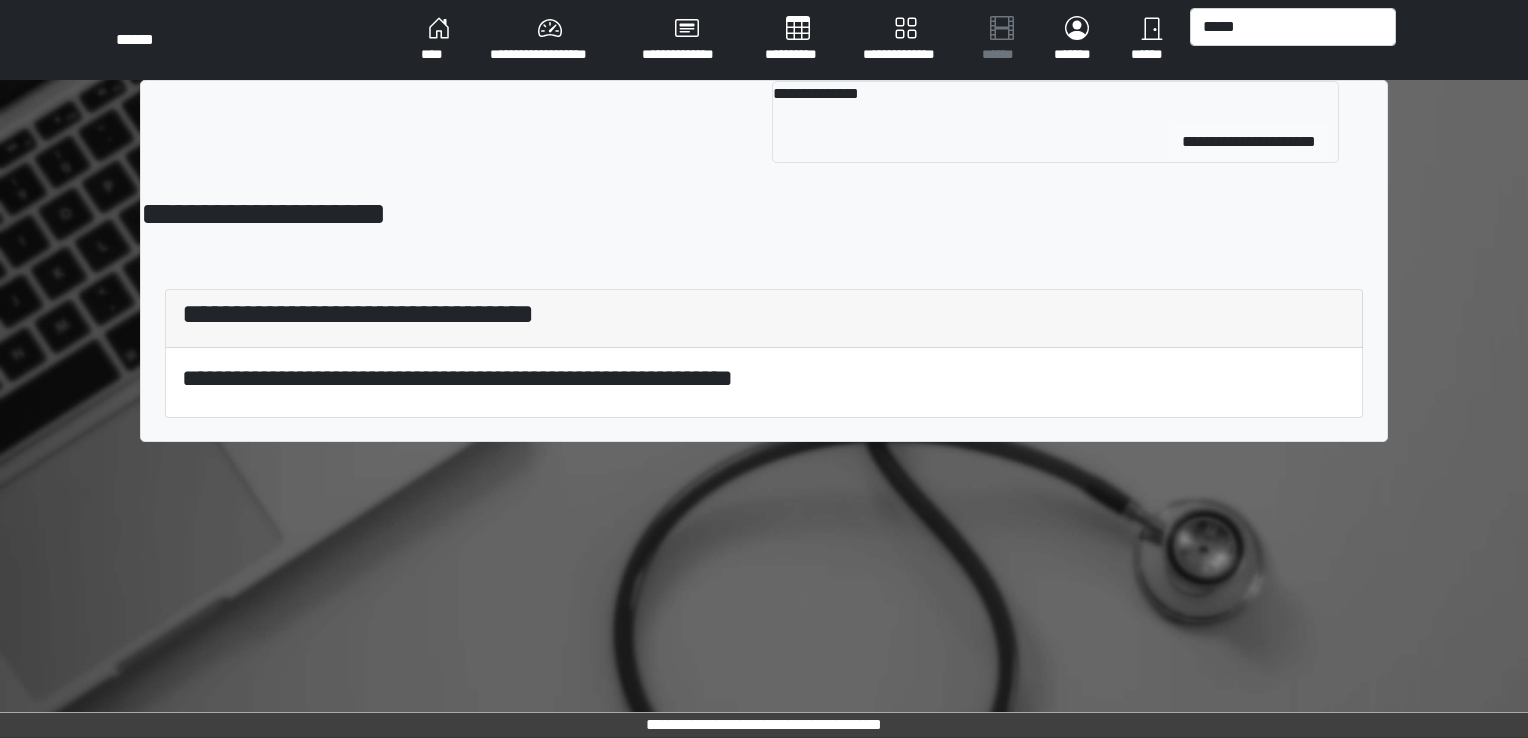 type 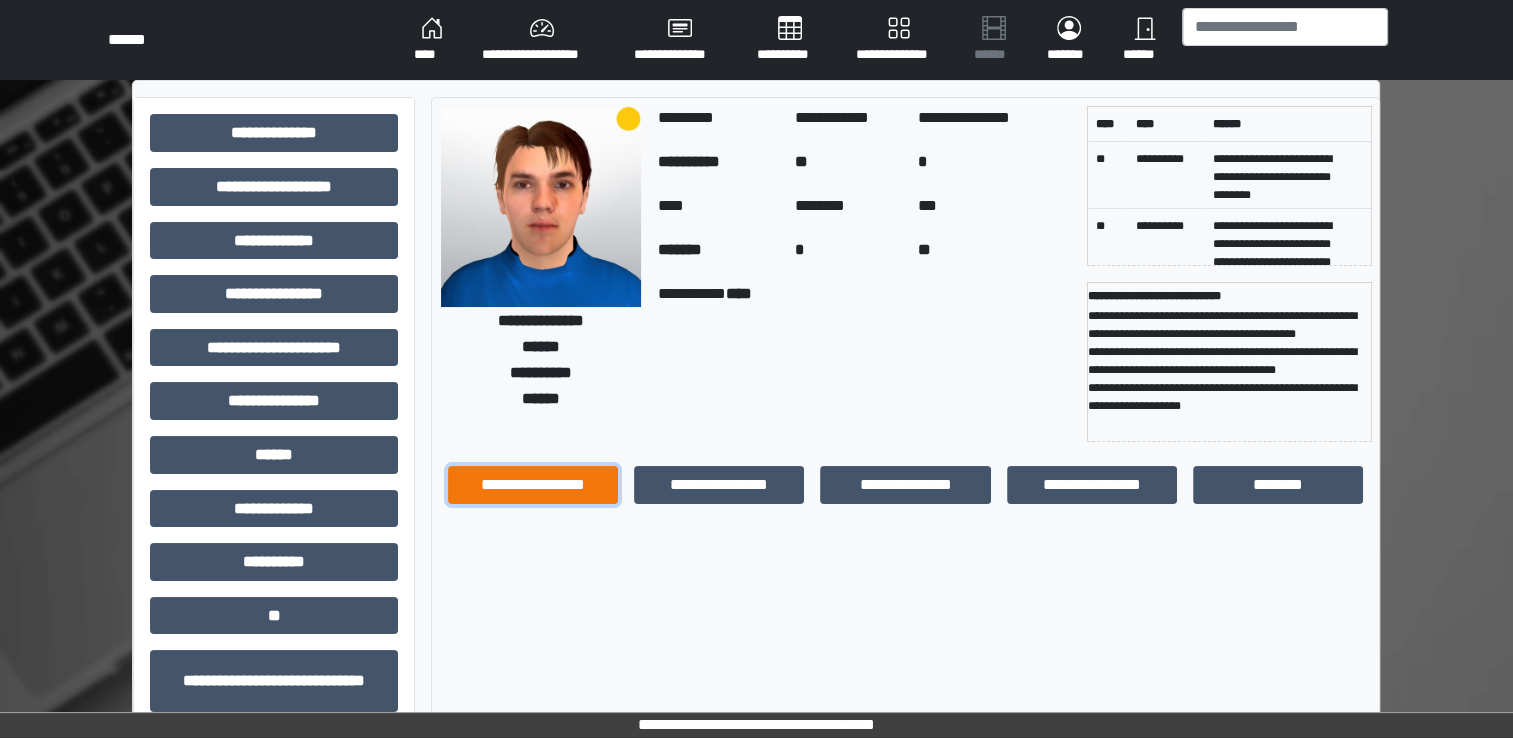 click on "**********" at bounding box center [533, 485] 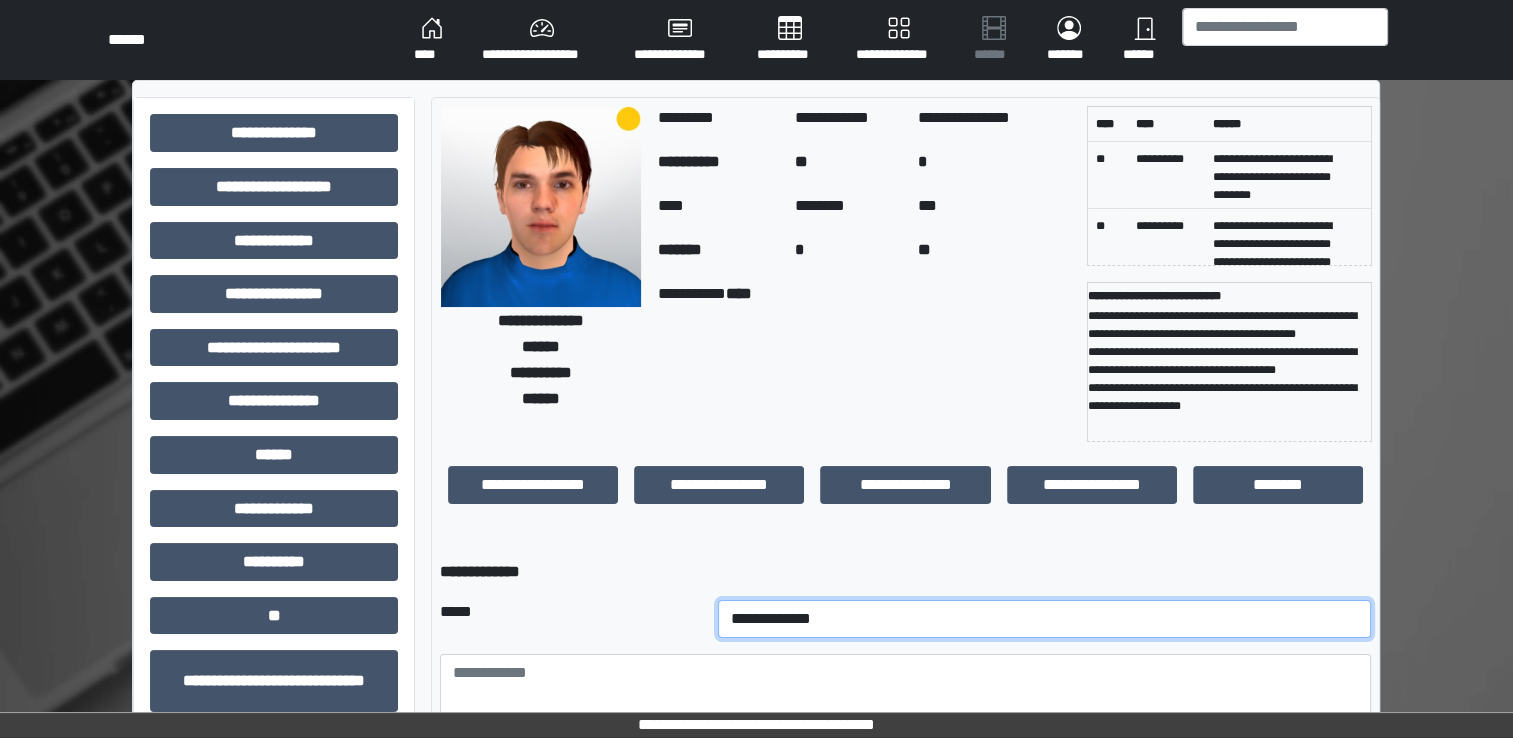 click on "**********" at bounding box center [1045, 619] 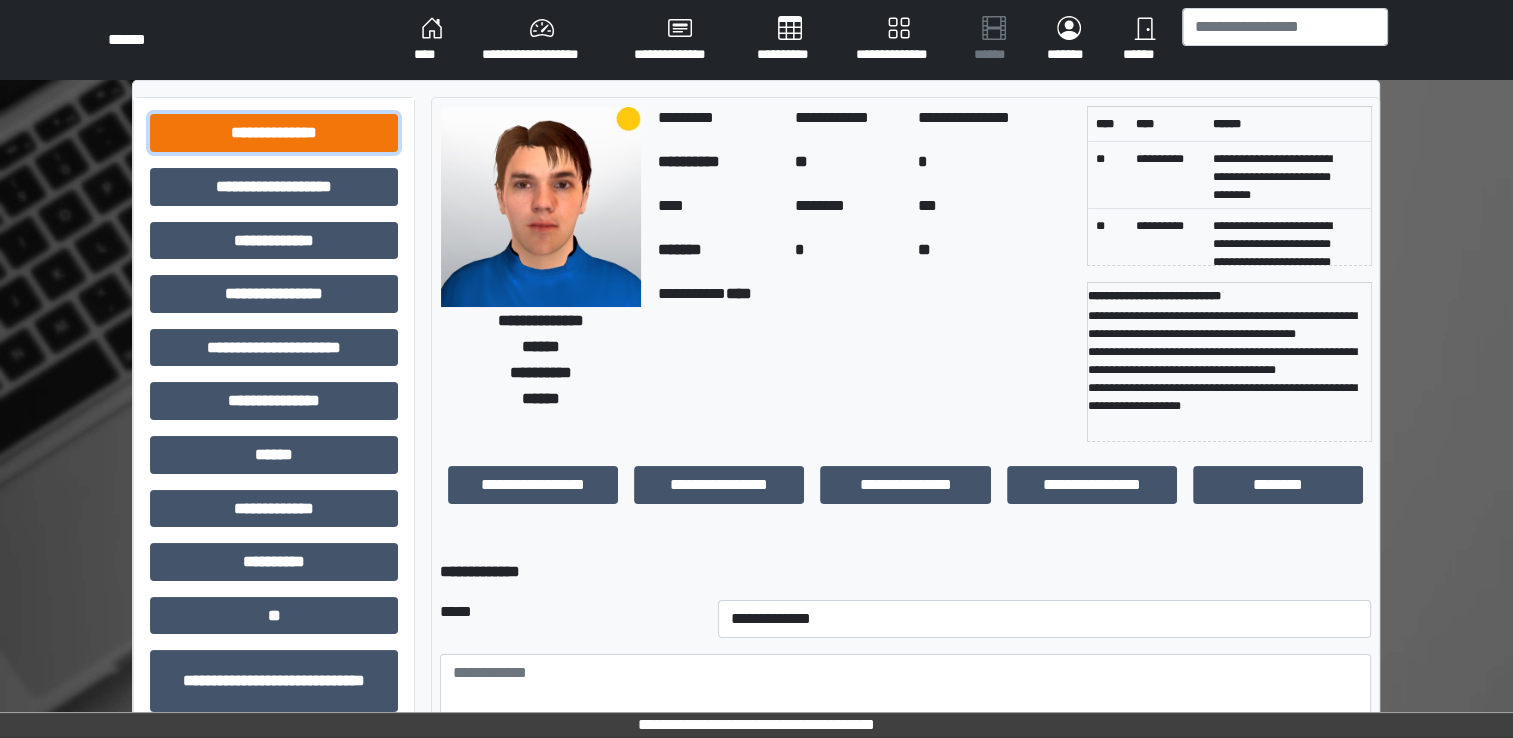 click on "**********" at bounding box center [274, 133] 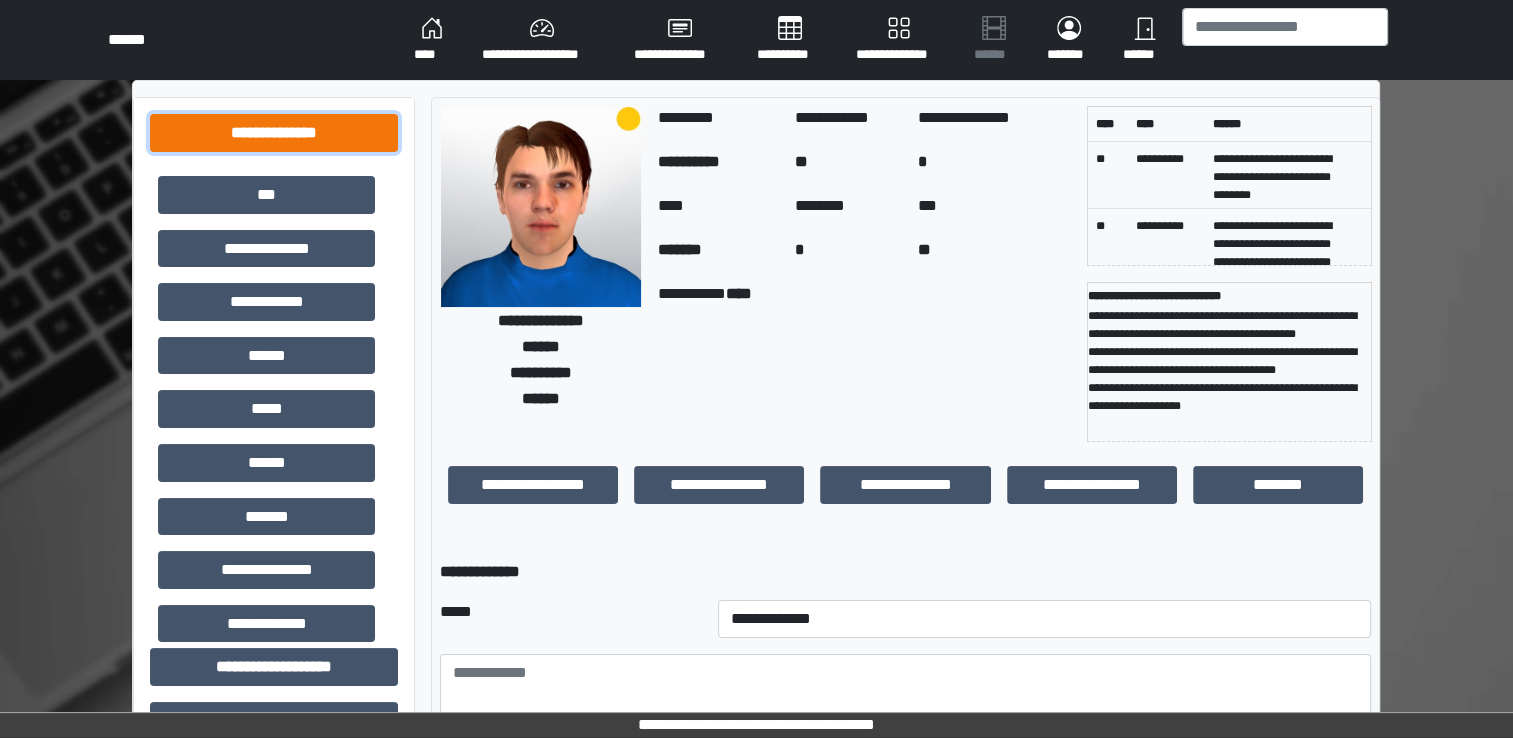 click on "**********" at bounding box center [274, 133] 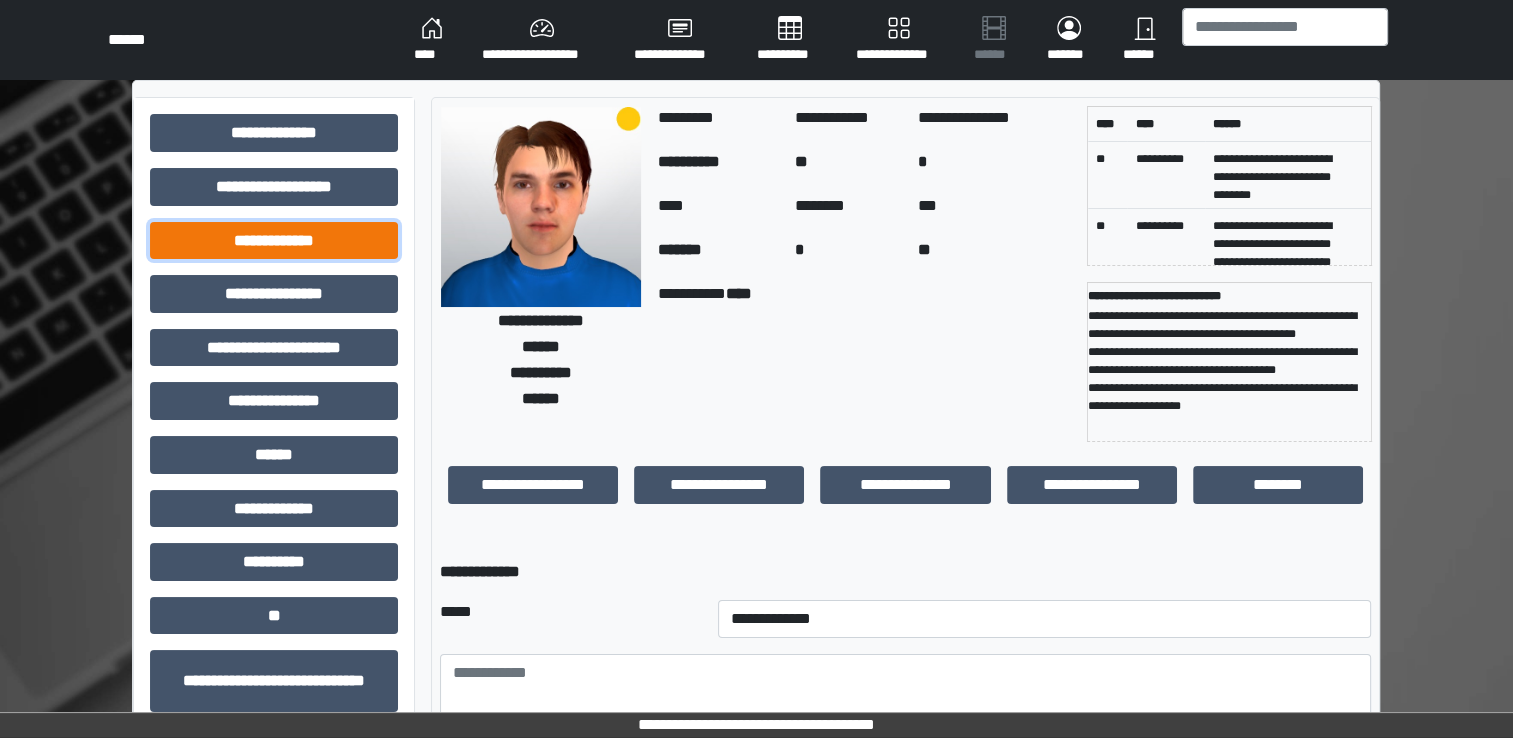 click on "**********" at bounding box center (274, 241) 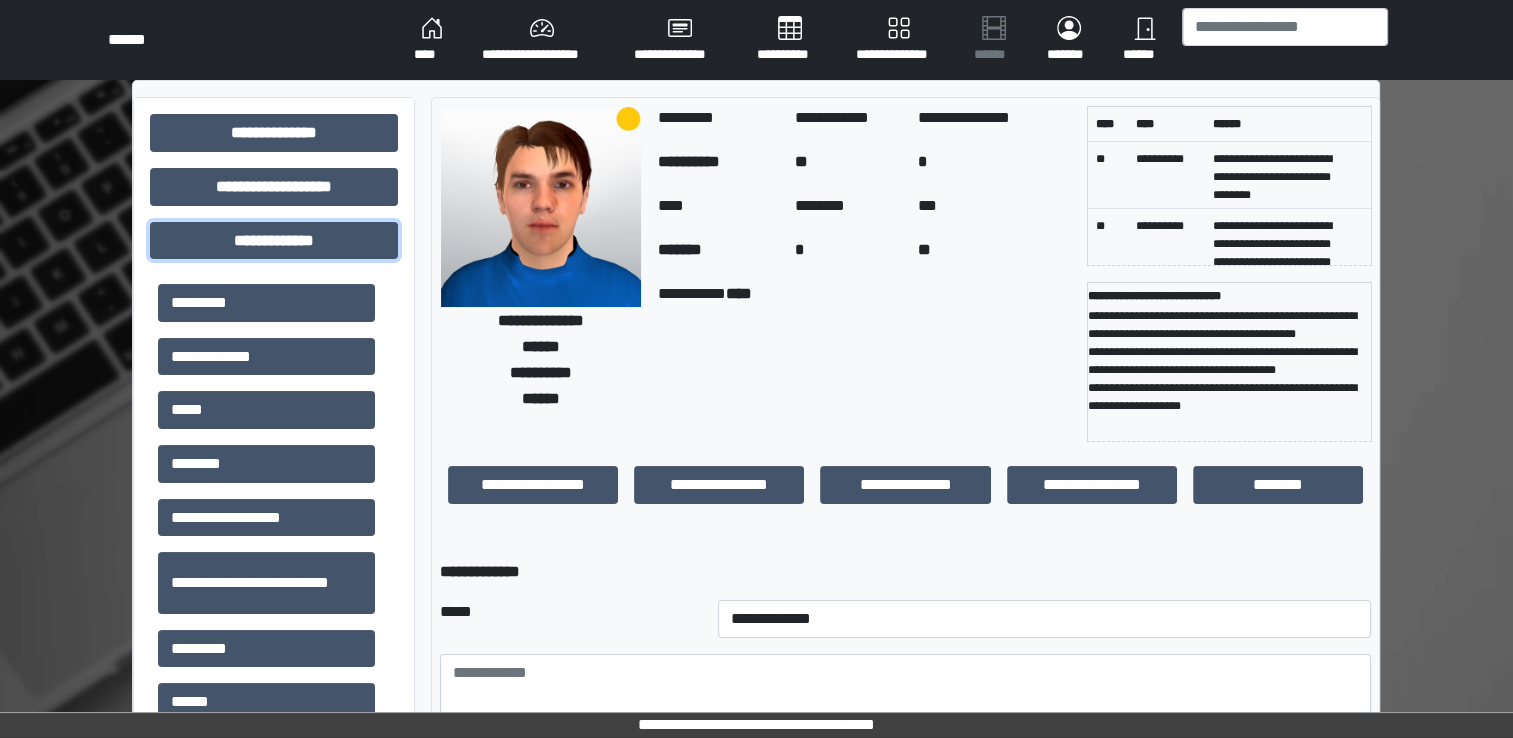scroll, scrollTop: 300, scrollLeft: 0, axis: vertical 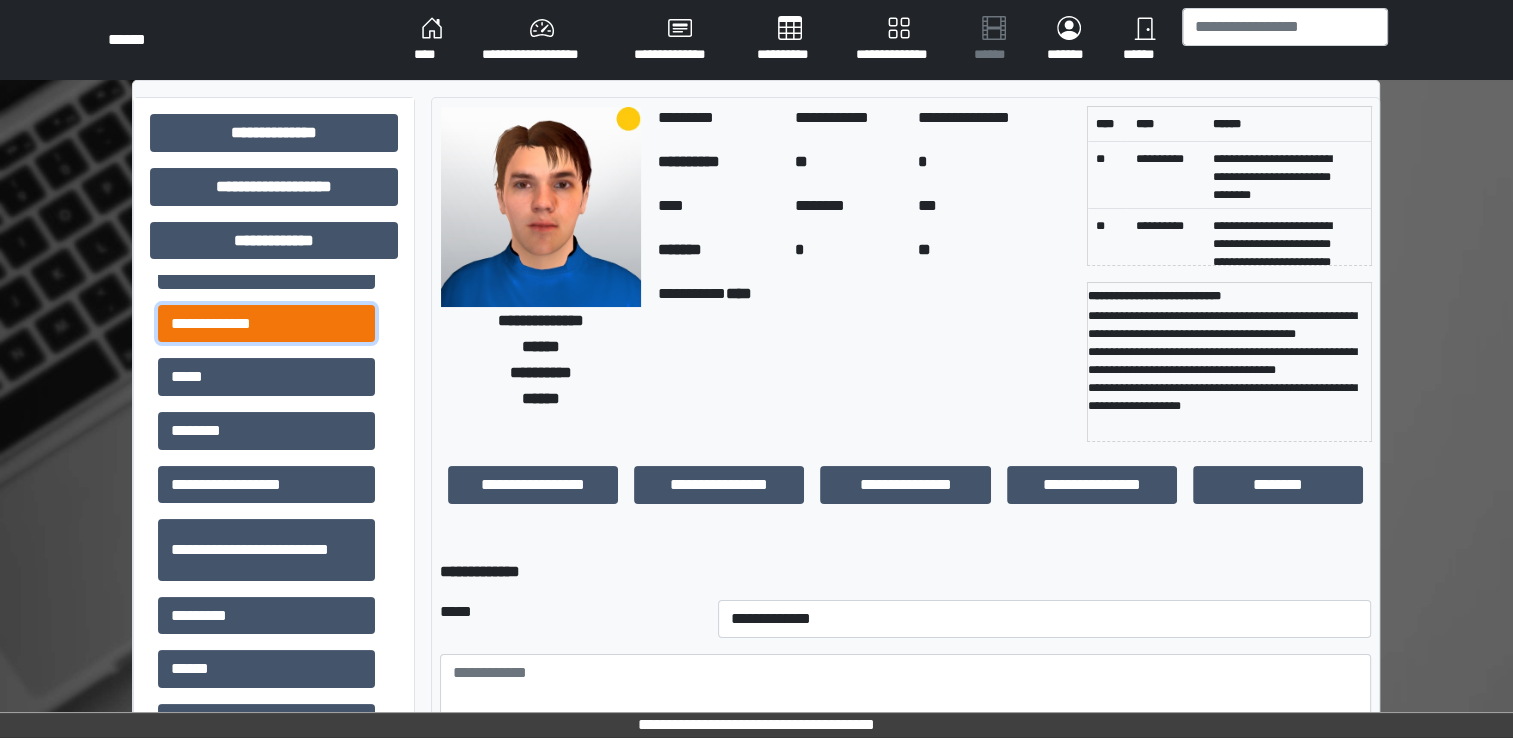 click on "**********" at bounding box center [266, 324] 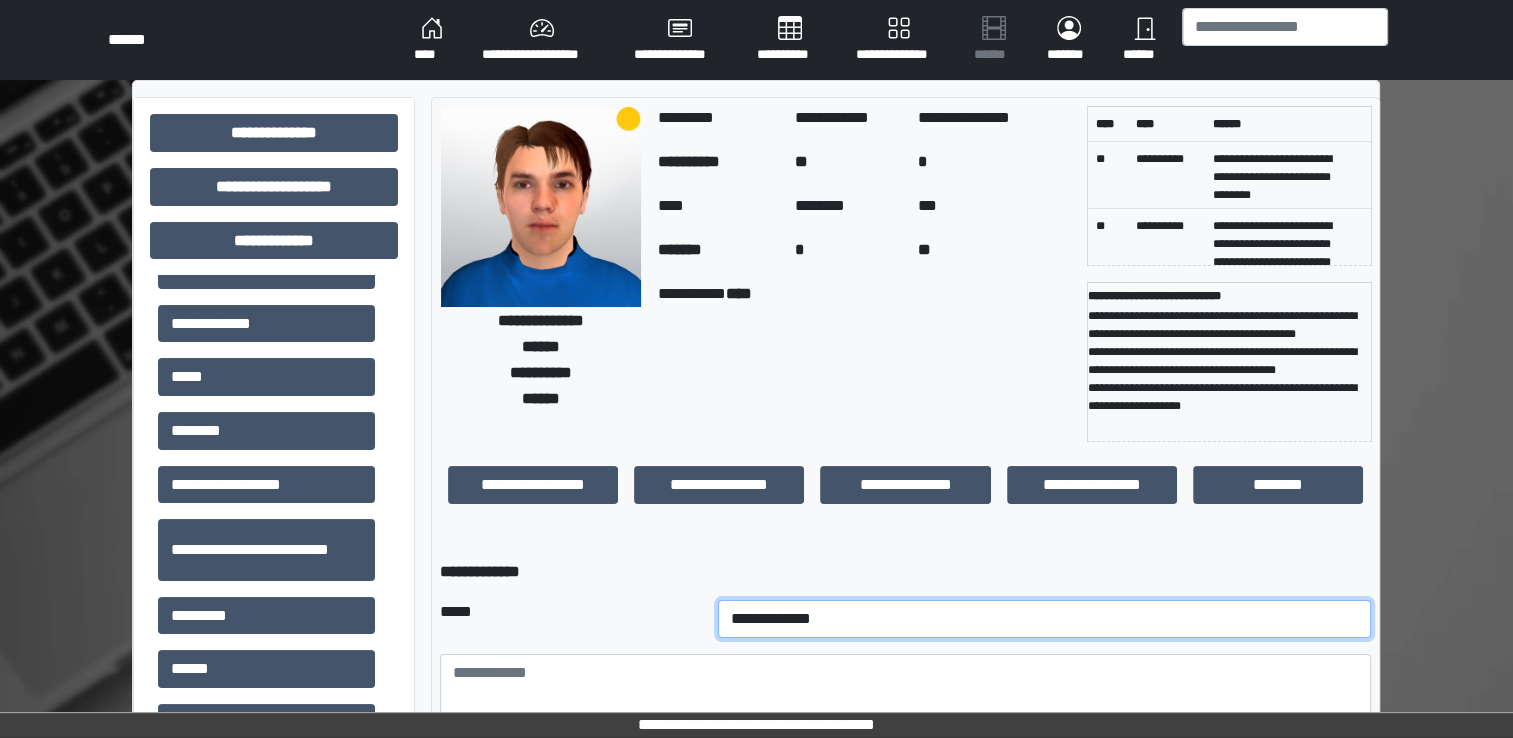 click on "**********" at bounding box center [1045, 619] 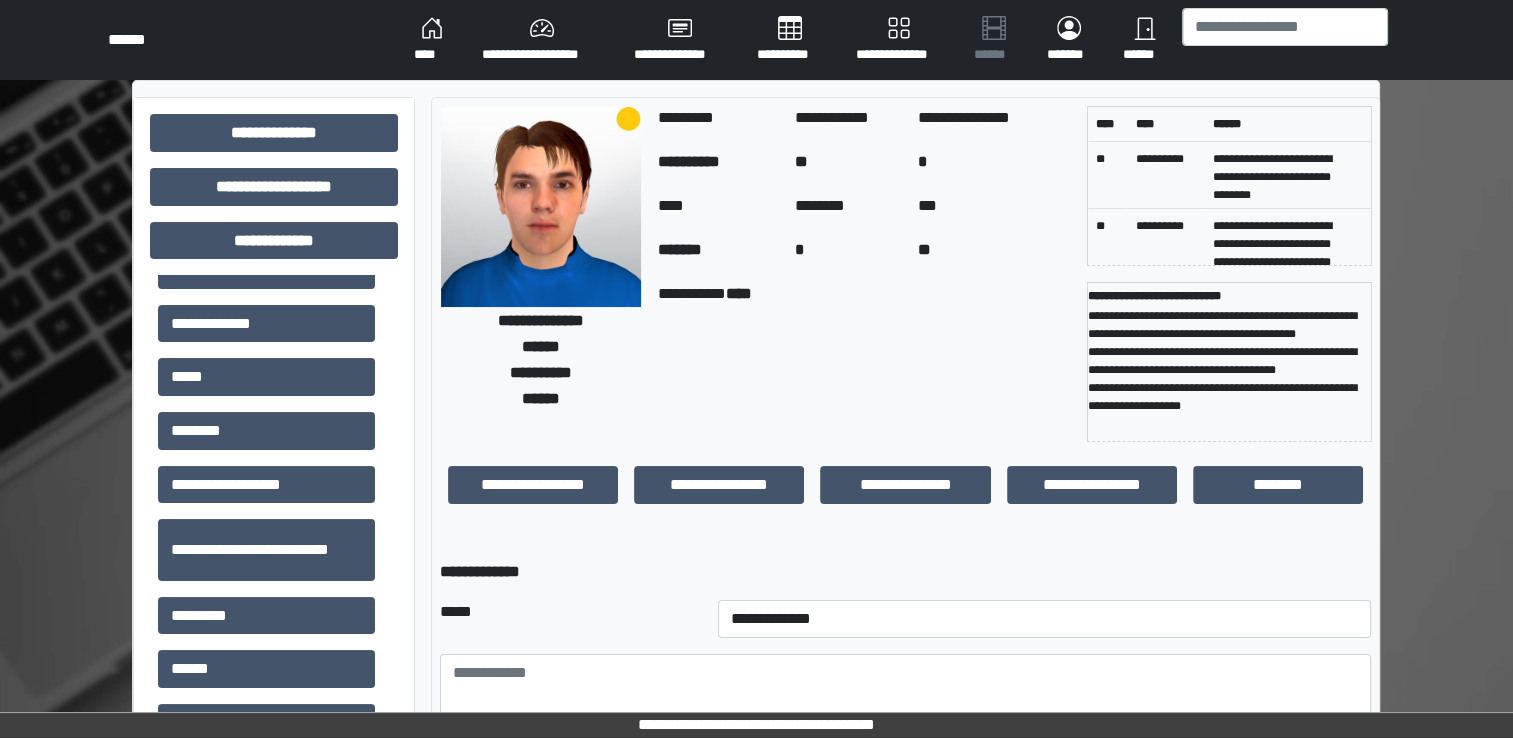 click on "**********" at bounding box center [756, 816] 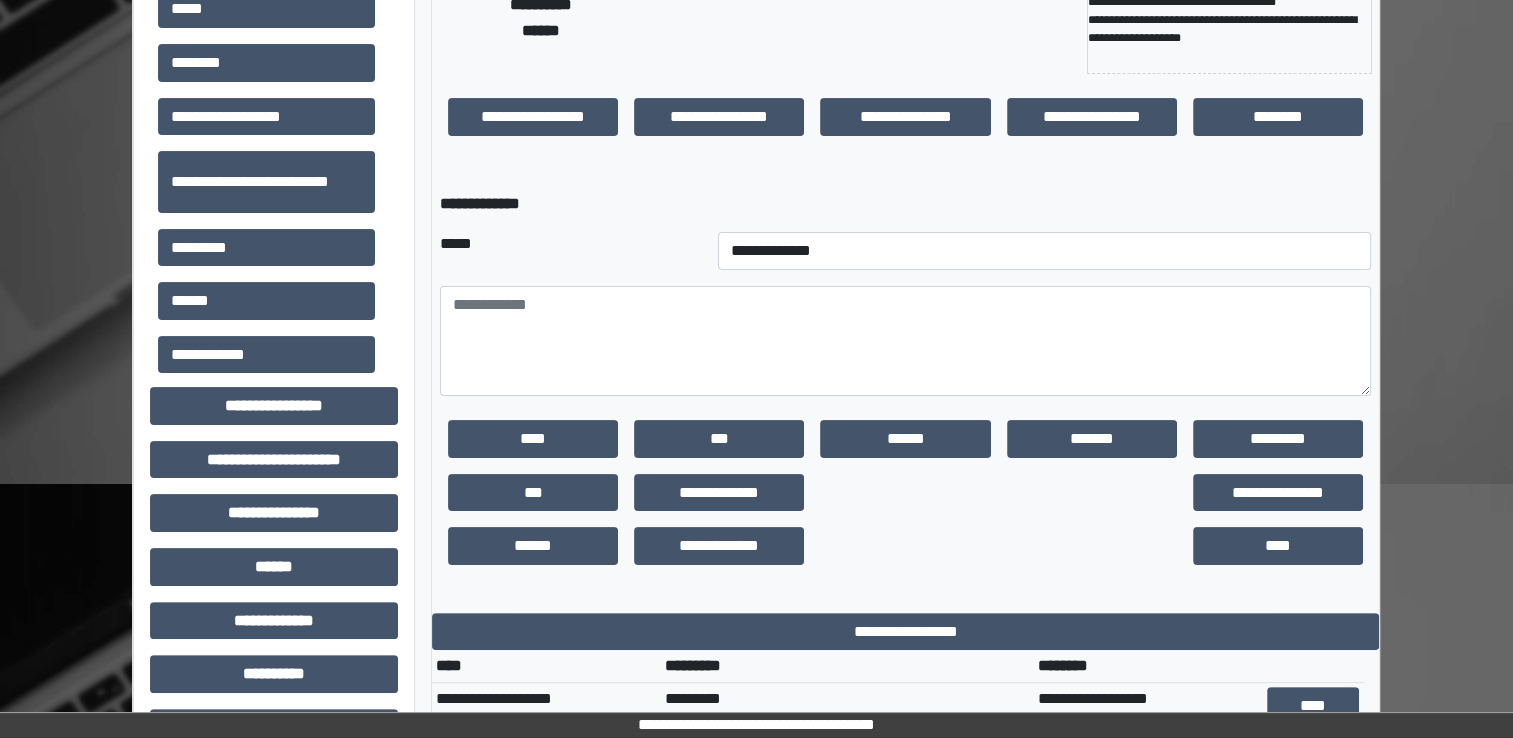 scroll, scrollTop: 400, scrollLeft: 0, axis: vertical 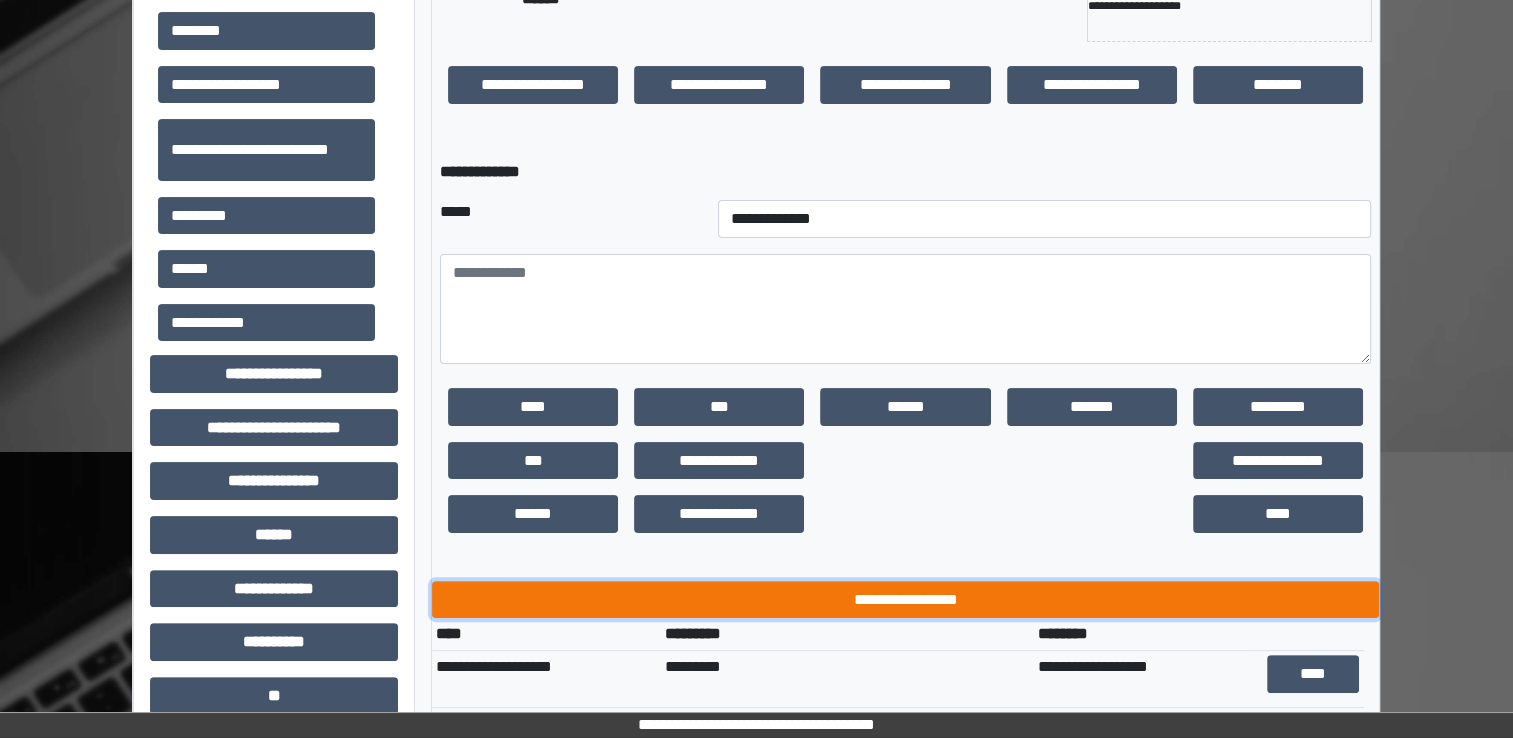 click on "**********" at bounding box center (905, 600) 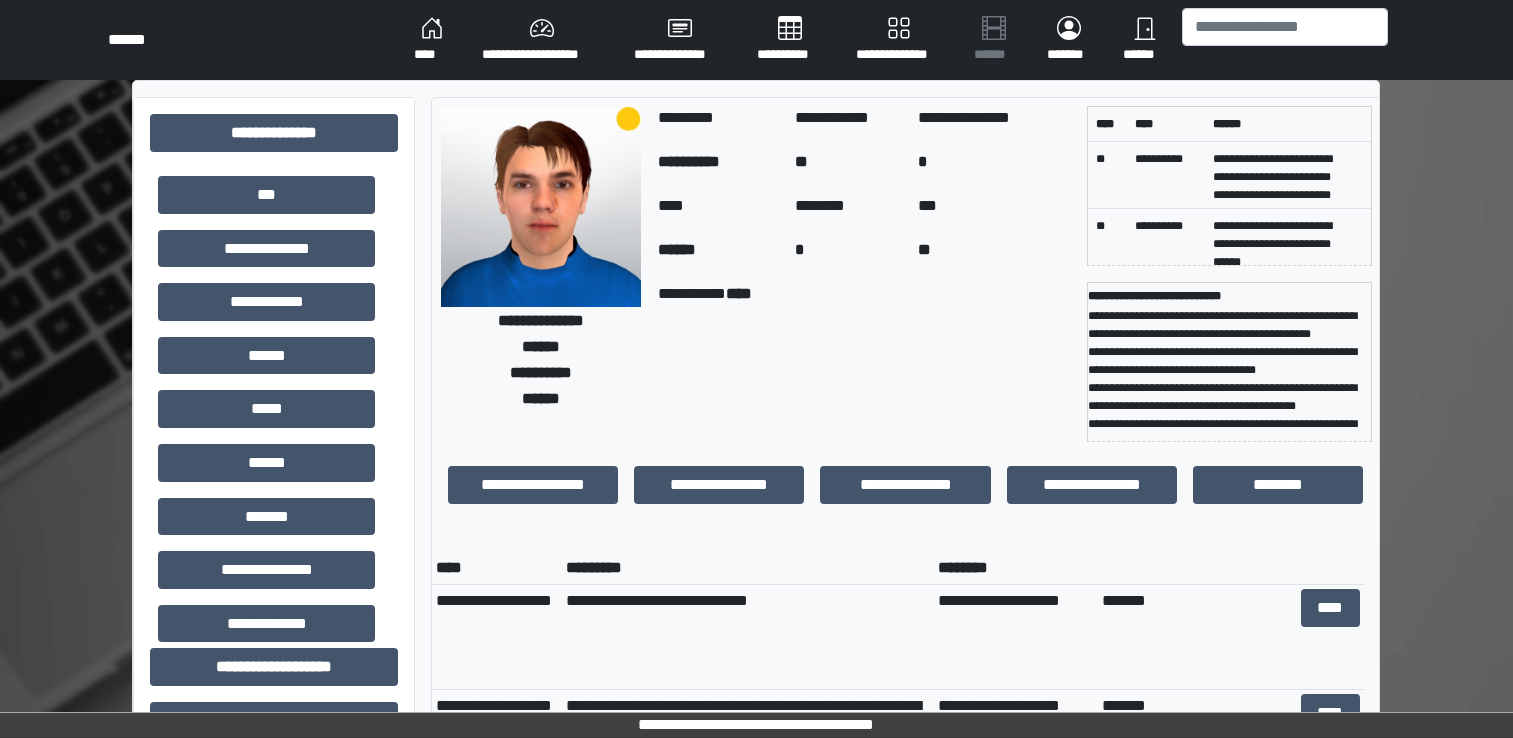 scroll, scrollTop: 700, scrollLeft: 0, axis: vertical 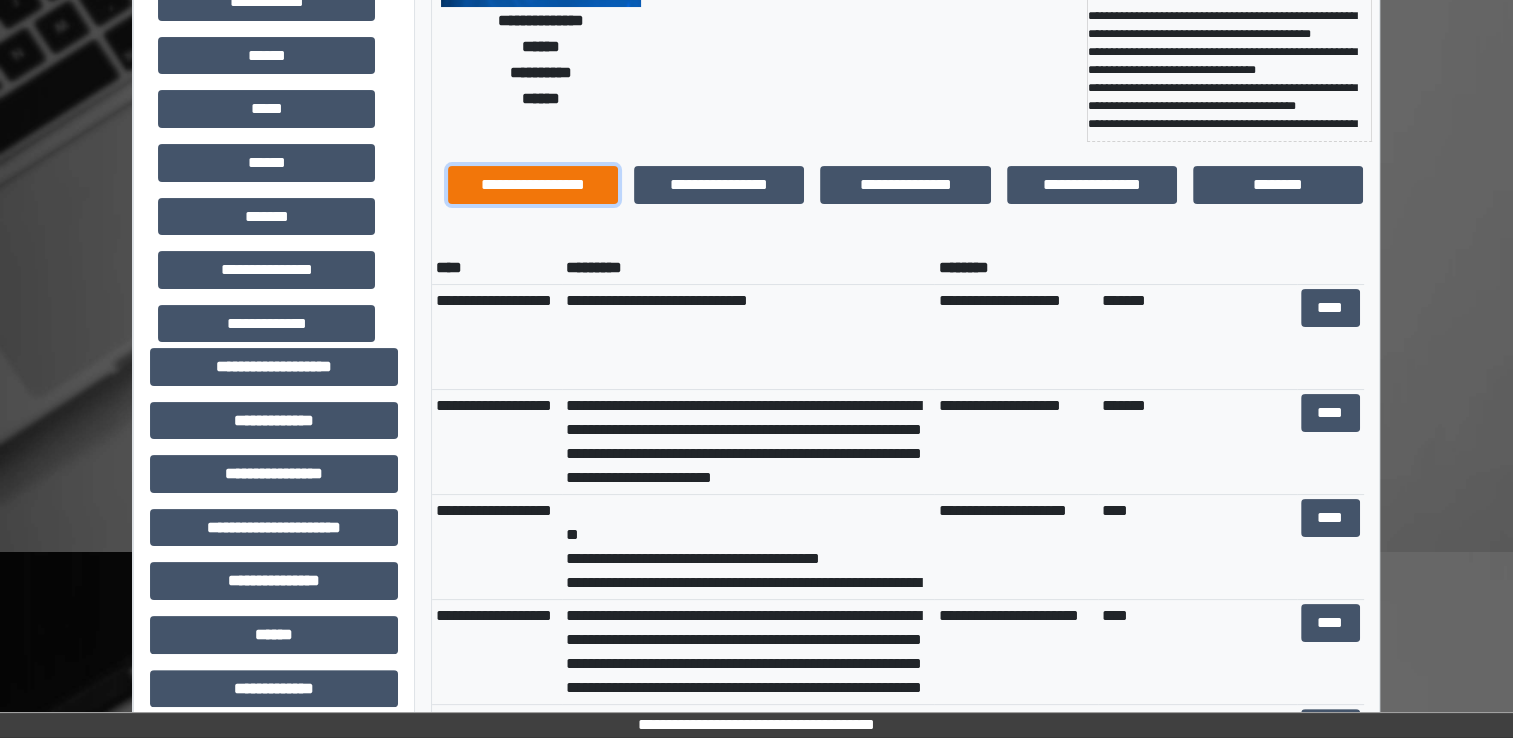 click on "**********" at bounding box center (533, 185) 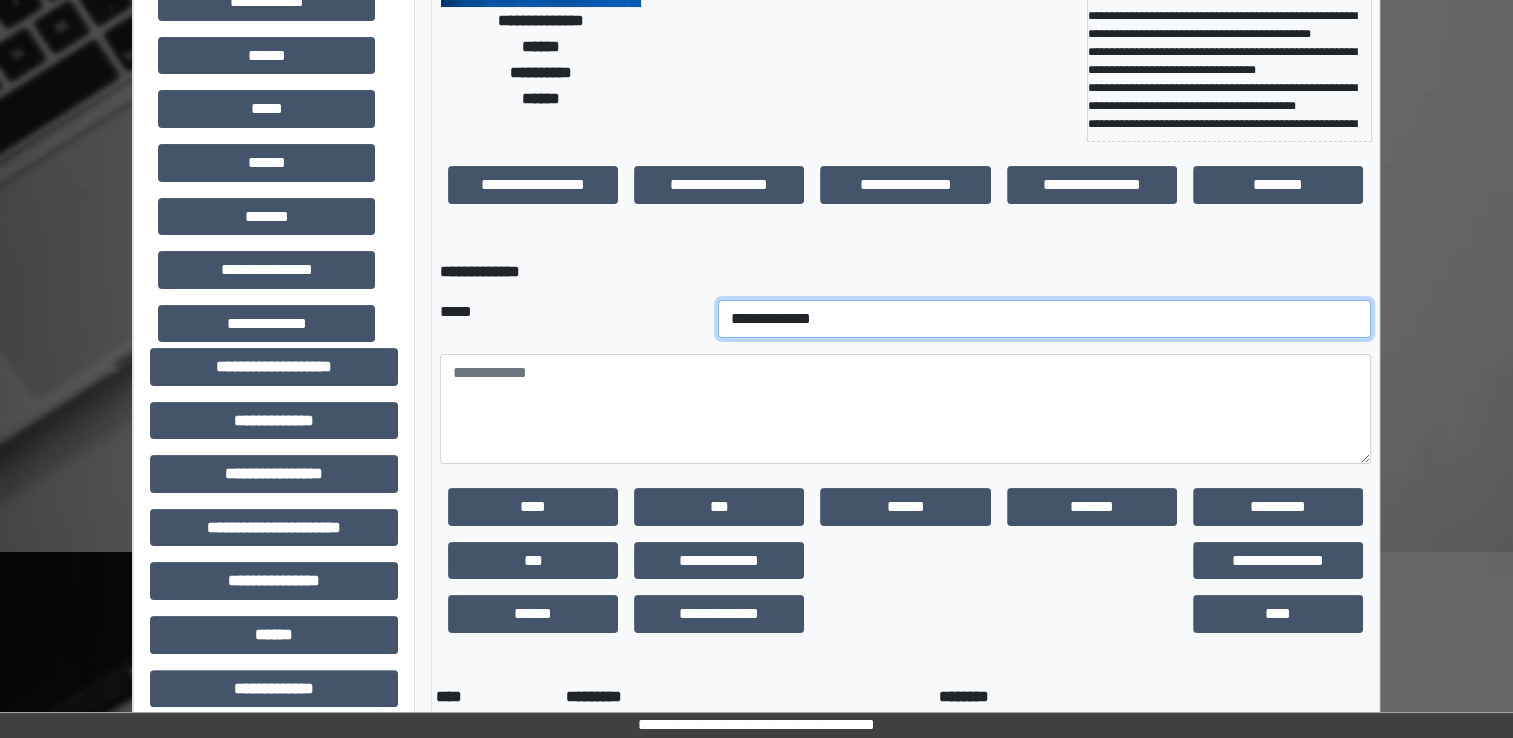 click on "**********" at bounding box center [1045, 319] 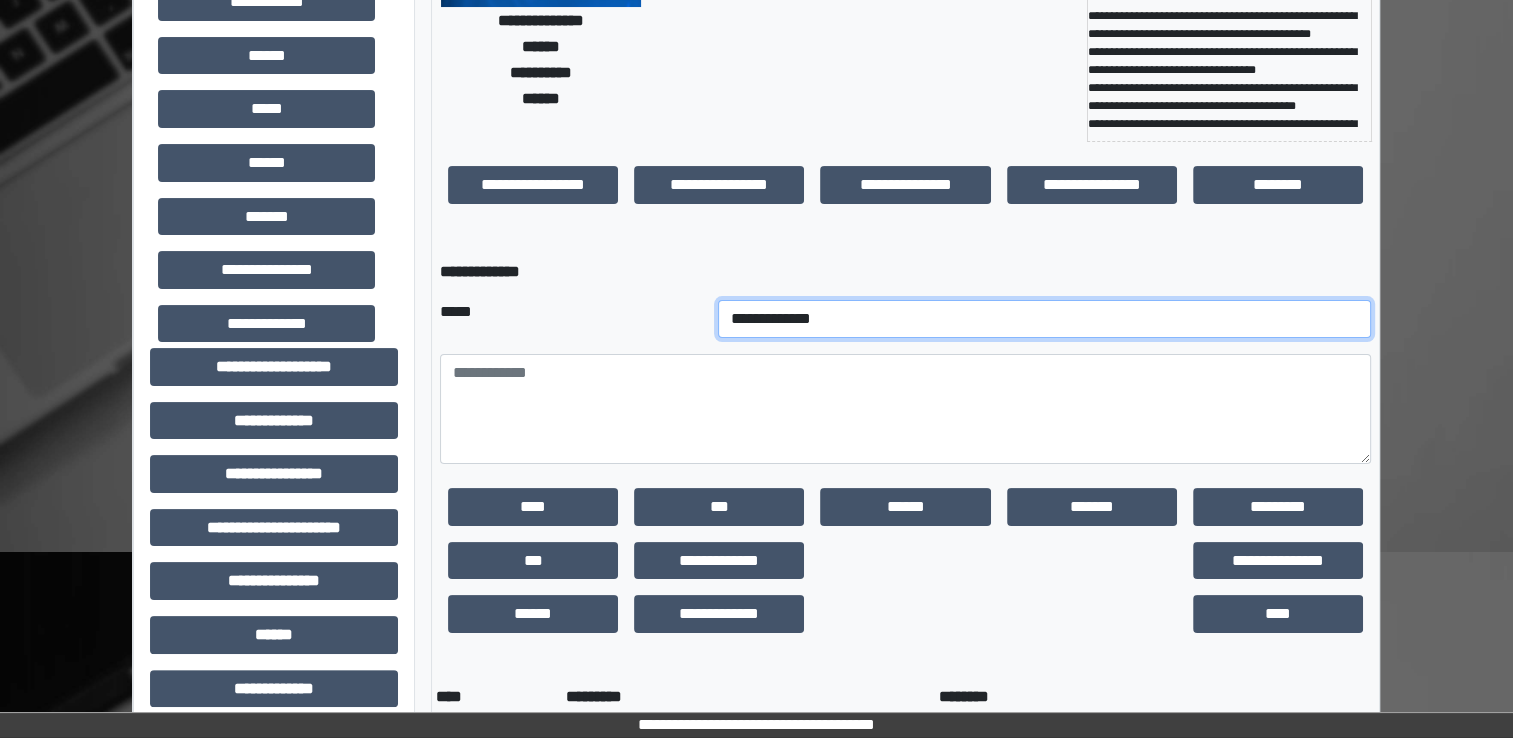 select on "*" 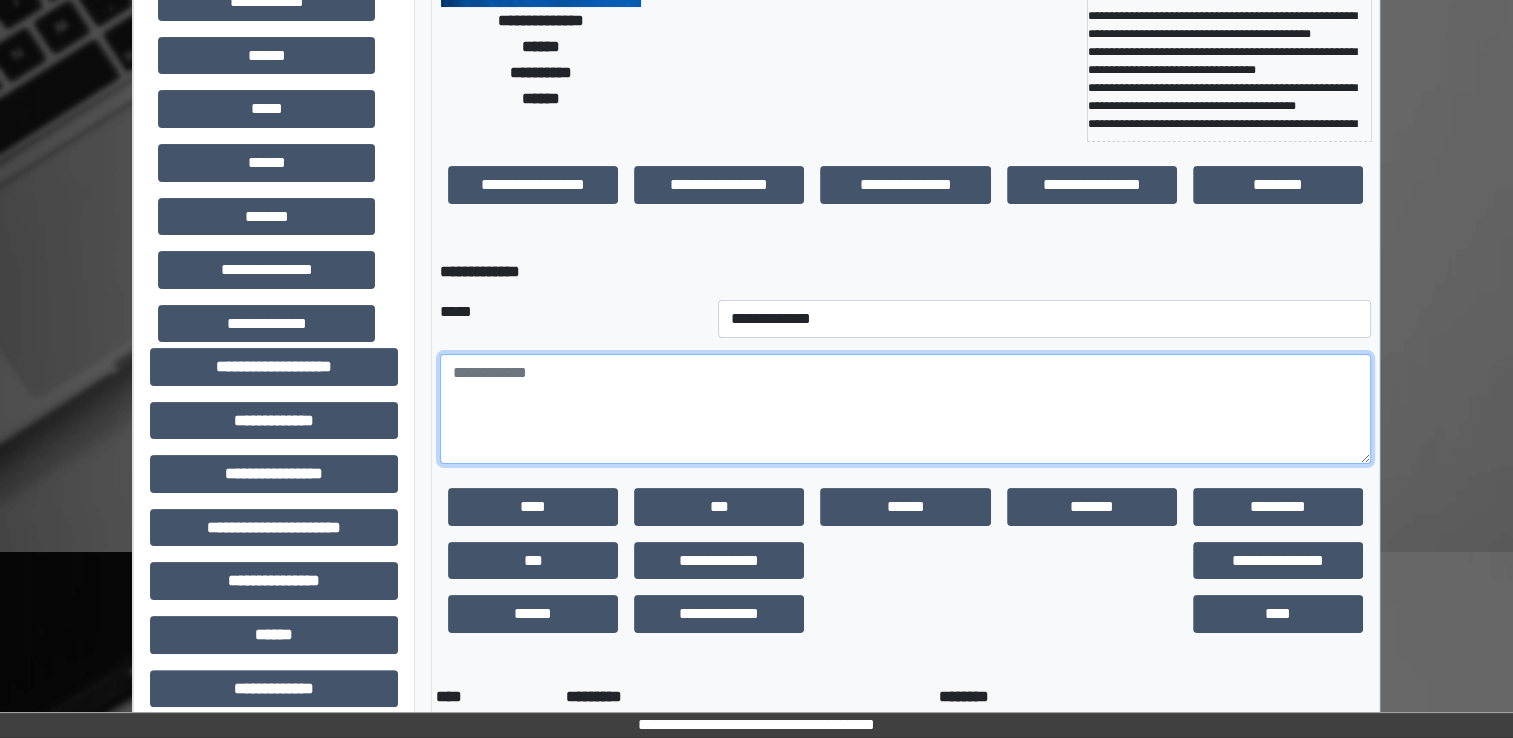 click at bounding box center (905, 409) 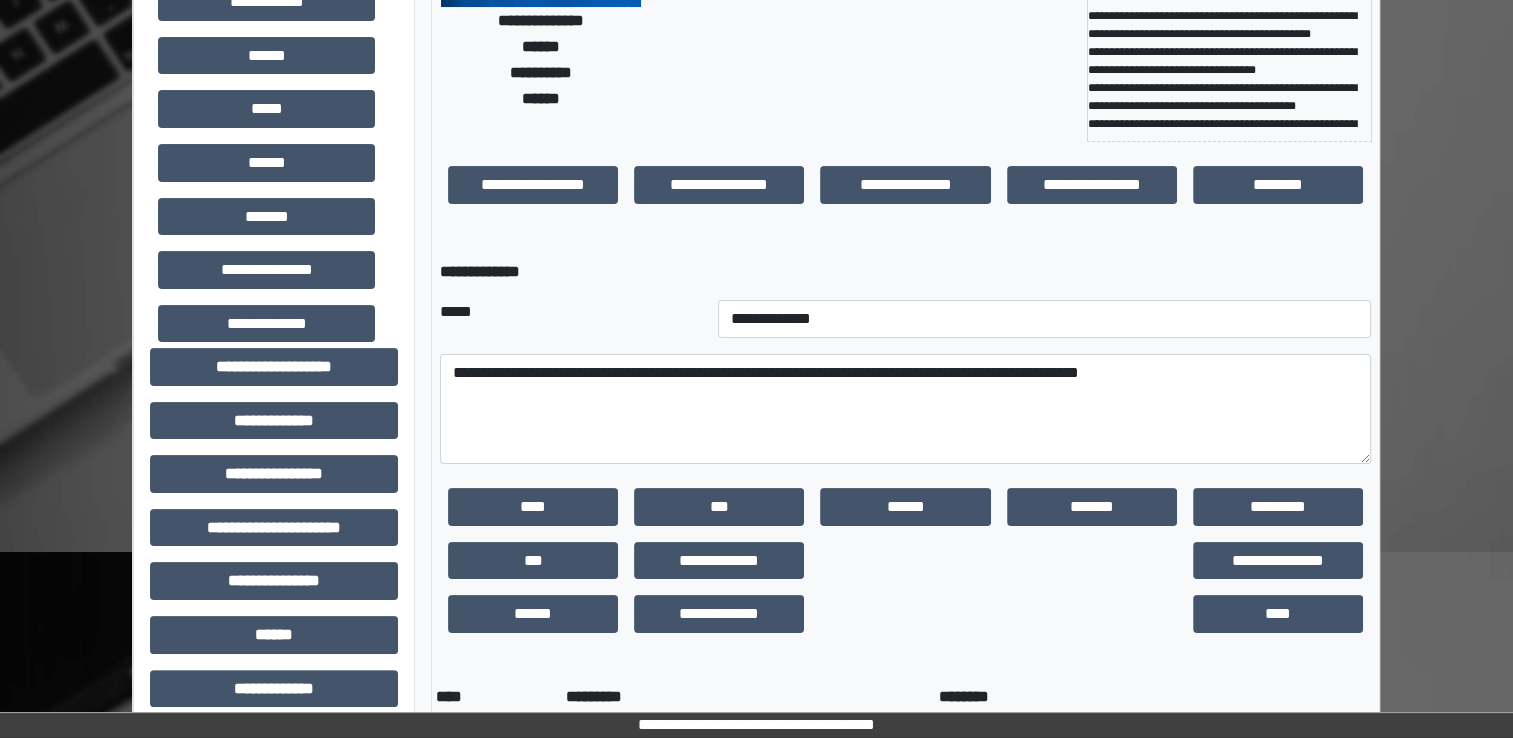 click on "****" at bounding box center [1278, 614] 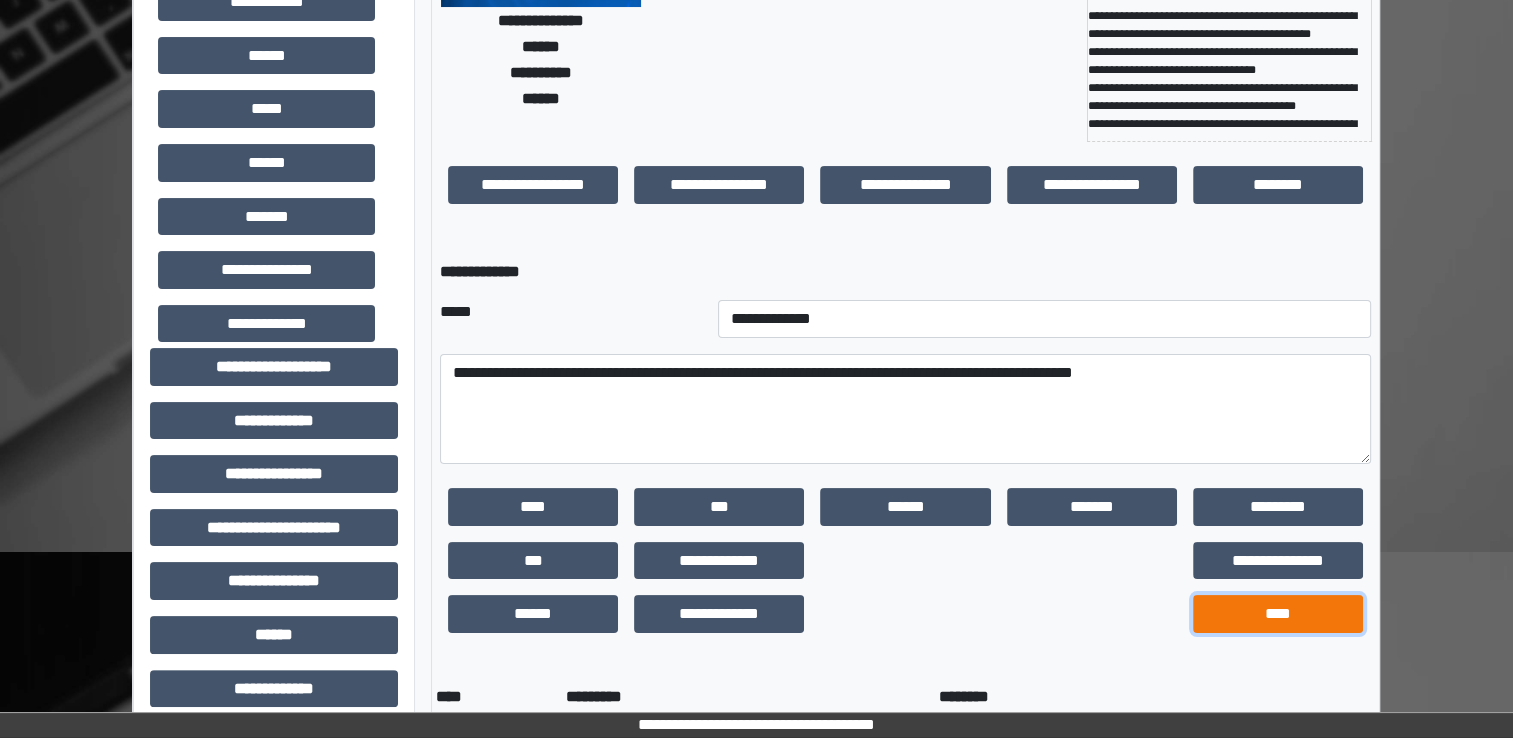 click on "****" at bounding box center (1278, 614) 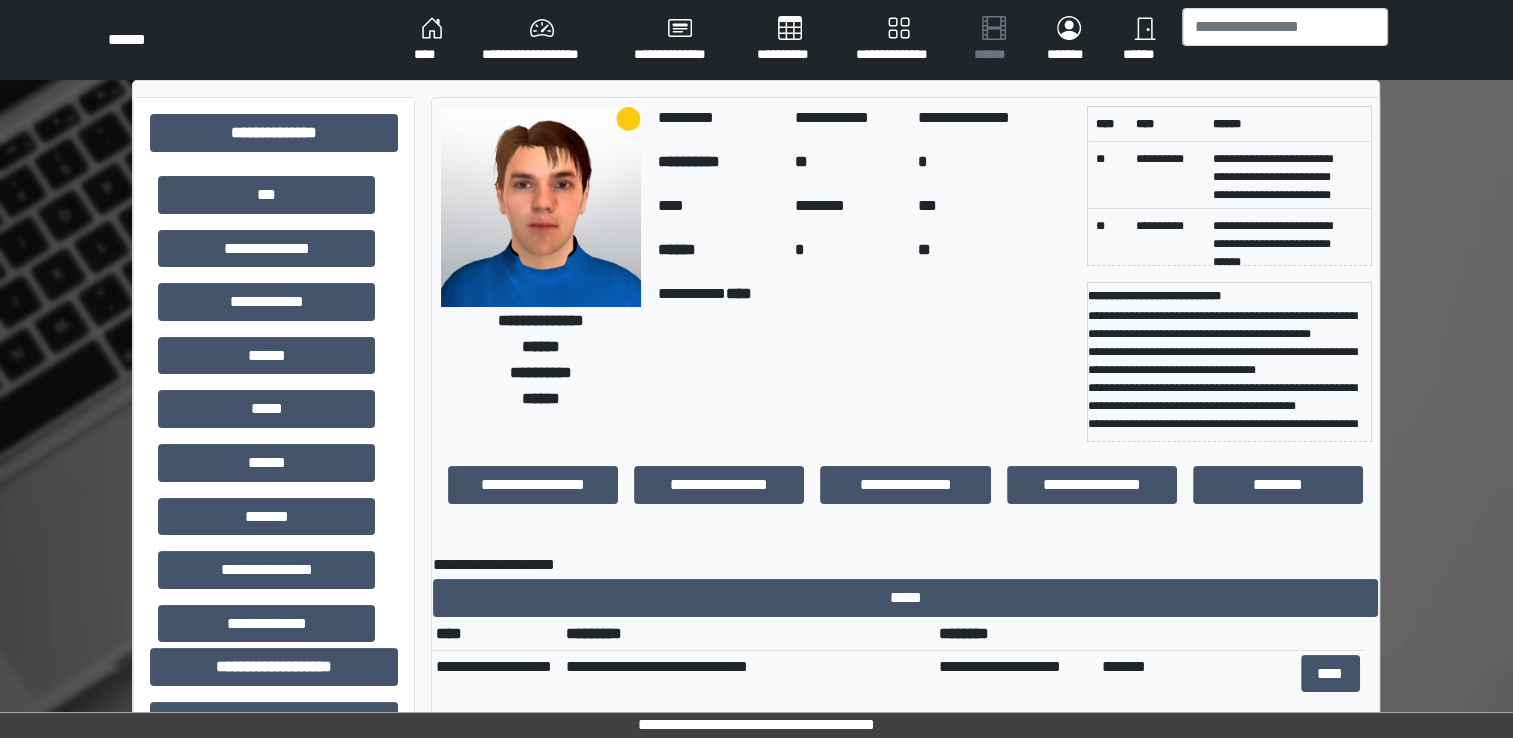 scroll, scrollTop: 0, scrollLeft: 0, axis: both 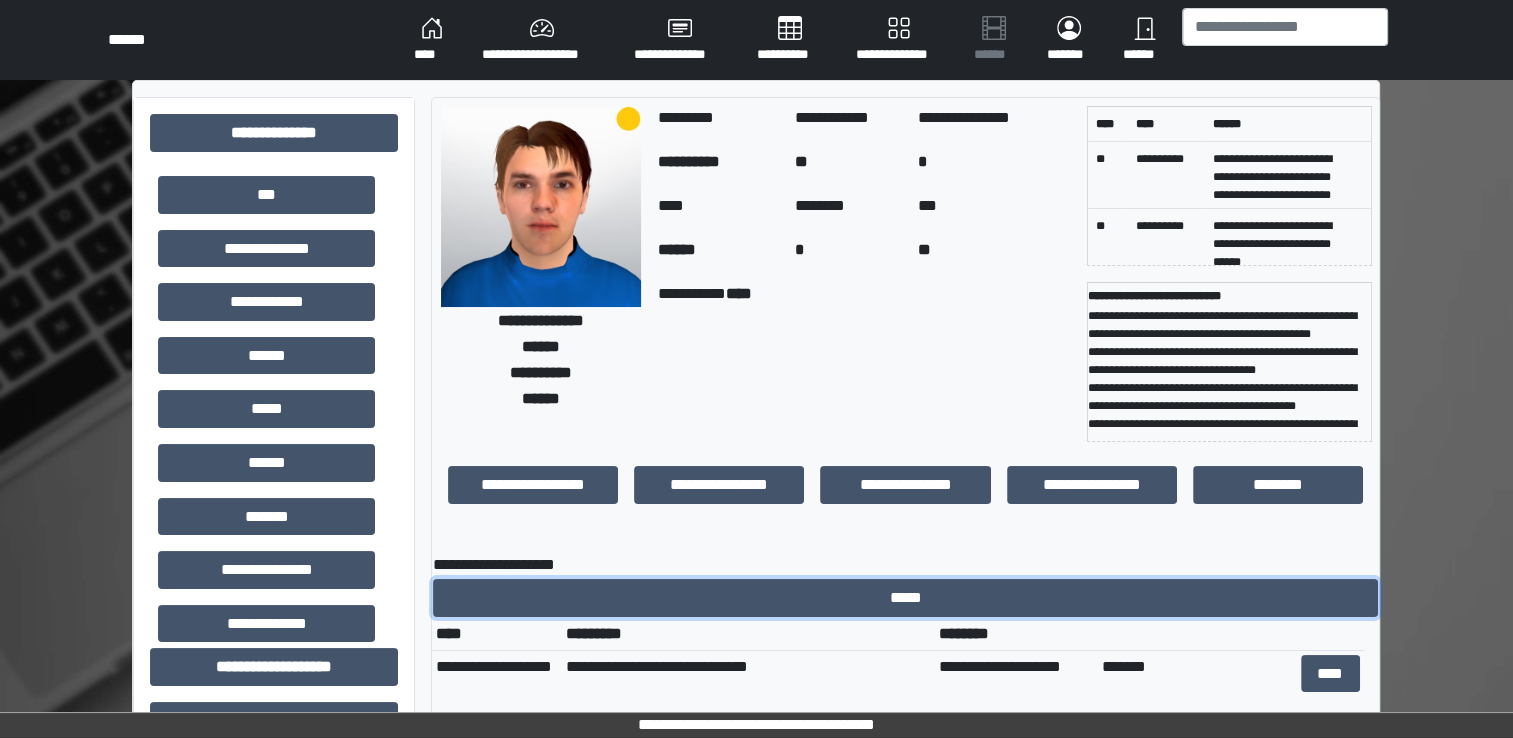 click on "*****" at bounding box center [905, 598] 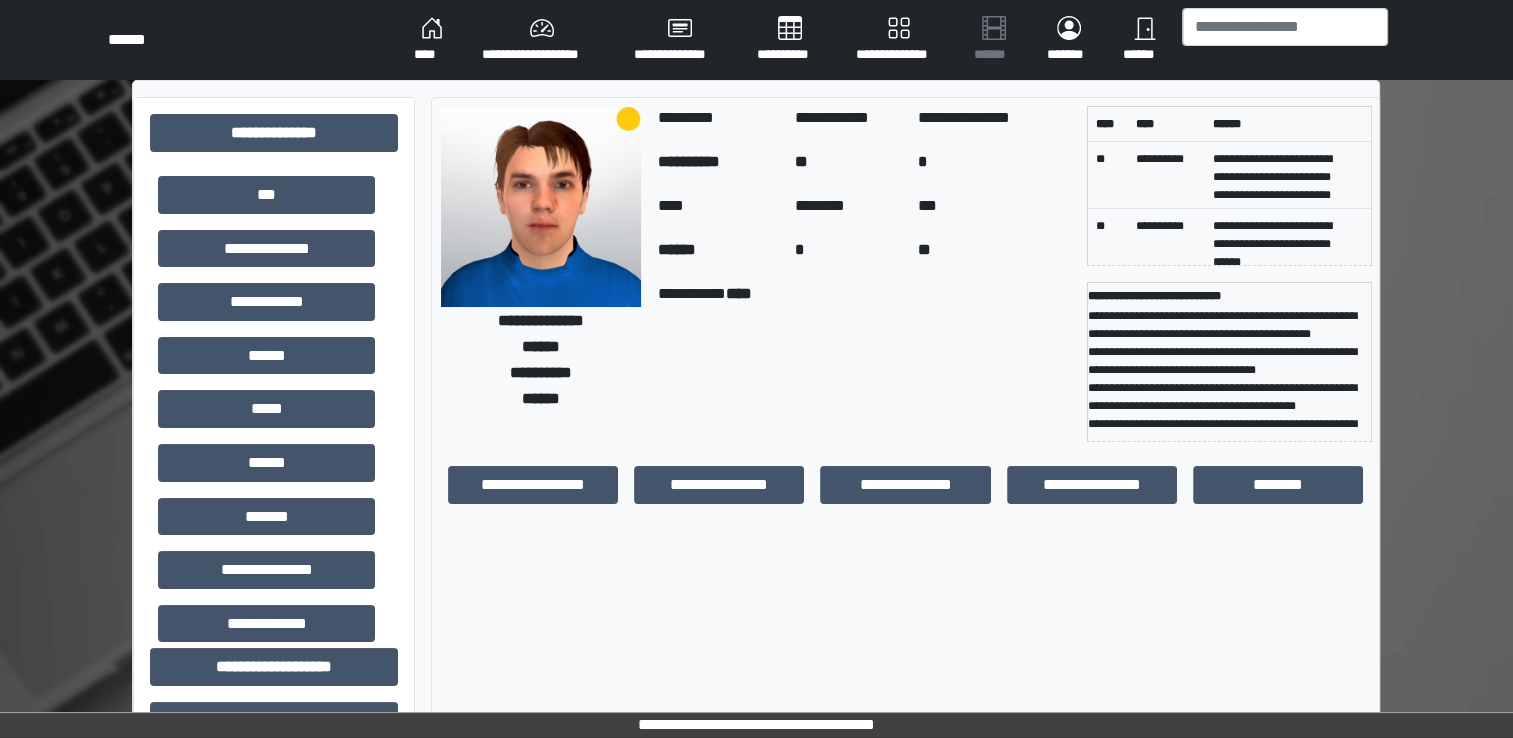 click on "****" at bounding box center (432, 40) 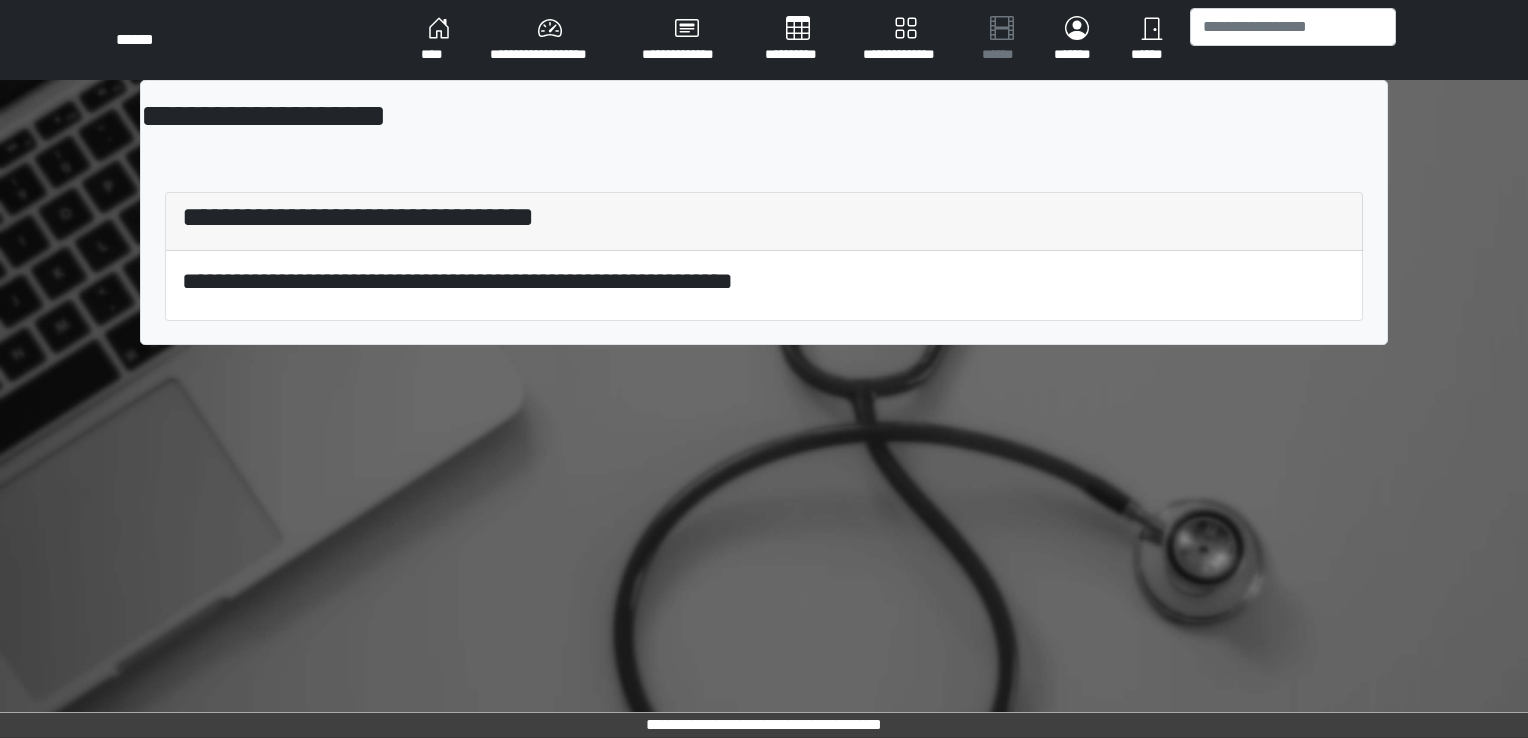 click on "****" at bounding box center (439, 40) 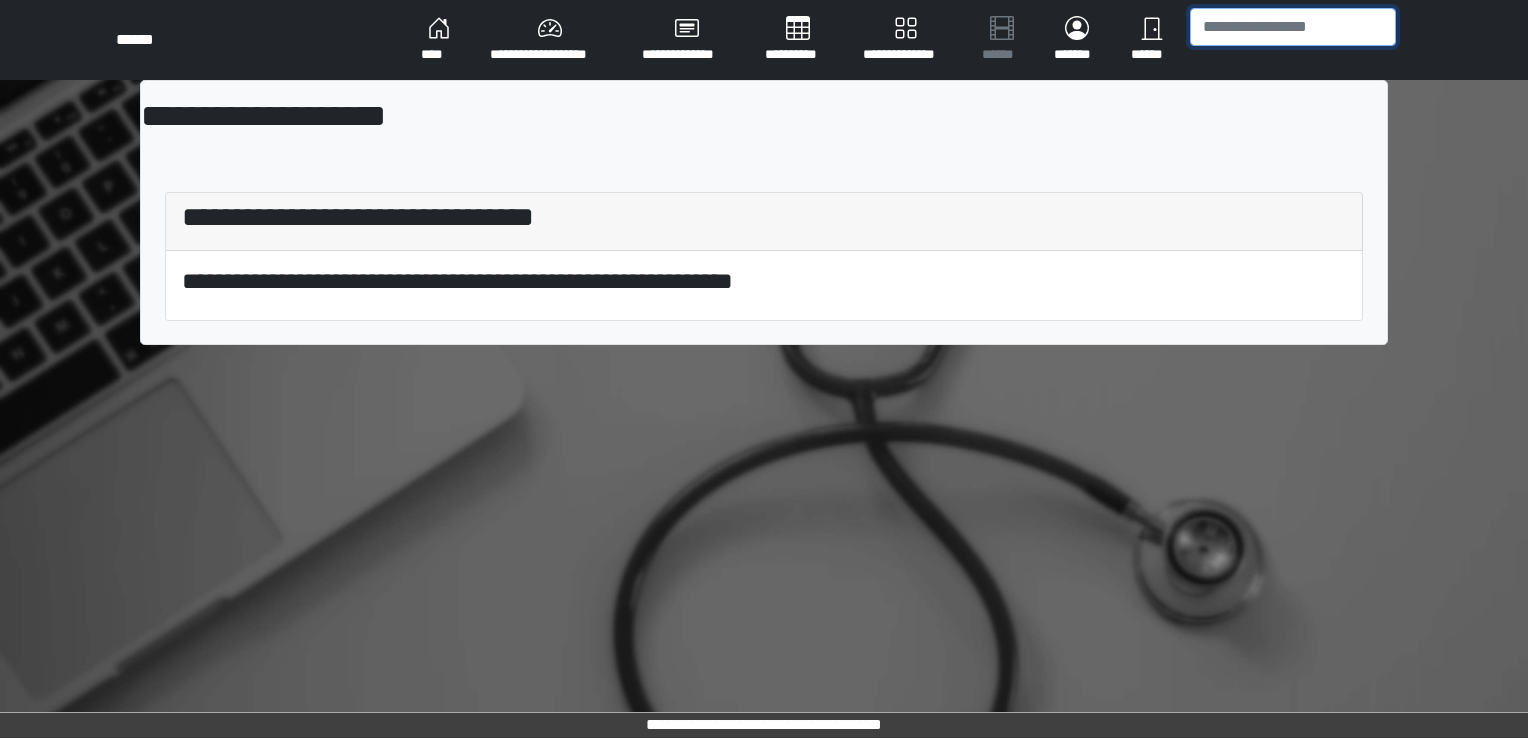 click at bounding box center [1293, 27] 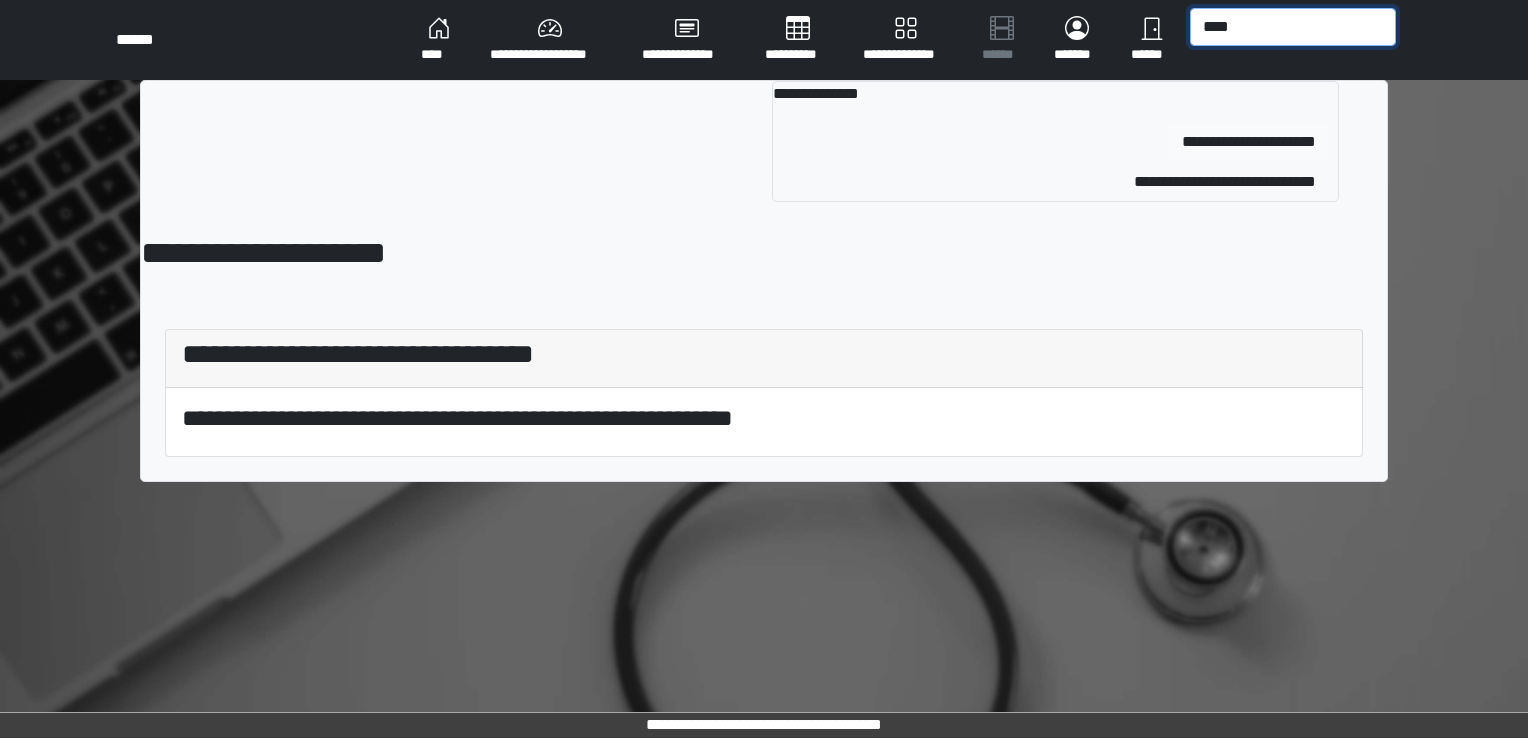type on "****" 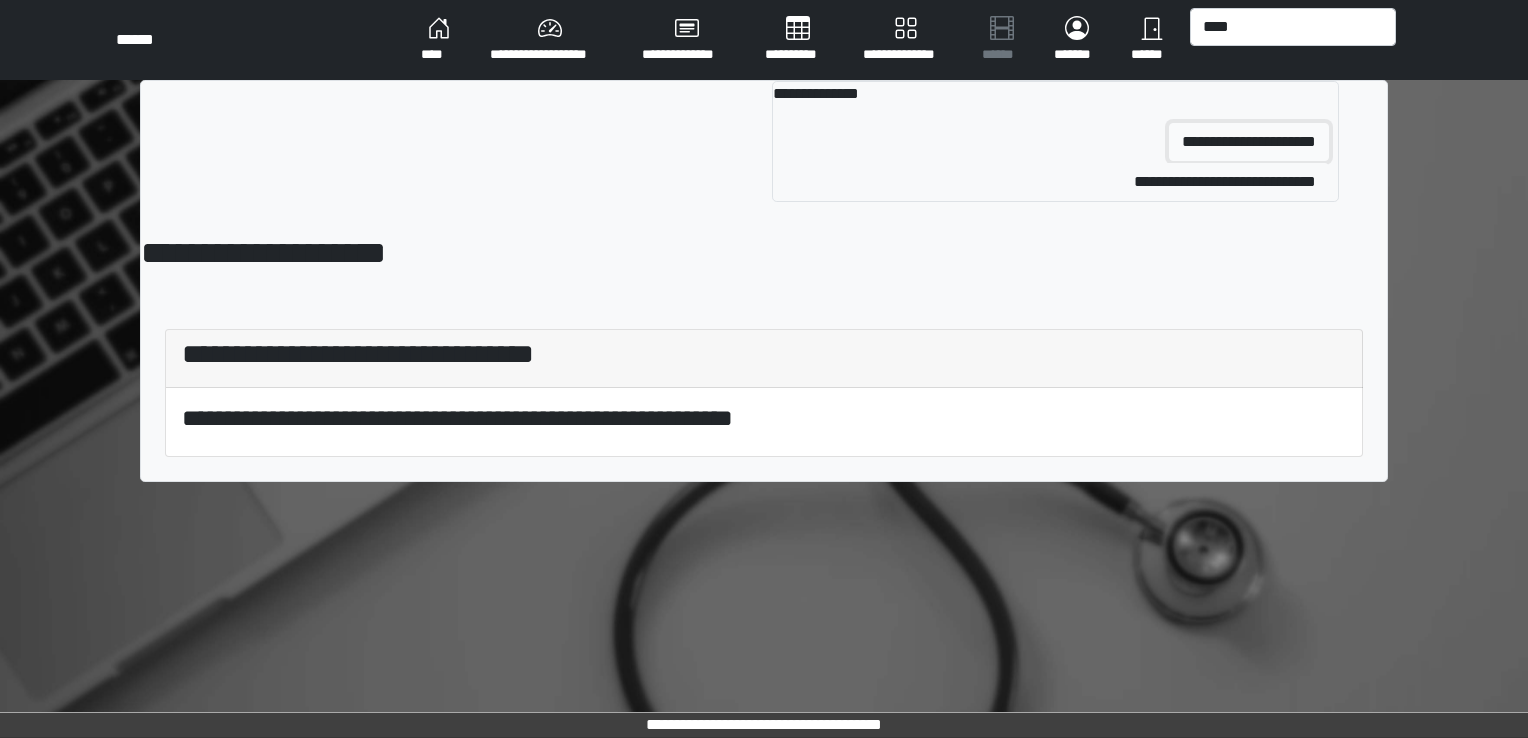 click on "**********" at bounding box center (1249, 142) 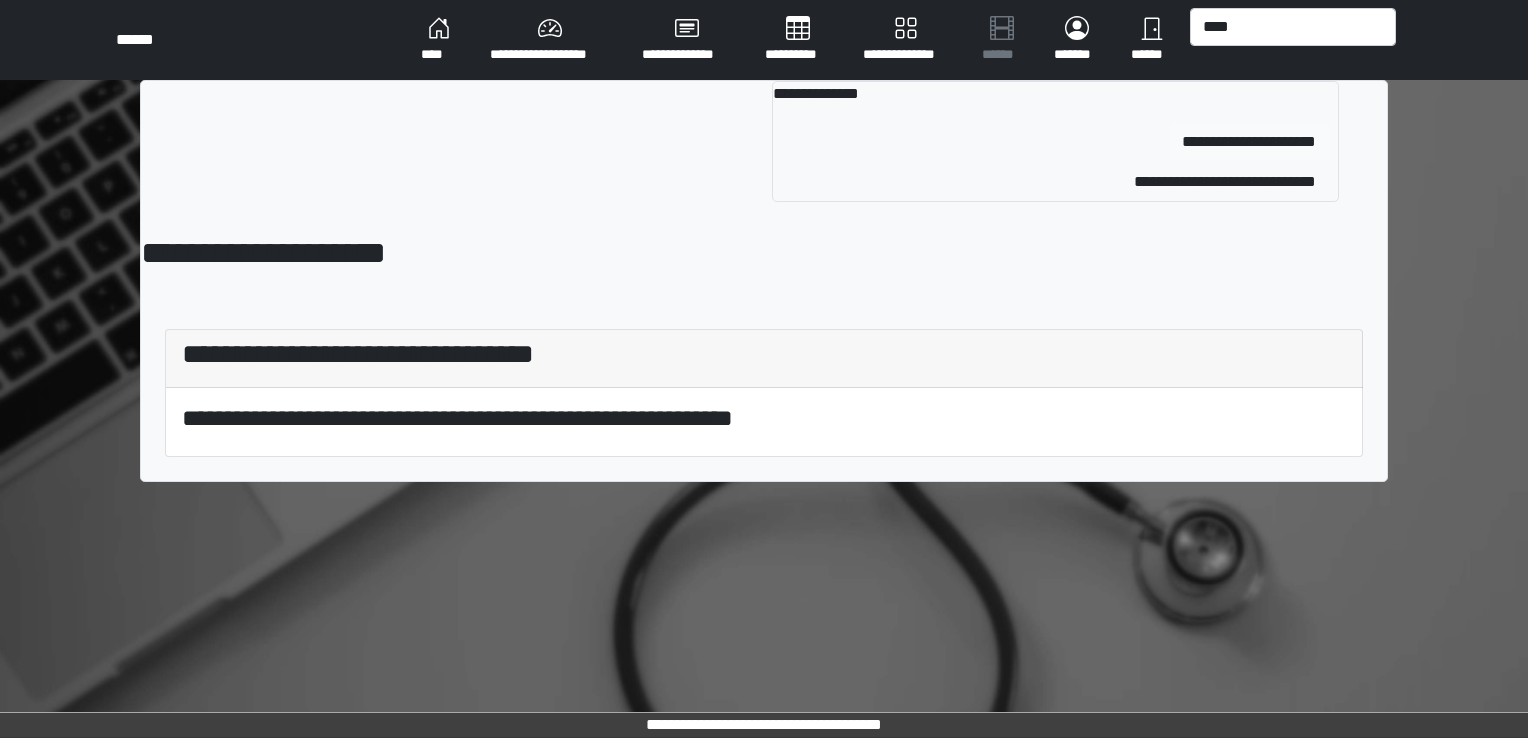 type 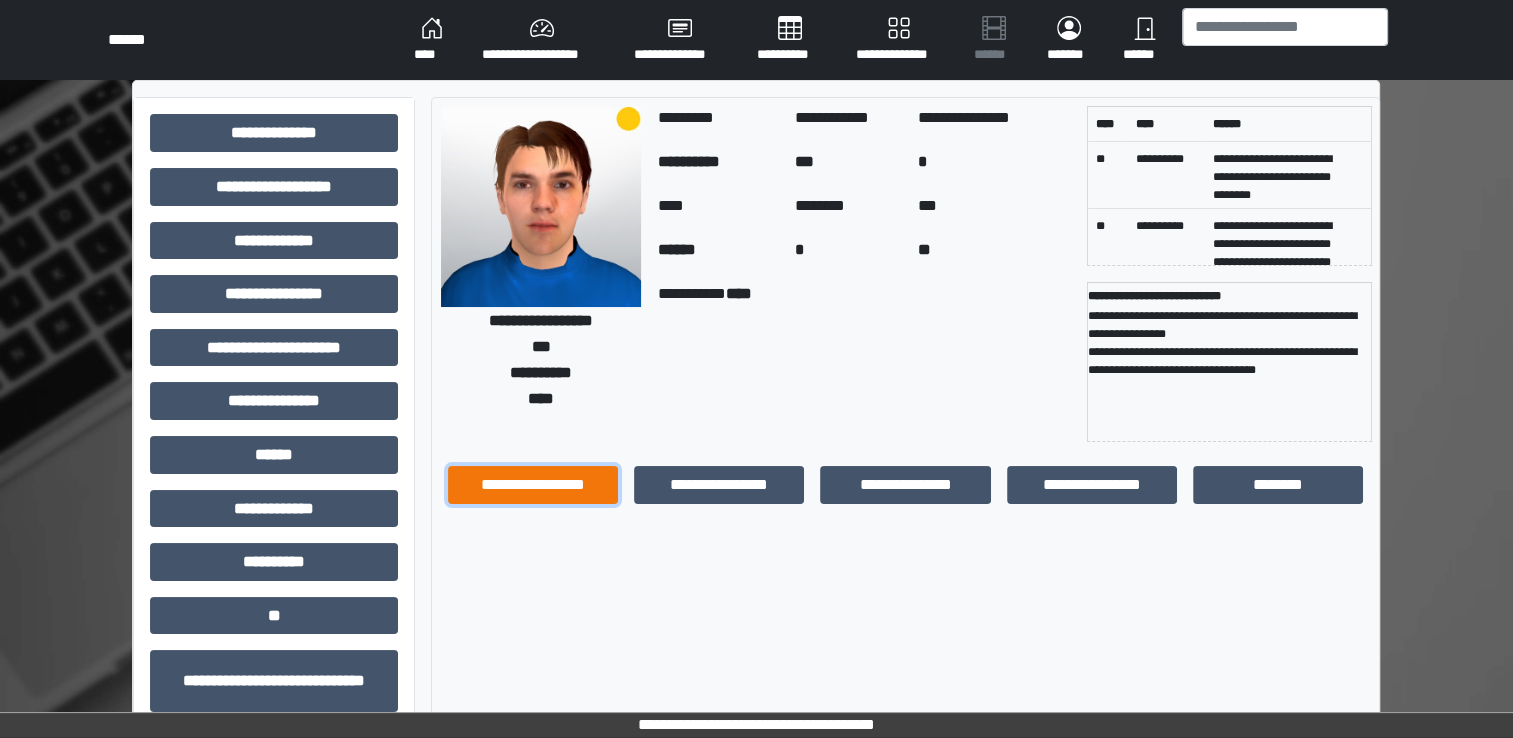 click on "**********" at bounding box center [533, 485] 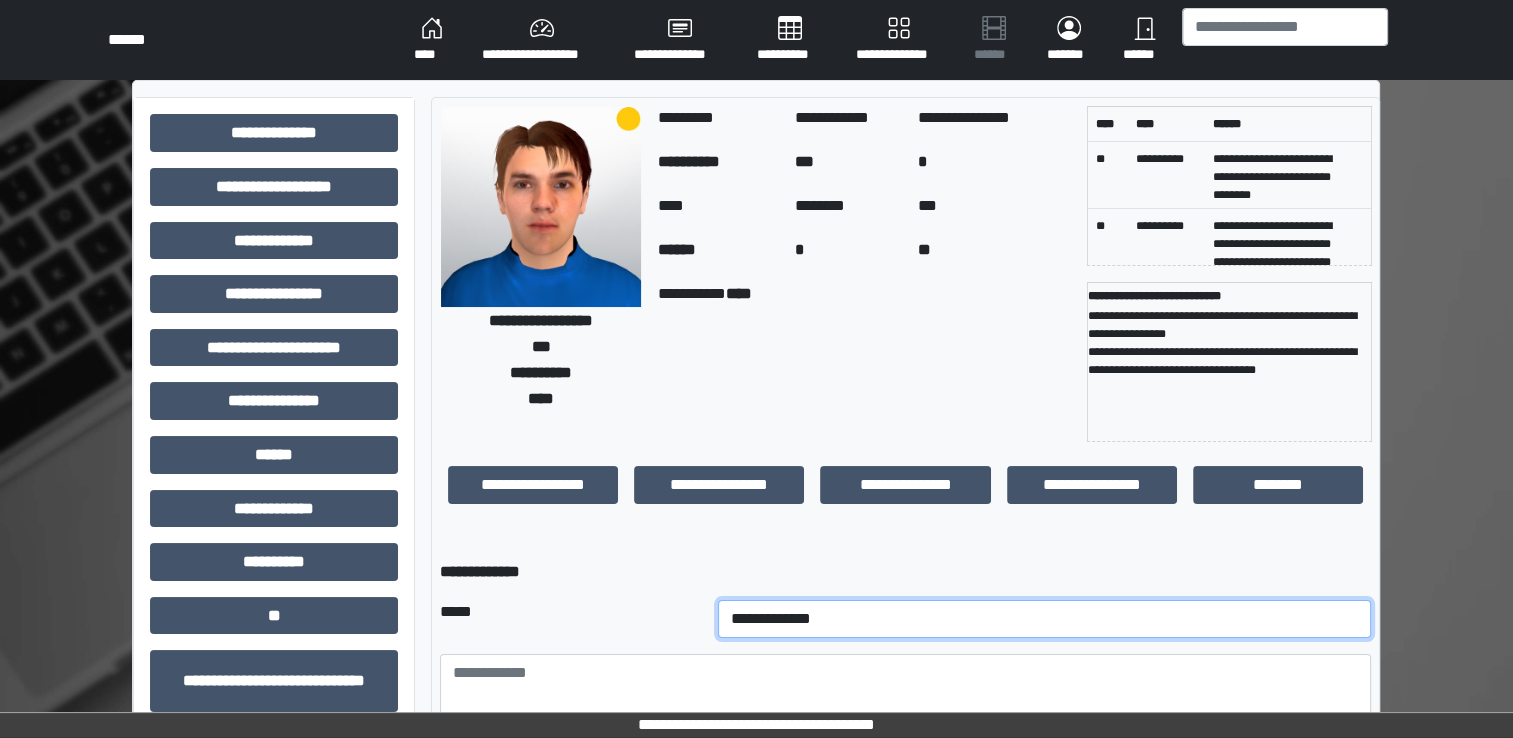 click on "**********" at bounding box center [1045, 619] 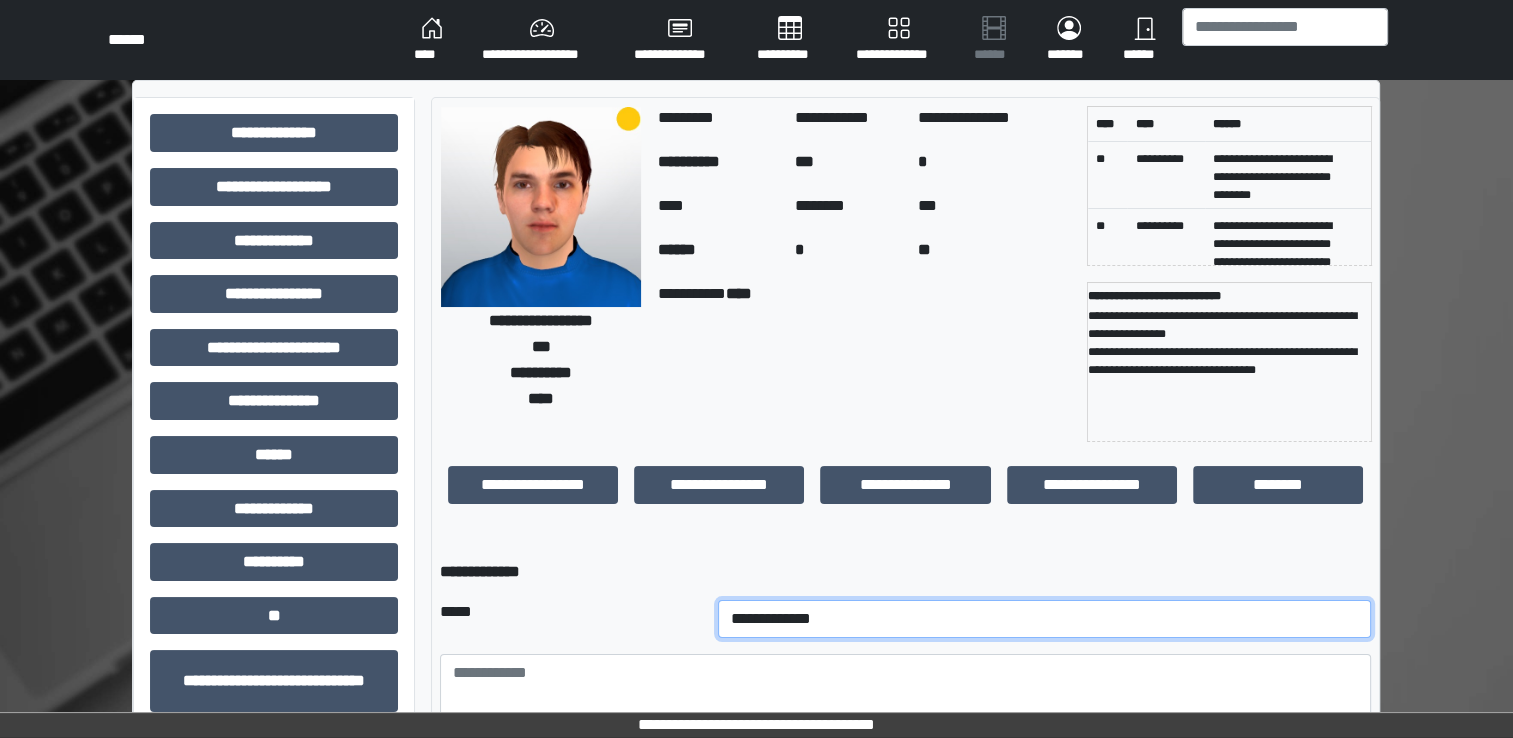 select on "*" 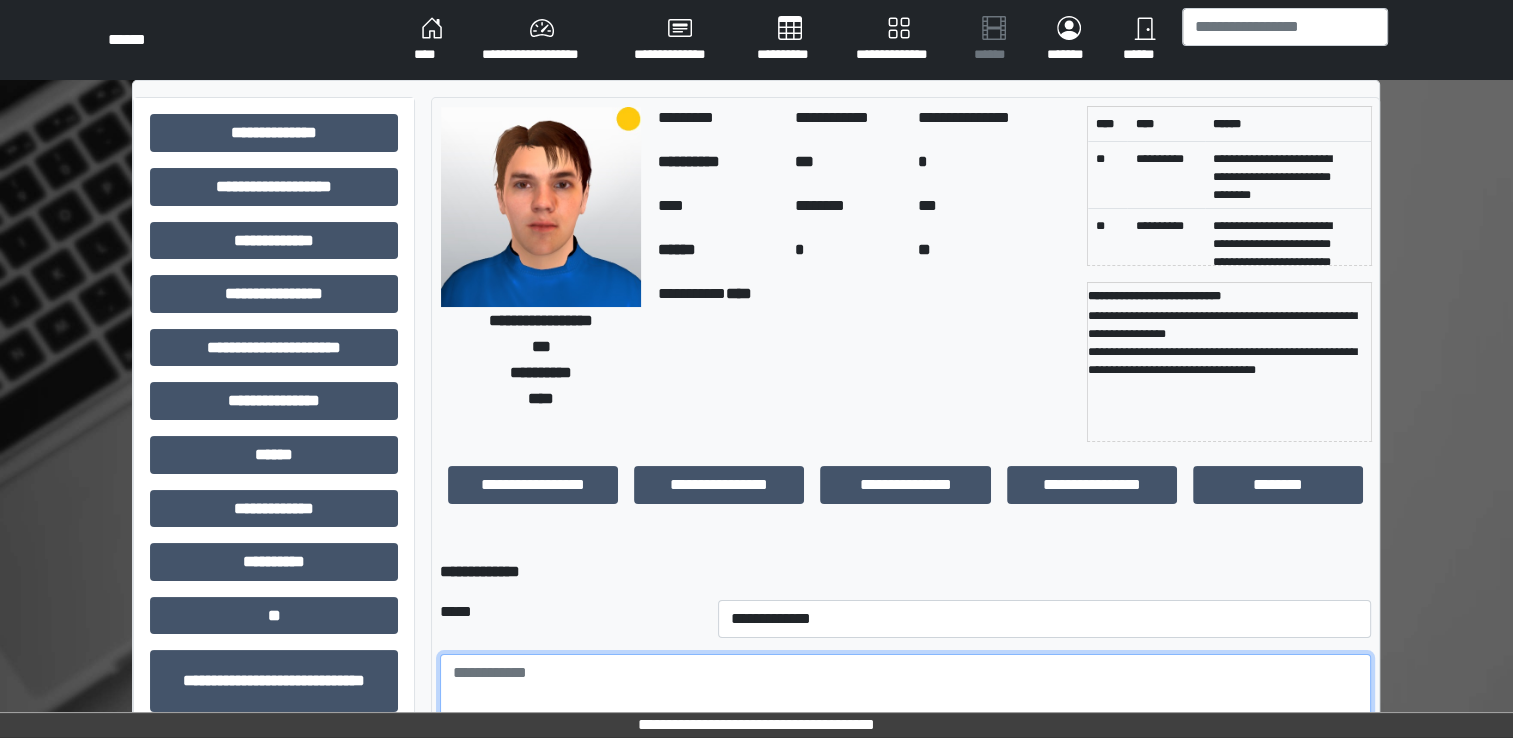 click at bounding box center [905, 709] 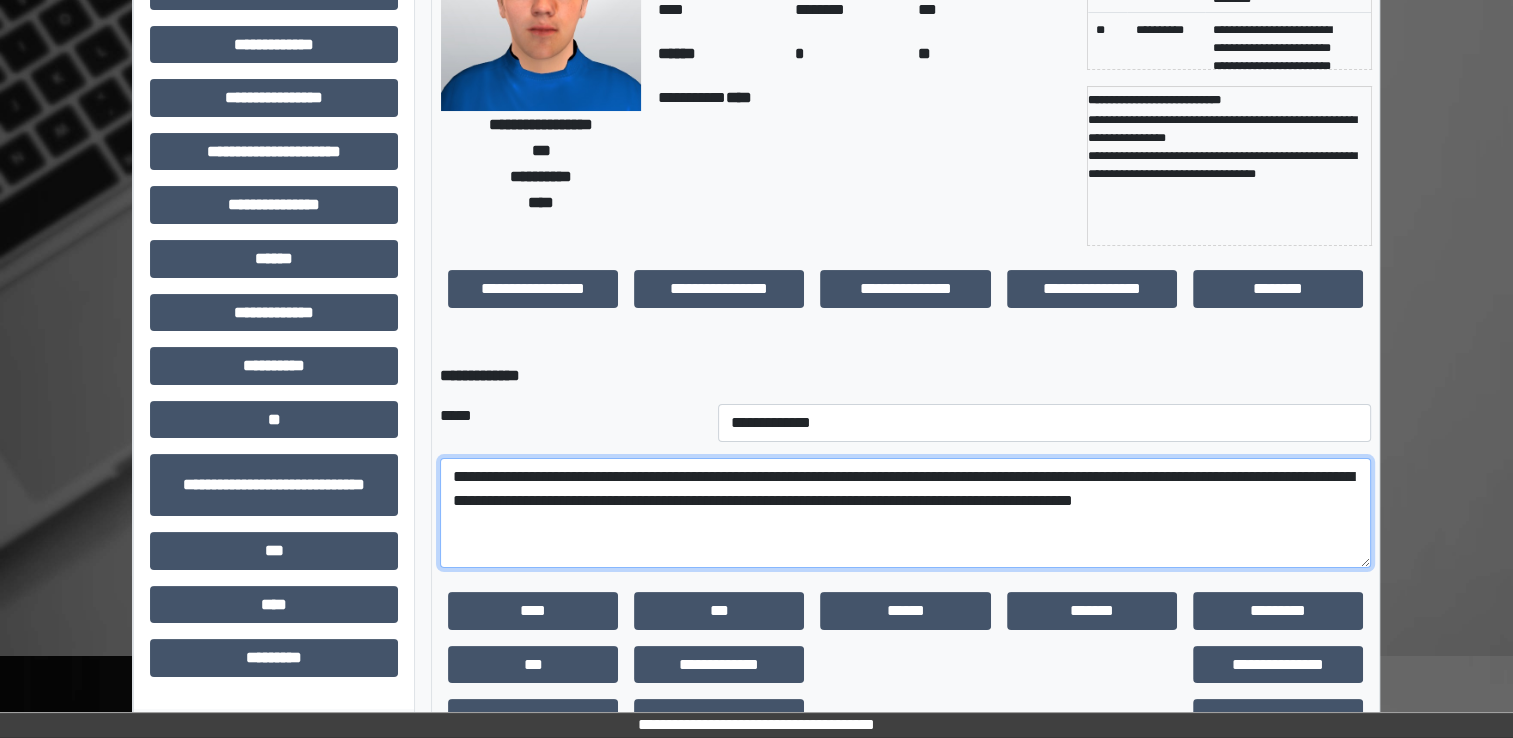 scroll, scrollTop: 200, scrollLeft: 0, axis: vertical 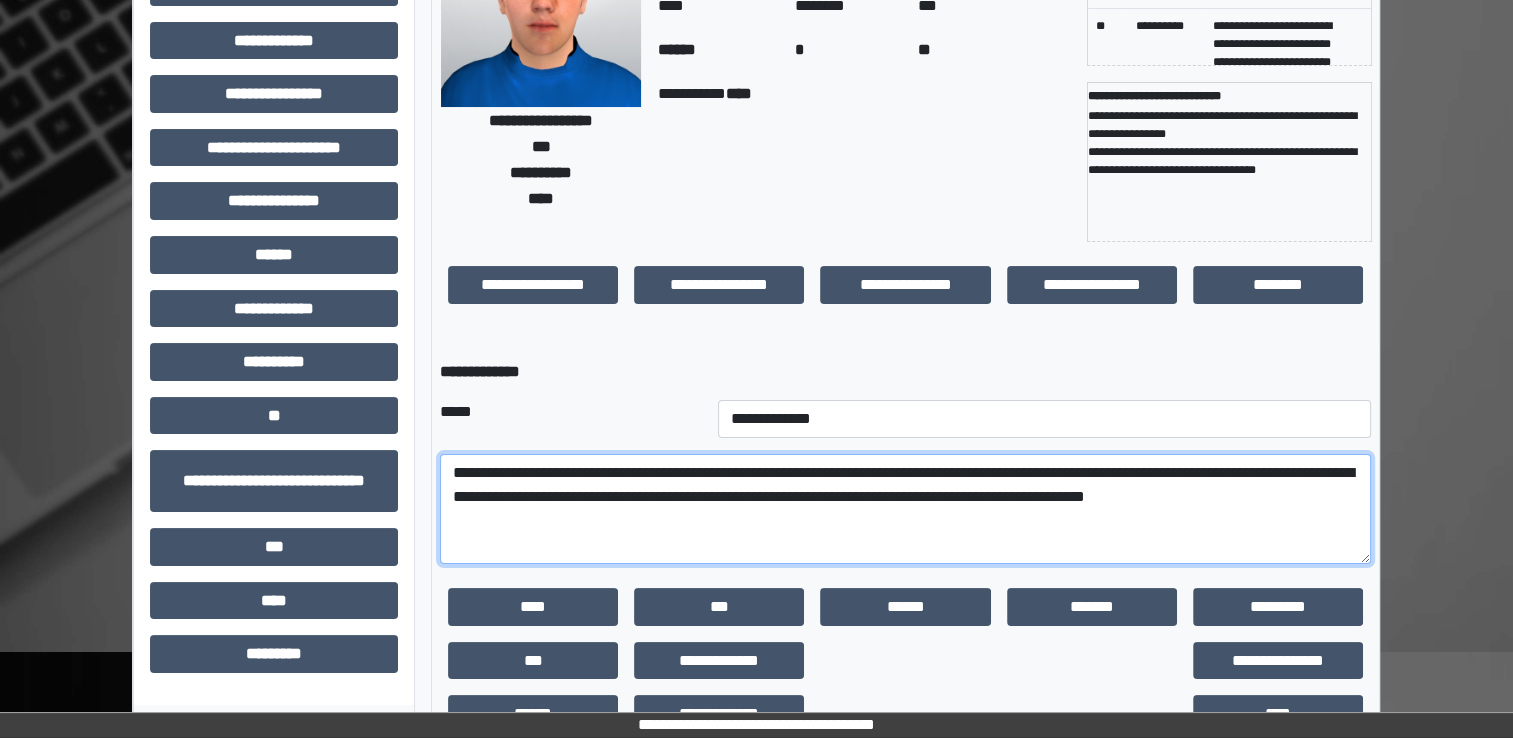 click on "**********" at bounding box center [905, 509] 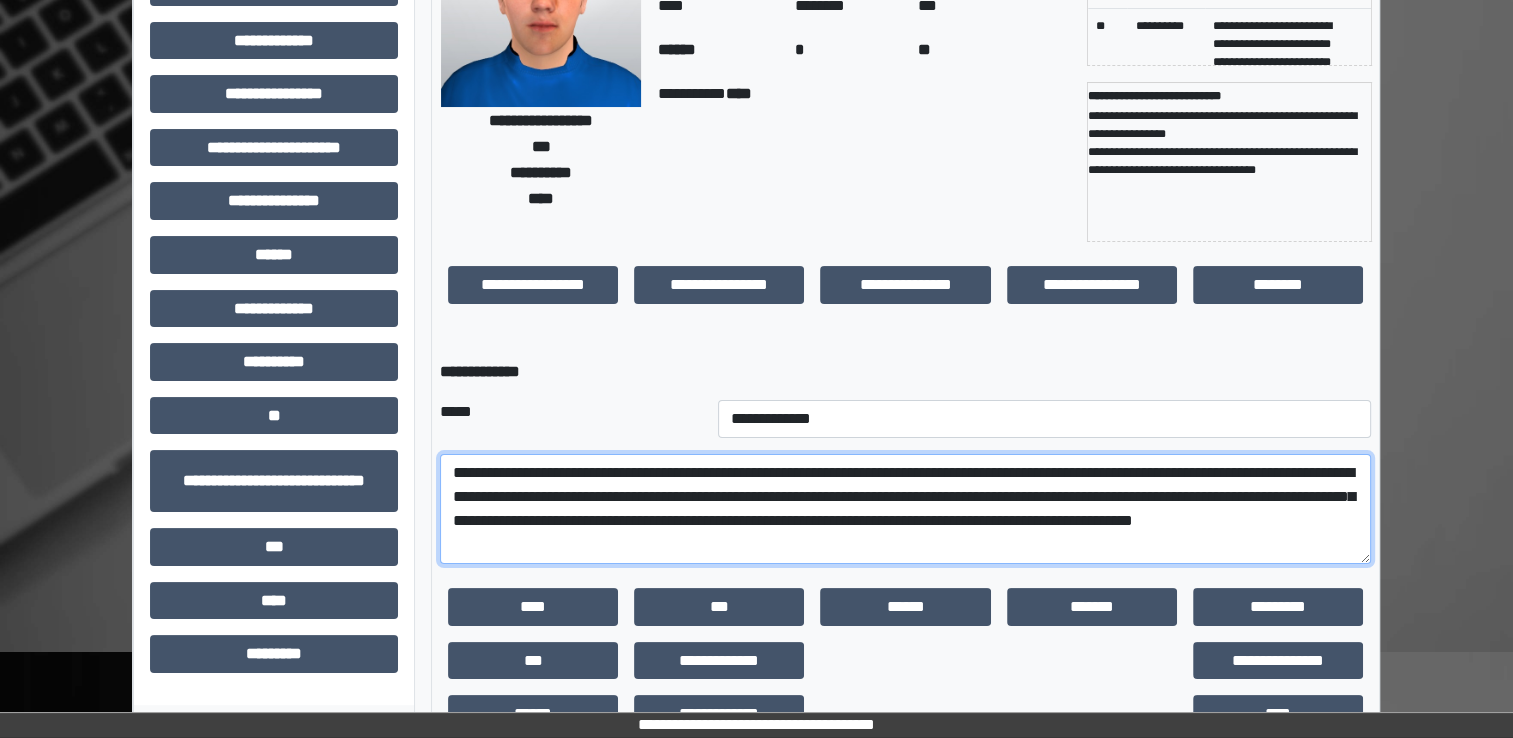 click on "**********" at bounding box center [905, 509] 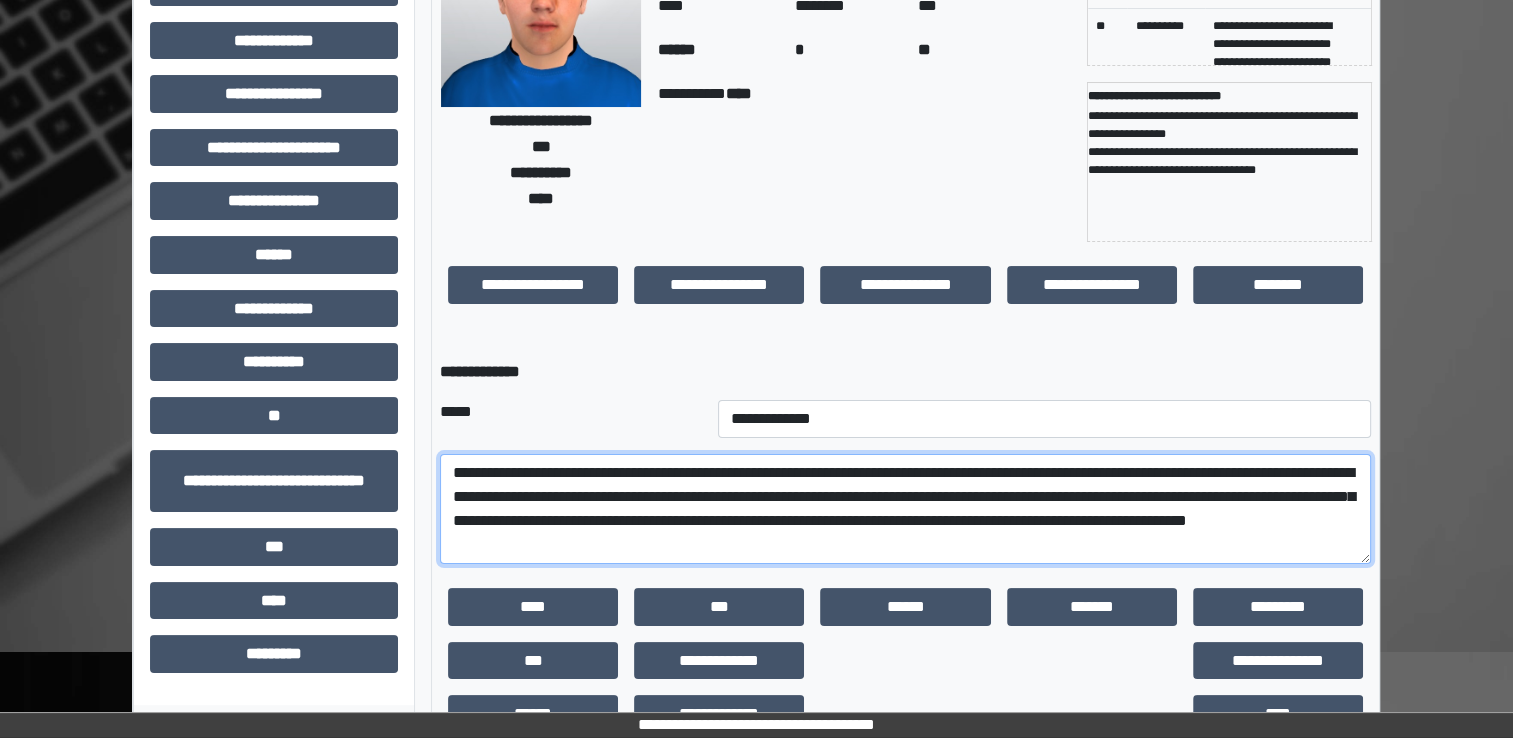 drag, startPoint x: 766, startPoint y: 471, endPoint x: 748, endPoint y: 473, distance: 18.110771 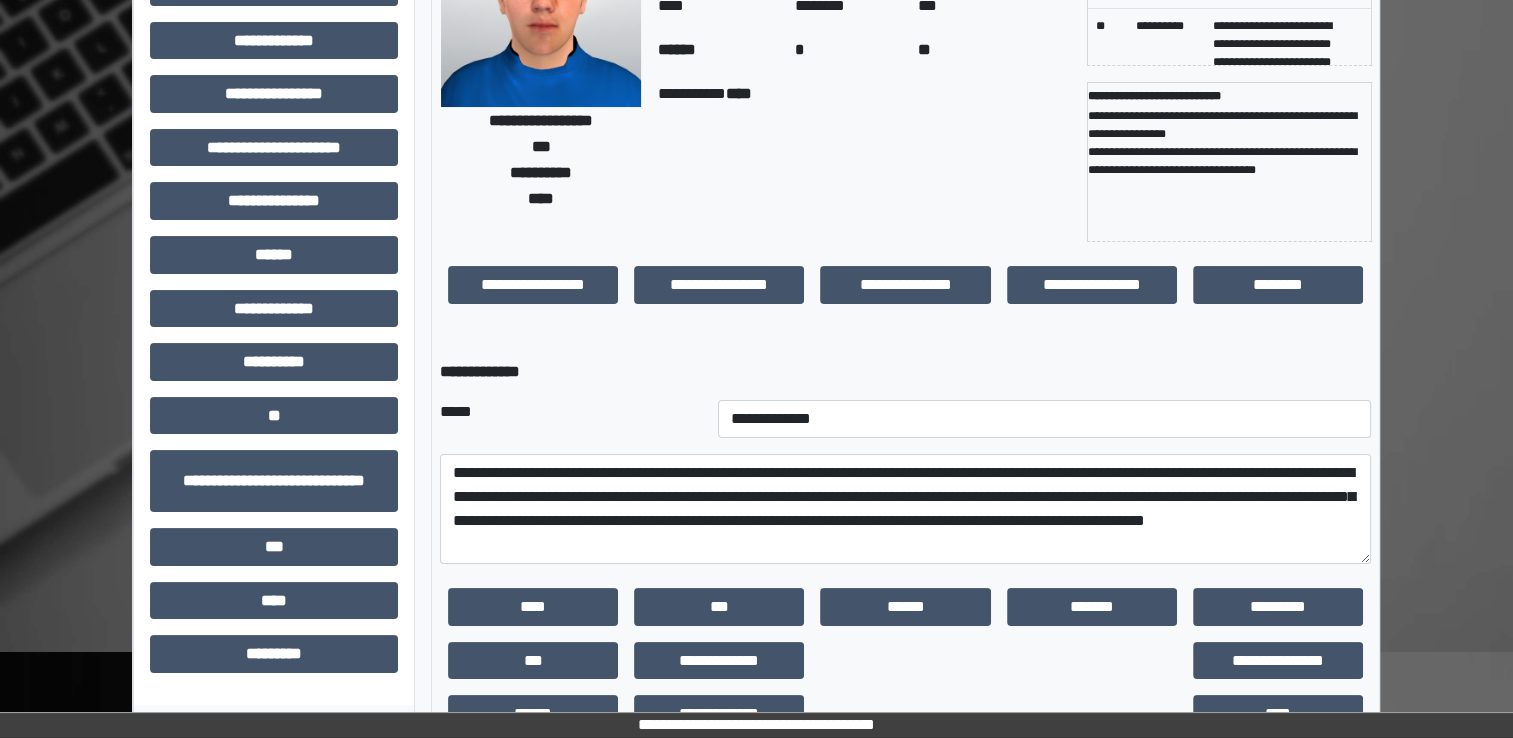 click on "**********" at bounding box center [905, 372] 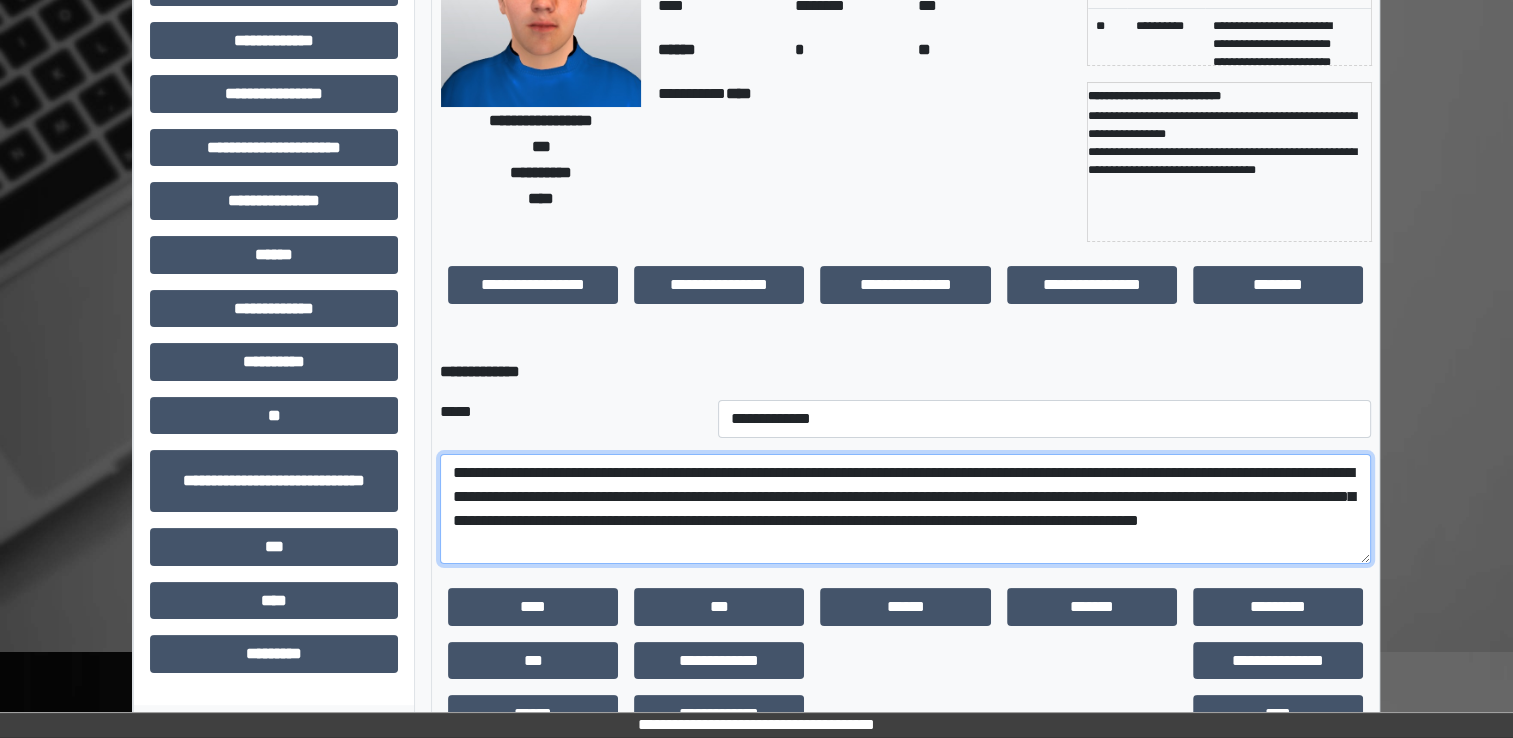 click on "**********" at bounding box center [905, 509] 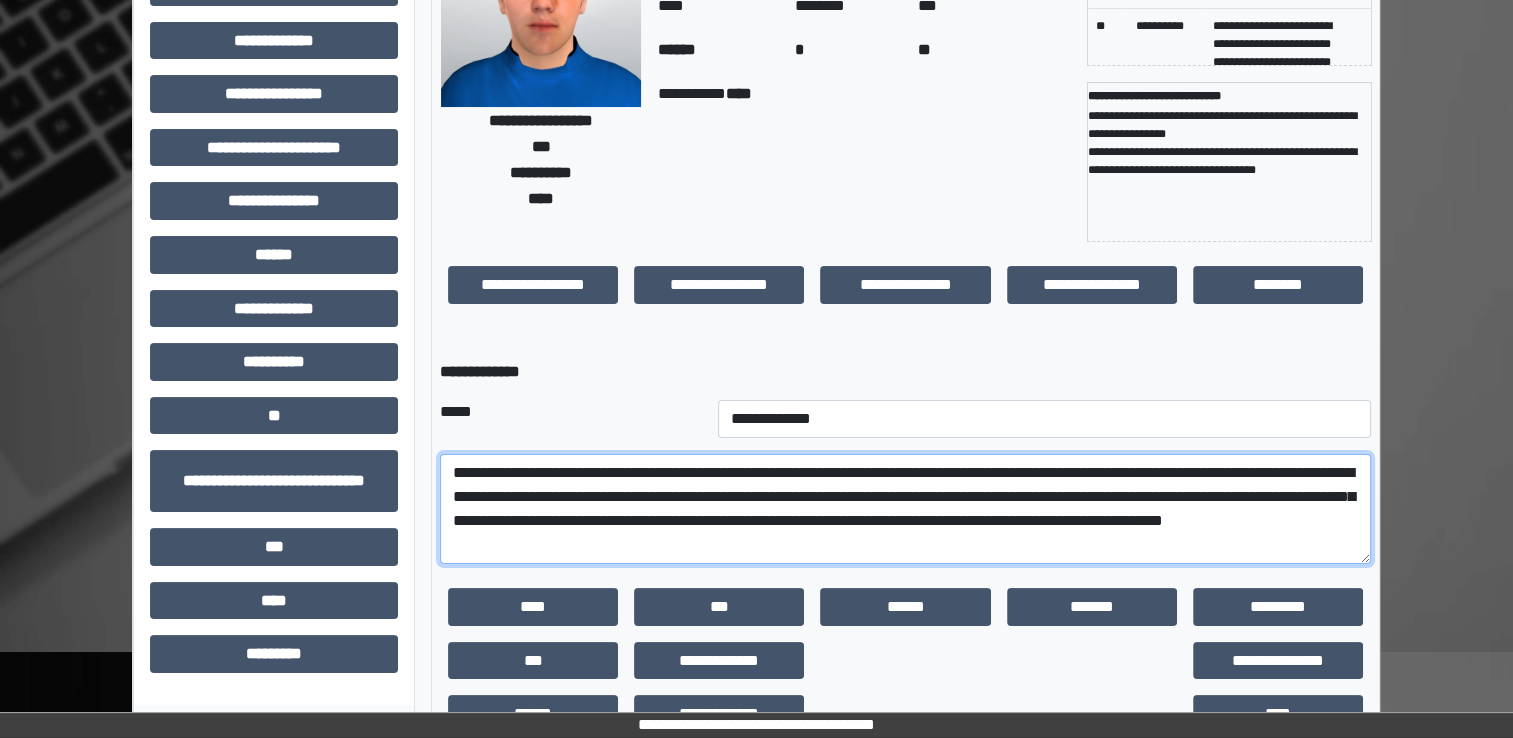 click on "**********" at bounding box center [905, 509] 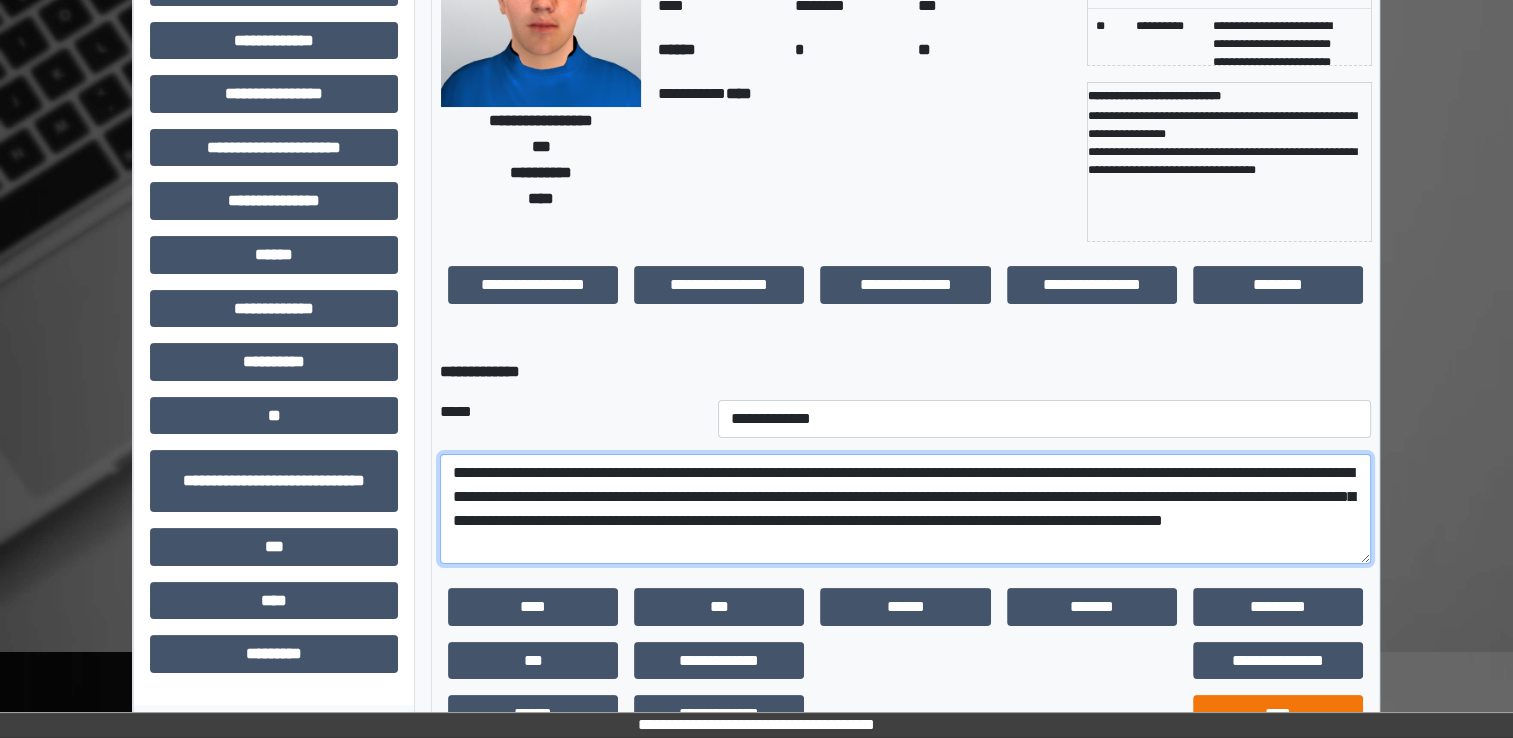 type on "**********" 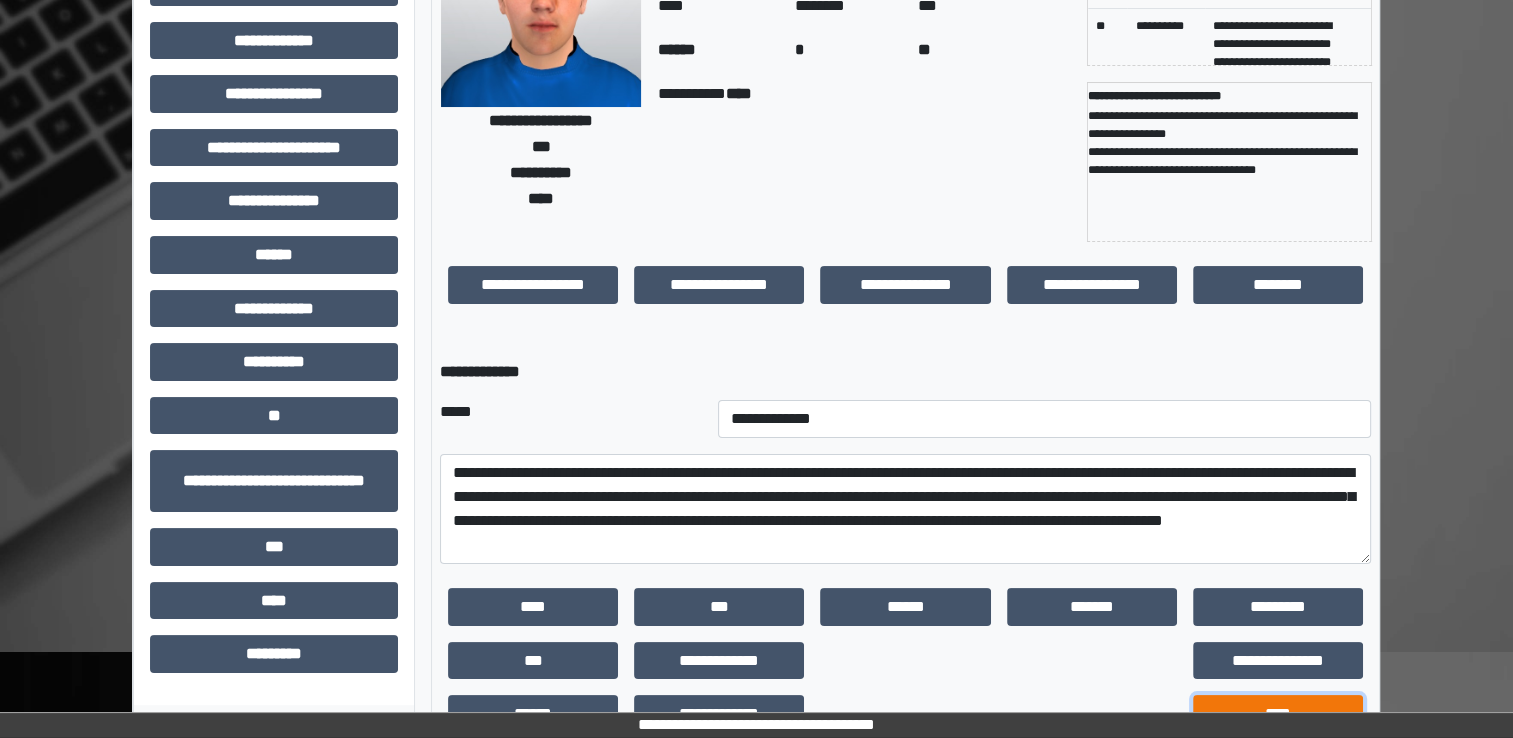 click on "****" at bounding box center [1278, 714] 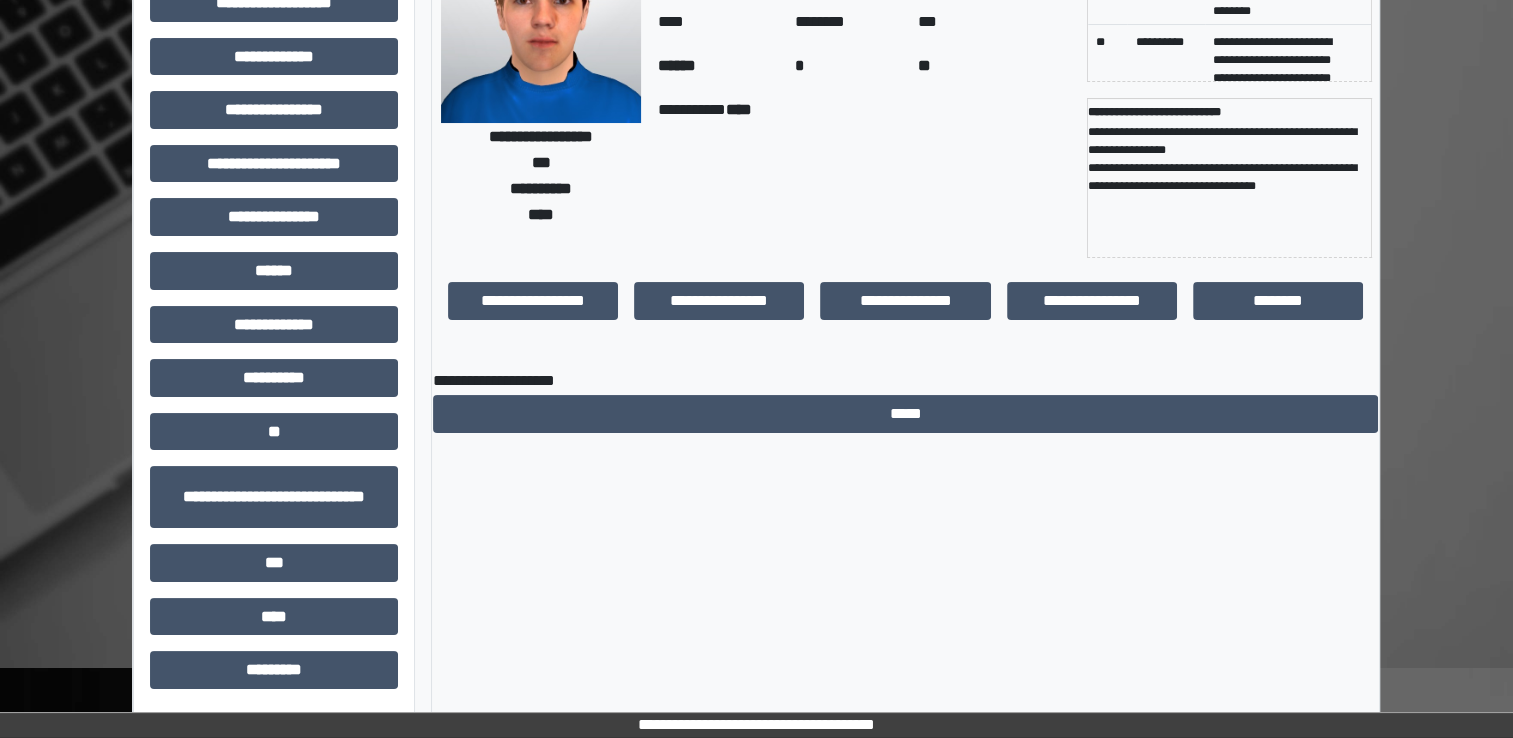 scroll, scrollTop: 184, scrollLeft: 0, axis: vertical 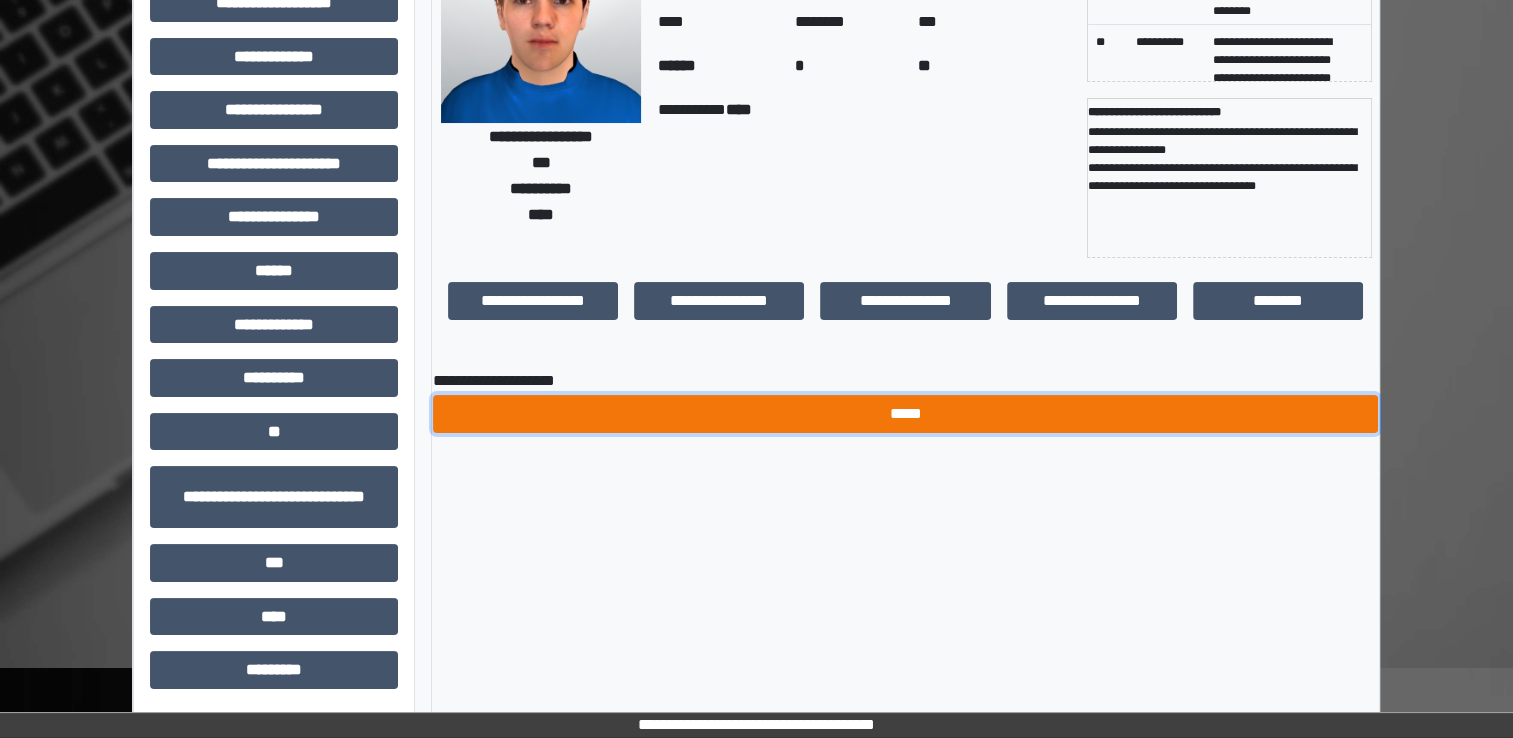 click on "*****" at bounding box center [905, 414] 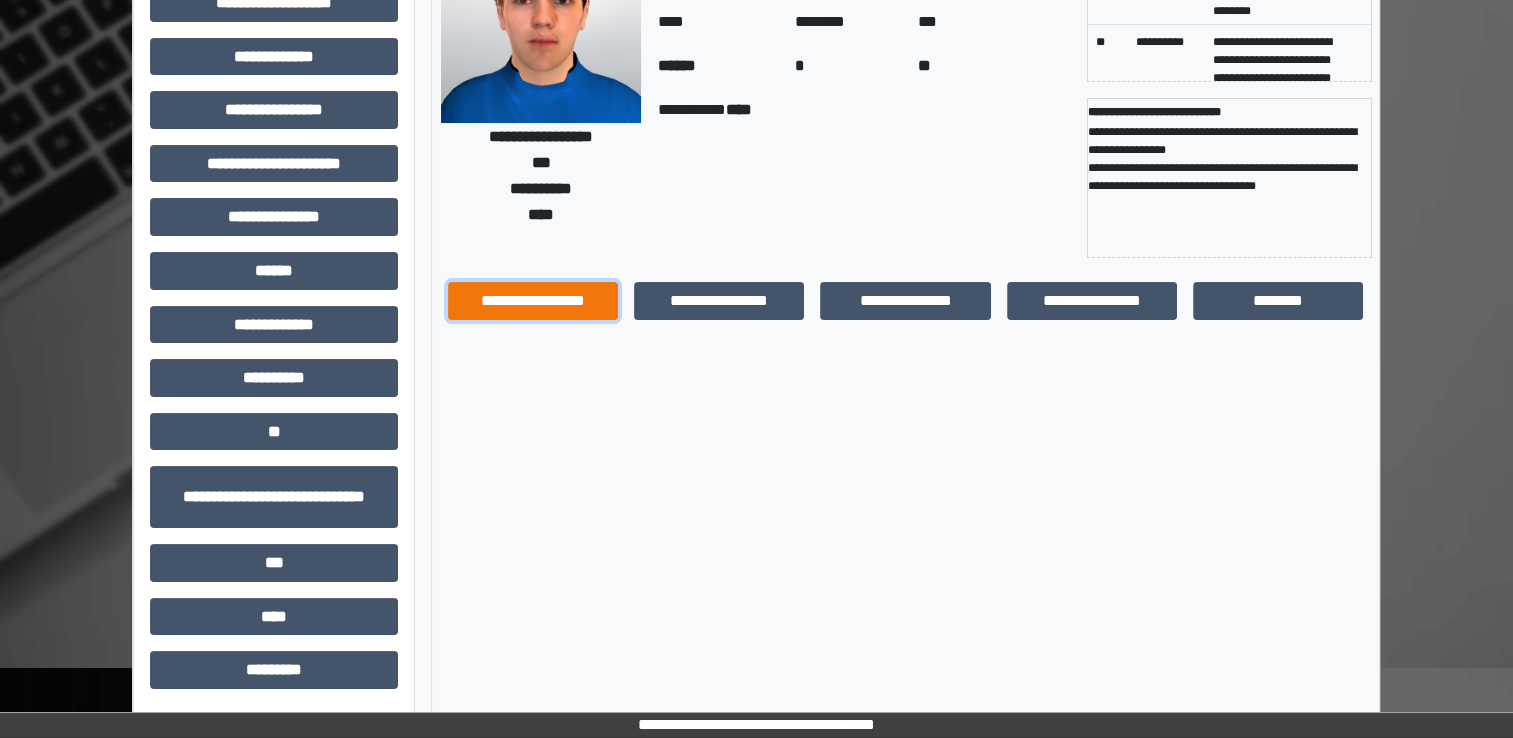 click on "**********" at bounding box center [533, 301] 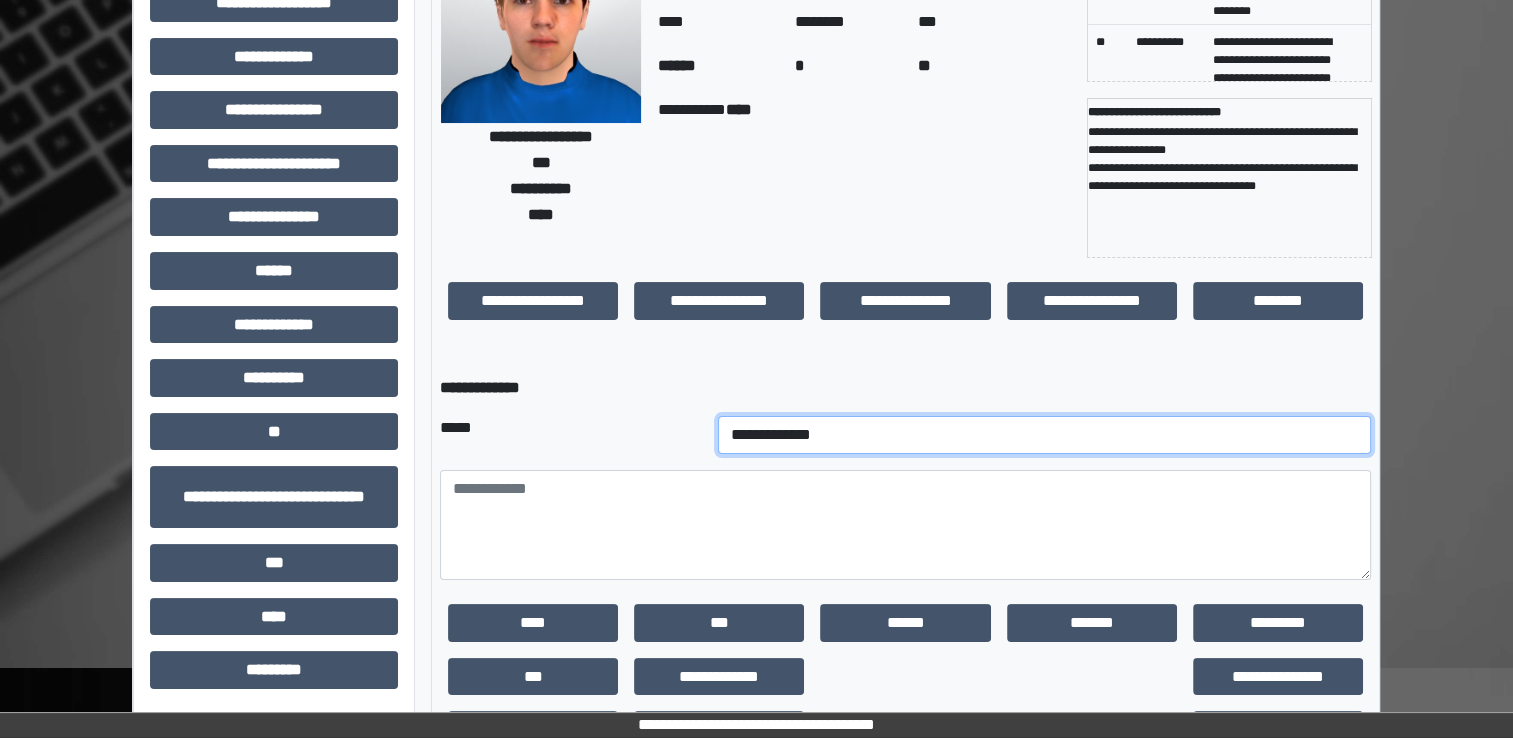 click on "**********" at bounding box center [1045, 435] 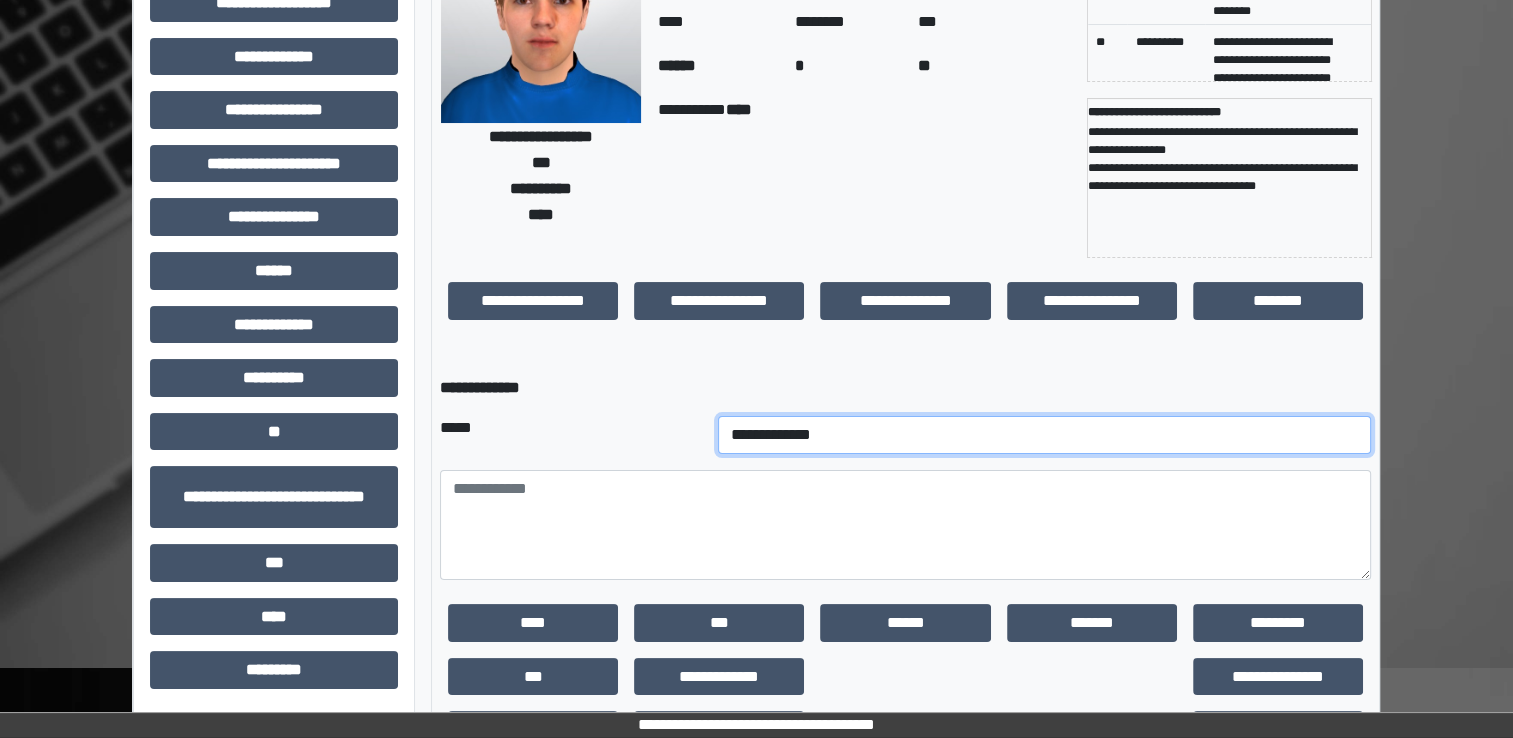 select on "**" 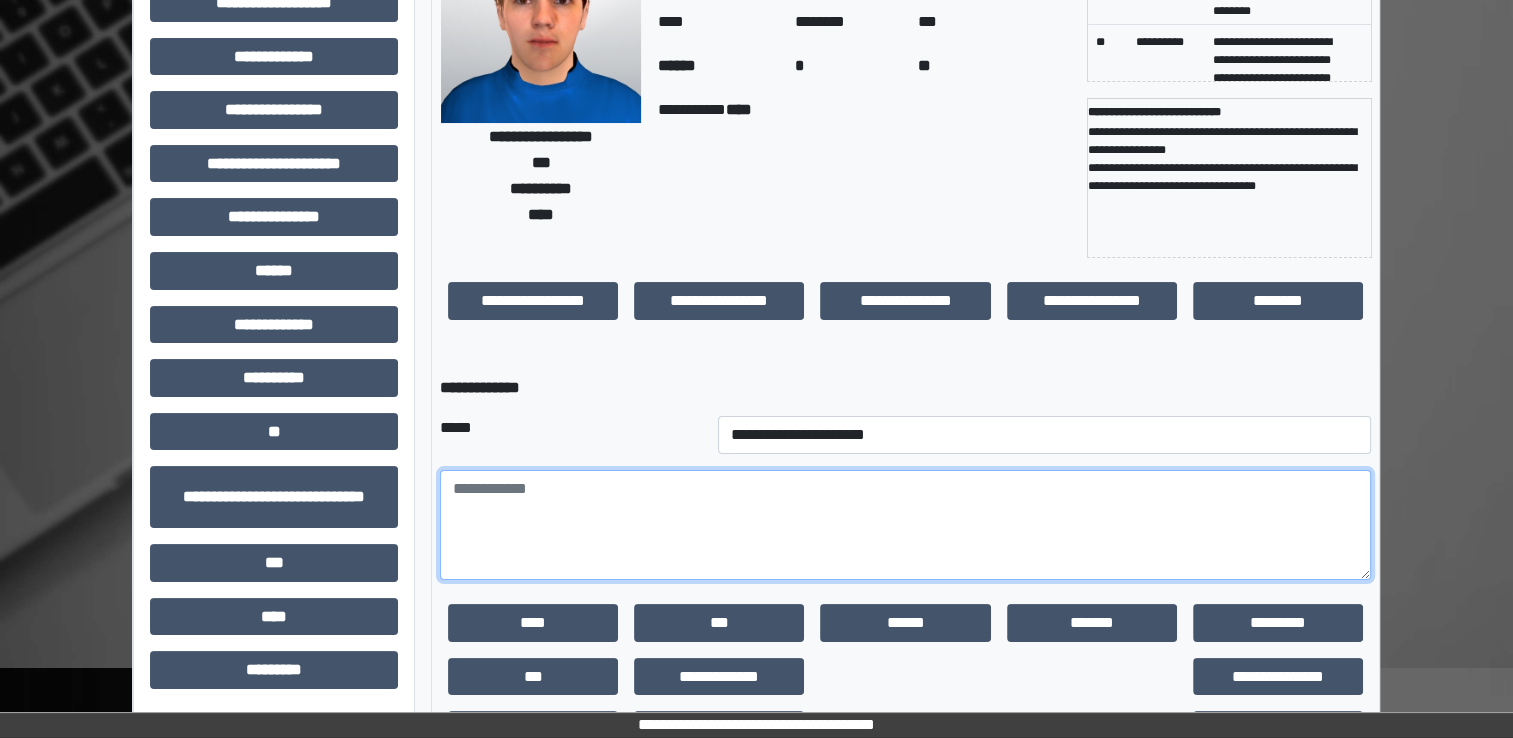 click at bounding box center (905, 525) 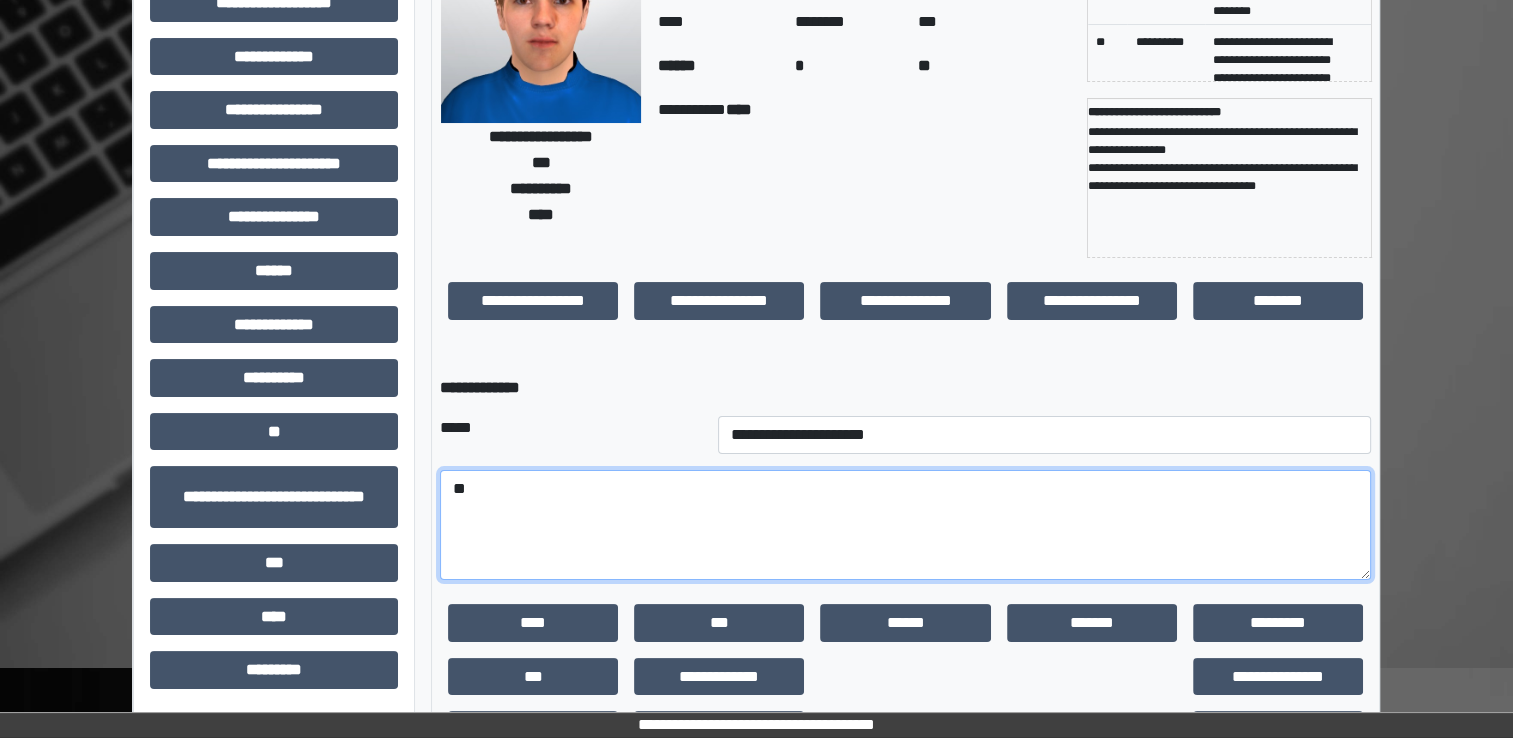type on "*" 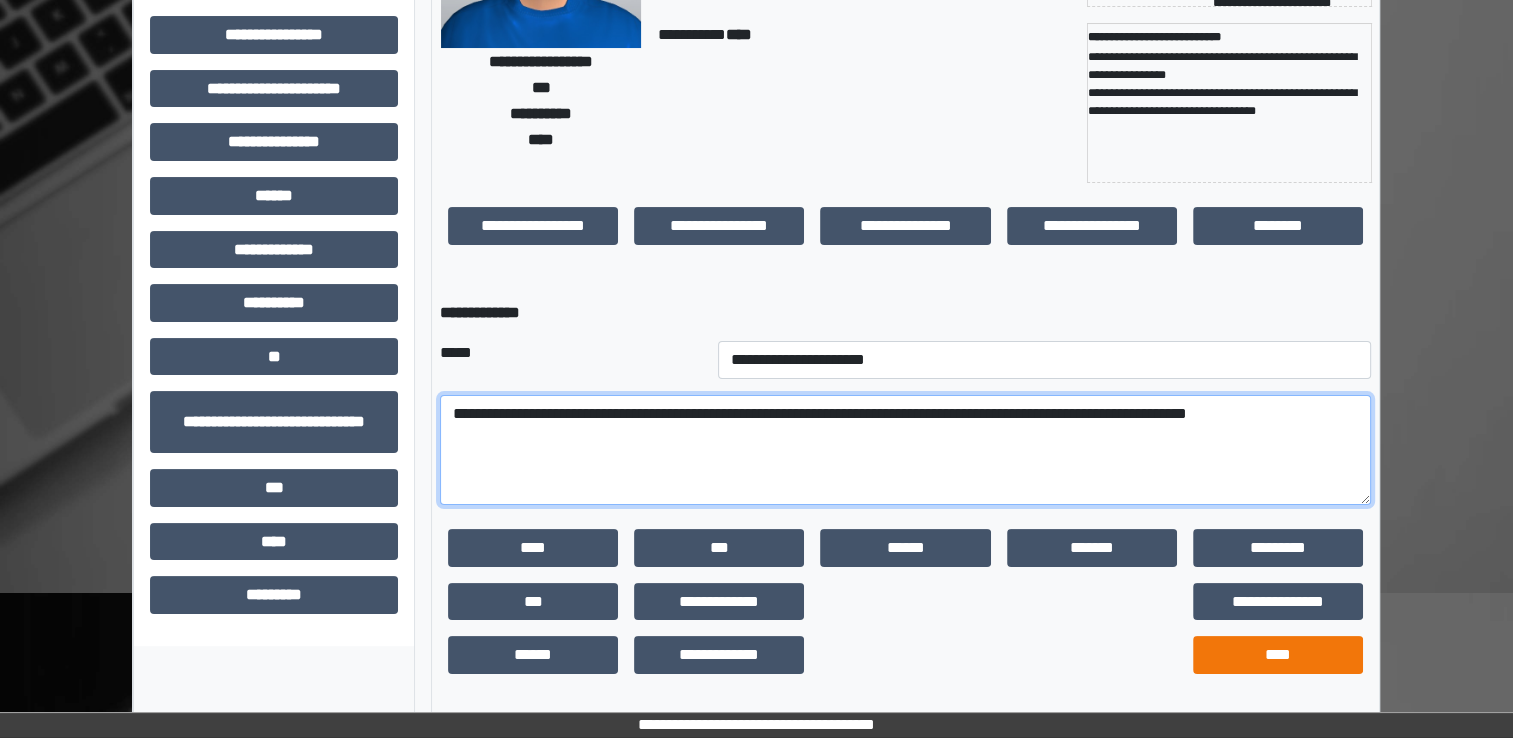 type on "**********" 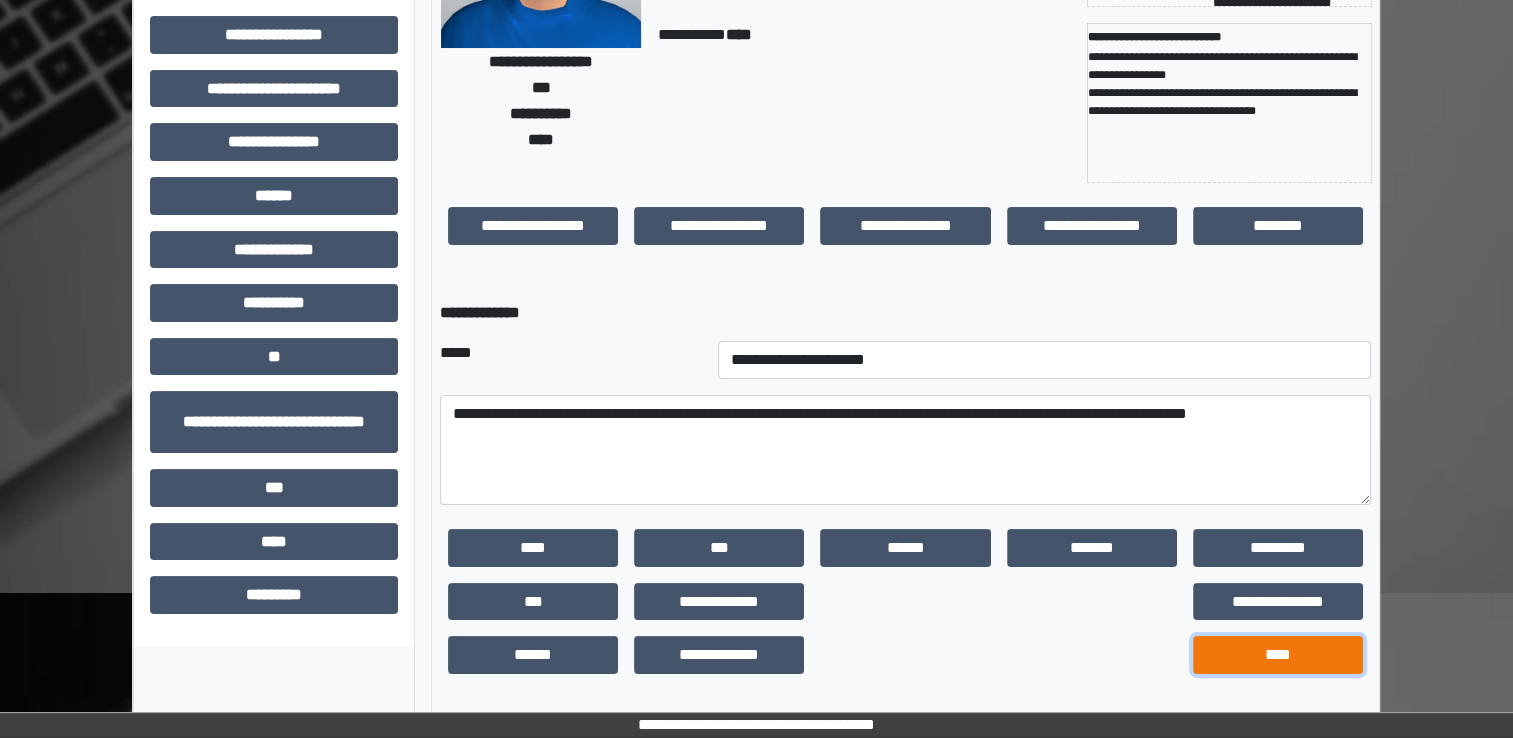 click on "****" at bounding box center [1278, 655] 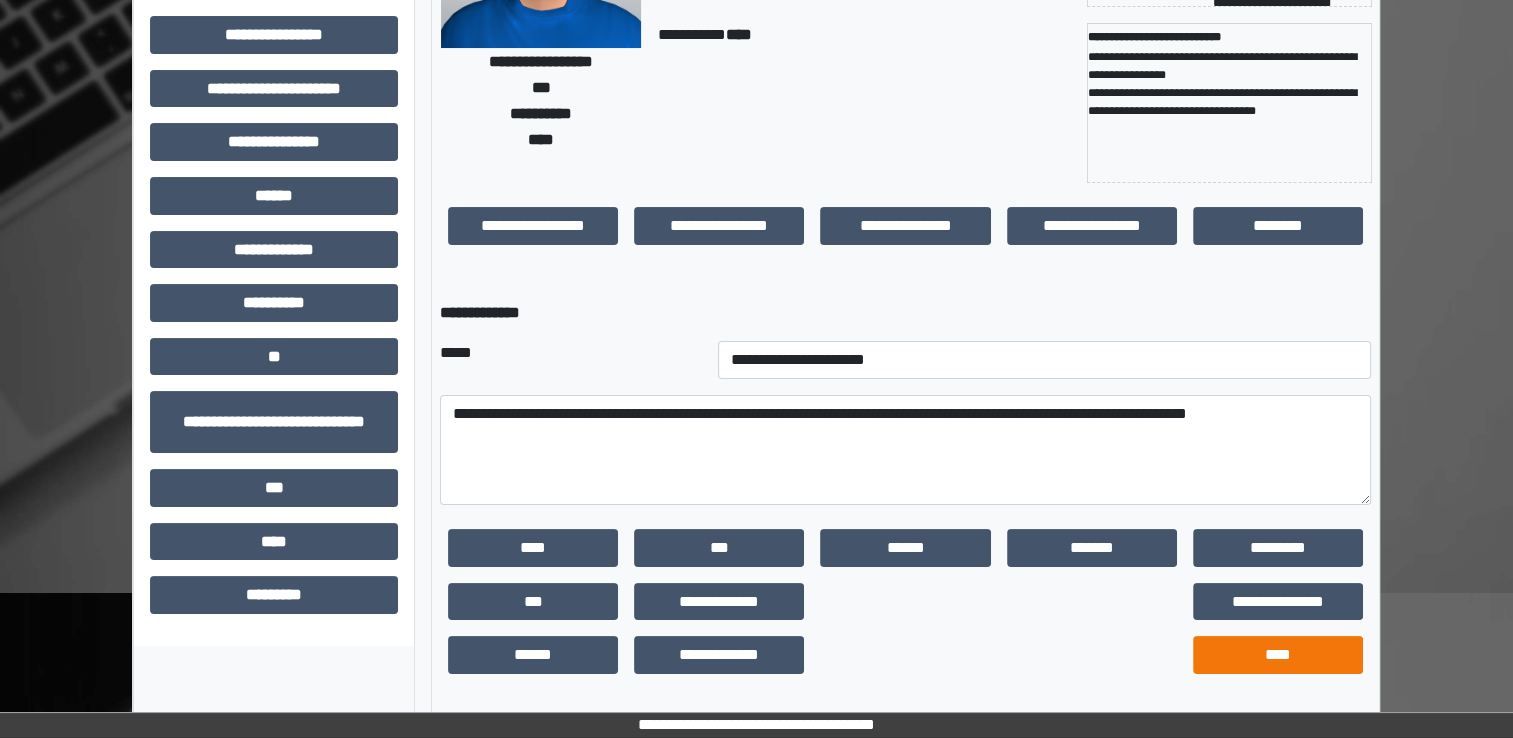 scroll, scrollTop: 184, scrollLeft: 0, axis: vertical 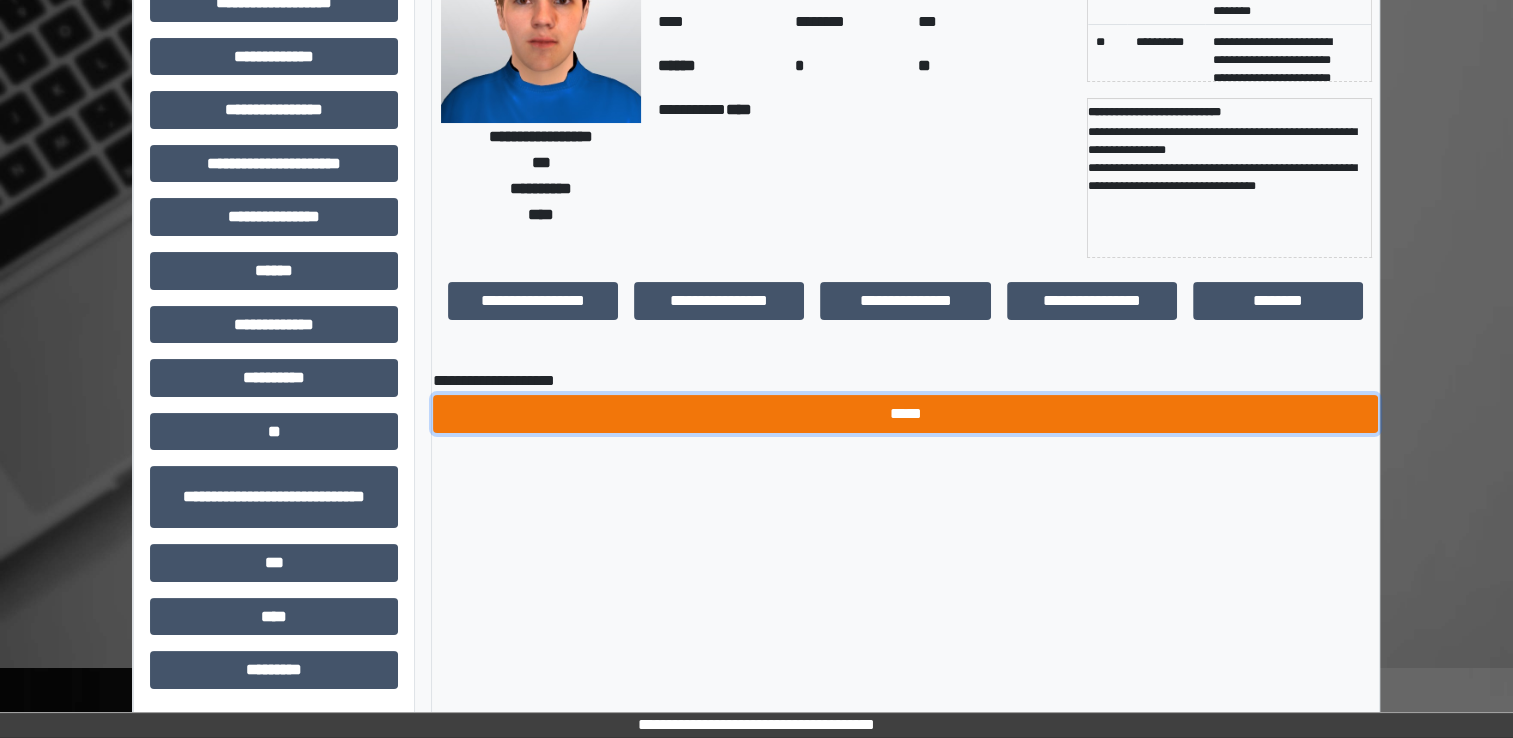 click on "*****" at bounding box center (905, 414) 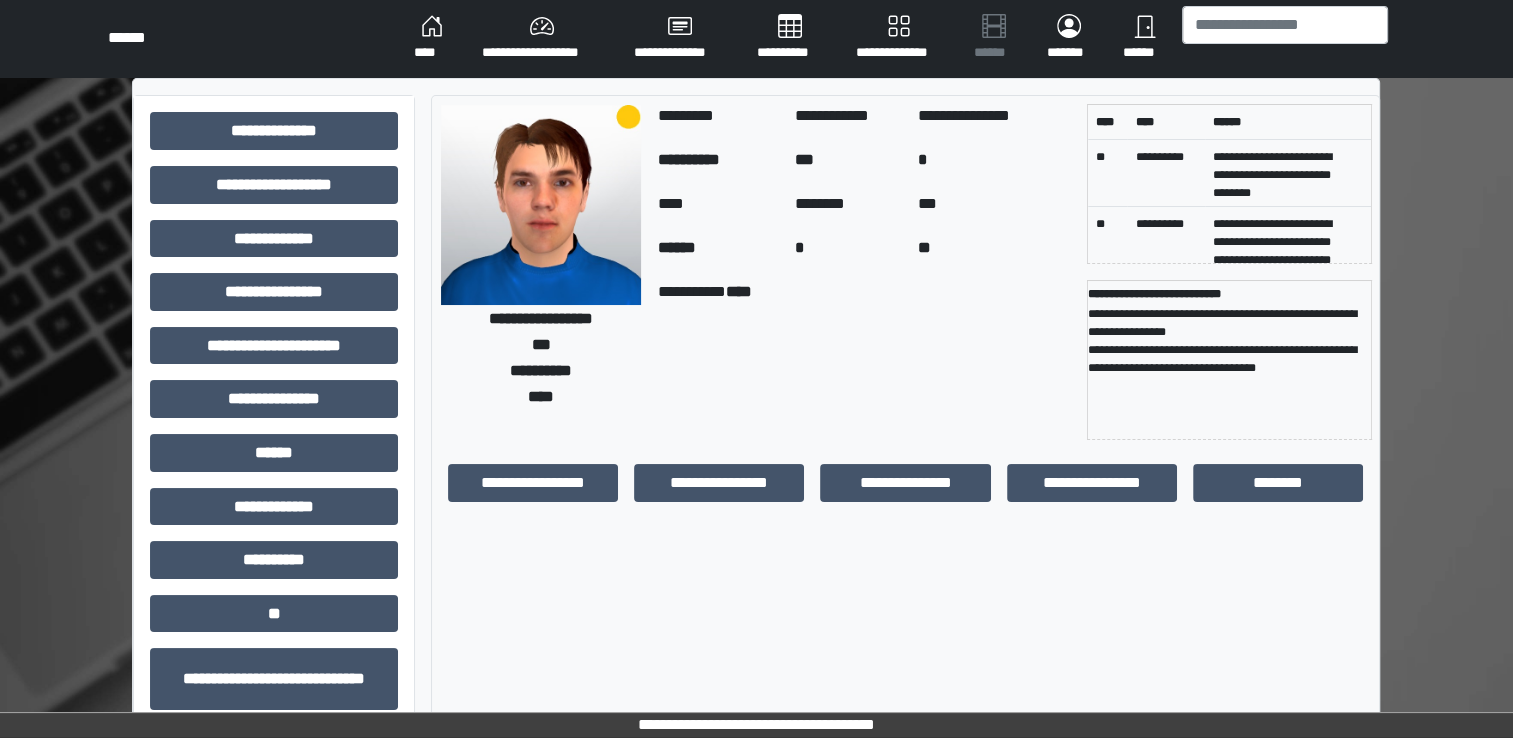 scroll, scrollTop: 0, scrollLeft: 0, axis: both 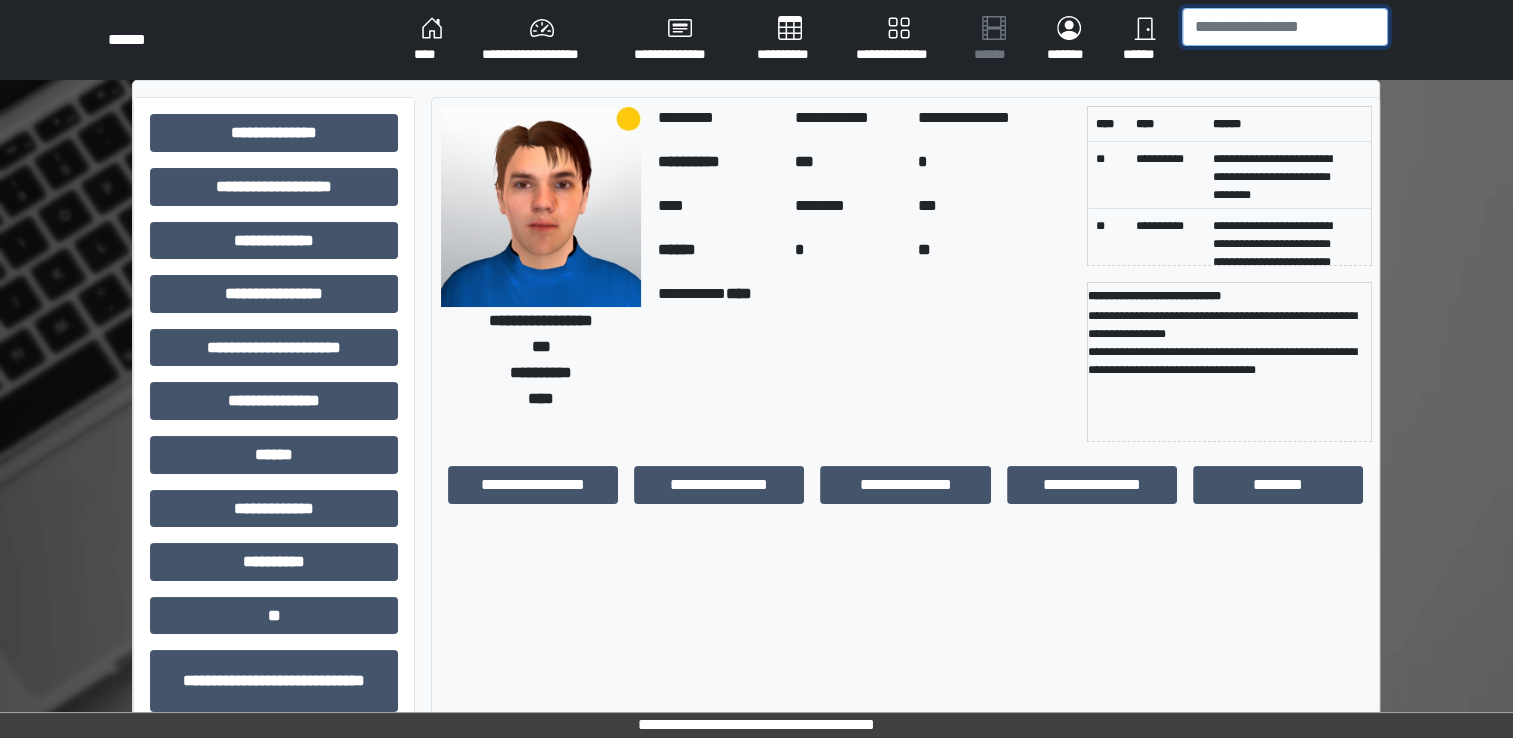 click at bounding box center [1285, 27] 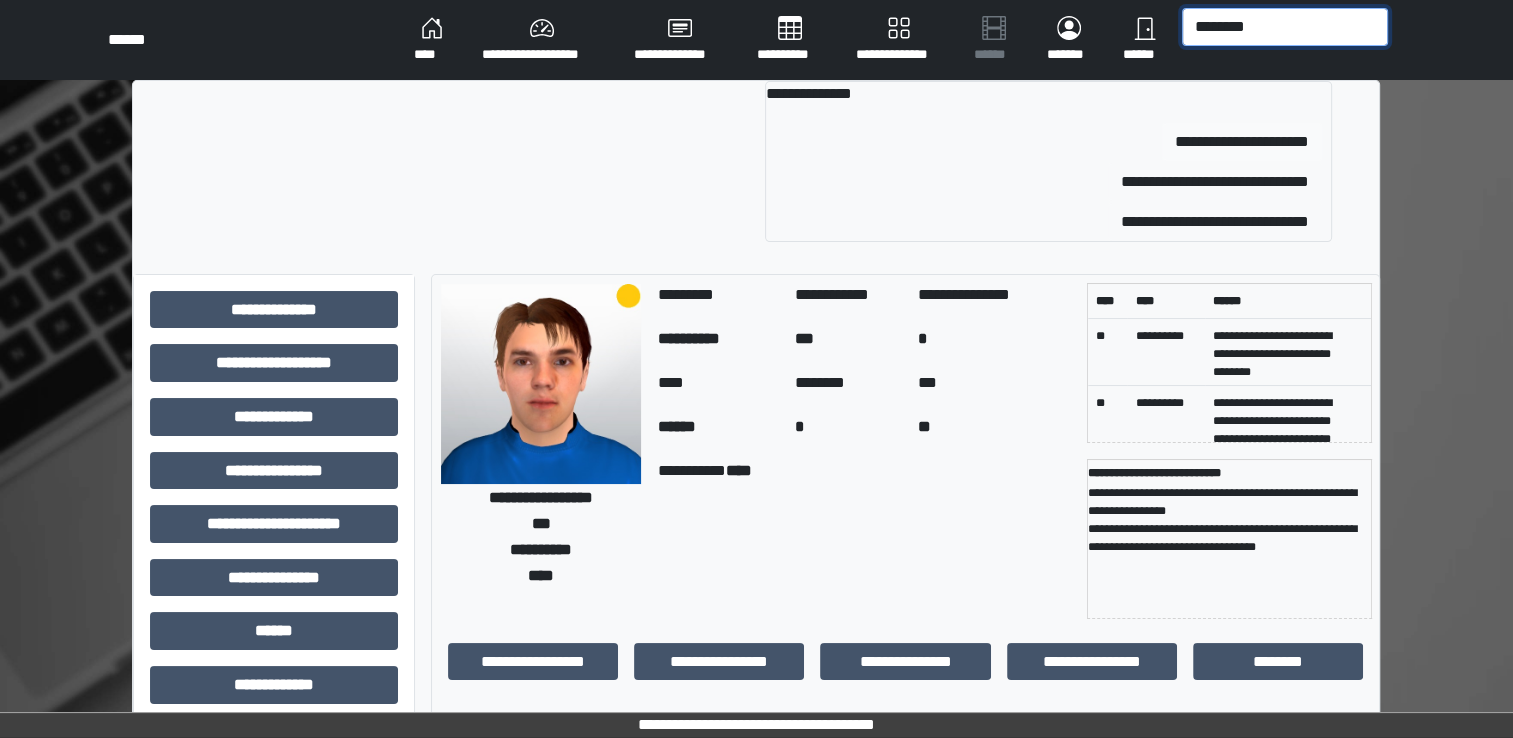 type on "********" 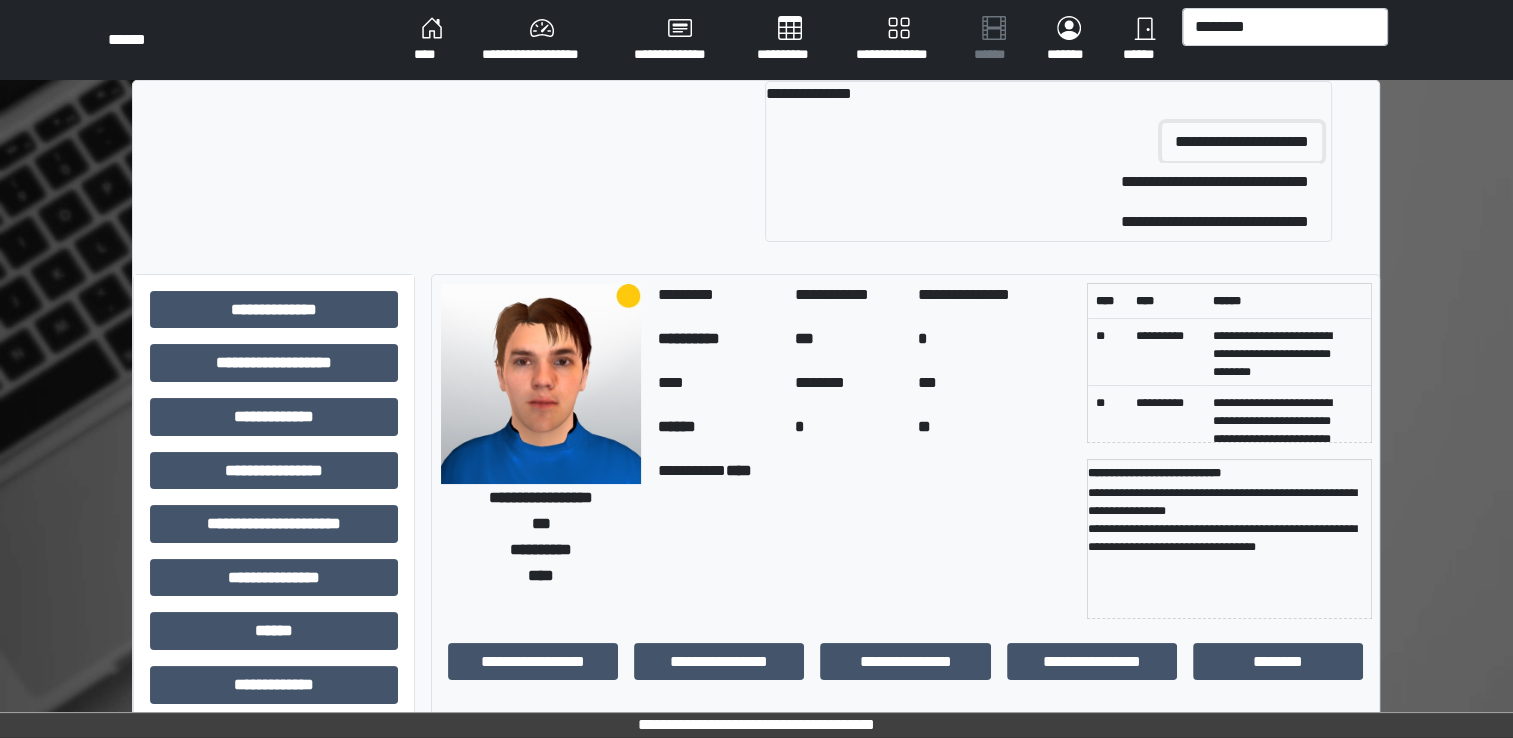 click on "**********" at bounding box center [1242, 142] 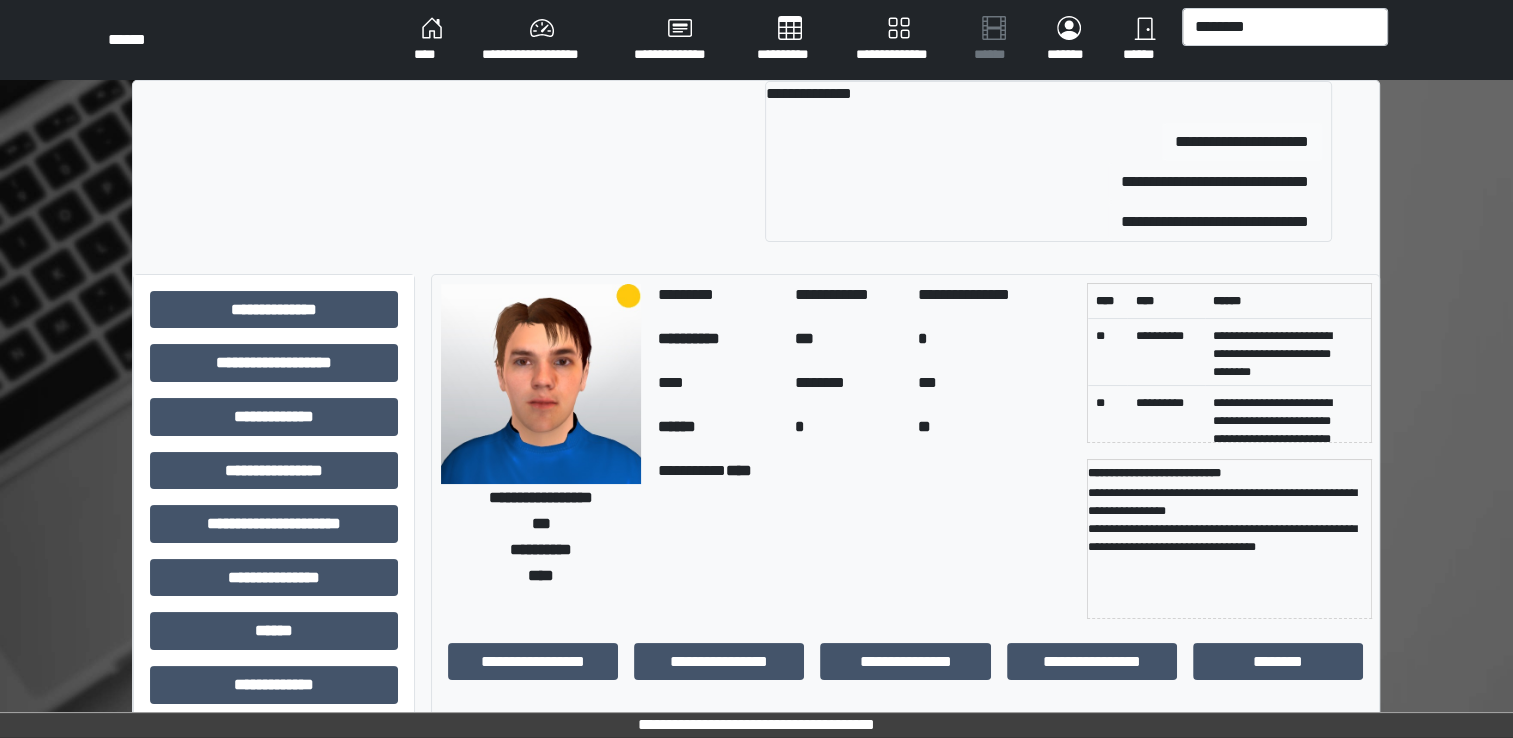 type 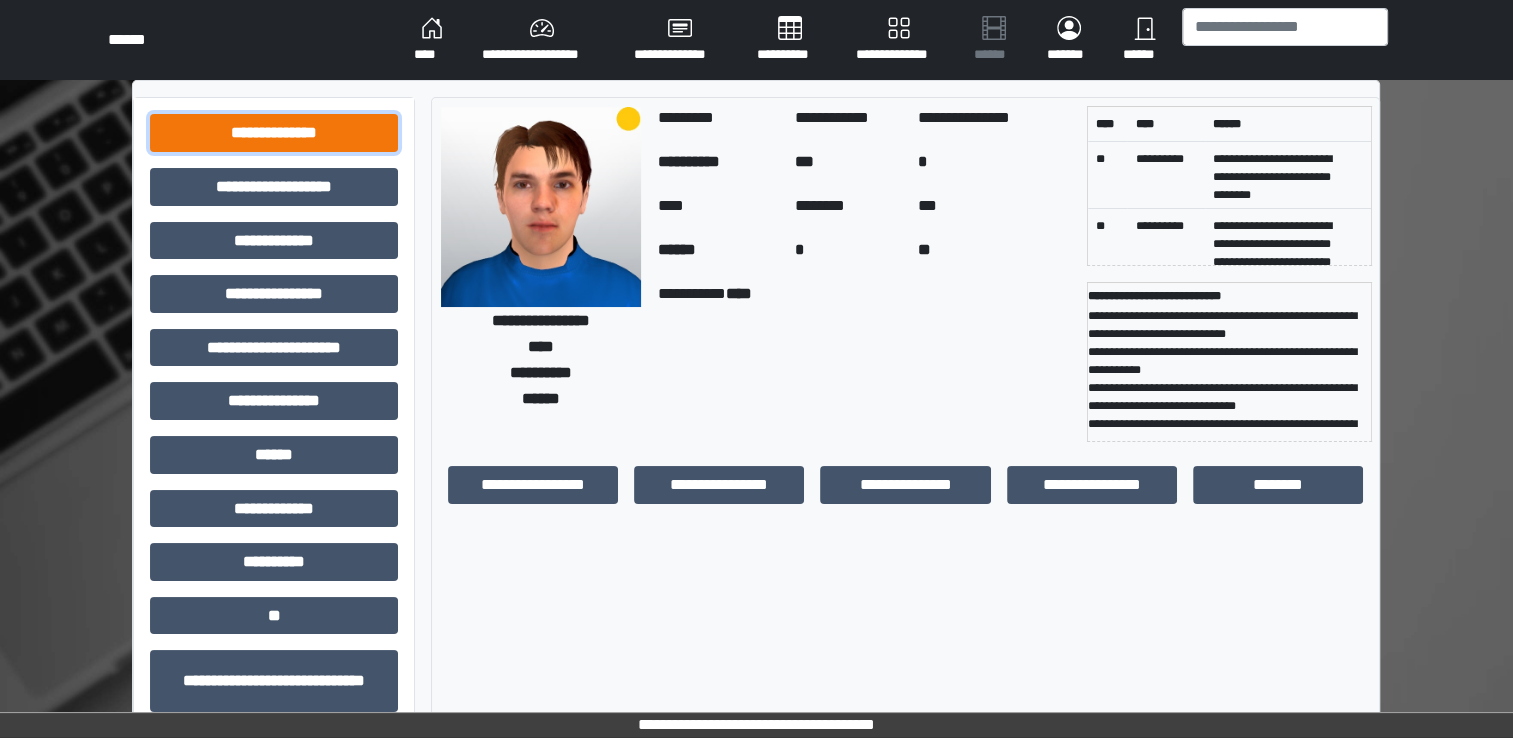 click on "**********" at bounding box center [274, 133] 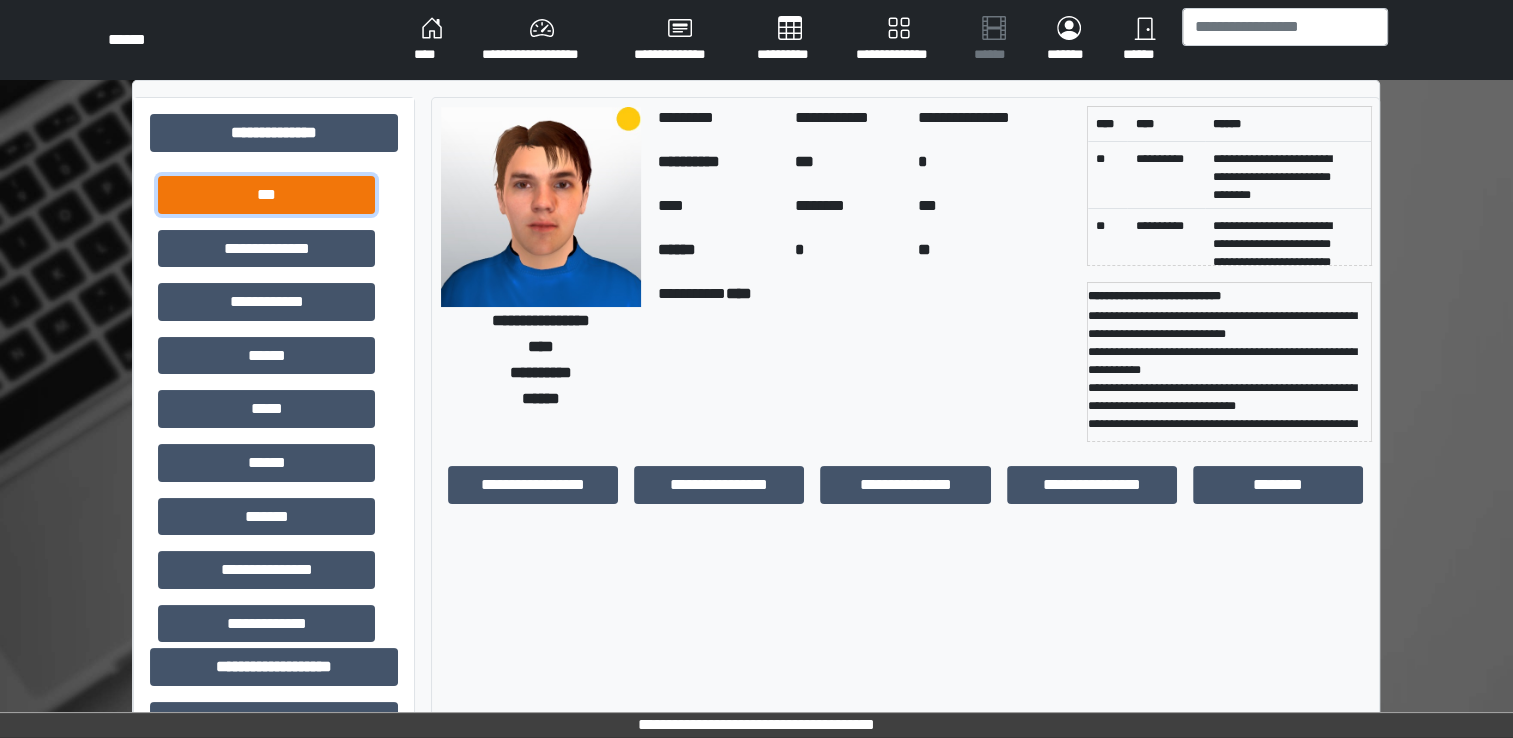 click on "***" at bounding box center (266, 195) 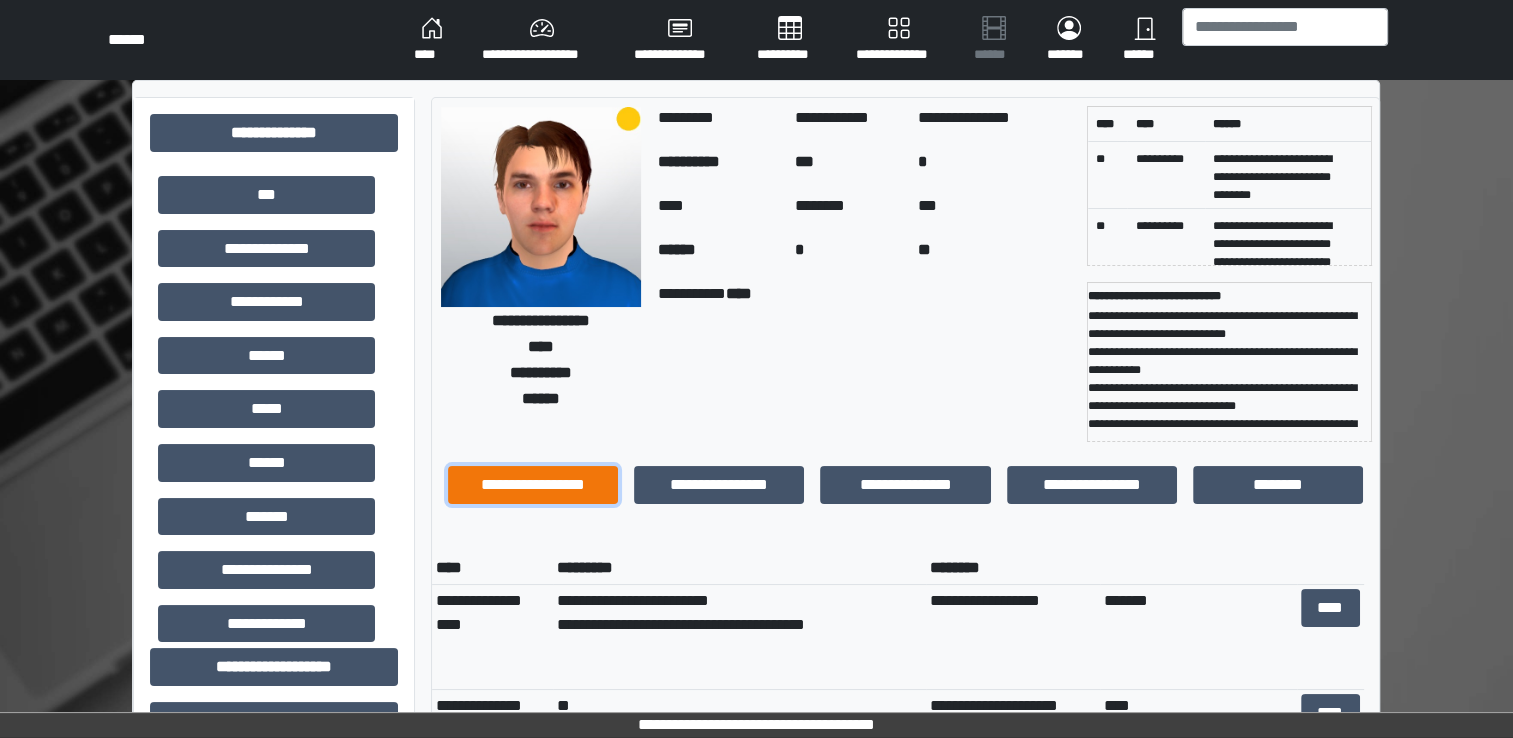 click on "**********" at bounding box center [533, 485] 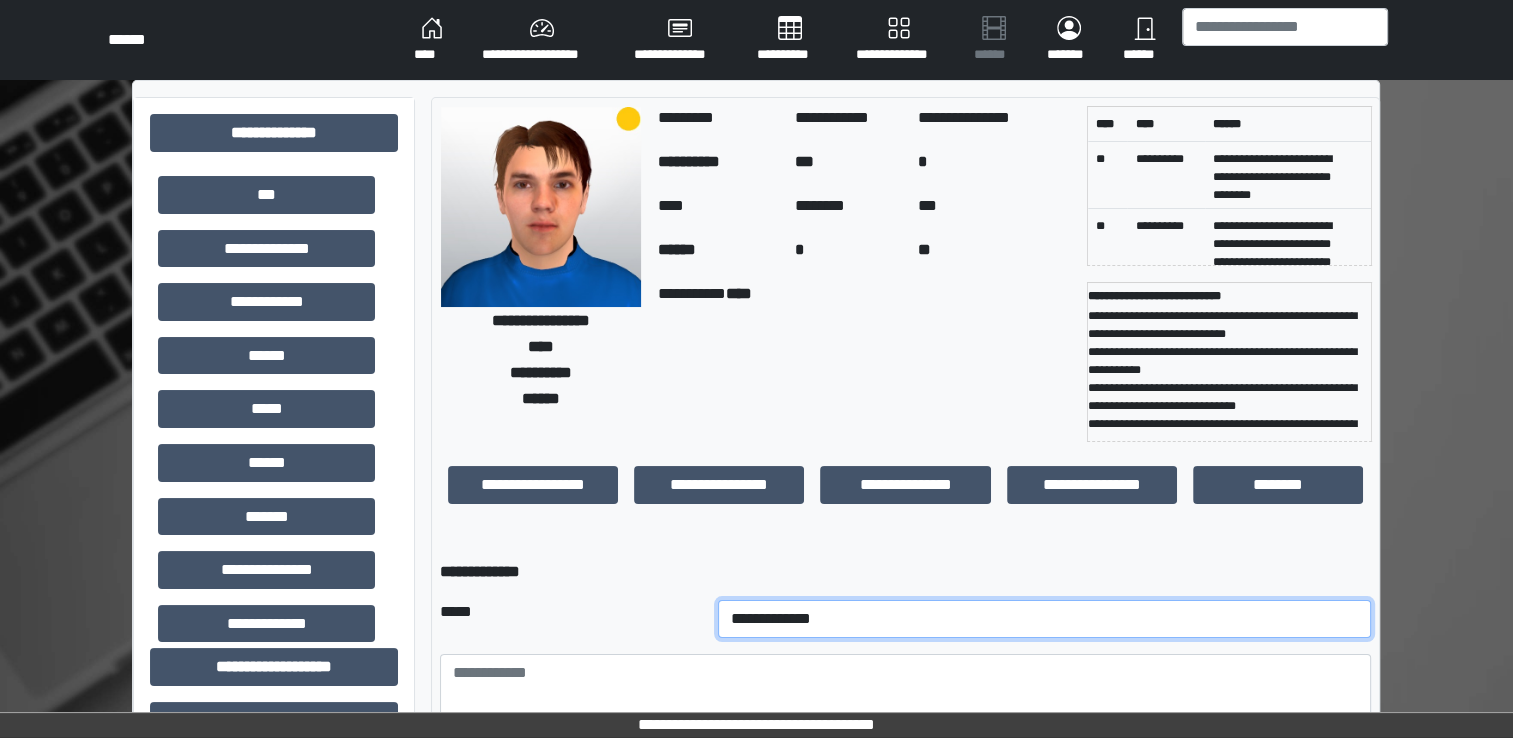 click on "**********" at bounding box center [1045, 619] 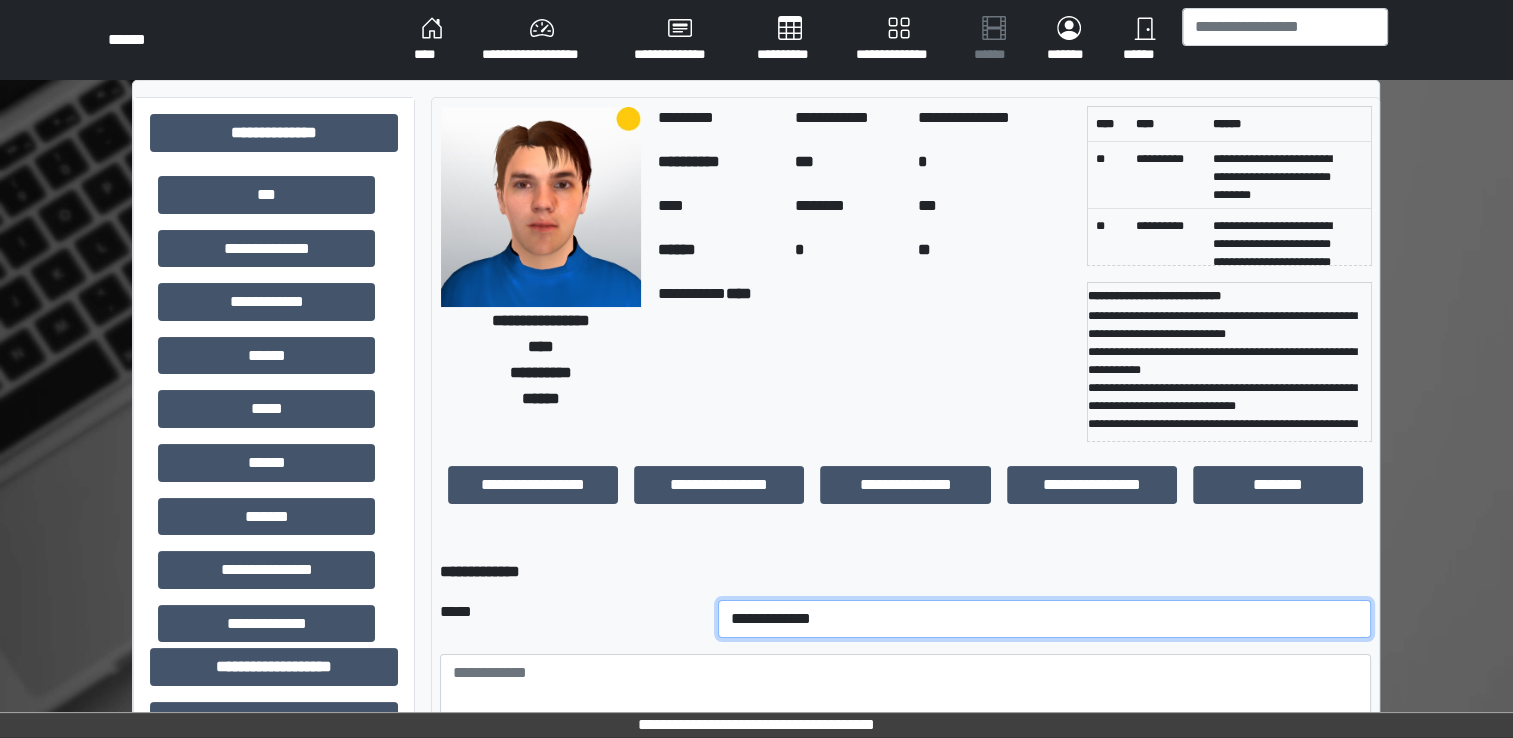 select on "*" 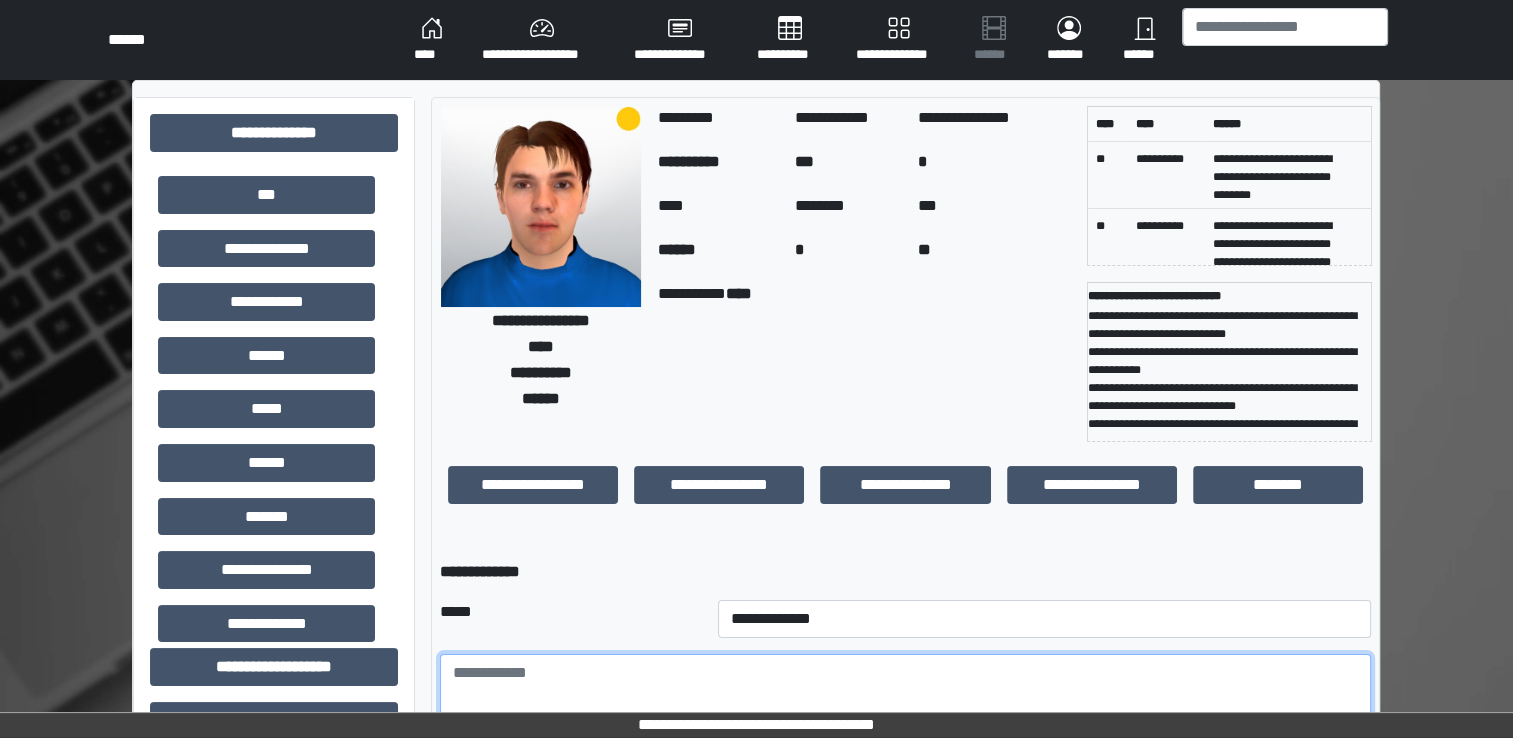 click at bounding box center [905, 709] 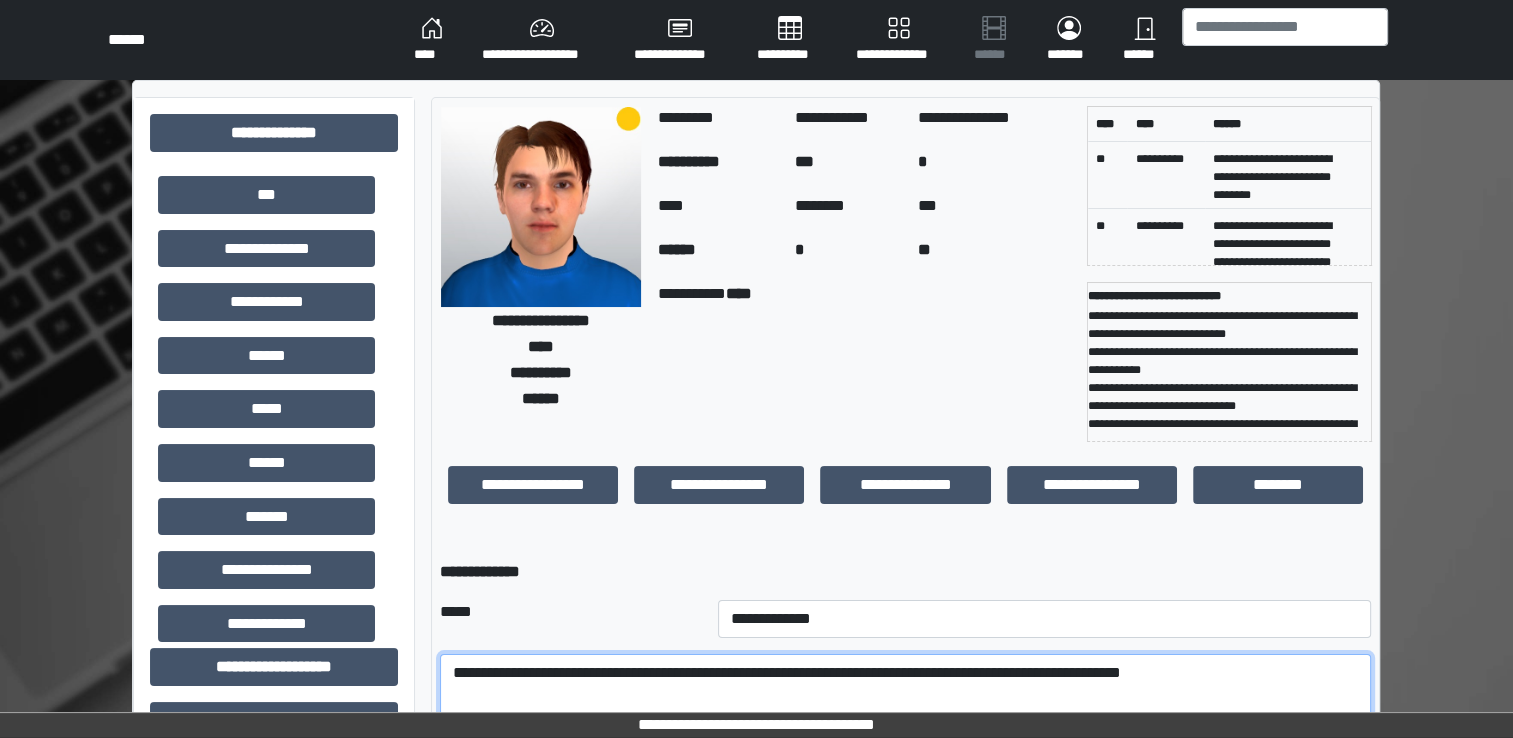 click on "**********" at bounding box center [905, 709] 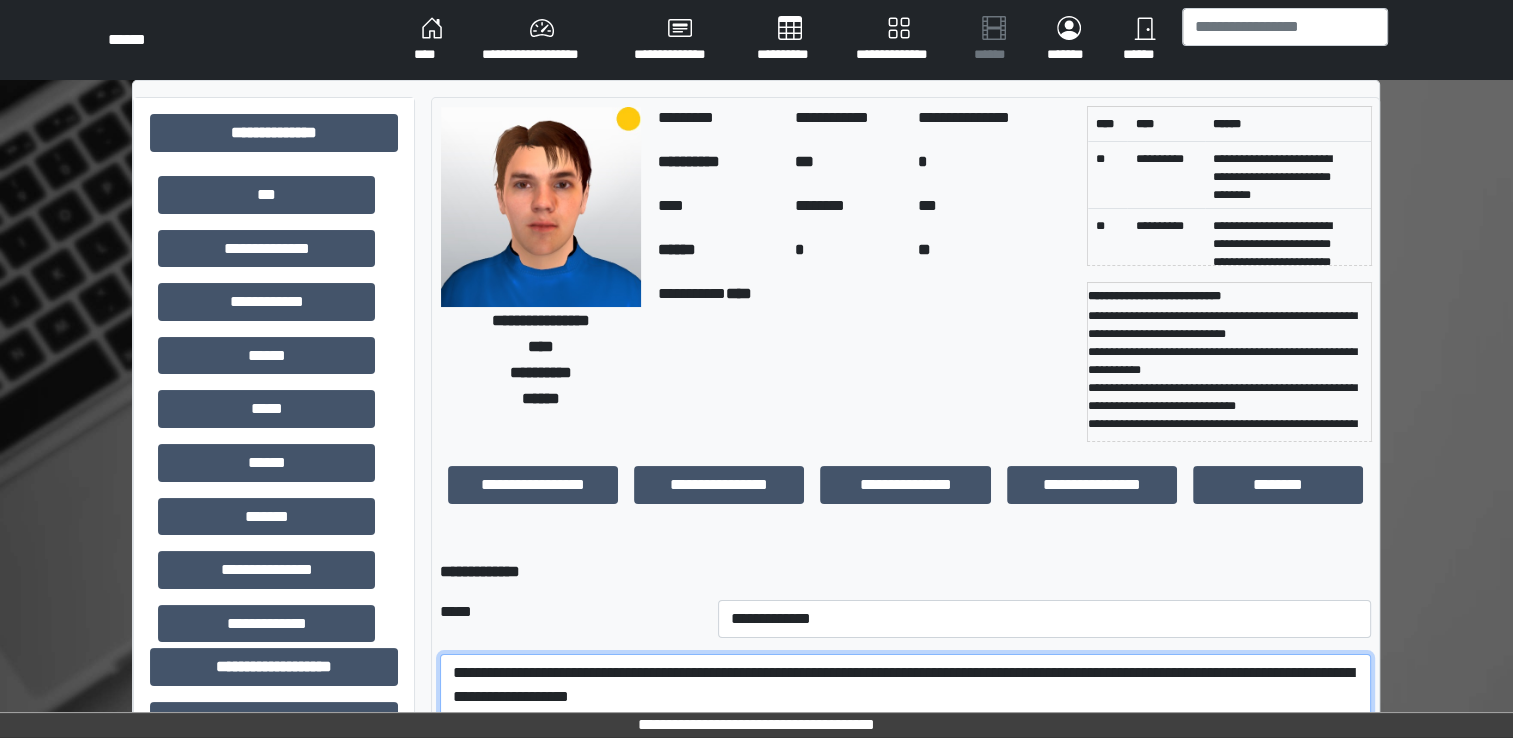 click on "**********" at bounding box center (905, 709) 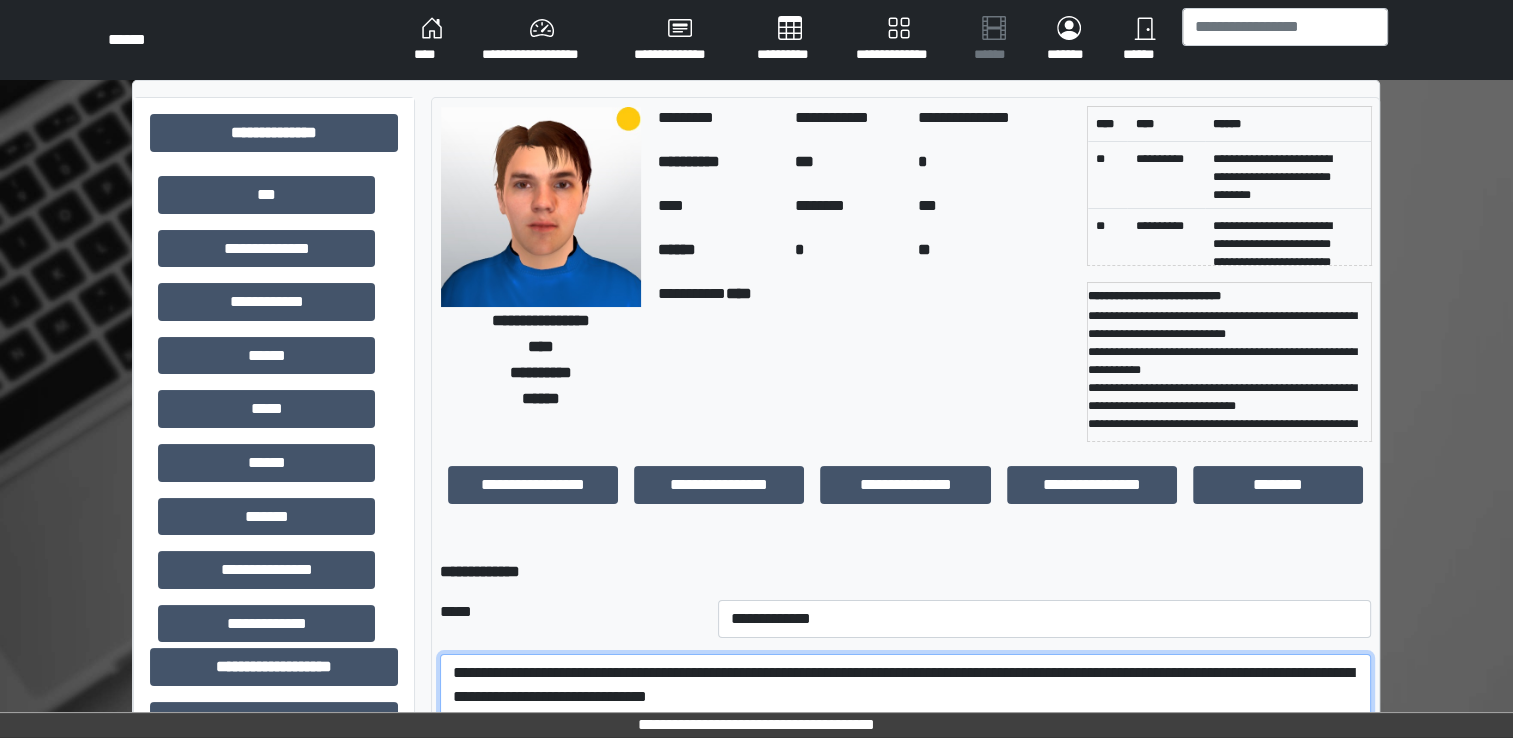 type on "**********" 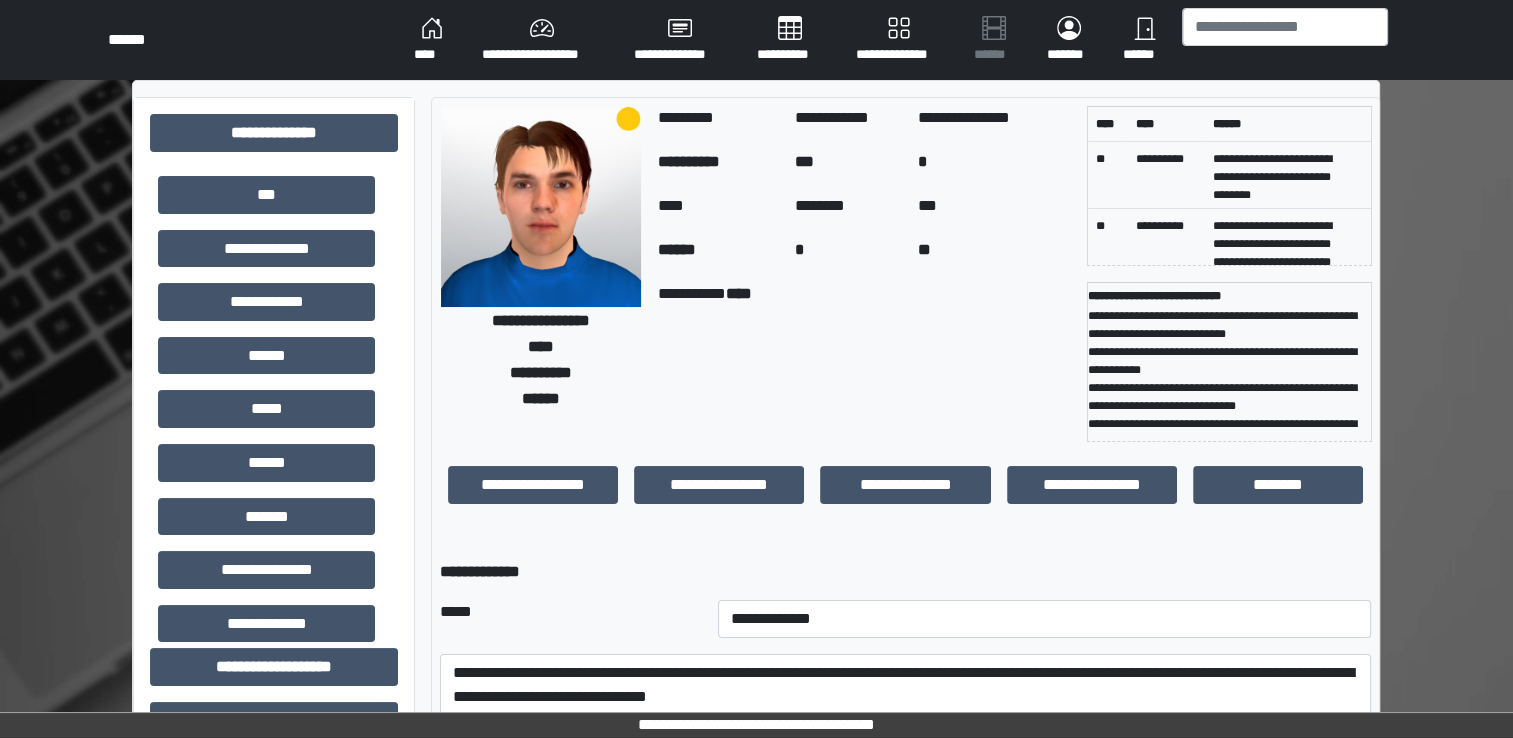 click on "**********" at bounding box center (905, 572) 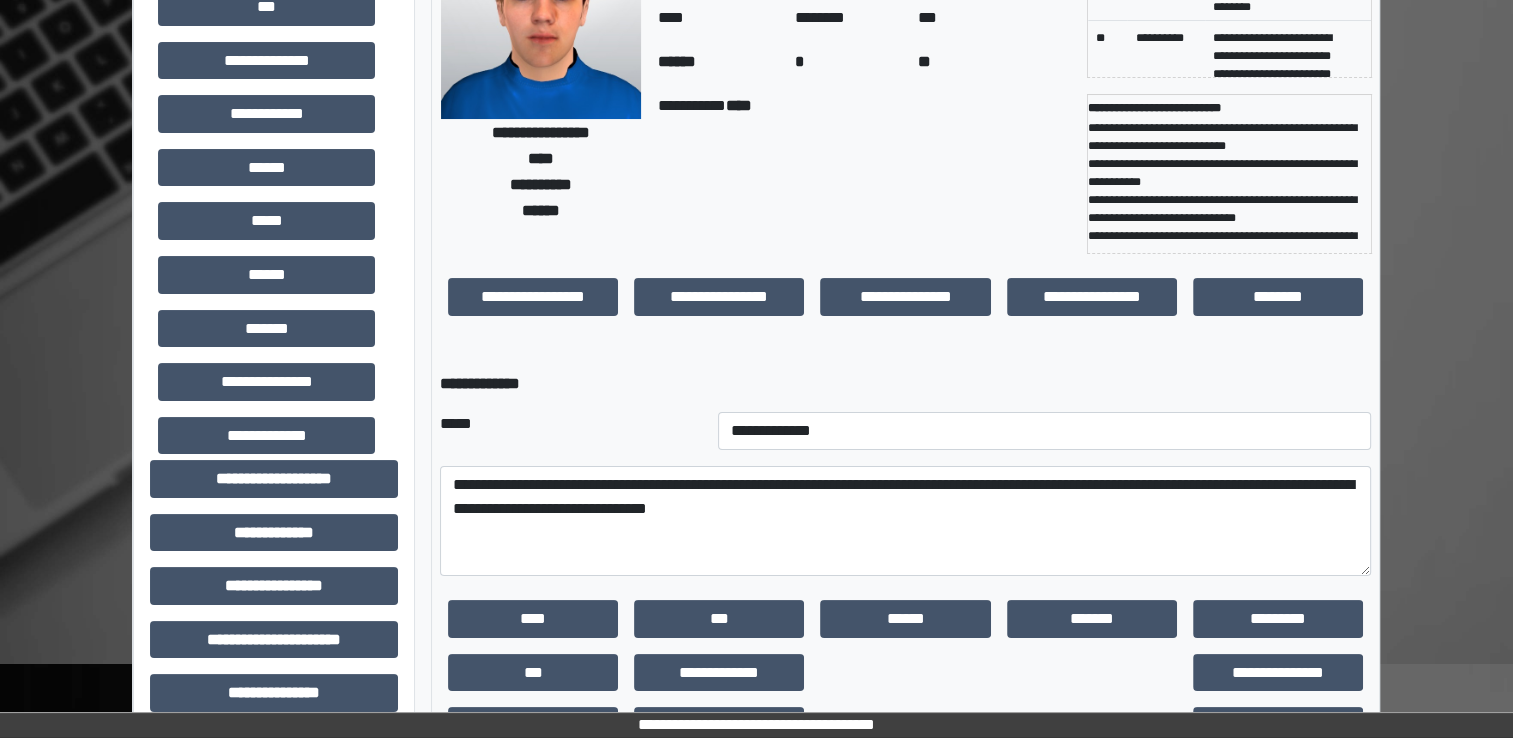 scroll, scrollTop: 200, scrollLeft: 0, axis: vertical 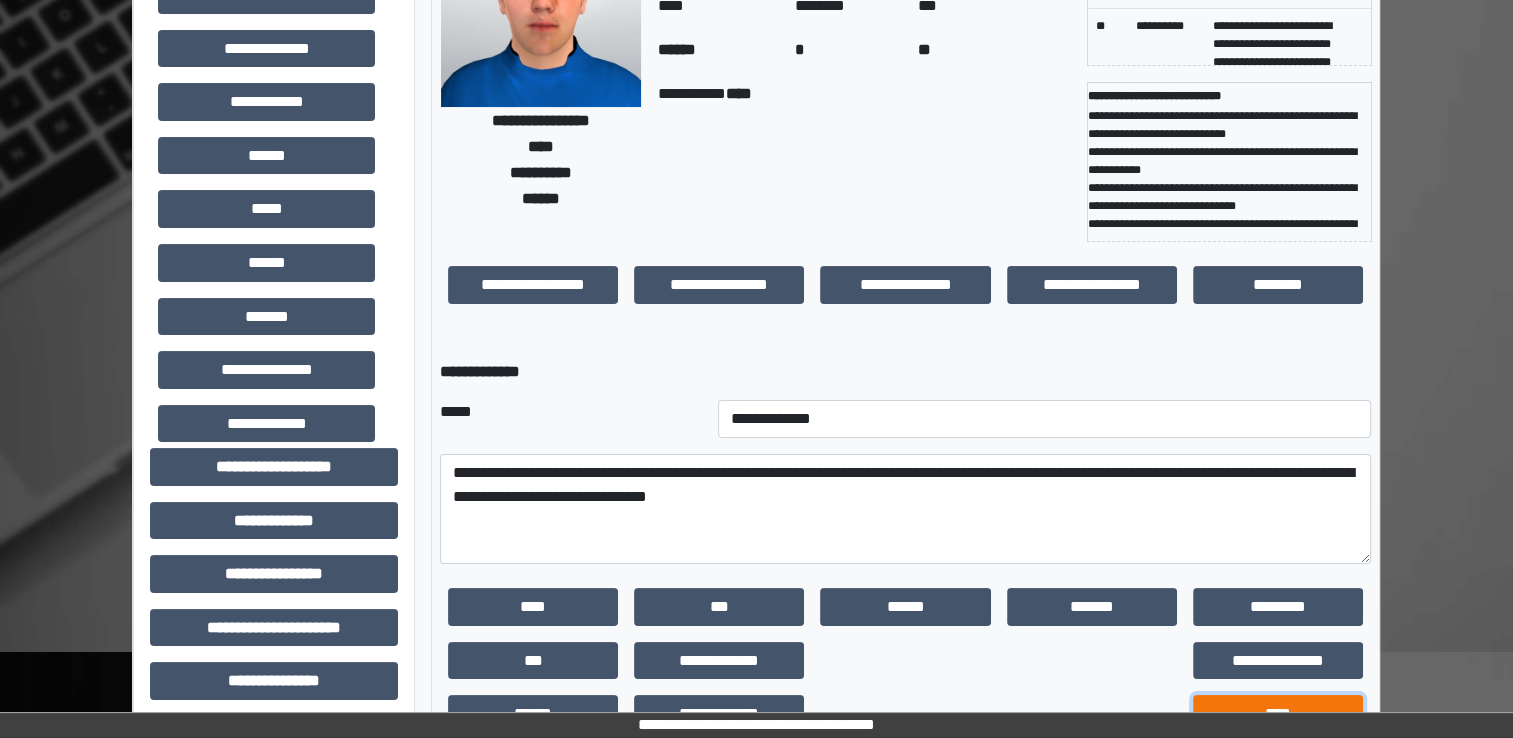 click on "****" at bounding box center (1278, 714) 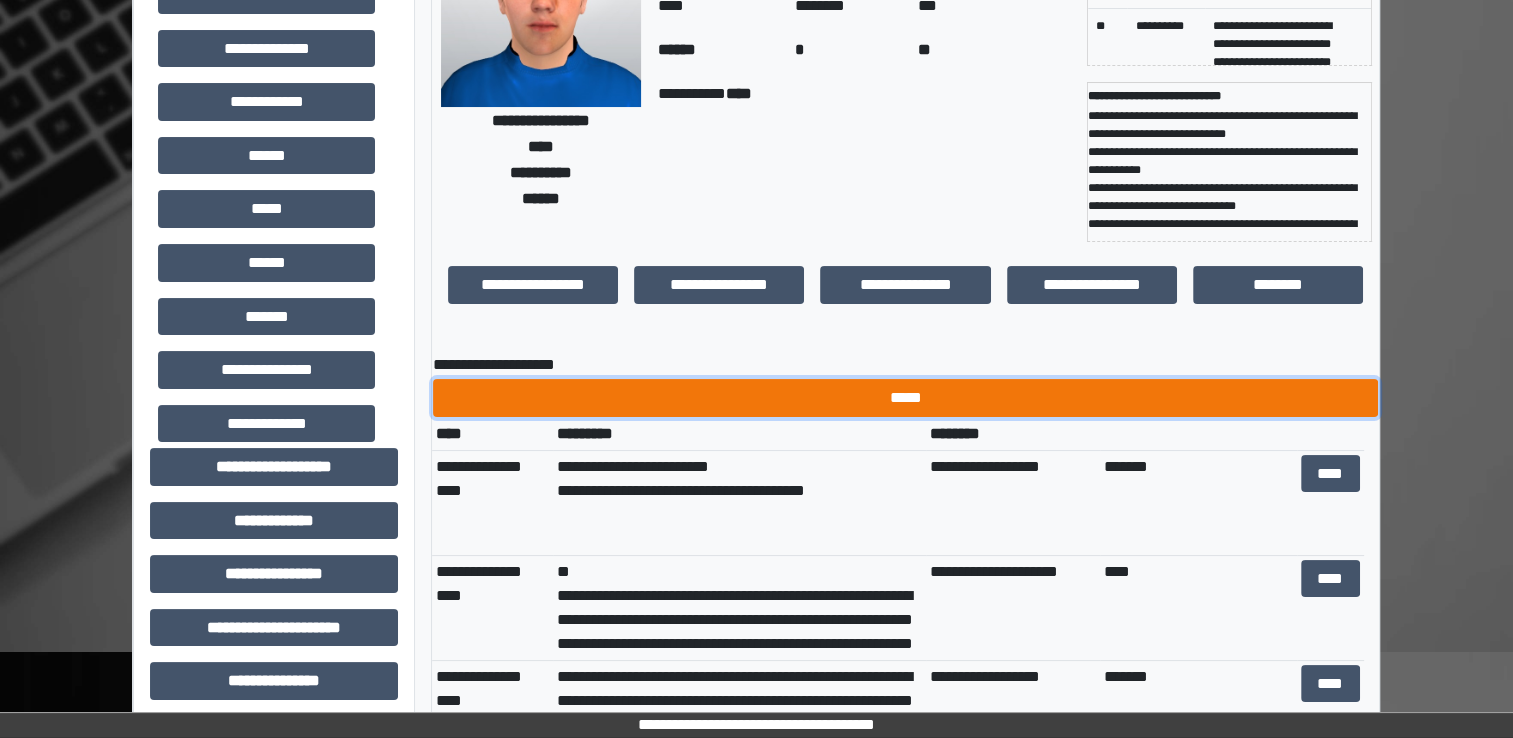 click on "*****" at bounding box center [905, 398] 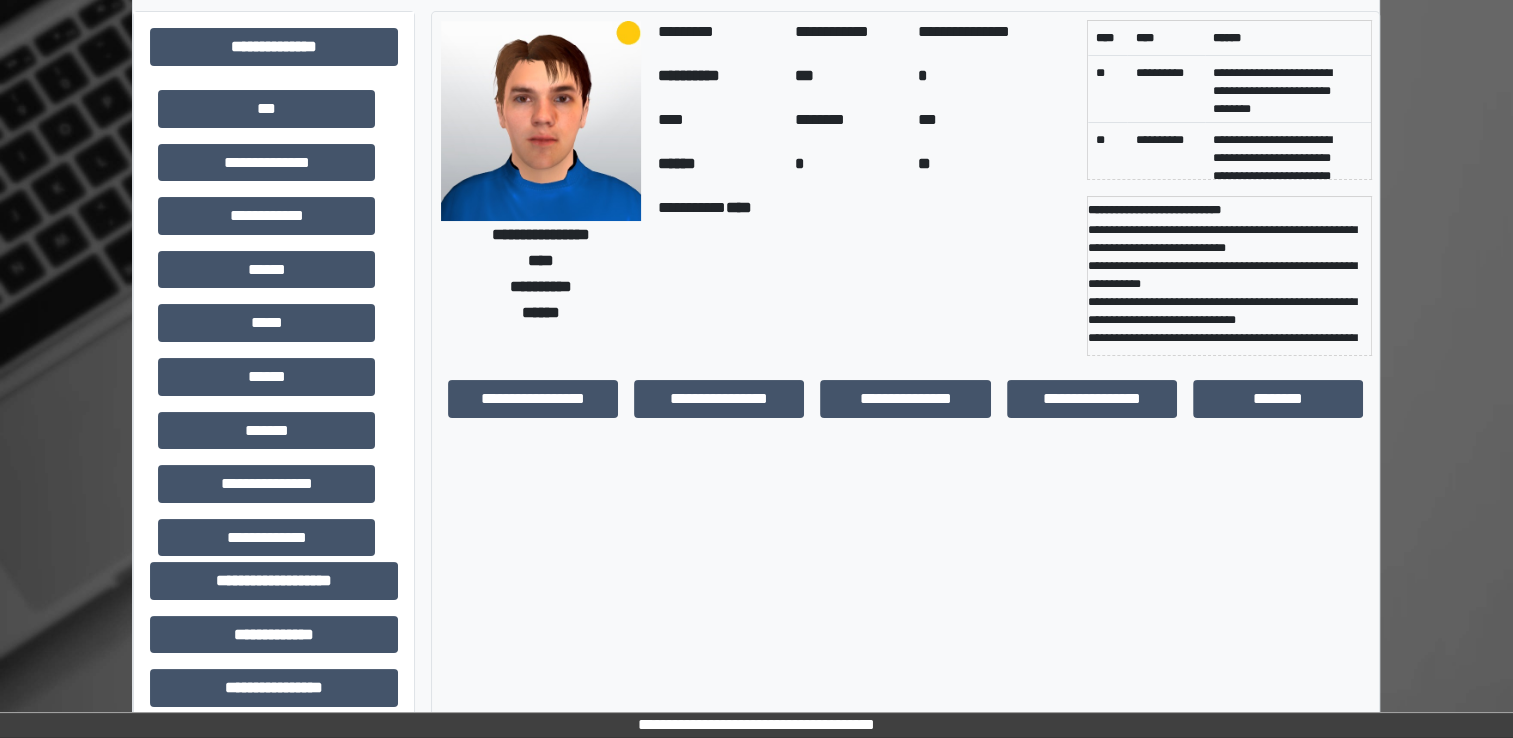 scroll, scrollTop: 0, scrollLeft: 0, axis: both 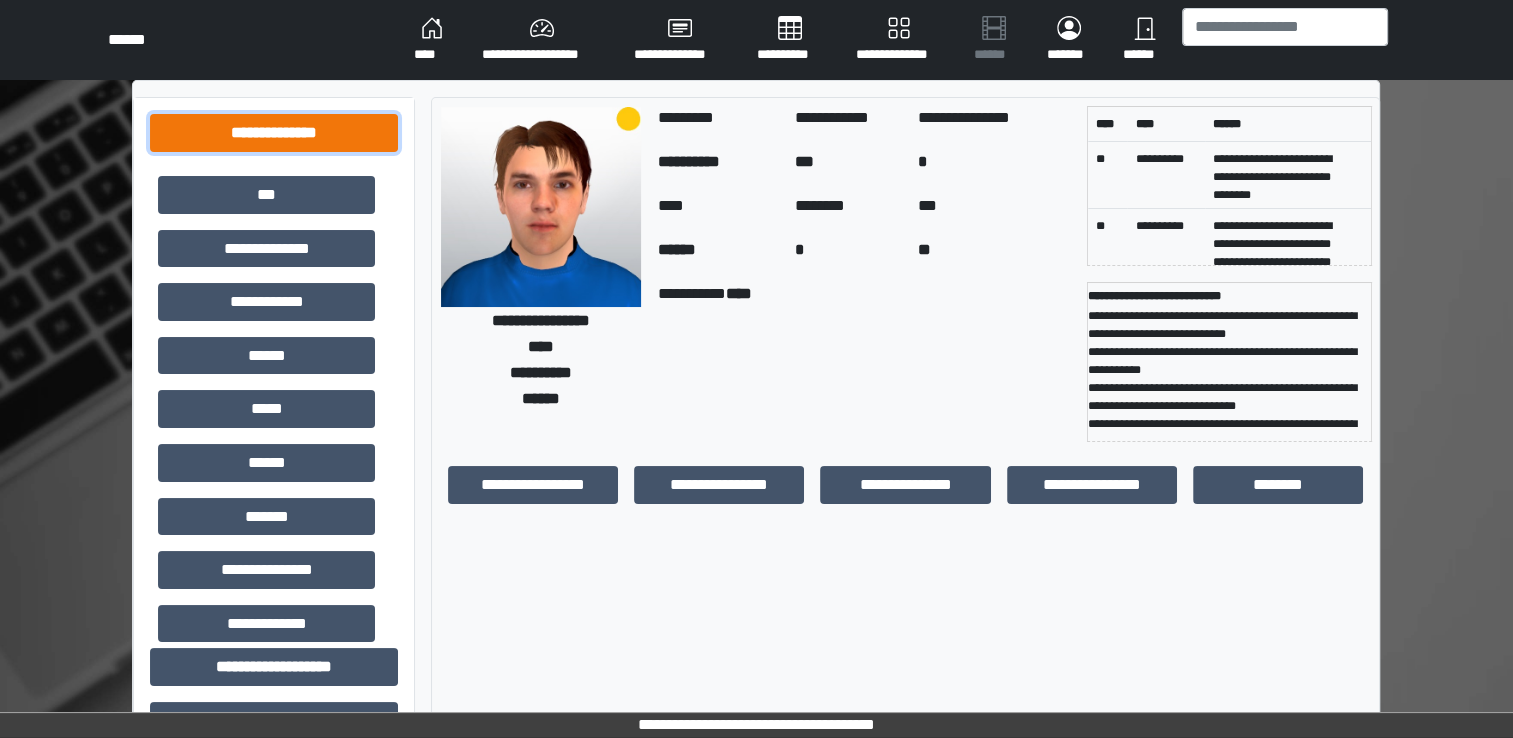 click on "**********" at bounding box center [274, 133] 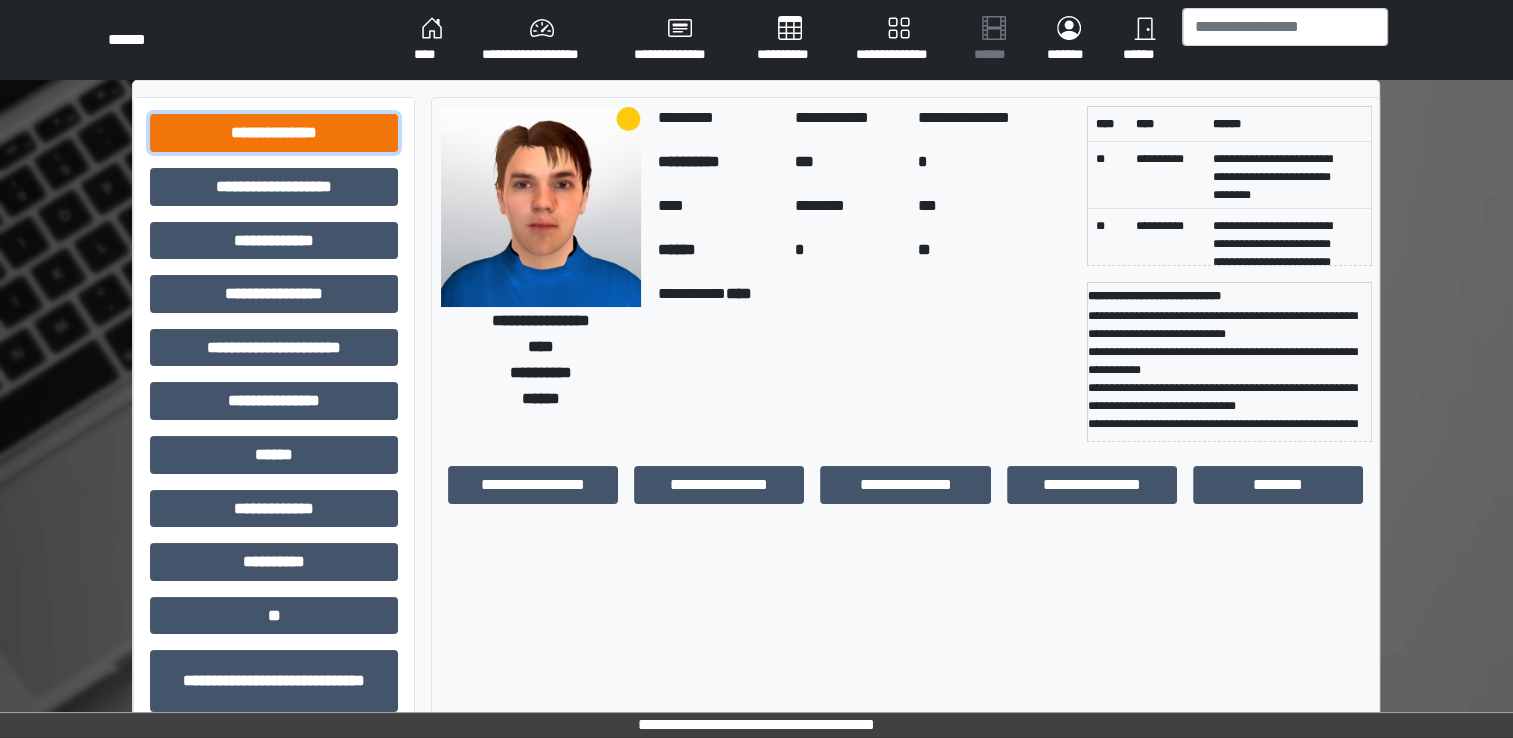 click on "**********" at bounding box center (274, 133) 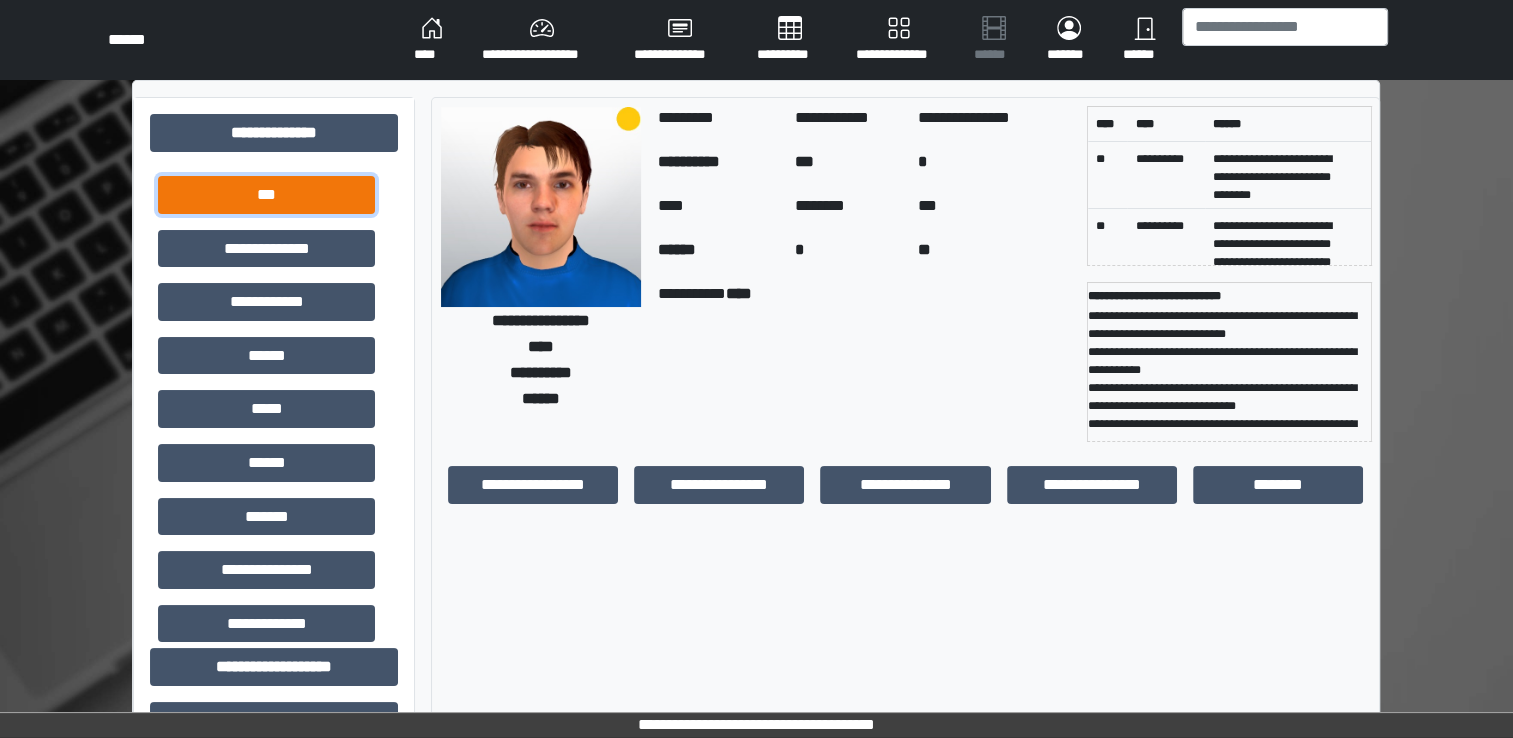 click on "***" at bounding box center (266, 195) 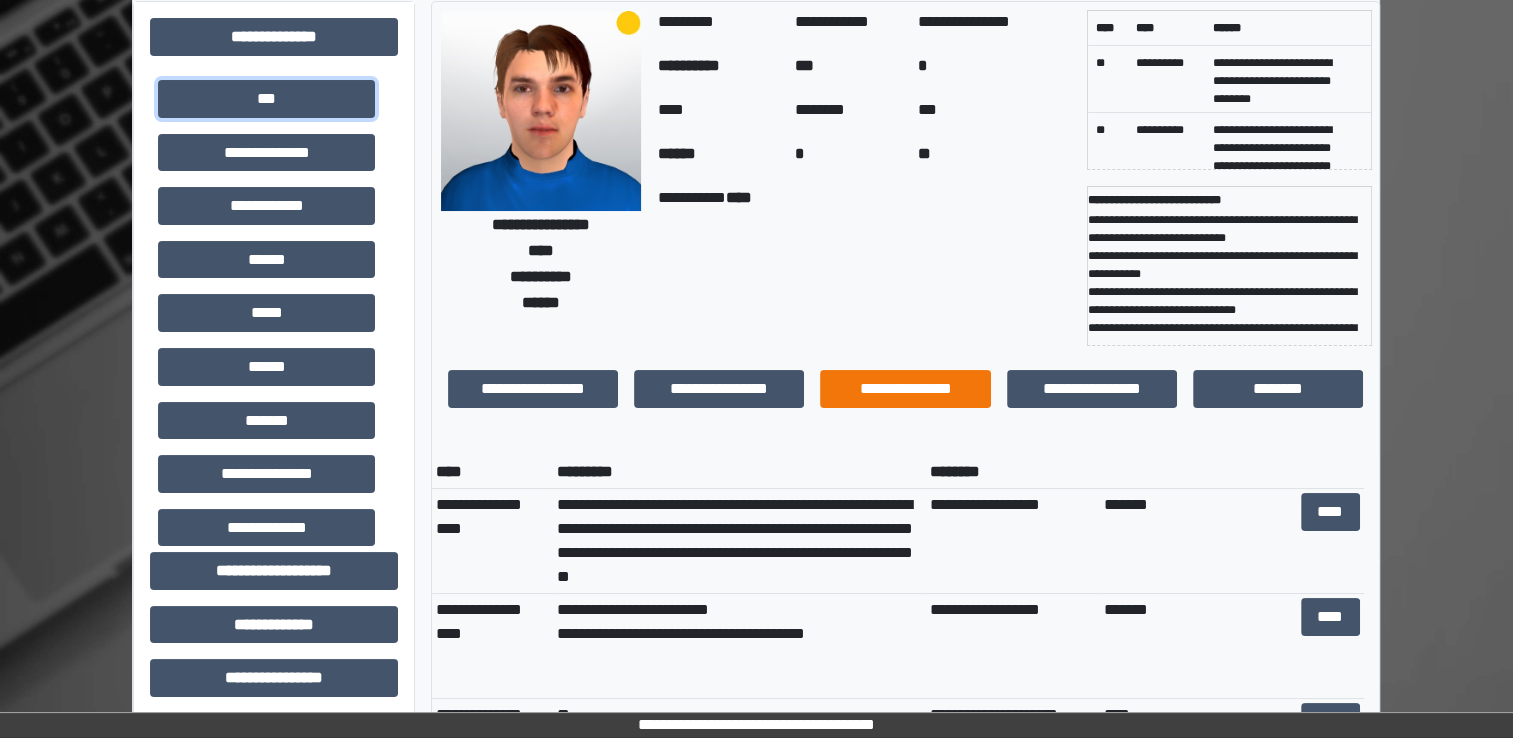 scroll, scrollTop: 200, scrollLeft: 0, axis: vertical 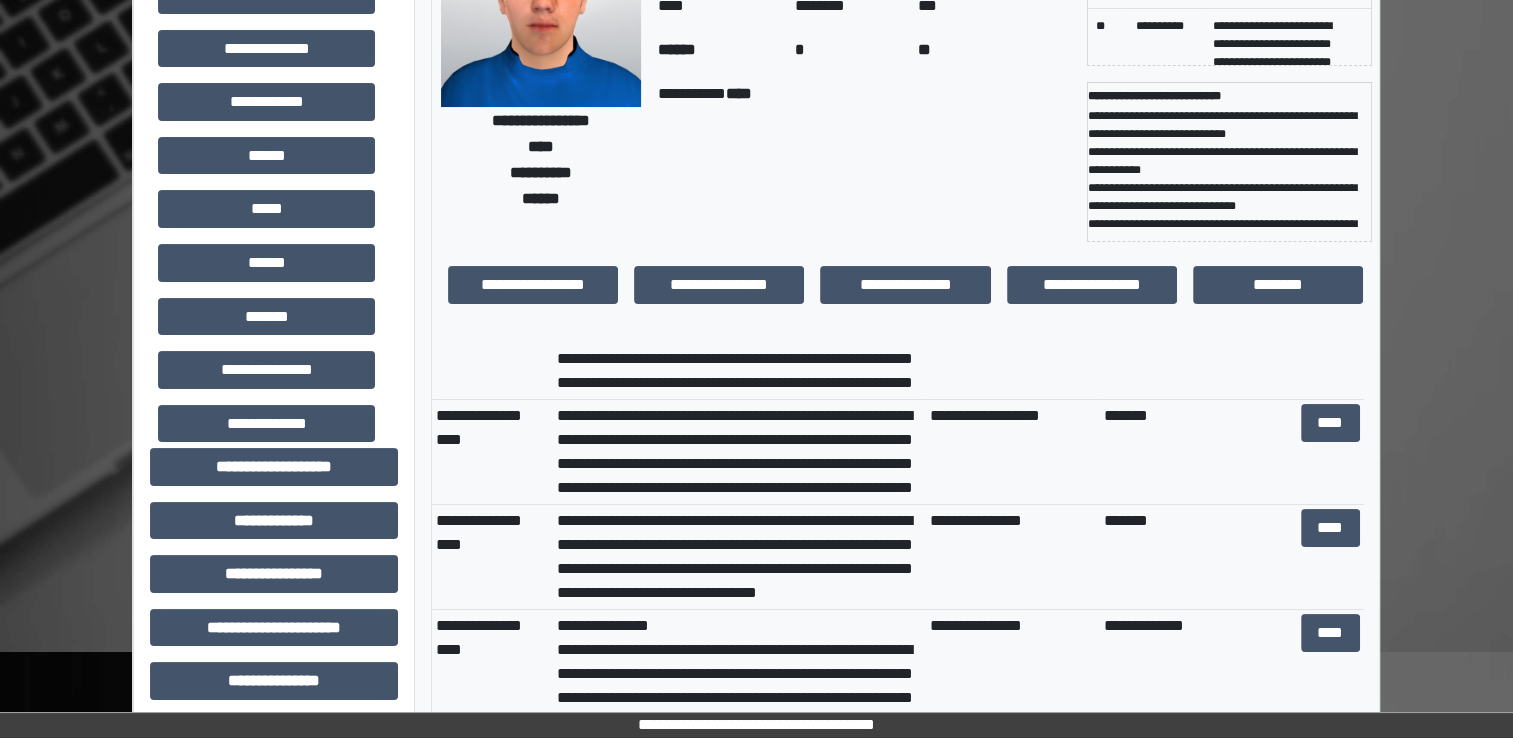 click on "**********" at bounding box center [739, 347] 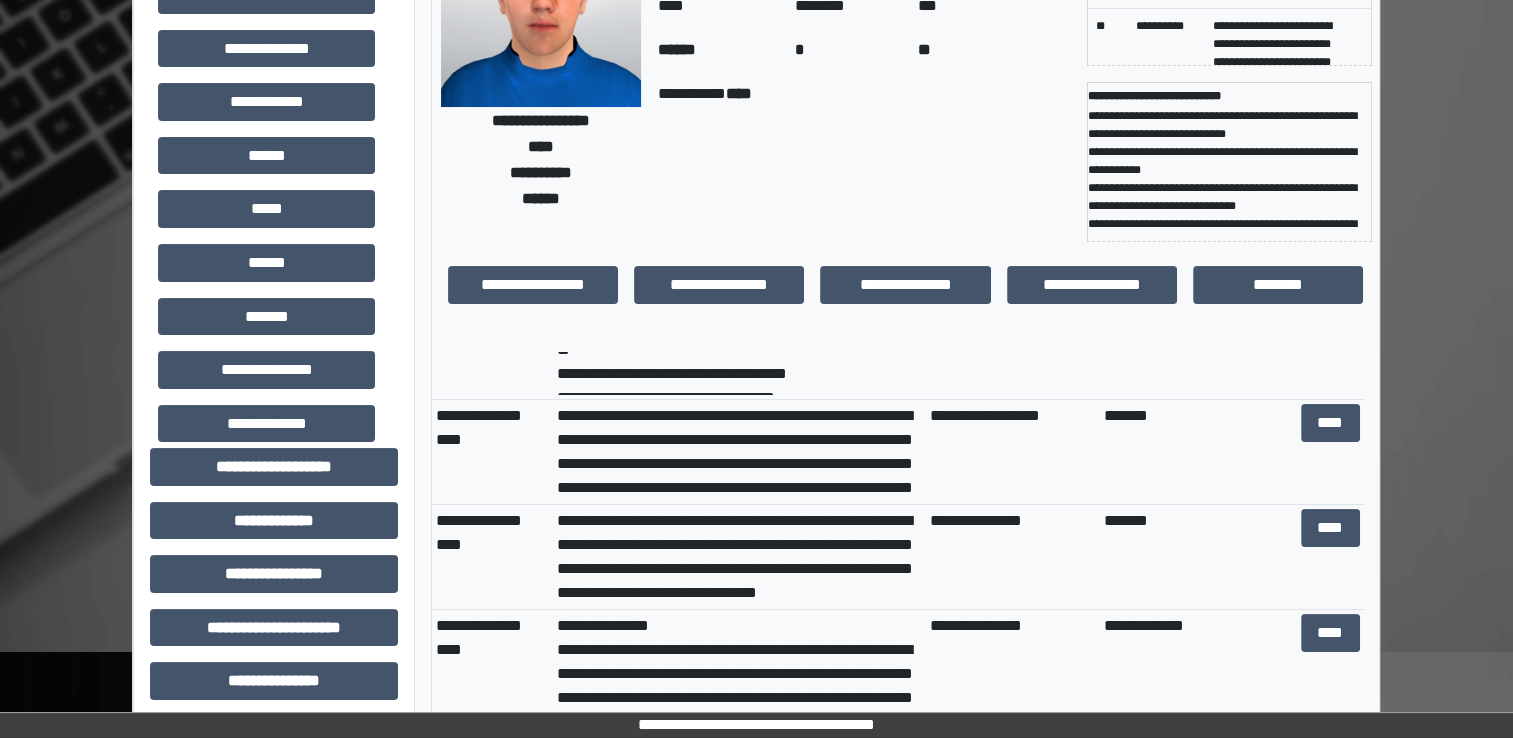 scroll, scrollTop: 300, scrollLeft: 0, axis: vertical 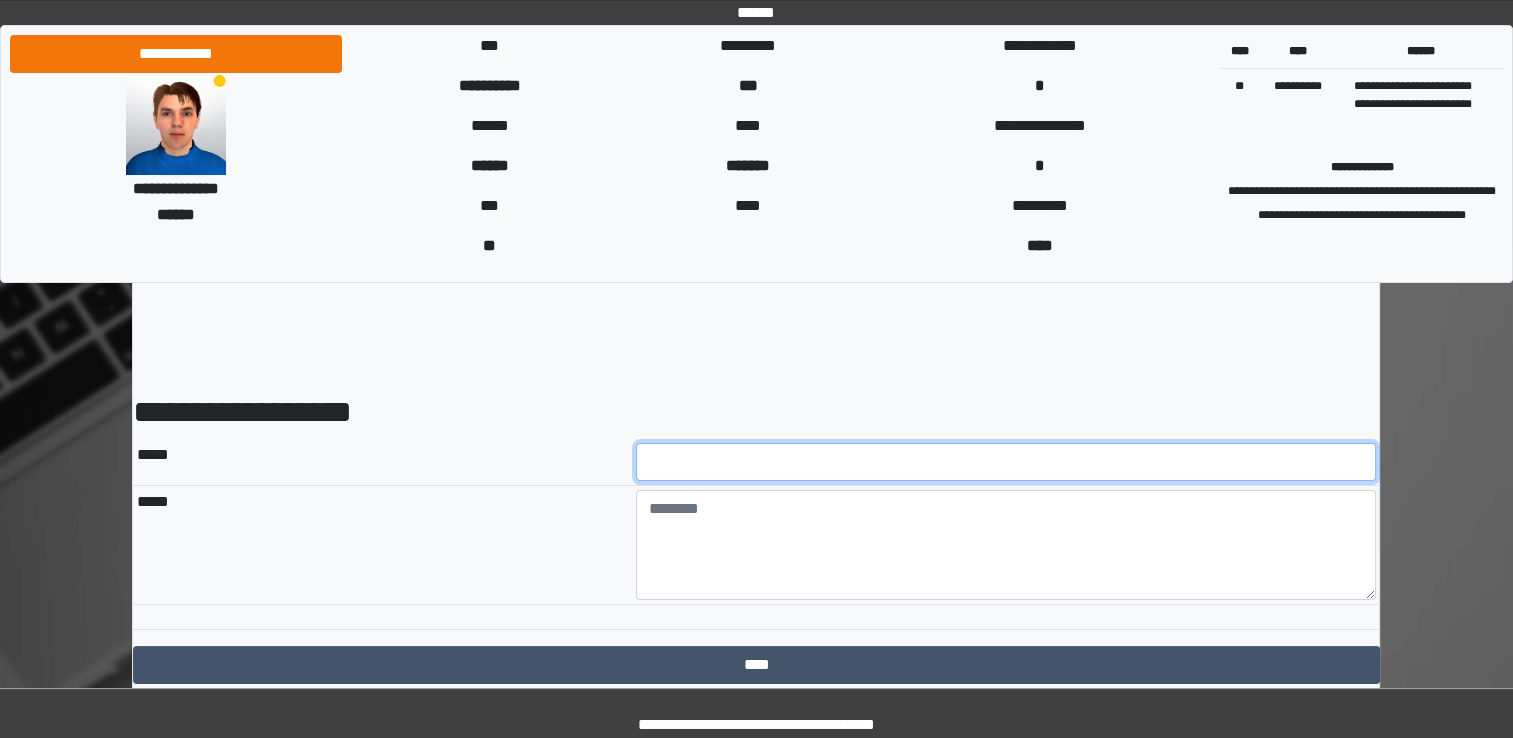 click at bounding box center [1006, 462] 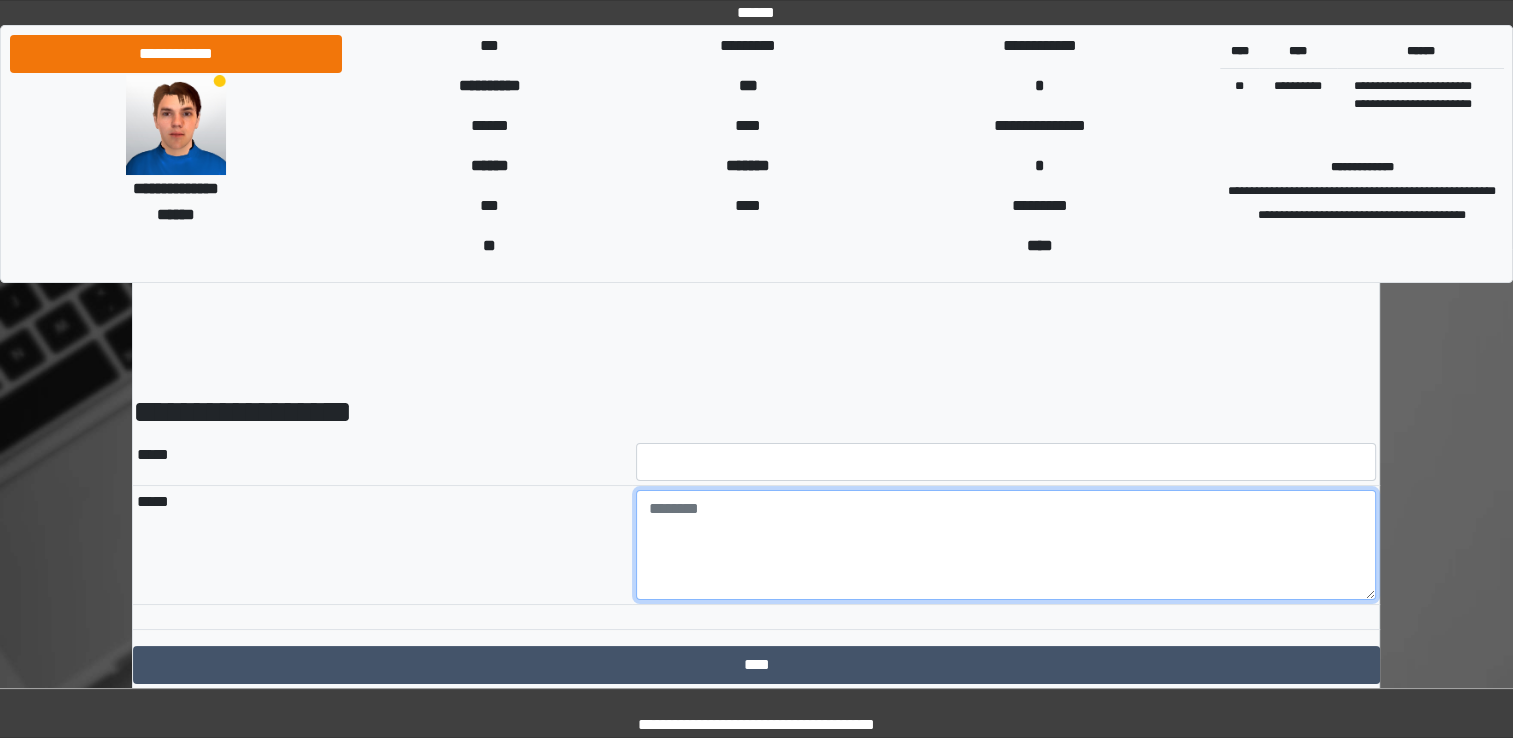 click at bounding box center (1006, 545) 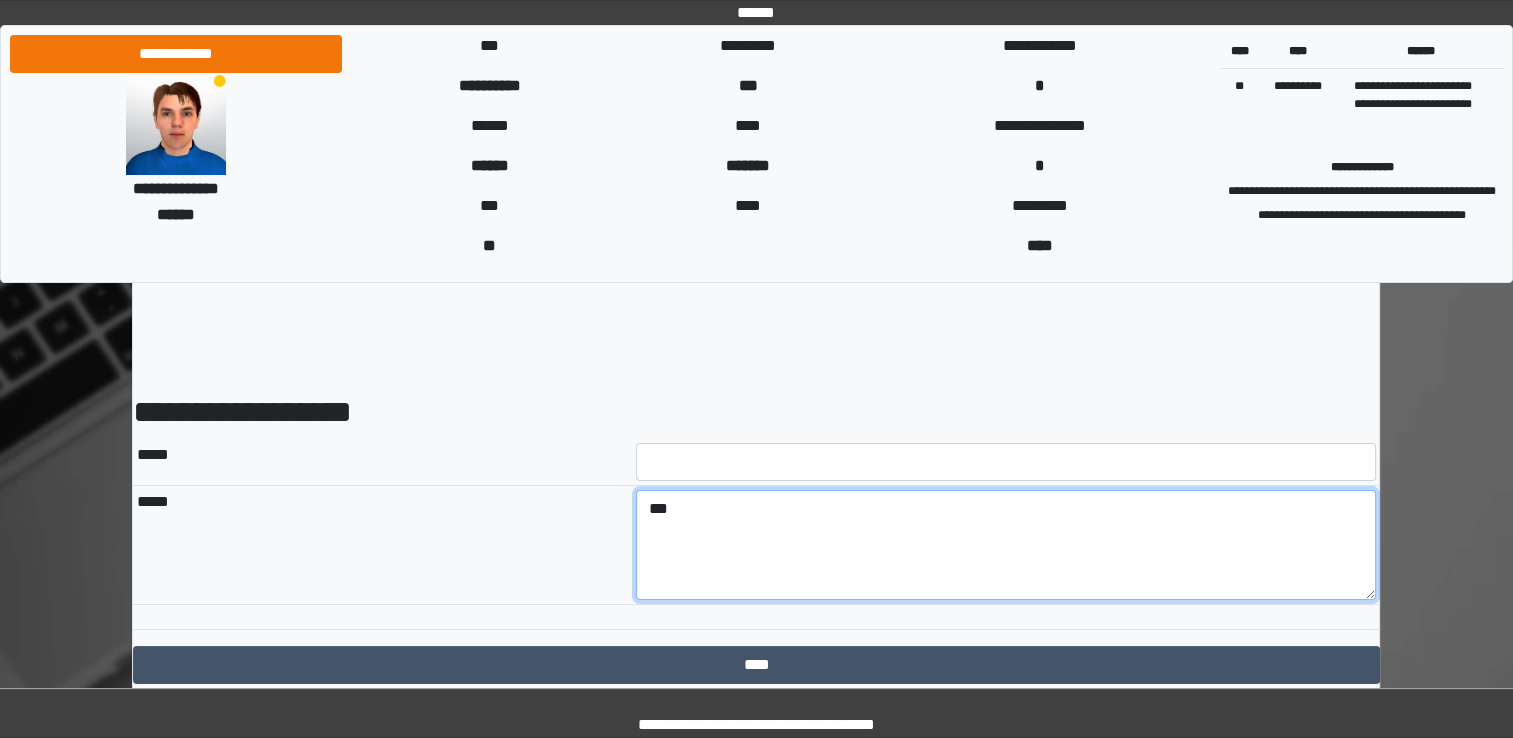 click on "**" at bounding box center [1006, 545] 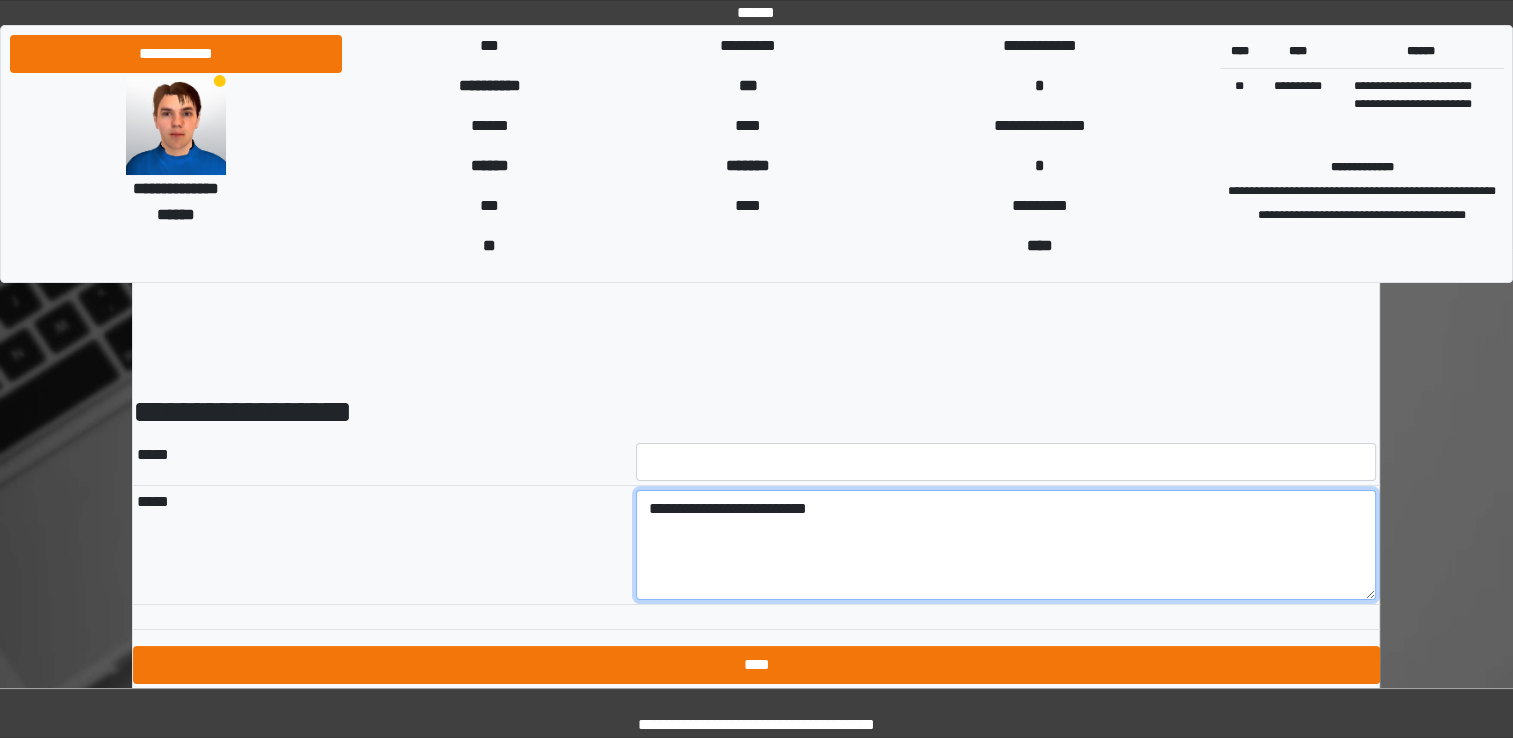 type on "**********" 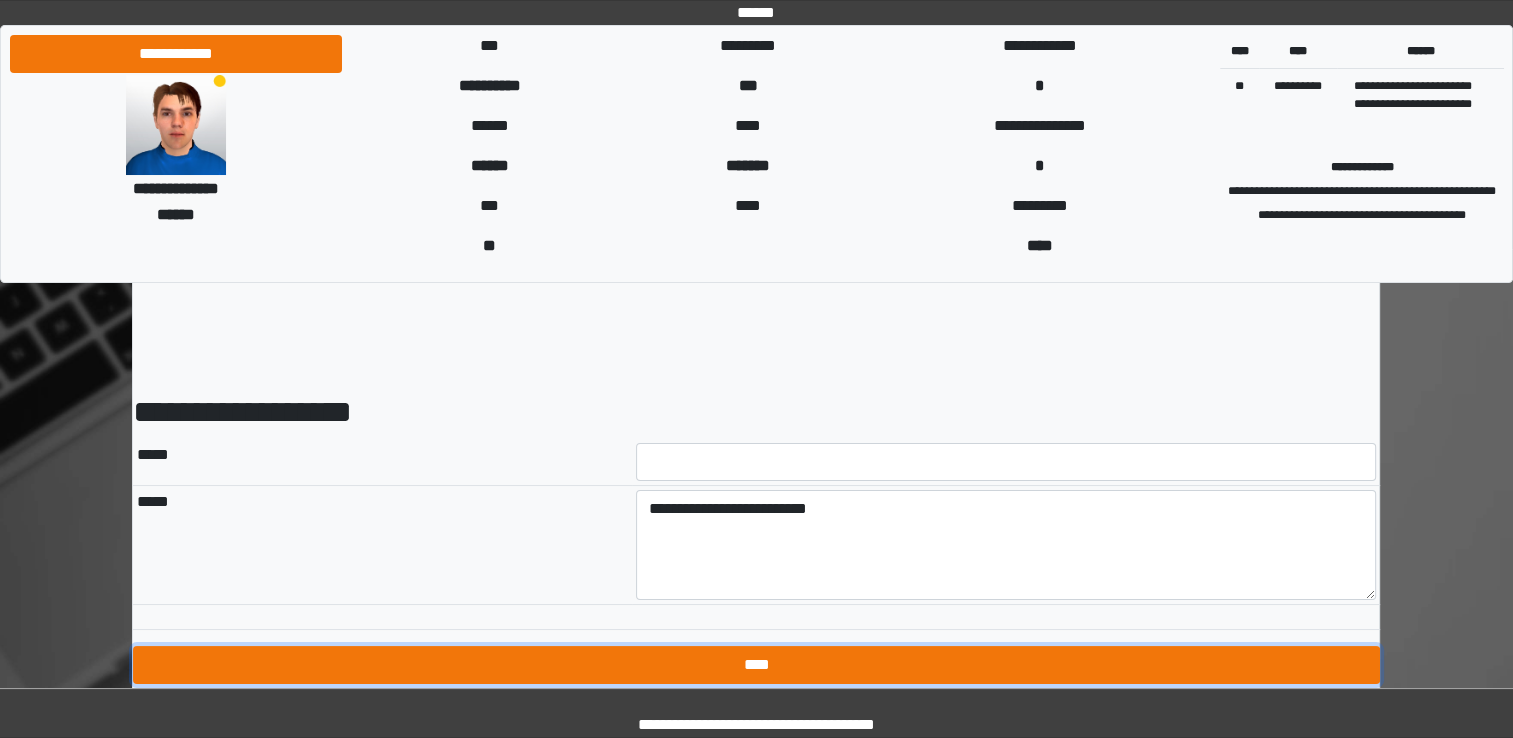 click on "****" at bounding box center (756, 665) 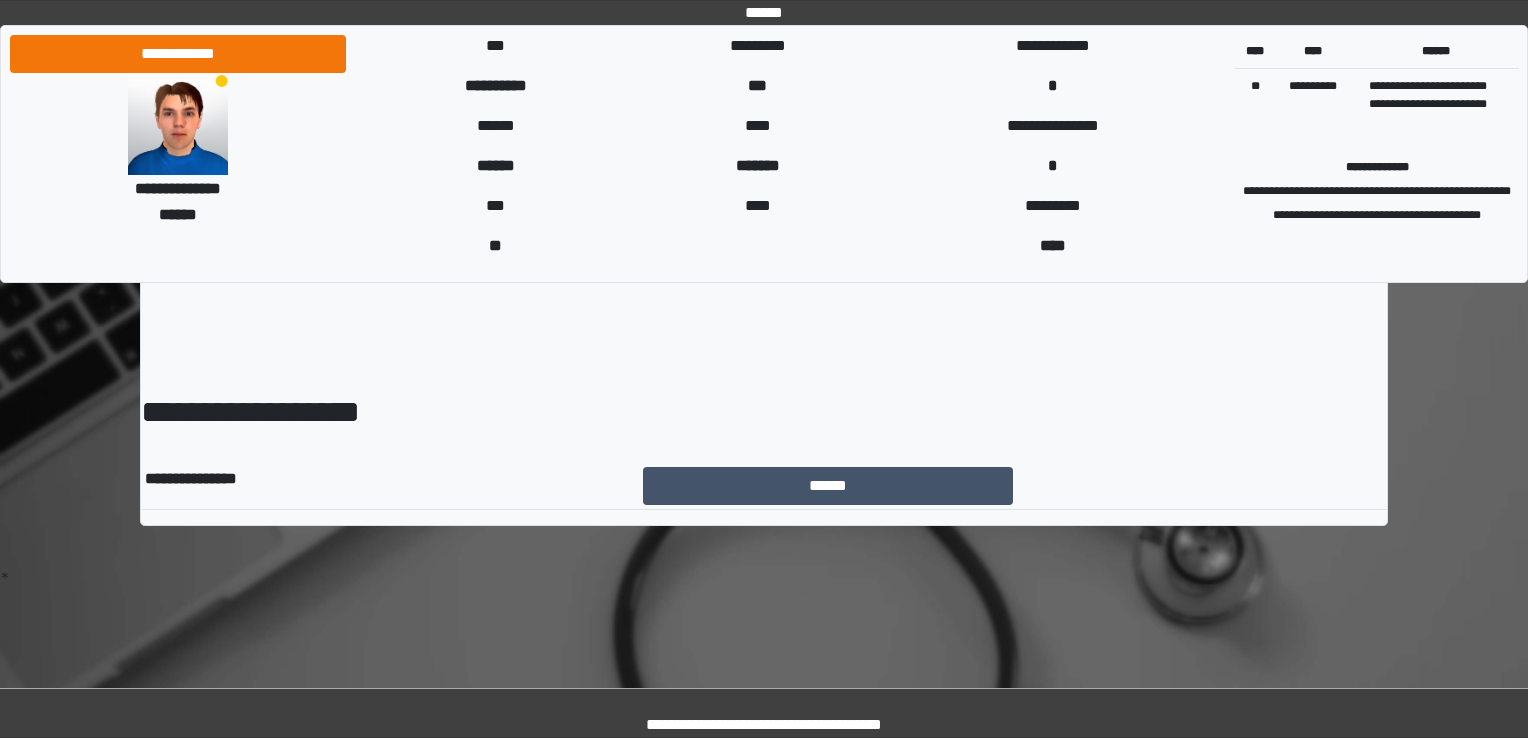 scroll, scrollTop: 0, scrollLeft: 0, axis: both 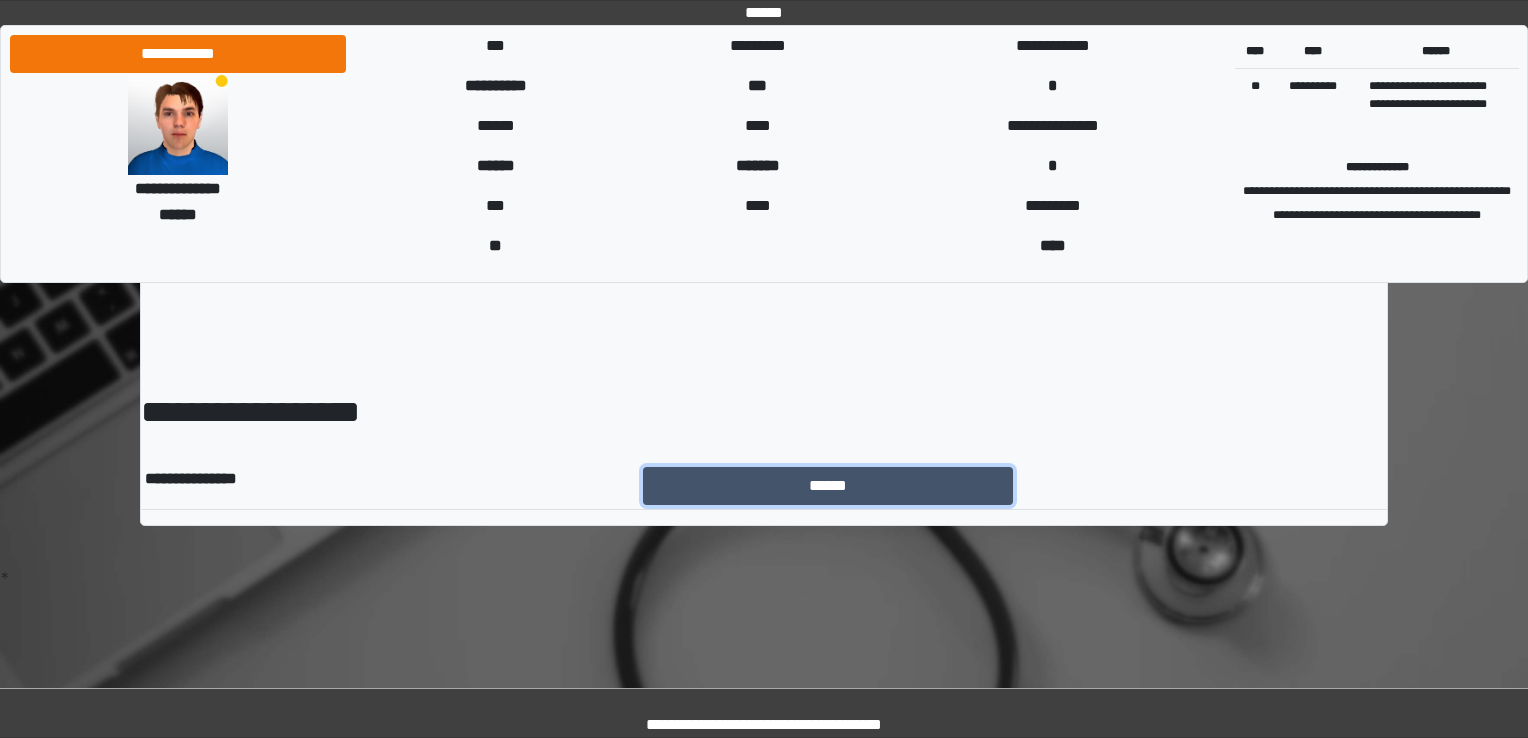click on "******" at bounding box center [828, 486] 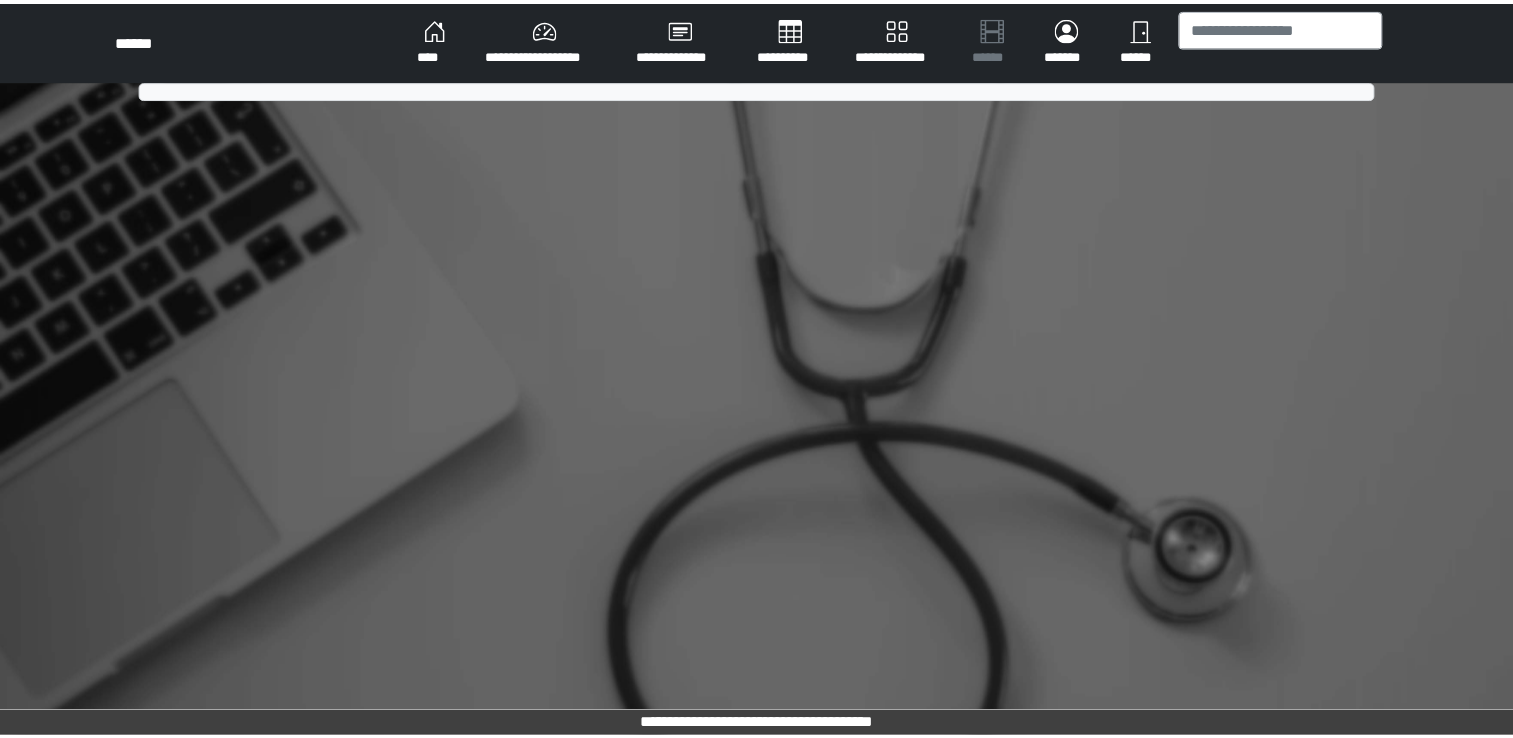 scroll, scrollTop: 0, scrollLeft: 0, axis: both 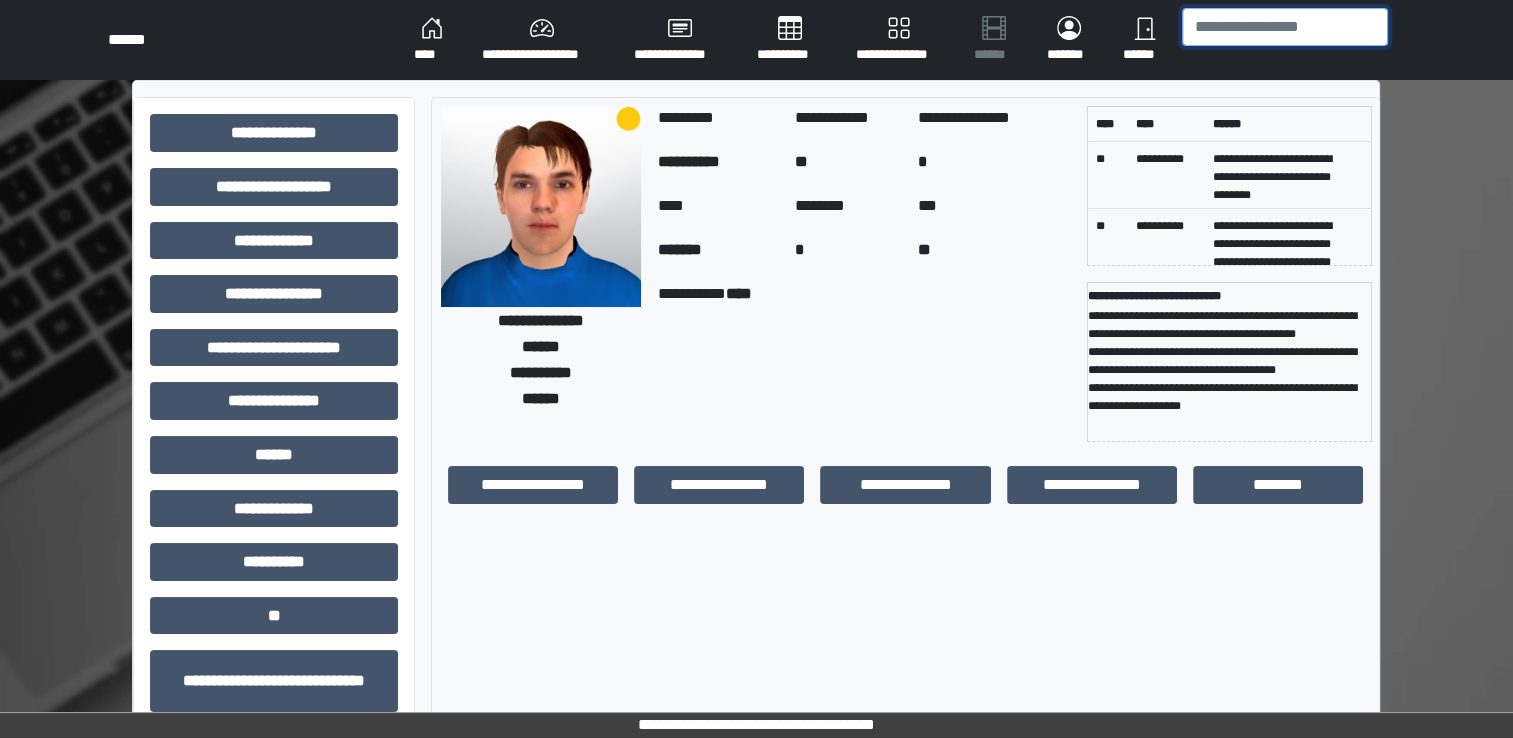 click at bounding box center (1285, 27) 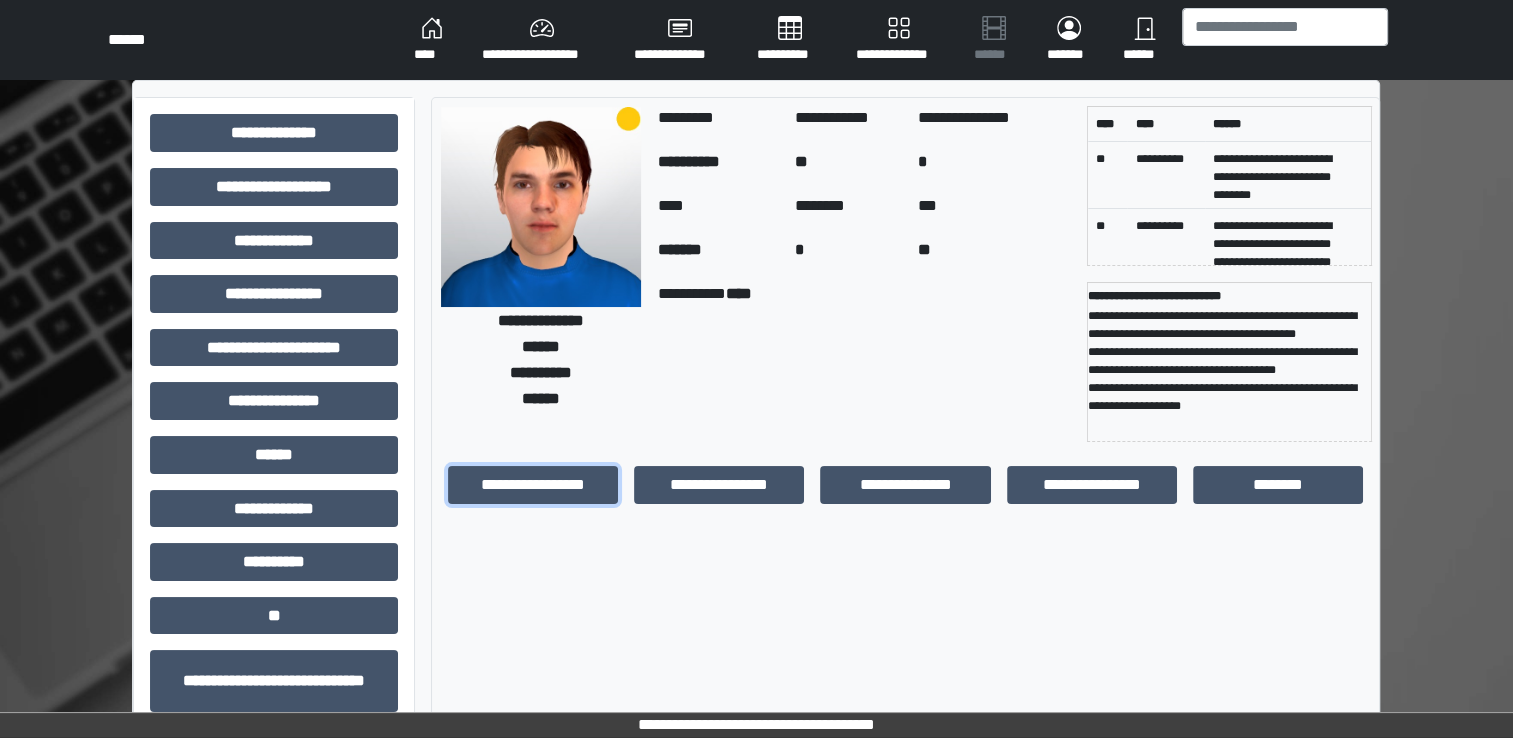 click on "**********" at bounding box center (533, 485) 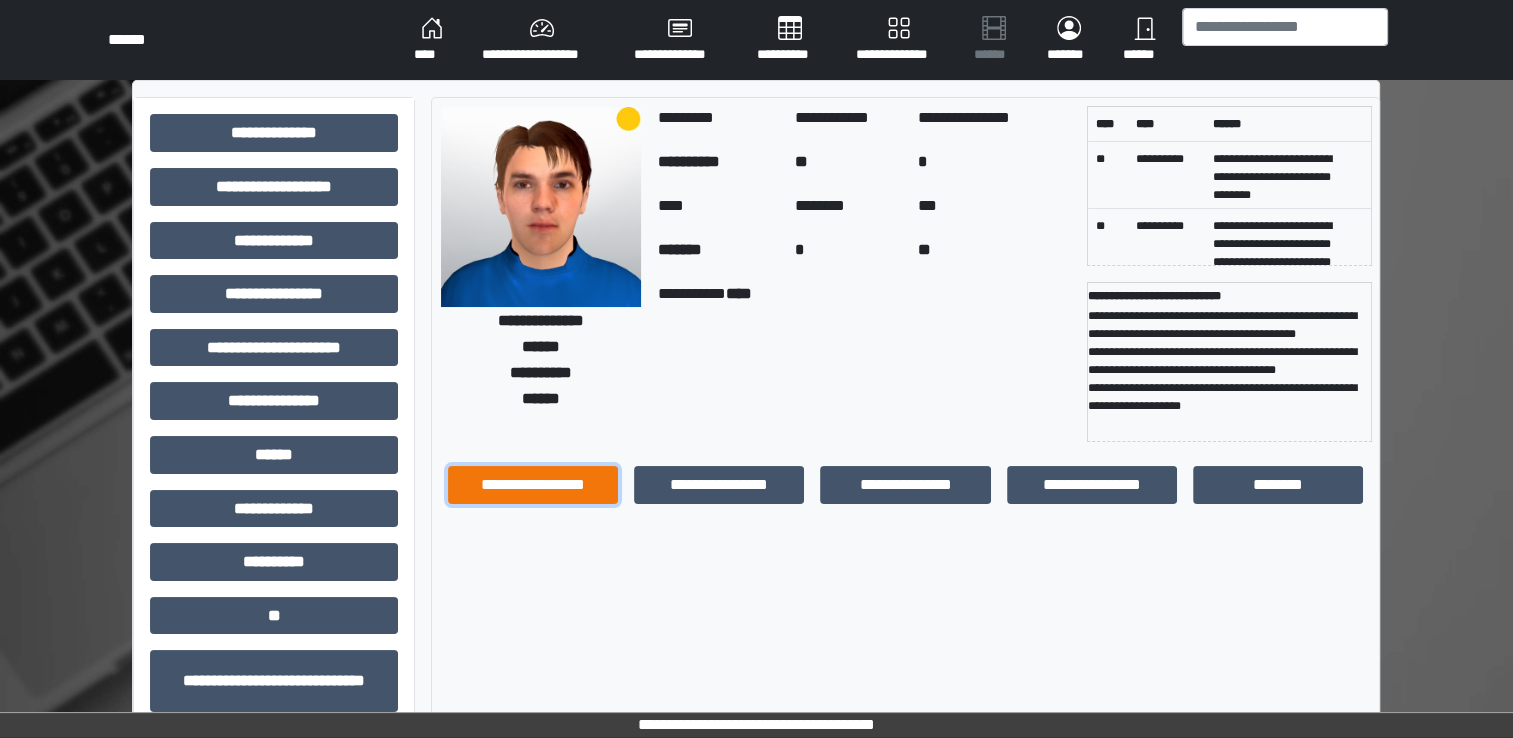 click on "**********" at bounding box center (533, 485) 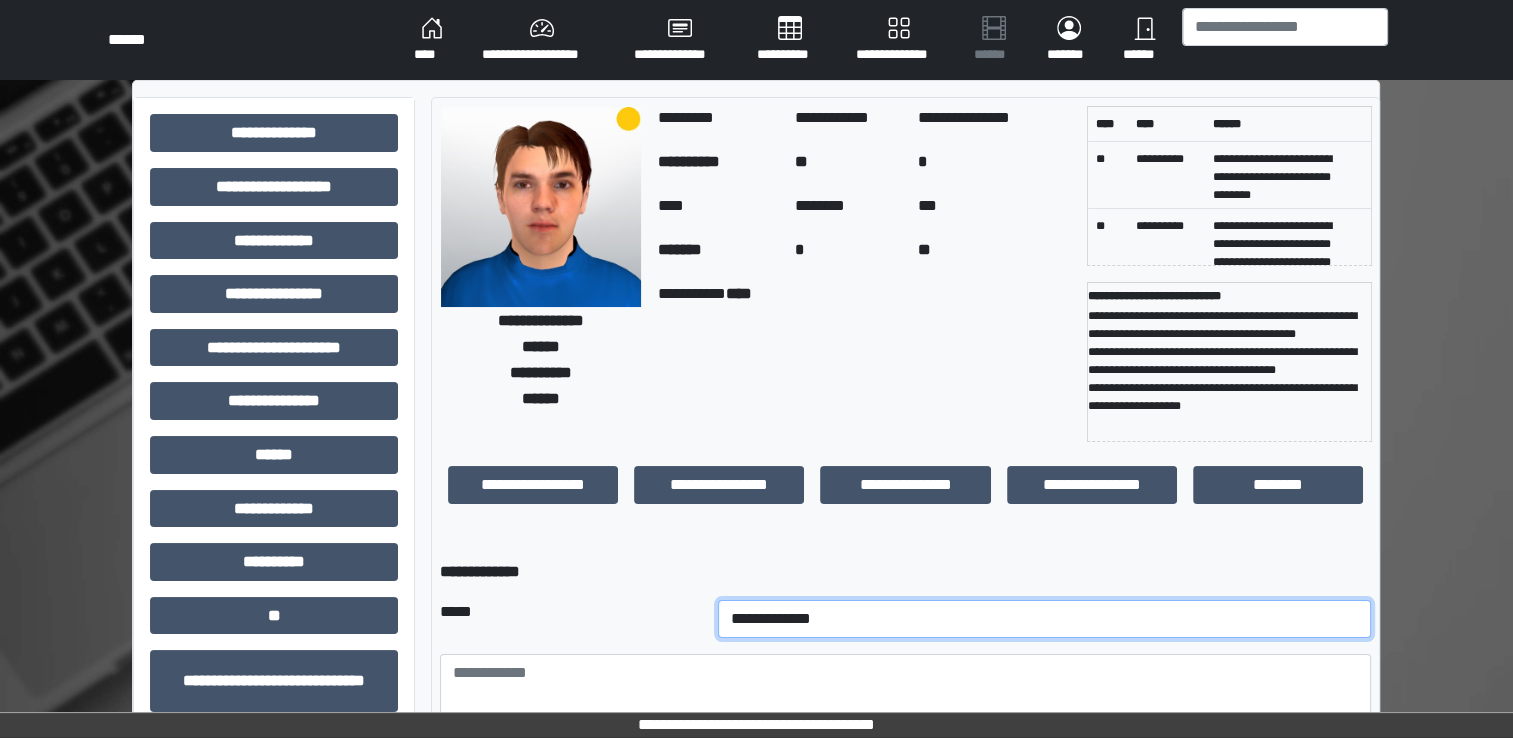 click on "**********" at bounding box center (1045, 619) 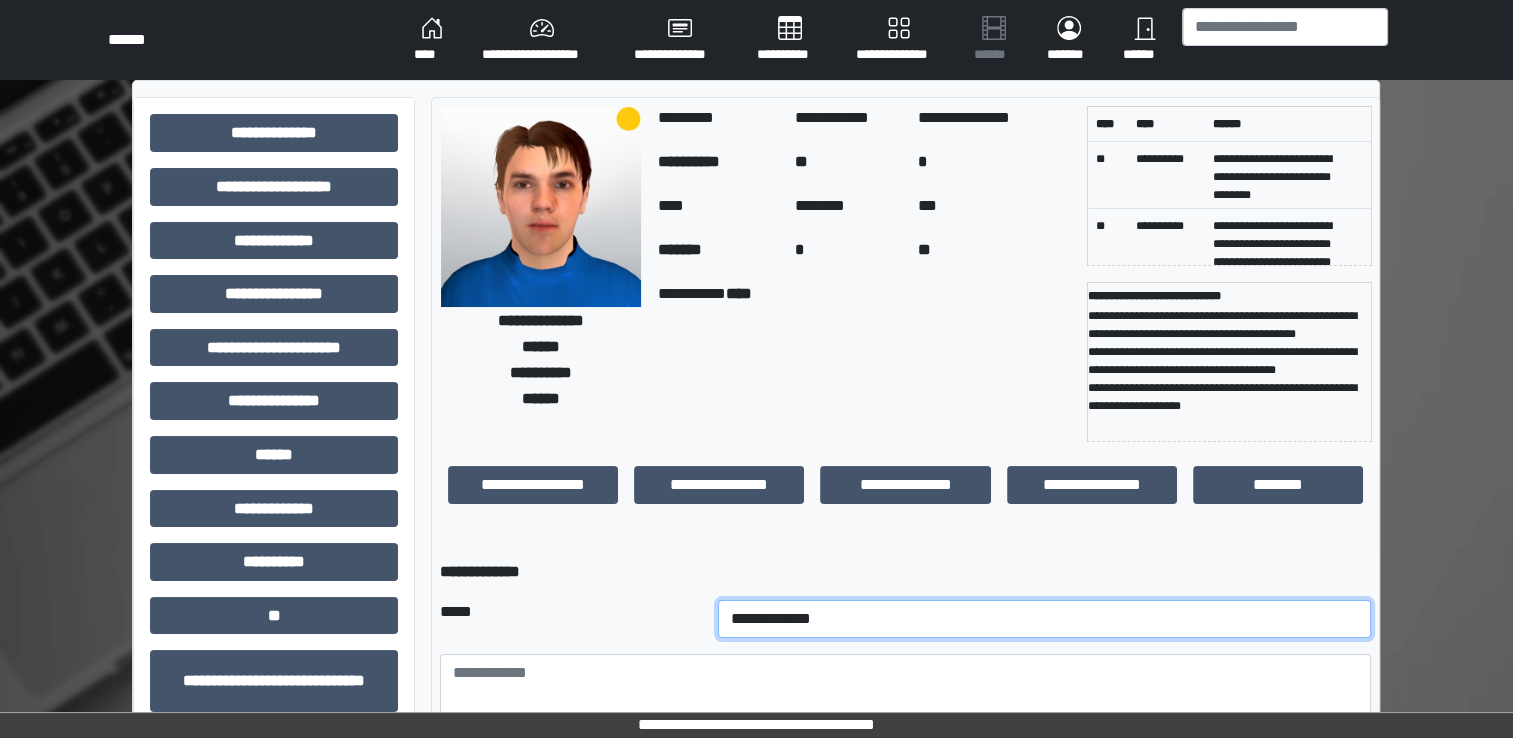 select on "*" 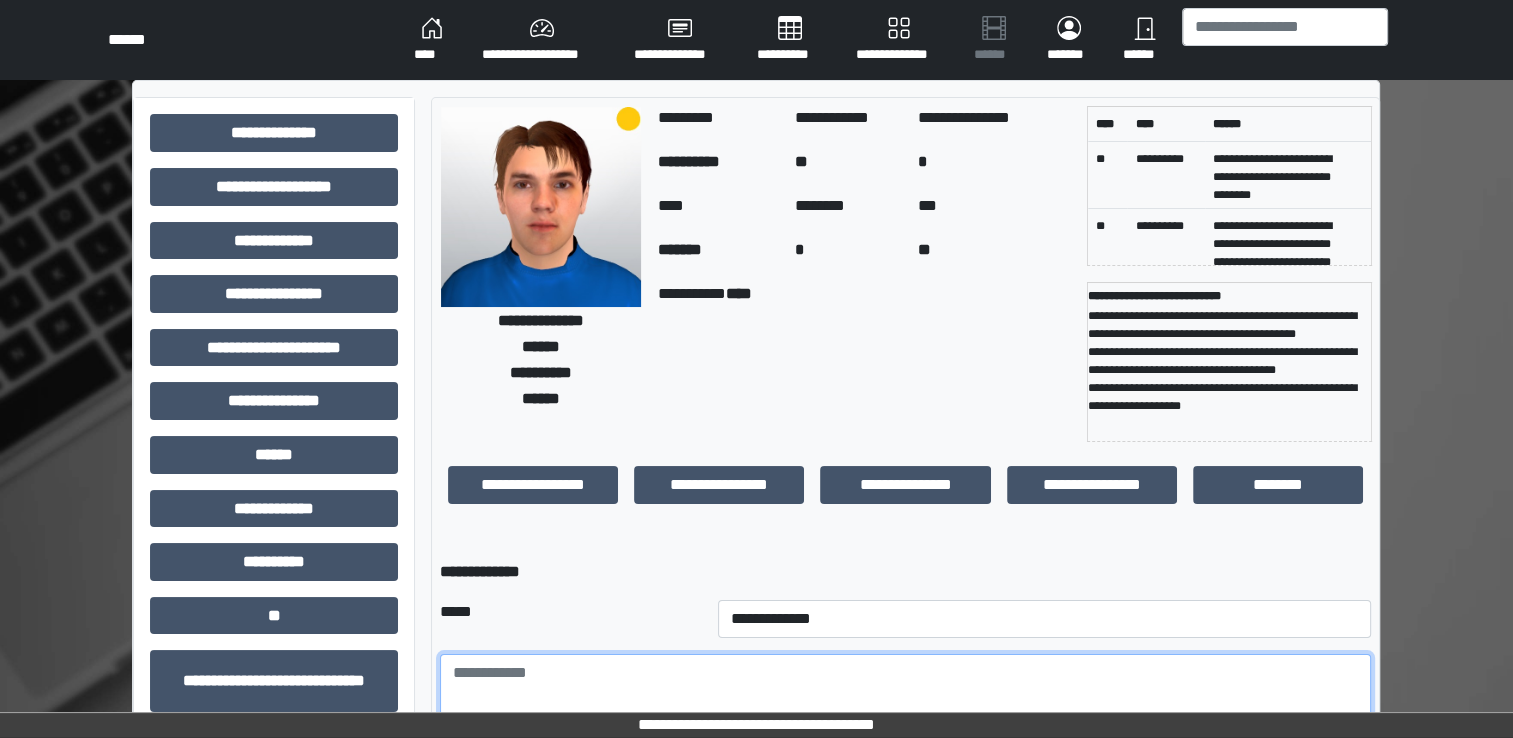 drag, startPoint x: 707, startPoint y: 694, endPoint x: 677, endPoint y: 686, distance: 31.04835 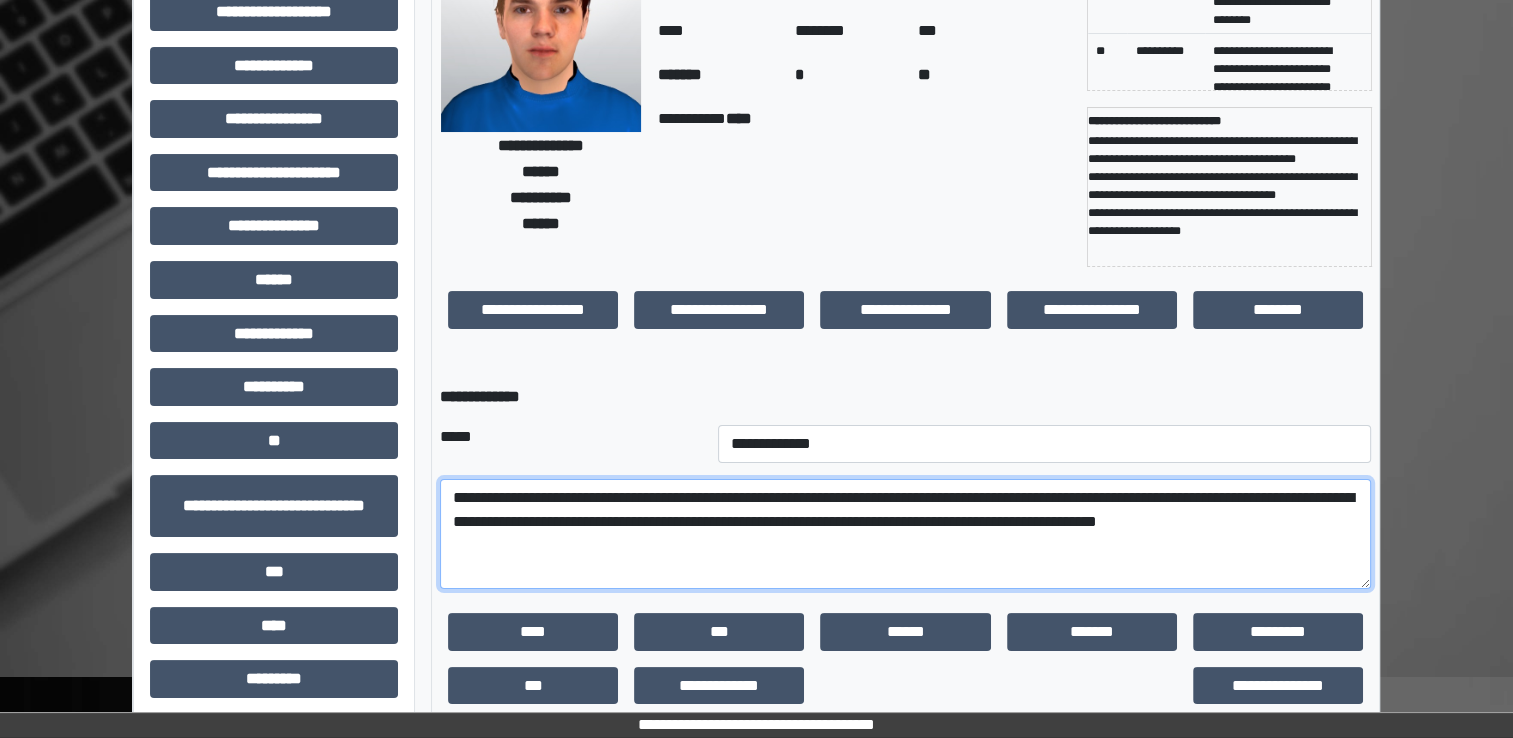 scroll, scrollTop: 259, scrollLeft: 0, axis: vertical 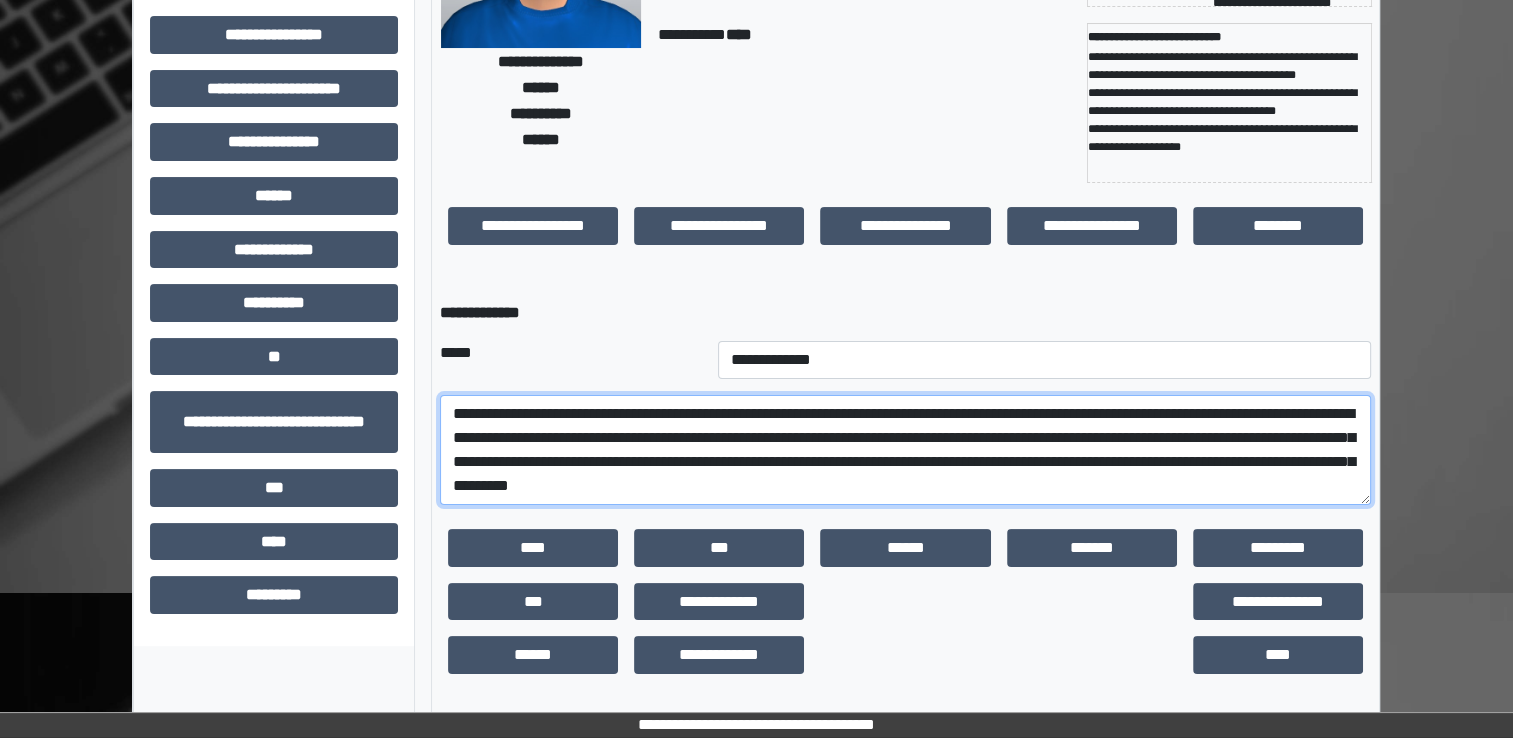 click on "**********" at bounding box center (905, 450) 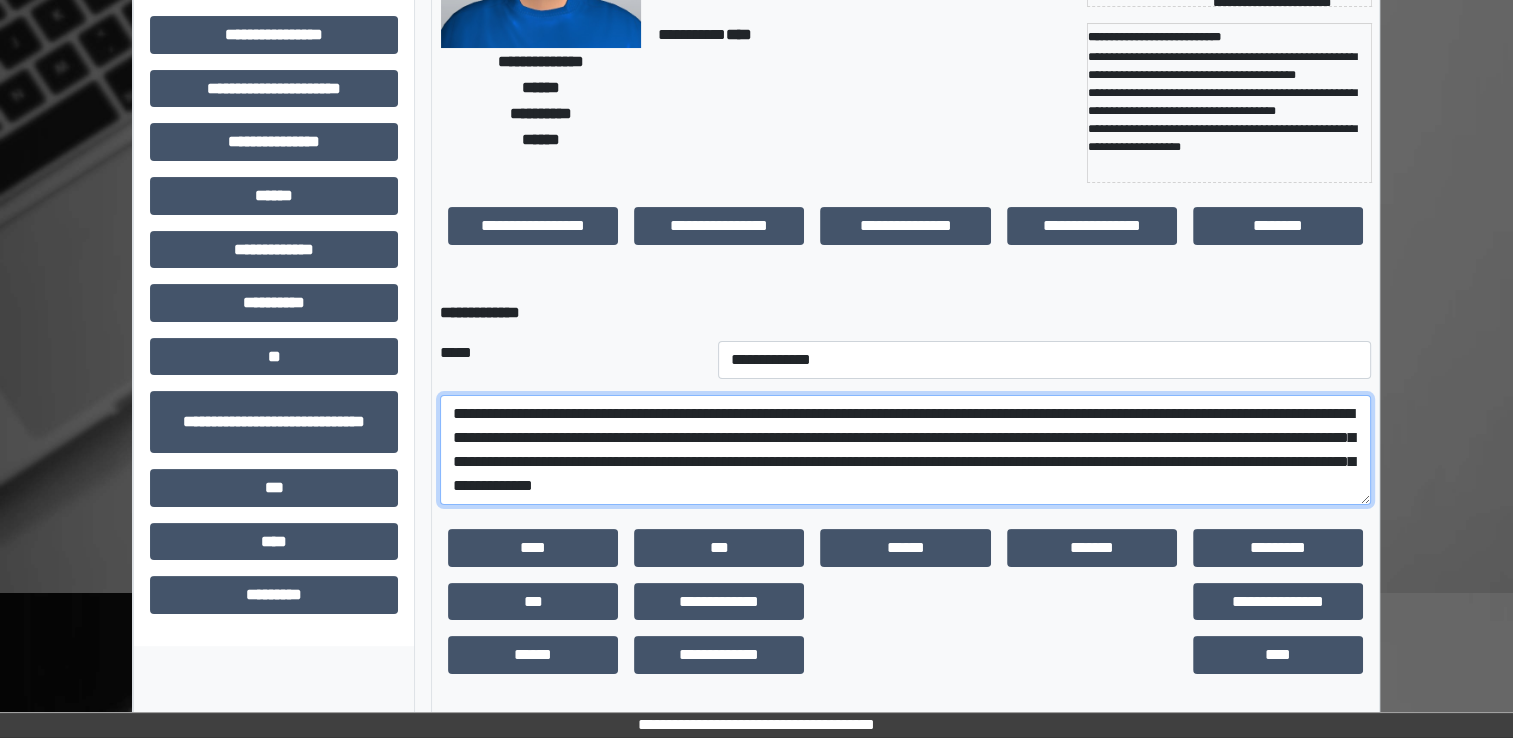 click on "**********" at bounding box center [905, 450] 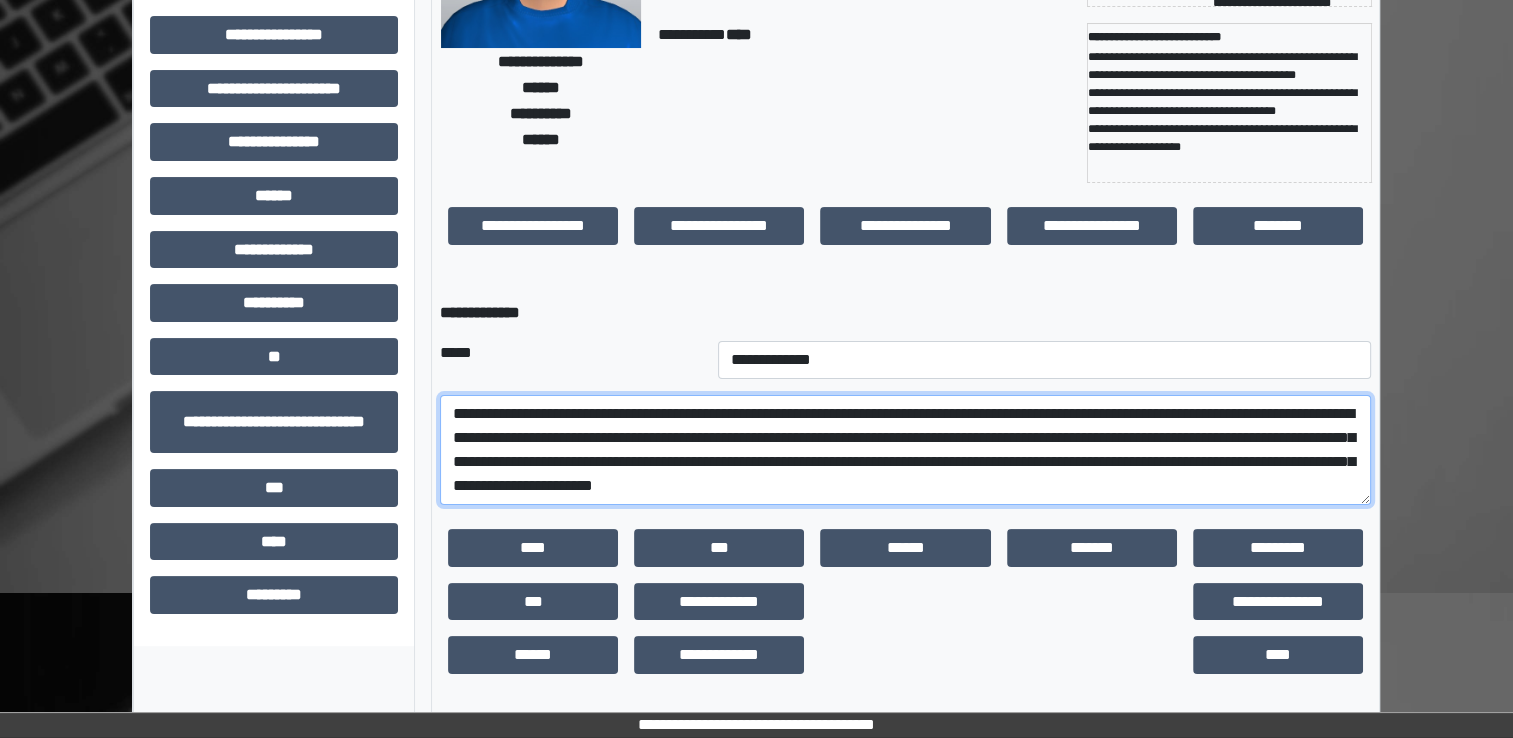 type on "**********" 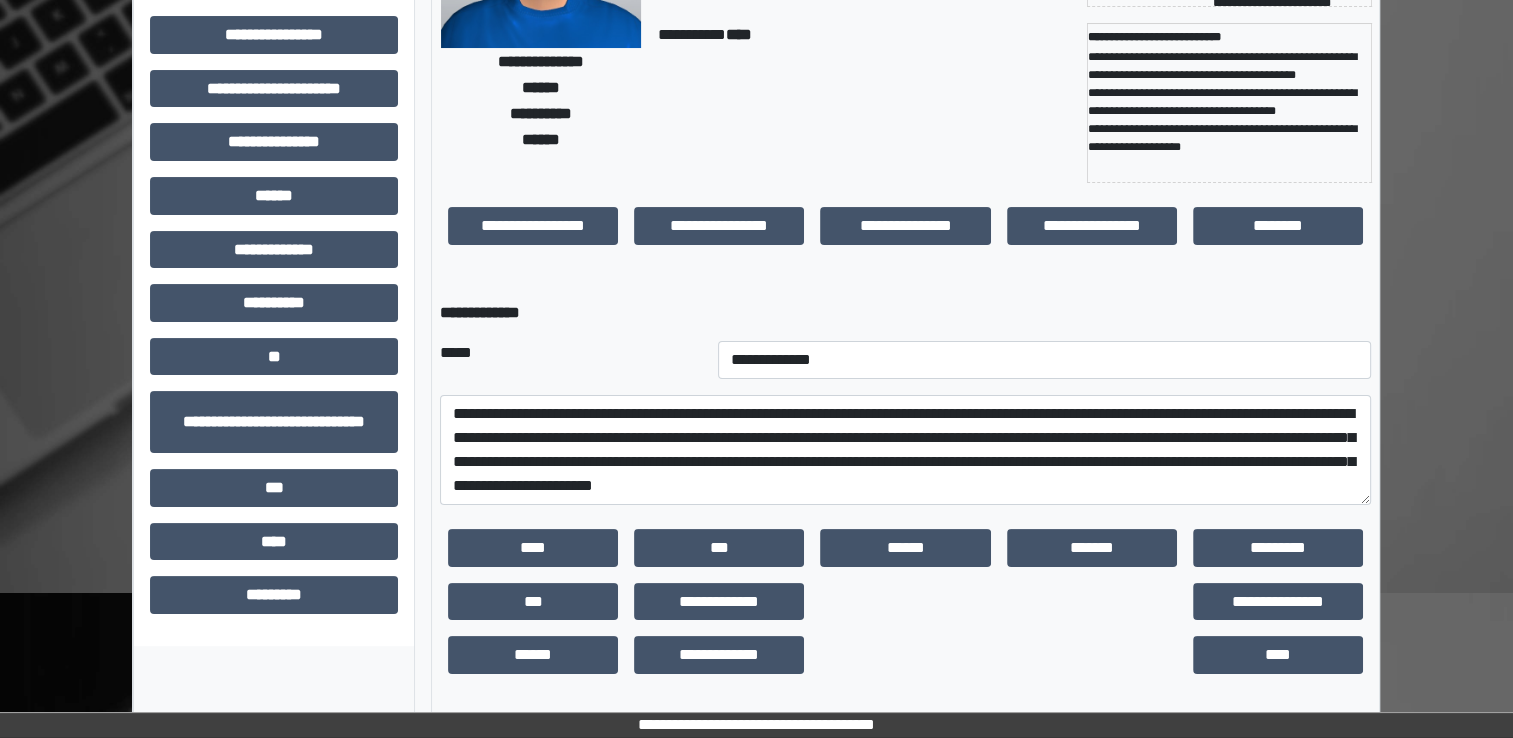 click on "**********" at bounding box center (905, 313) 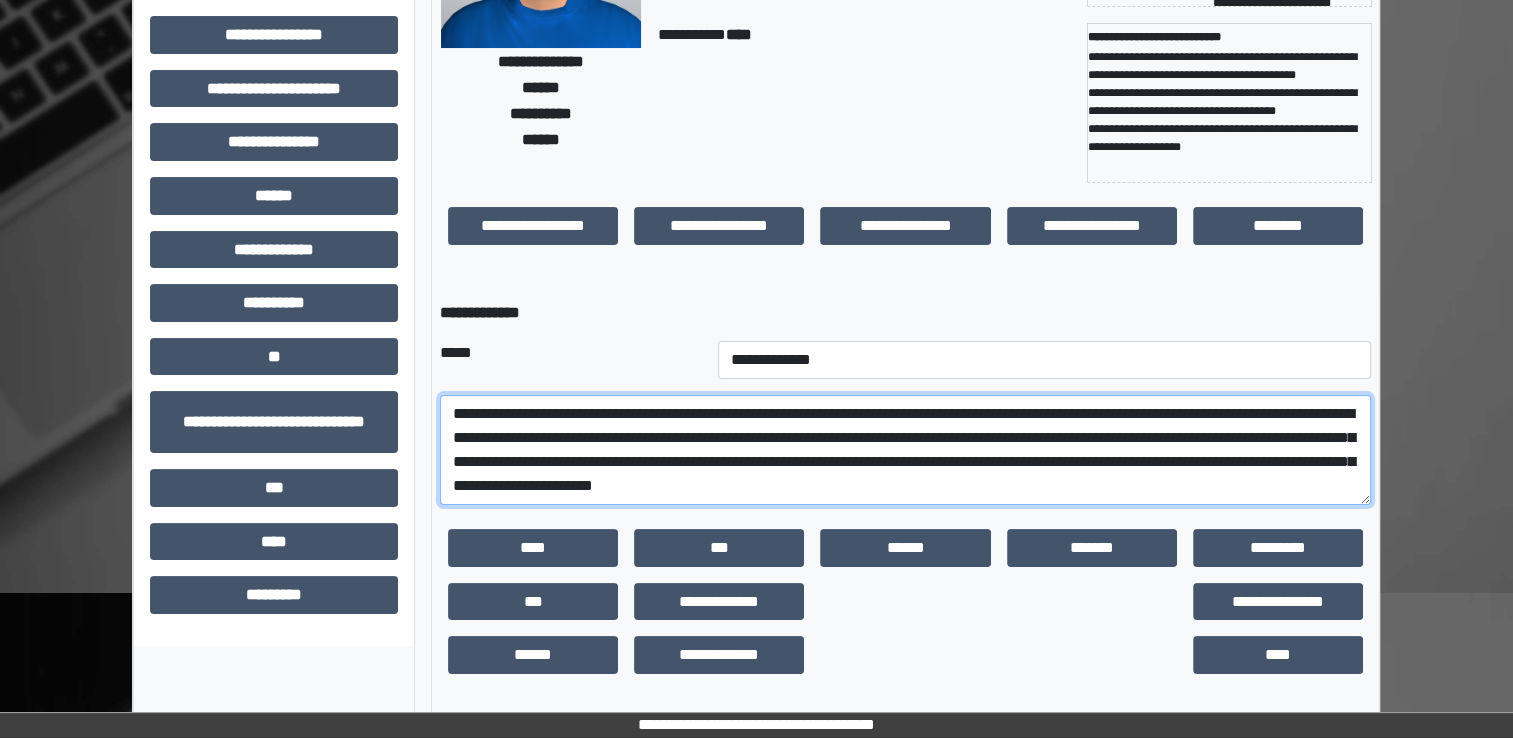 click on "**********" at bounding box center (905, 450) 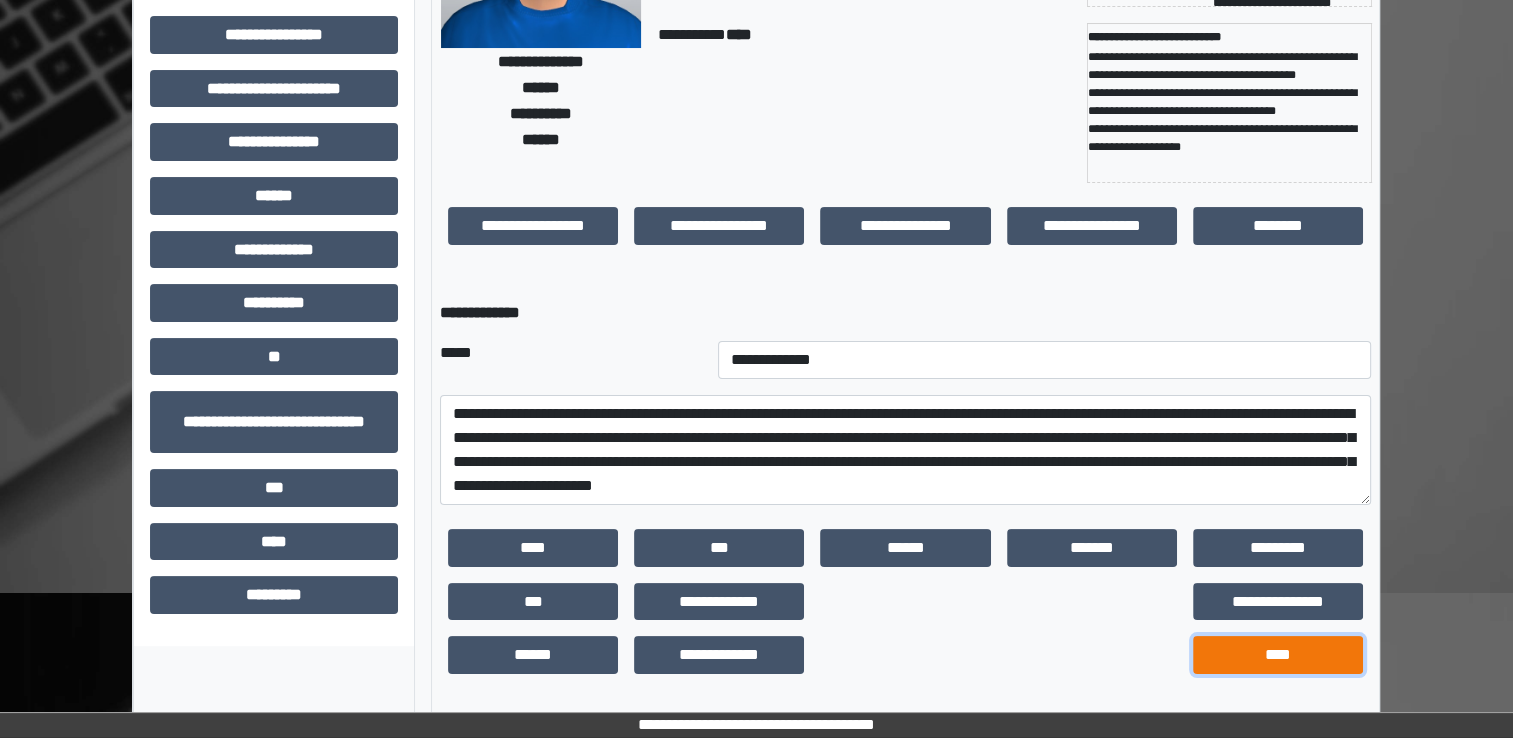 click on "****" at bounding box center [1278, 655] 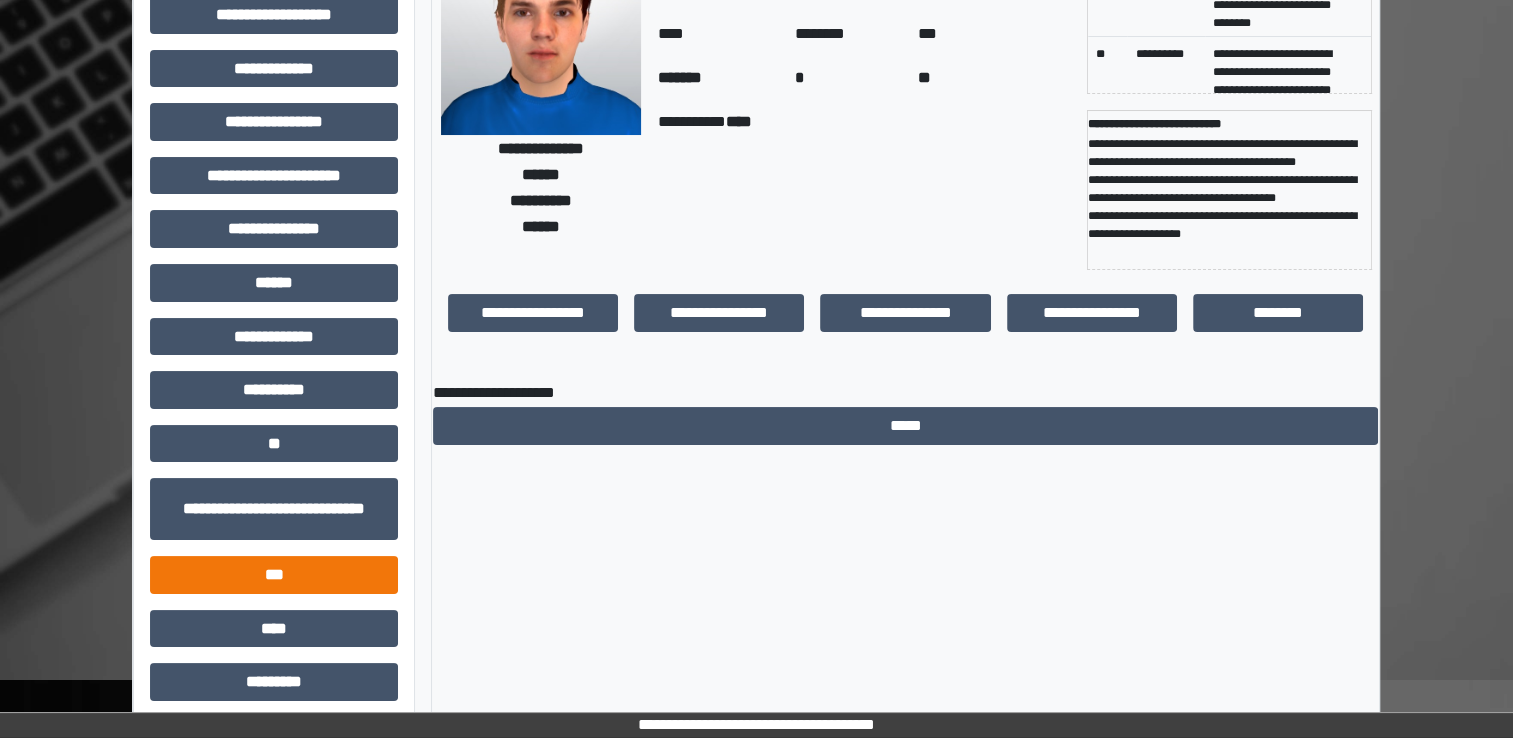 scroll, scrollTop: 184, scrollLeft: 0, axis: vertical 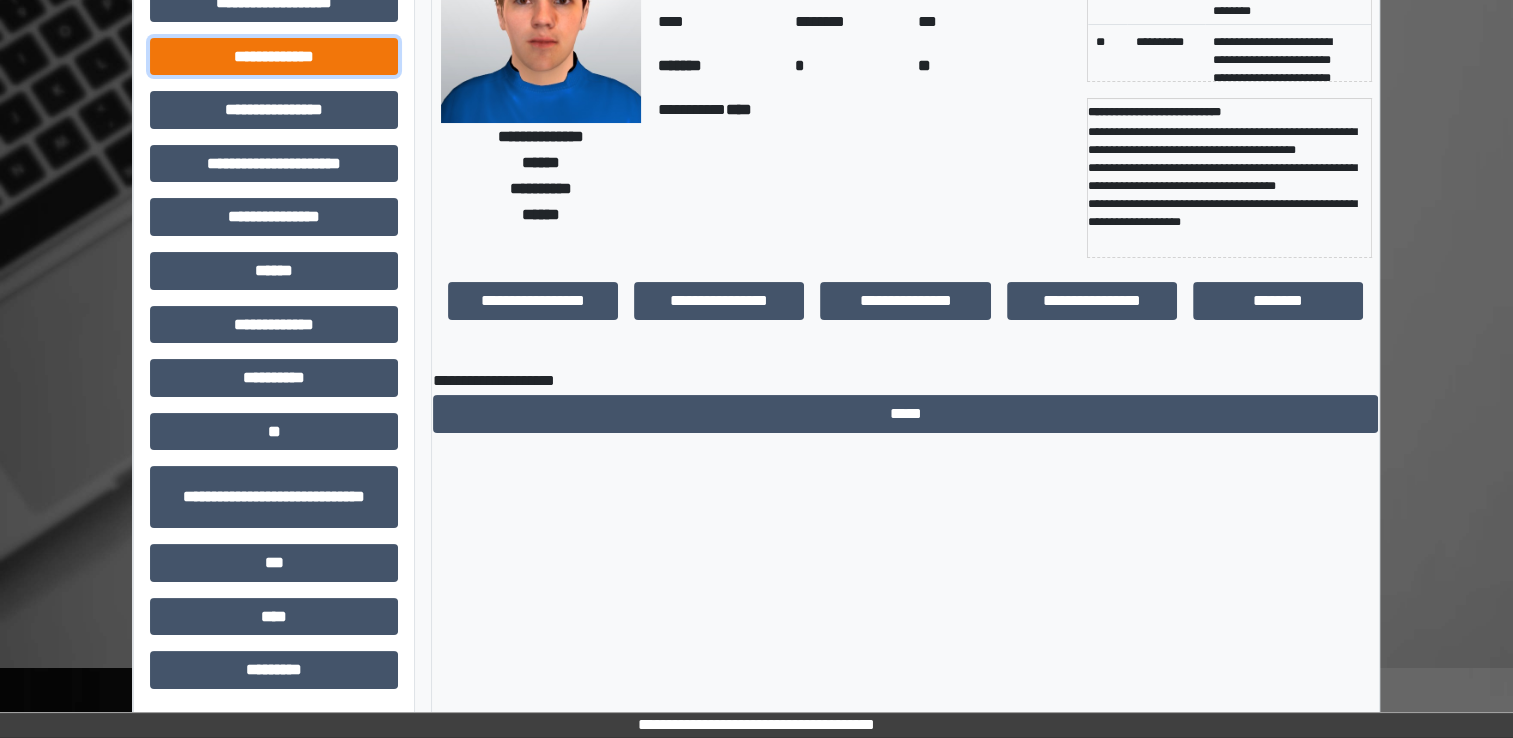 click on "**********" at bounding box center (274, 57) 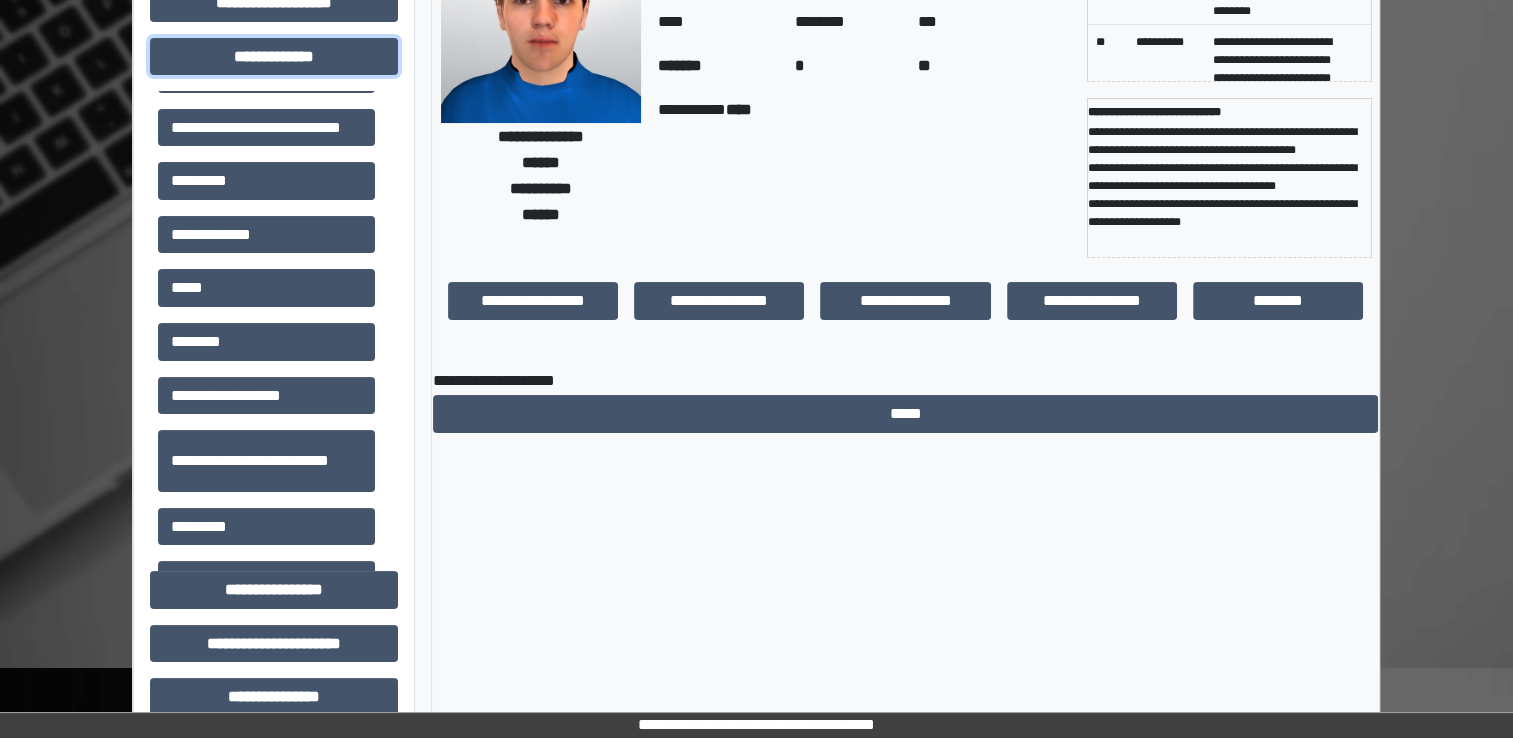 scroll, scrollTop: 0, scrollLeft: 0, axis: both 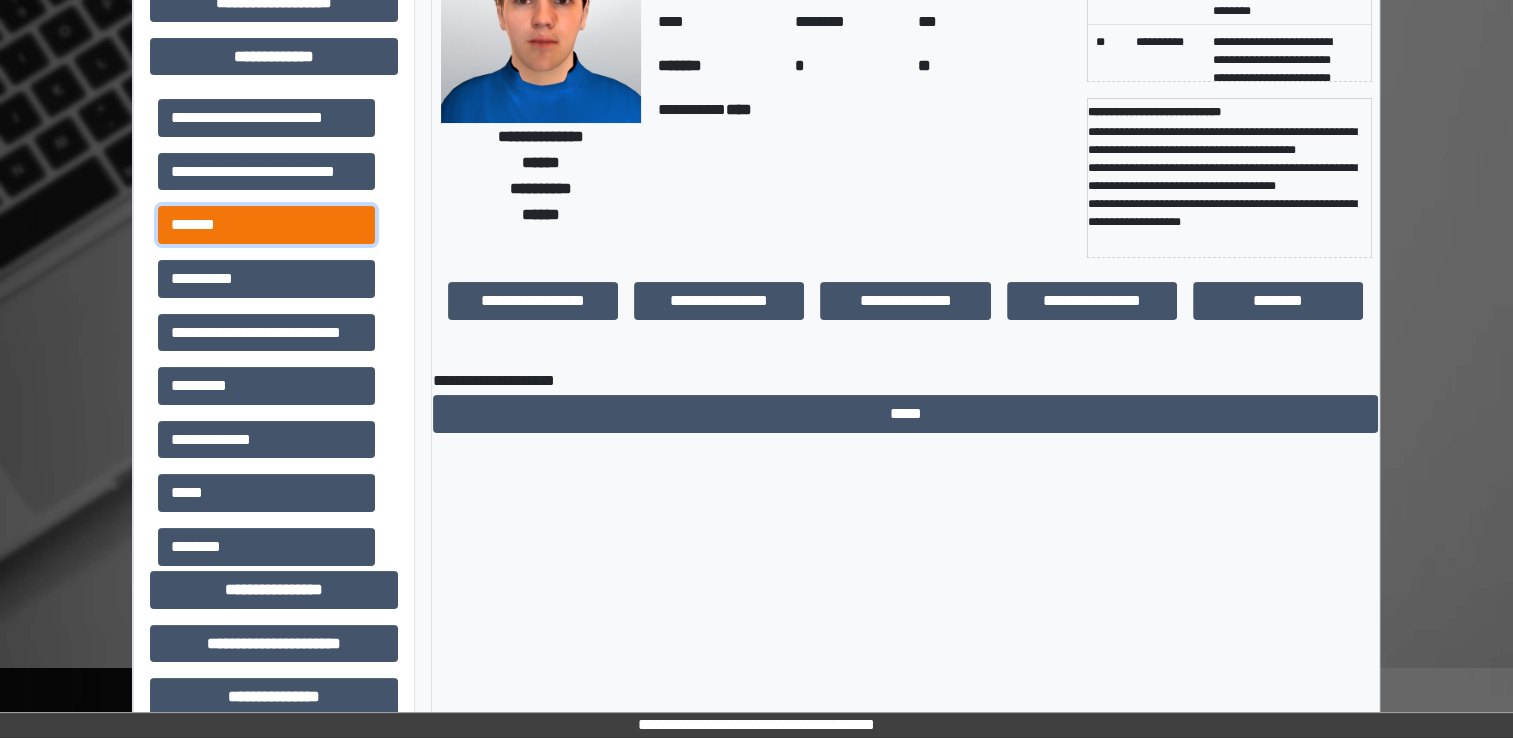 click on "*******" at bounding box center (266, 225) 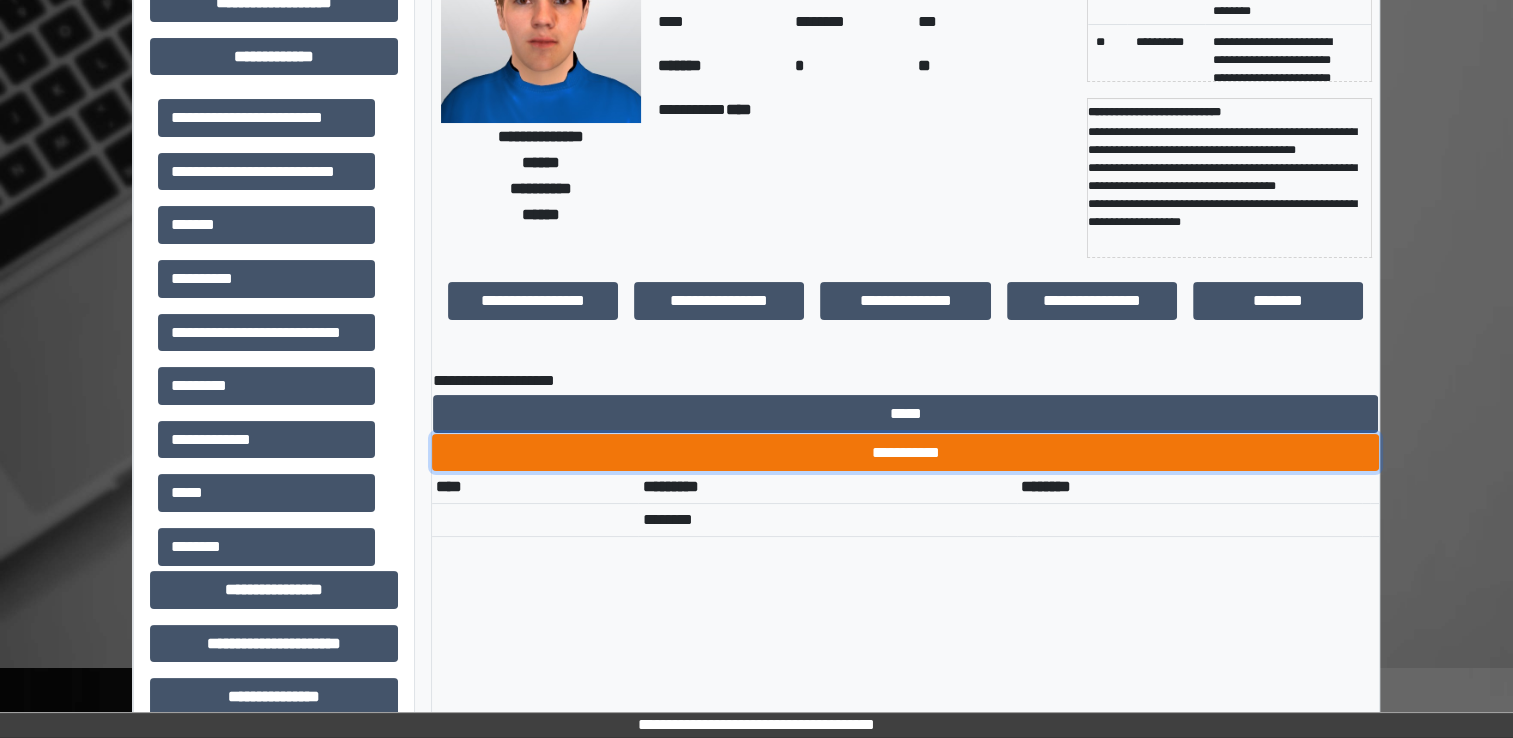 click on "**********" at bounding box center (905, 453) 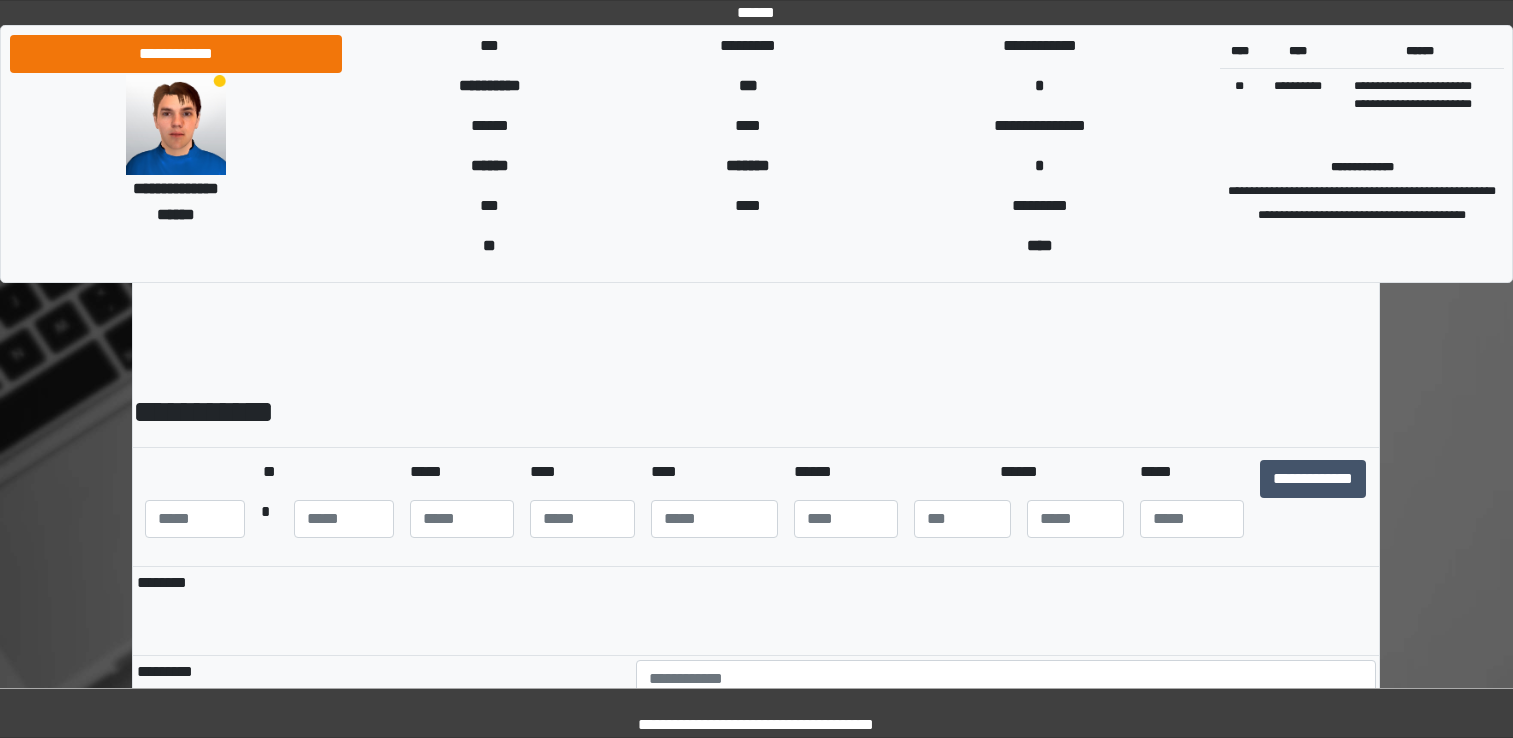 scroll, scrollTop: 0, scrollLeft: 0, axis: both 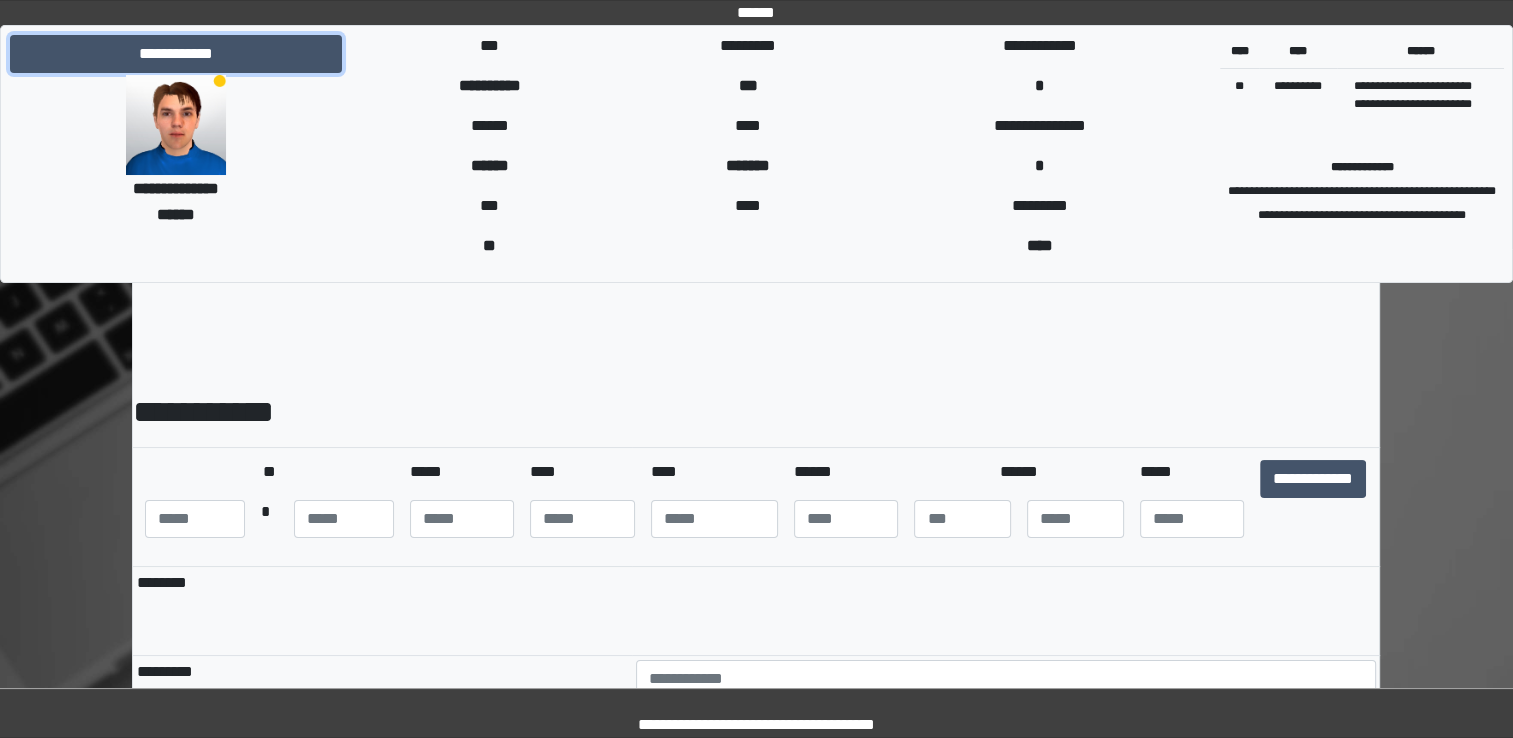 click on "**********" at bounding box center [176, 54] 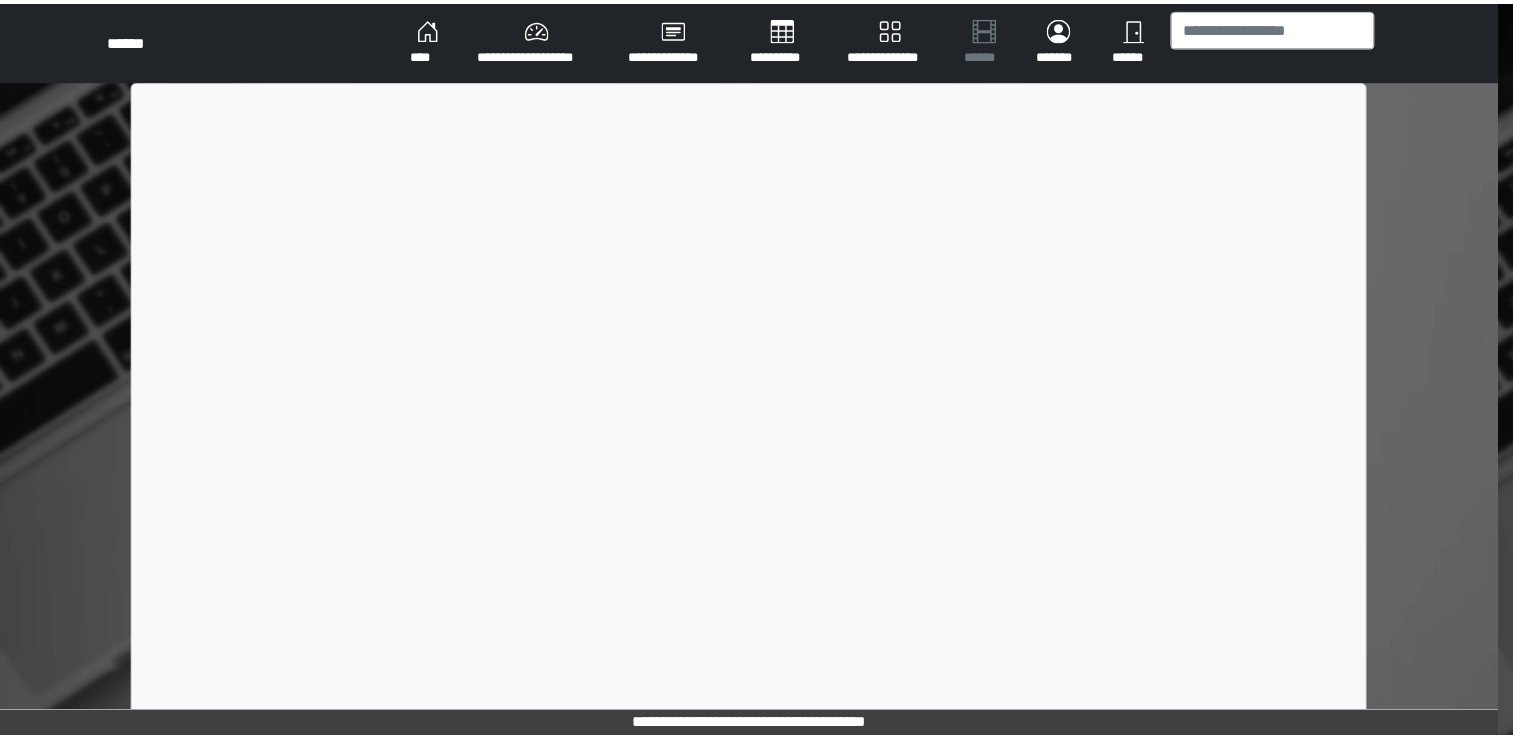 scroll, scrollTop: 0, scrollLeft: 0, axis: both 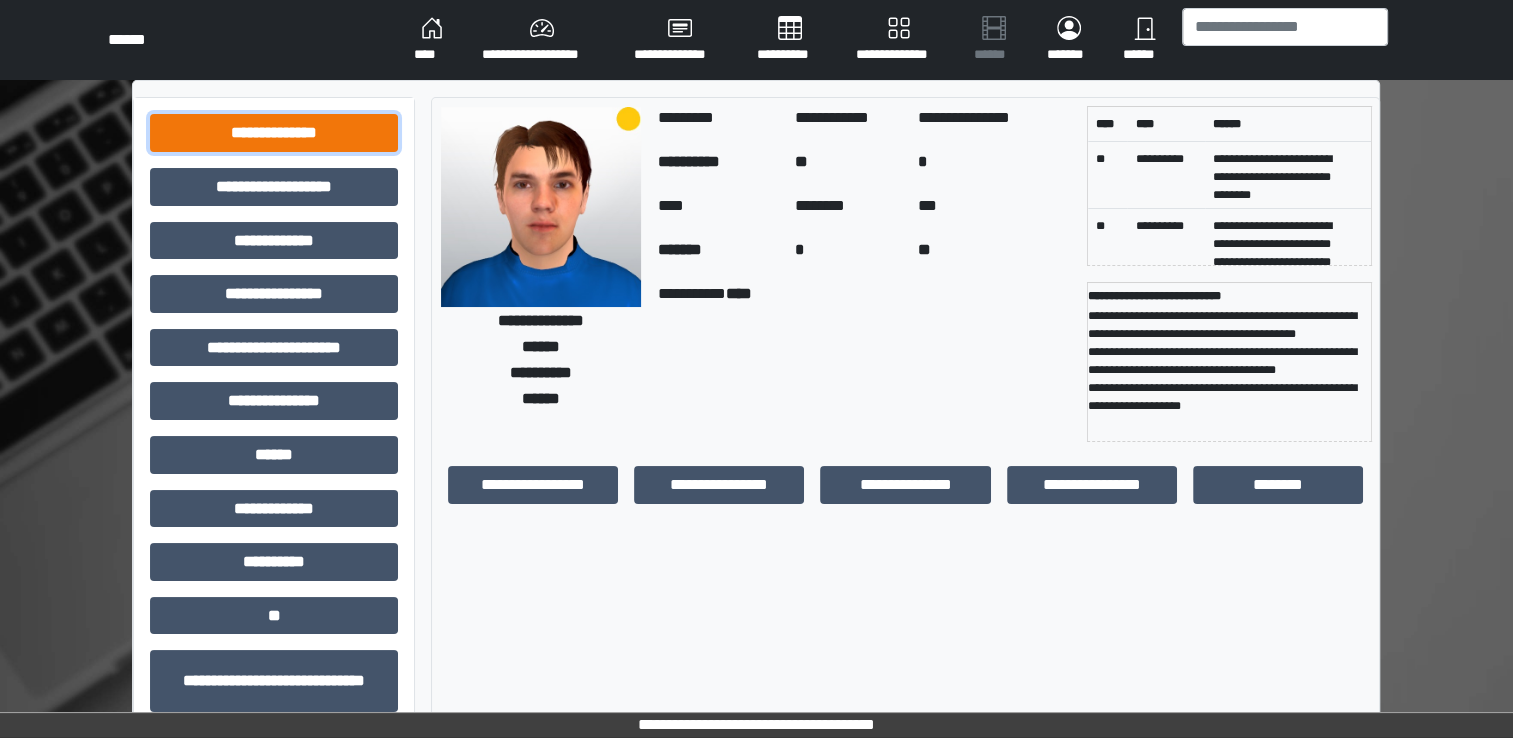click on "**********" at bounding box center [274, 133] 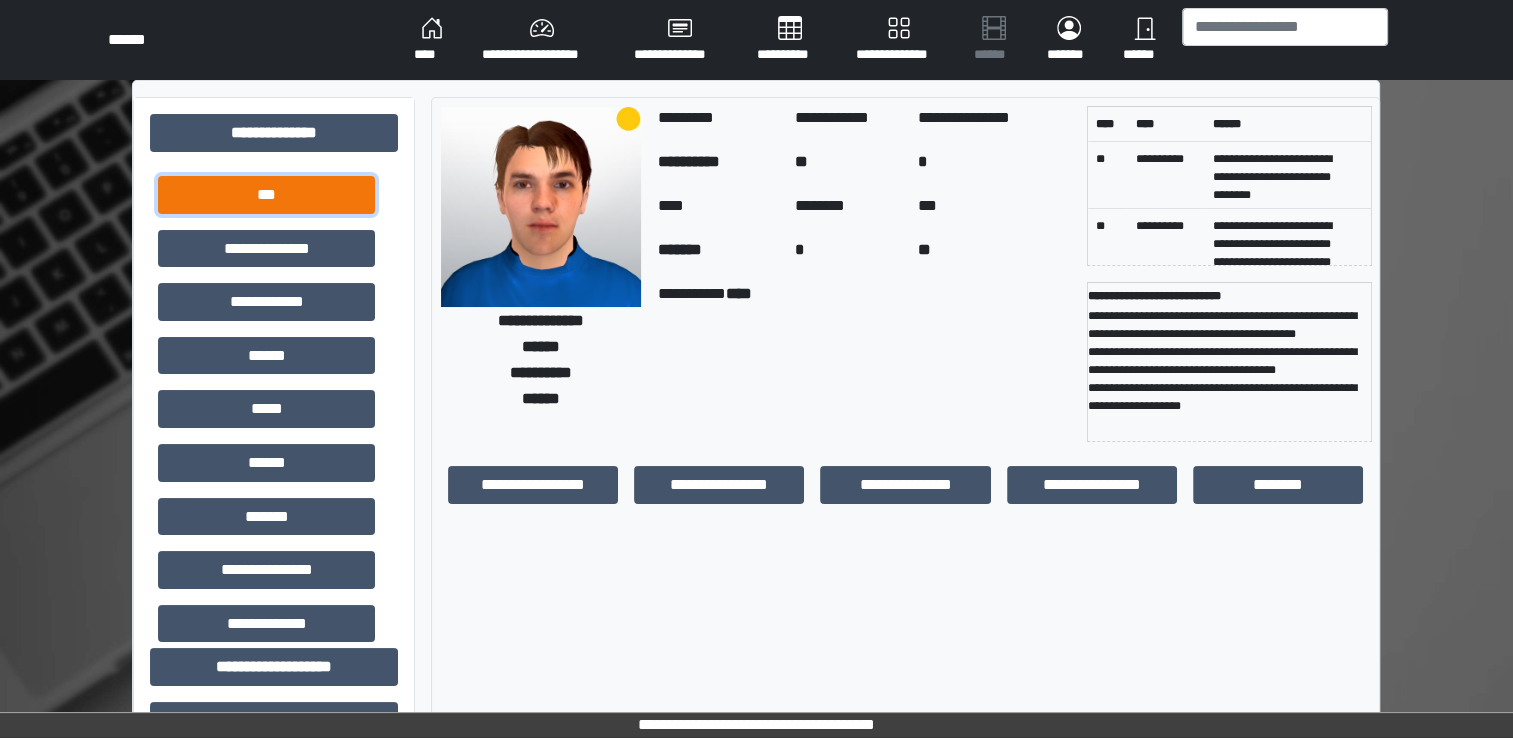 click on "***" at bounding box center [266, 195] 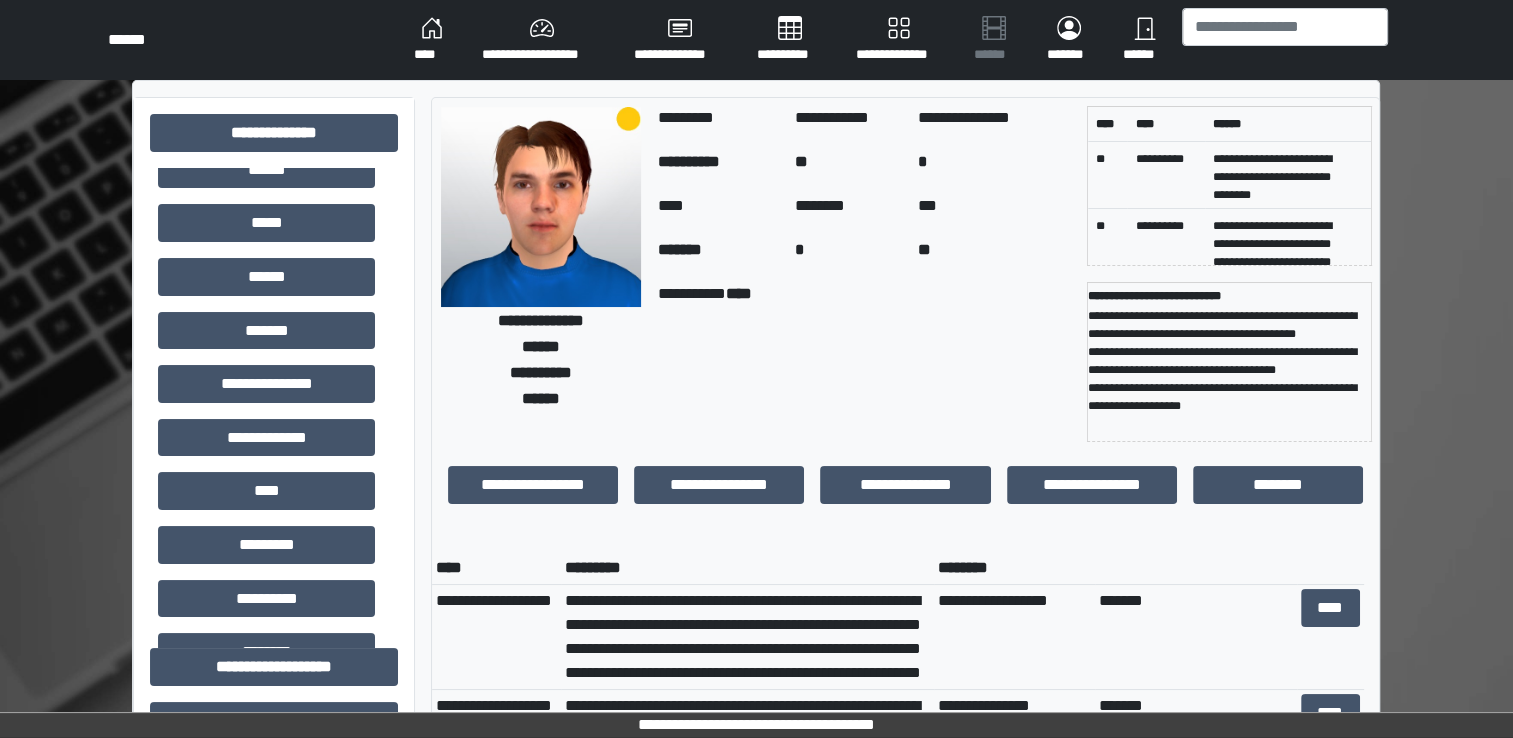 scroll, scrollTop: 200, scrollLeft: 0, axis: vertical 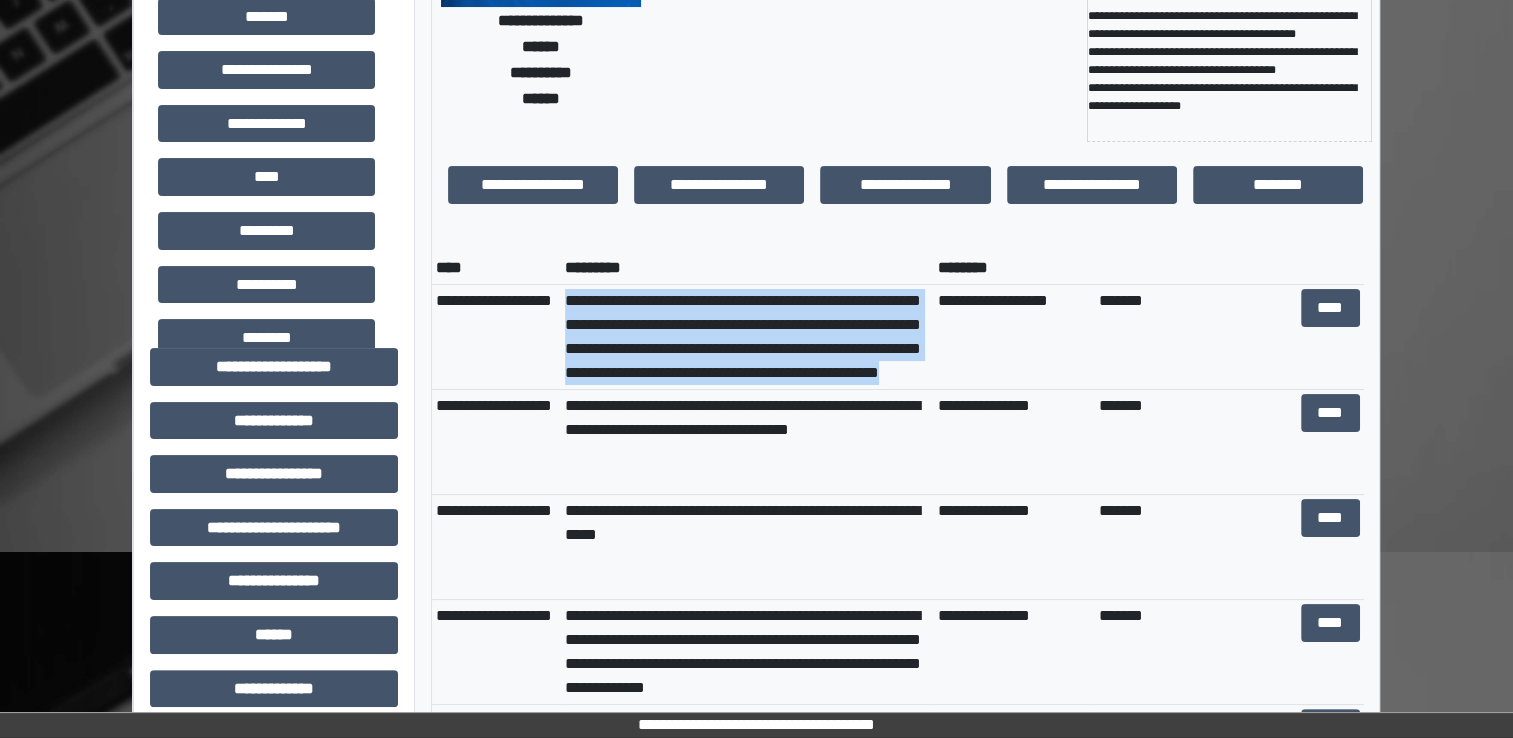 drag, startPoint x: 562, startPoint y: 302, endPoint x: 826, endPoint y: 367, distance: 271.88416 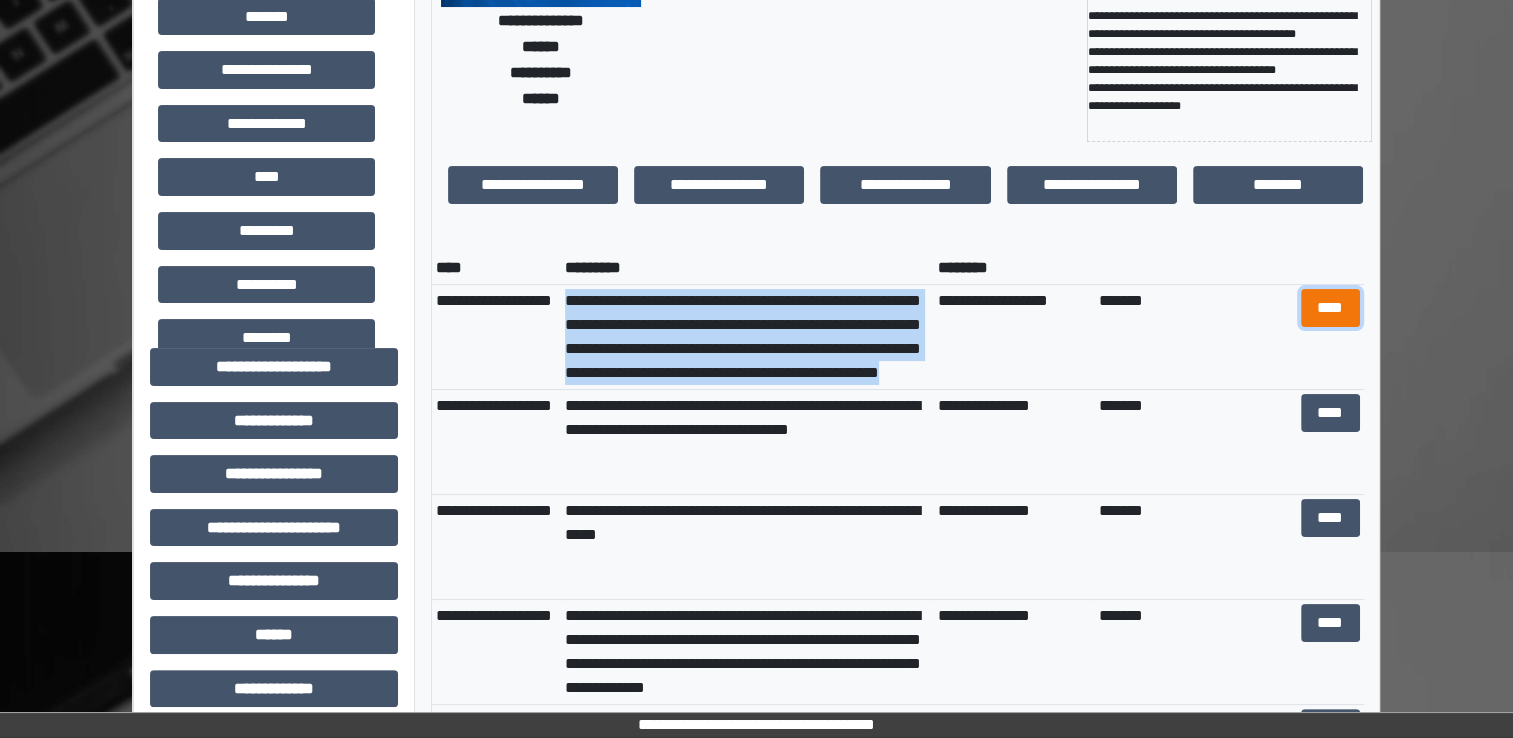 click on "****" at bounding box center [1330, 308] 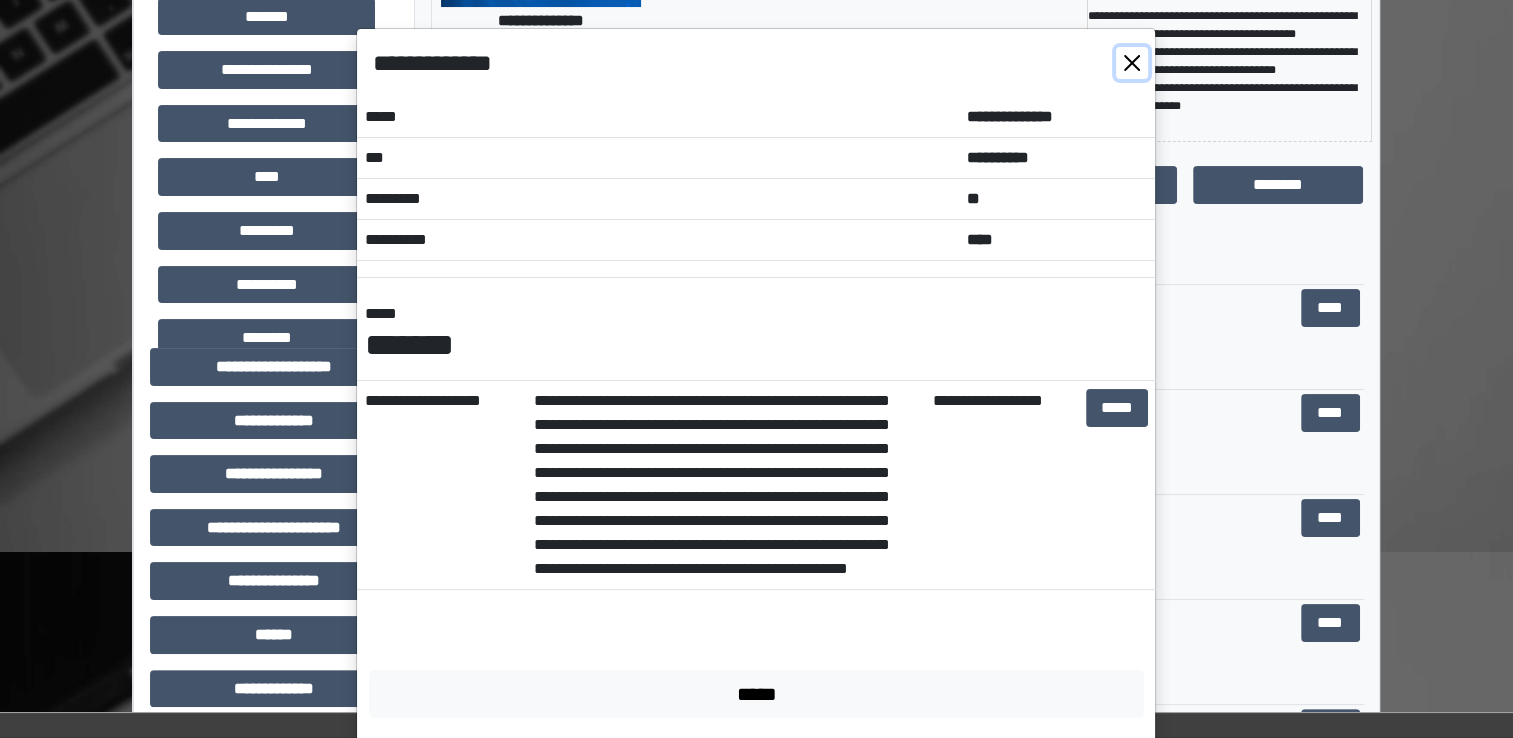 click at bounding box center (1132, 63) 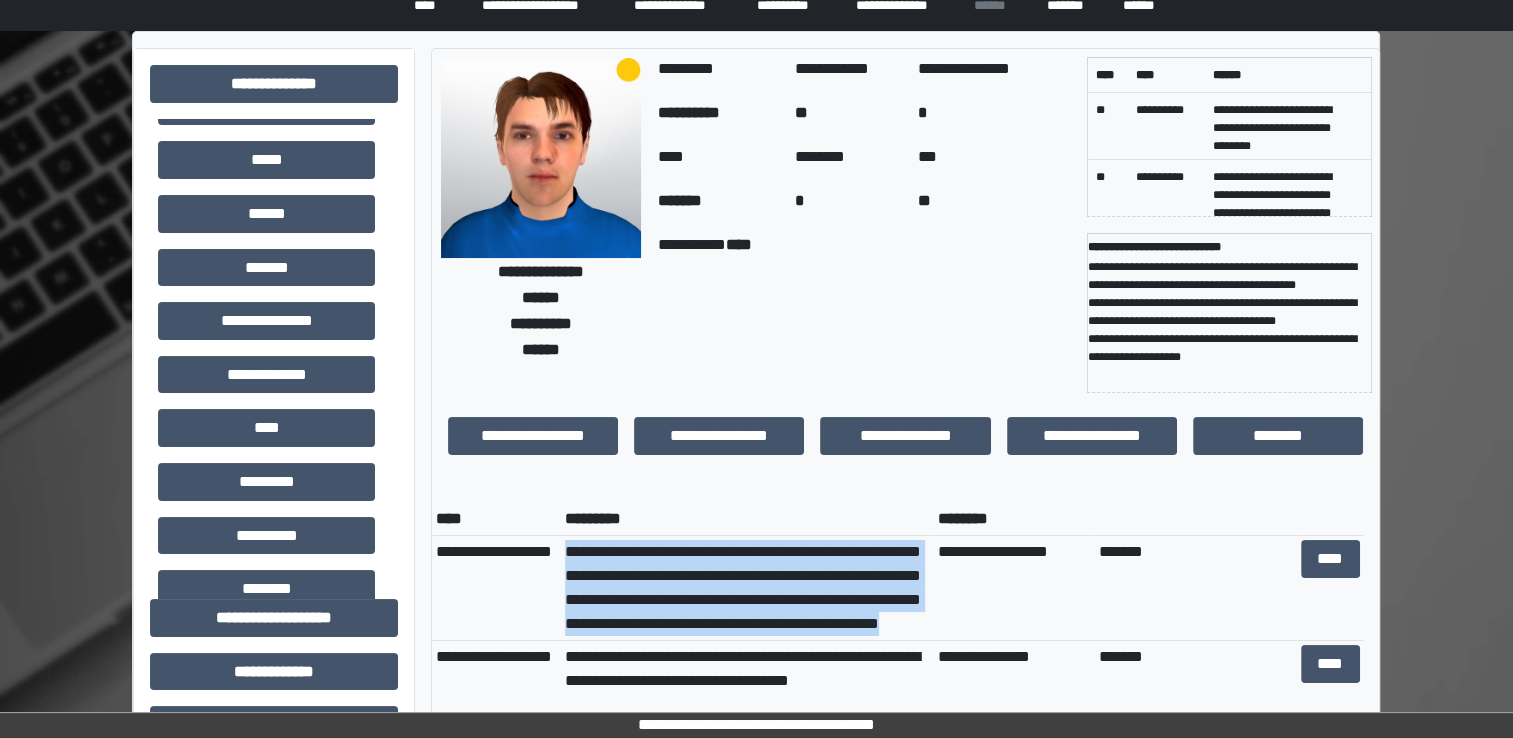 scroll, scrollTop: 0, scrollLeft: 0, axis: both 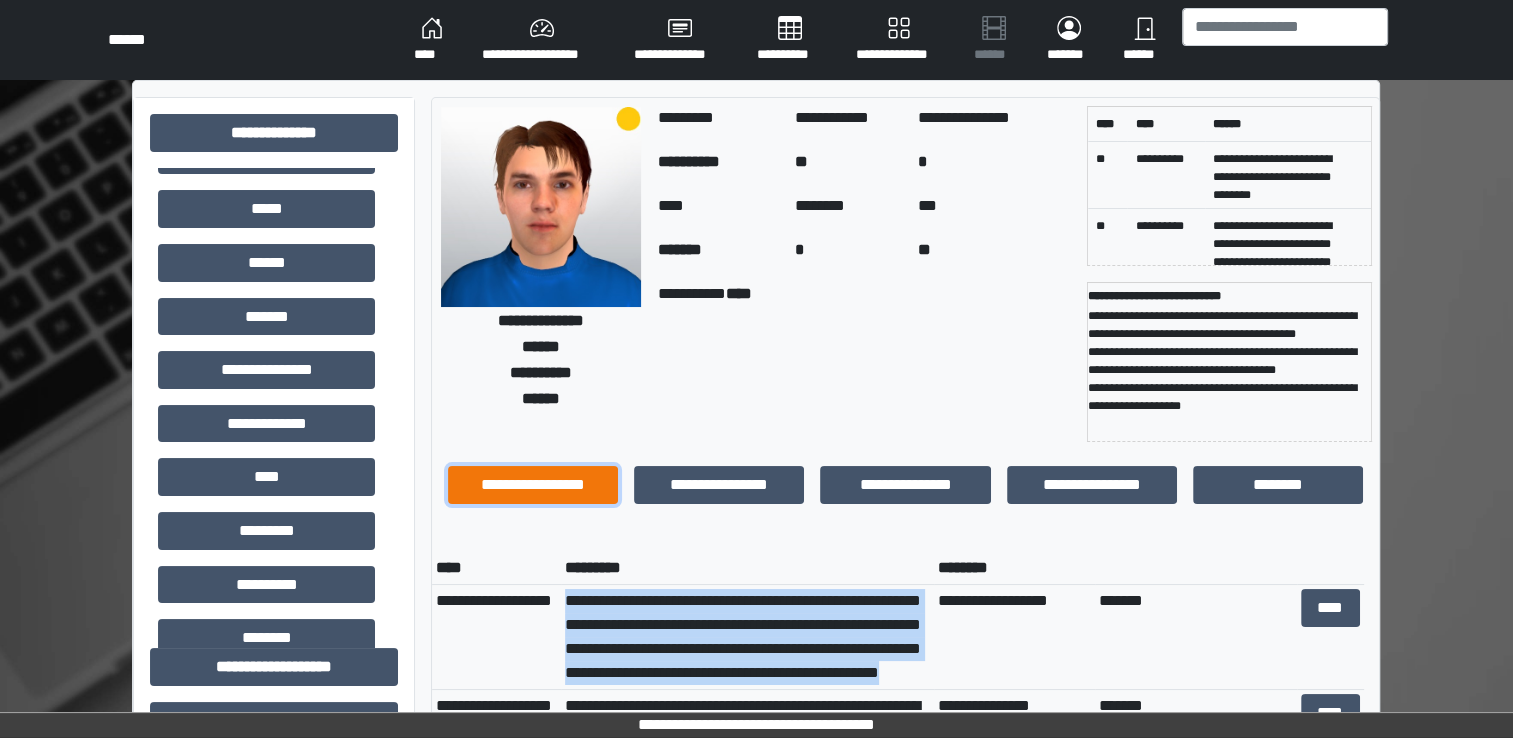 click on "**********" at bounding box center (533, 485) 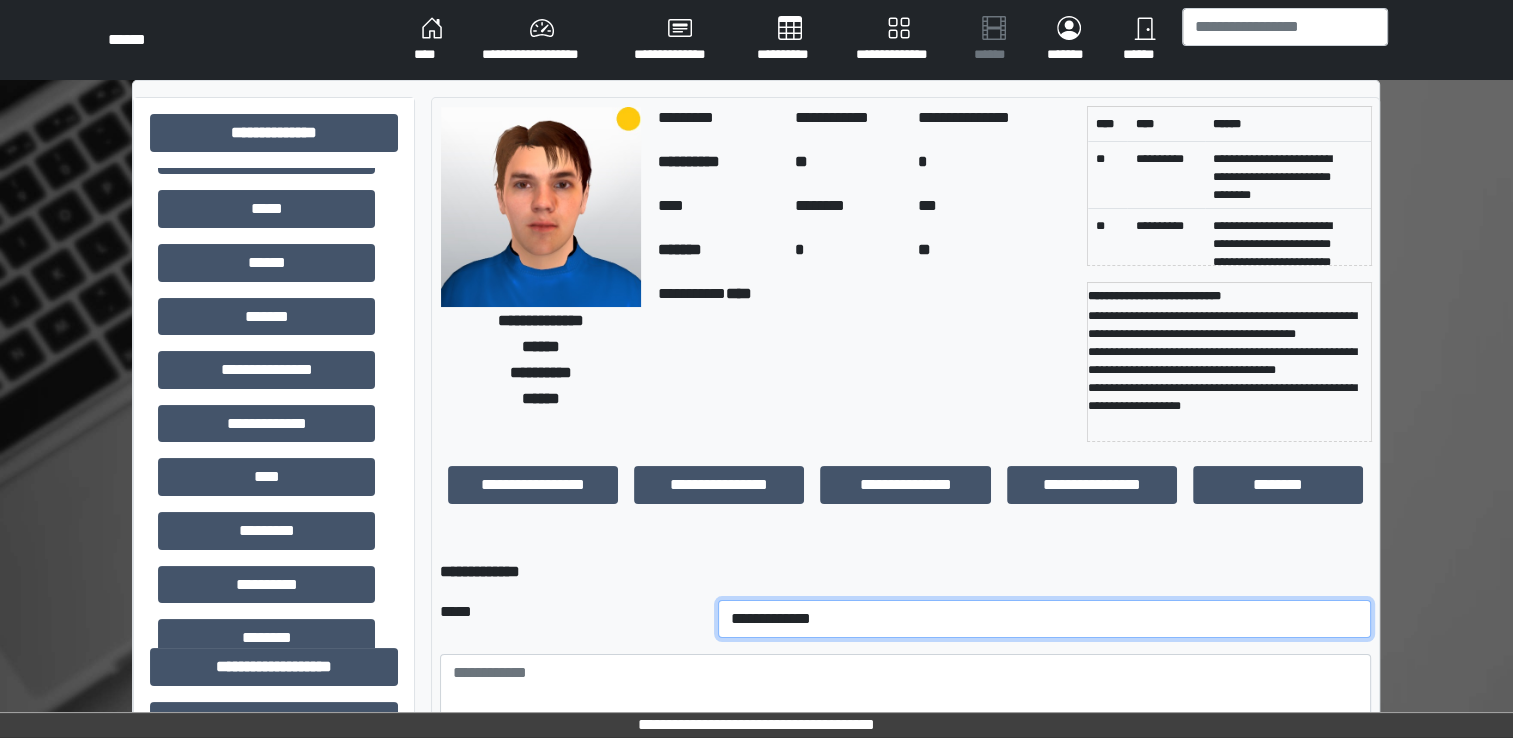 click on "**********" at bounding box center [1045, 619] 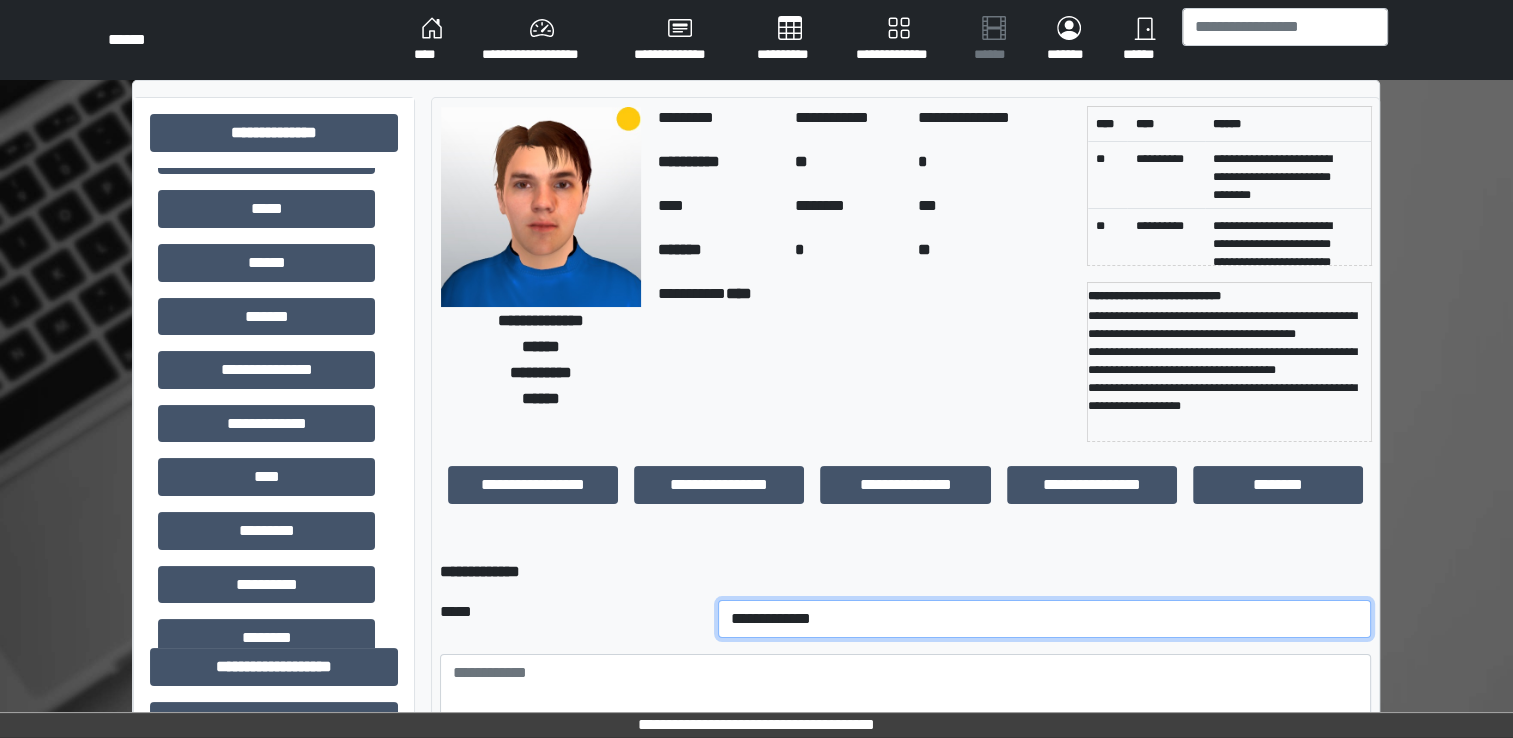 select on "*" 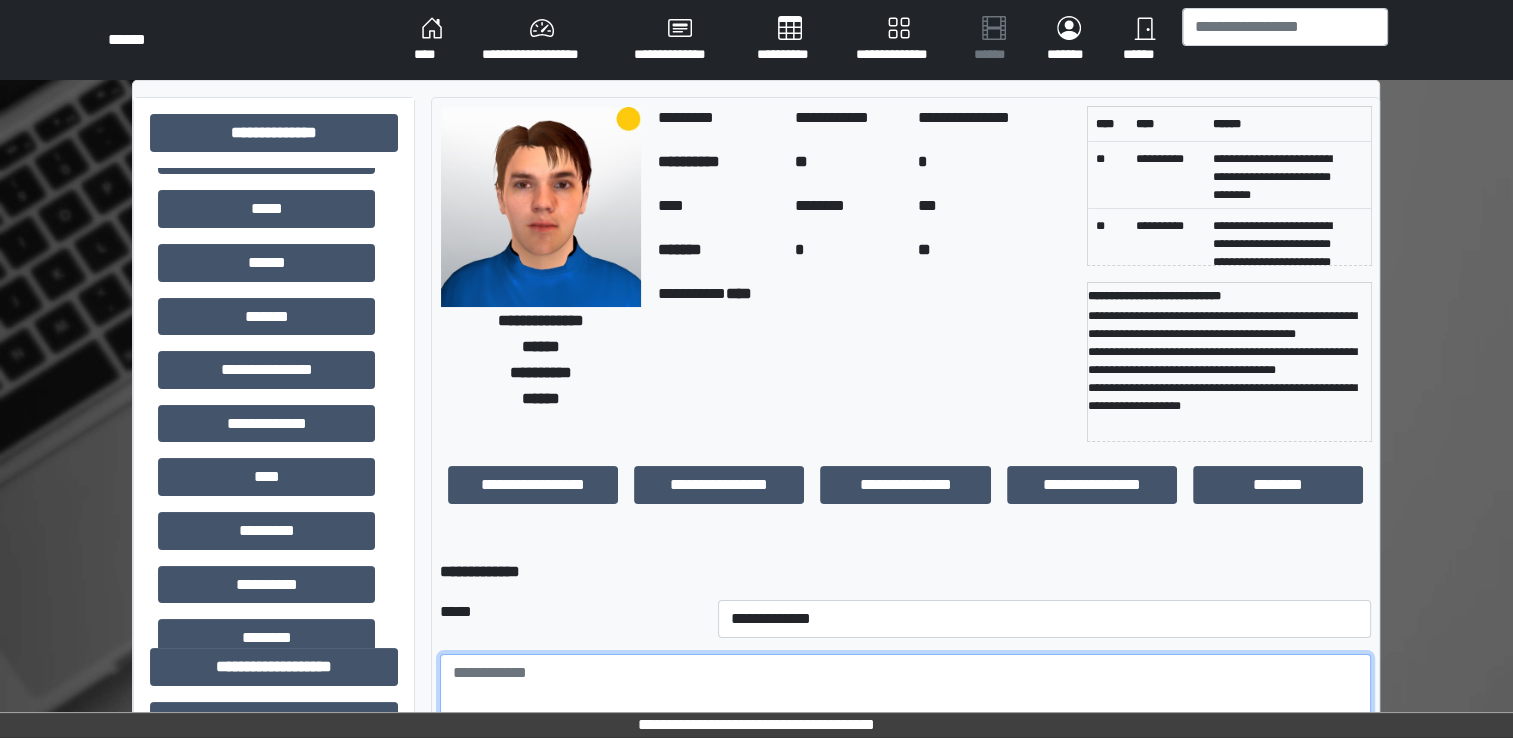 click at bounding box center [905, 709] 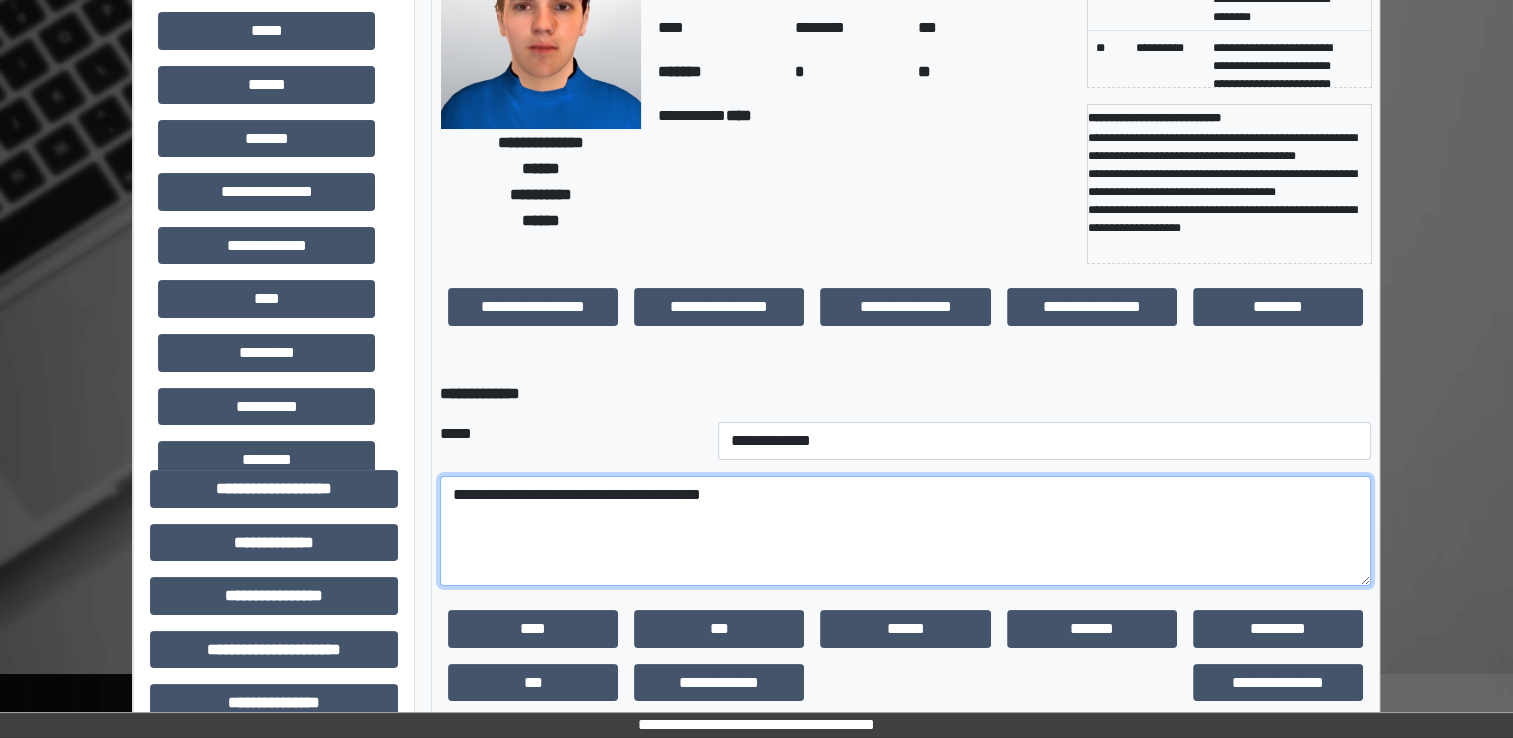 scroll, scrollTop: 400, scrollLeft: 0, axis: vertical 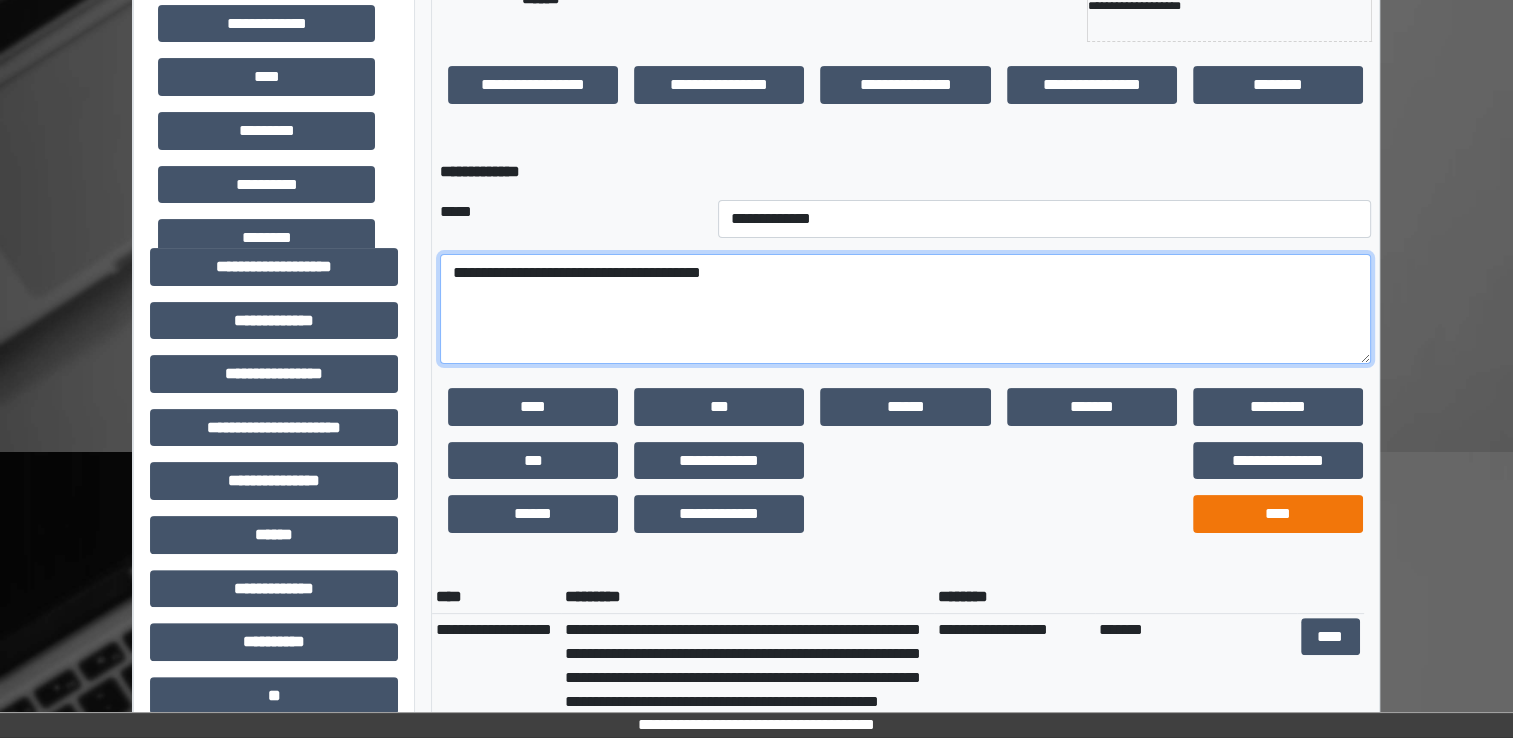 type on "**********" 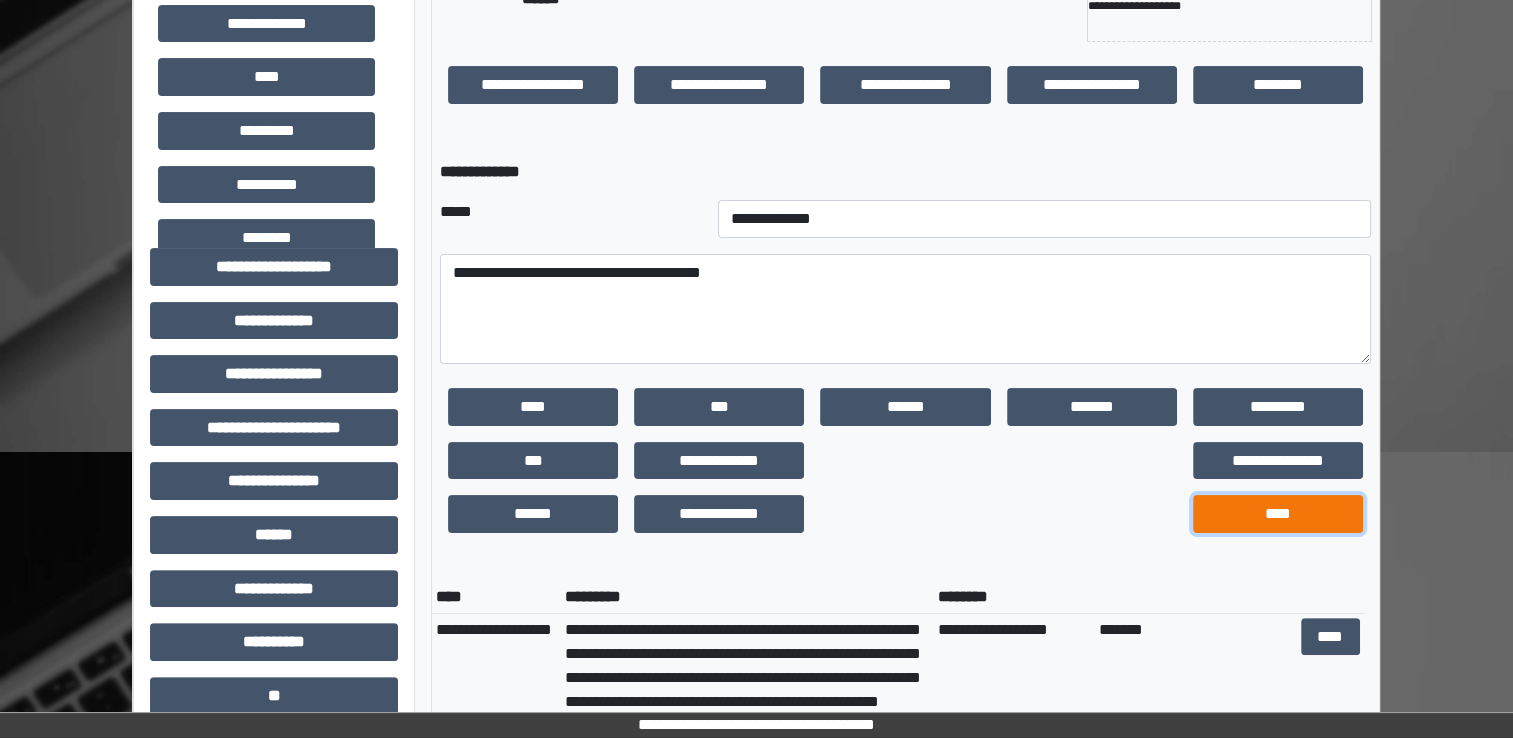 click on "****" at bounding box center [1278, 514] 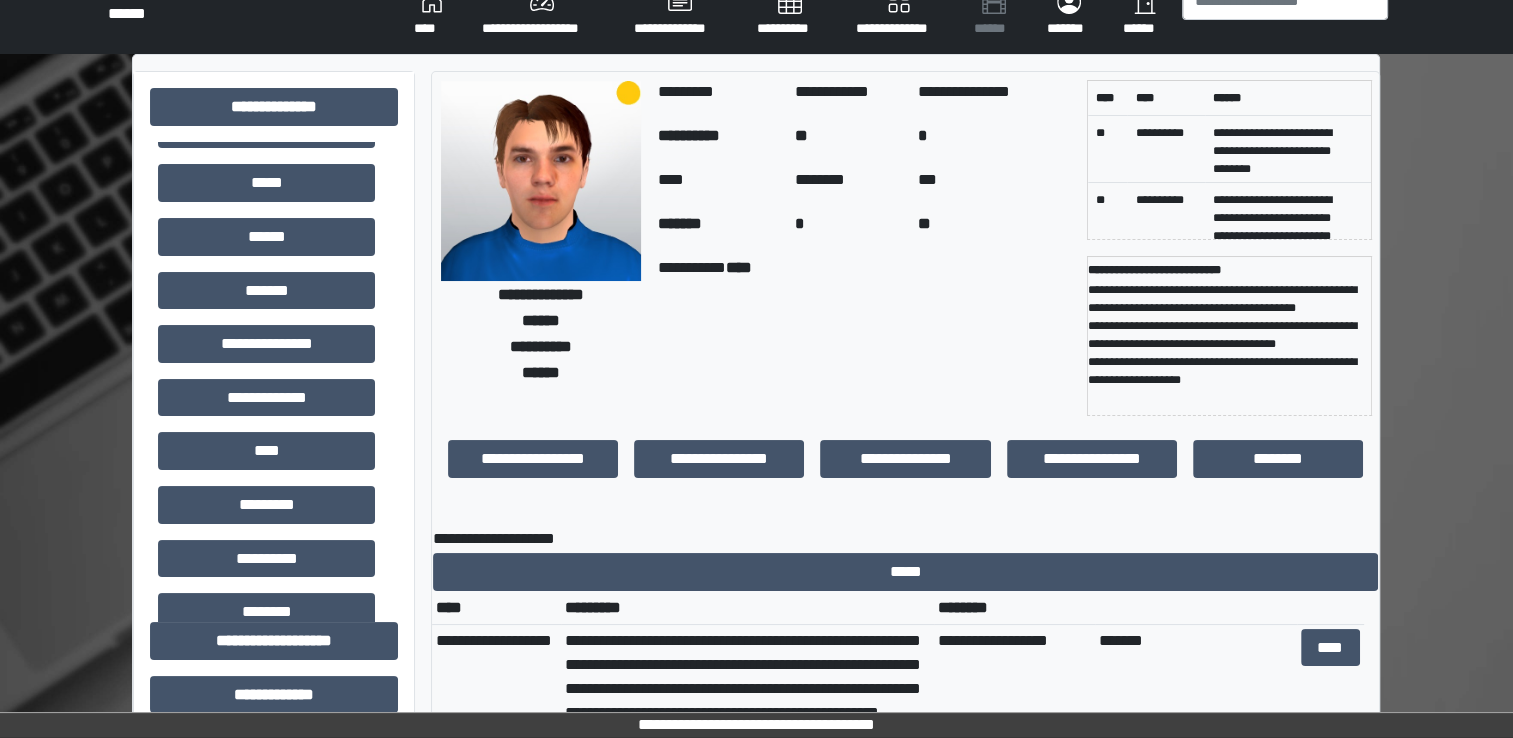scroll, scrollTop: 0, scrollLeft: 0, axis: both 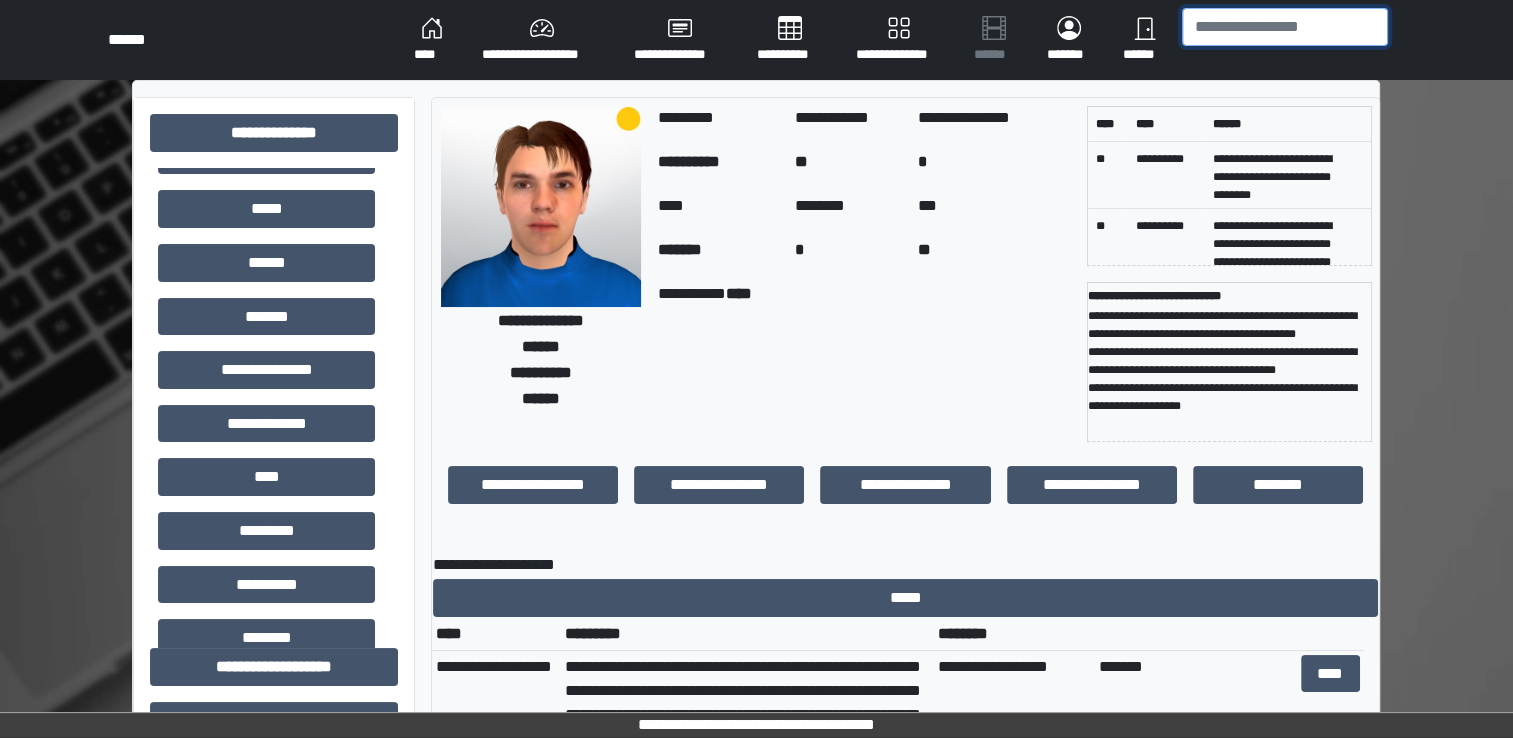 click at bounding box center [1285, 27] 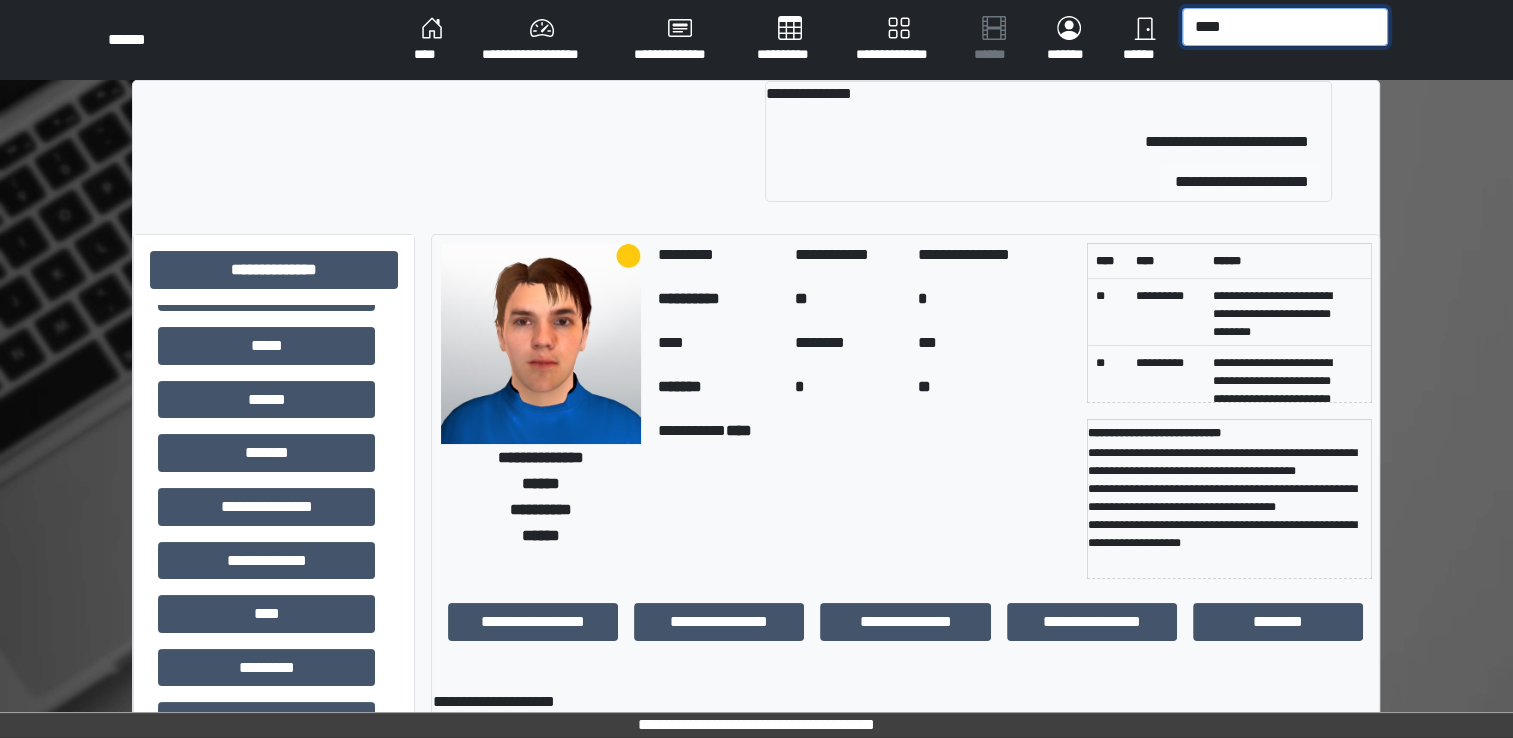 type on "****" 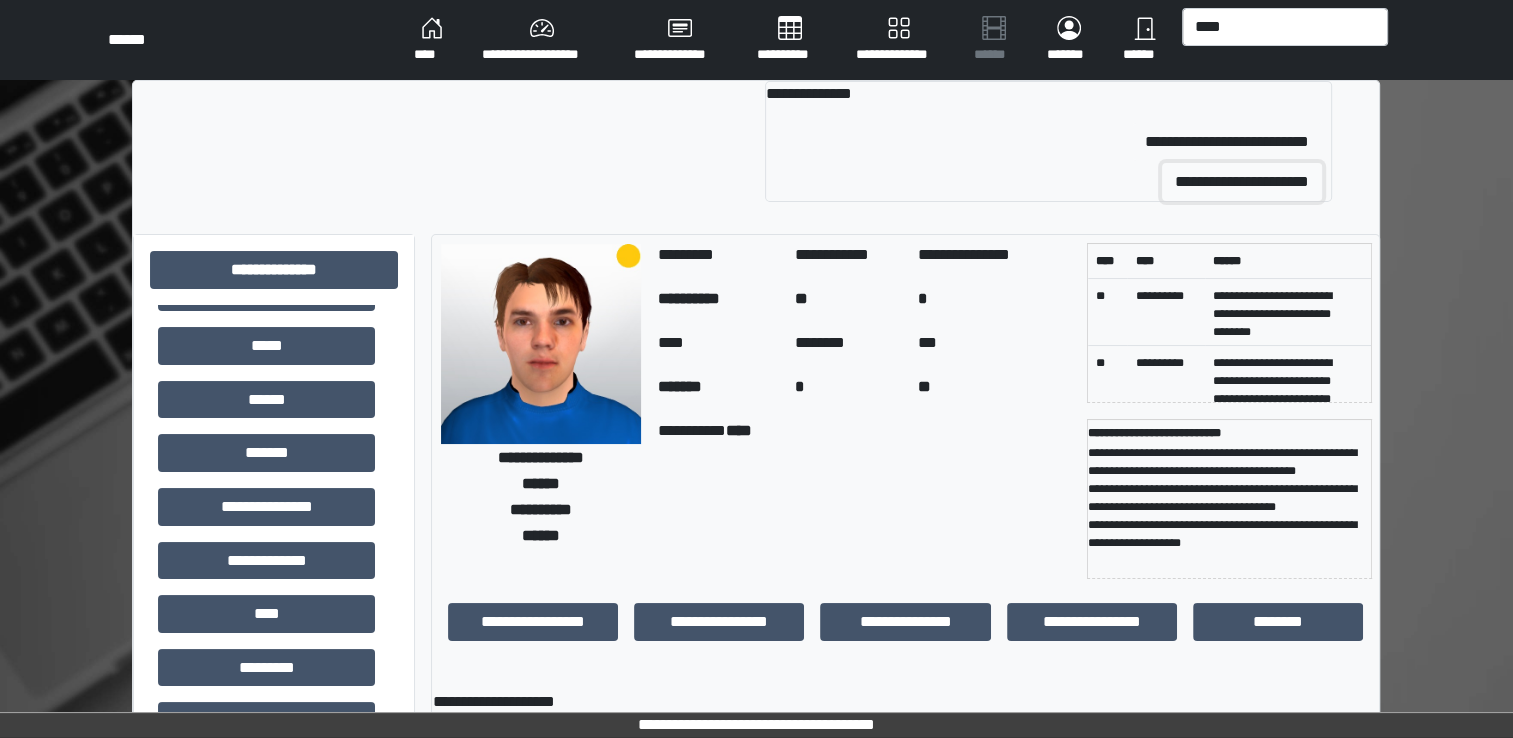click on "**********" at bounding box center [1242, 182] 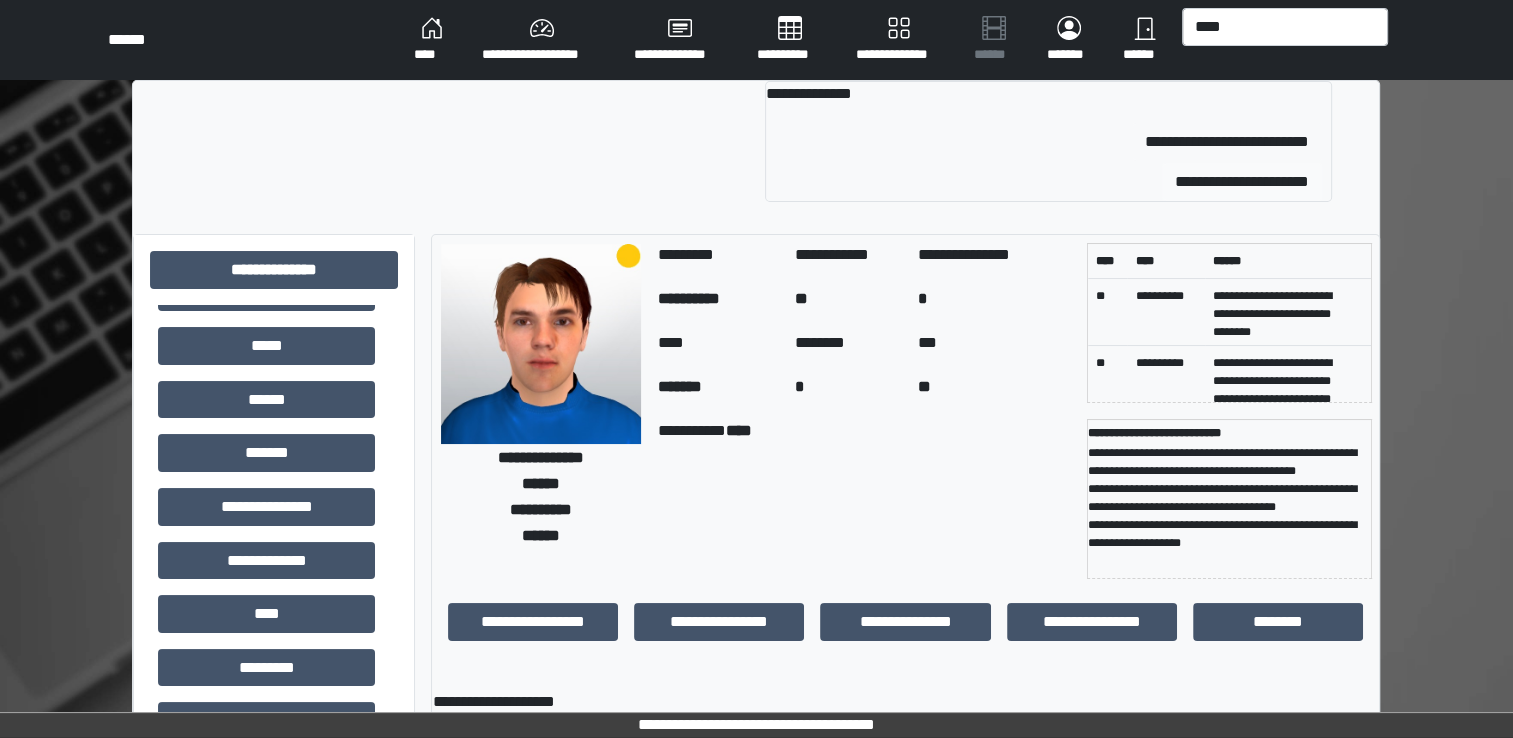 type 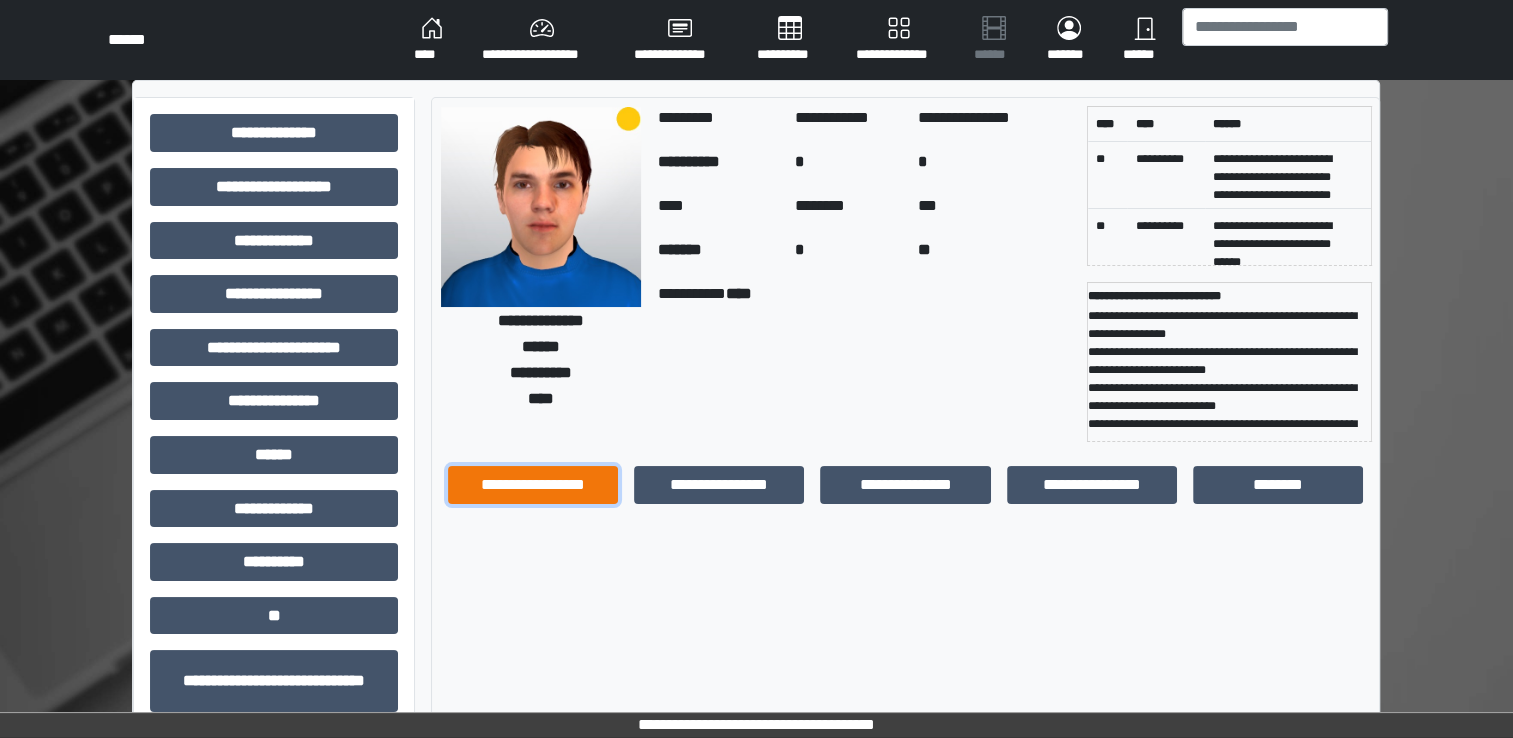 click on "**********" at bounding box center [533, 485] 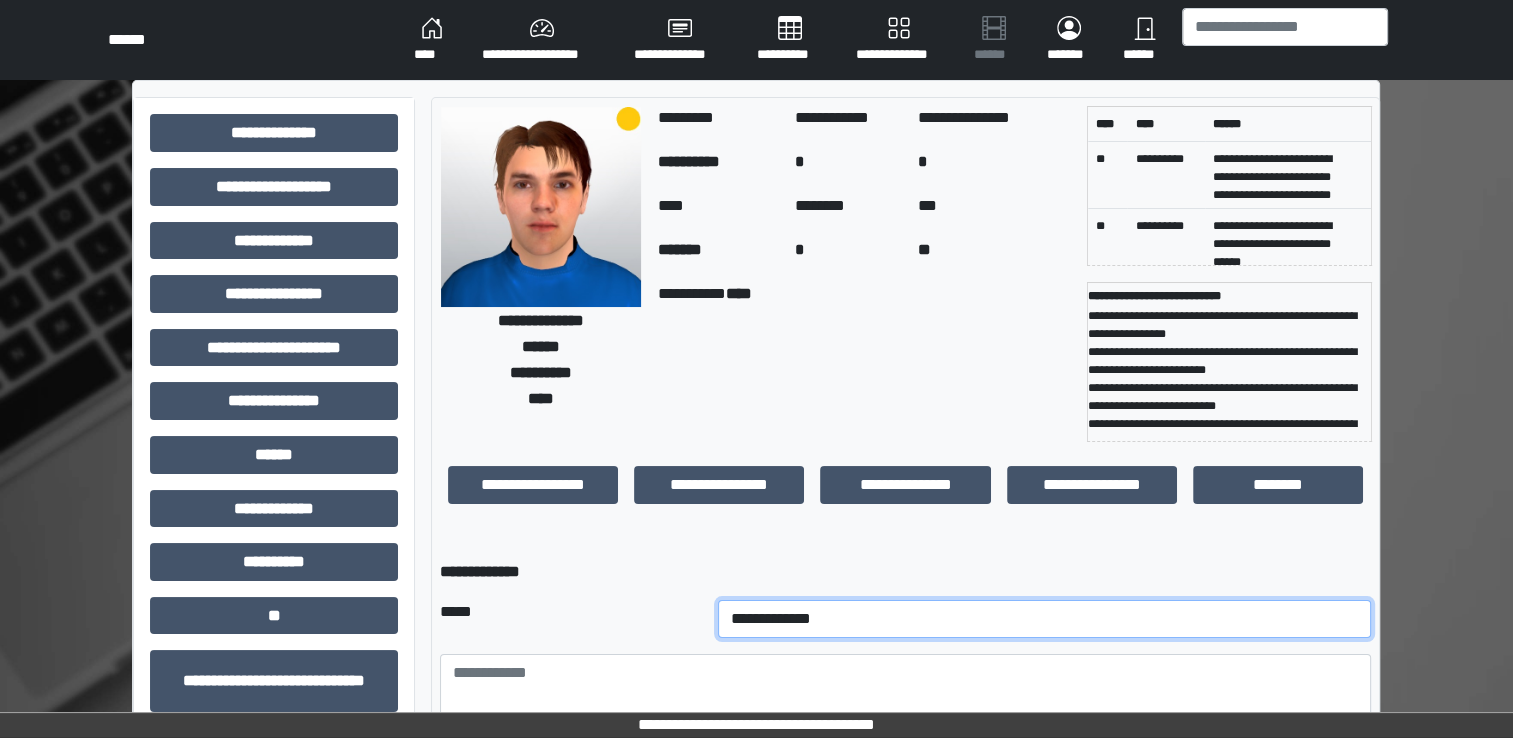 drag, startPoint x: 629, startPoint y: 610, endPoint x: 594, endPoint y: 616, distance: 35.510563 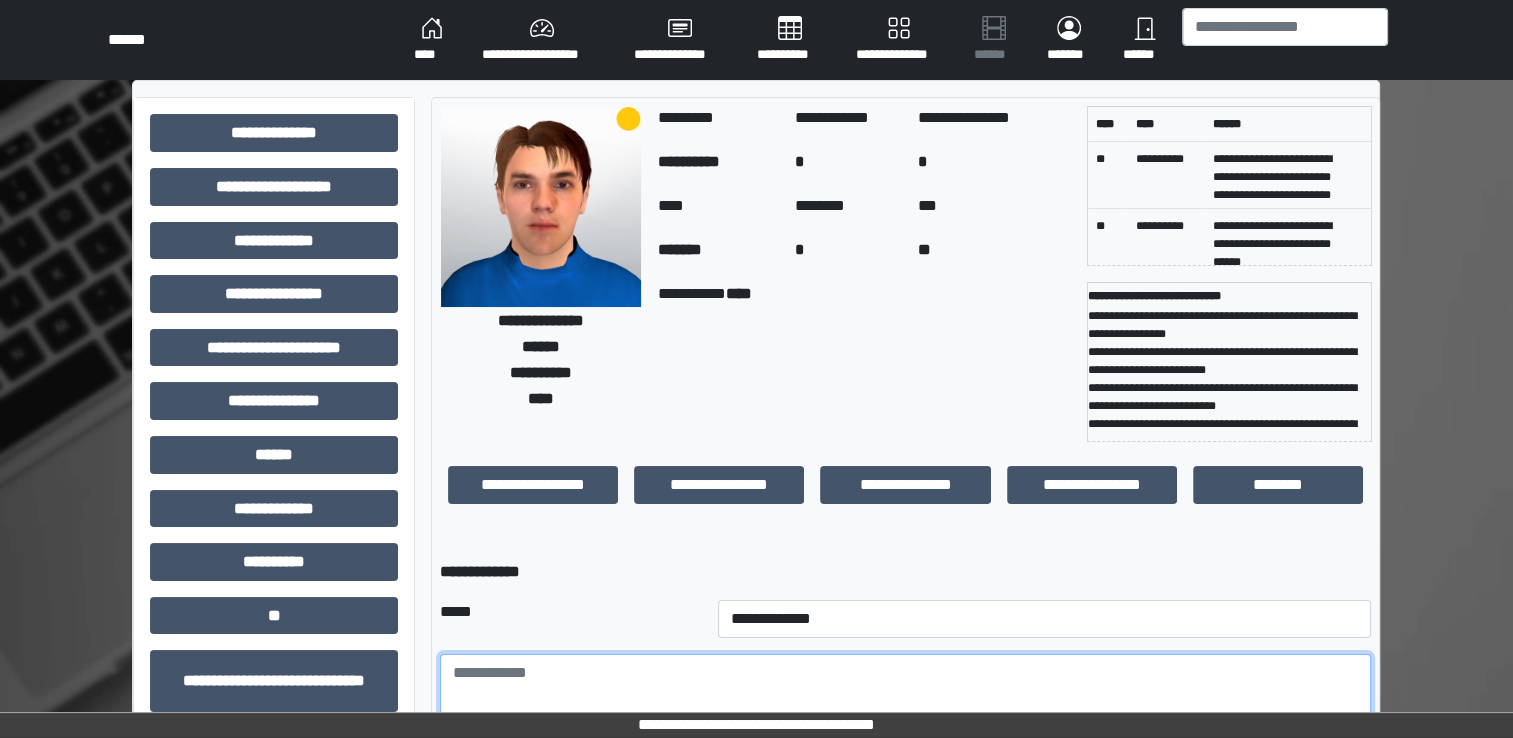 paste on "**********" 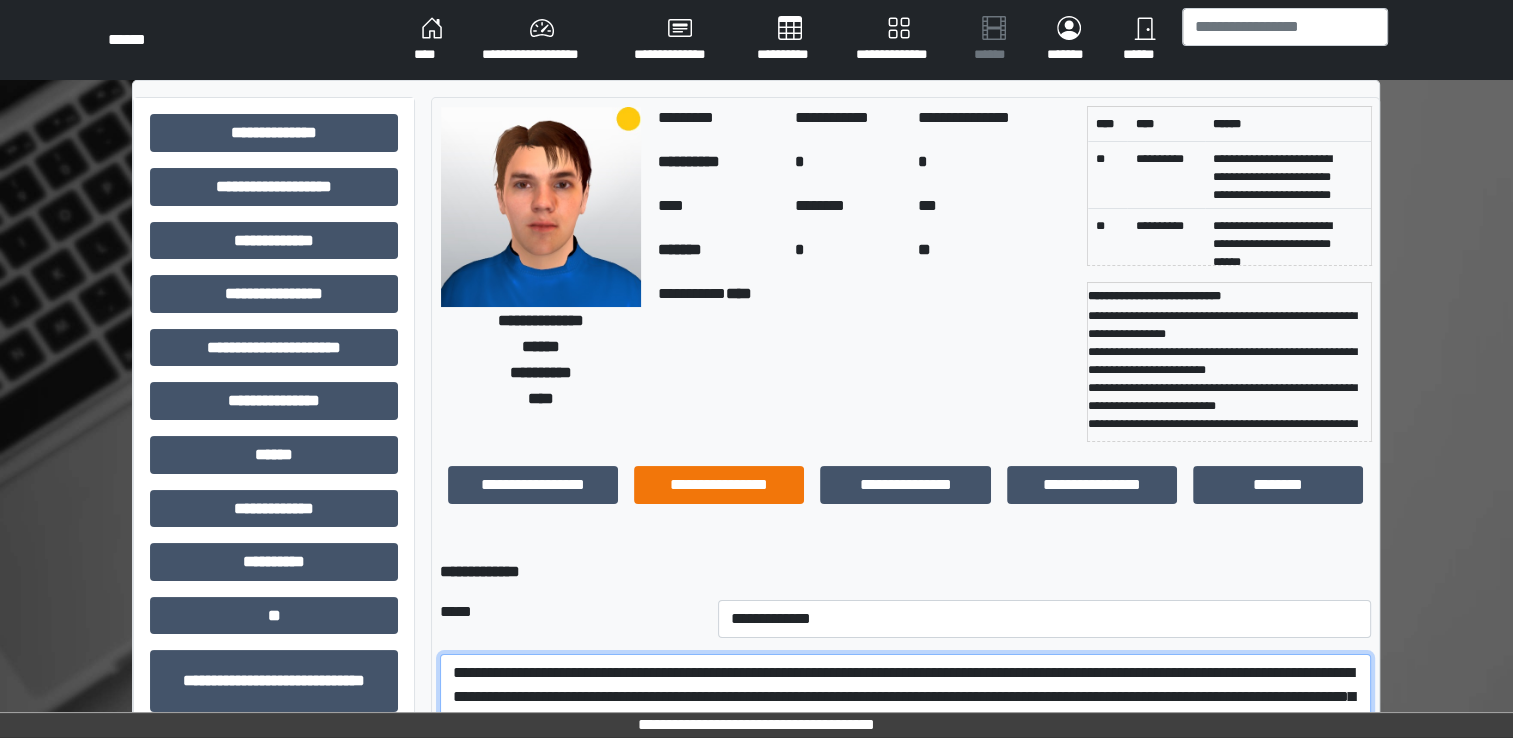 scroll, scrollTop: 16, scrollLeft: 0, axis: vertical 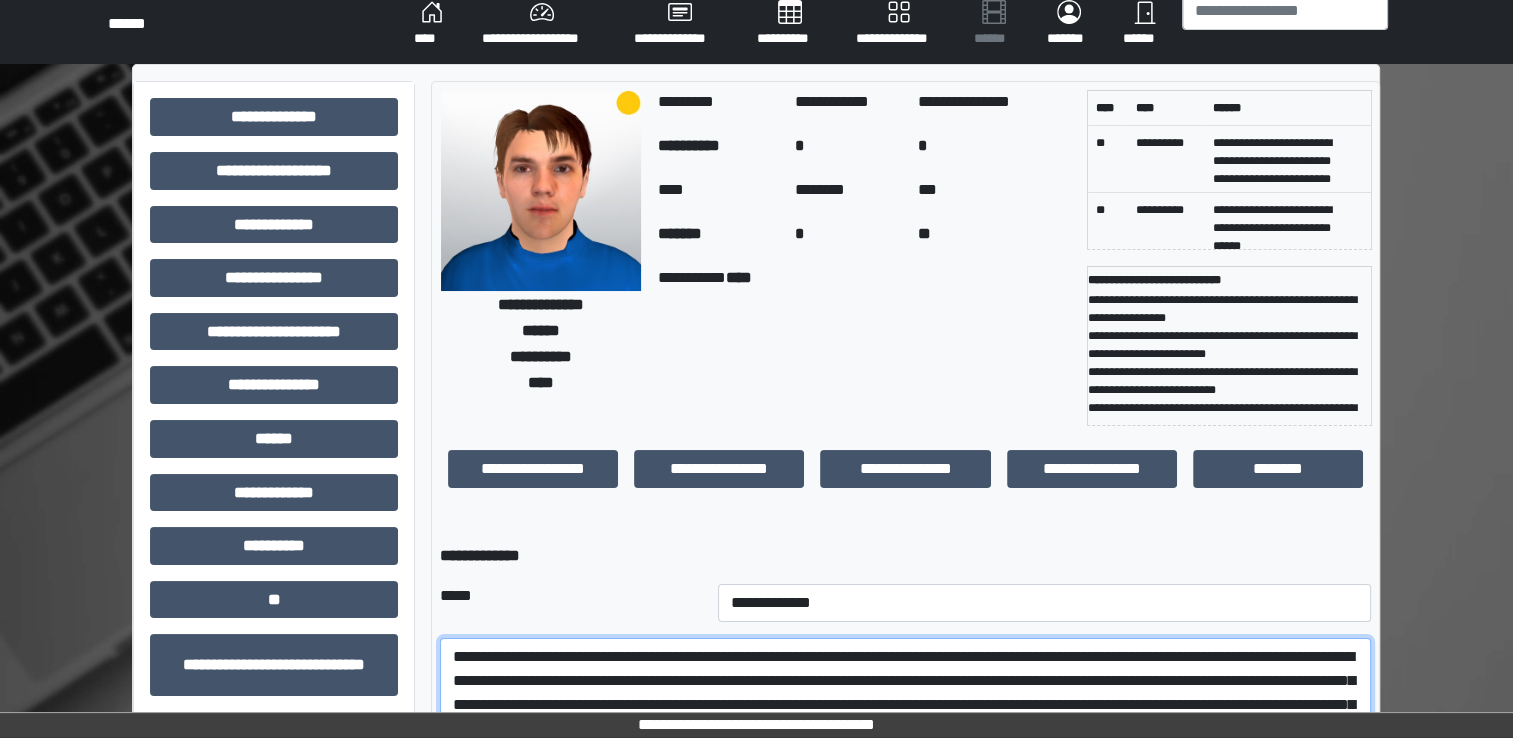 type on "**********" 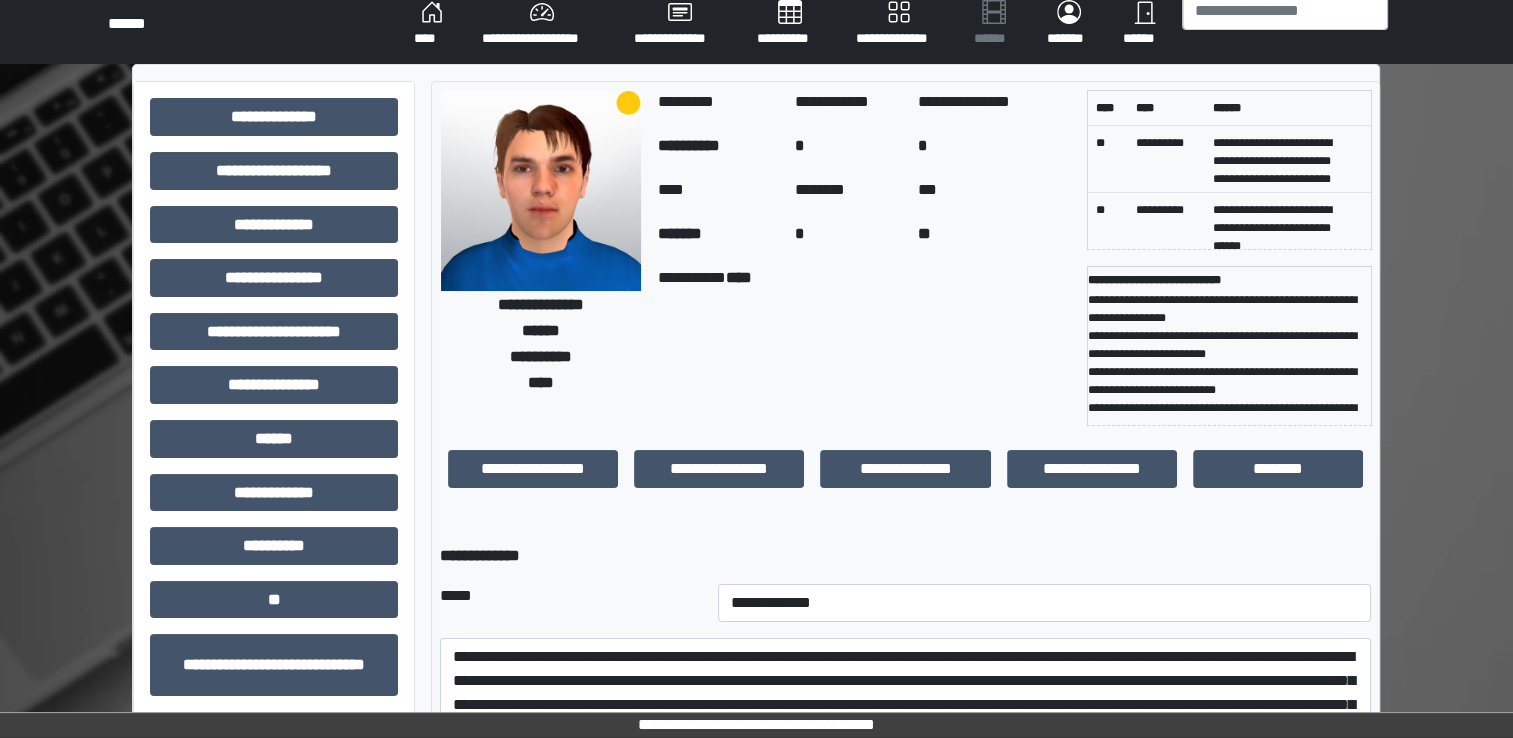 click on "**********" at bounding box center [905, 556] 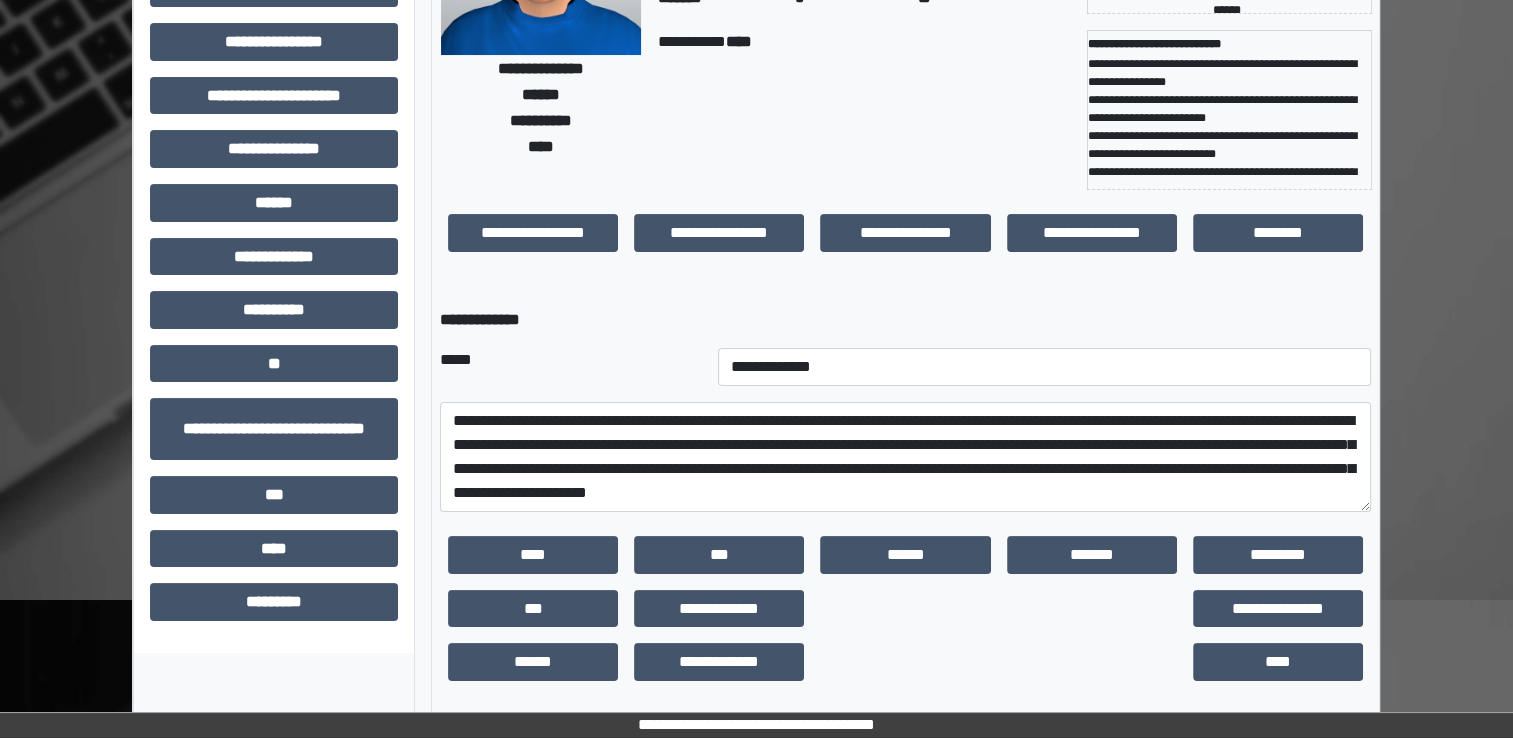 scroll, scrollTop: 259, scrollLeft: 0, axis: vertical 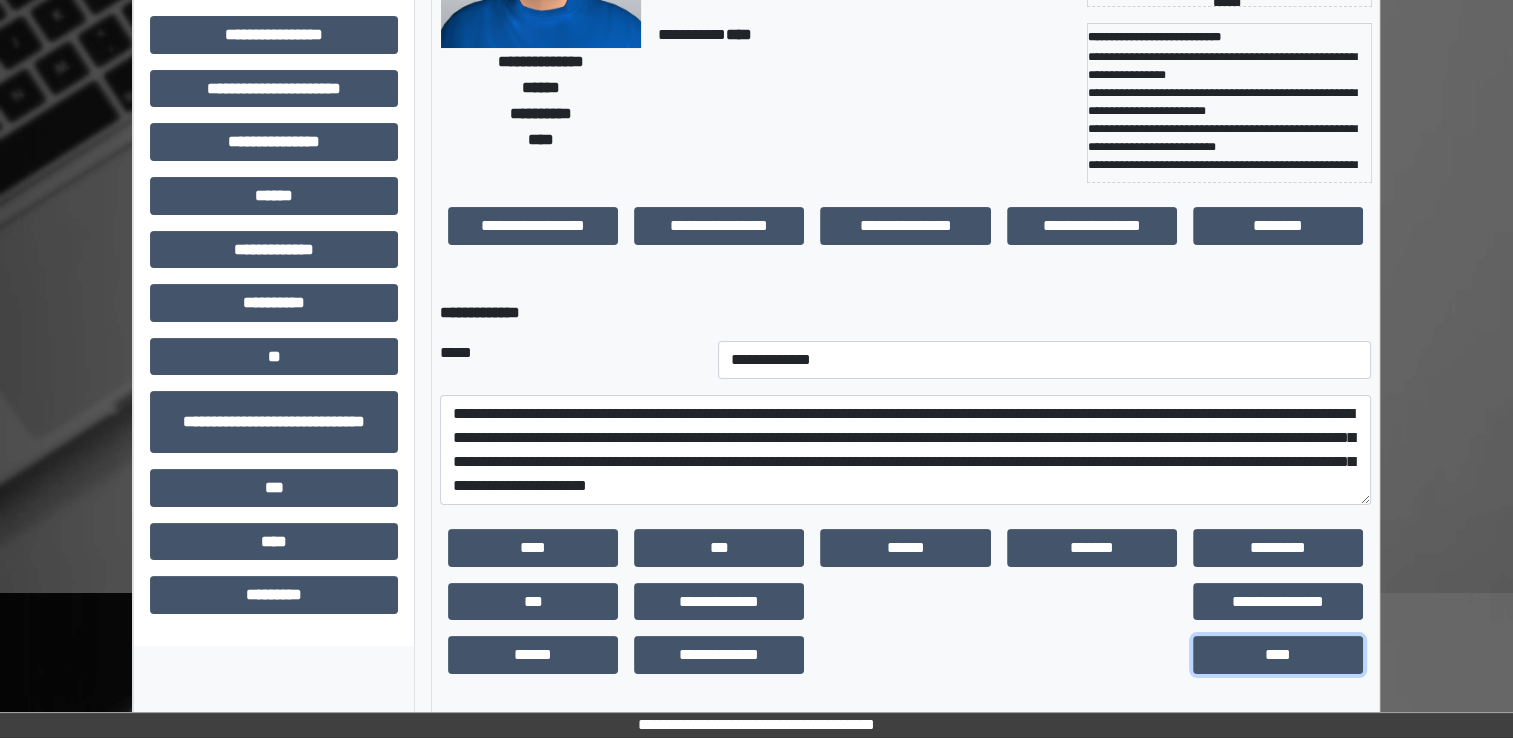 click on "****" at bounding box center [1278, 655] 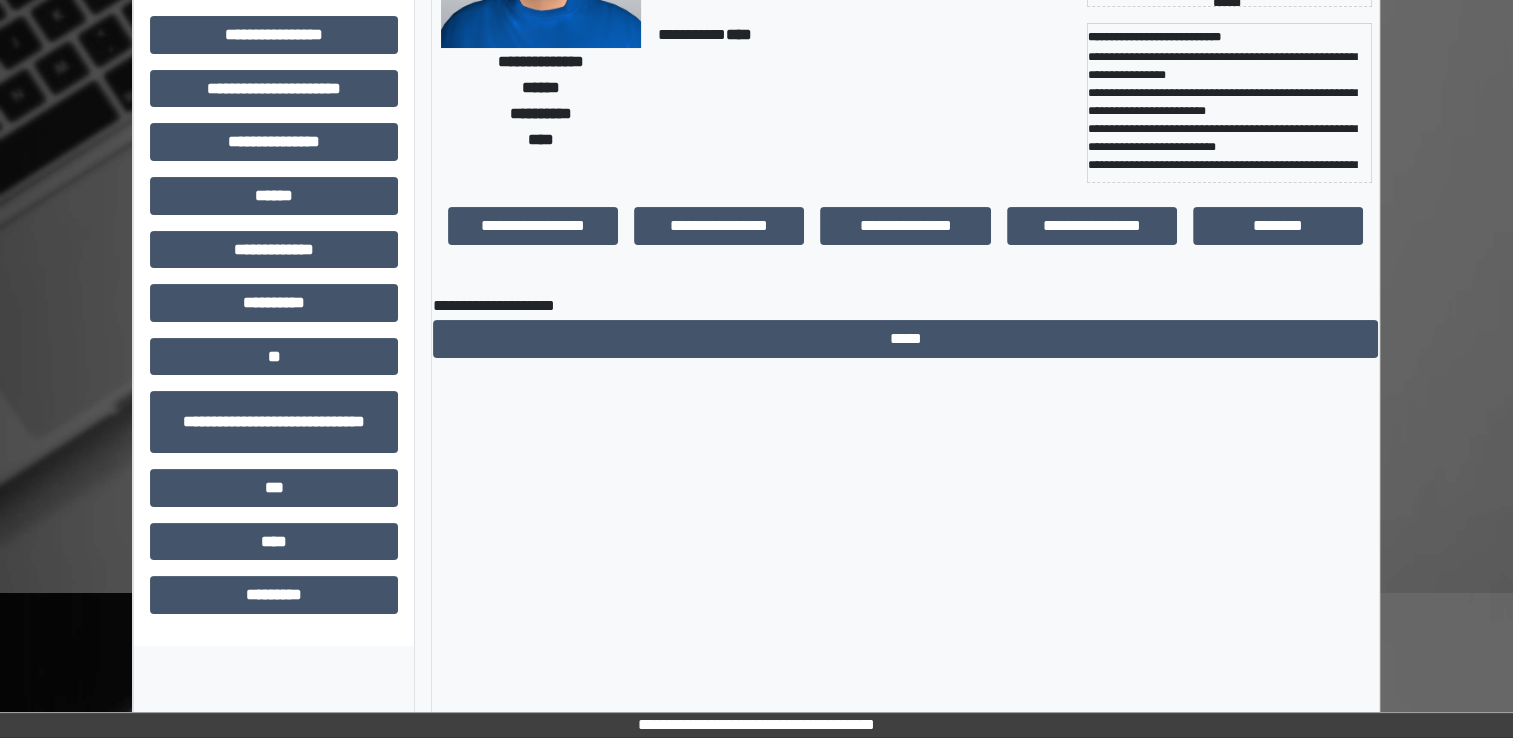 scroll, scrollTop: 184, scrollLeft: 0, axis: vertical 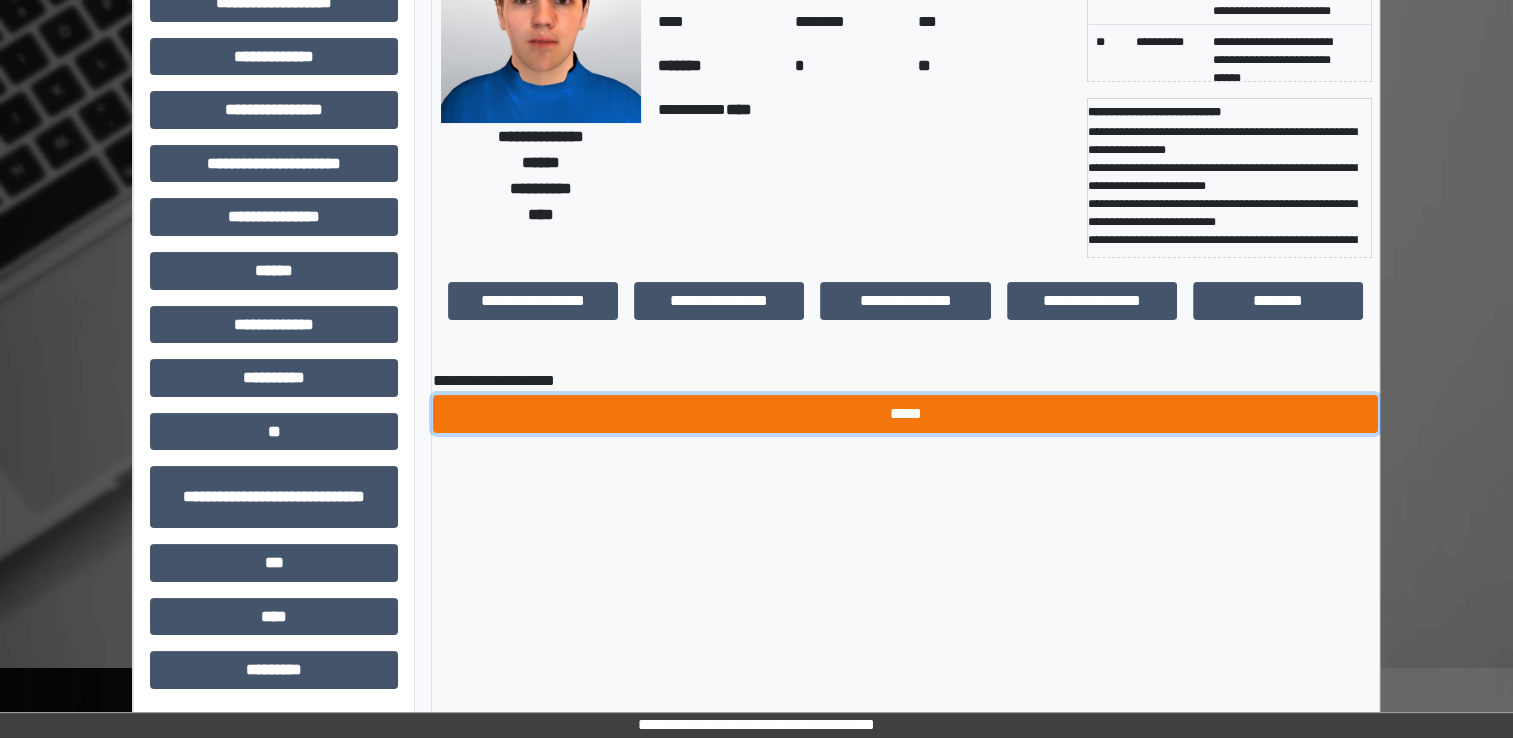 click on "*****" at bounding box center (905, 414) 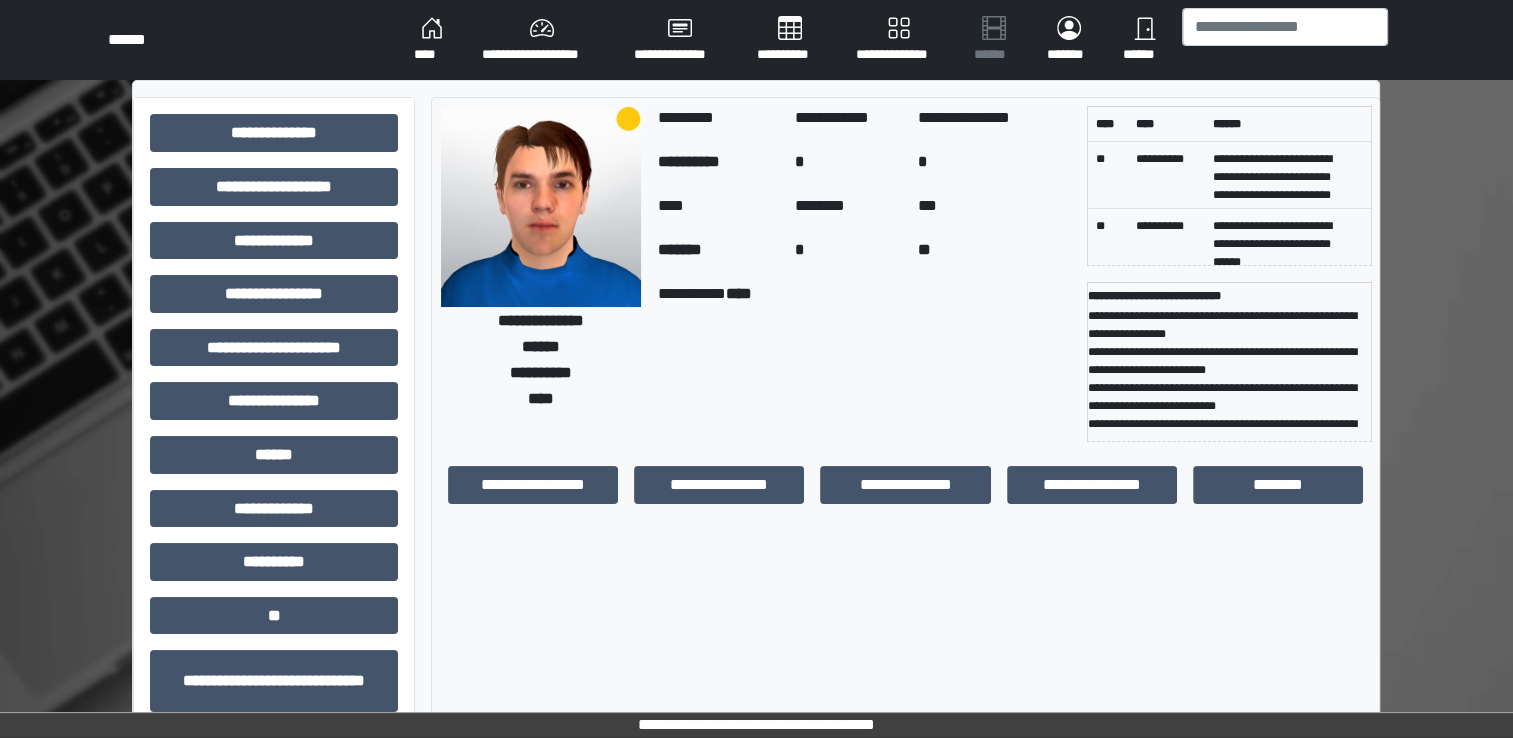 scroll, scrollTop: 0, scrollLeft: 0, axis: both 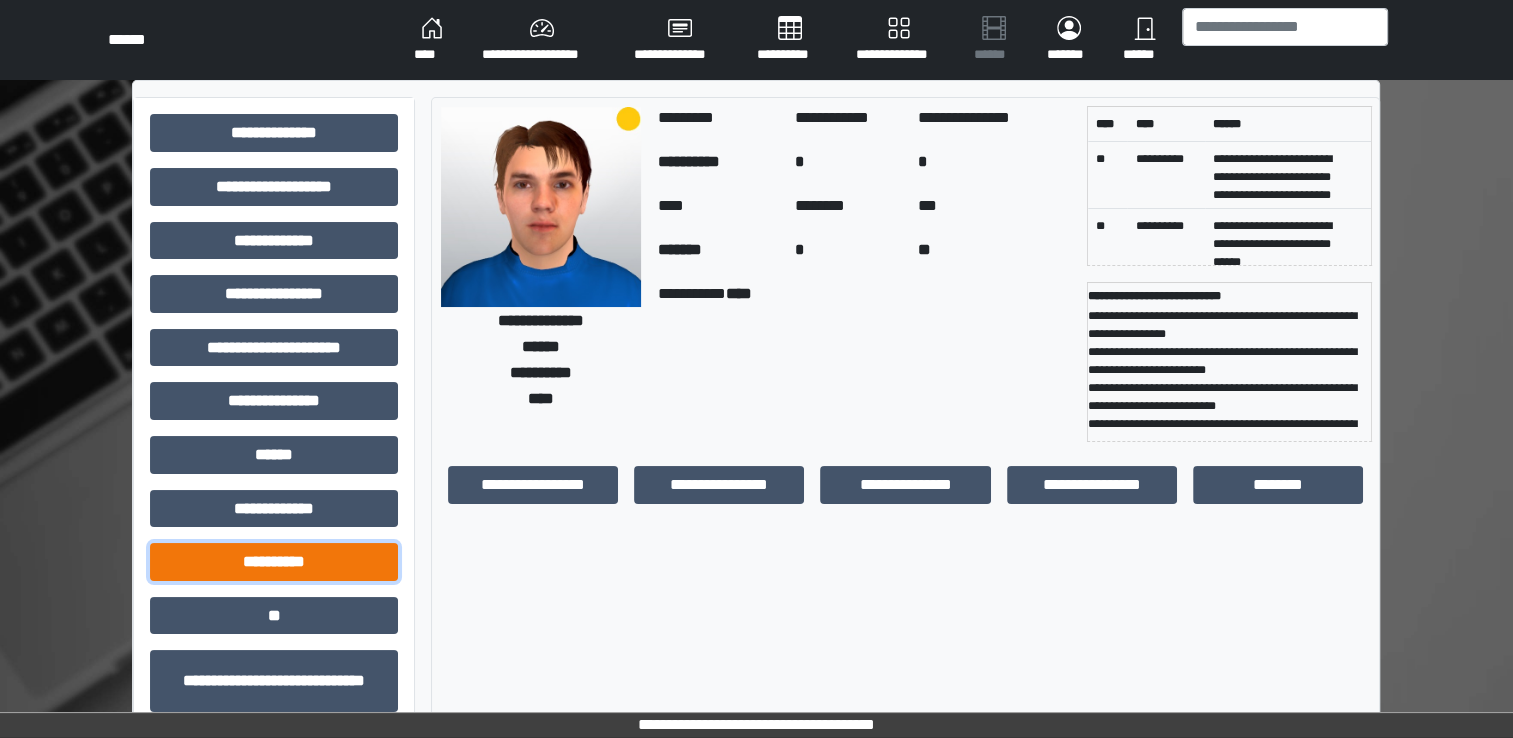 click on "**********" at bounding box center [274, 562] 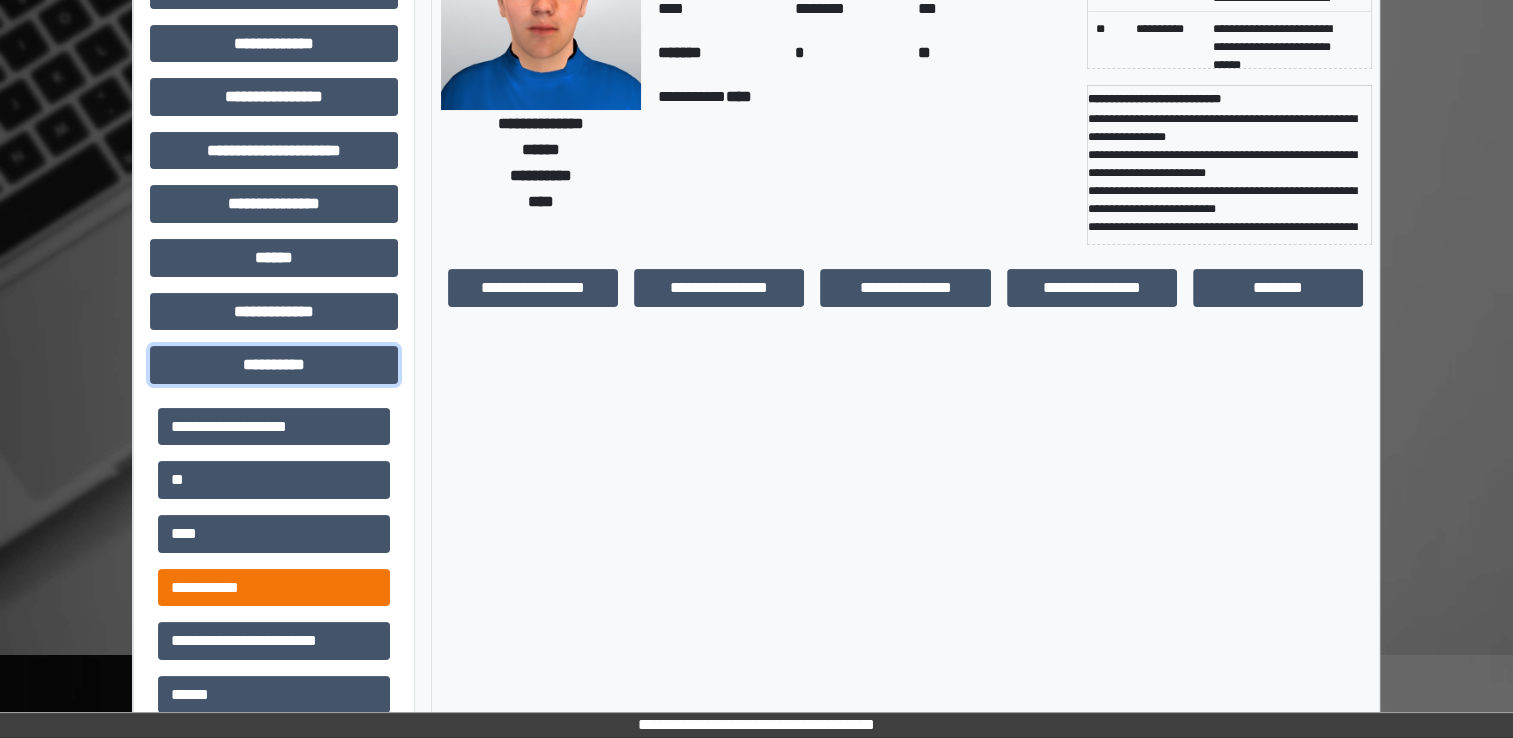 scroll, scrollTop: 200, scrollLeft: 0, axis: vertical 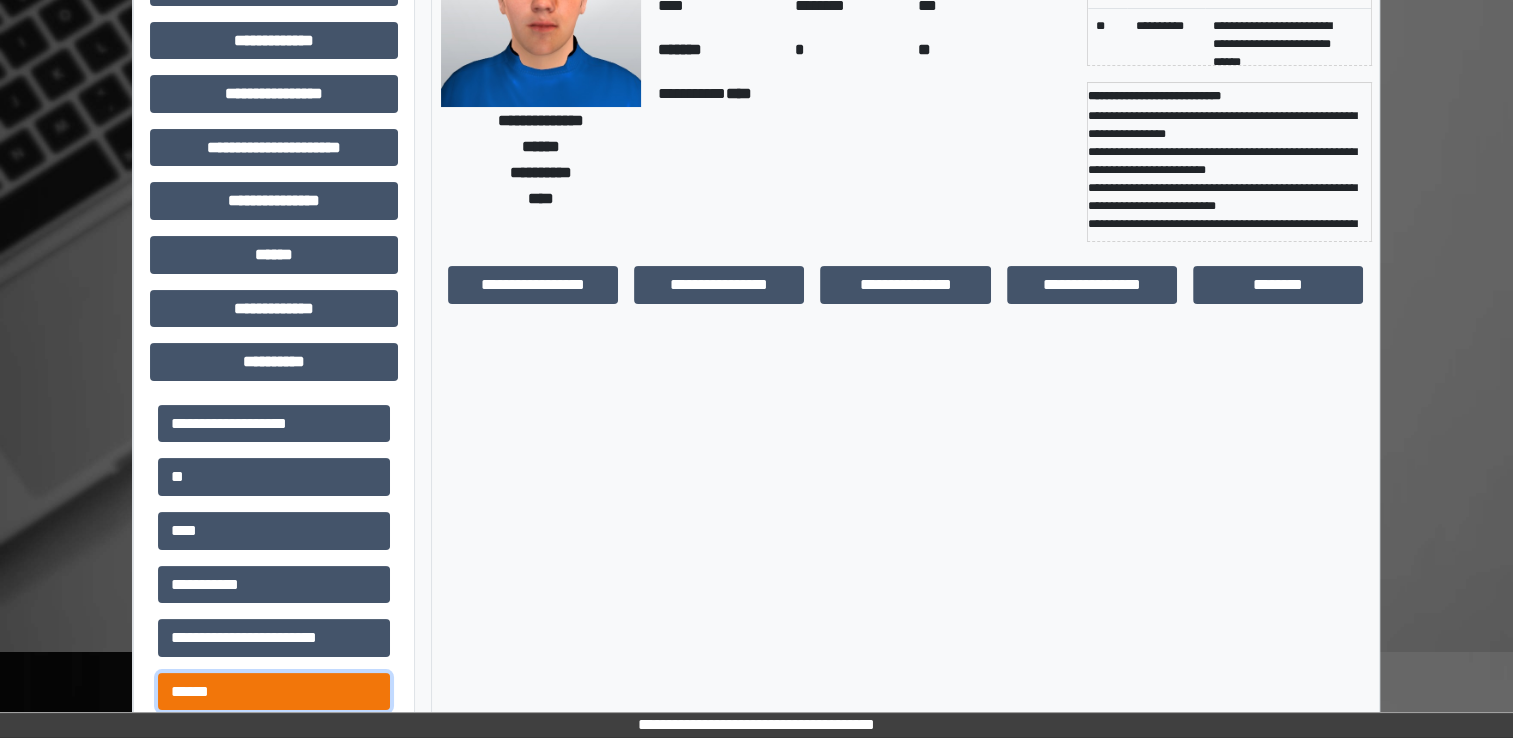 click on "******" at bounding box center (274, 692) 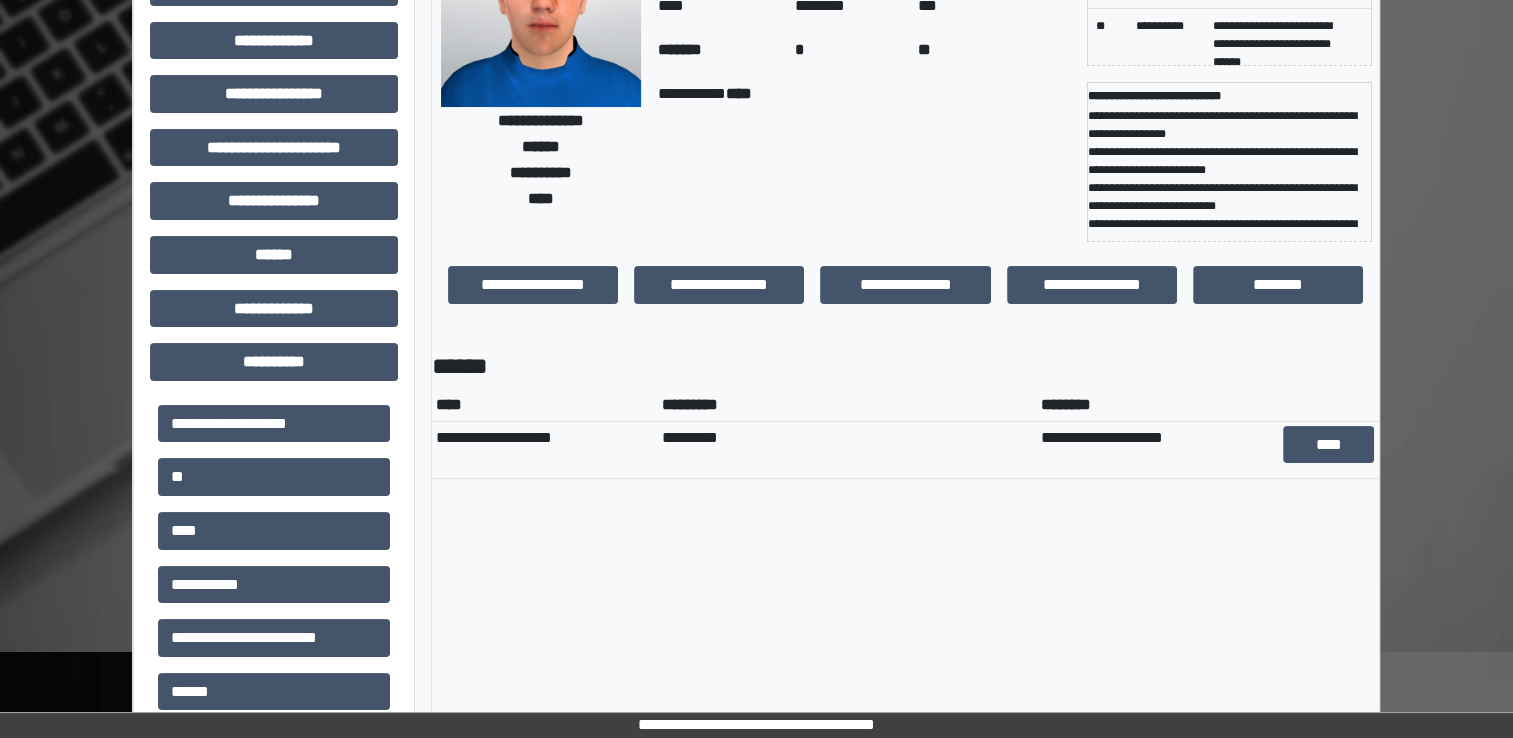 click on "****" at bounding box center [1329, 449] 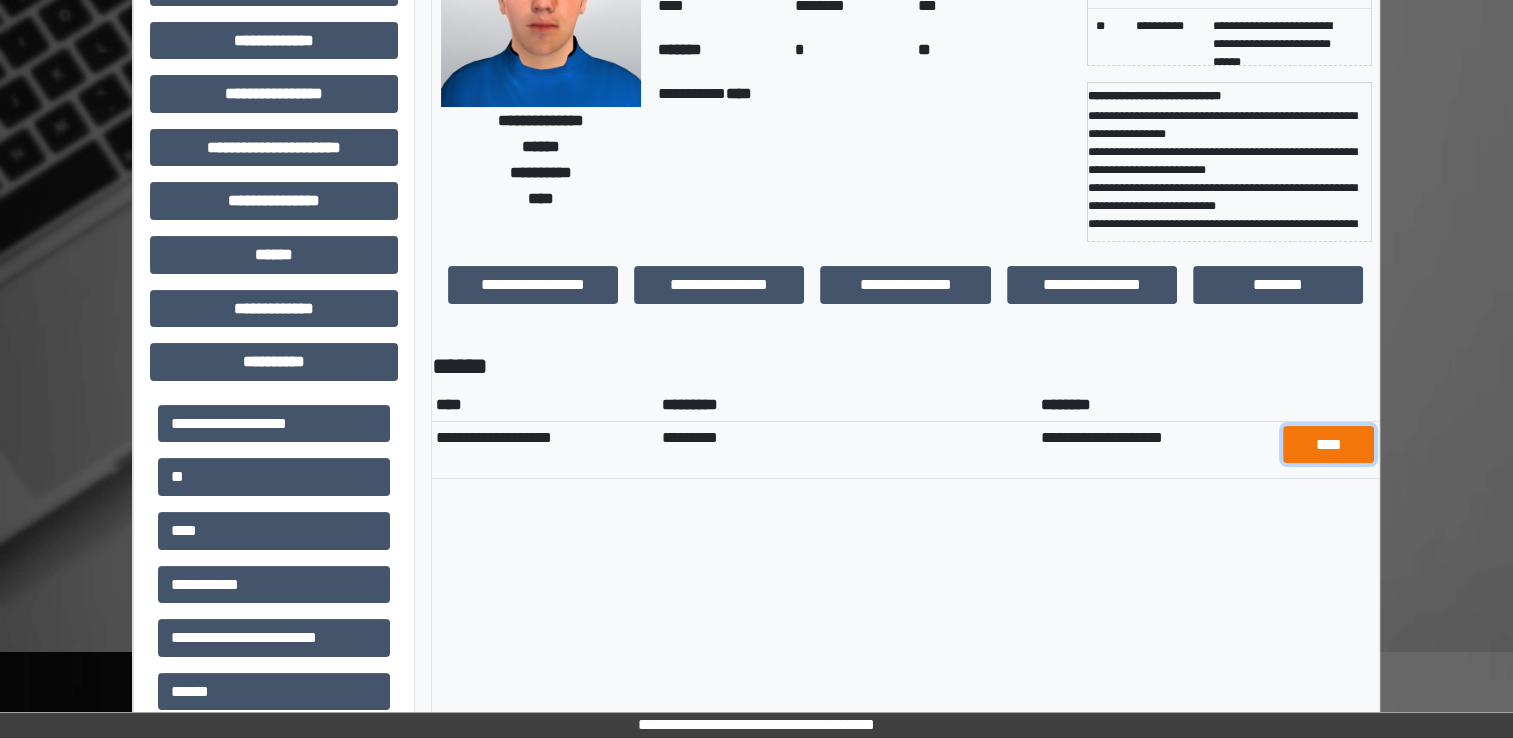 click on "****" at bounding box center [1328, 445] 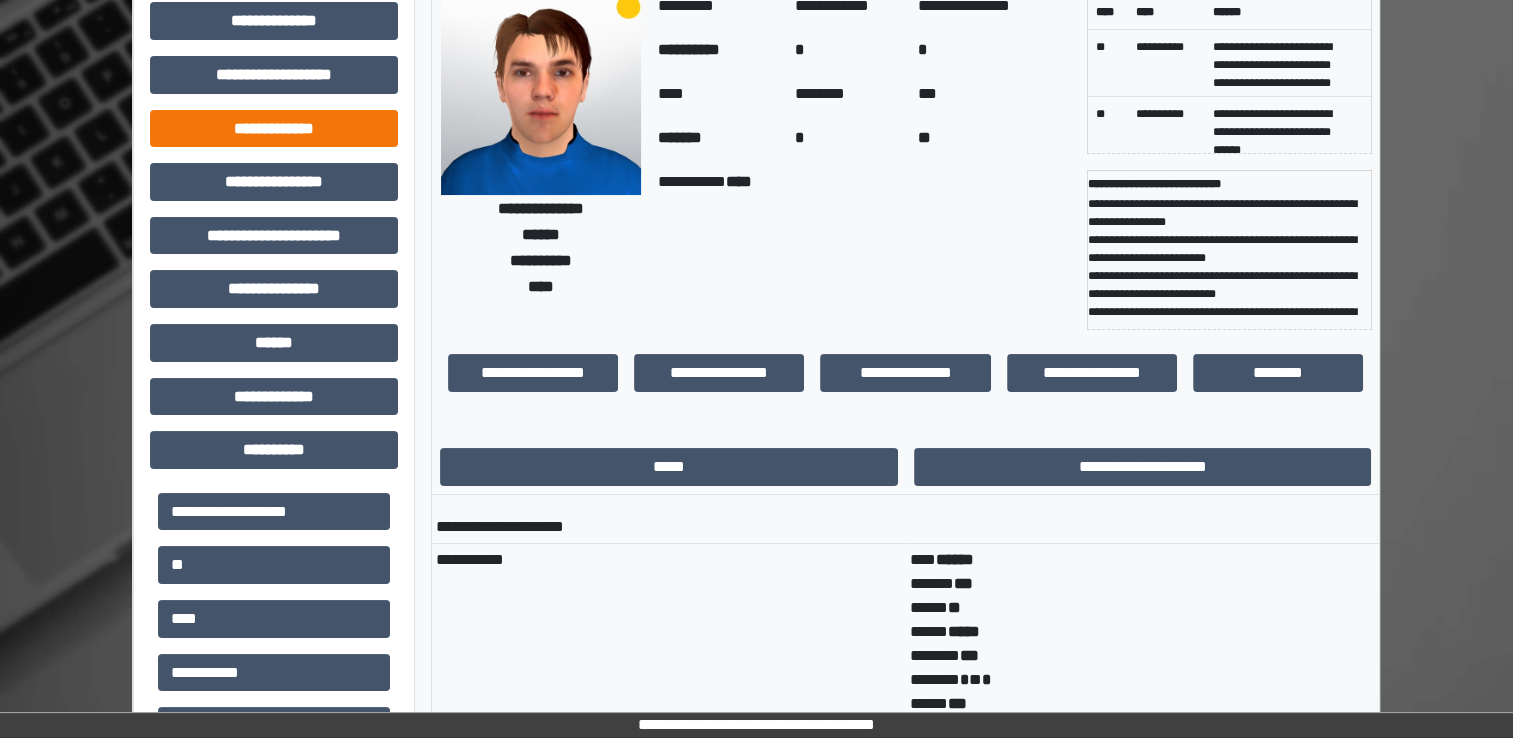 scroll, scrollTop: 0, scrollLeft: 0, axis: both 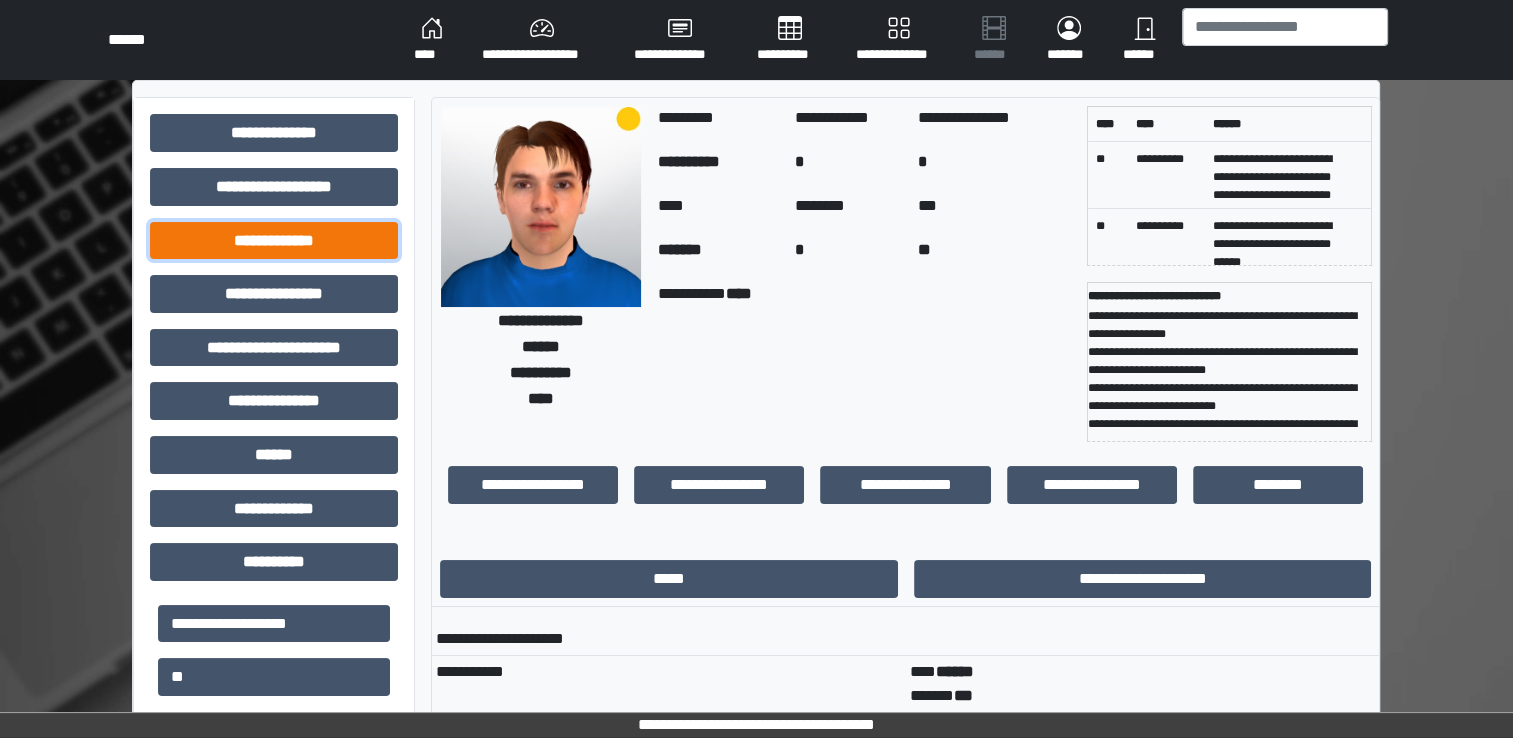 click on "**********" at bounding box center (274, 241) 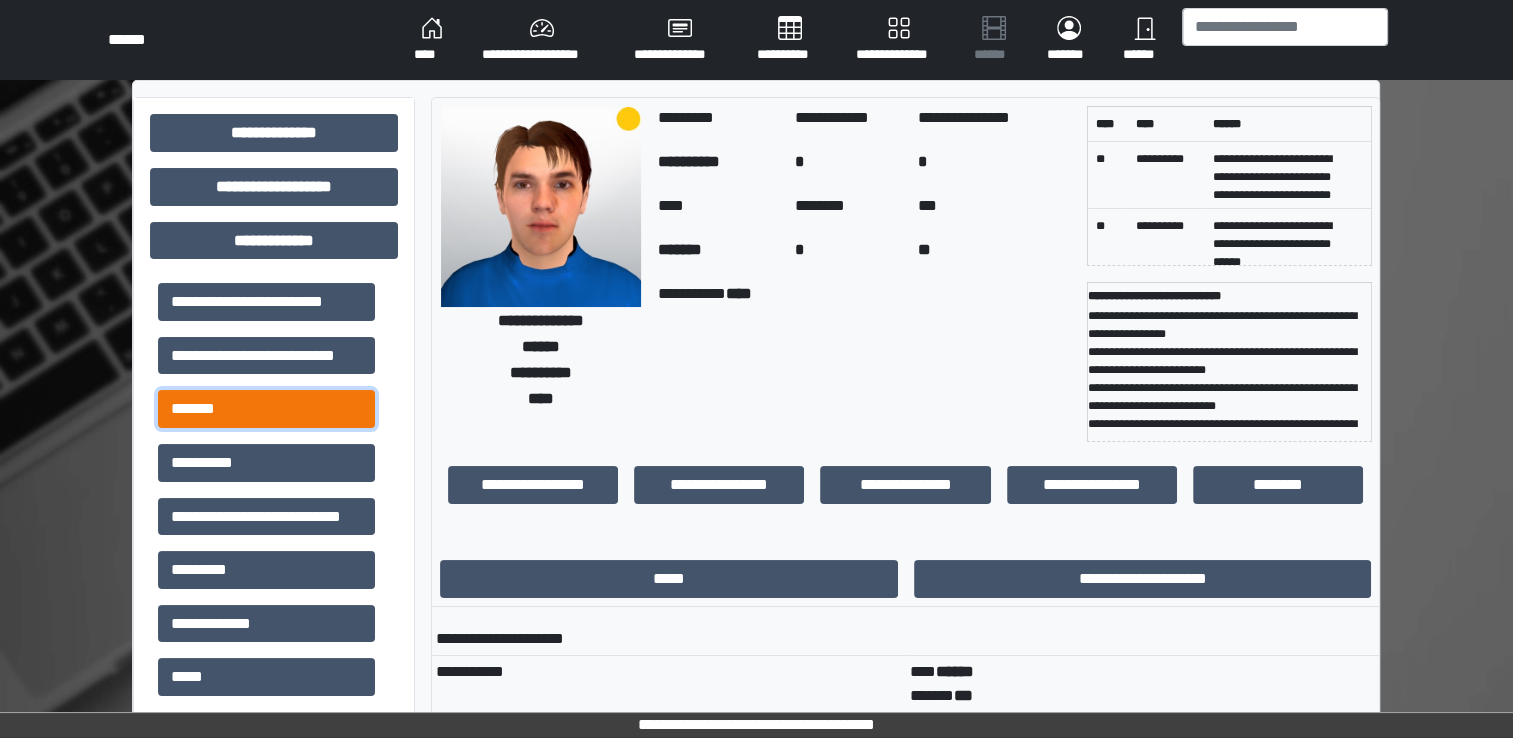 click on "*******" at bounding box center (266, 409) 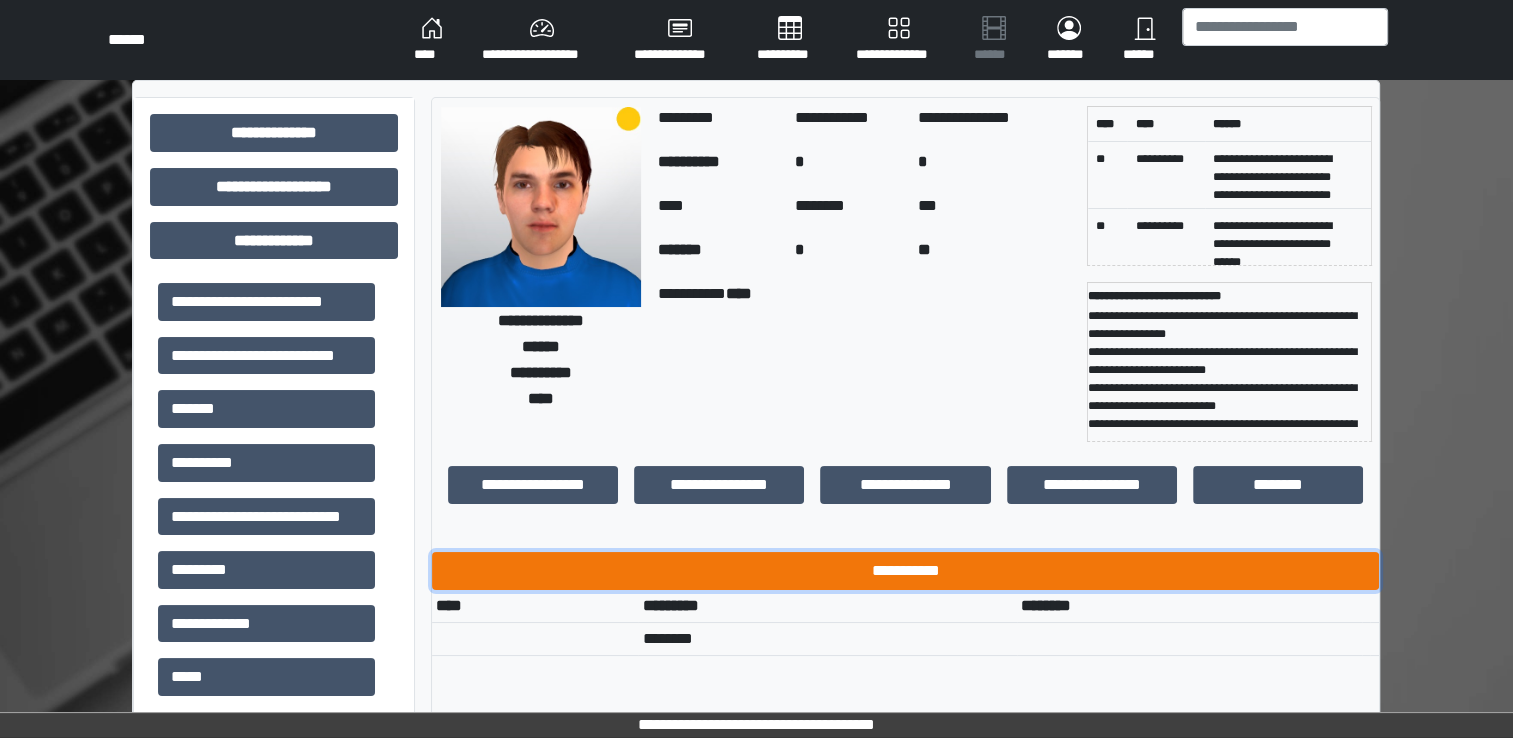 click on "**********" at bounding box center (905, 571) 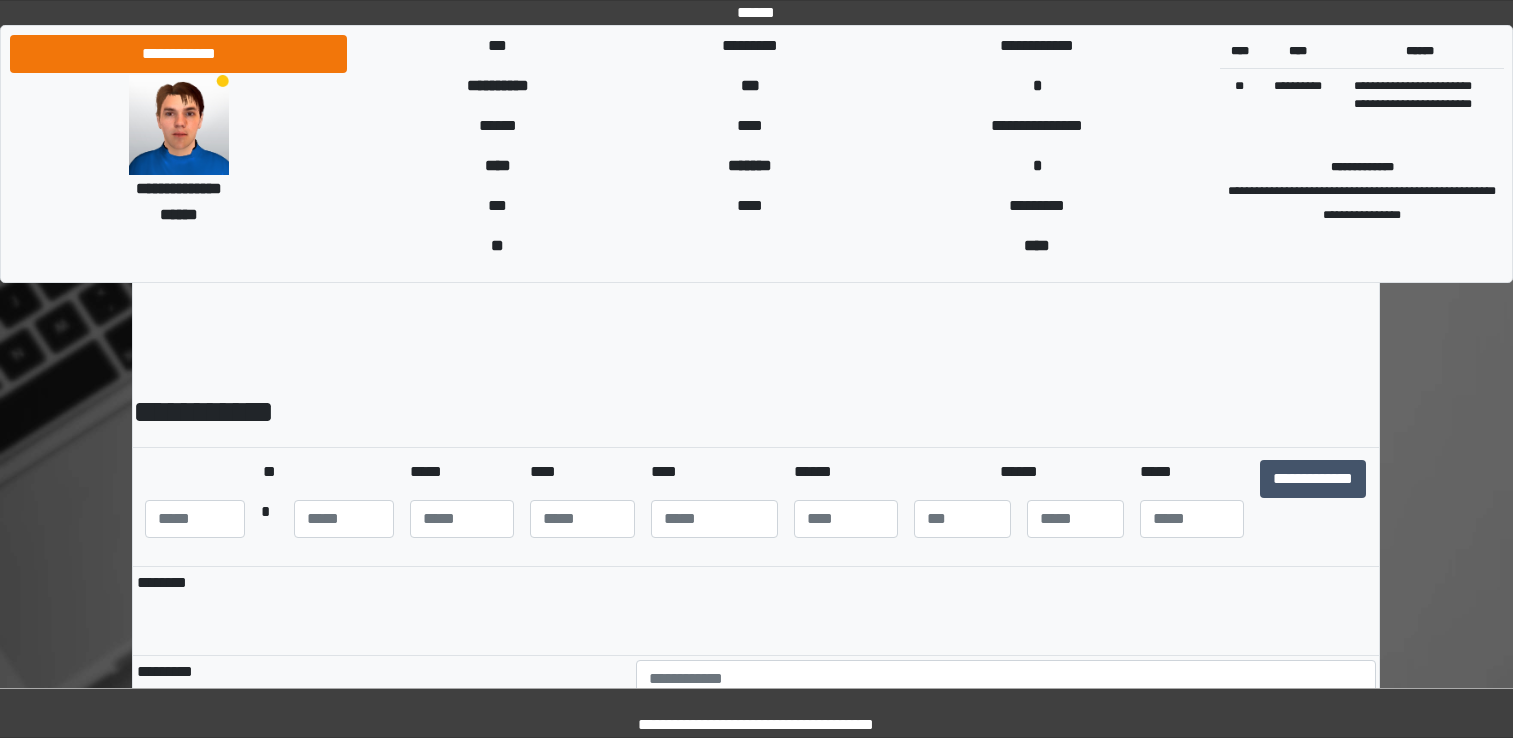scroll, scrollTop: 0, scrollLeft: 0, axis: both 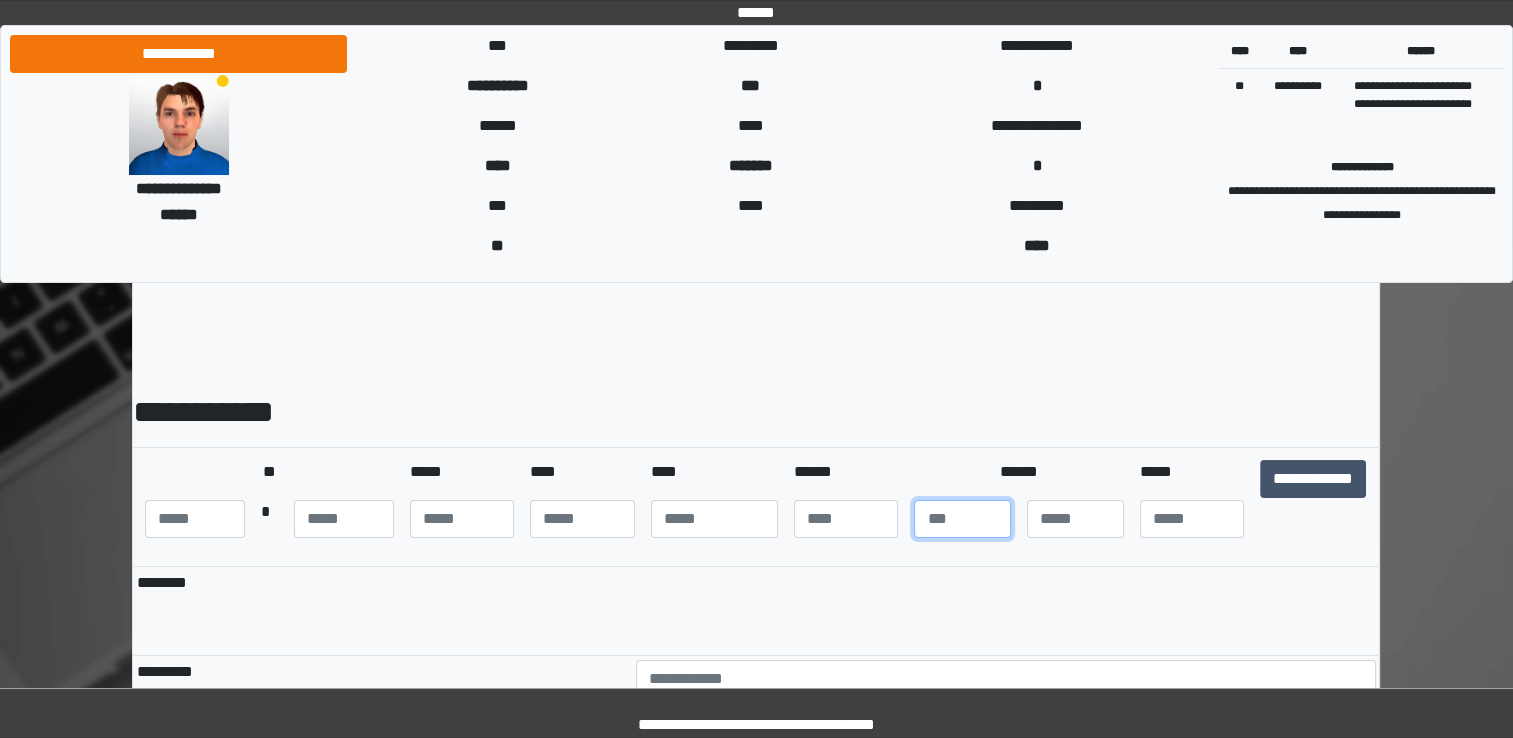 click at bounding box center [962, 519] 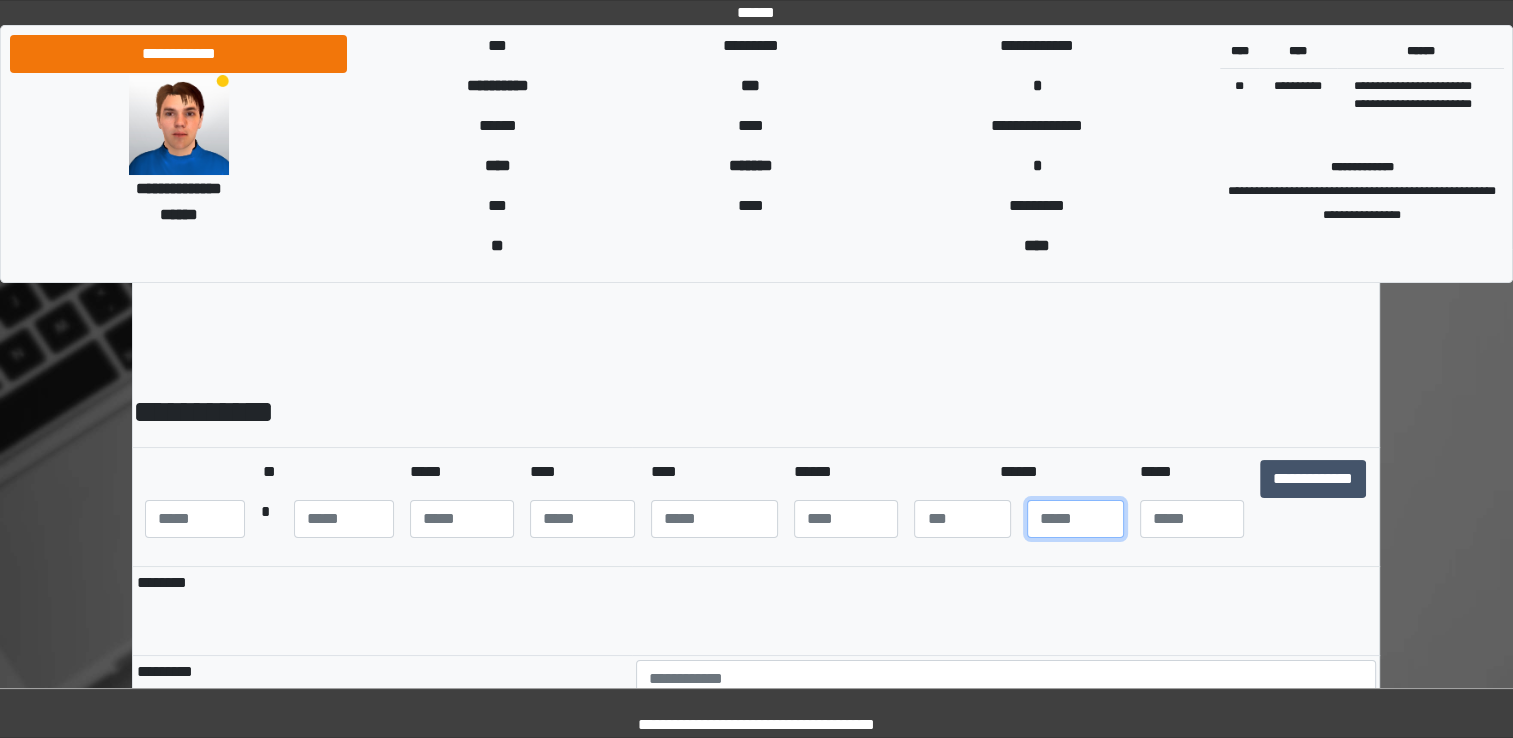 type on "*" 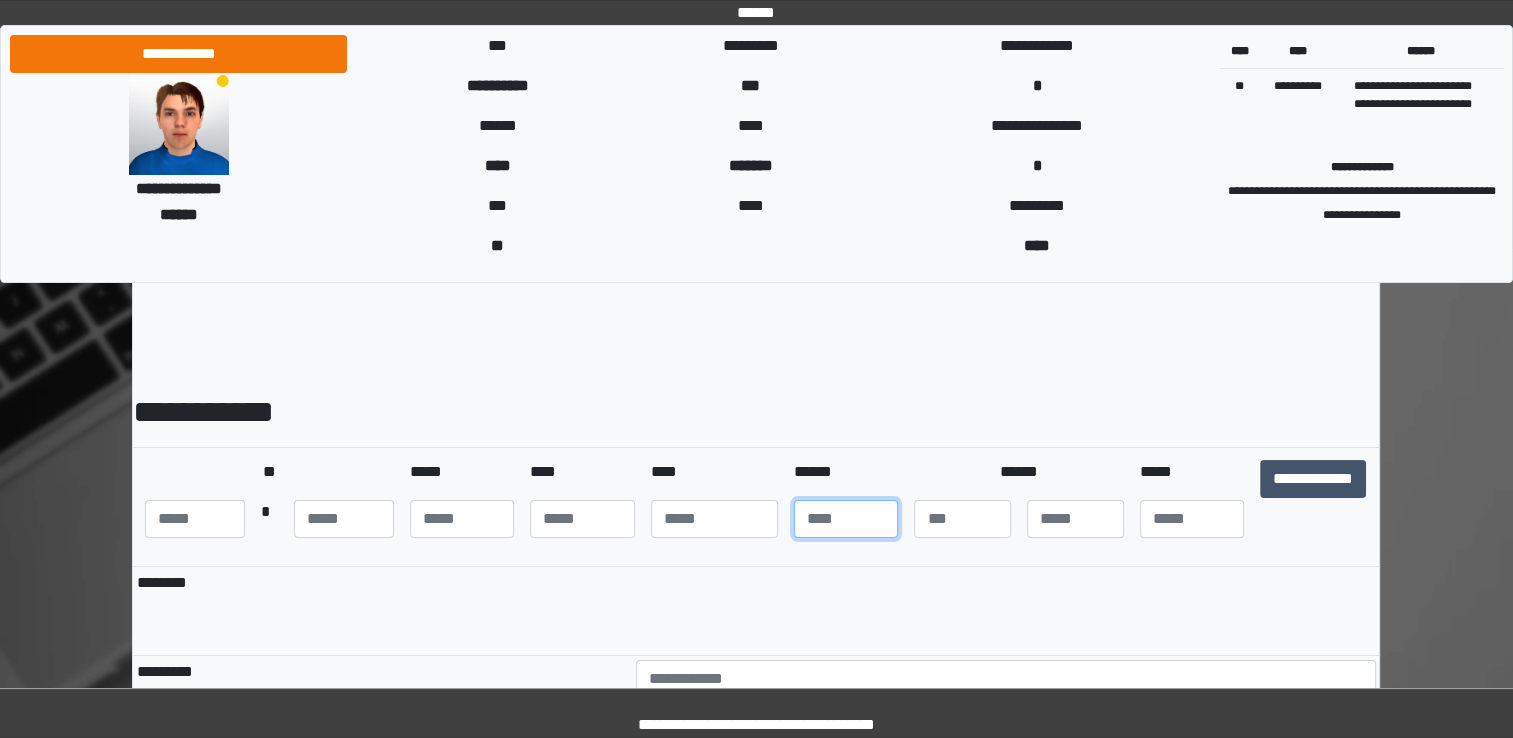click at bounding box center (846, 519) 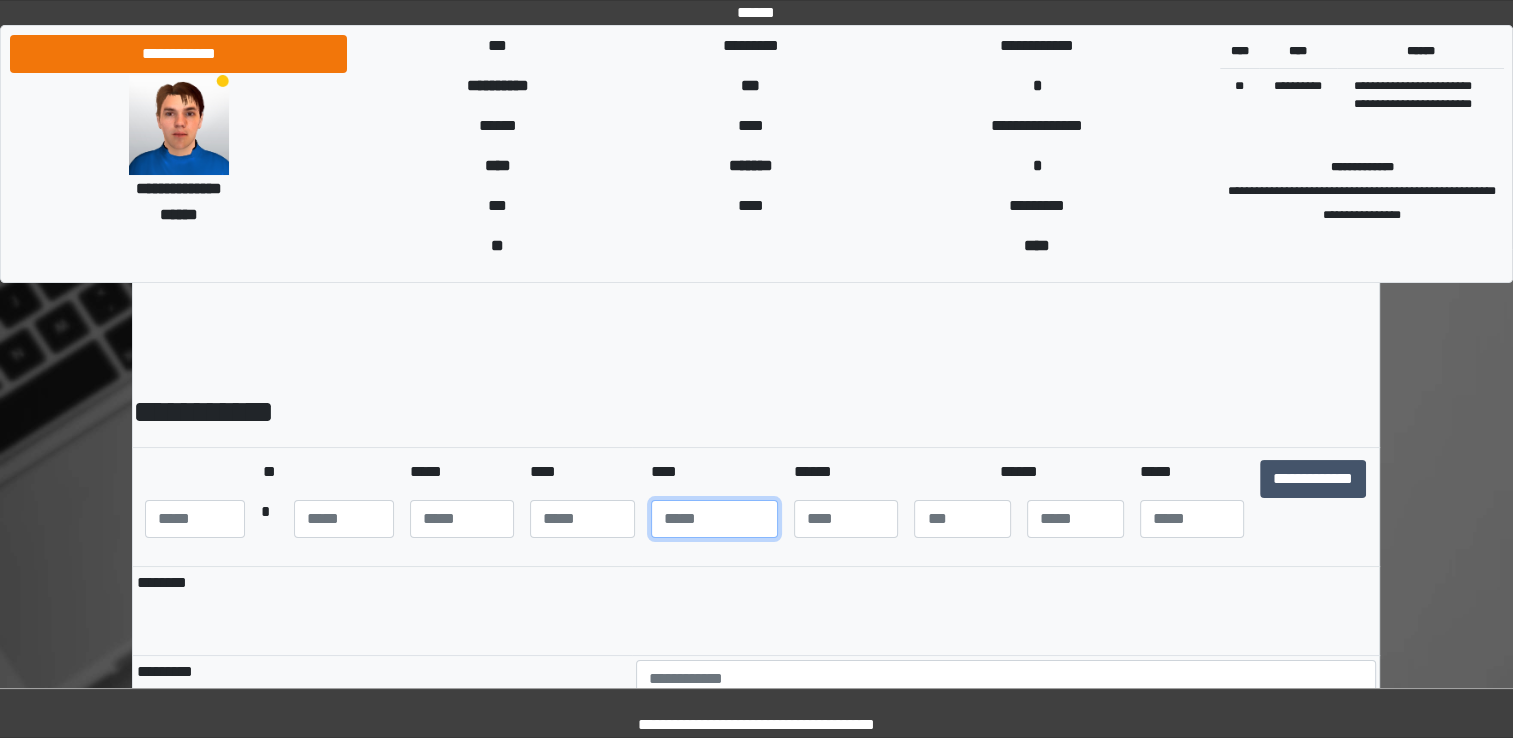 click at bounding box center [714, 519] 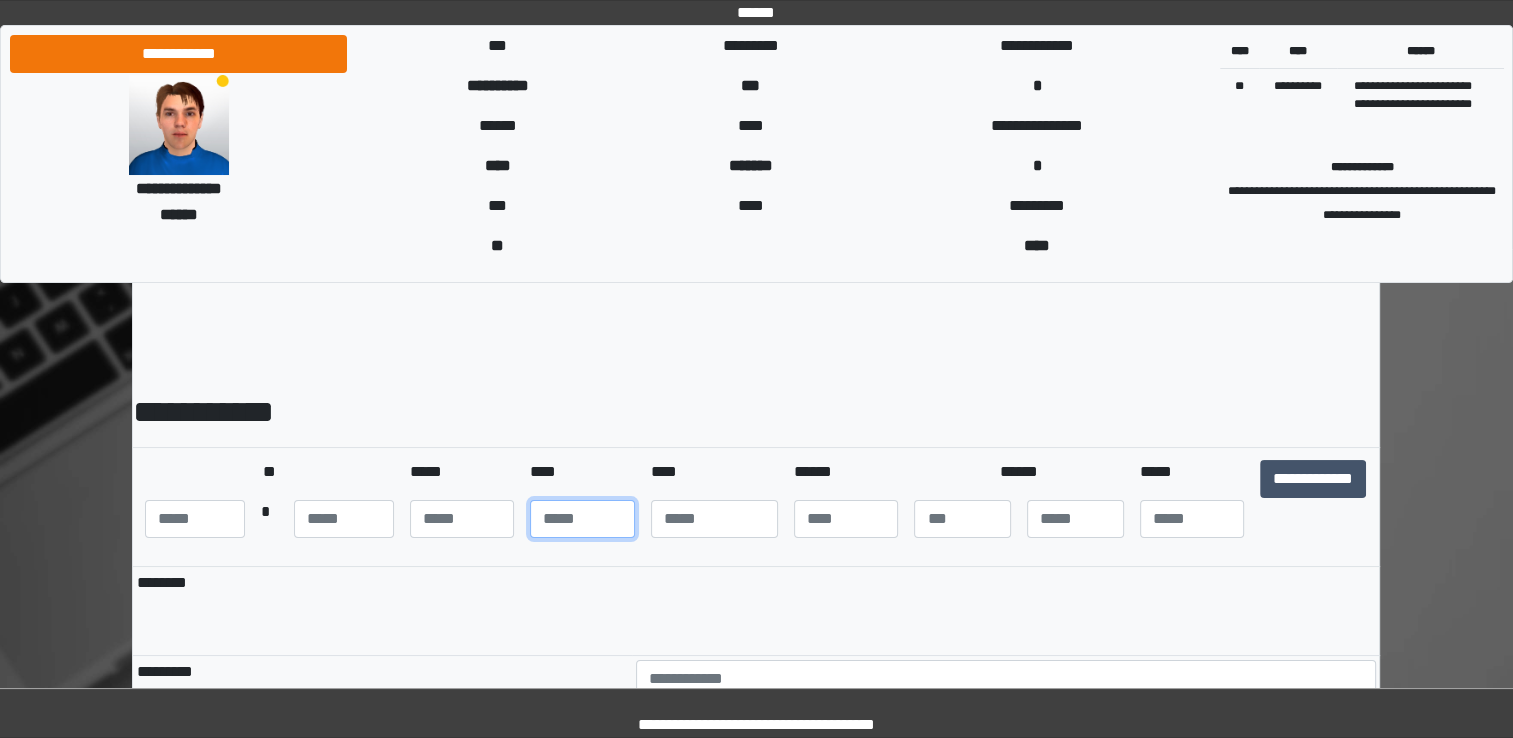 click at bounding box center [582, 519] 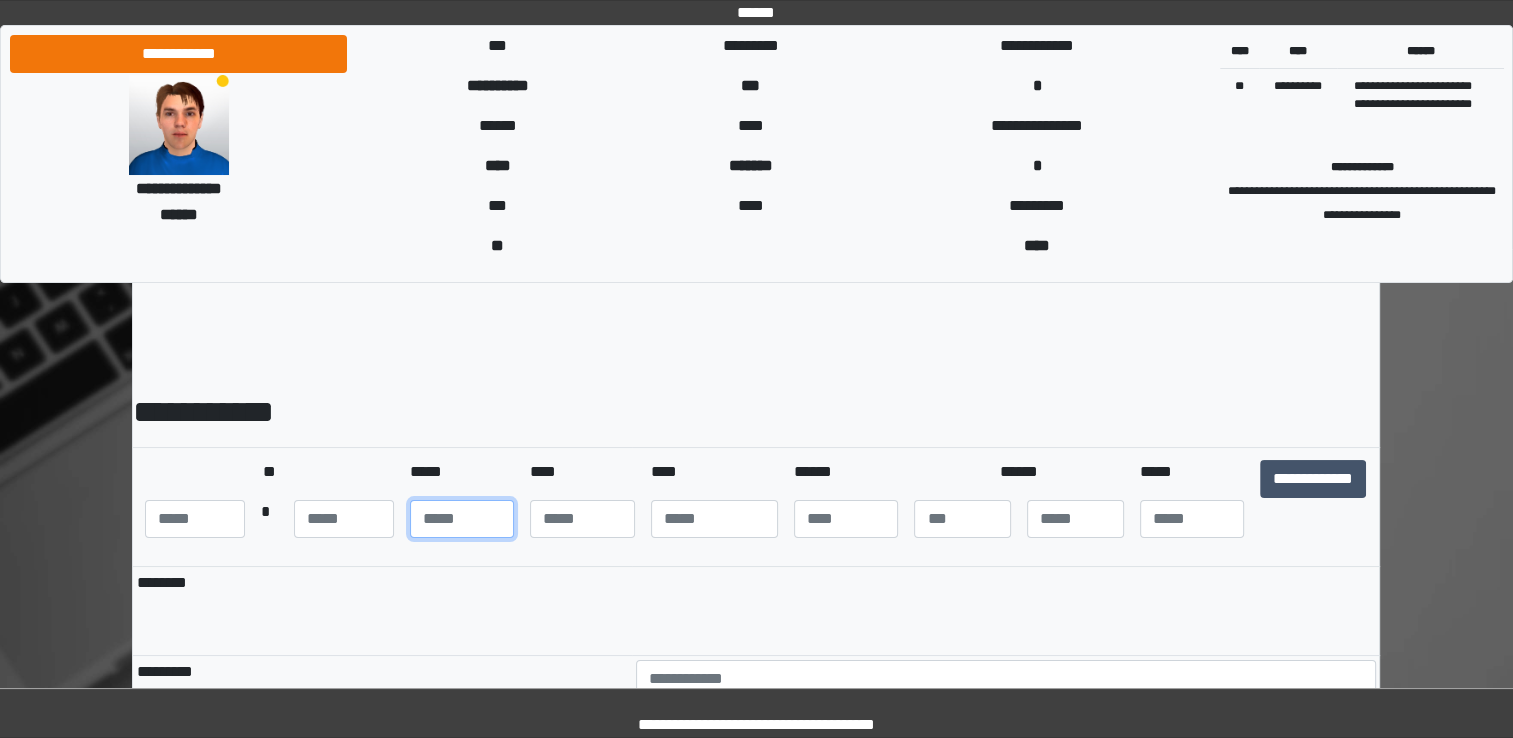 click at bounding box center [462, 519] 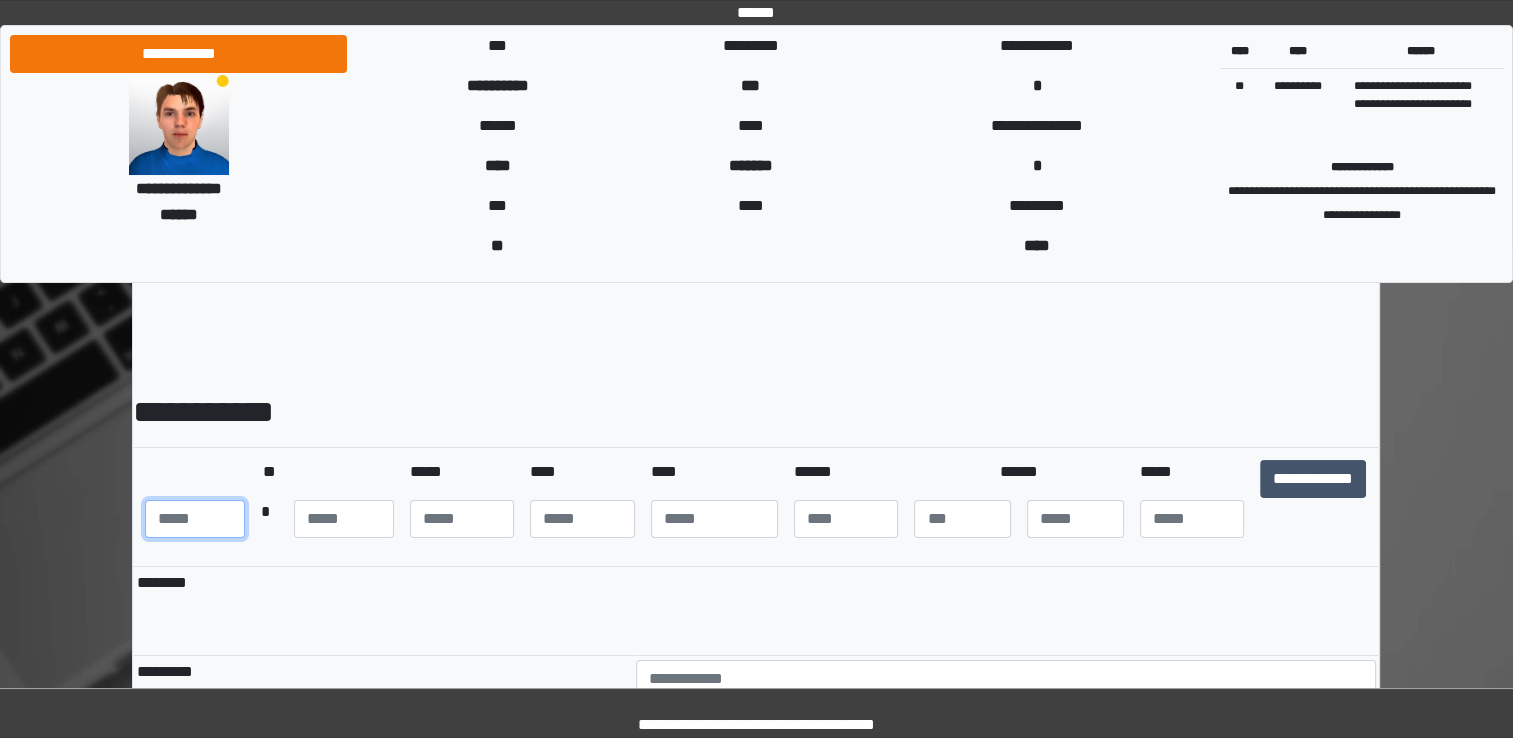 click at bounding box center [195, 519] 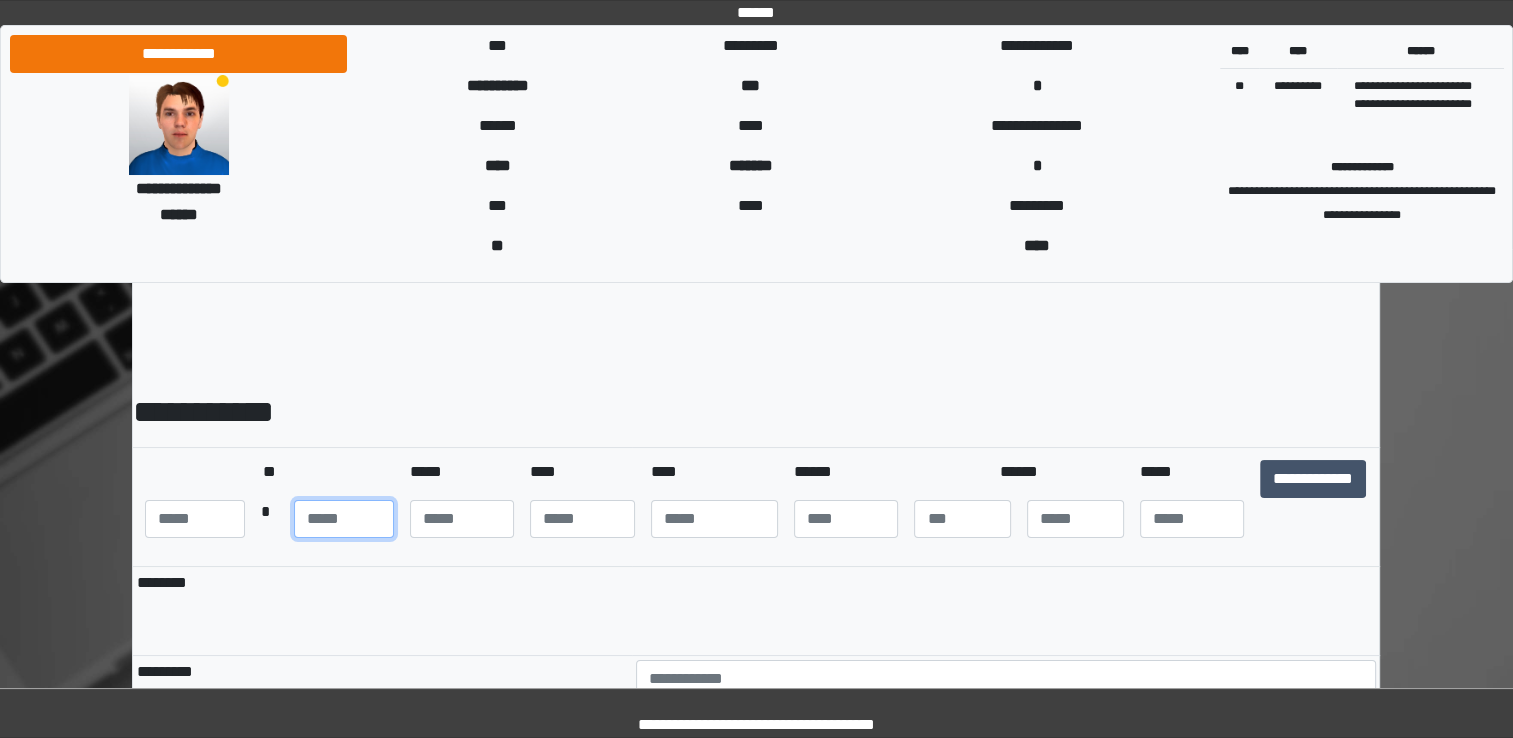 type on "**" 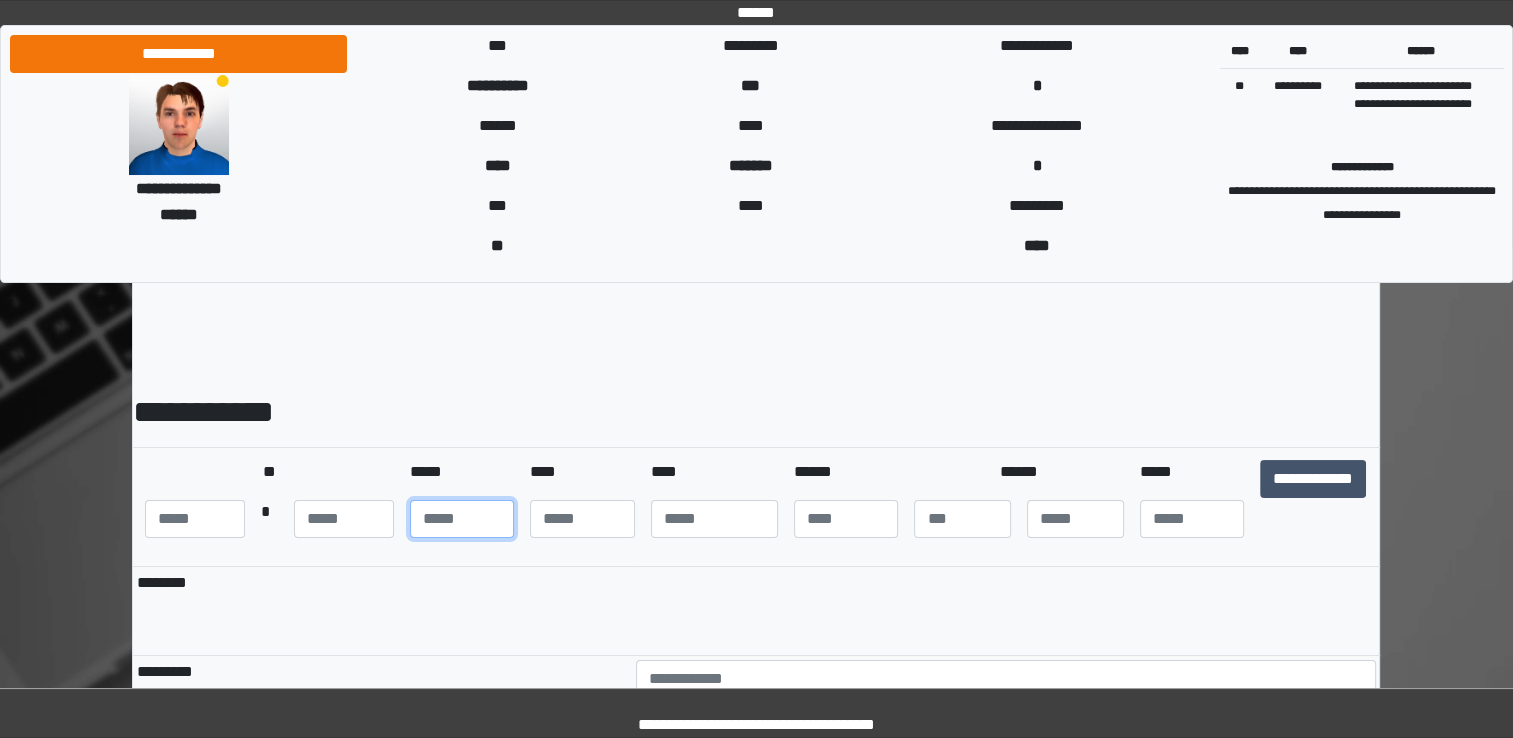 click on "**" at bounding box center (462, 519) 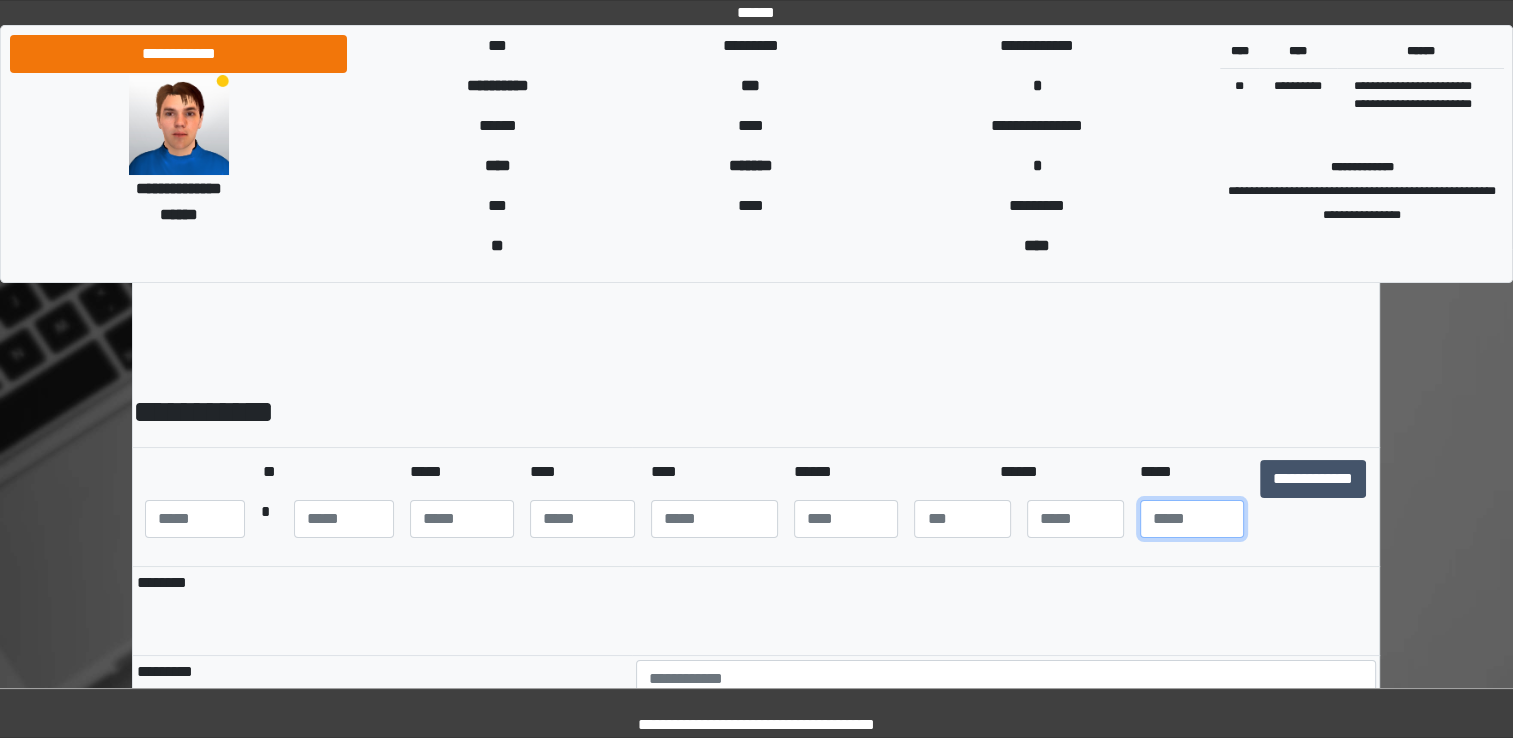 click at bounding box center (1192, 519) 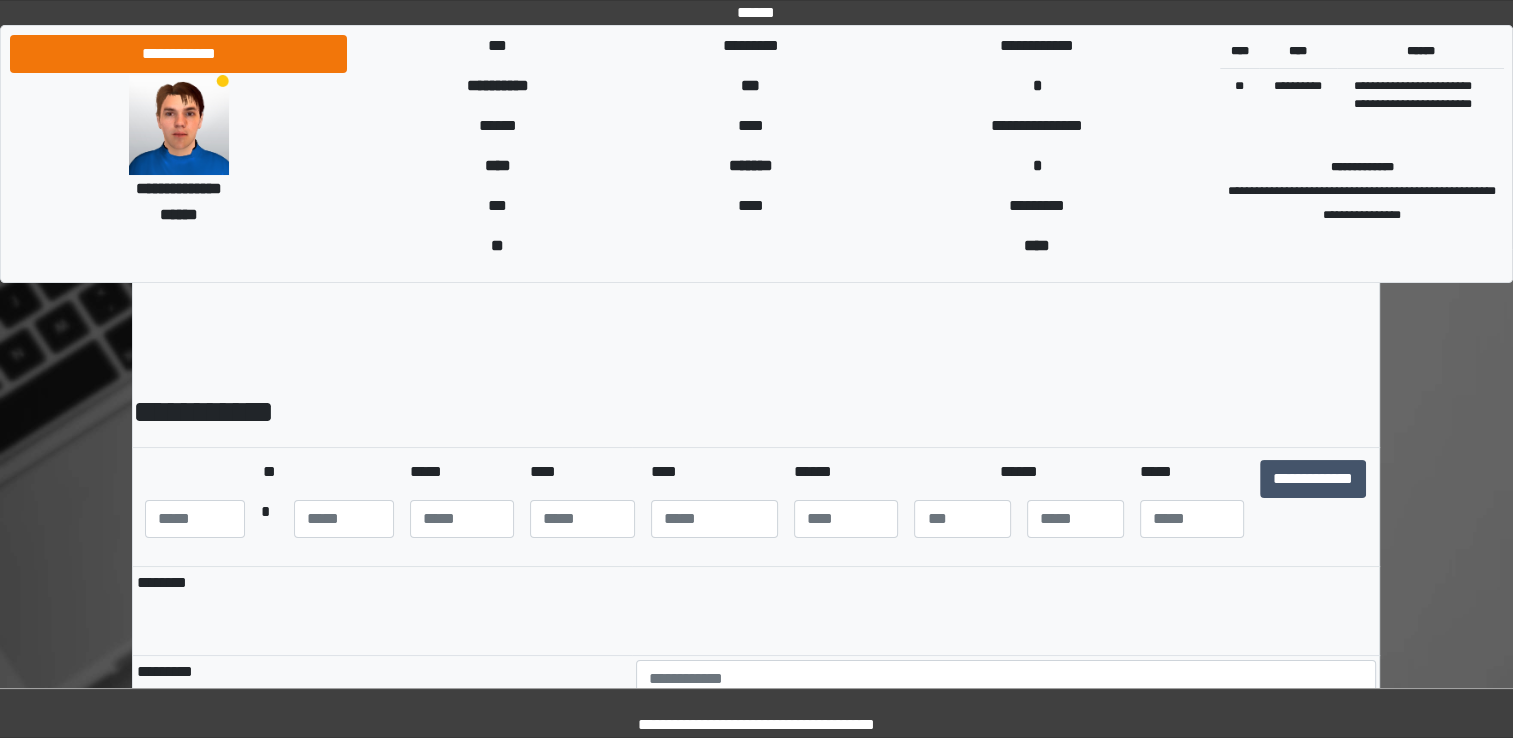 click on "********" at bounding box center (756, 611) 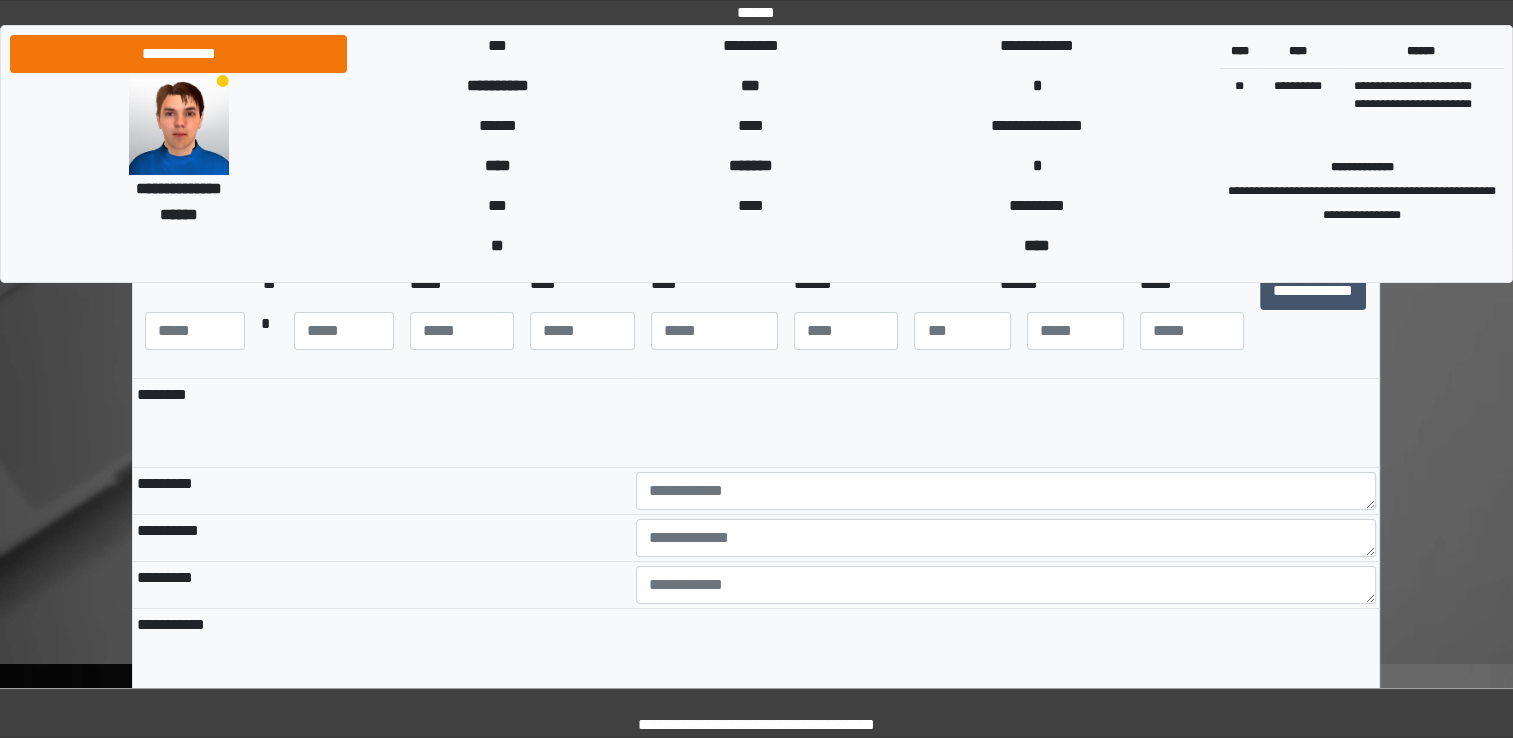 scroll, scrollTop: 200, scrollLeft: 0, axis: vertical 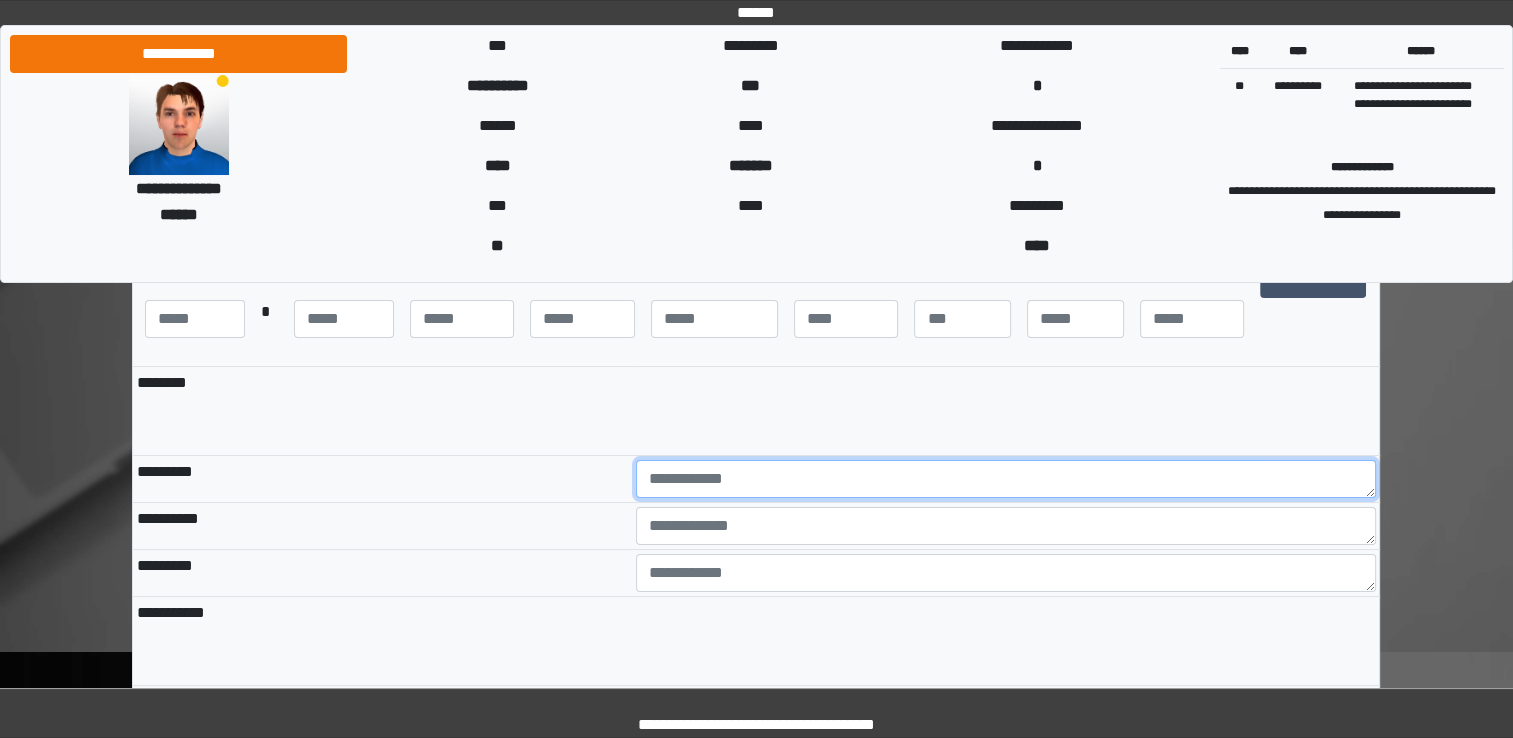 click at bounding box center [1006, 479] 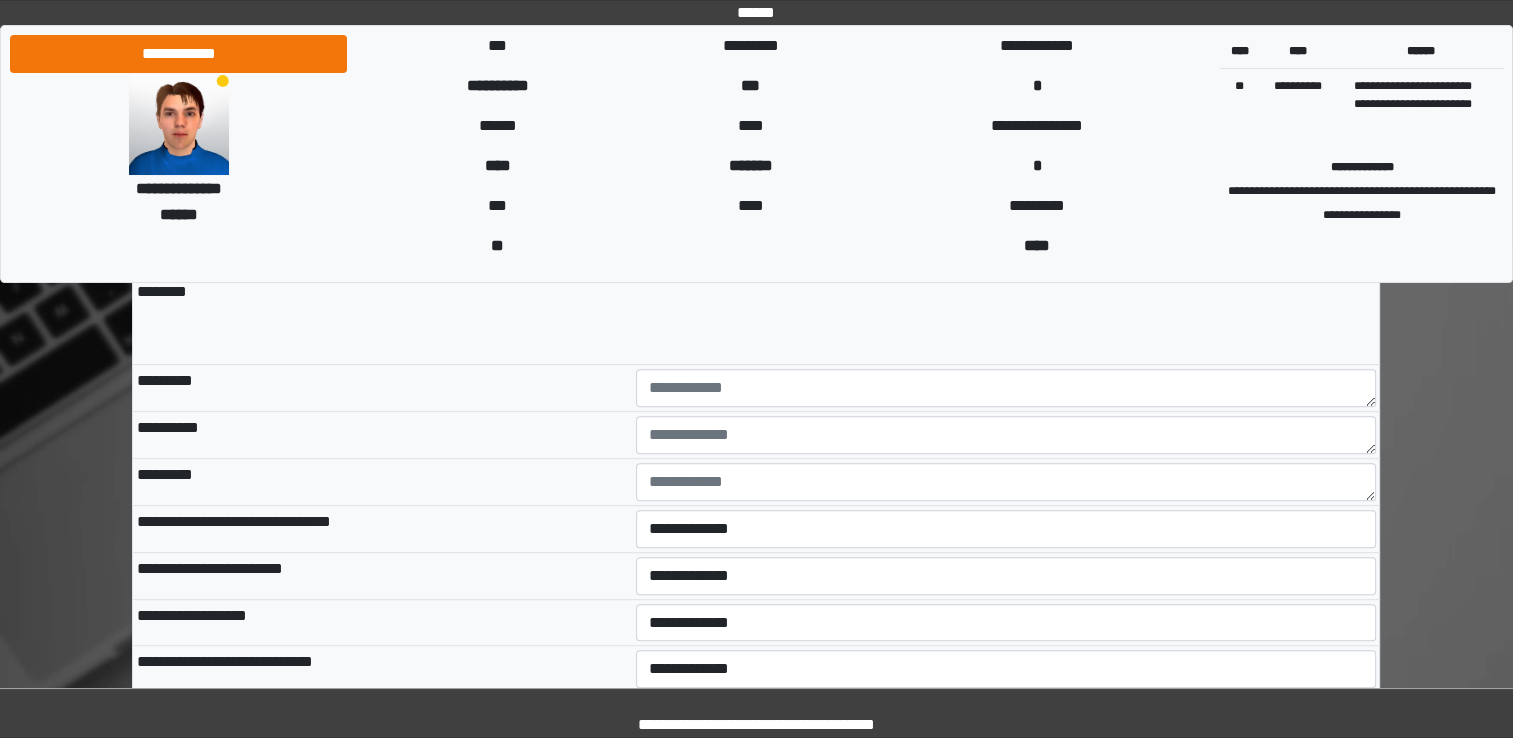 scroll, scrollTop: 700, scrollLeft: 0, axis: vertical 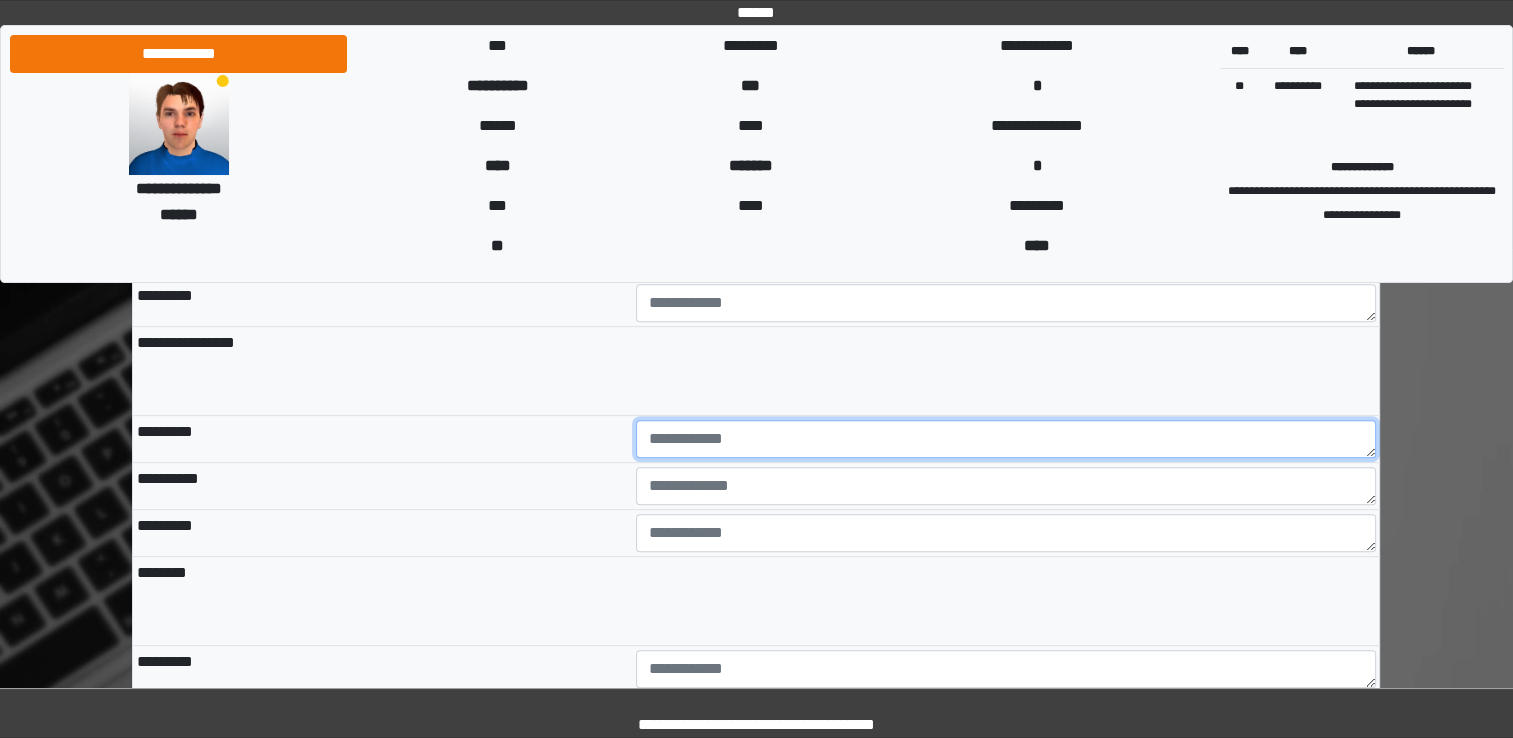 click at bounding box center (1006, 439) 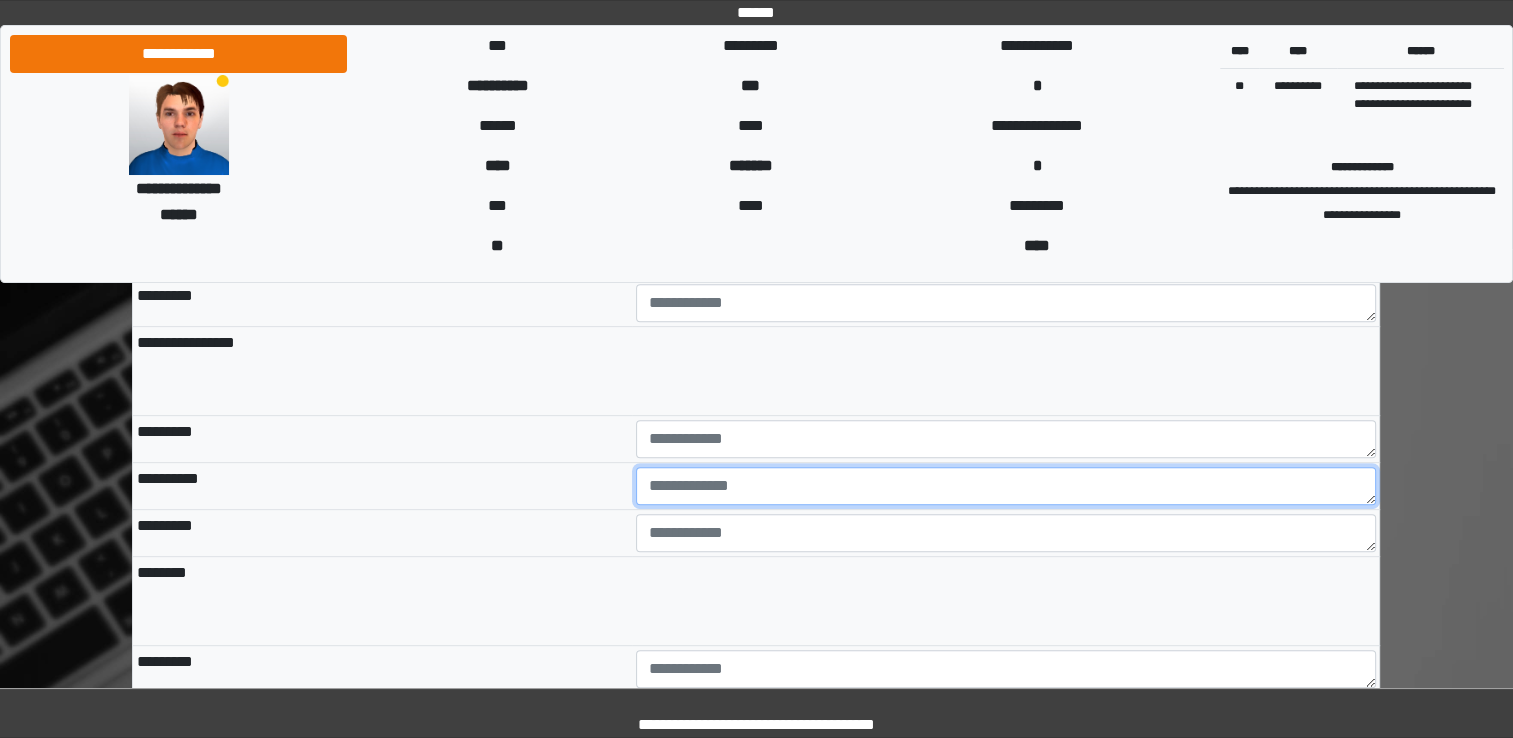 click at bounding box center [1006, 486] 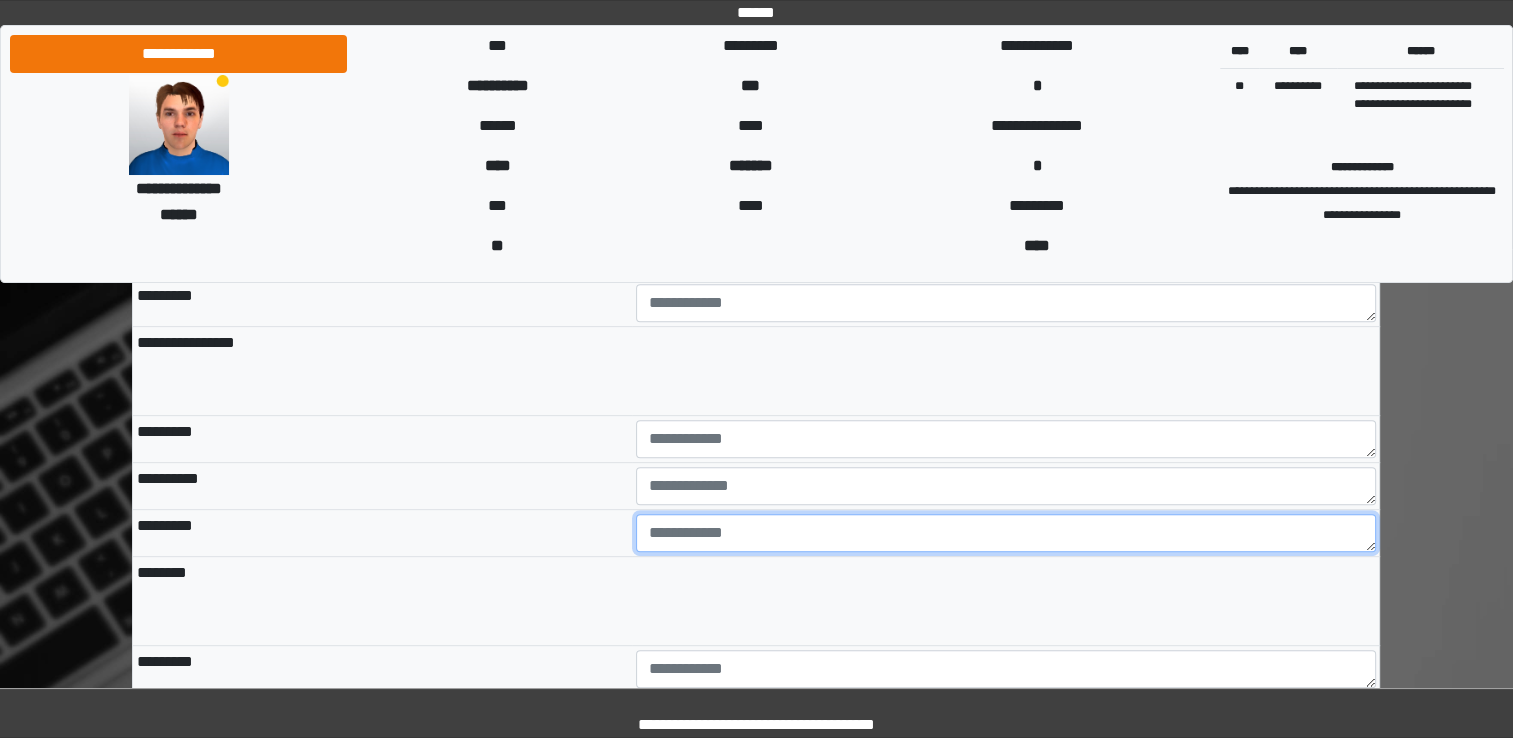 click at bounding box center (1006, 533) 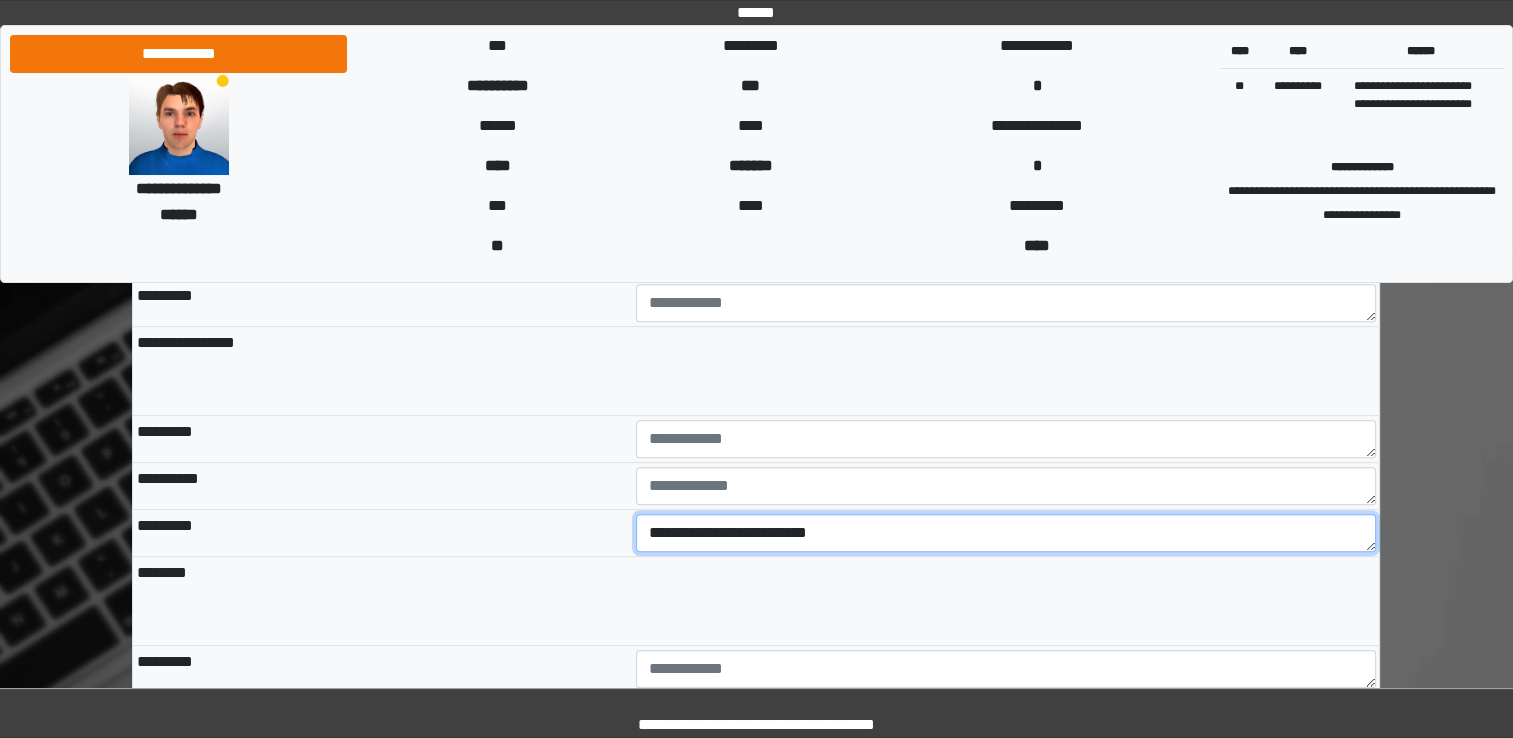 click on "**********" at bounding box center [1006, 533] 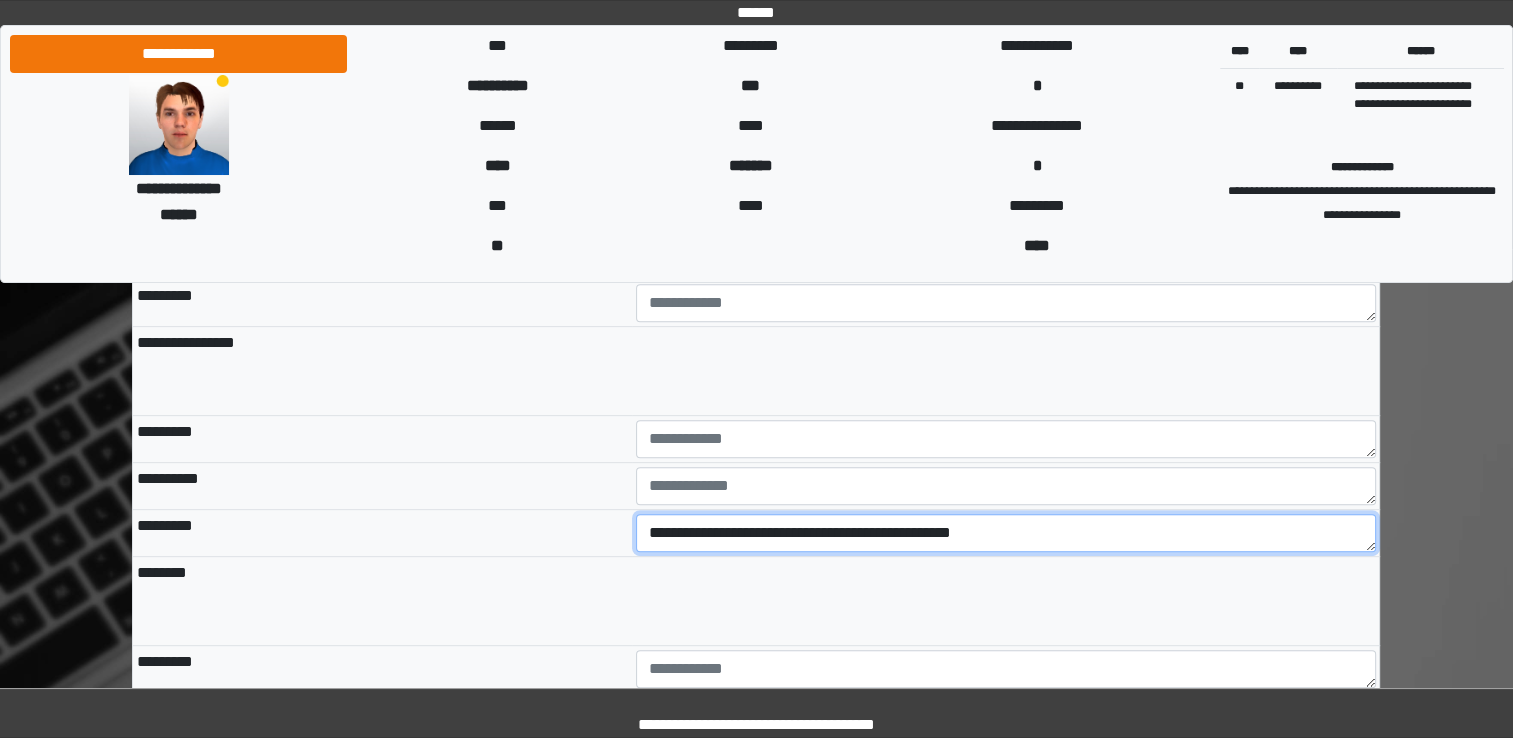 drag, startPoint x: 863, startPoint y: 540, endPoint x: 856, endPoint y: 532, distance: 10.630146 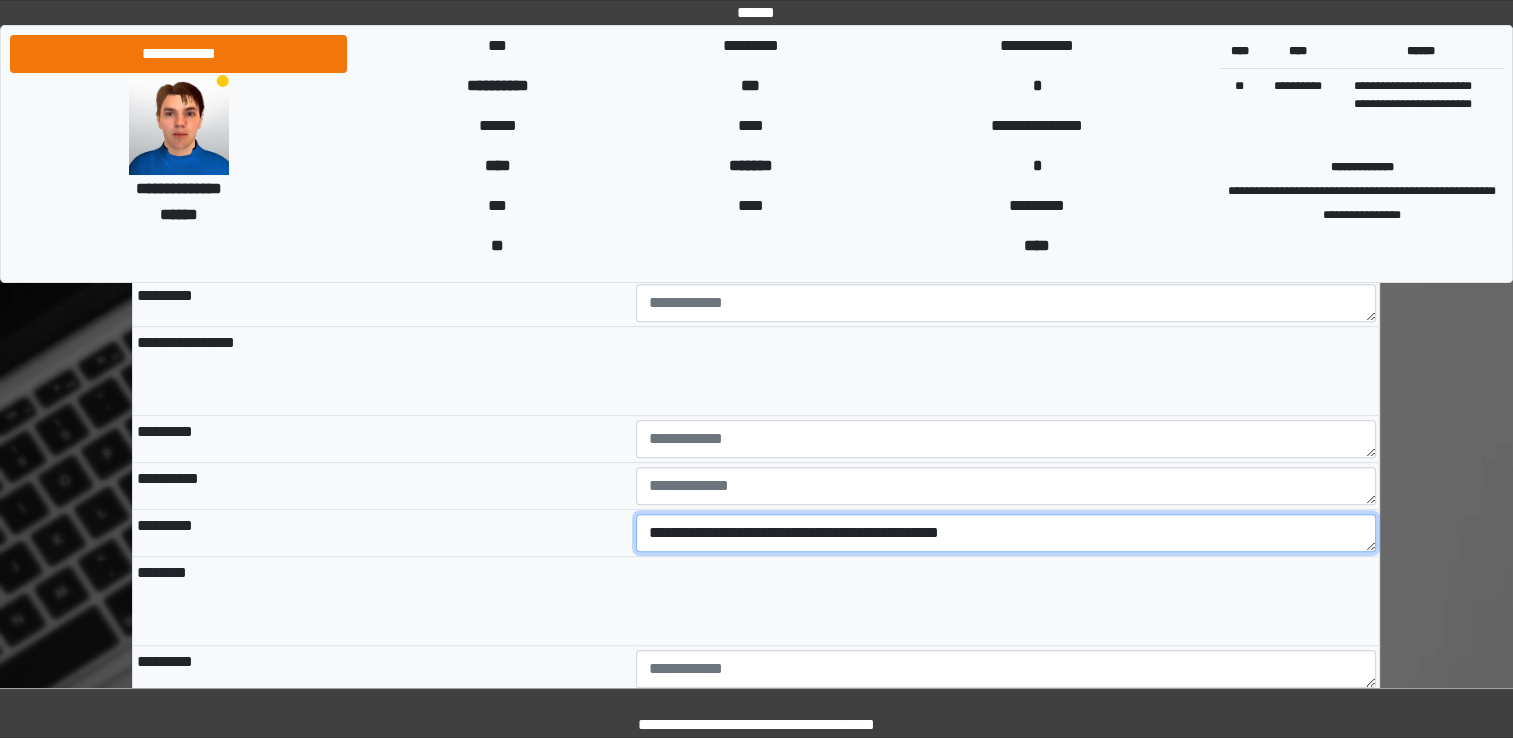type on "**********" 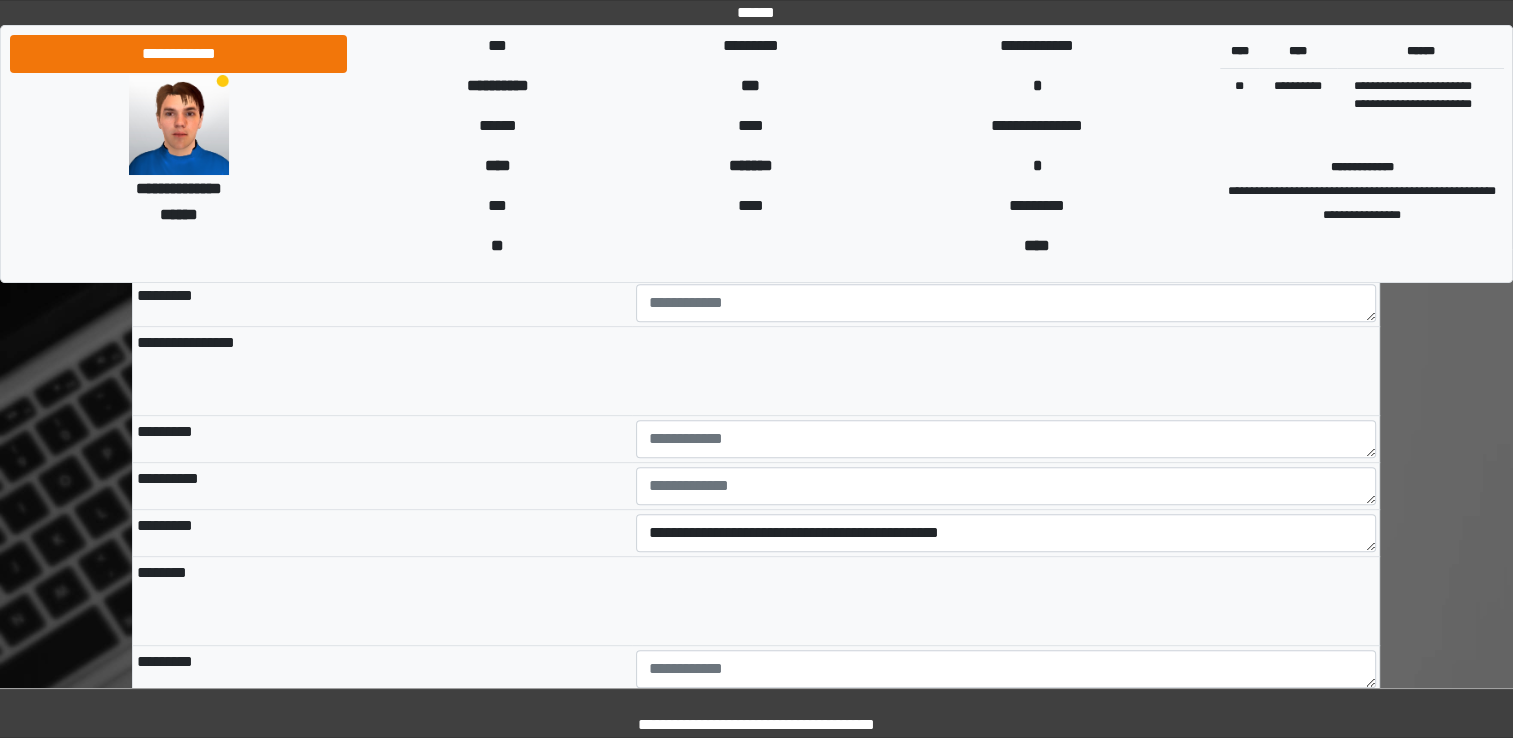 click on "********" at bounding box center (756, 573) 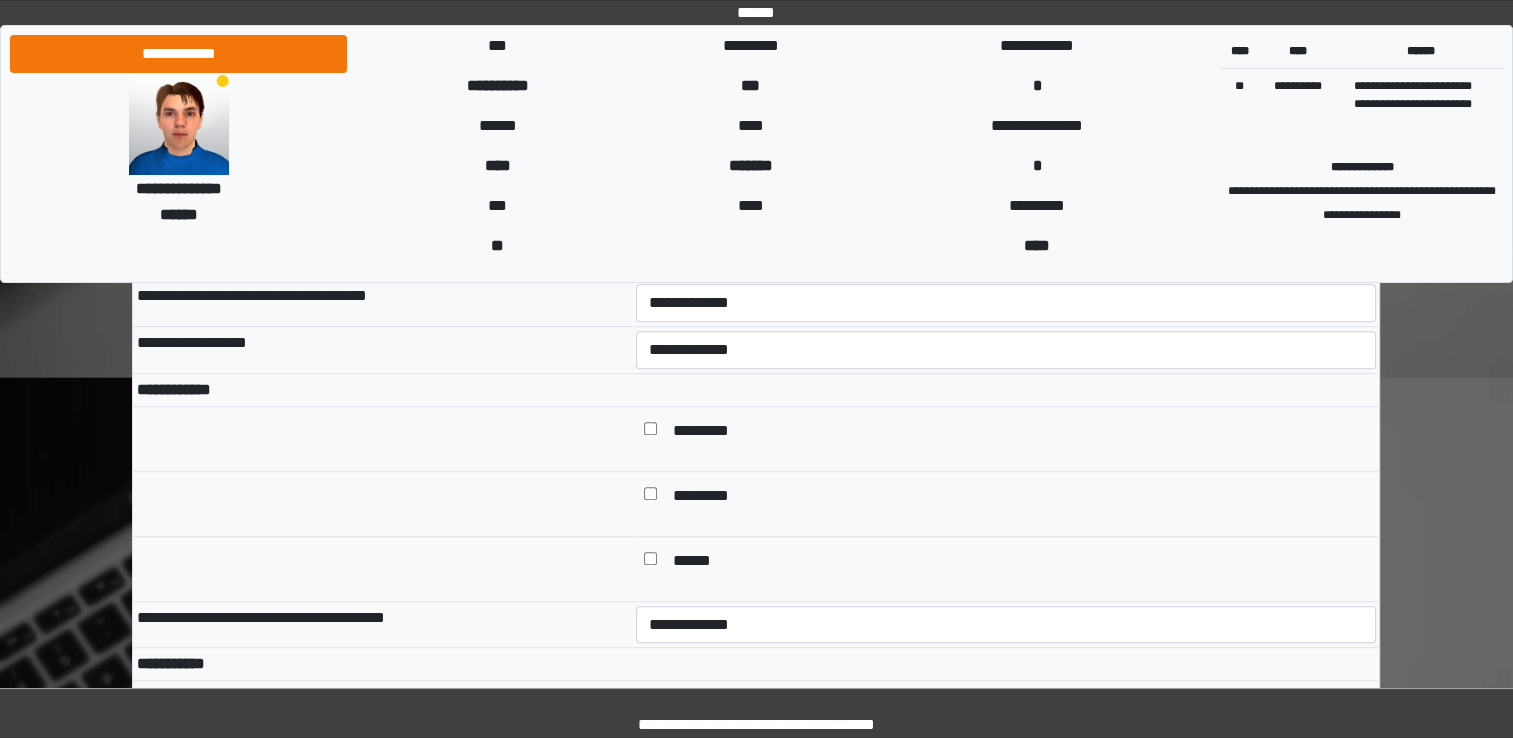 scroll, scrollTop: 1500, scrollLeft: 0, axis: vertical 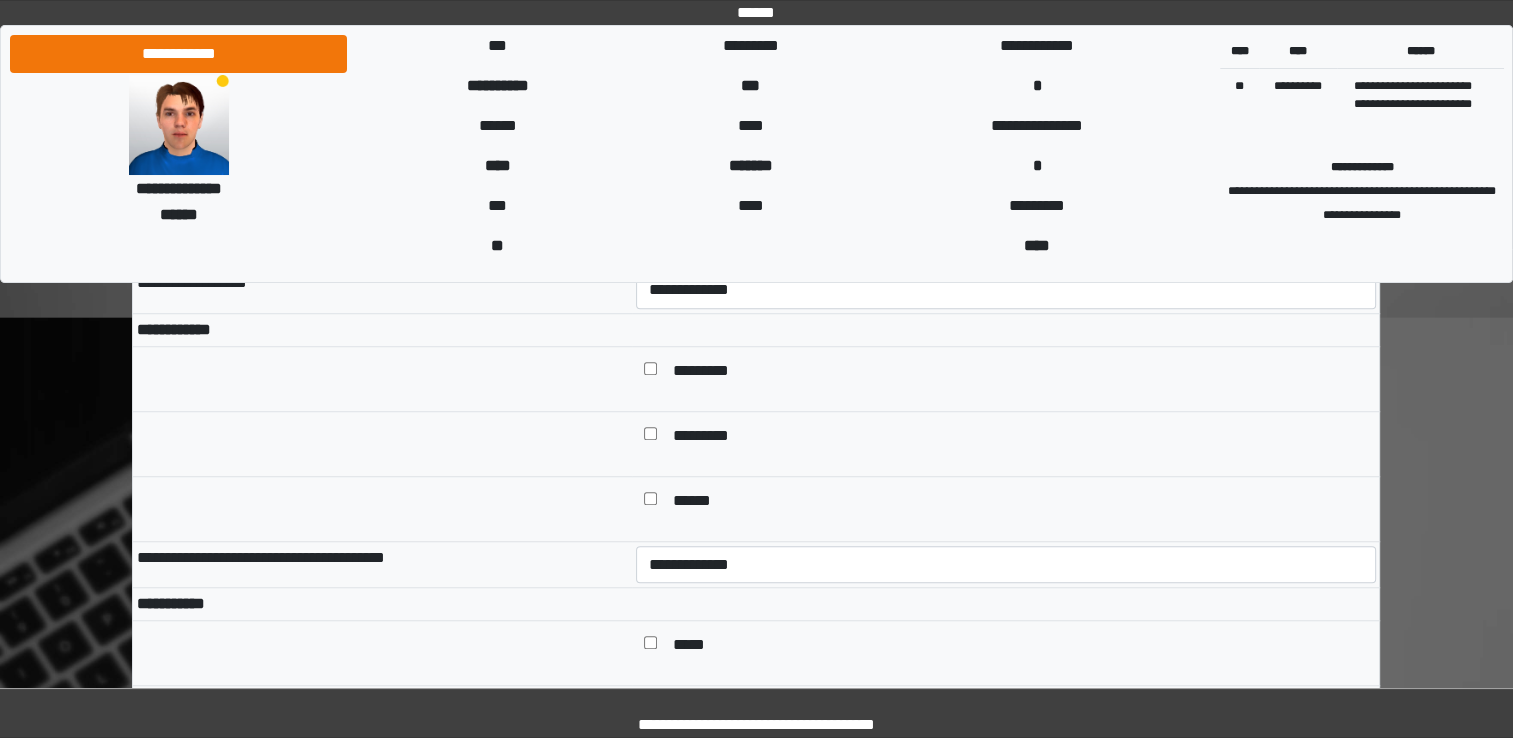 click on "******" at bounding box center (1006, 508) 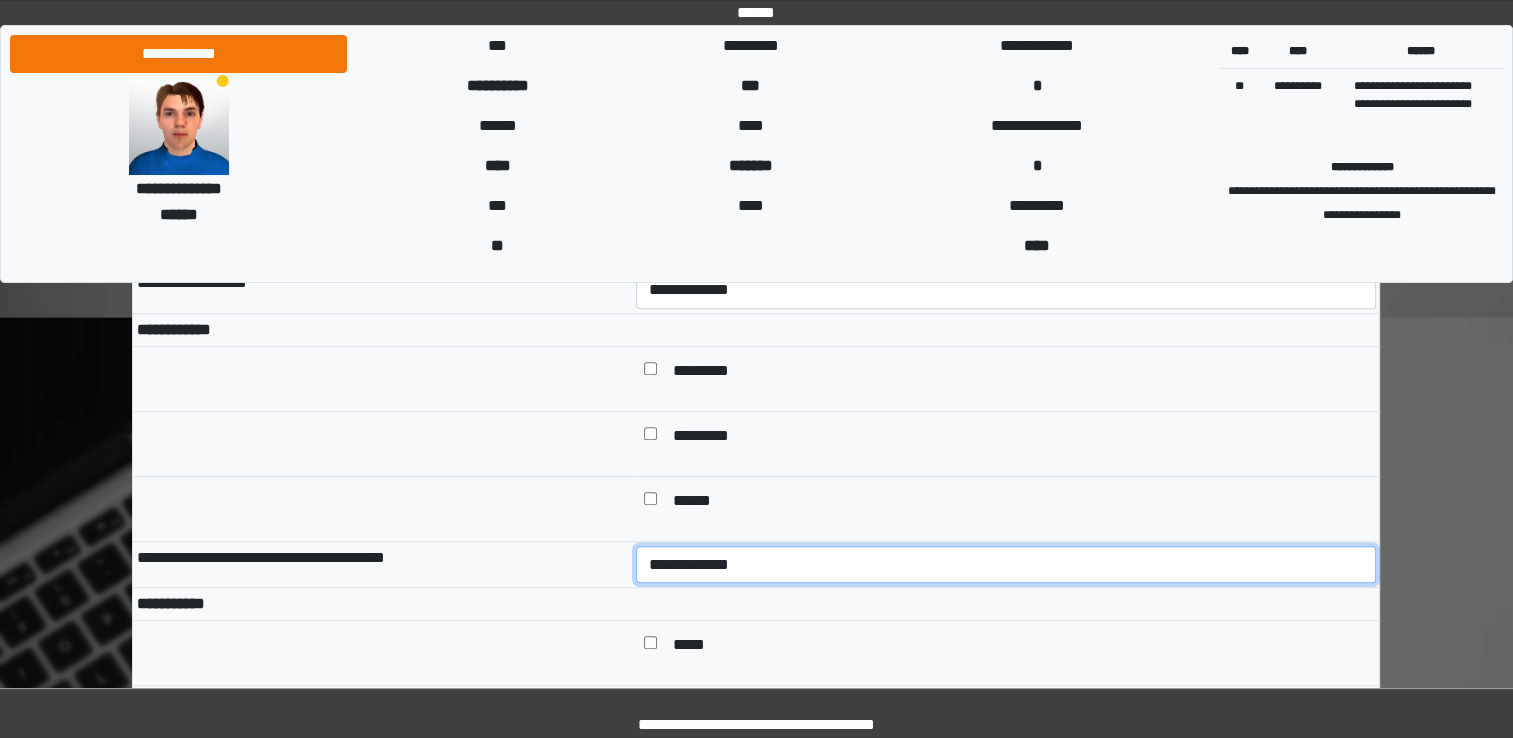 click on "**********" at bounding box center (1006, 565) 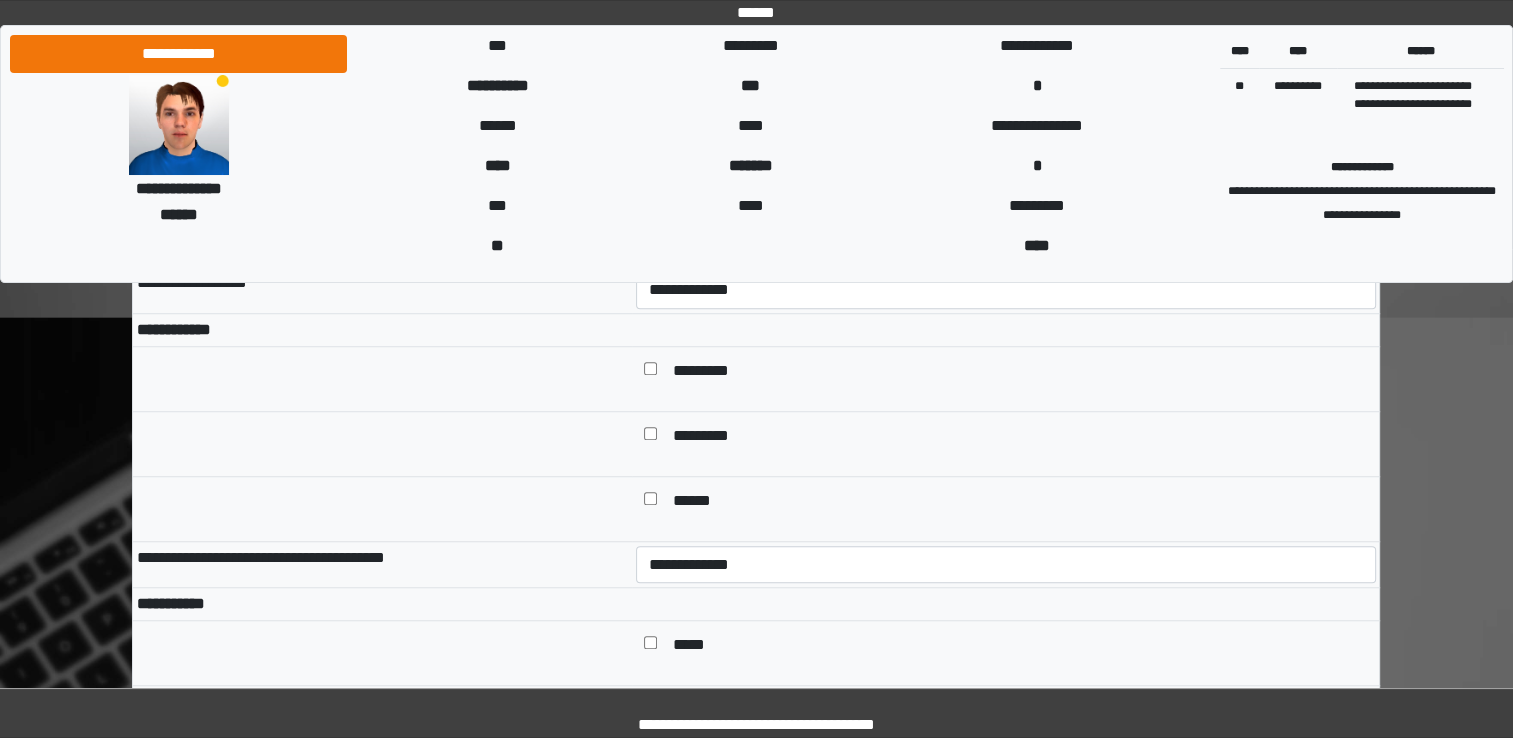 click on "**********" at bounding box center [382, 564] 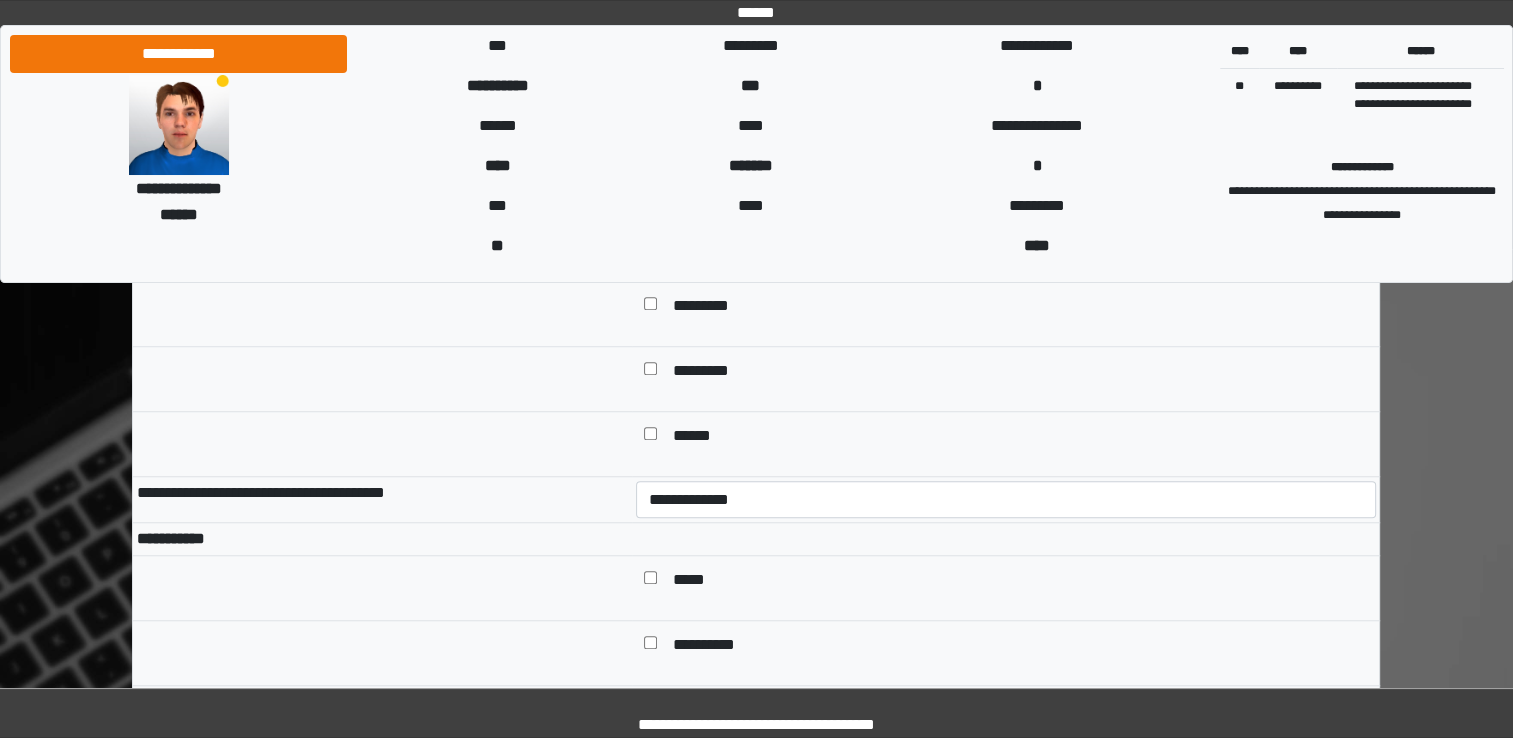 scroll, scrollTop: 1600, scrollLeft: 0, axis: vertical 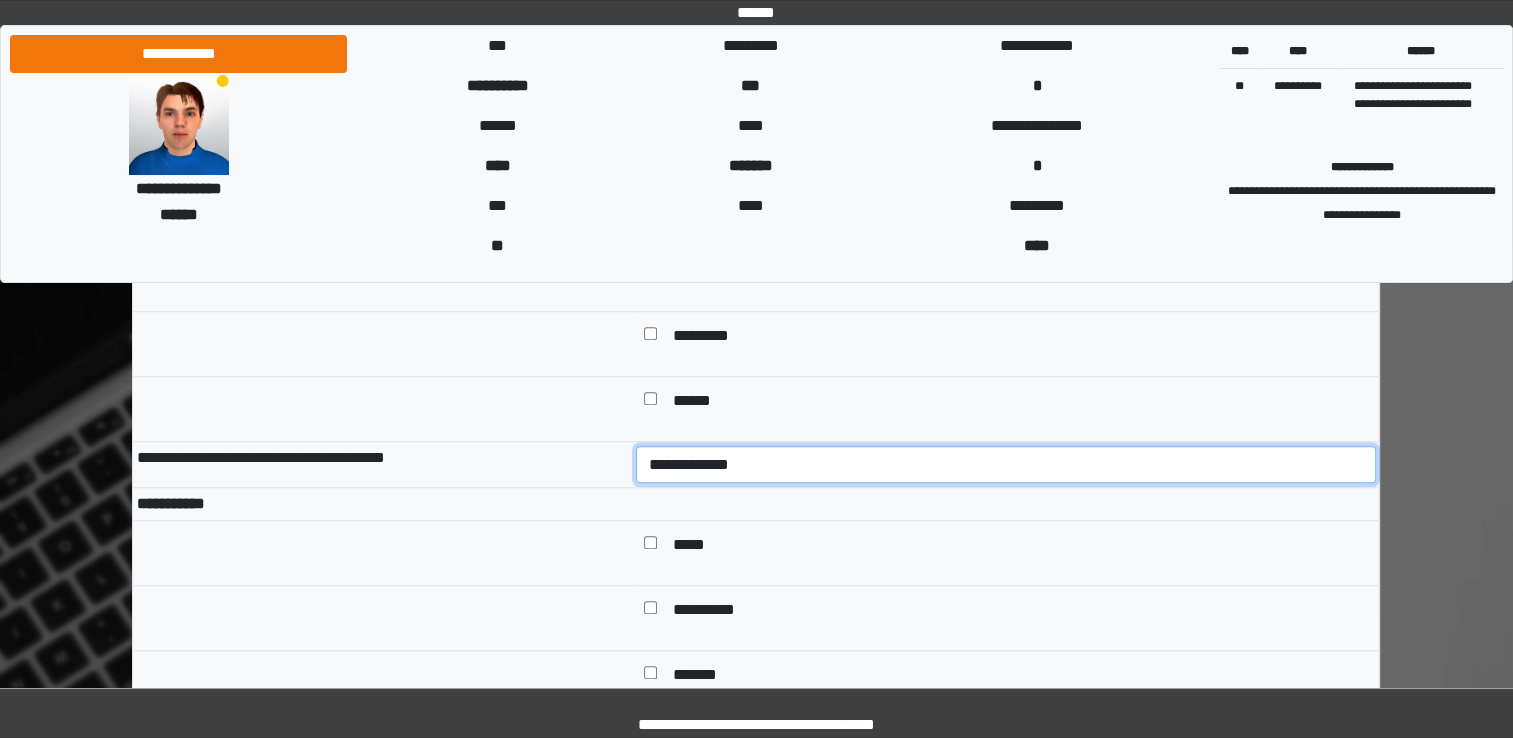 click on "**********" at bounding box center (1006, 465) 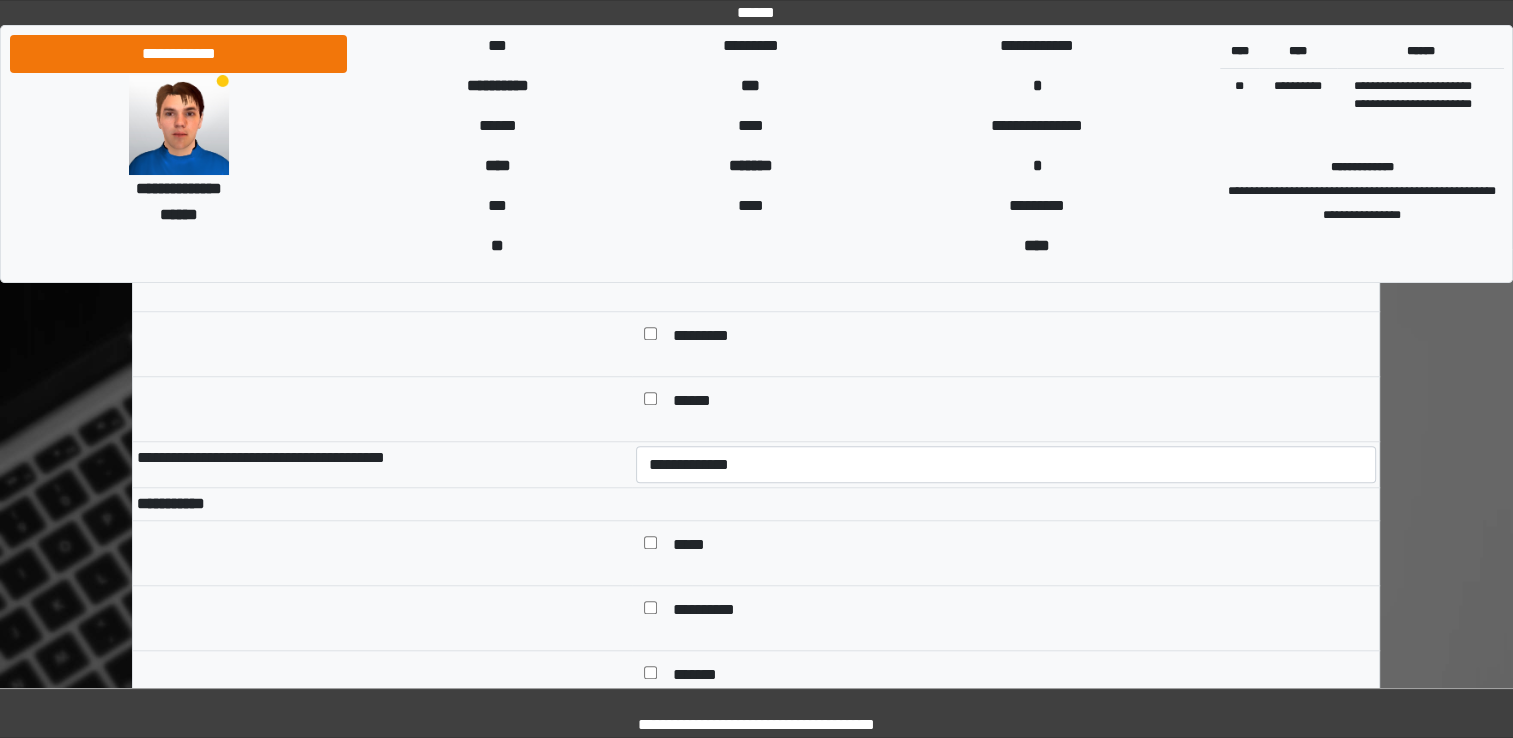 click at bounding box center [382, 553] 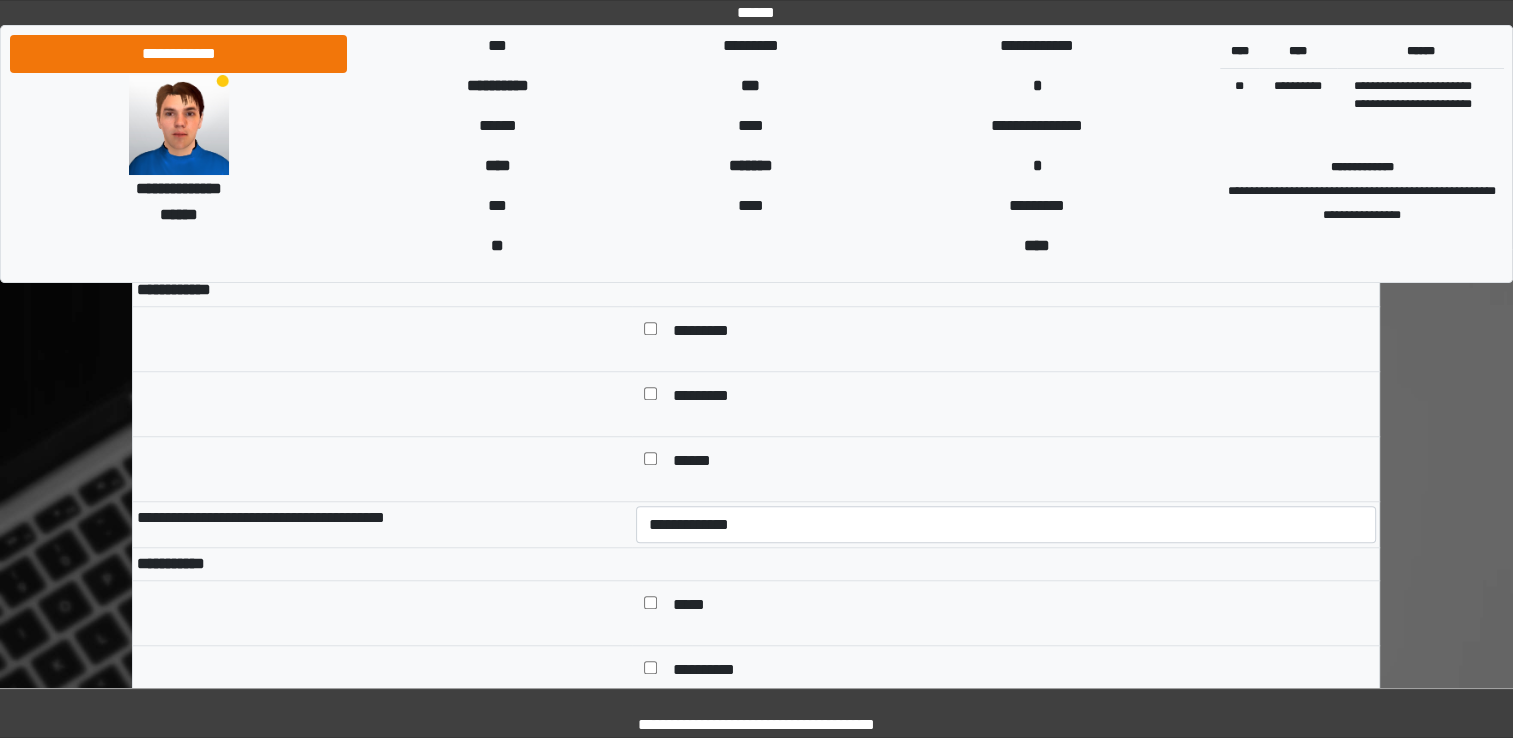 scroll, scrollTop: 1700, scrollLeft: 0, axis: vertical 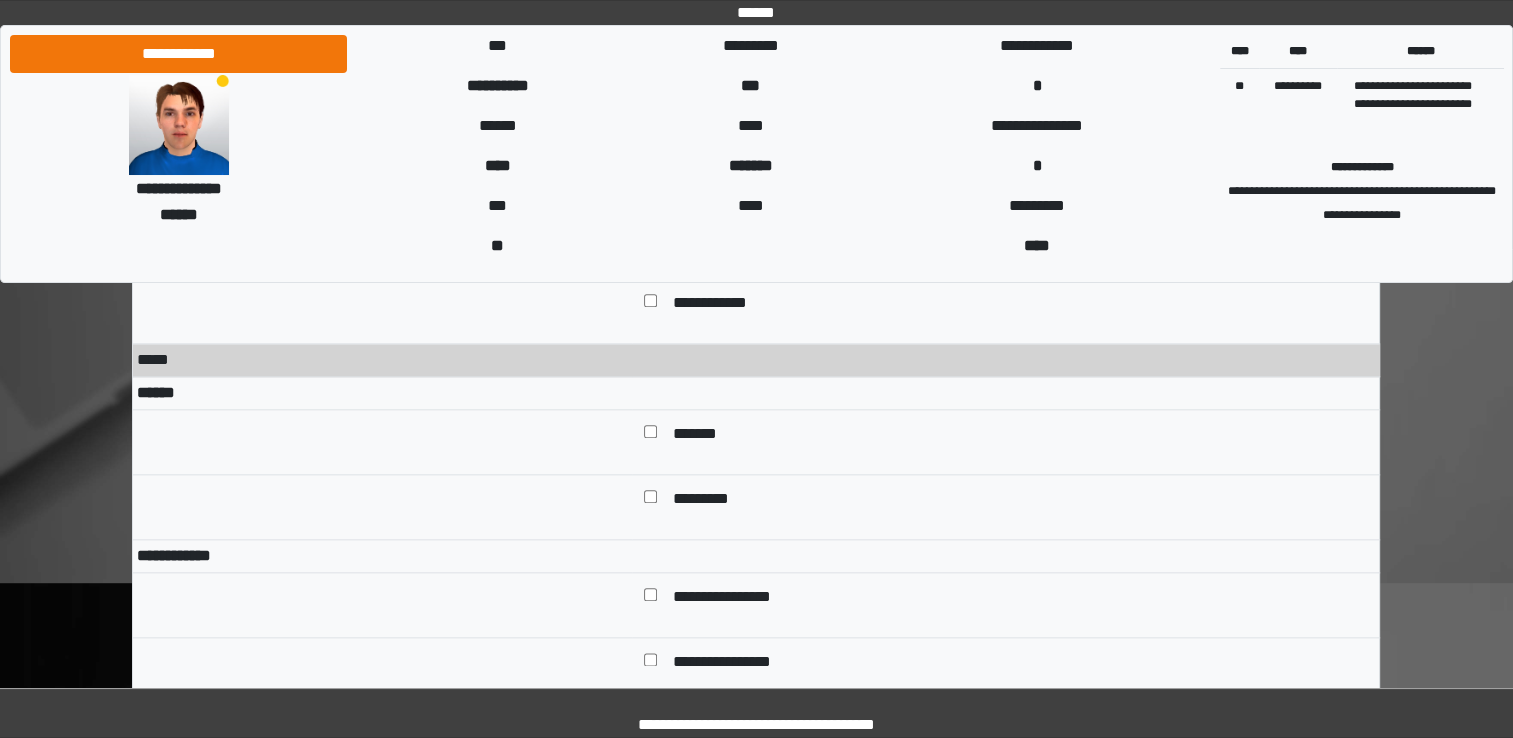 click at bounding box center [382, 507] 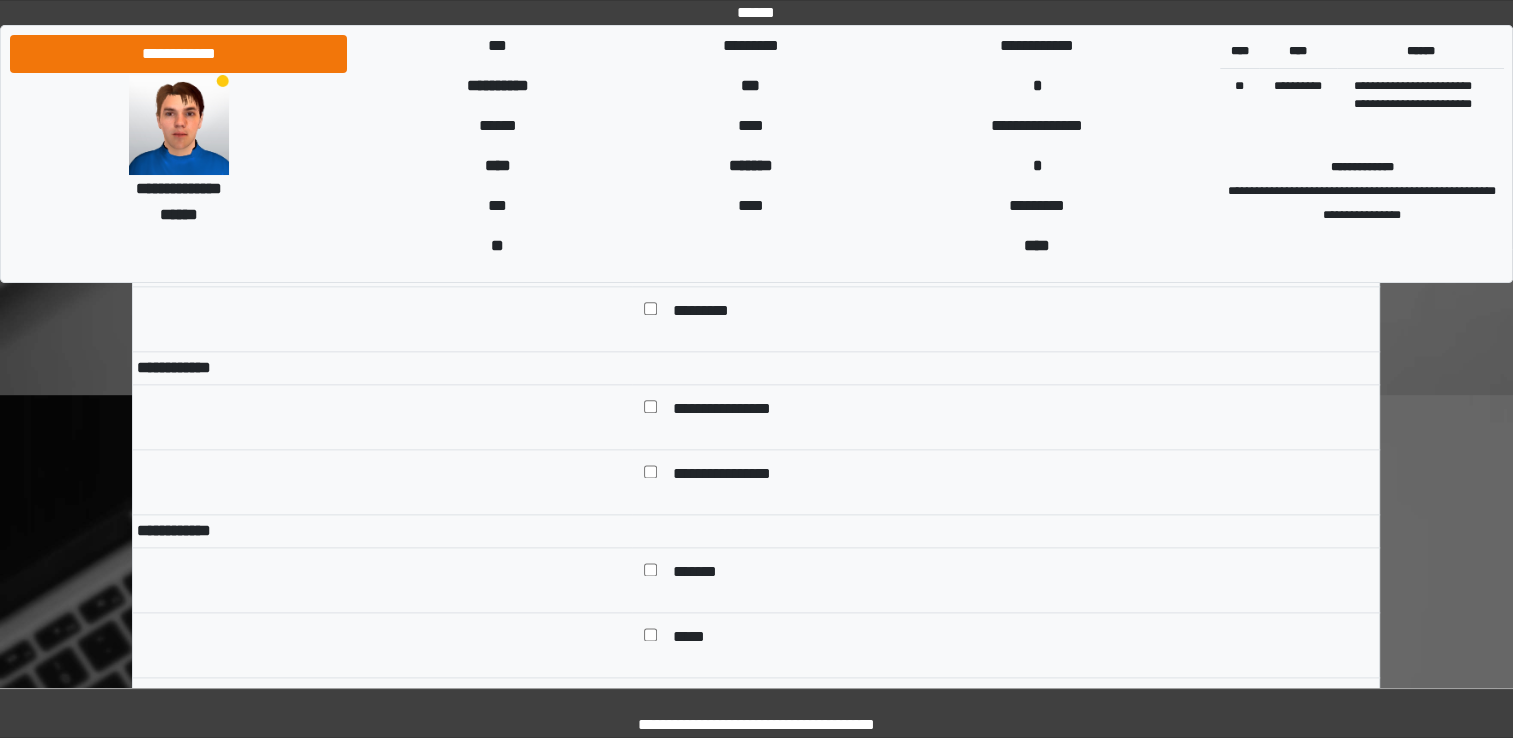 scroll, scrollTop: 2400, scrollLeft: 0, axis: vertical 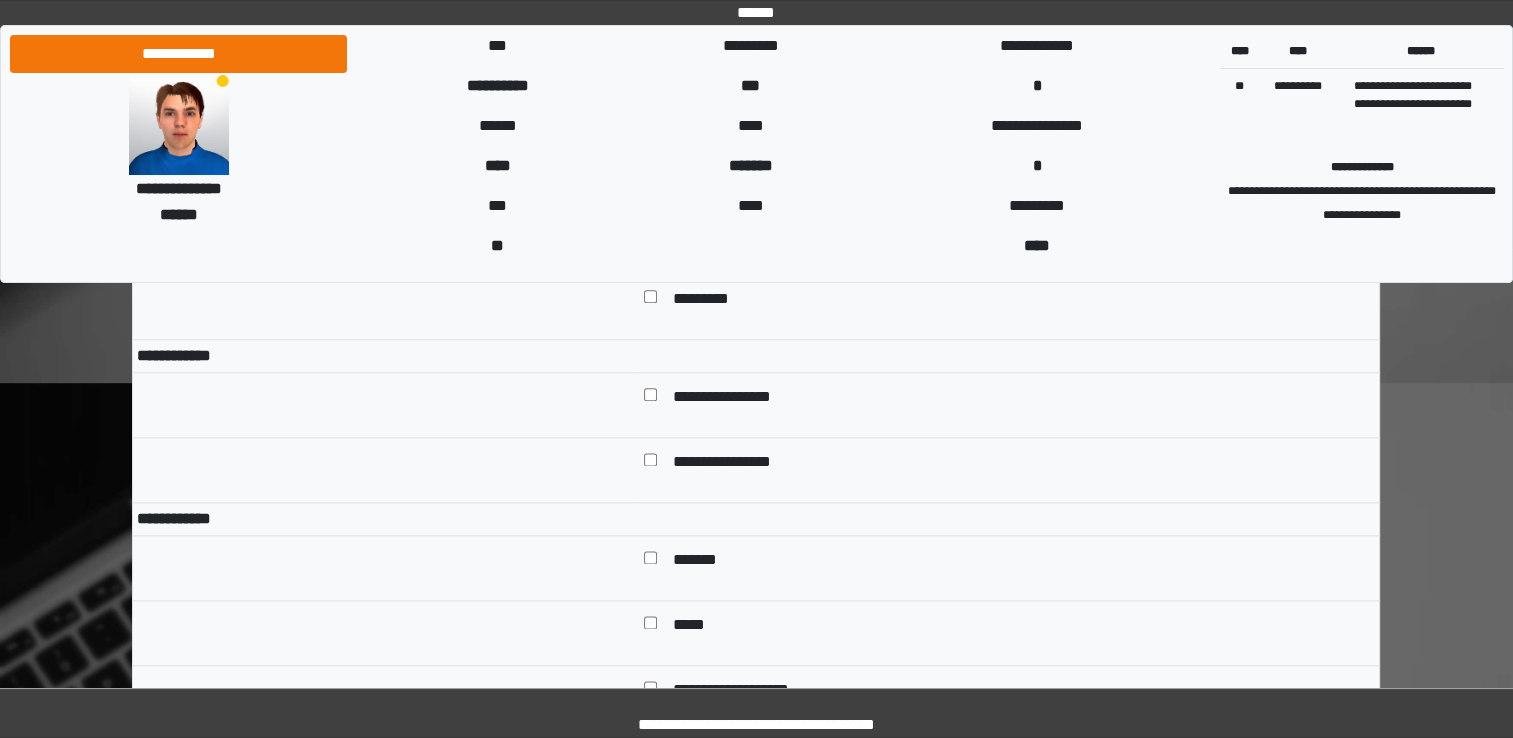 click on "*******" at bounding box center (1006, 568) 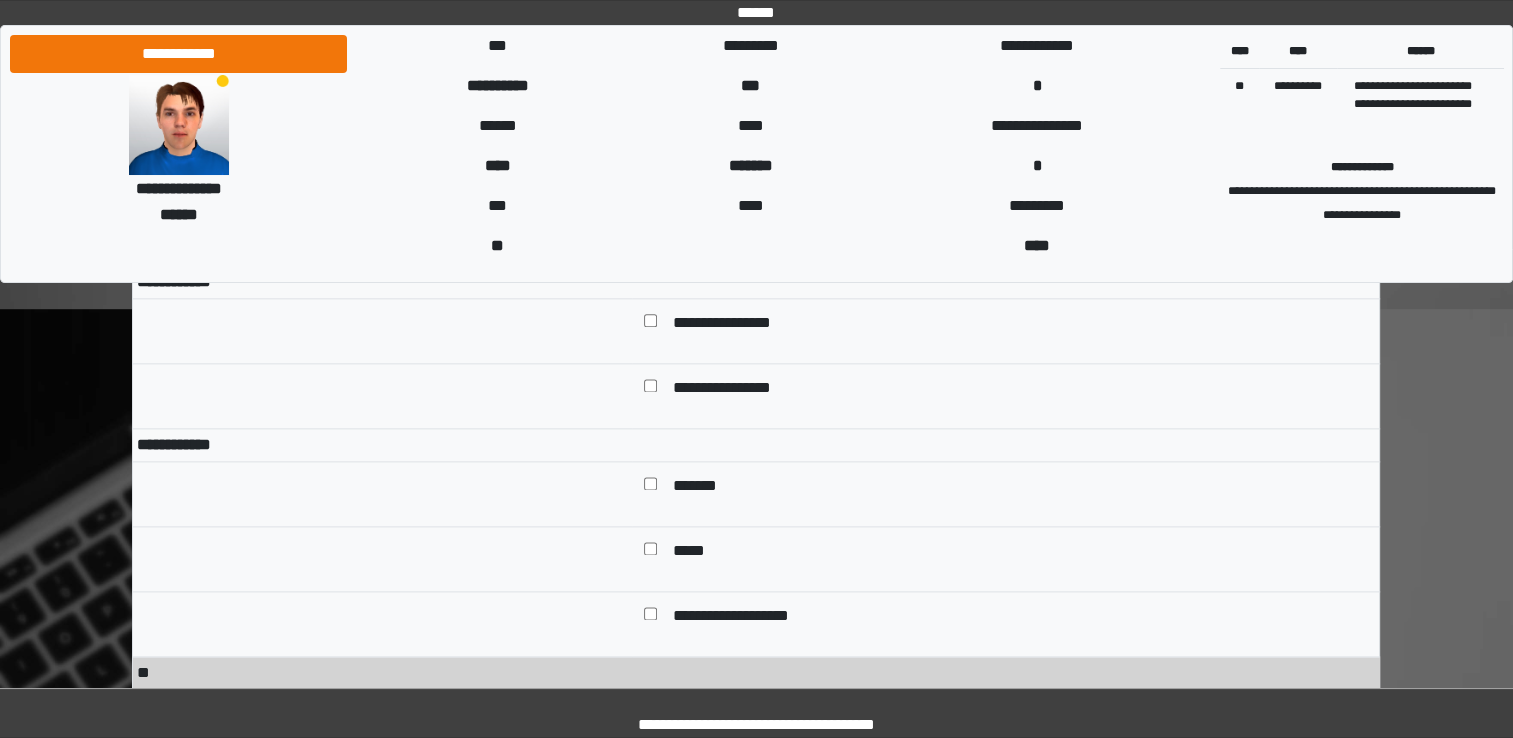 scroll, scrollTop: 2700, scrollLeft: 0, axis: vertical 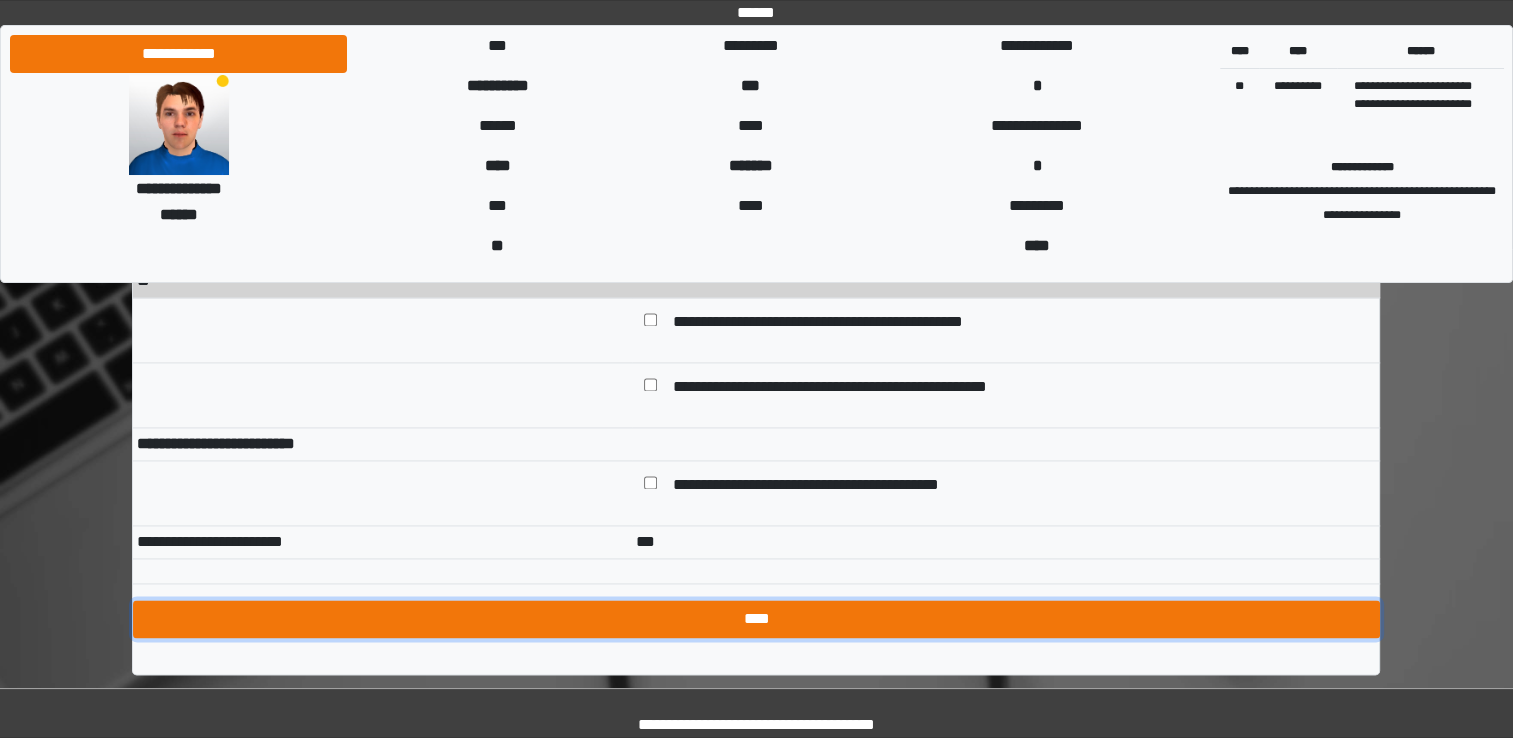 click on "****" at bounding box center (756, 619) 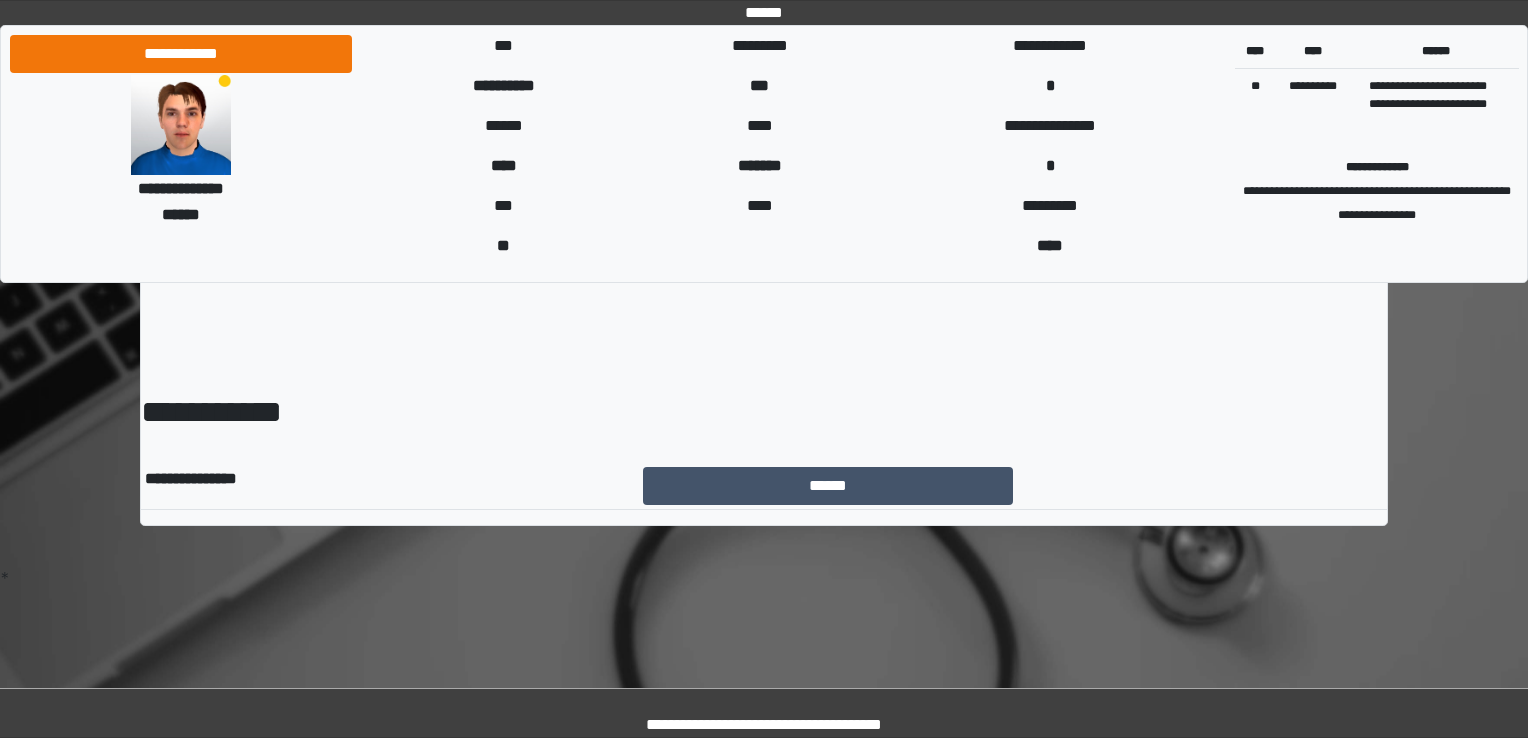 scroll, scrollTop: 0, scrollLeft: 0, axis: both 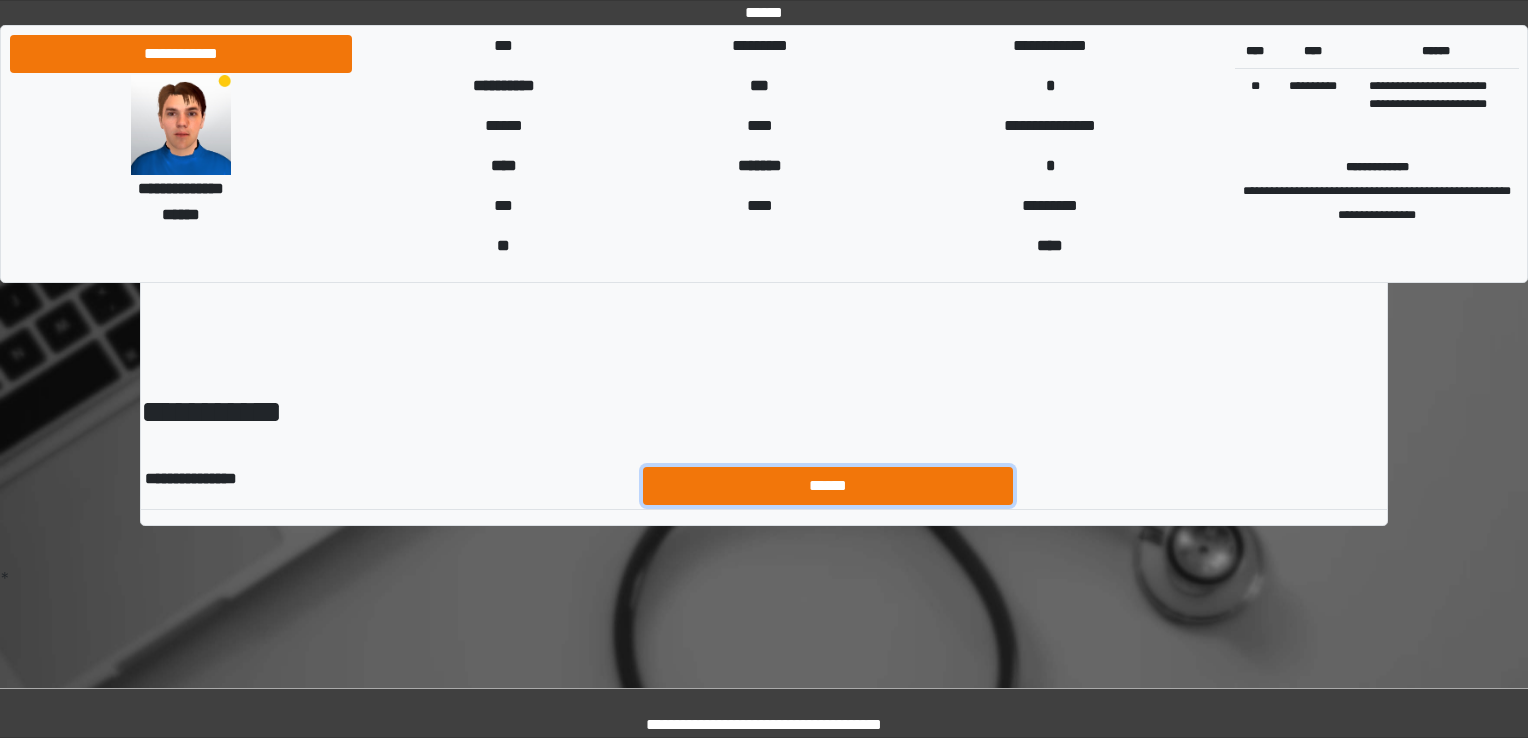 click on "******" at bounding box center (828, 486) 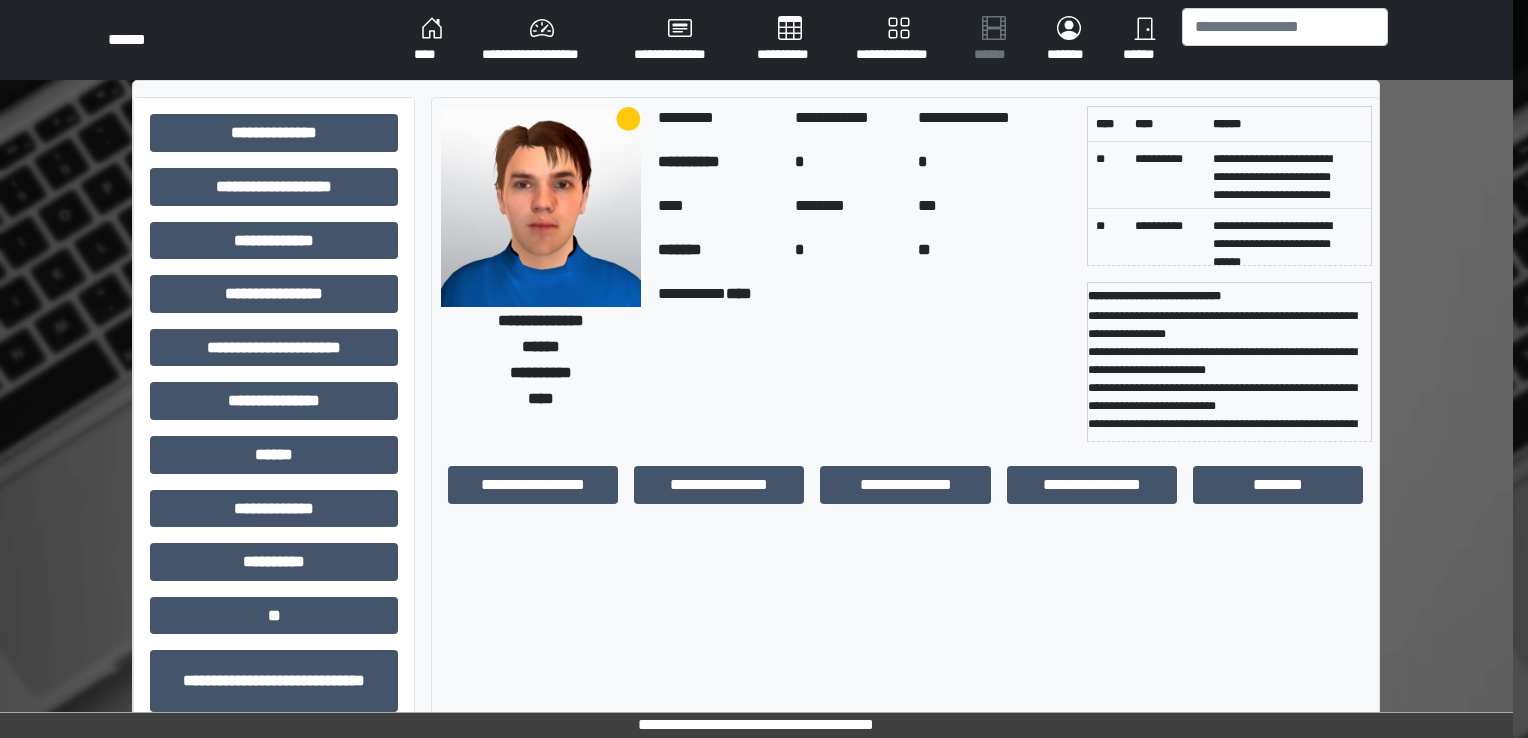 scroll, scrollTop: 0, scrollLeft: 0, axis: both 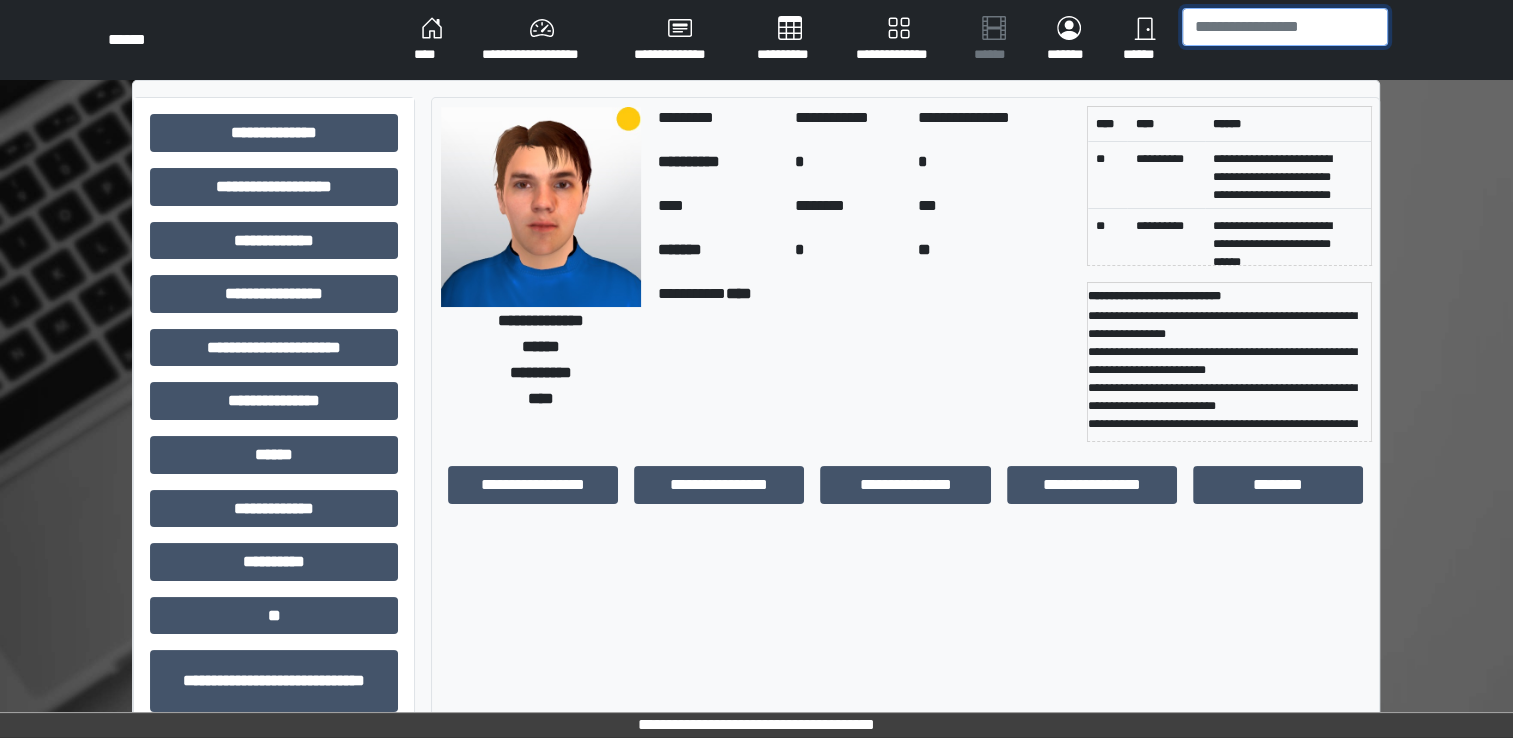 click at bounding box center [1285, 27] 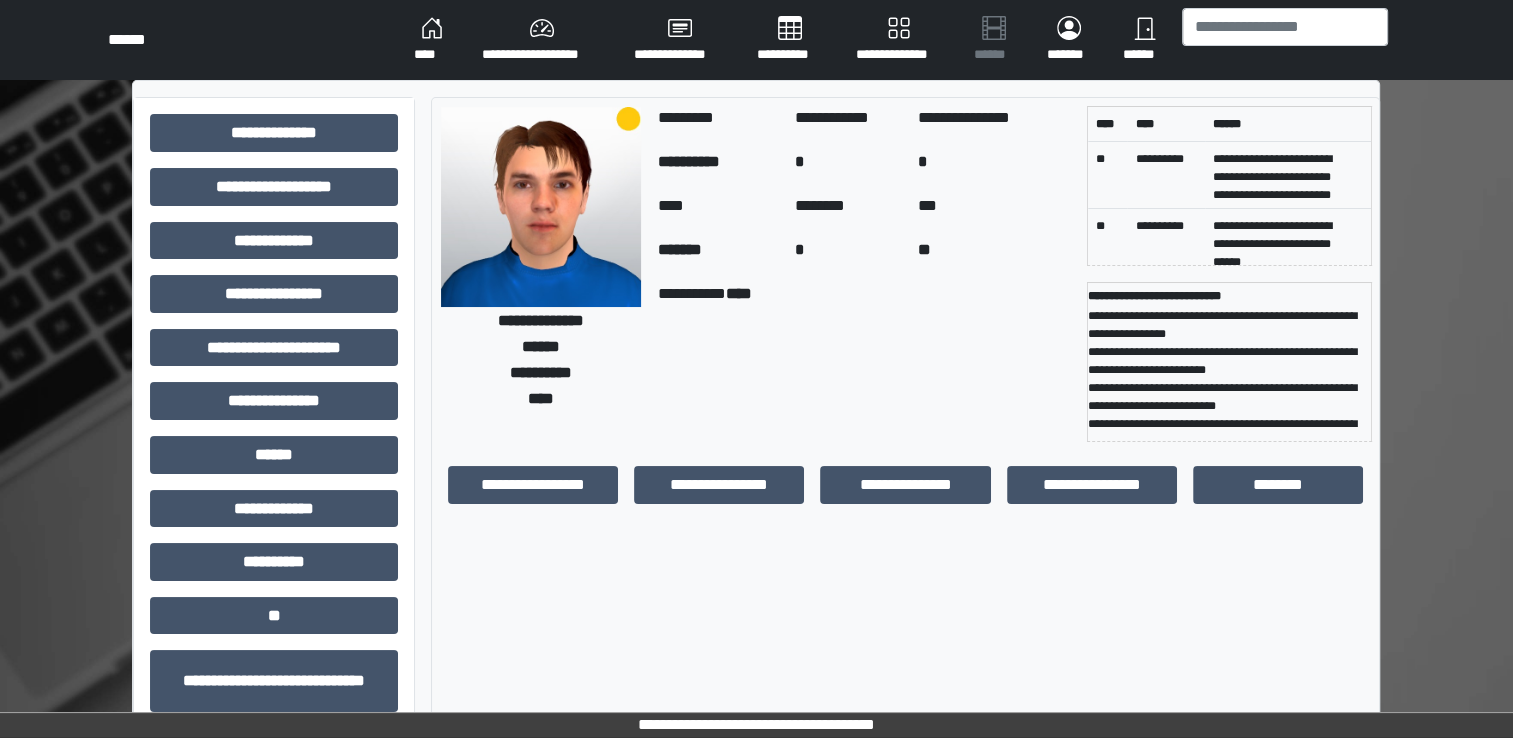 click on "****" at bounding box center (432, 40) 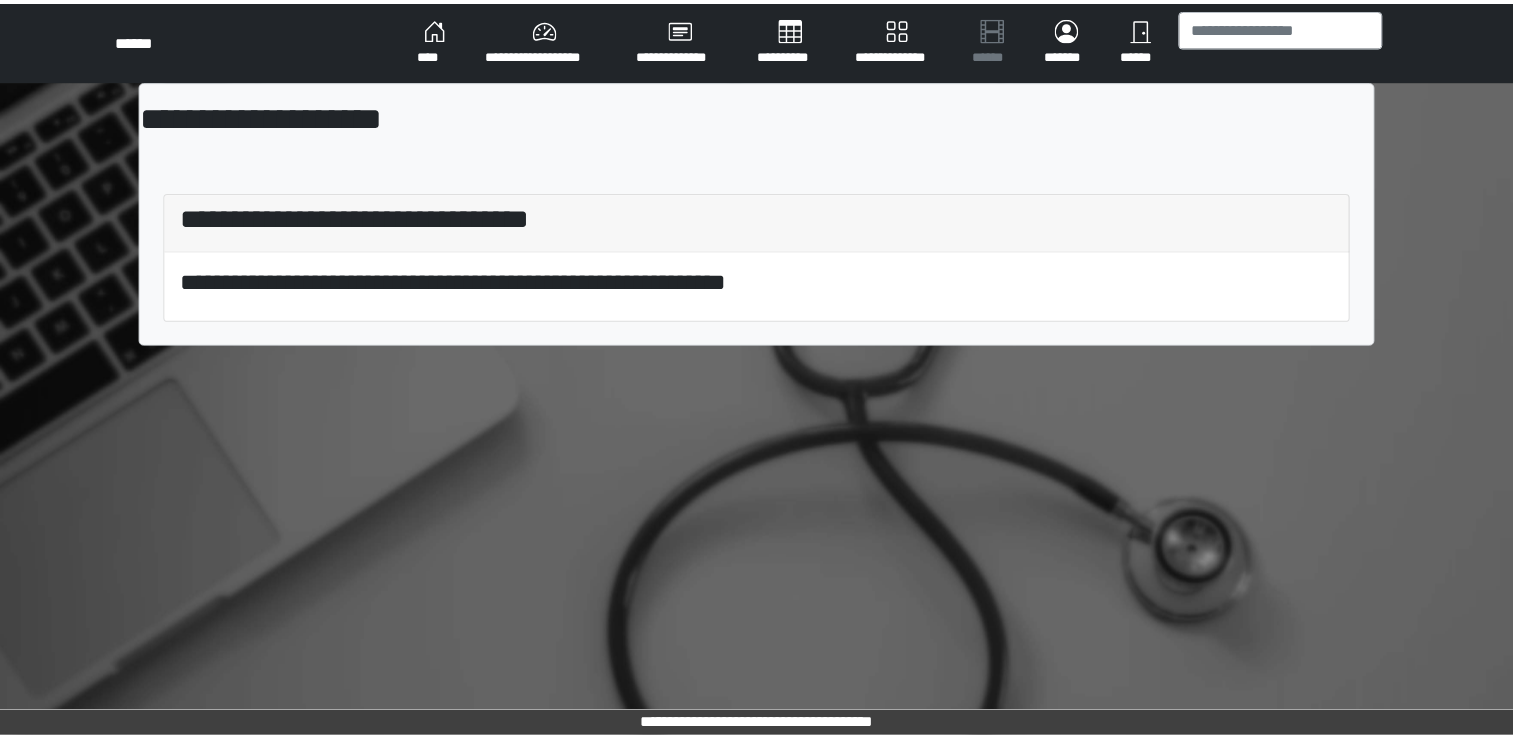 scroll, scrollTop: 0, scrollLeft: 0, axis: both 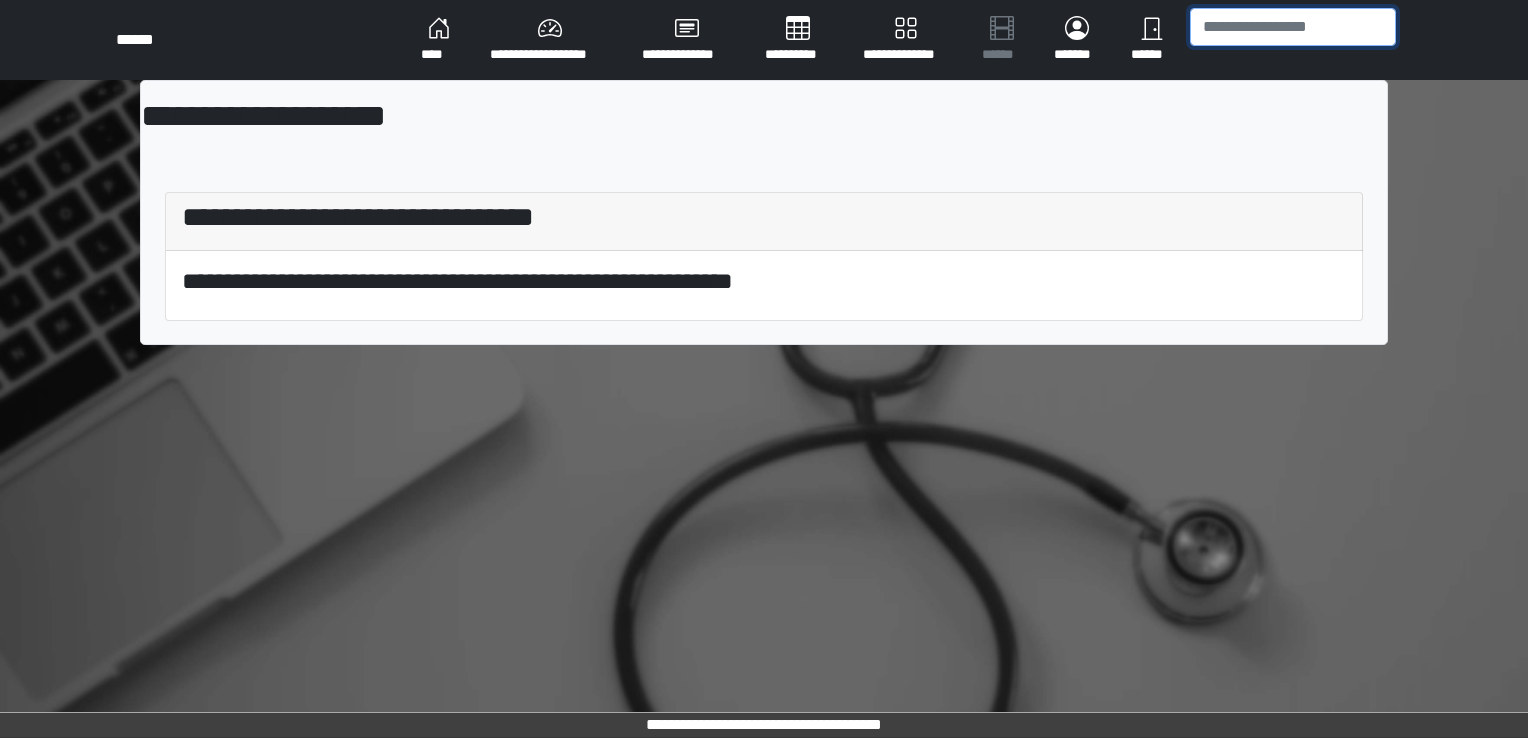 click at bounding box center [1293, 27] 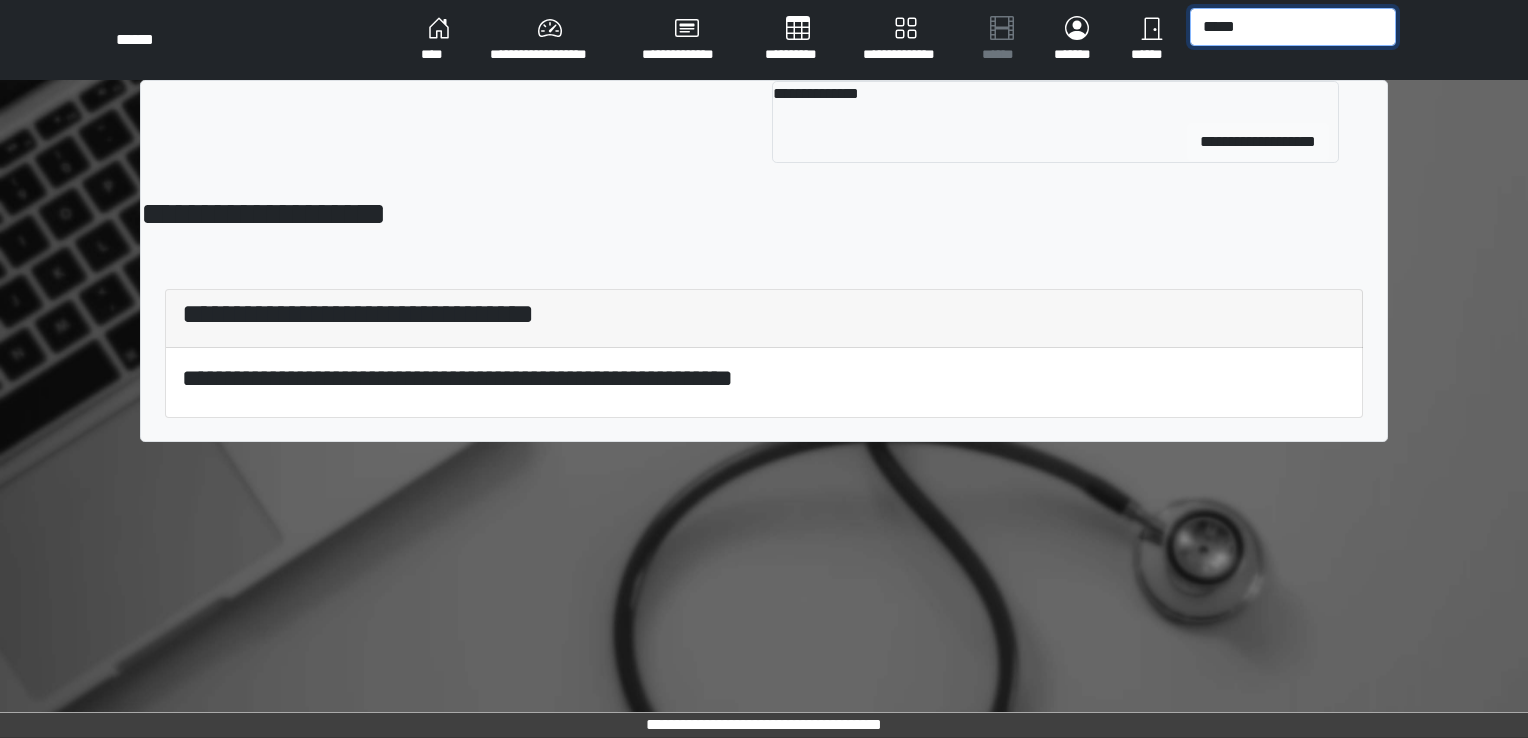 type on "*****" 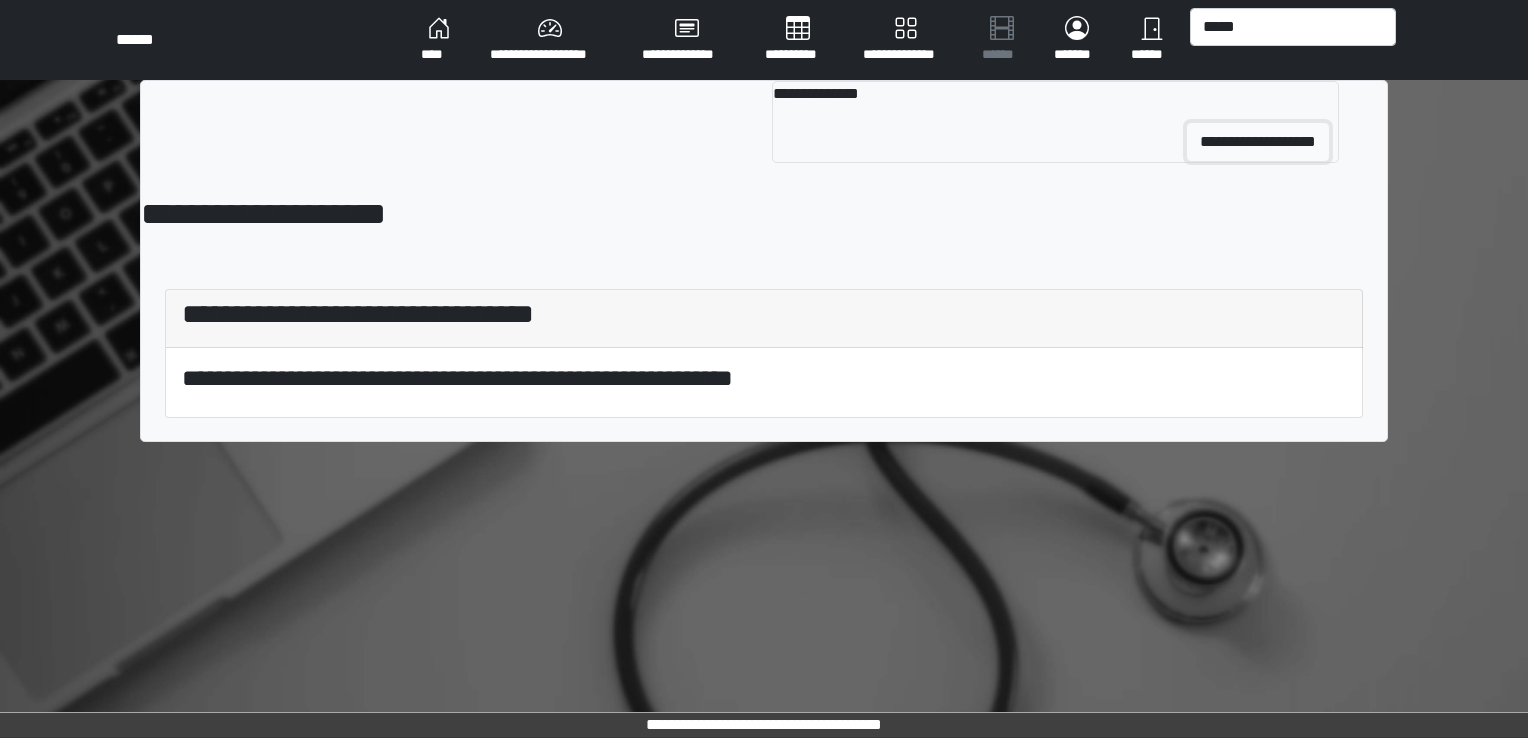 click on "**********" at bounding box center (1258, 142) 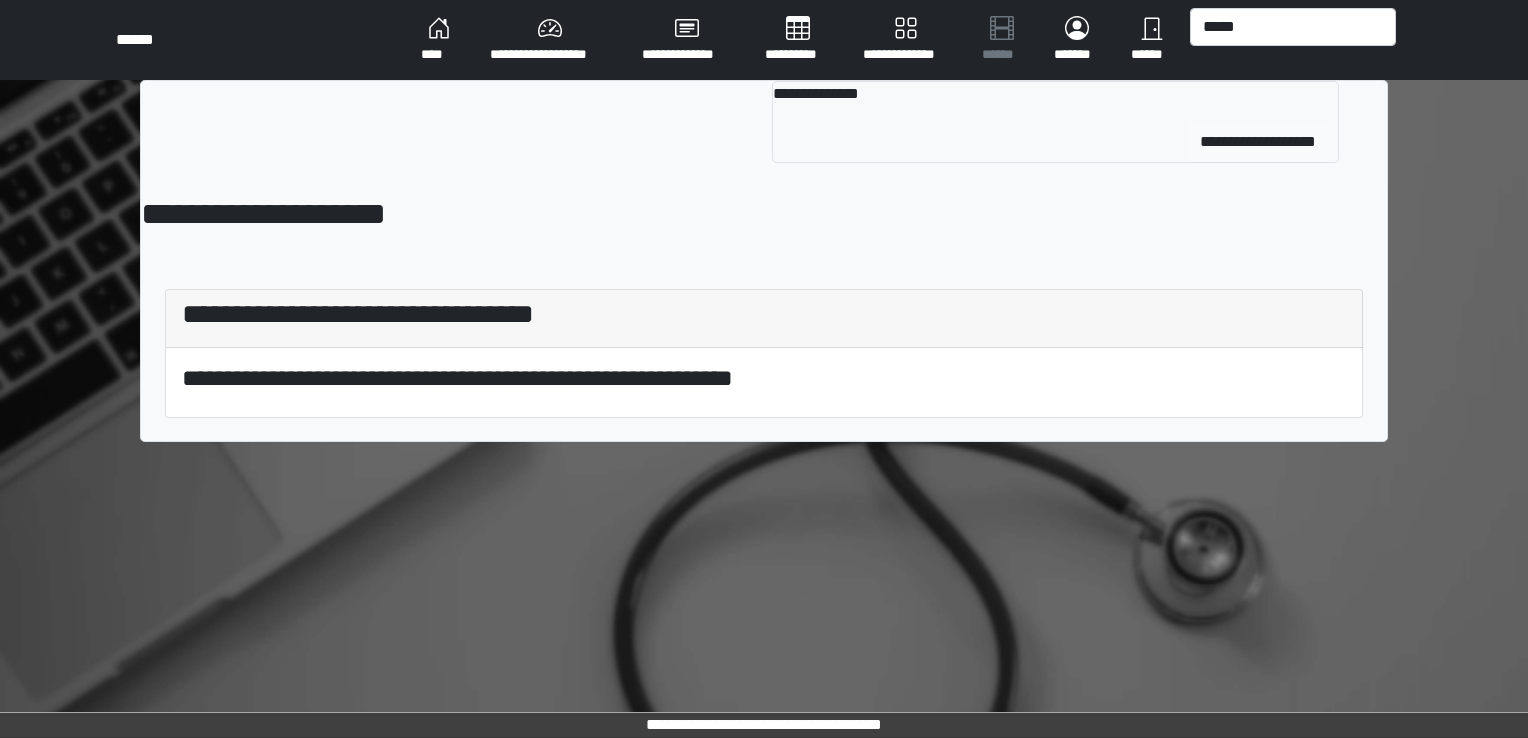 type 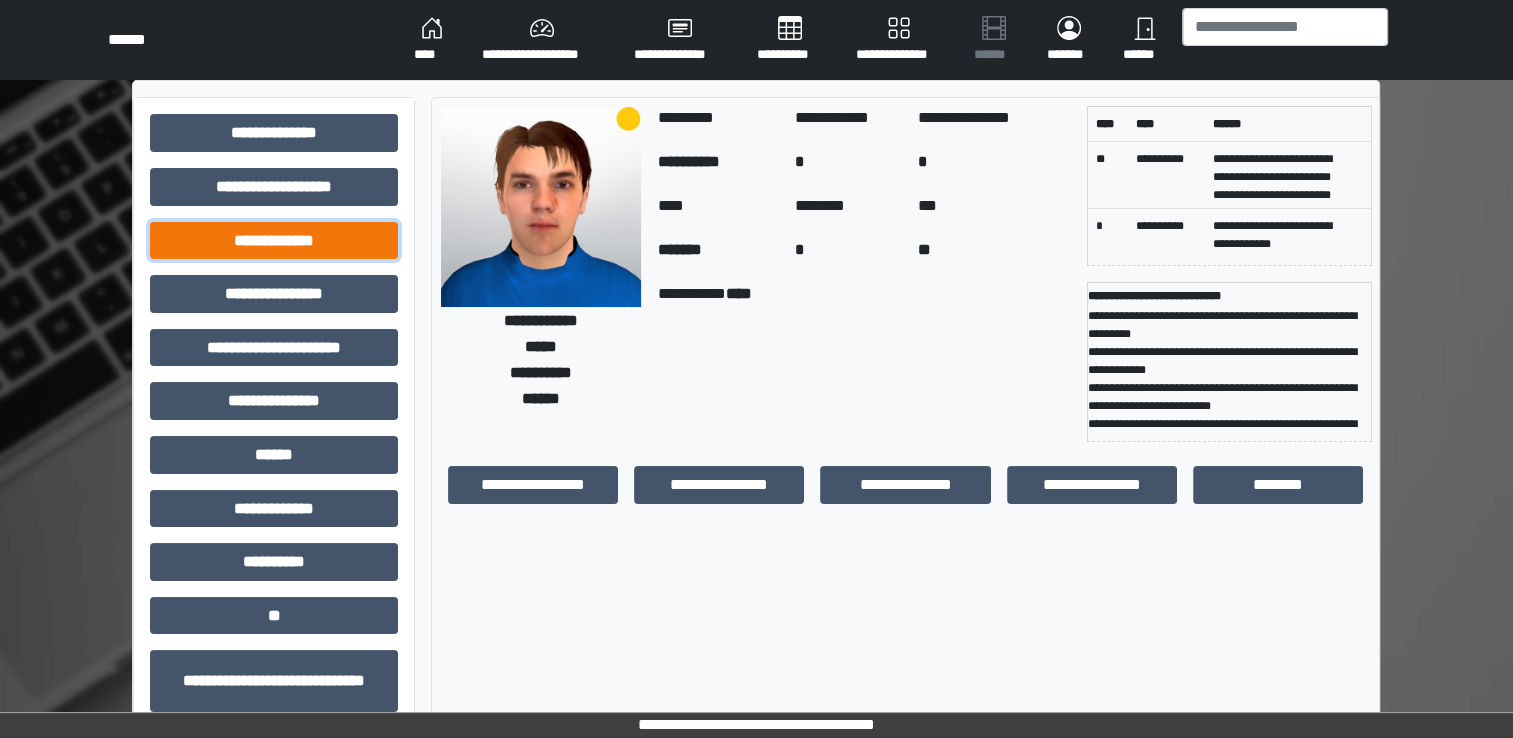 click on "**********" at bounding box center [274, 241] 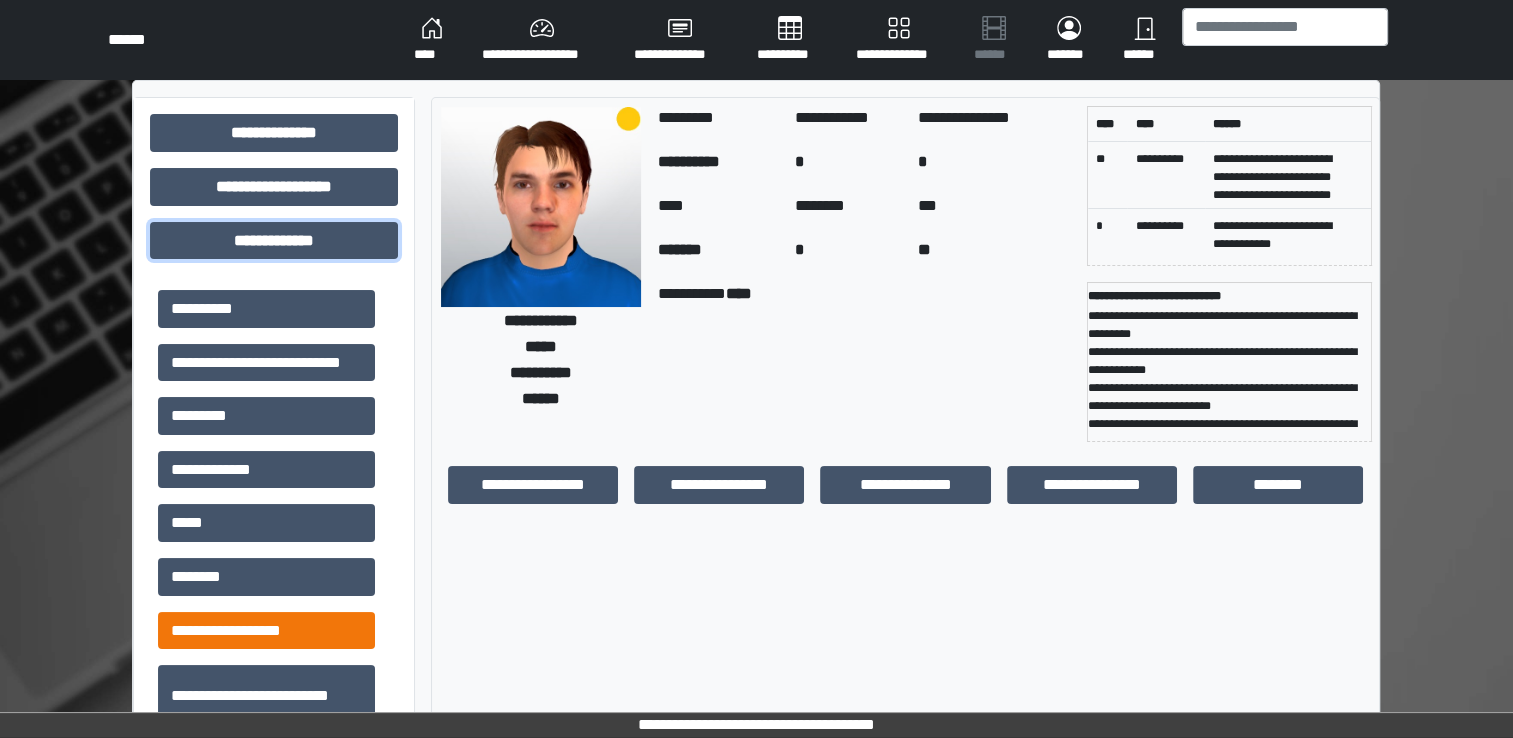scroll, scrollTop: 300, scrollLeft: 0, axis: vertical 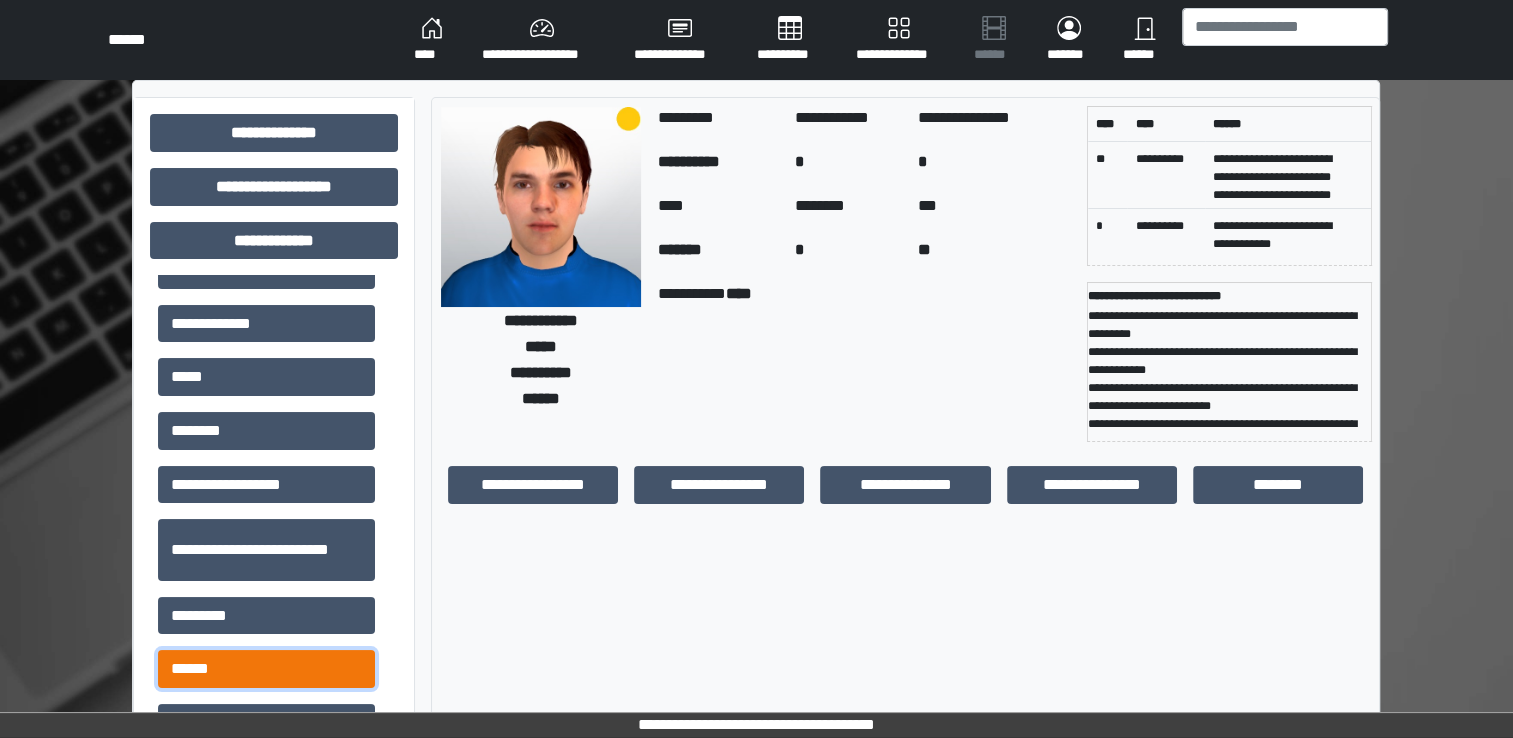 click on "******" at bounding box center (266, 669) 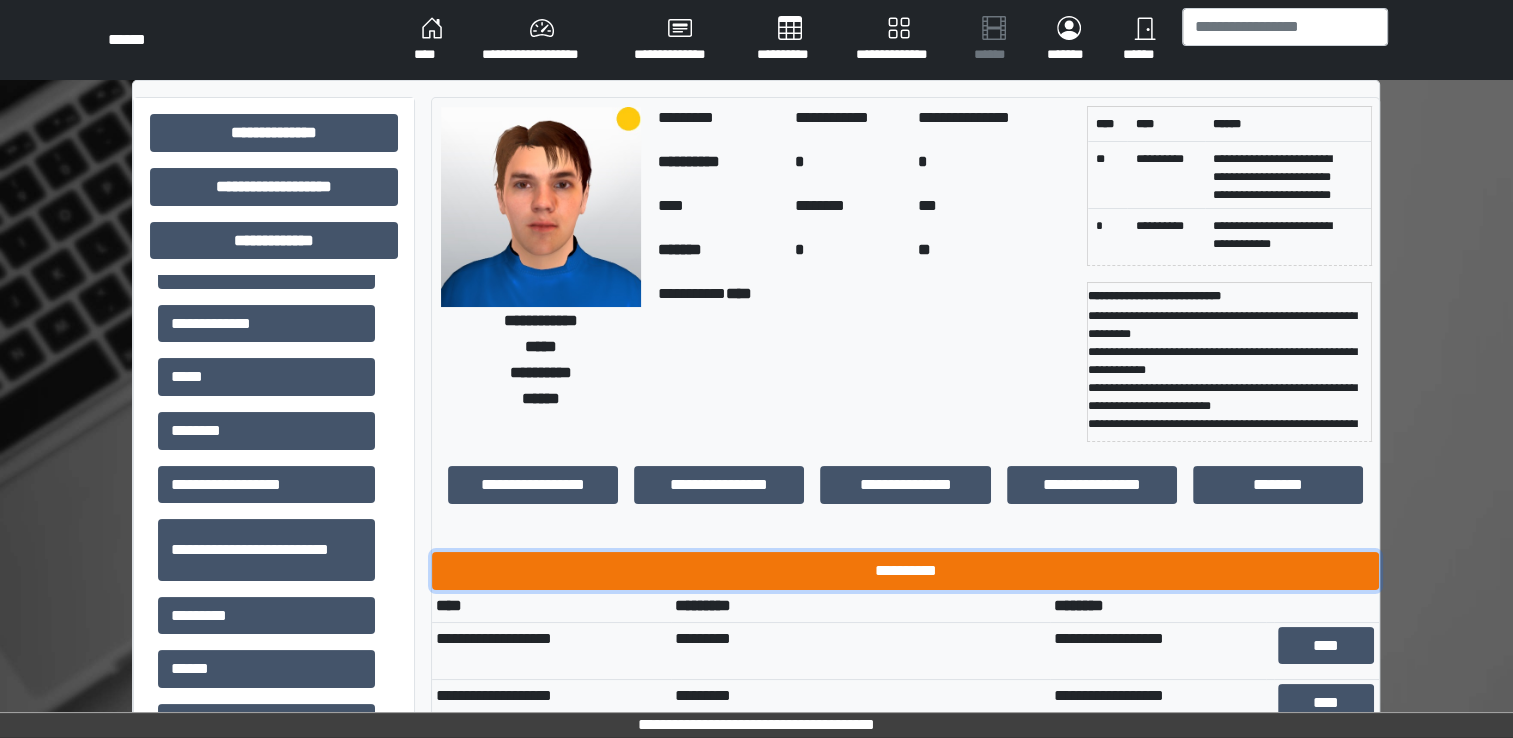 click on "**********" at bounding box center [905, 571] 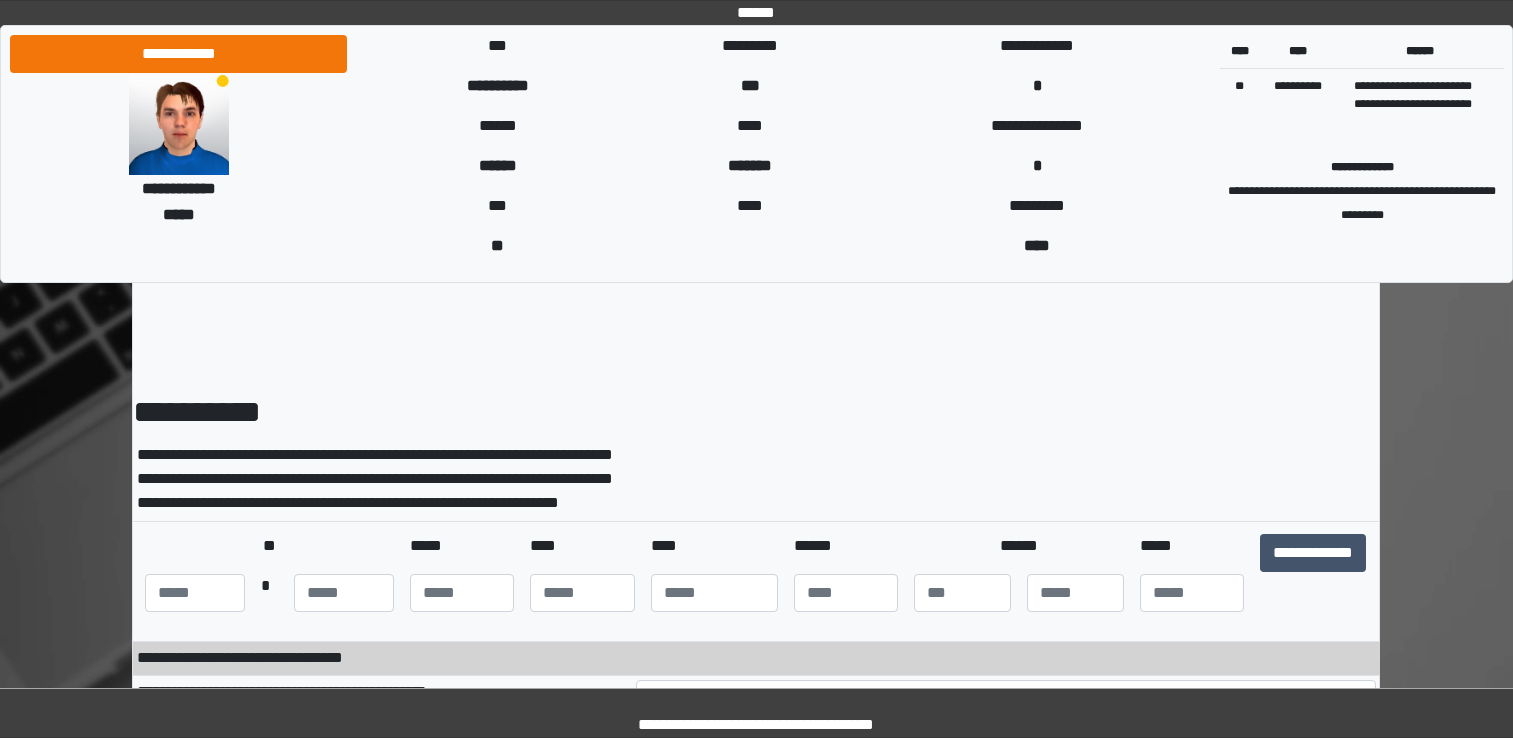 scroll, scrollTop: 0, scrollLeft: 0, axis: both 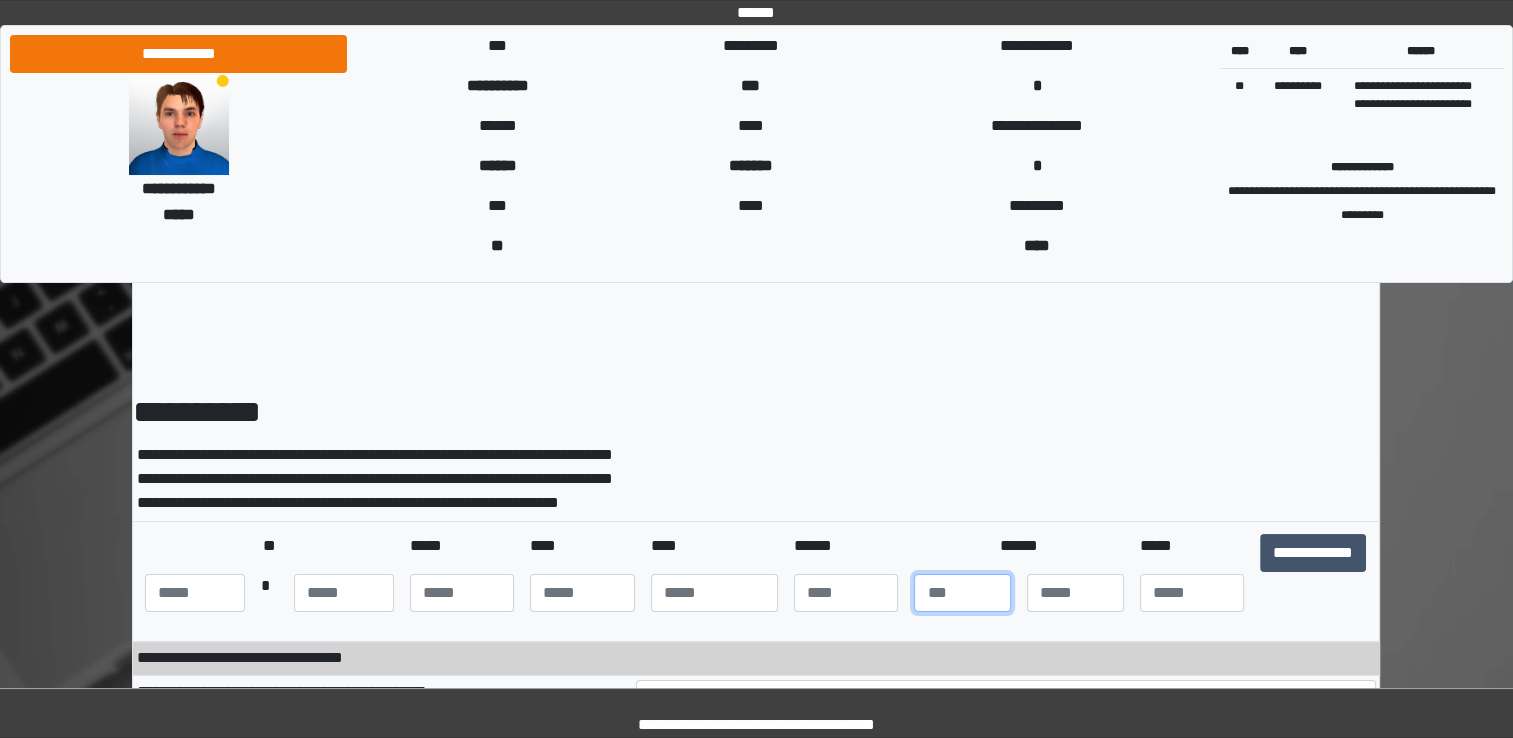 click at bounding box center [962, 593] 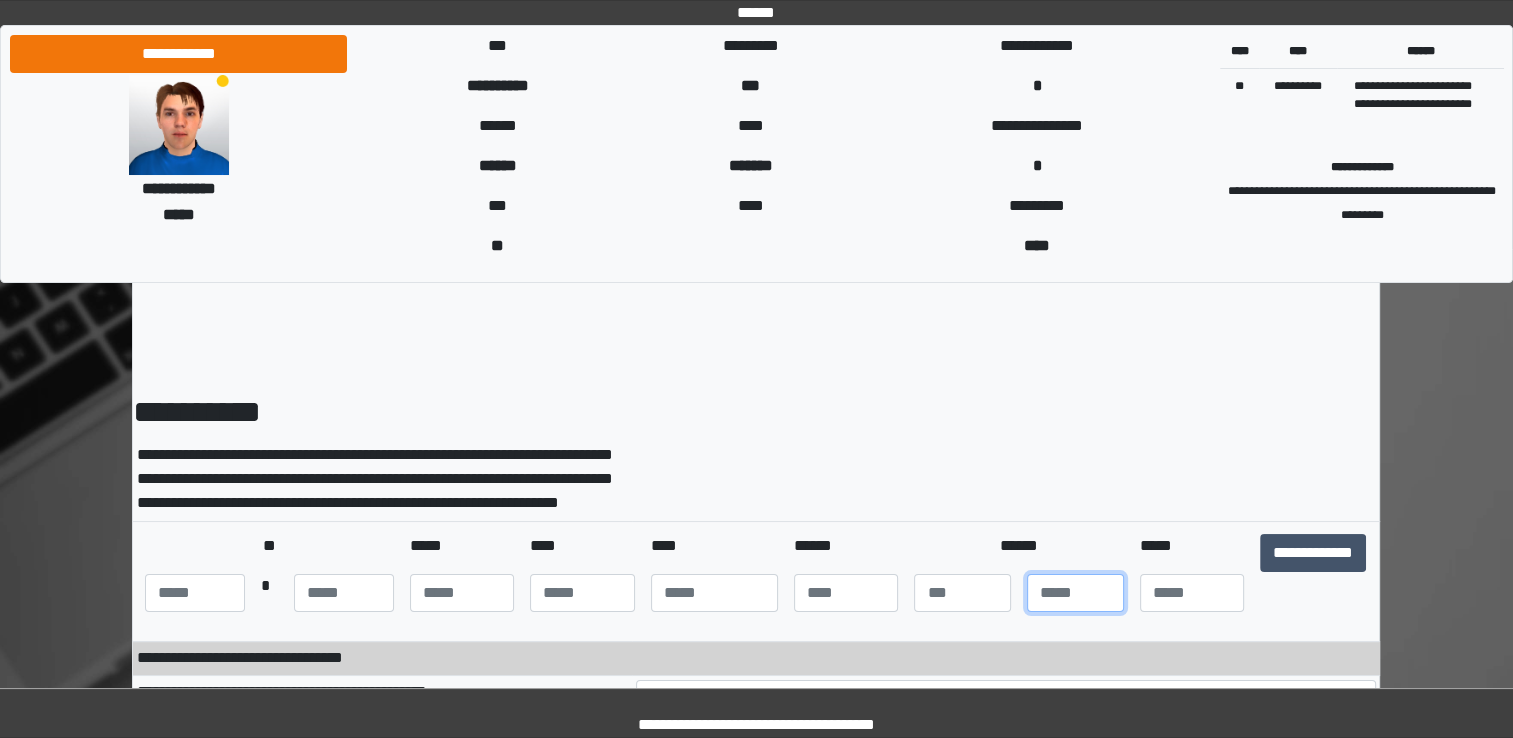 type on "*" 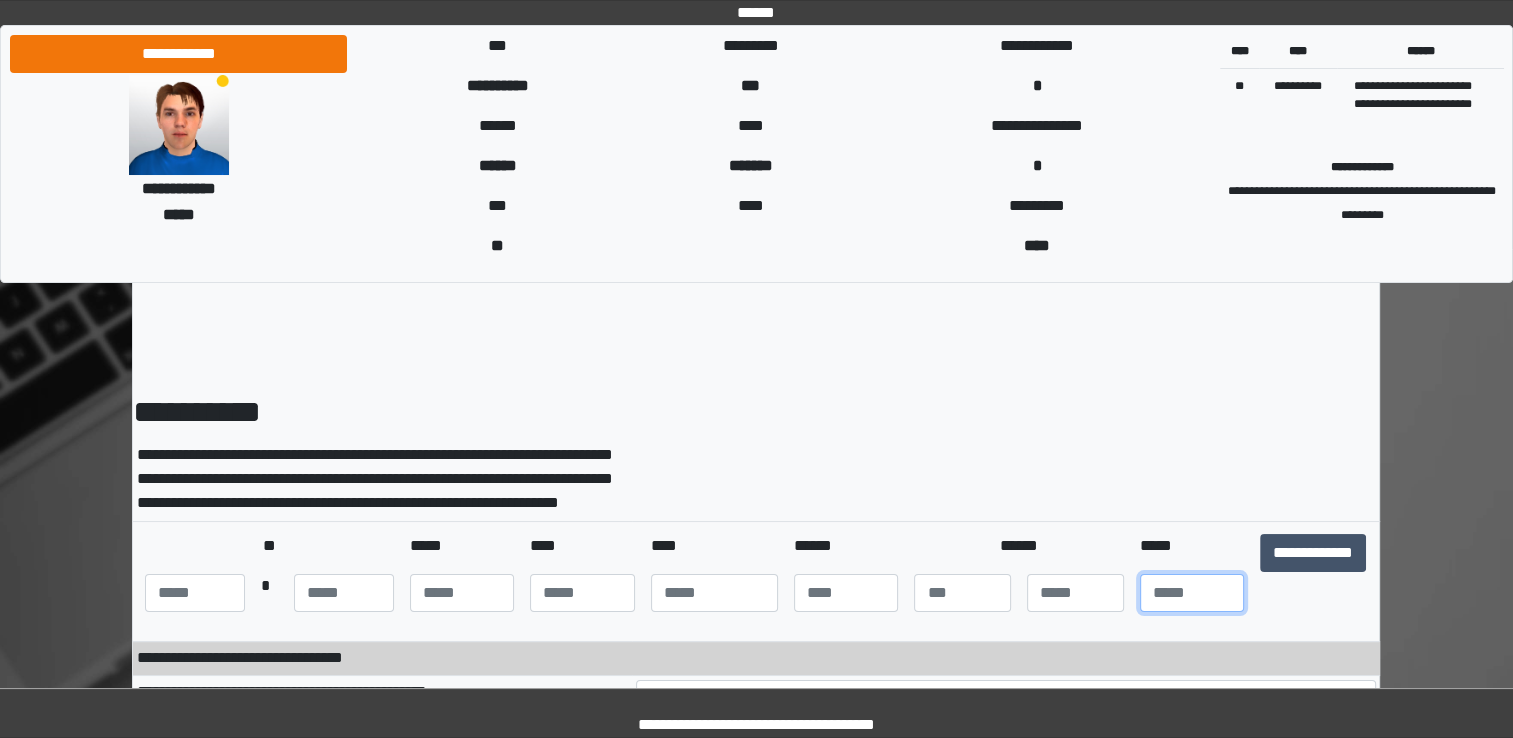 click at bounding box center (1192, 593) 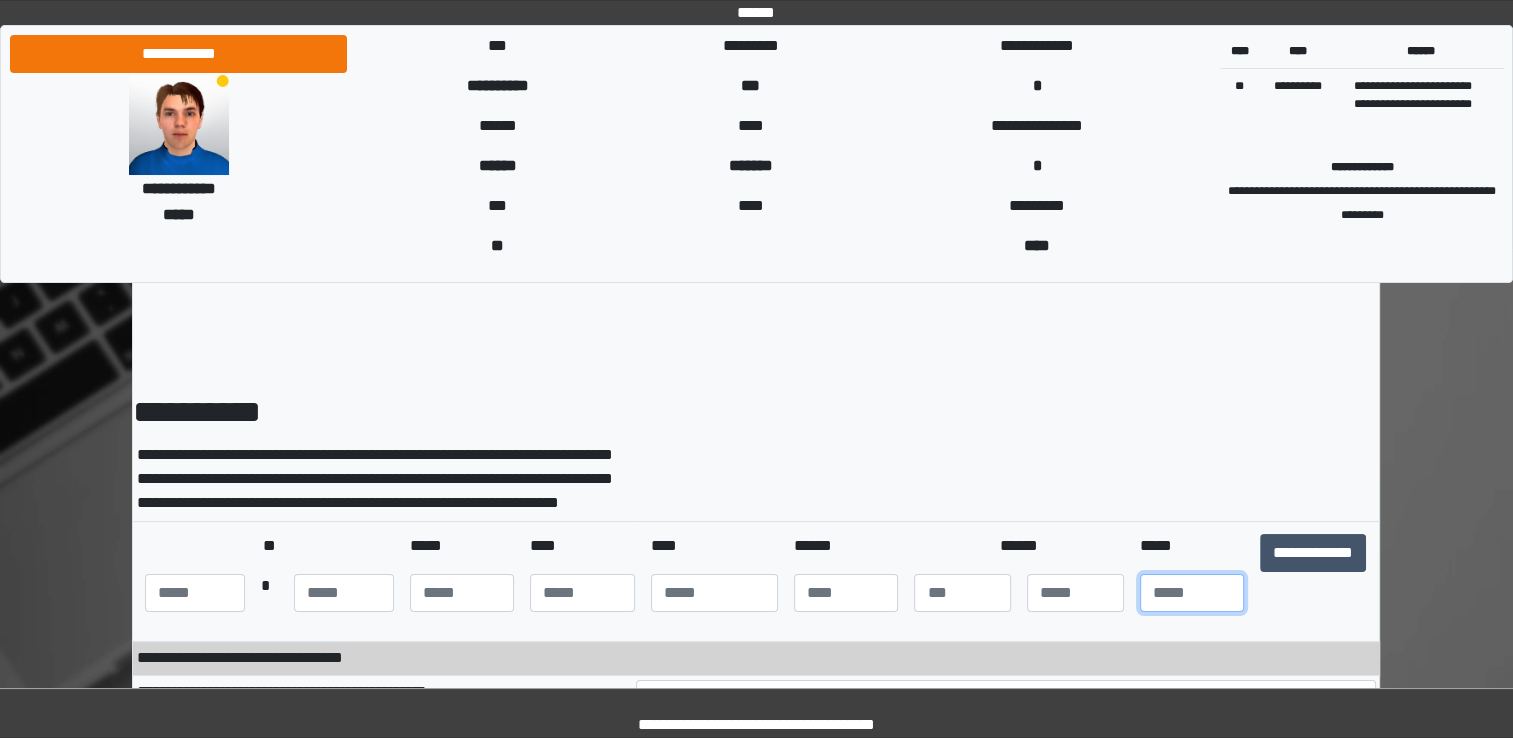 type on "**" 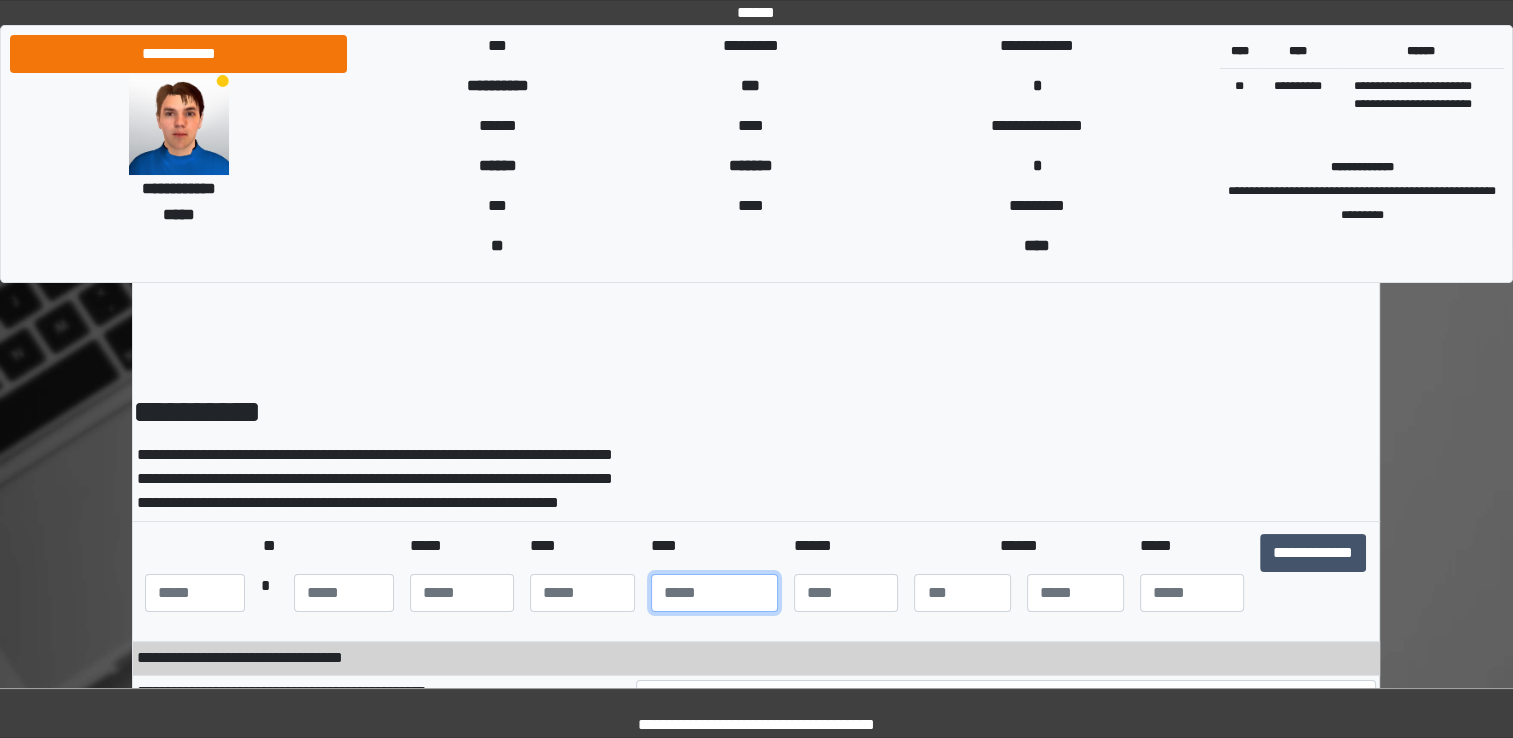 click at bounding box center [714, 593] 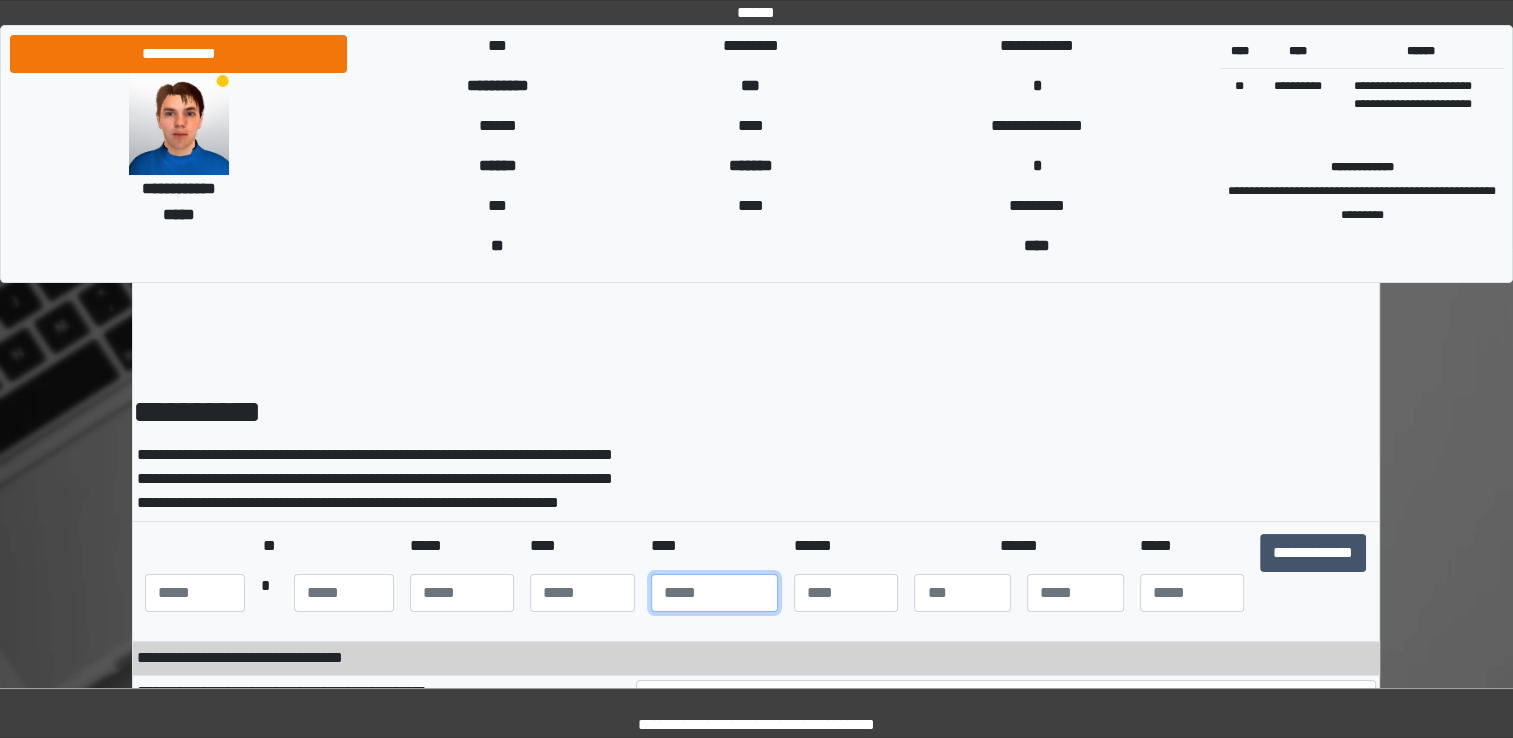 type on "****" 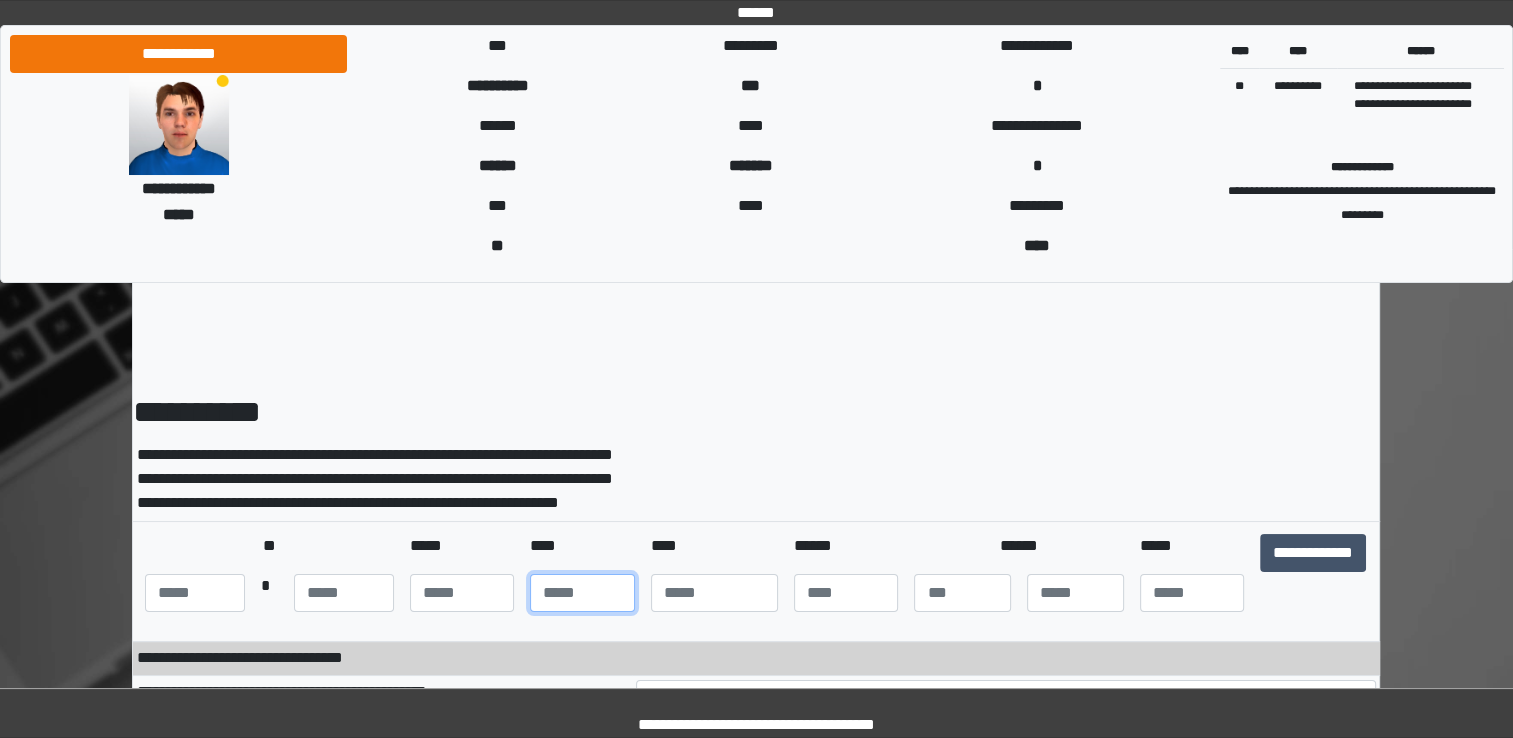 click at bounding box center [582, 593] 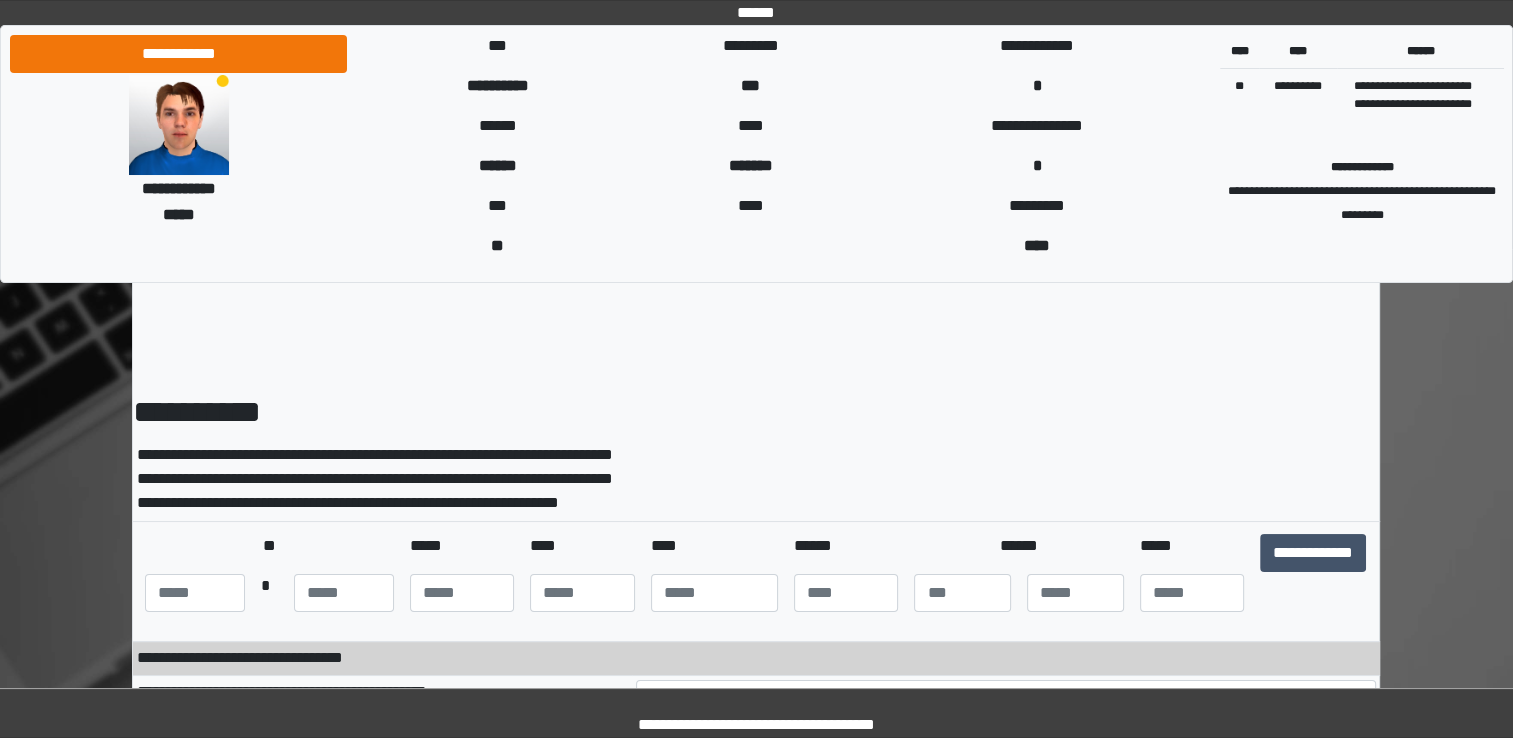 drag, startPoint x: 405, startPoint y: 594, endPoint x: 430, endPoint y: 626, distance: 40.60788 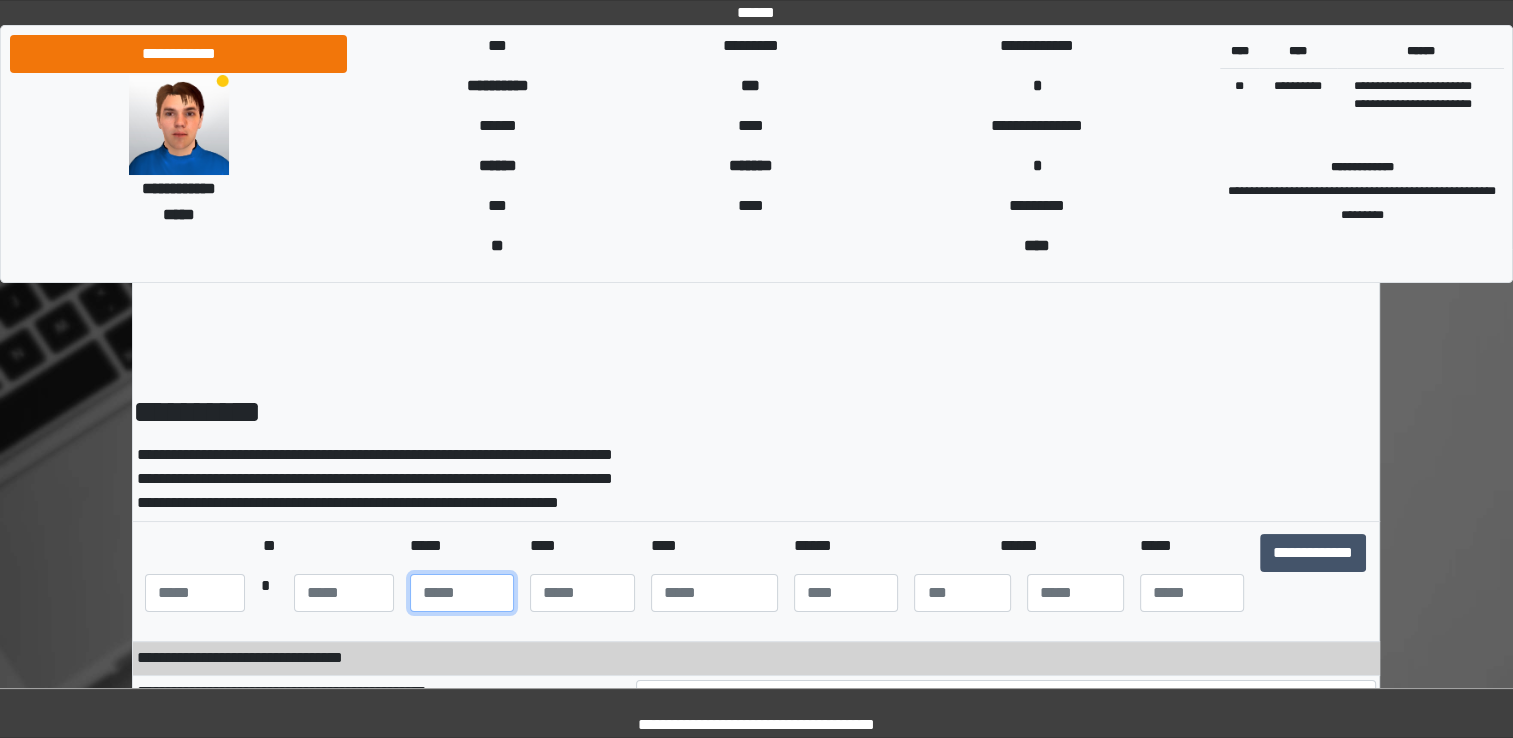 click at bounding box center (462, 593) 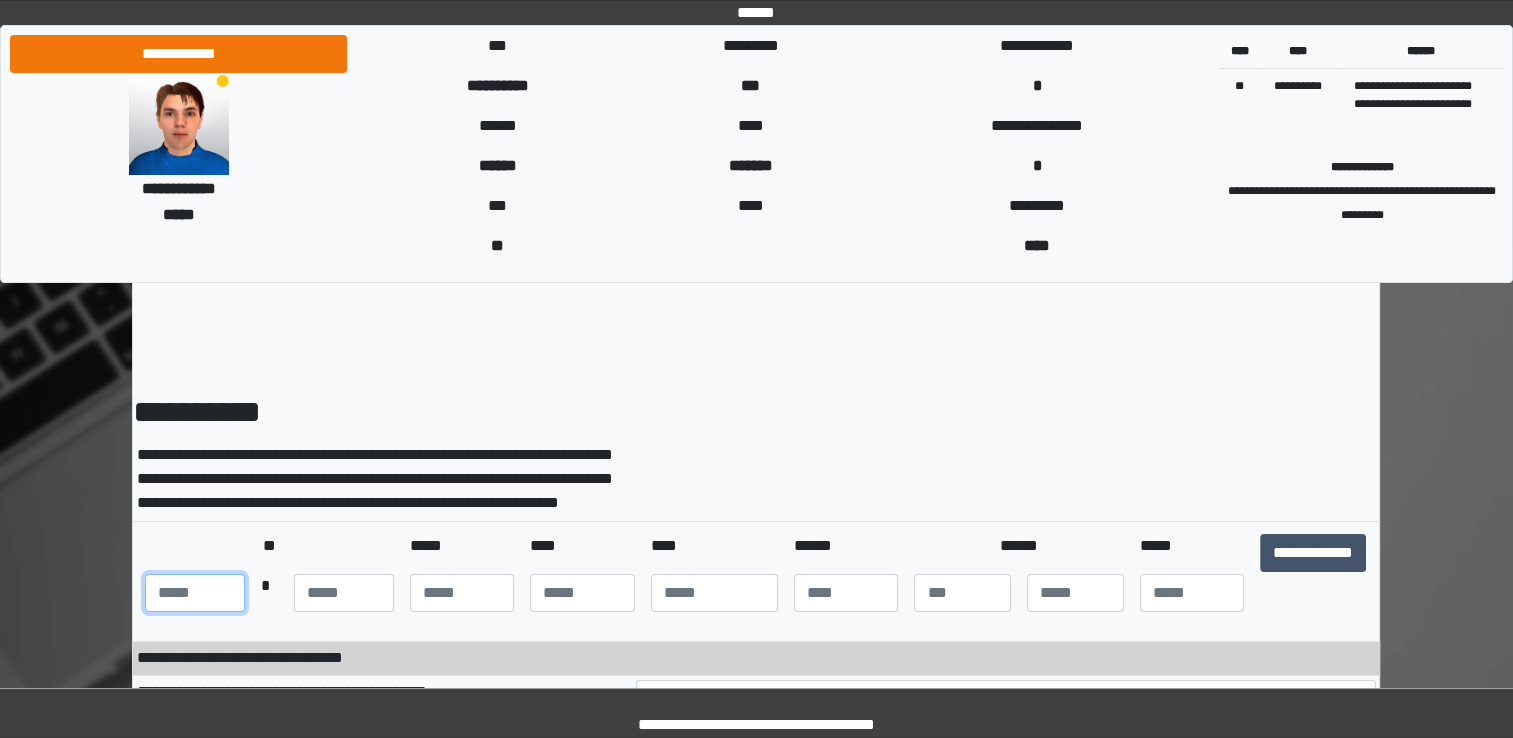 click at bounding box center (195, 593) 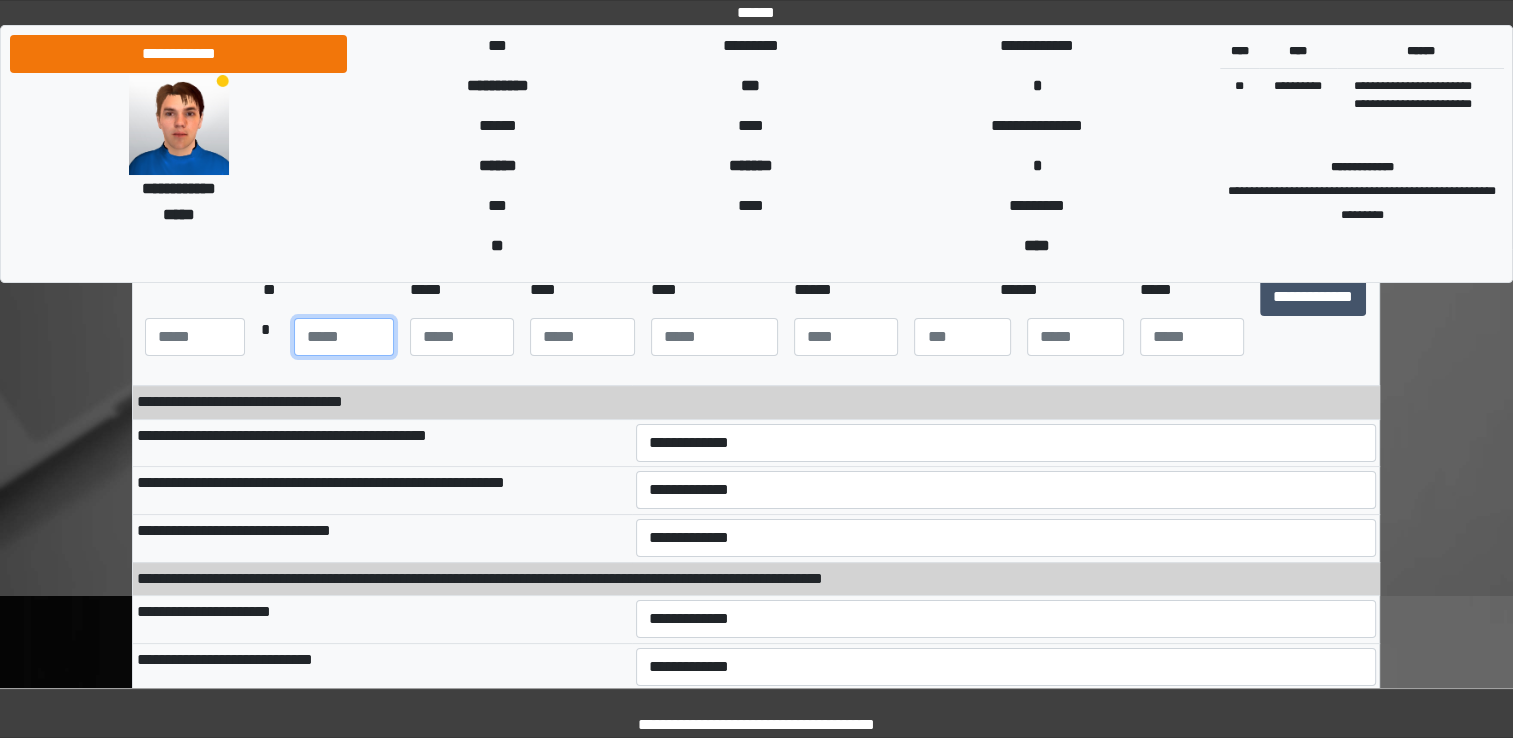 scroll, scrollTop: 400, scrollLeft: 0, axis: vertical 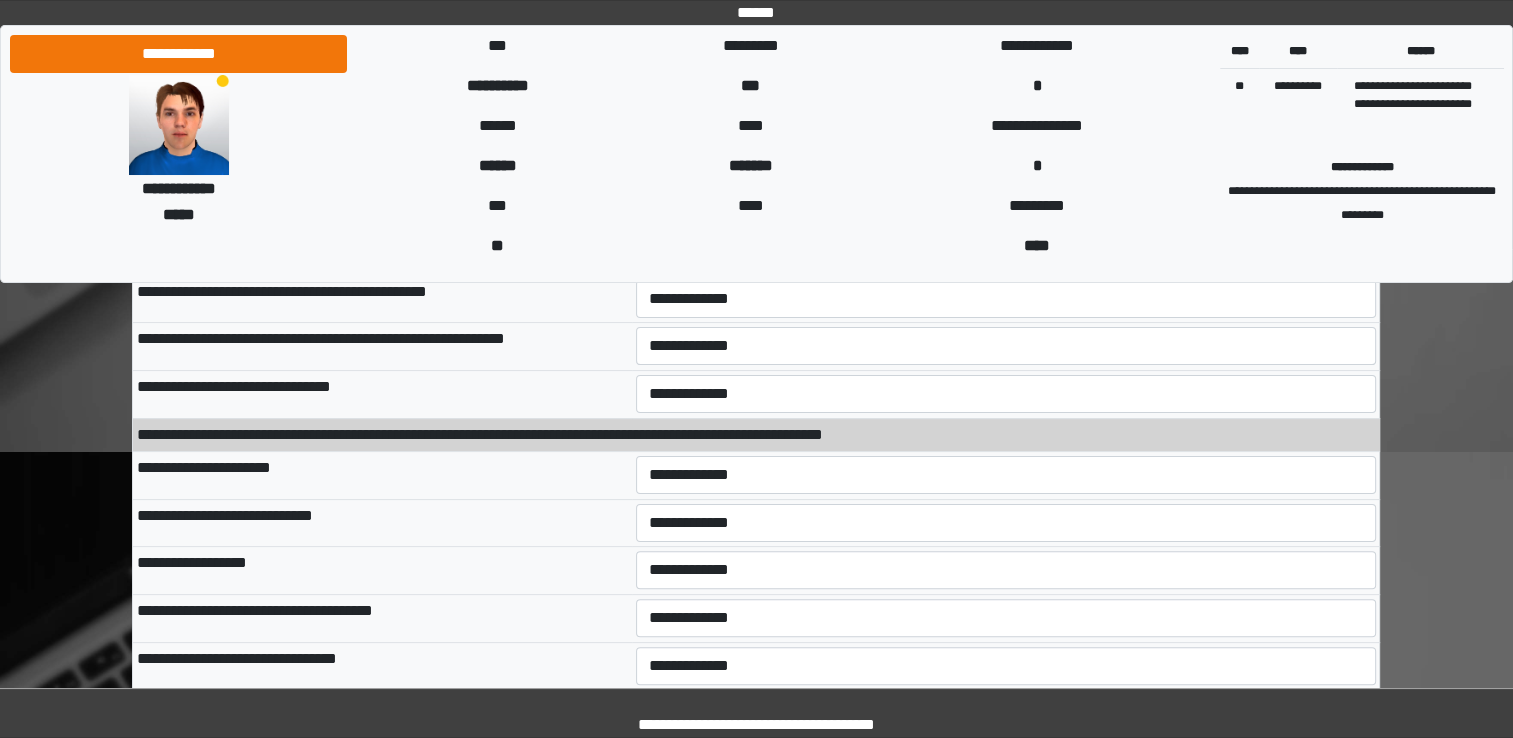 type on "**" 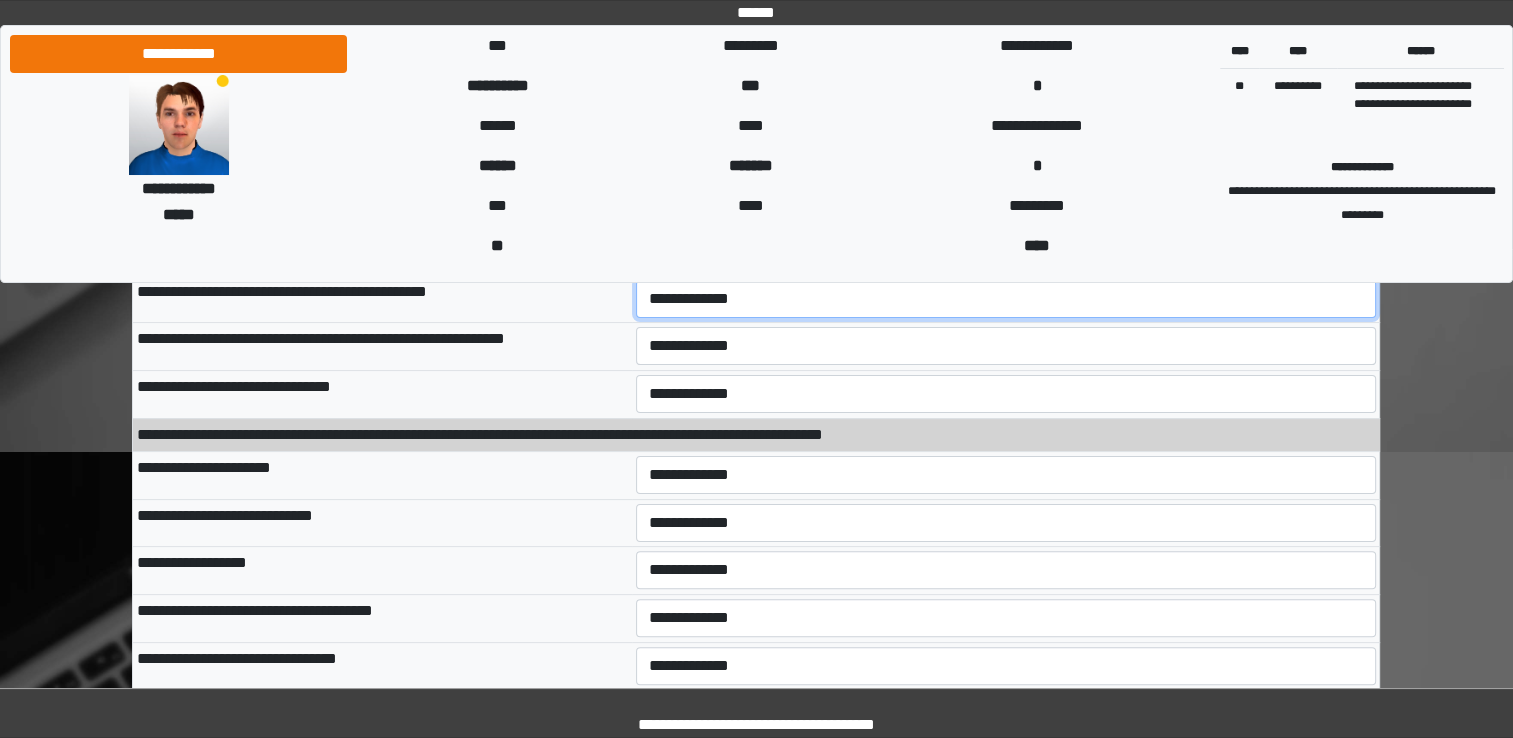 click on "**********" at bounding box center [1006, 299] 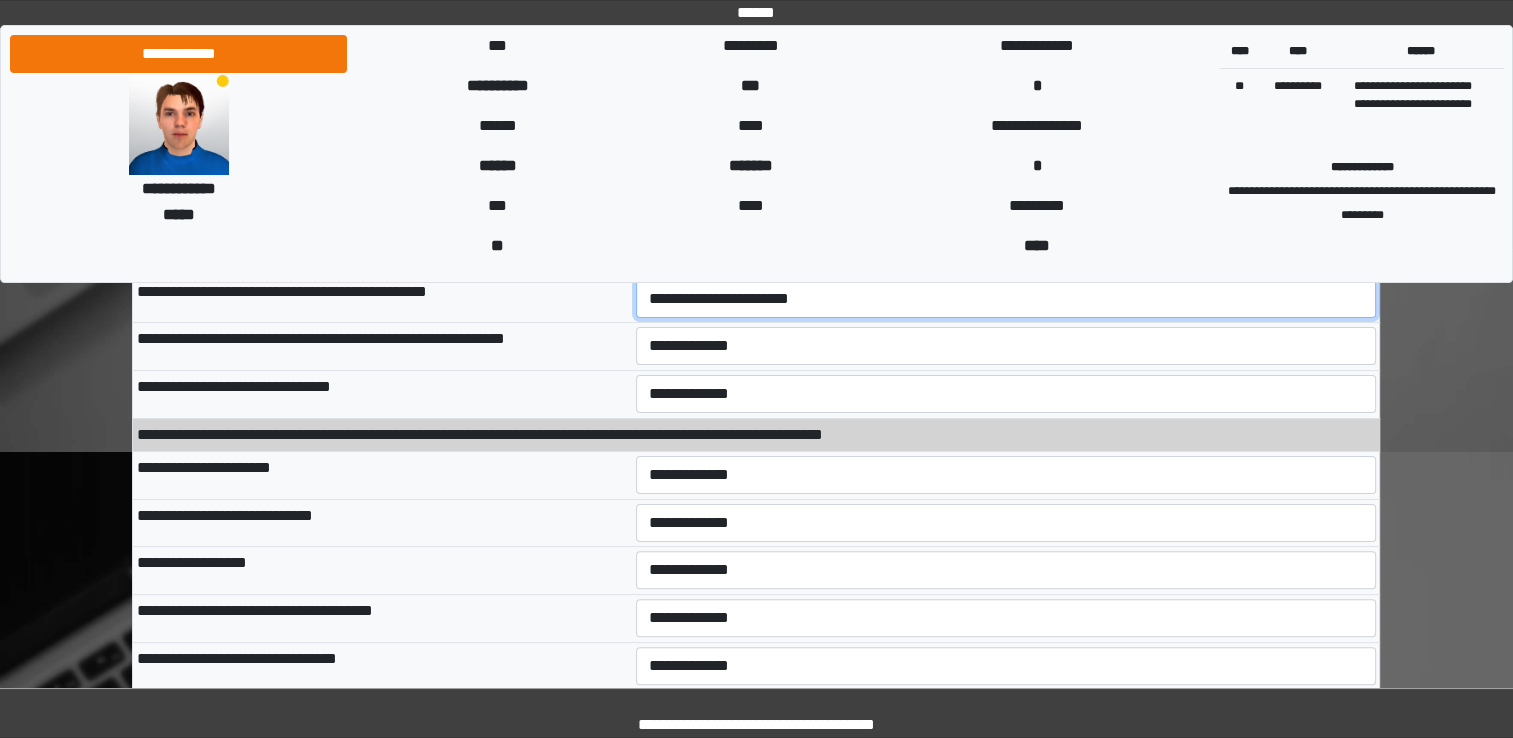 click on "**********" at bounding box center (1006, 299) 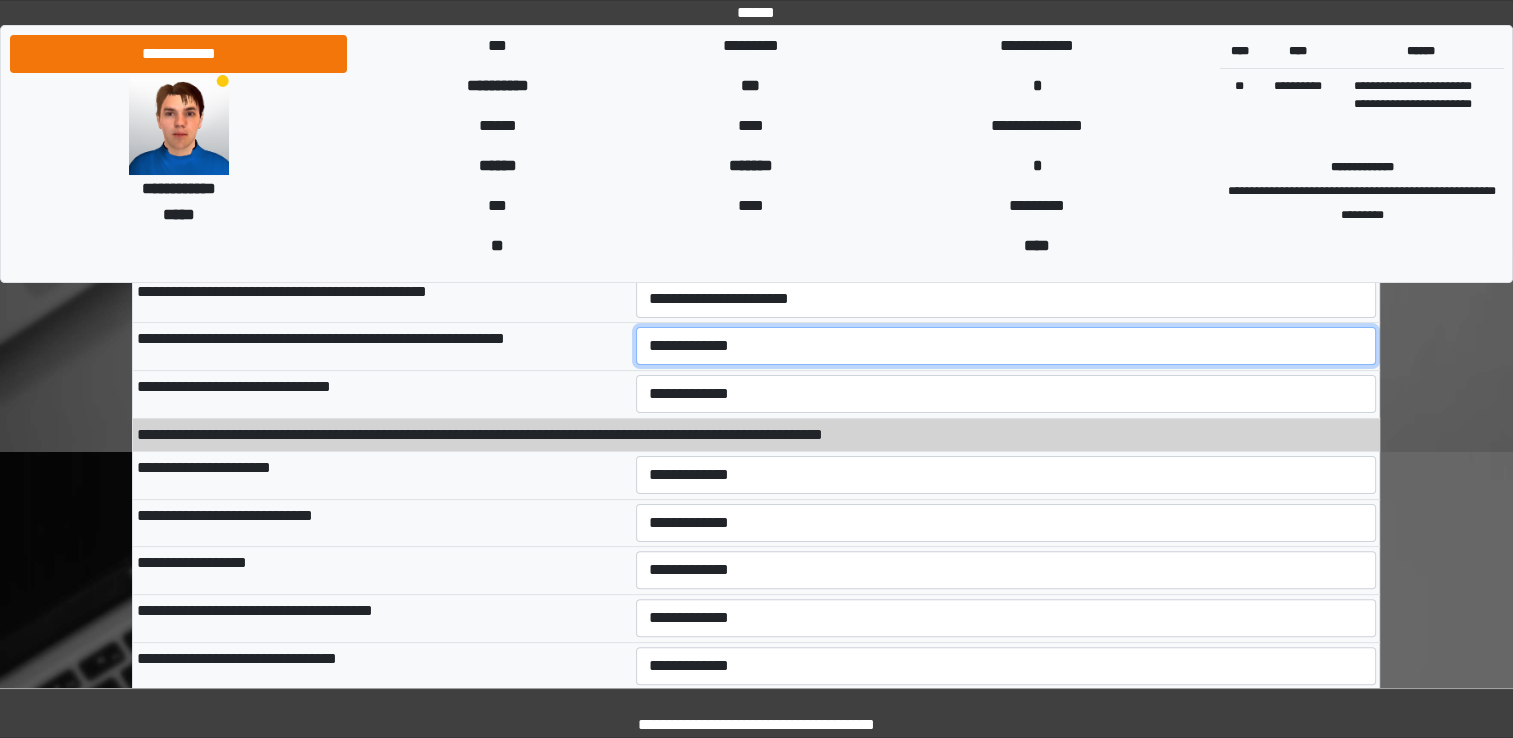 click on "**********" at bounding box center [1006, 346] 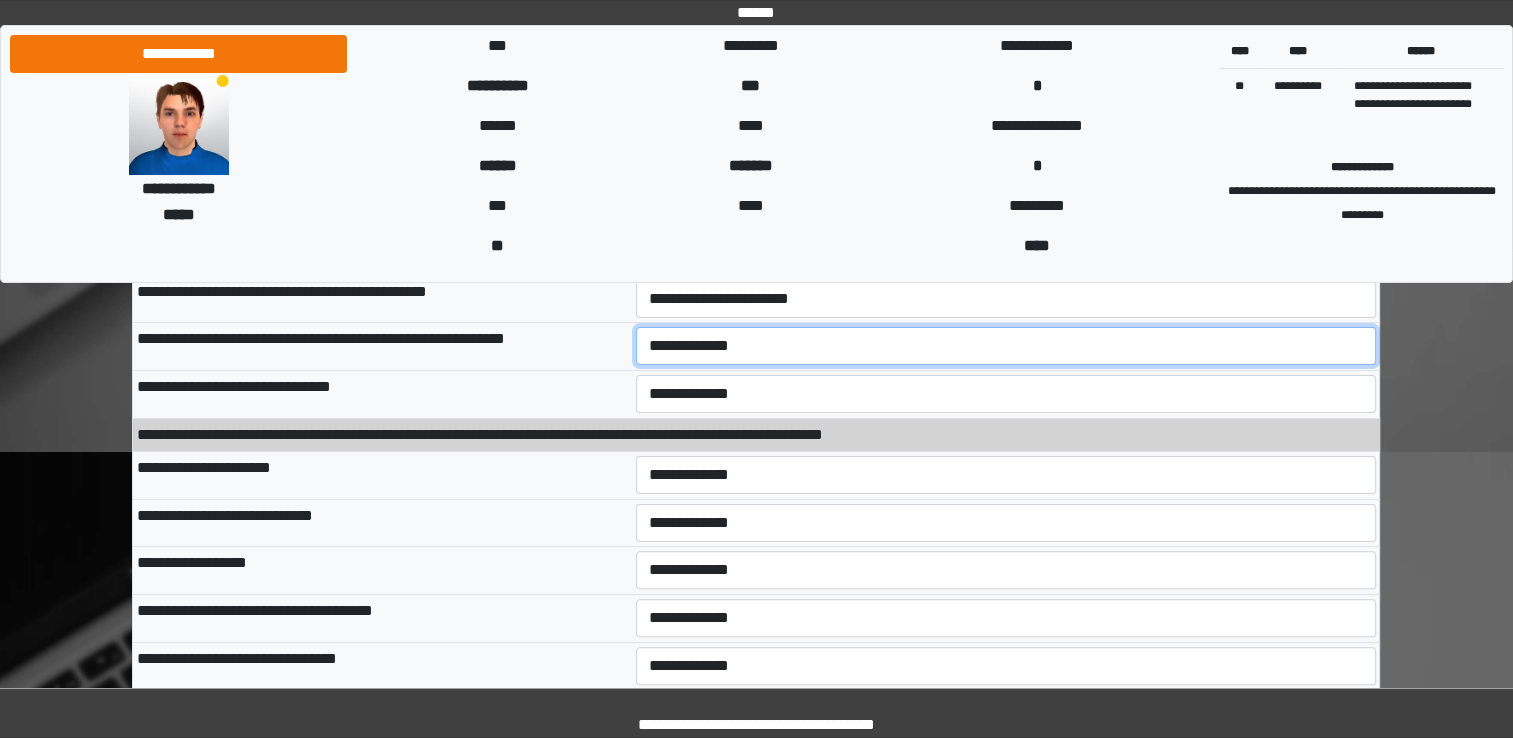 select on "***" 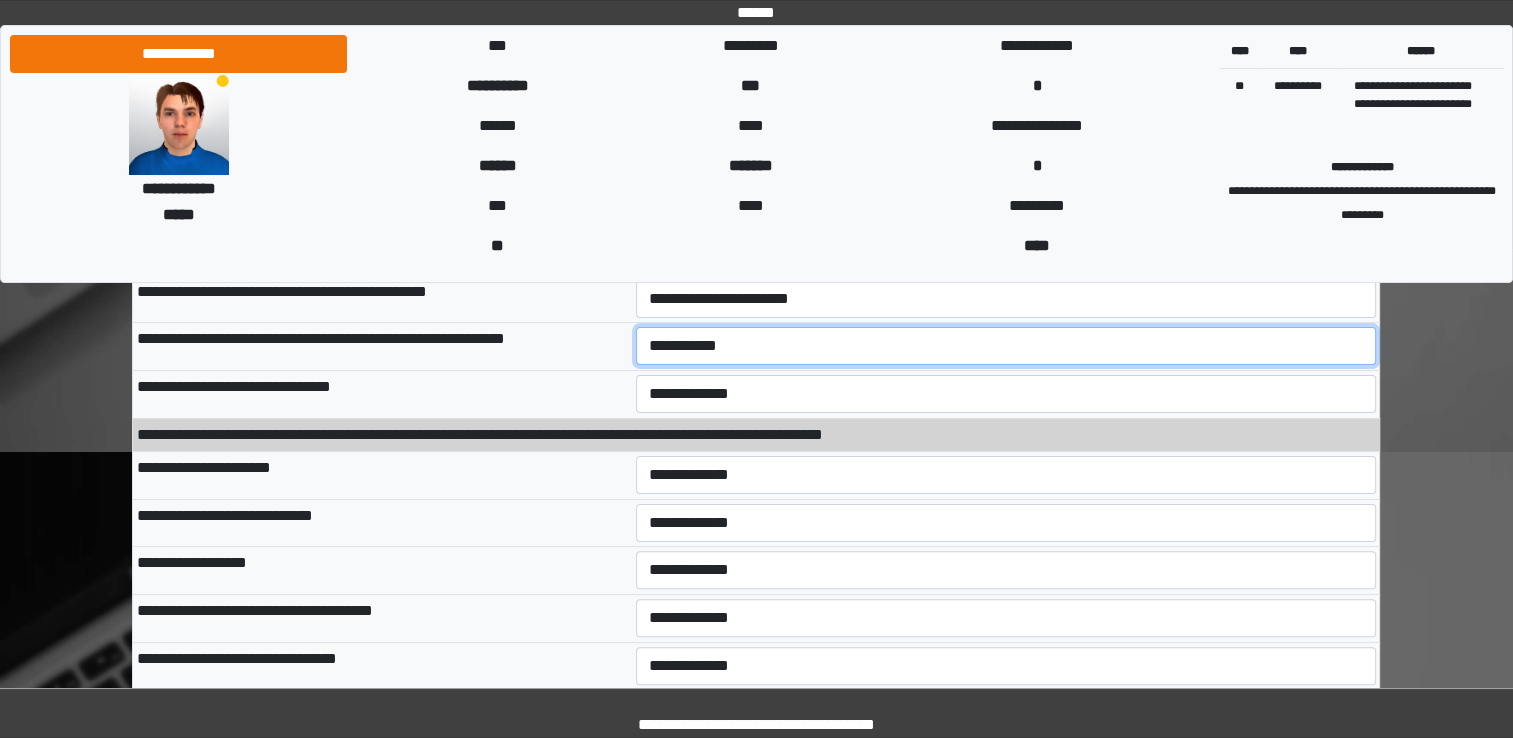 click on "**********" at bounding box center [1006, 346] 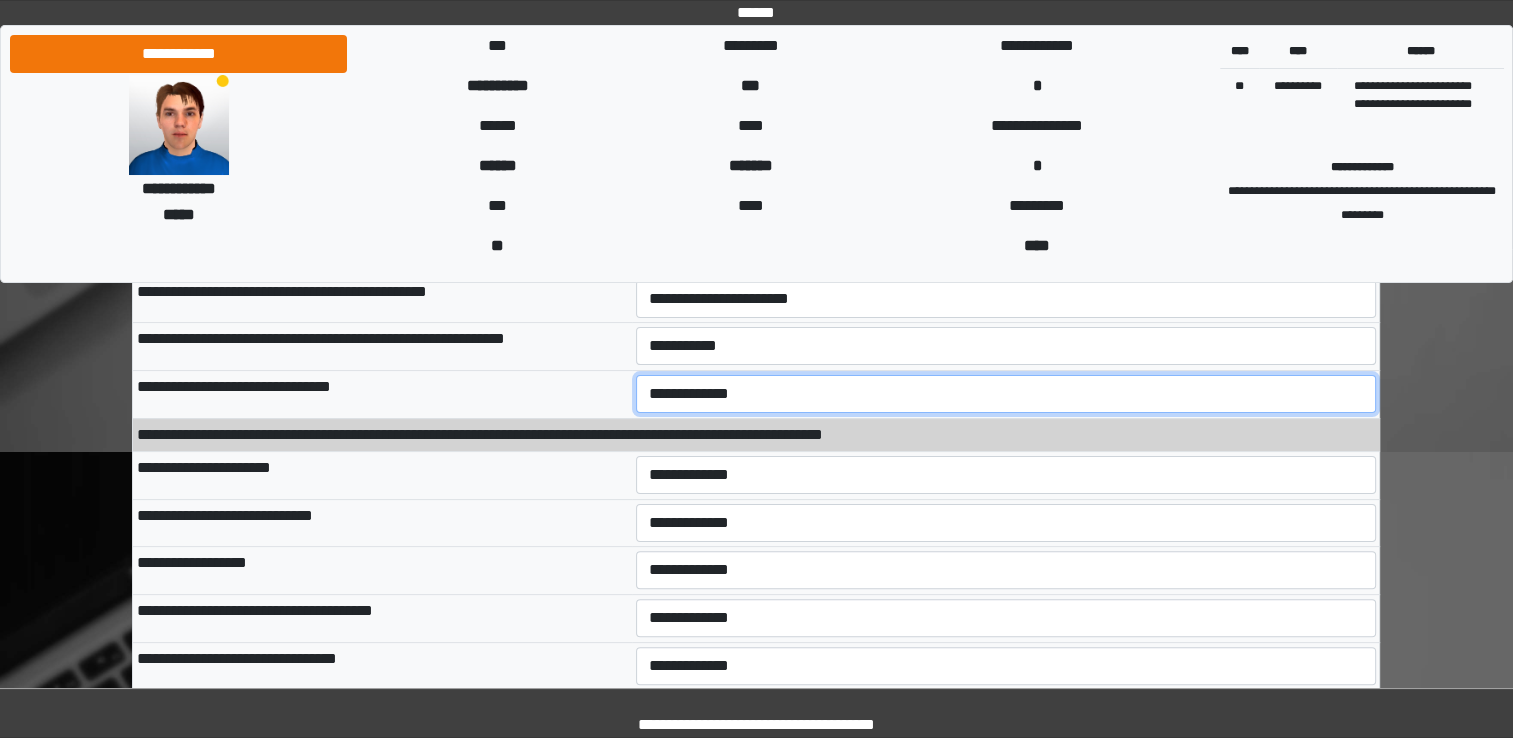 click on "**********" at bounding box center (1006, 394) 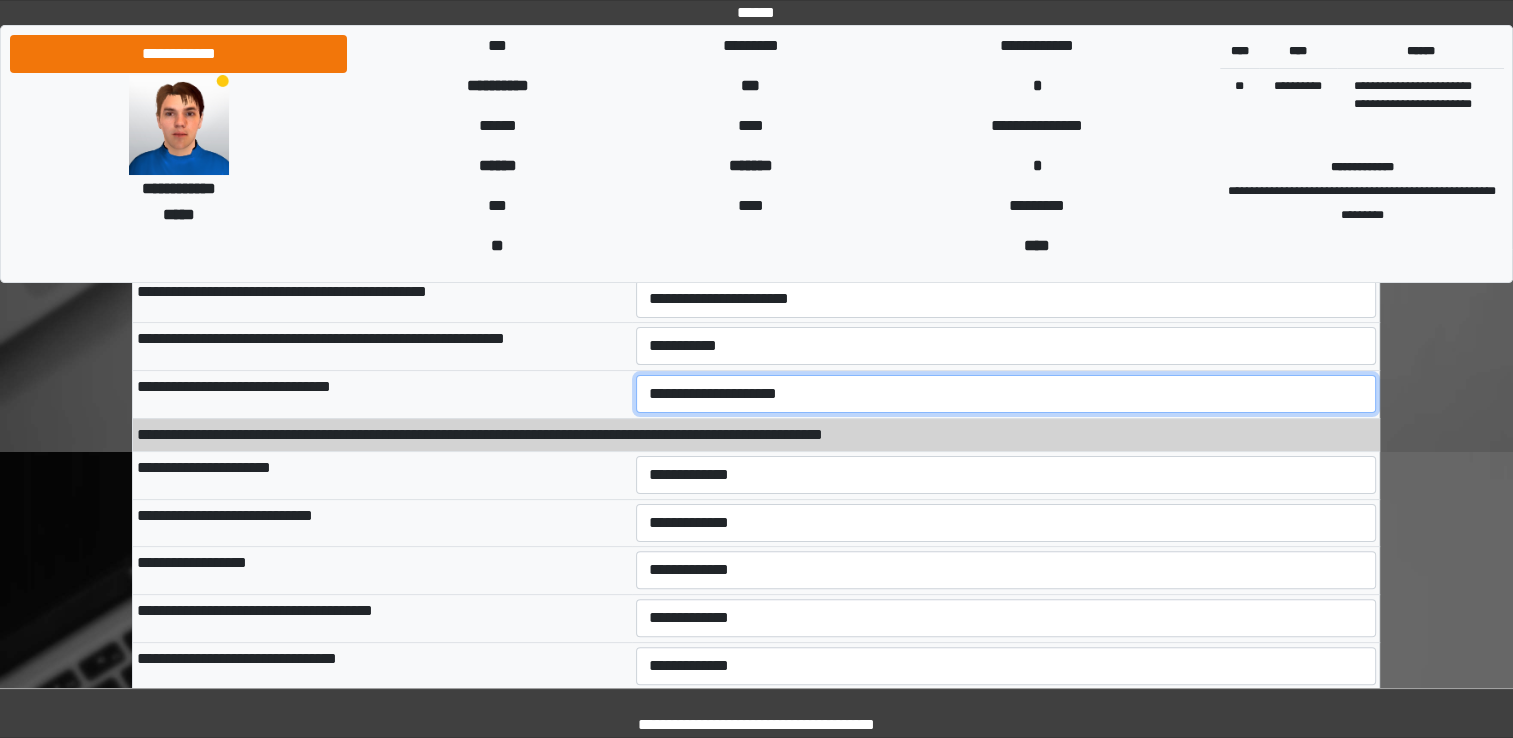 click on "**********" at bounding box center (1006, 394) 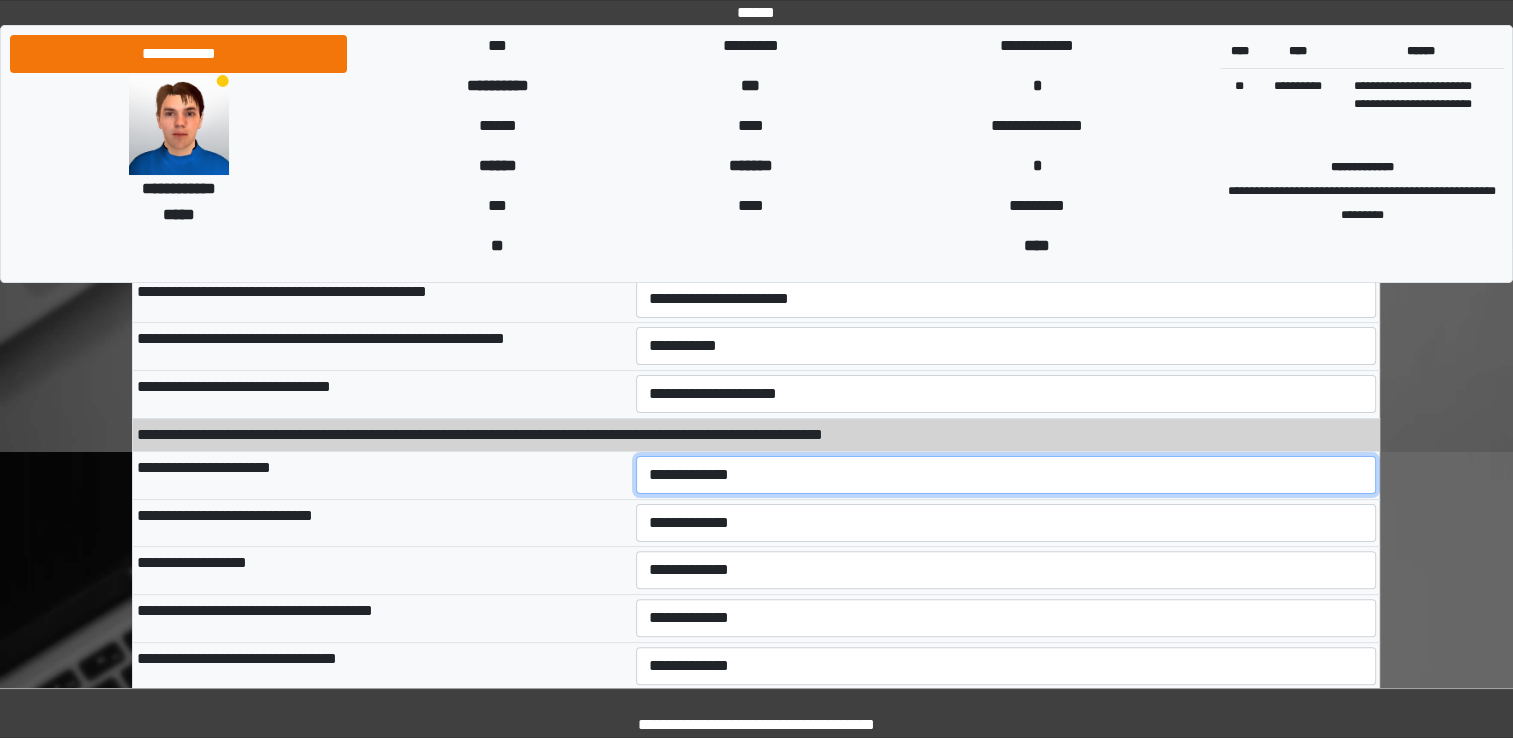 click on "**********" at bounding box center [1006, 475] 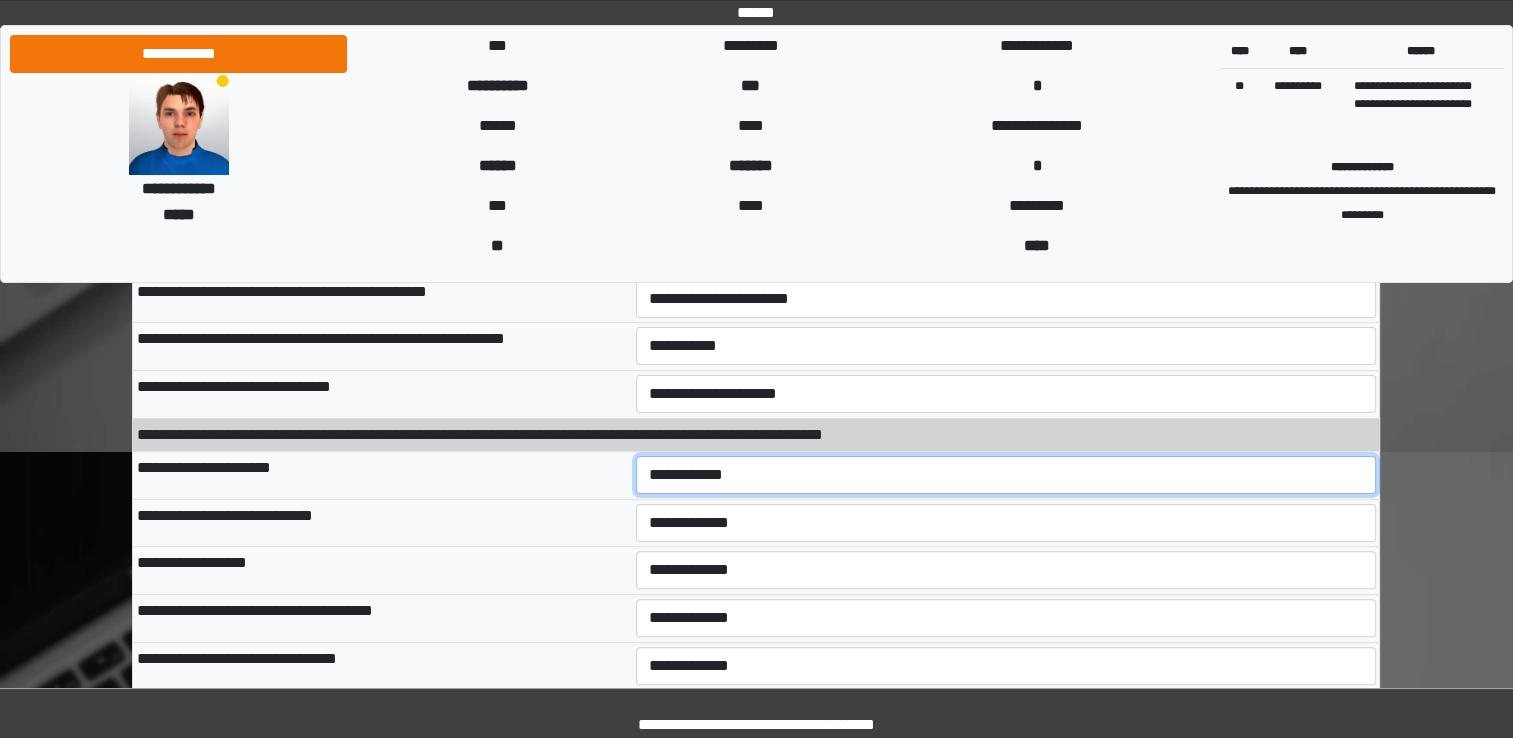 click on "**********" at bounding box center [1006, 475] 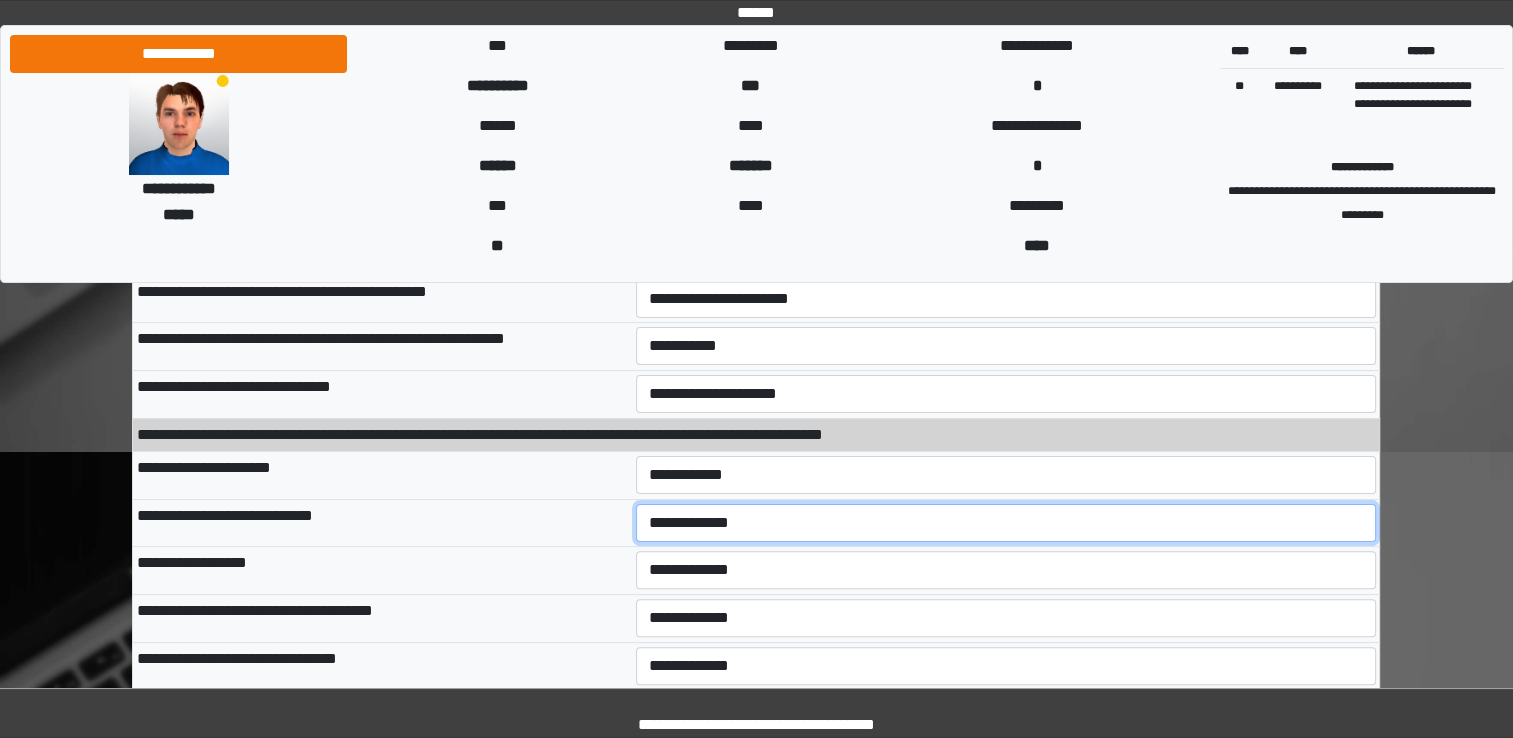 click on "**********" at bounding box center [1006, 523] 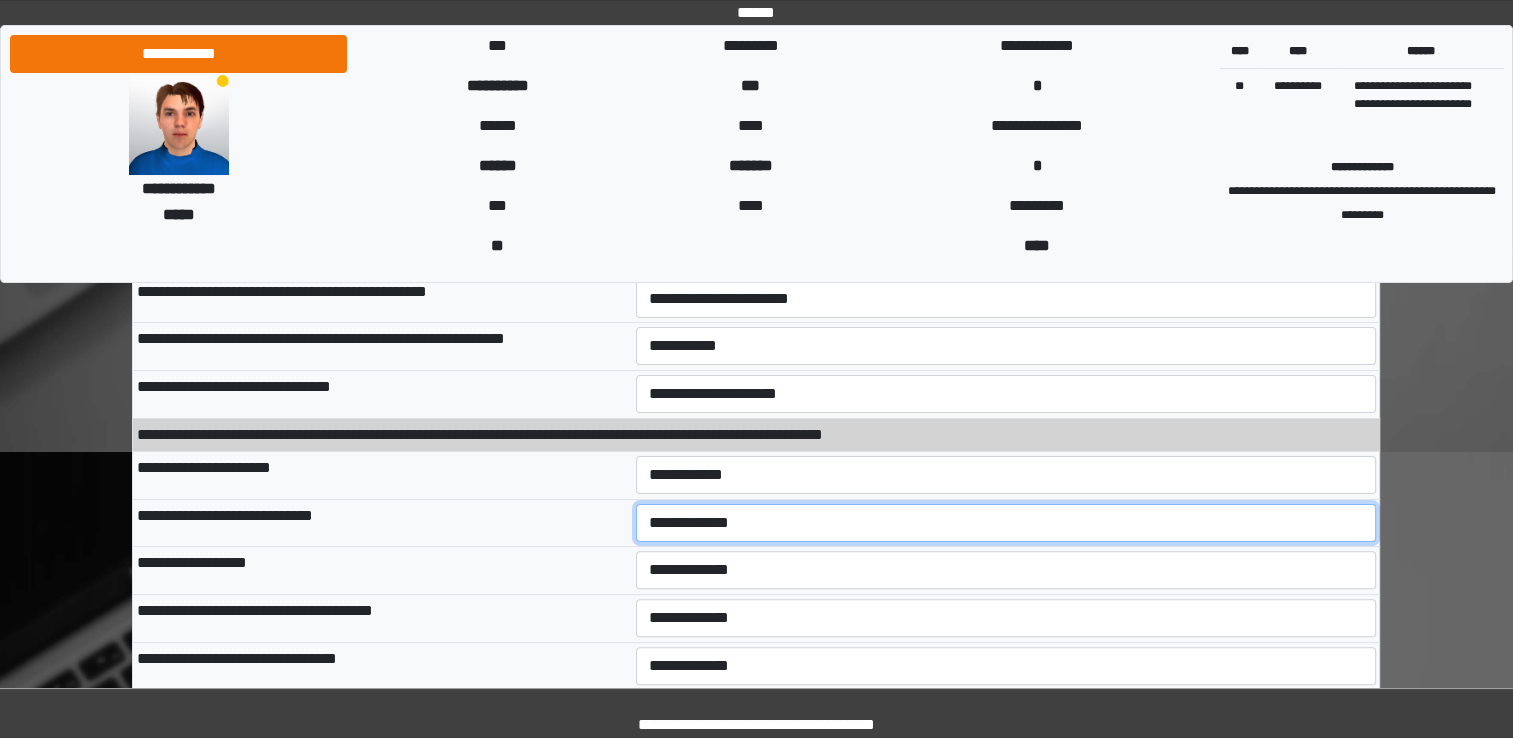 select on "***" 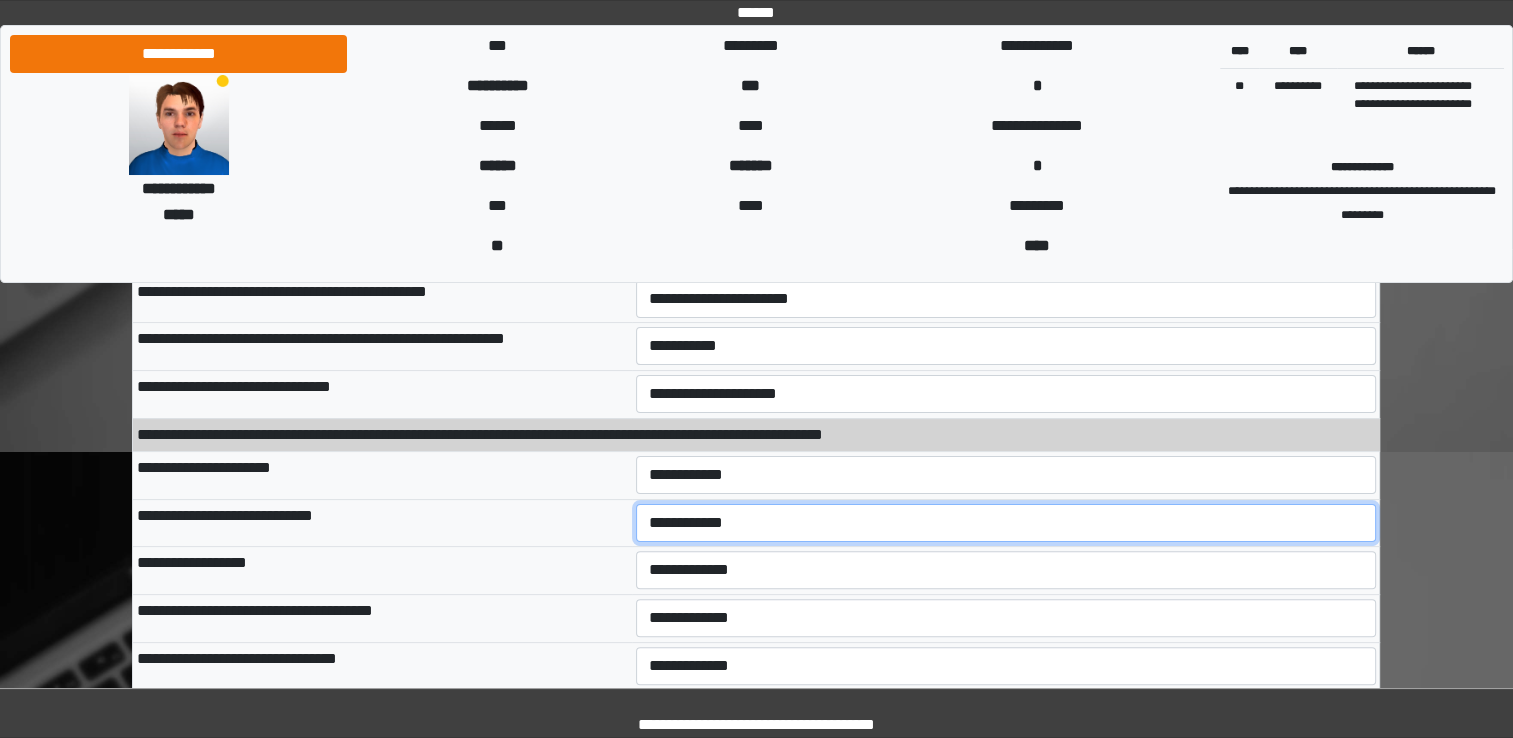 click on "**********" at bounding box center (1006, 523) 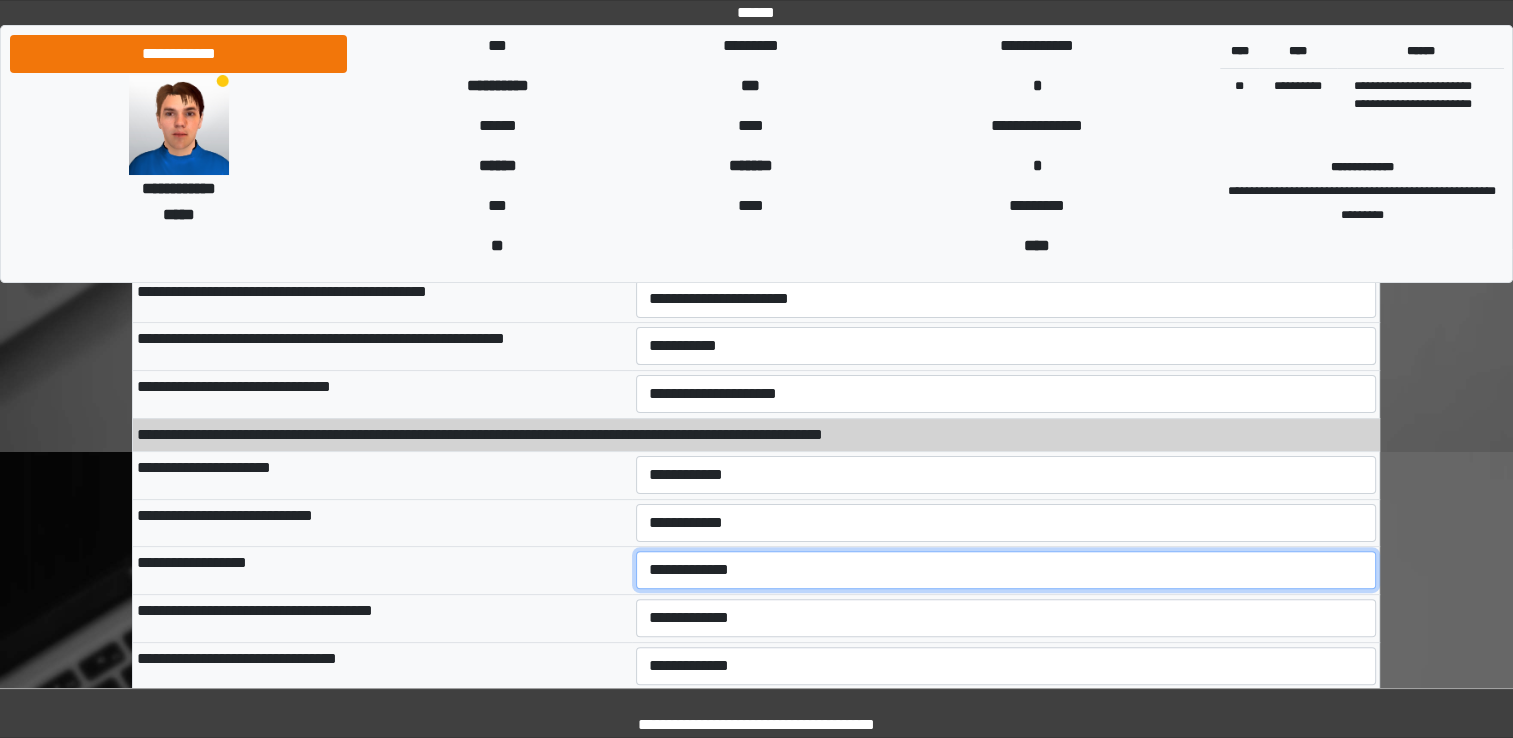 click on "**********" at bounding box center (1006, 570) 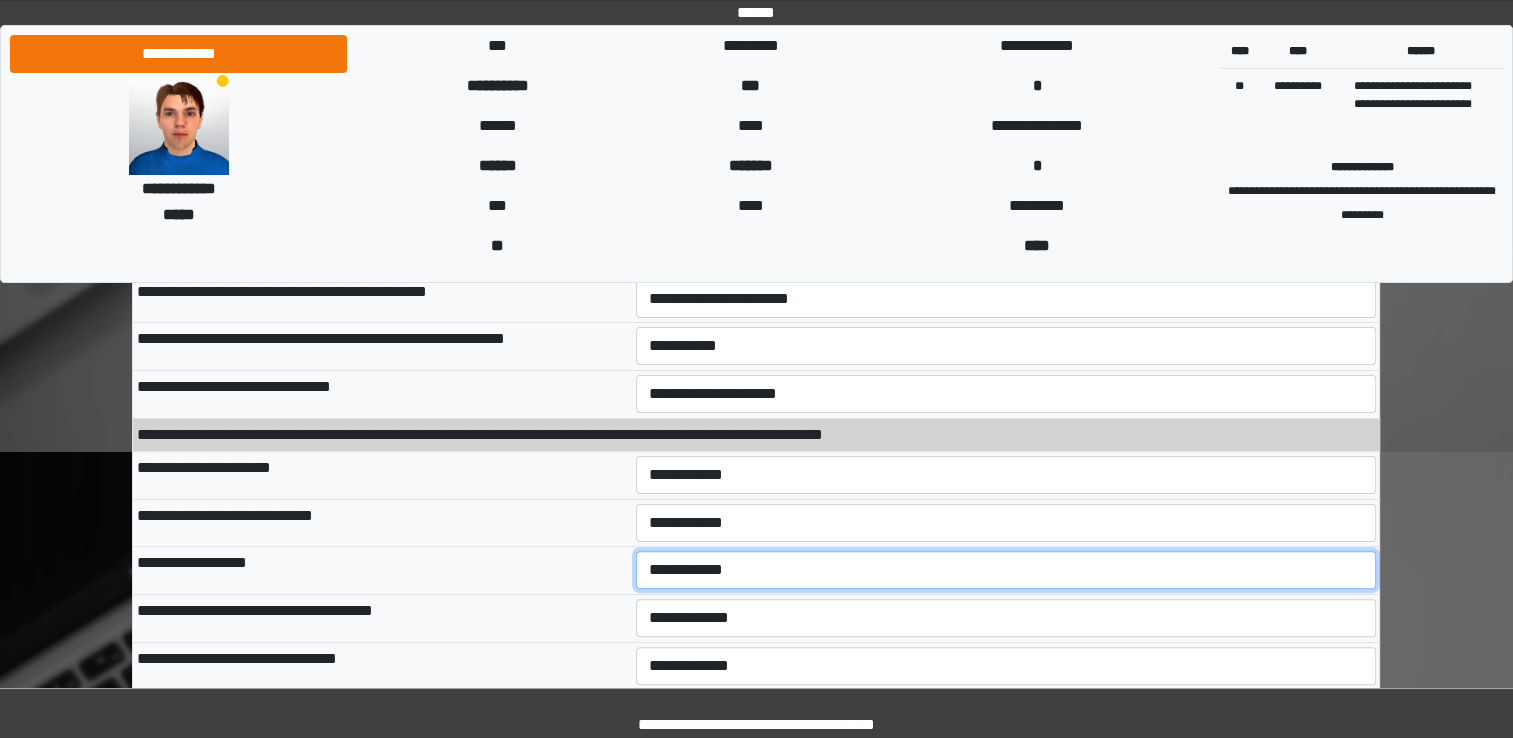 click on "**********" at bounding box center [1006, 570] 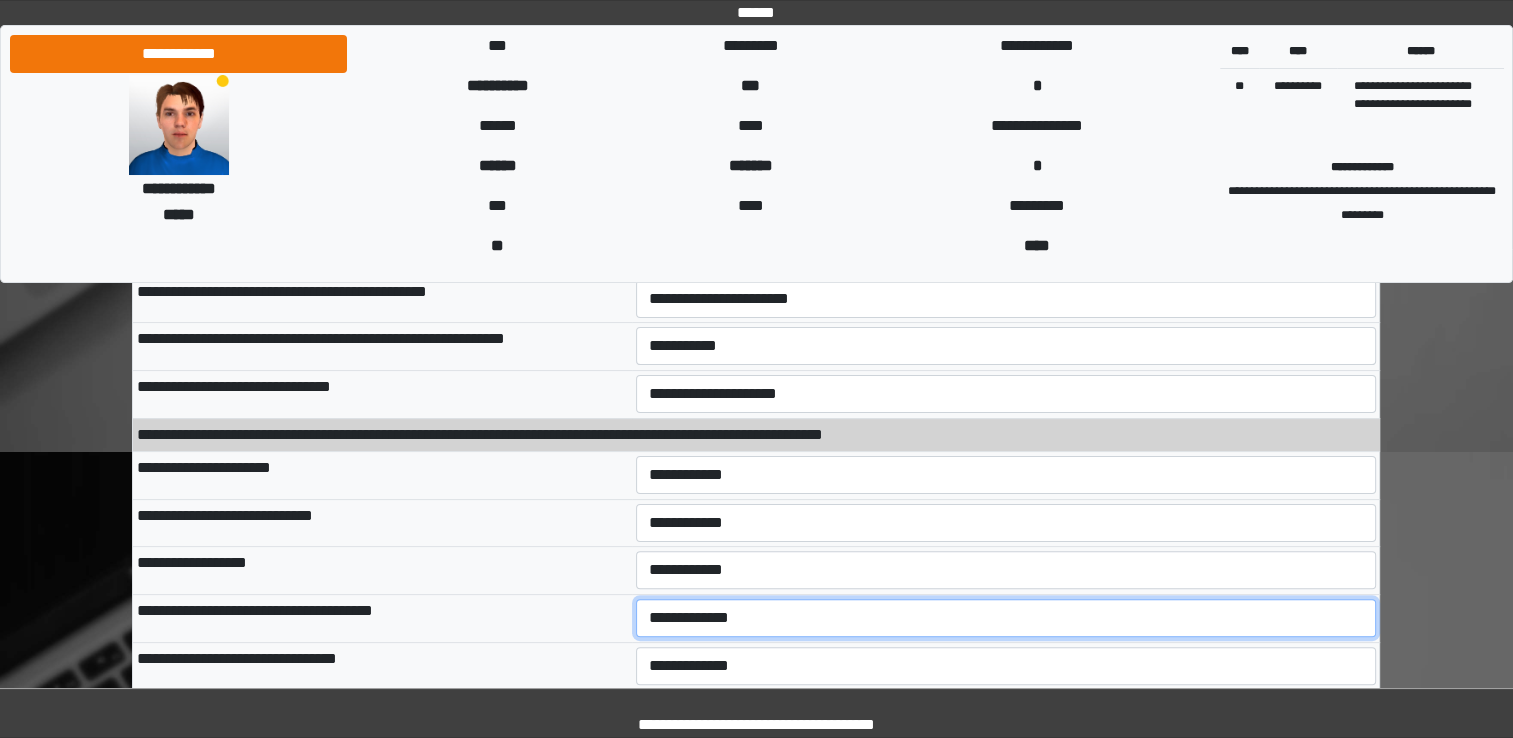 click on "**********" at bounding box center (1006, 618) 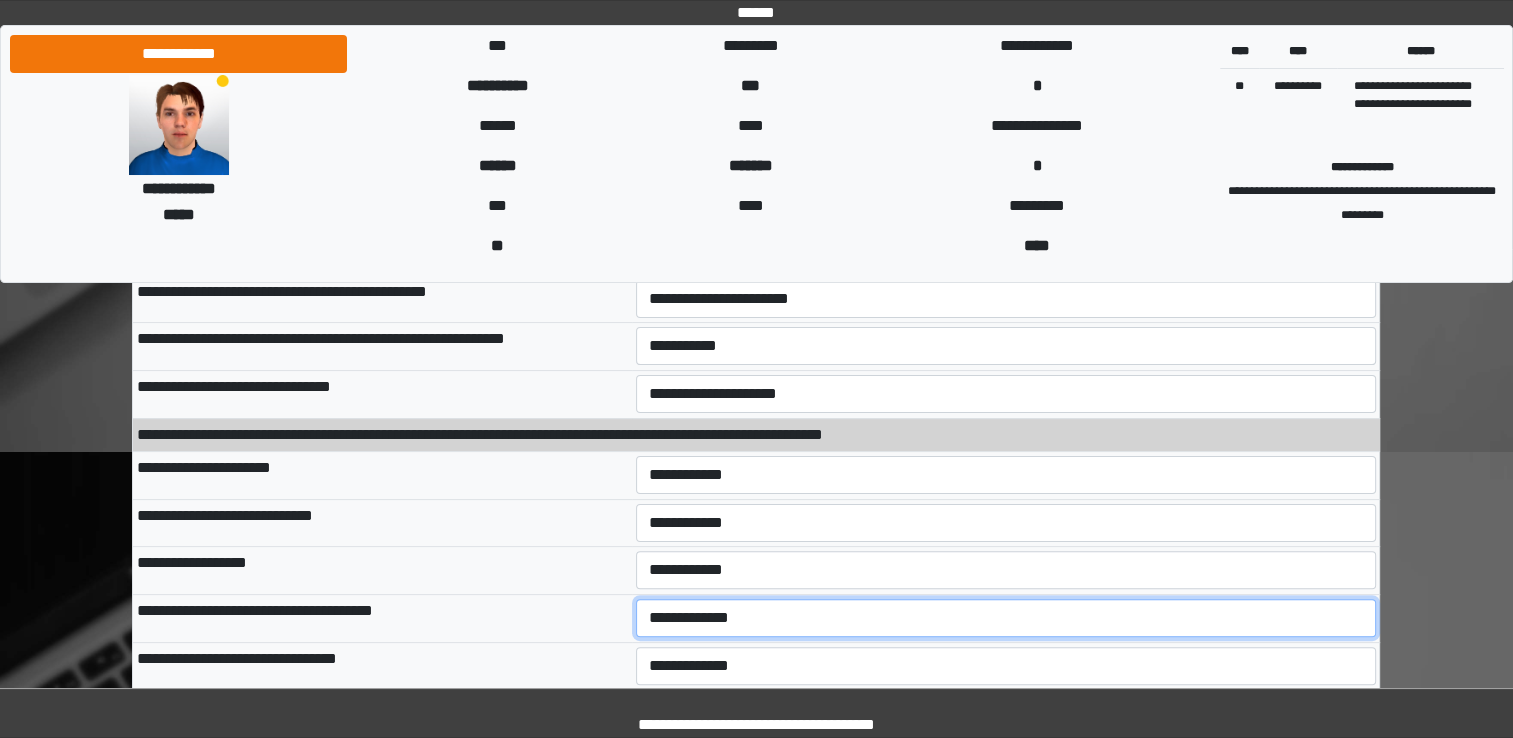 select on "***" 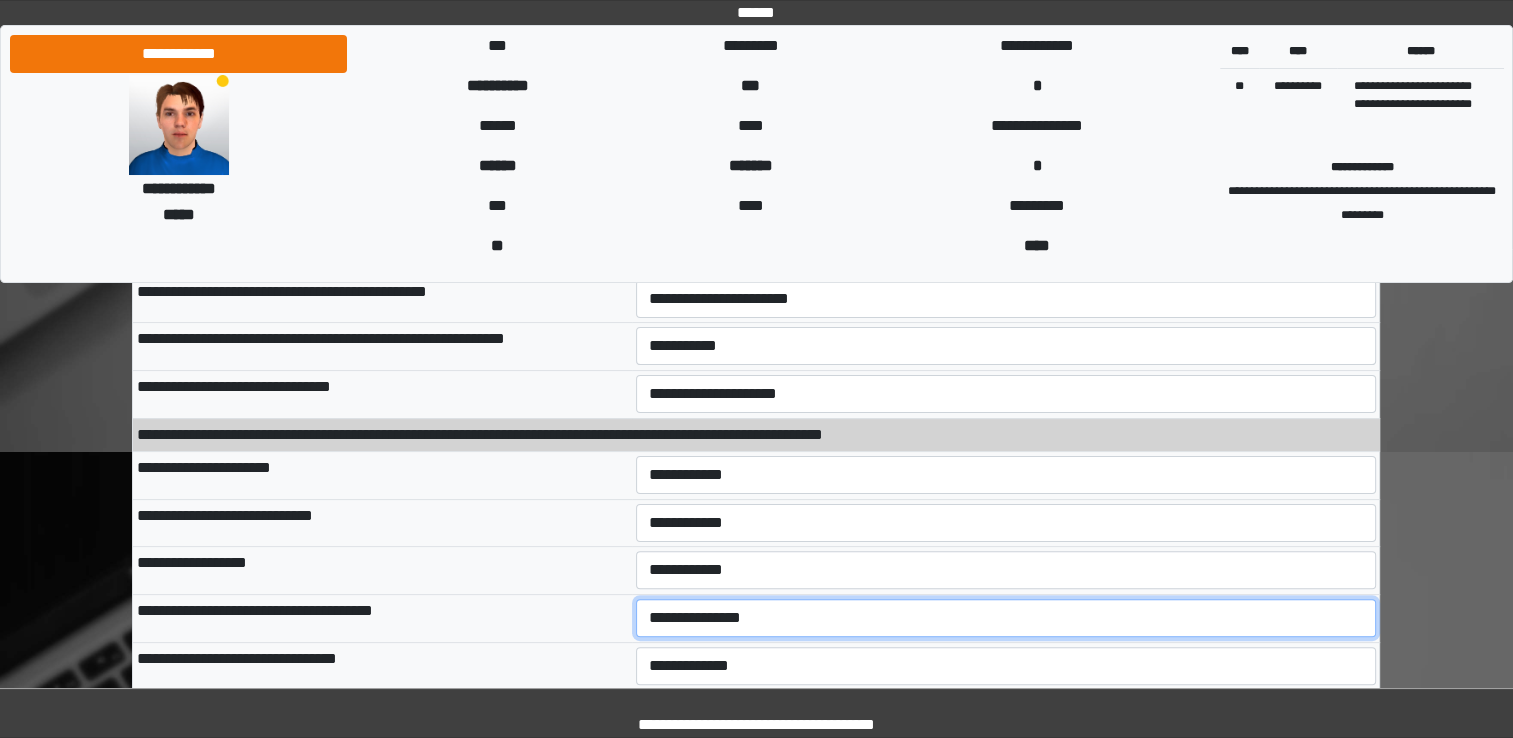 click on "**********" at bounding box center (1006, 618) 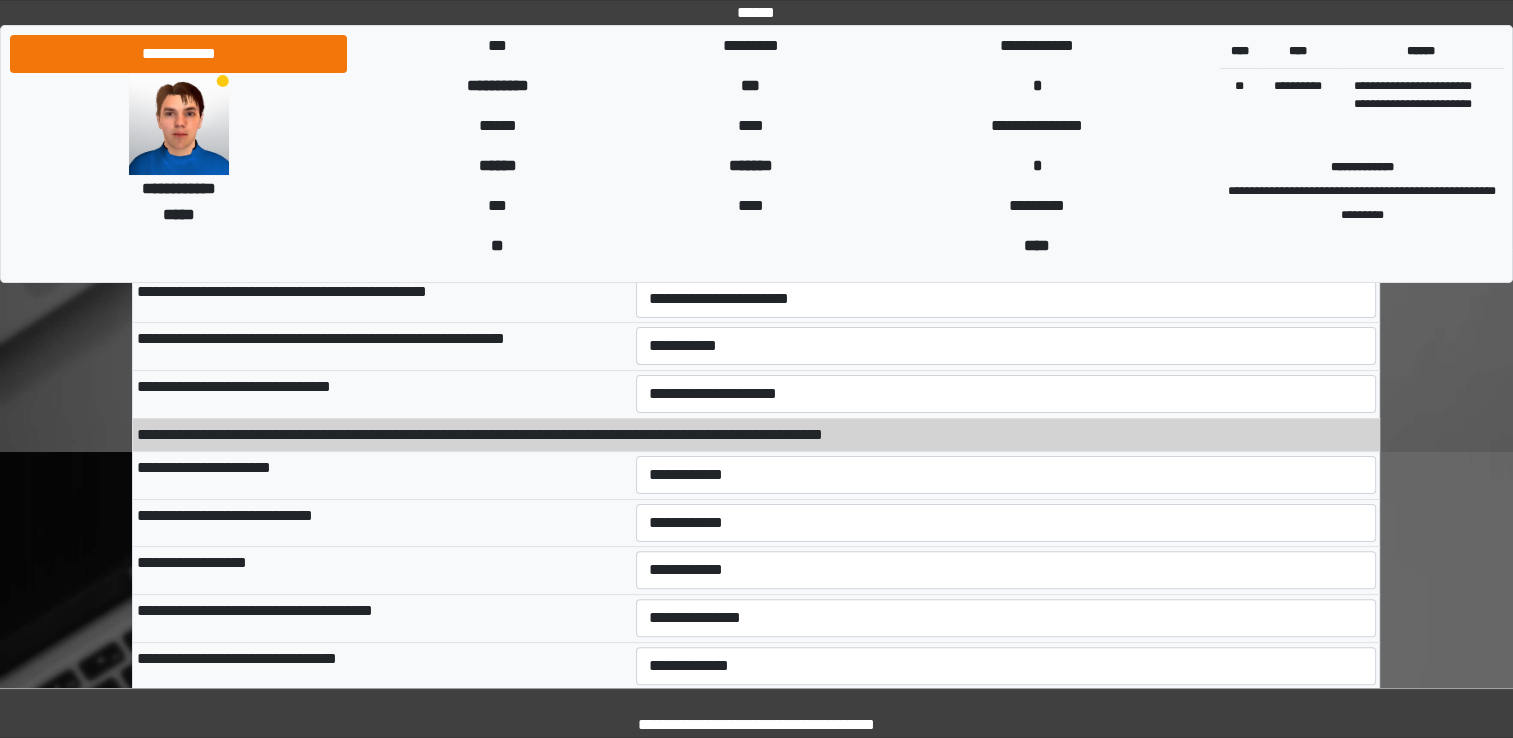 click on "**********" at bounding box center [382, 571] 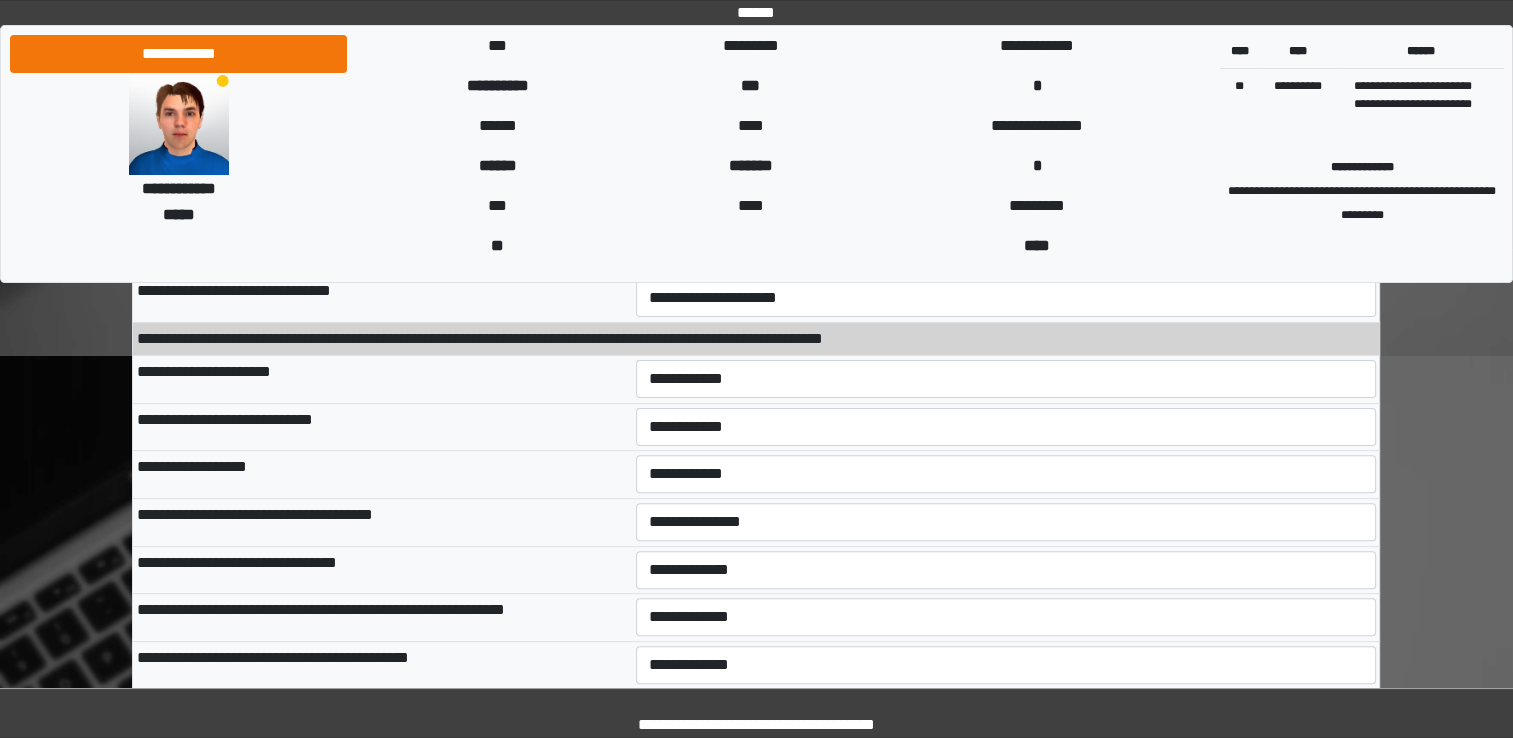 scroll, scrollTop: 600, scrollLeft: 0, axis: vertical 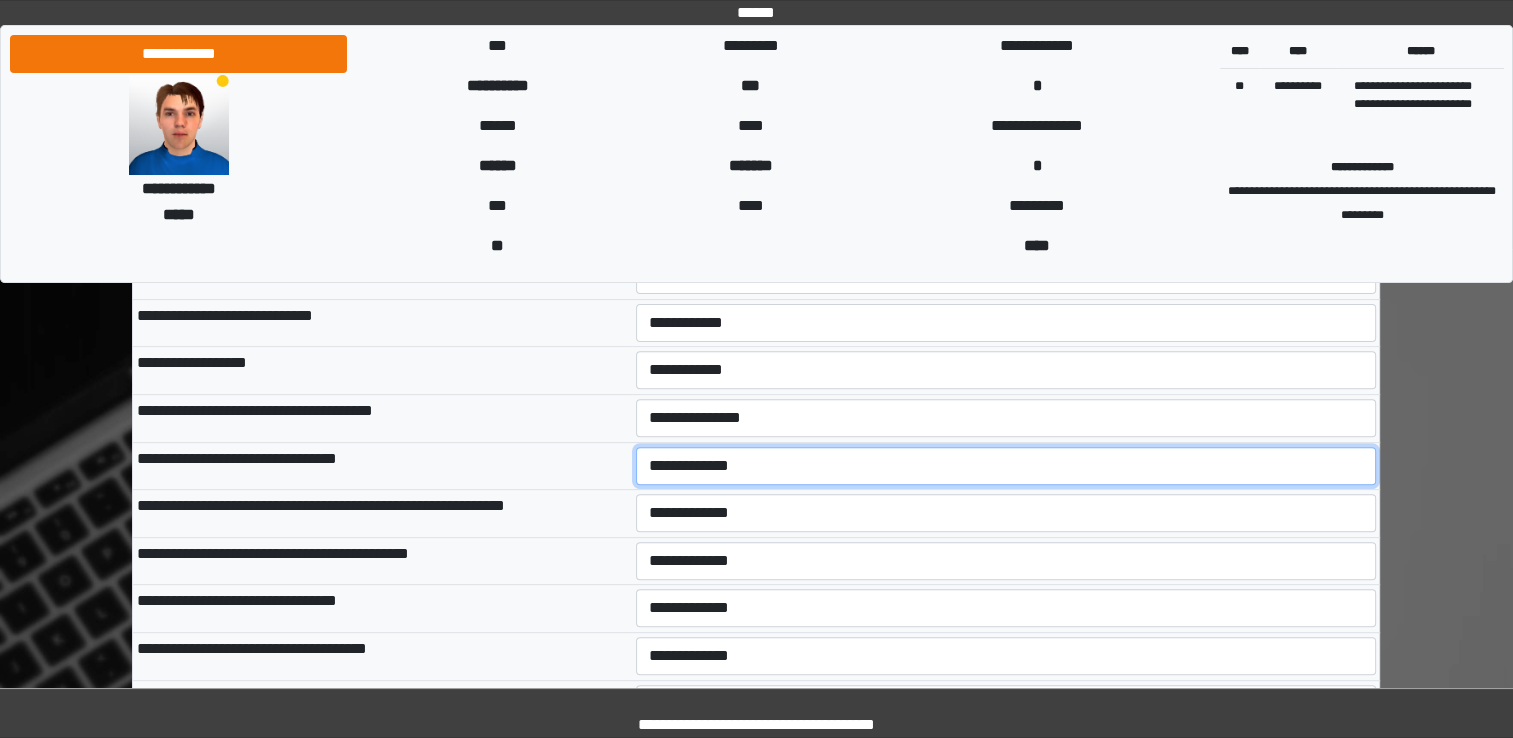 click on "**********" at bounding box center [1006, 466] 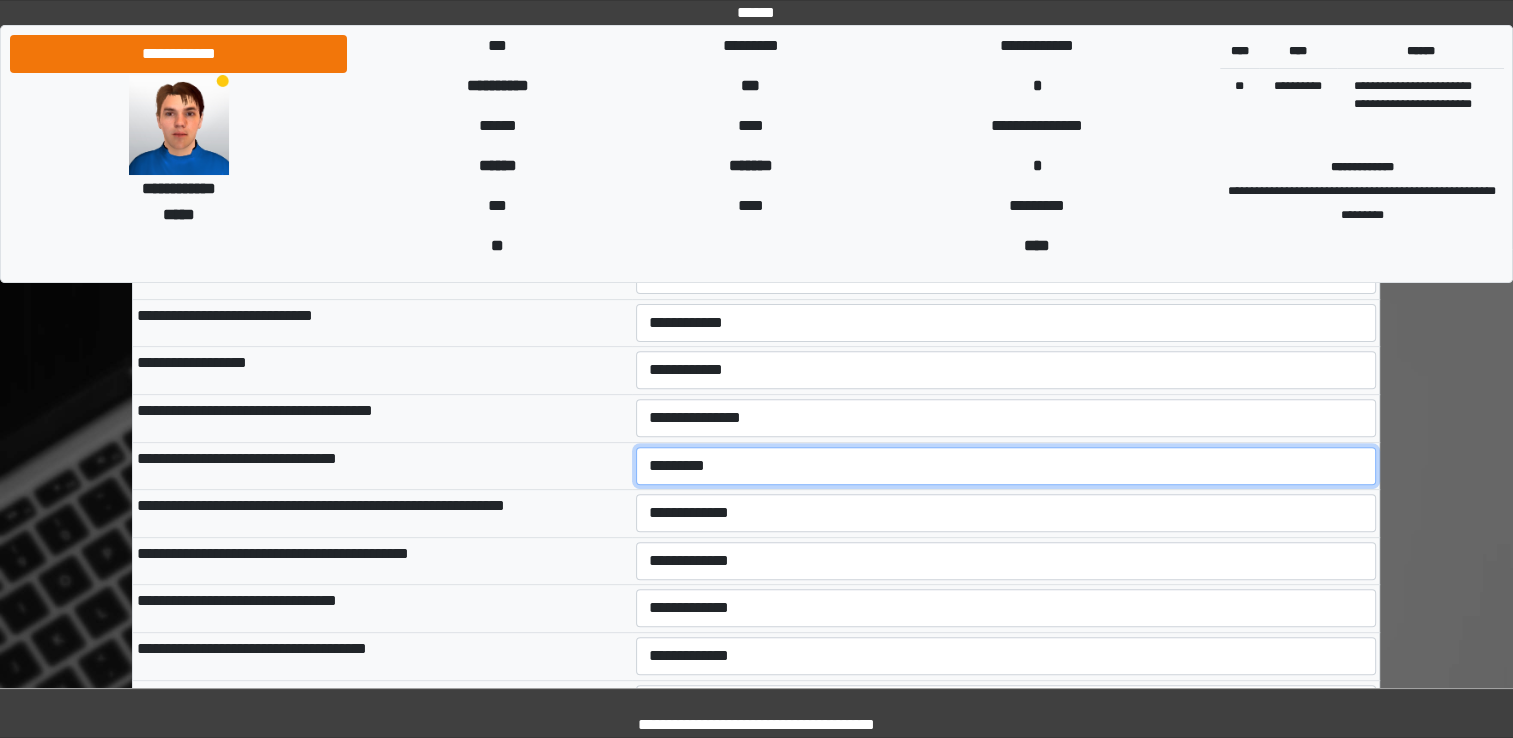click on "**********" at bounding box center (1006, 466) 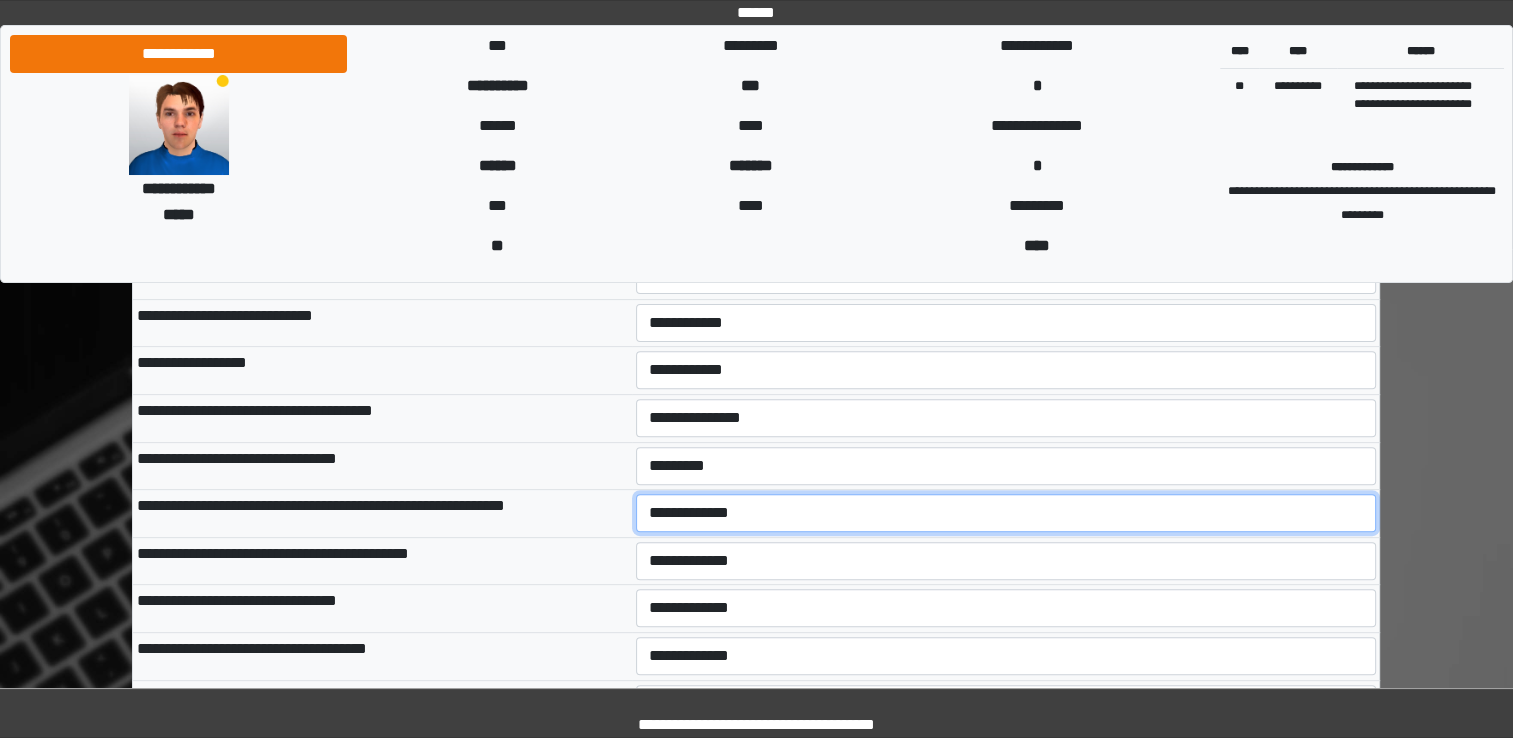 click on "**********" at bounding box center [1006, 513] 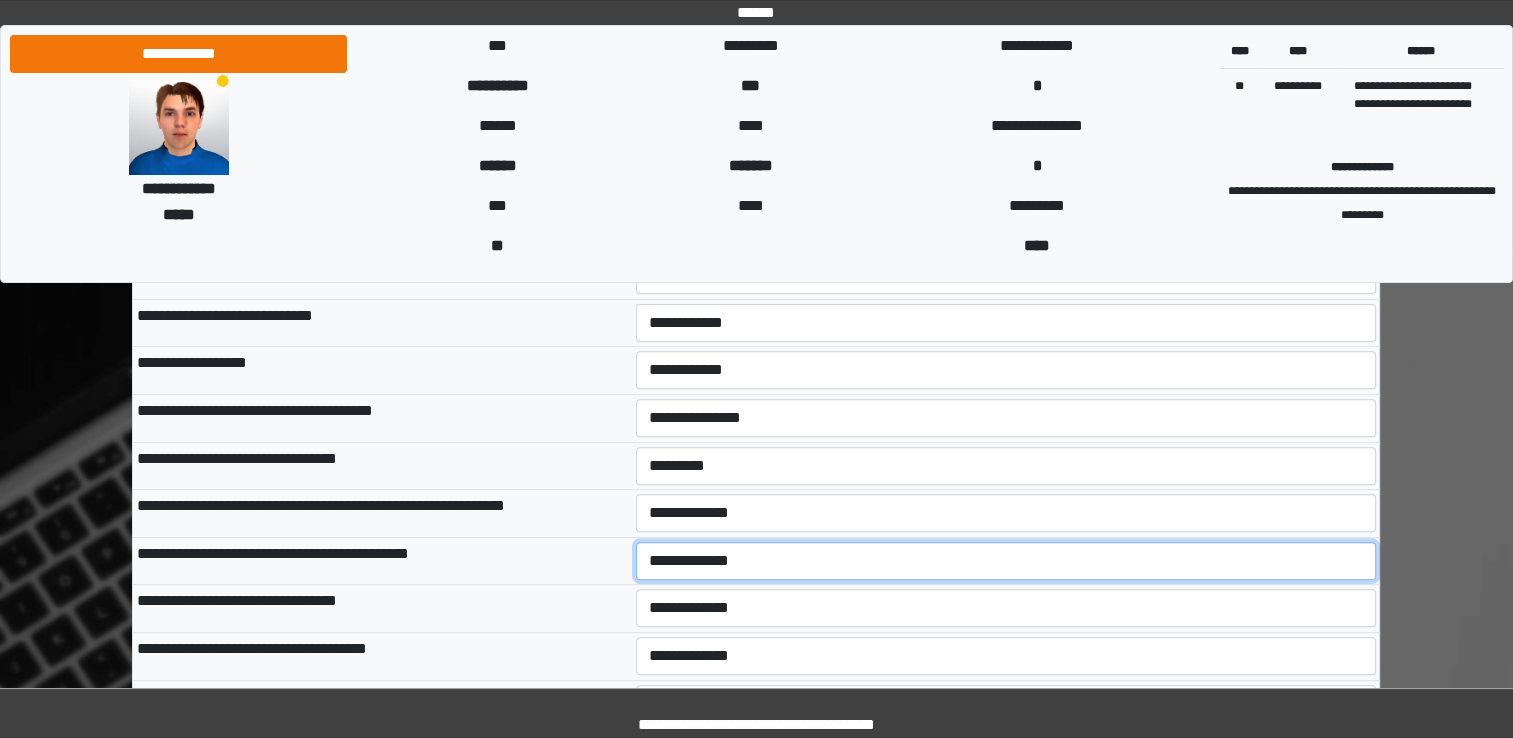 click on "**********" at bounding box center [1006, 561] 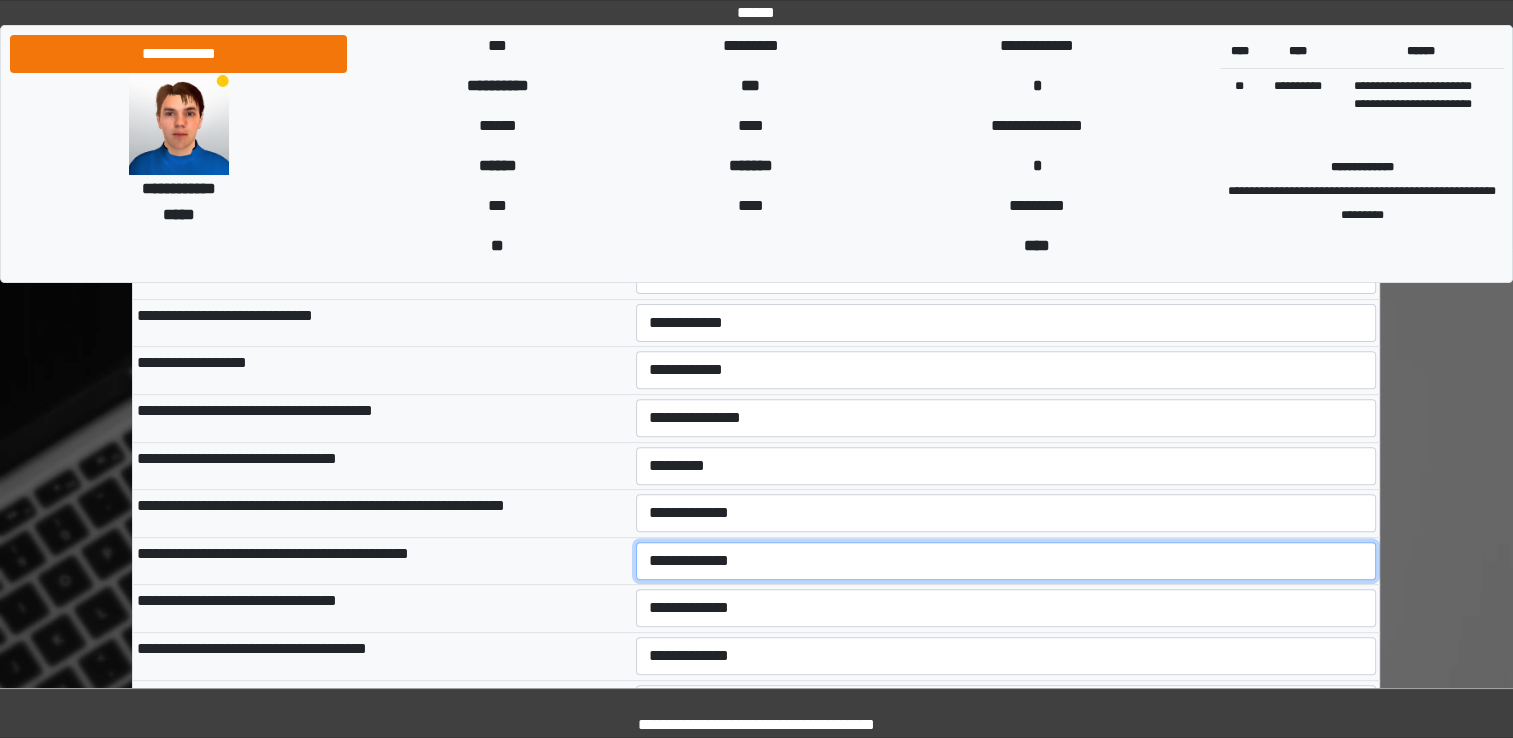 select on "***" 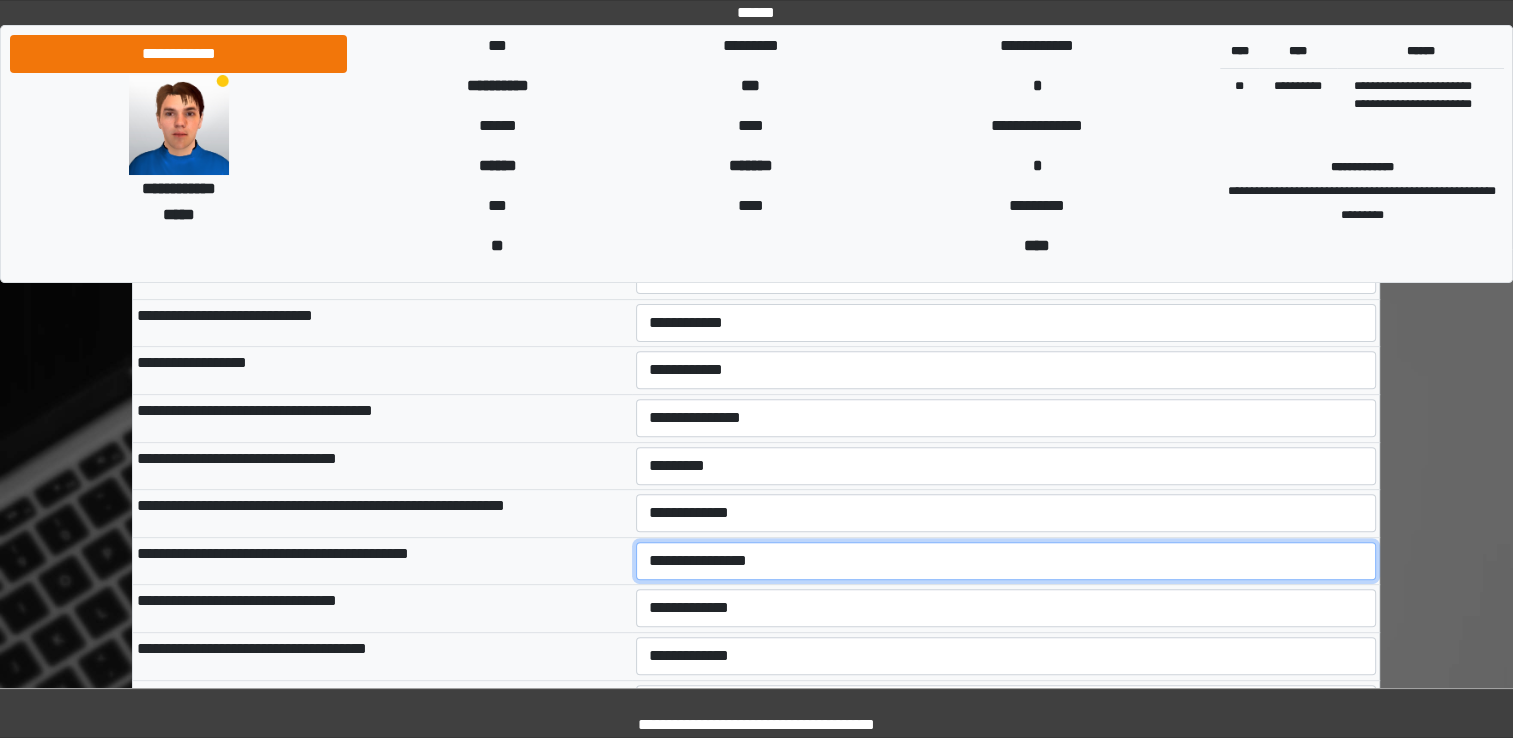 click on "**********" at bounding box center [1006, 561] 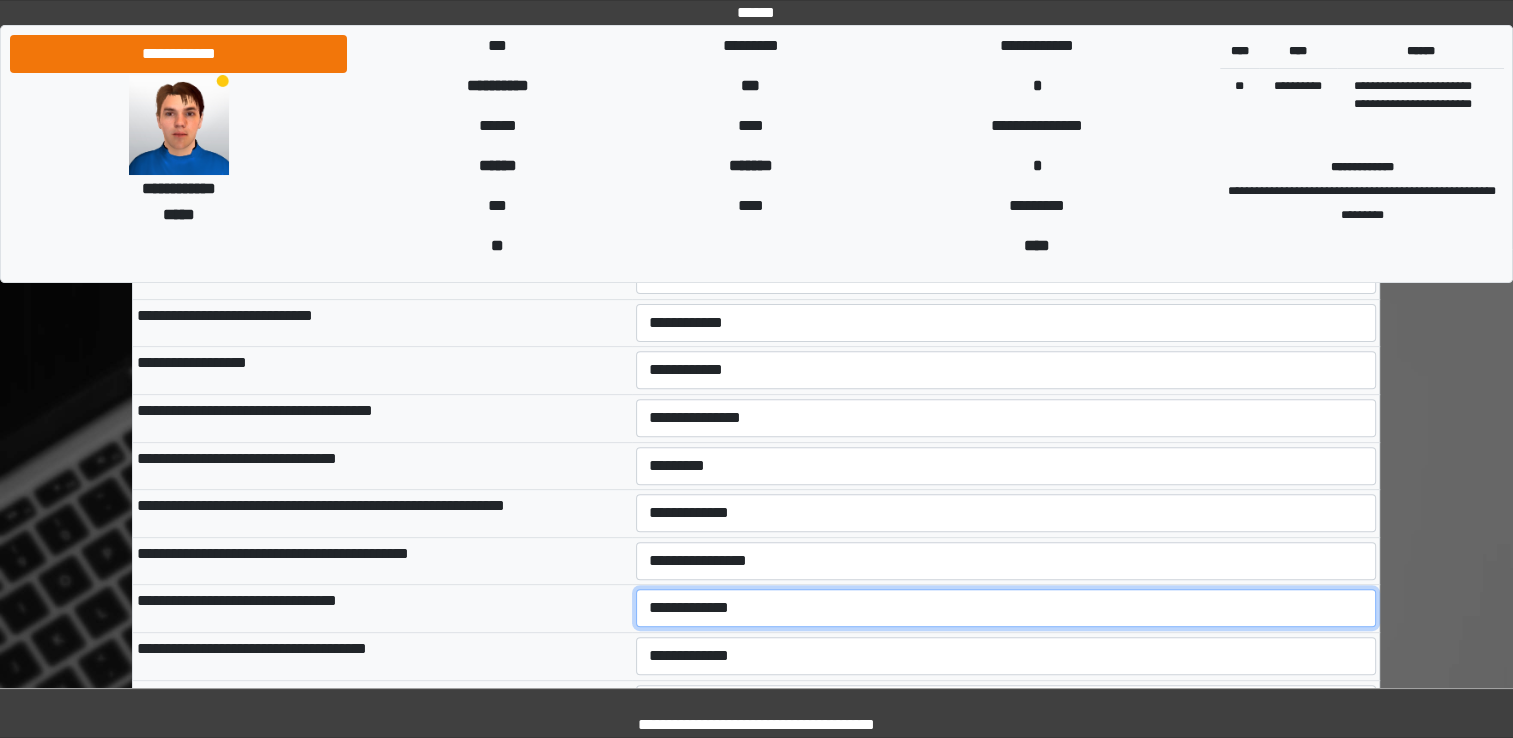 click on "**********" at bounding box center [1006, 608] 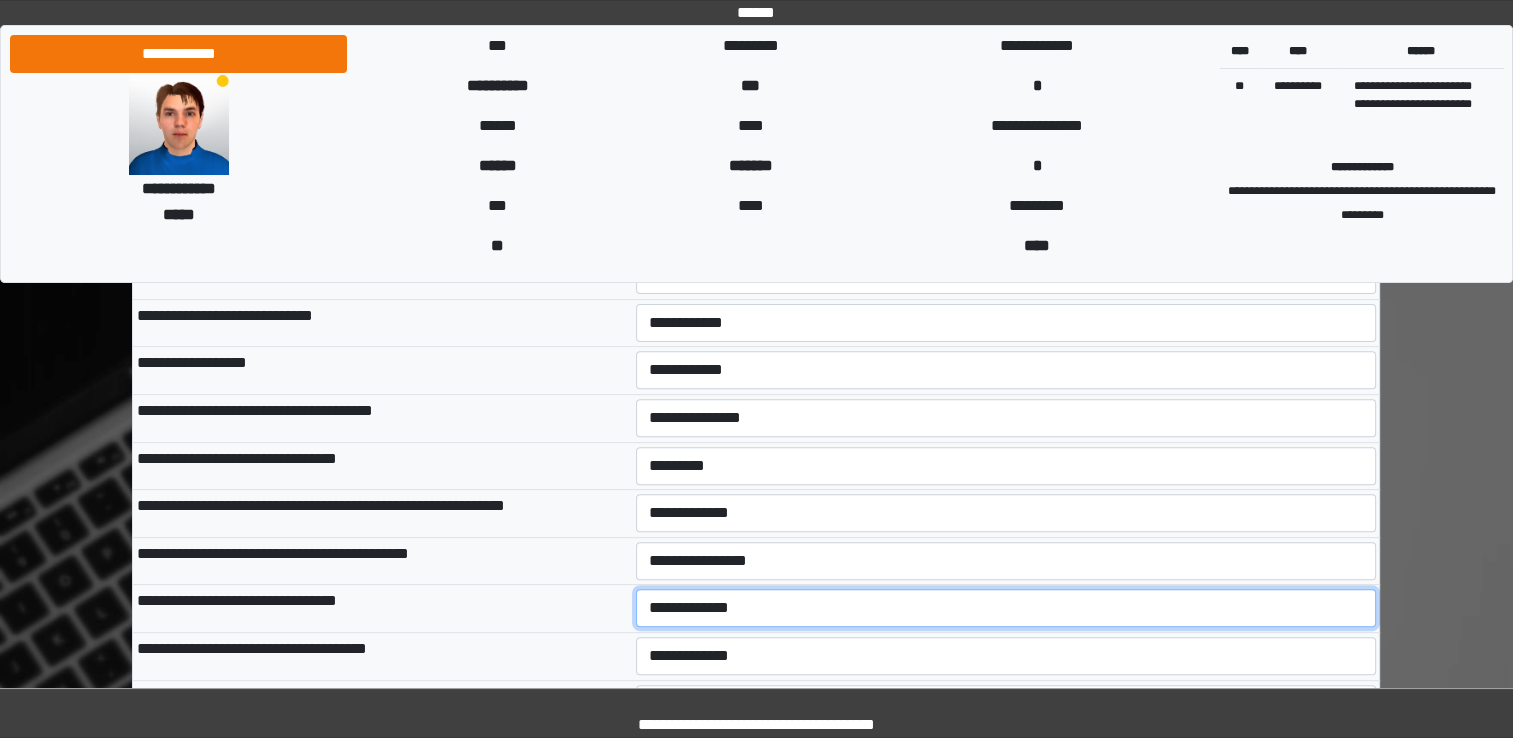 select on "***" 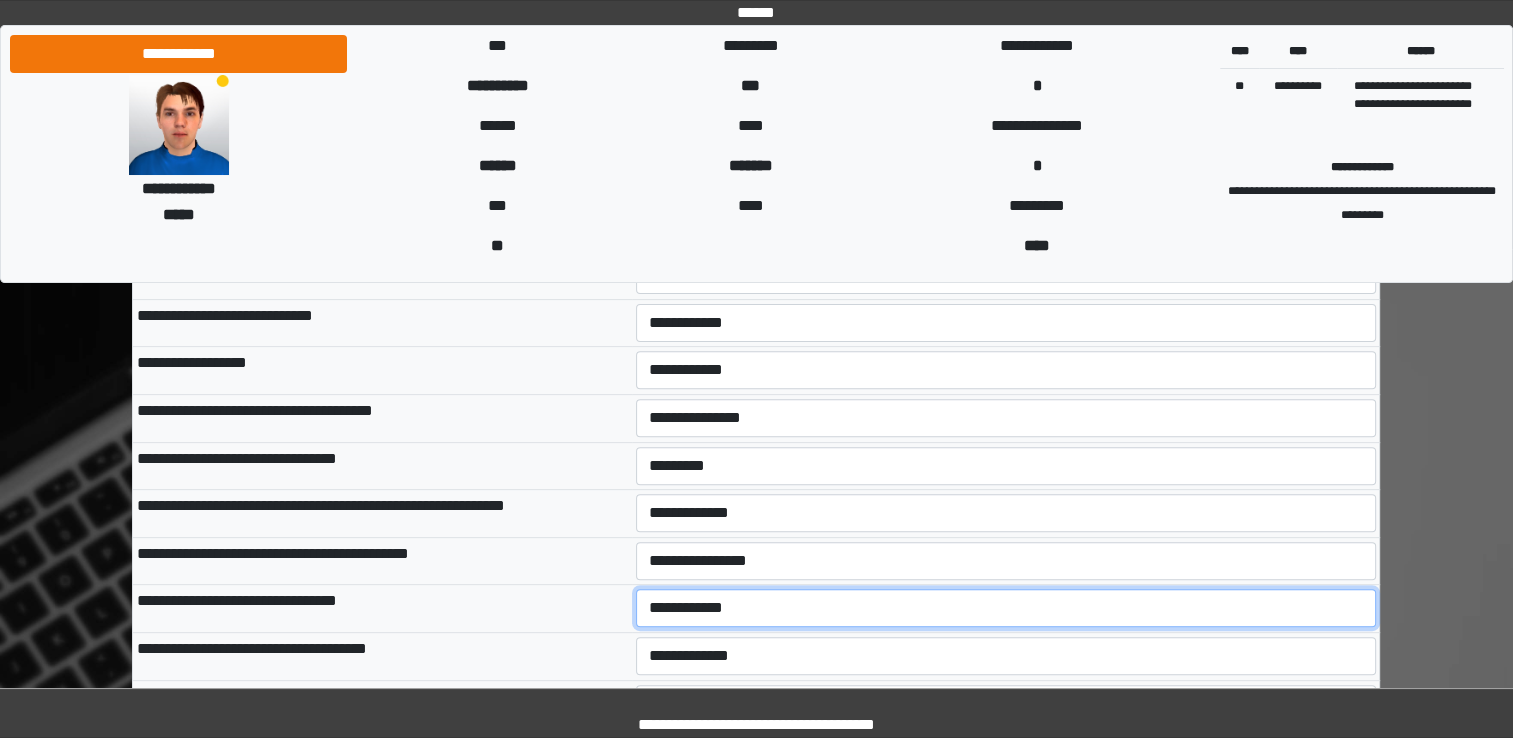 click on "**********" at bounding box center [1006, 608] 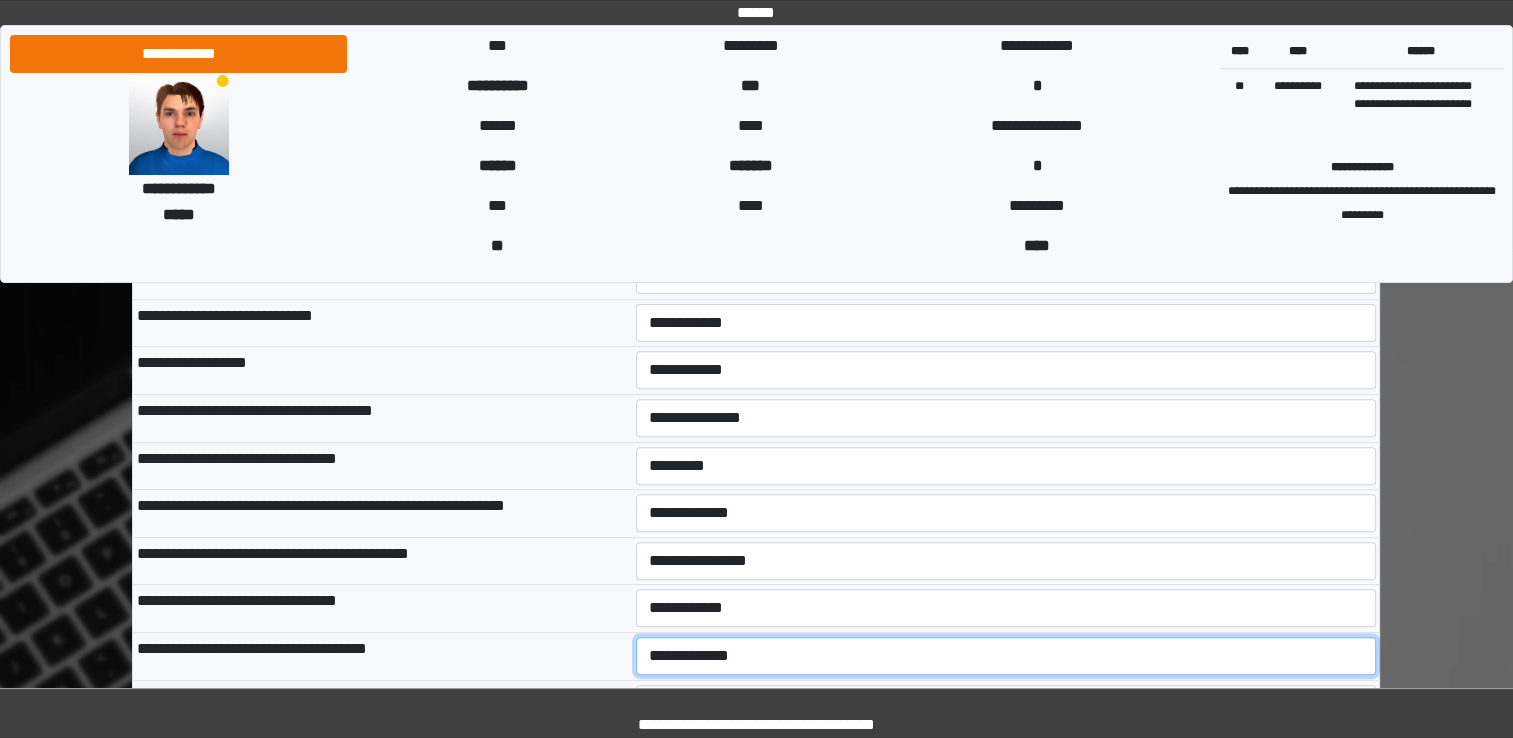 click on "**********" at bounding box center (1006, 656) 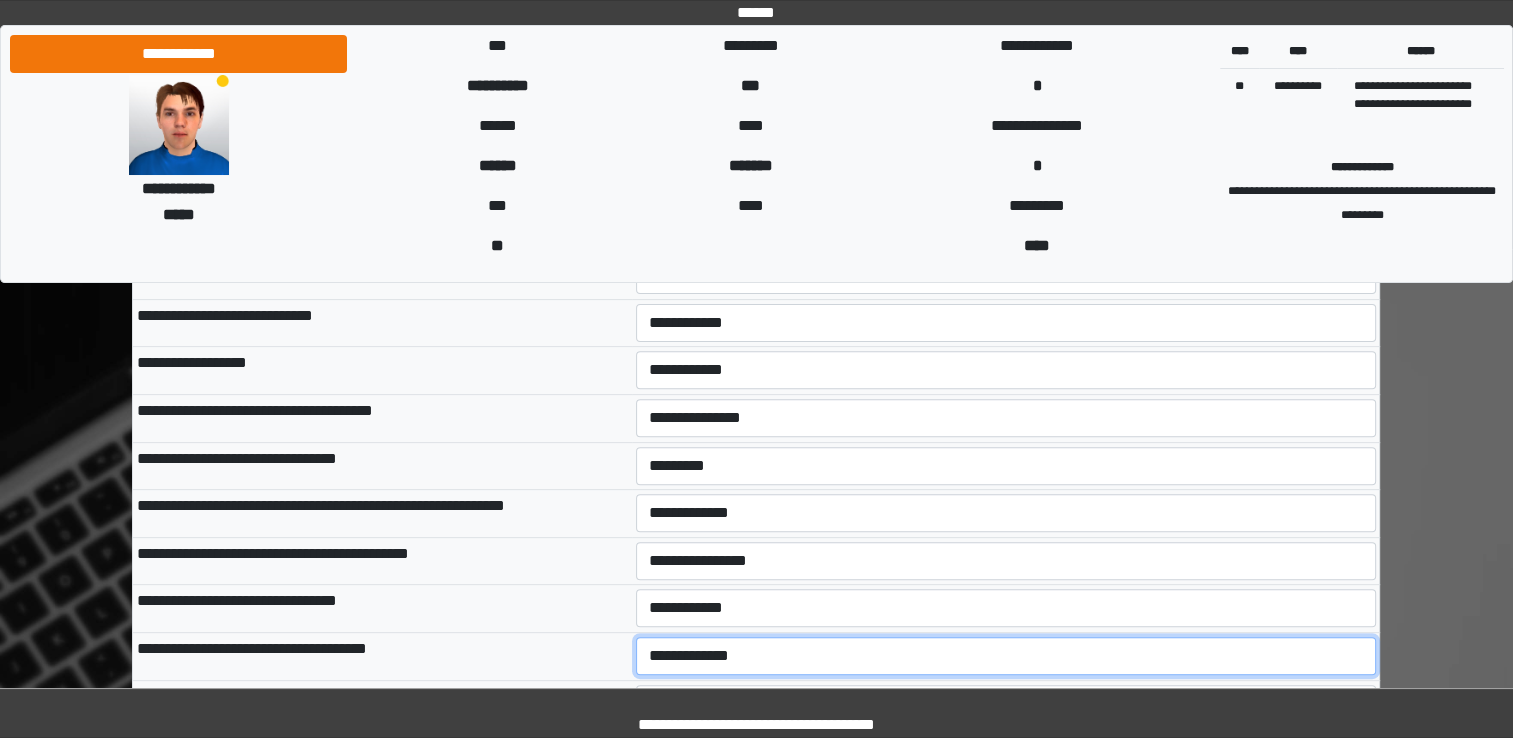 select on "***" 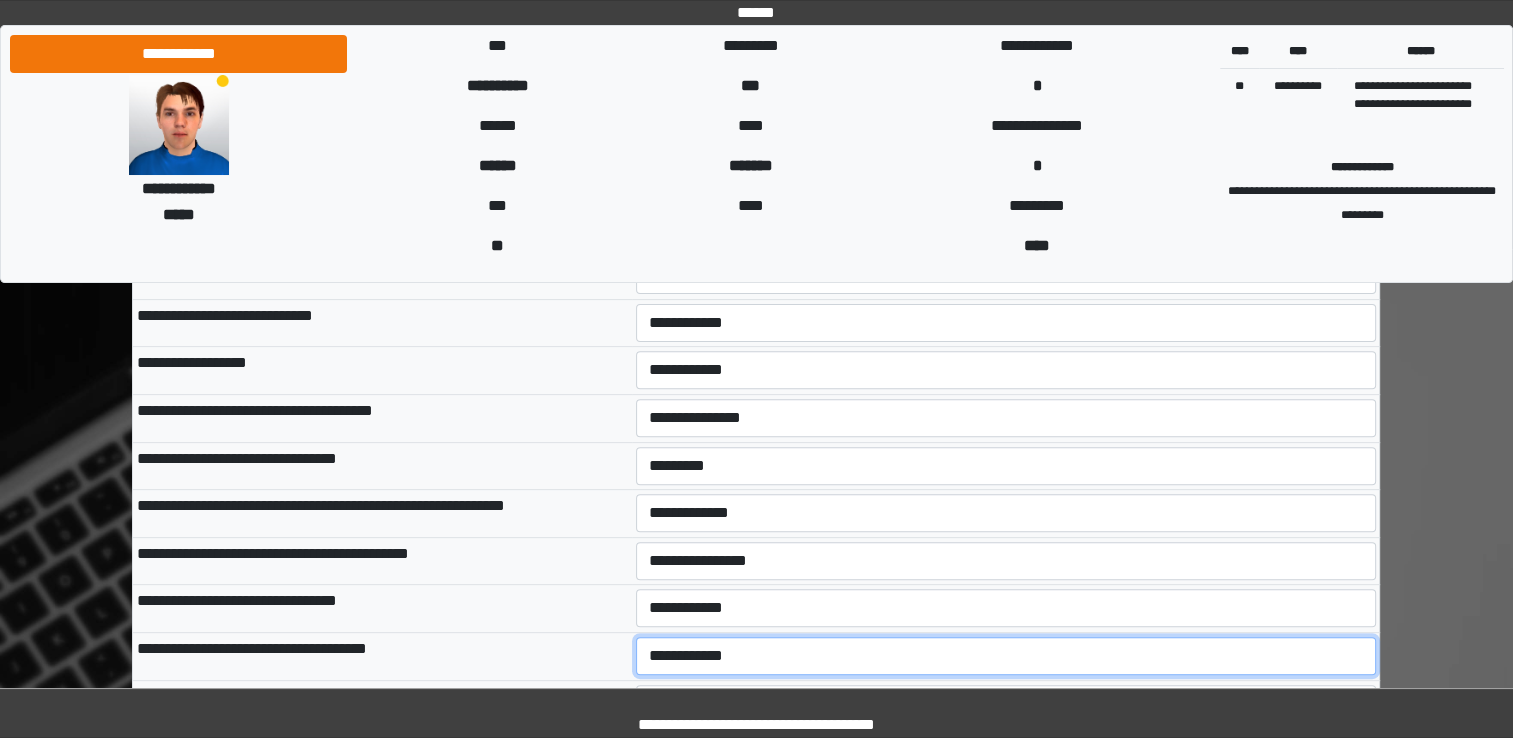 click on "**********" at bounding box center [1006, 656] 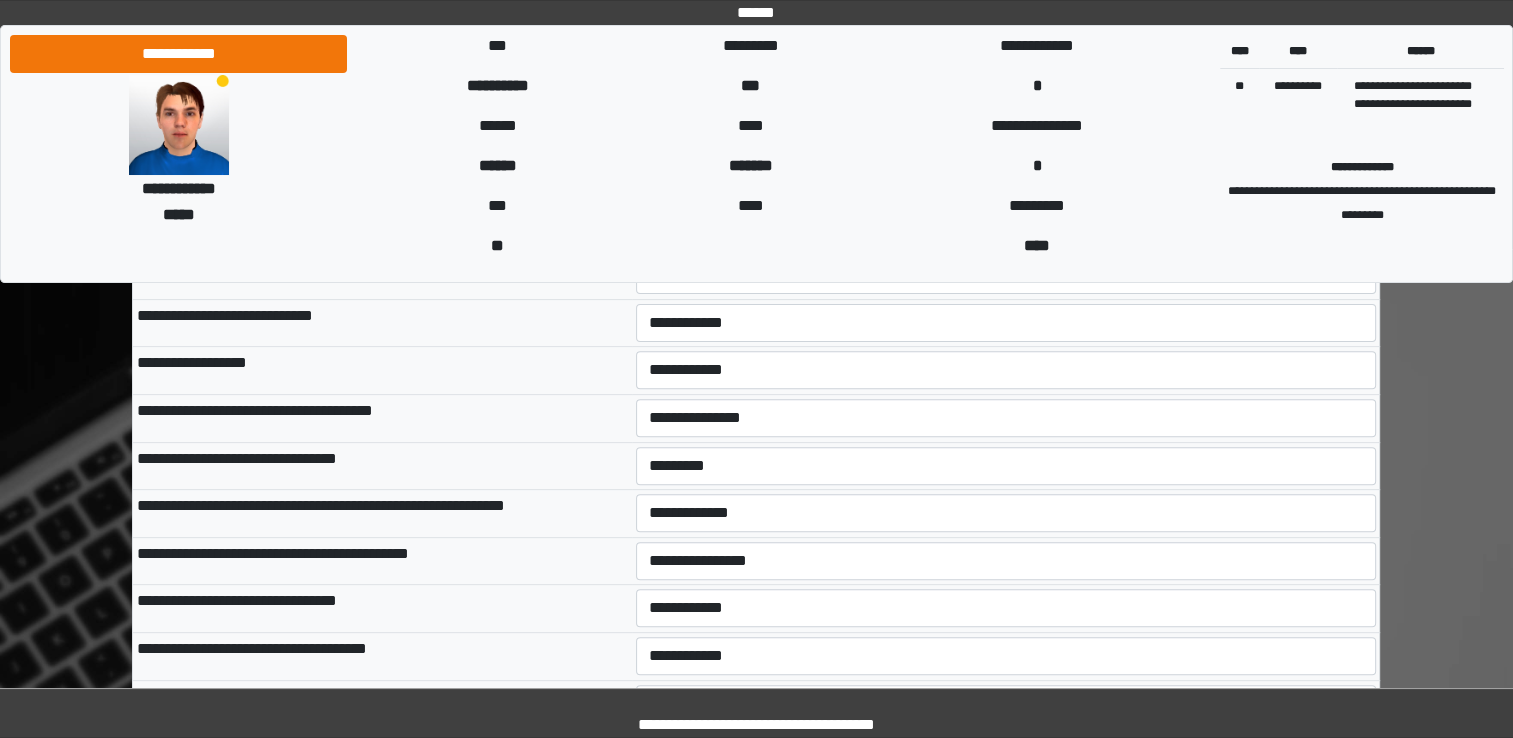 click on "**********" at bounding box center [382, 561] 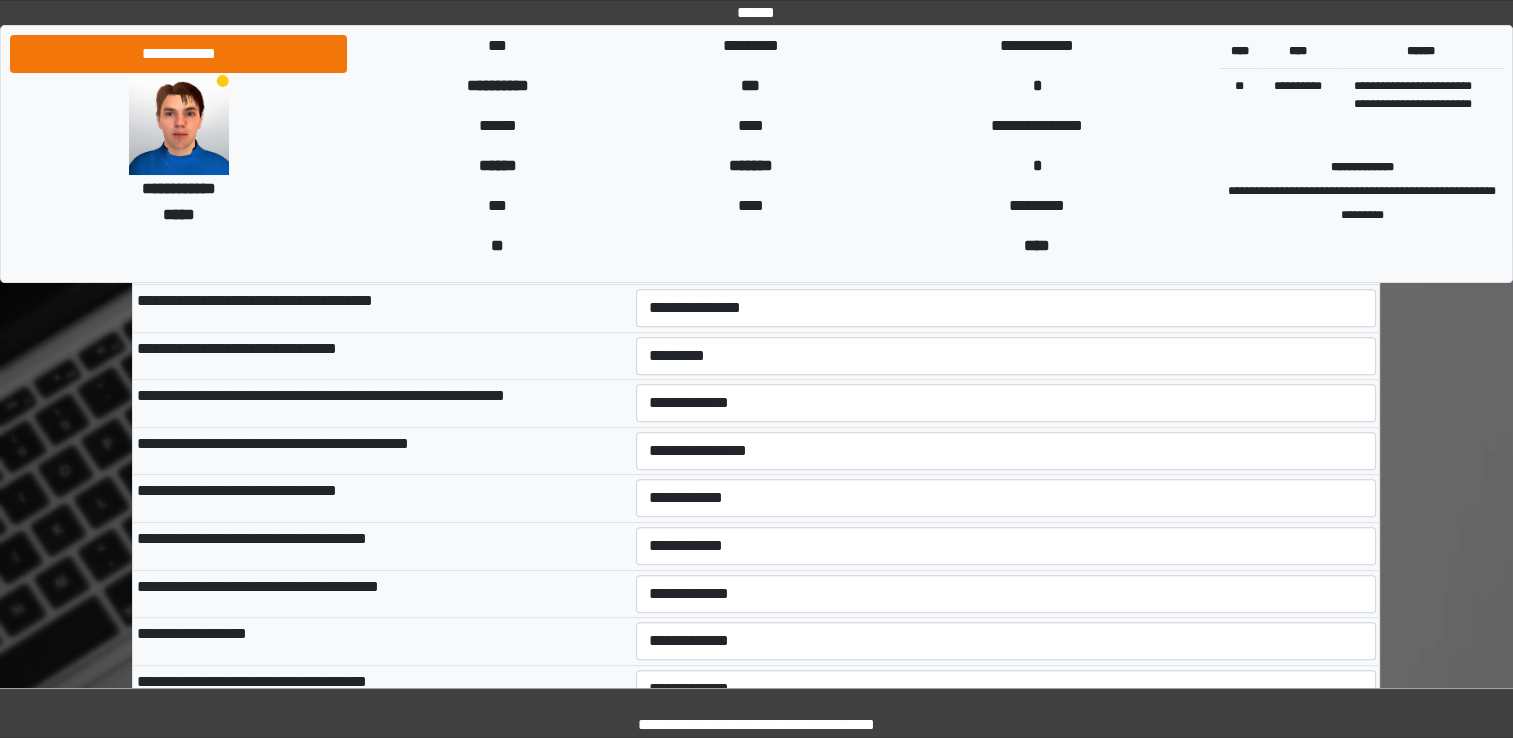 scroll, scrollTop: 900, scrollLeft: 0, axis: vertical 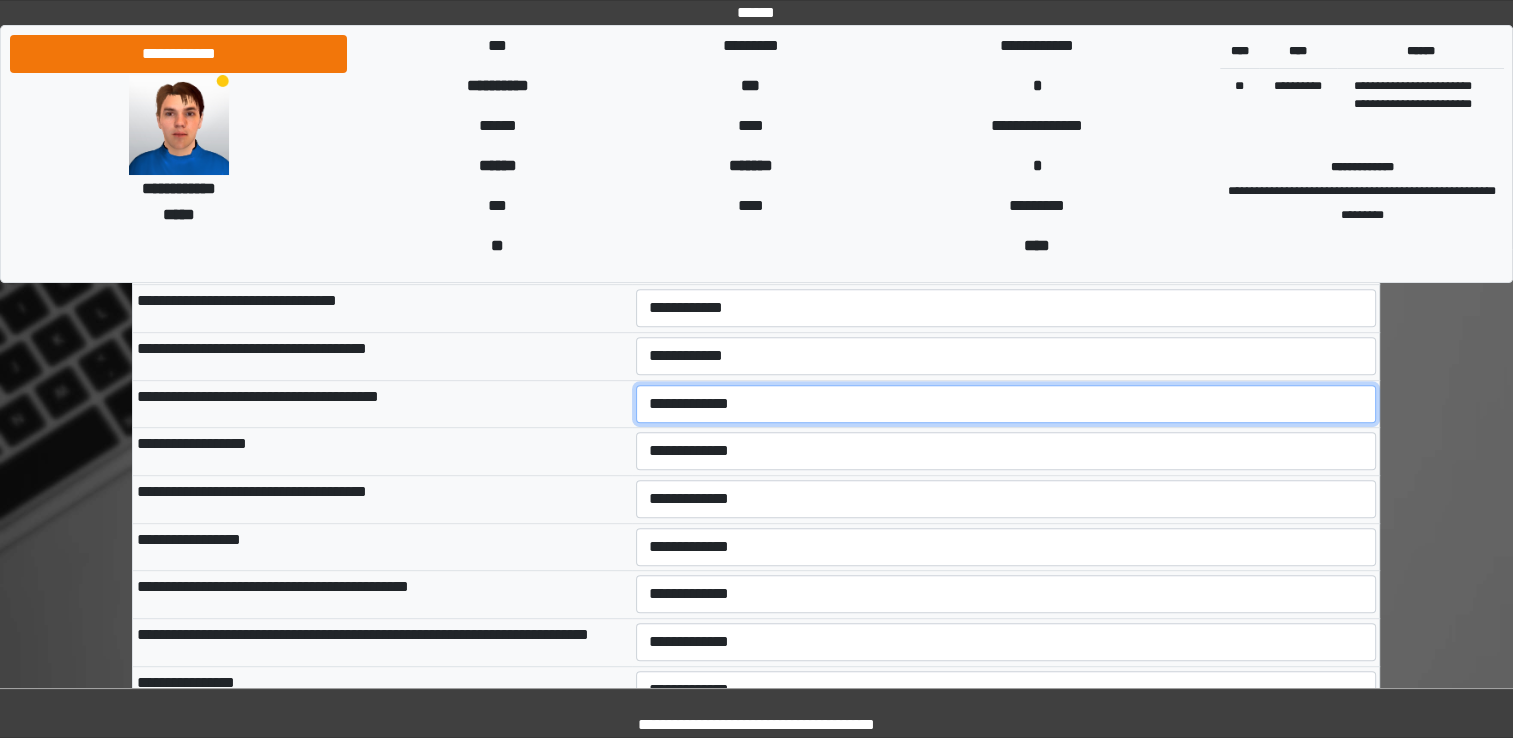 click on "**********" at bounding box center (1006, 404) 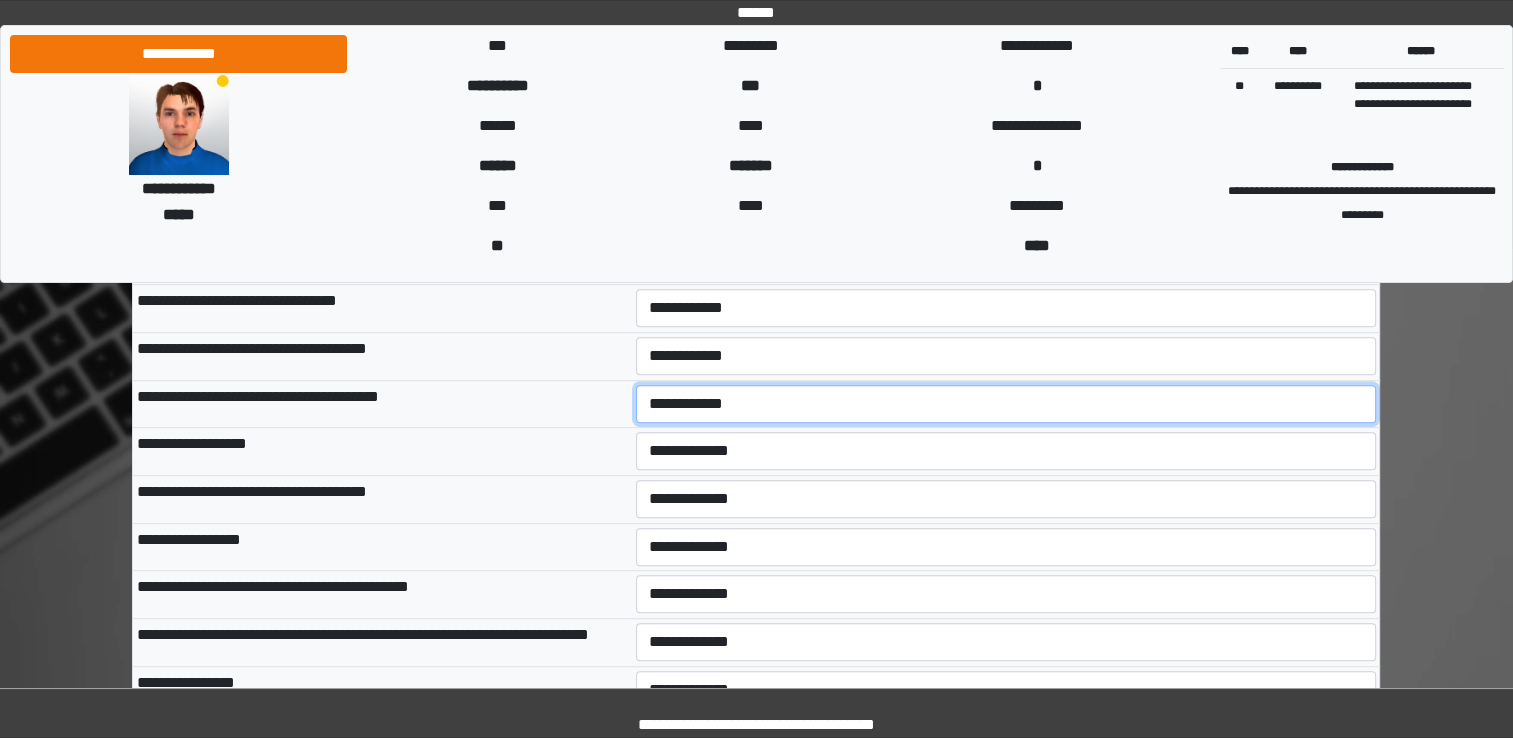 click on "**********" at bounding box center (1006, 404) 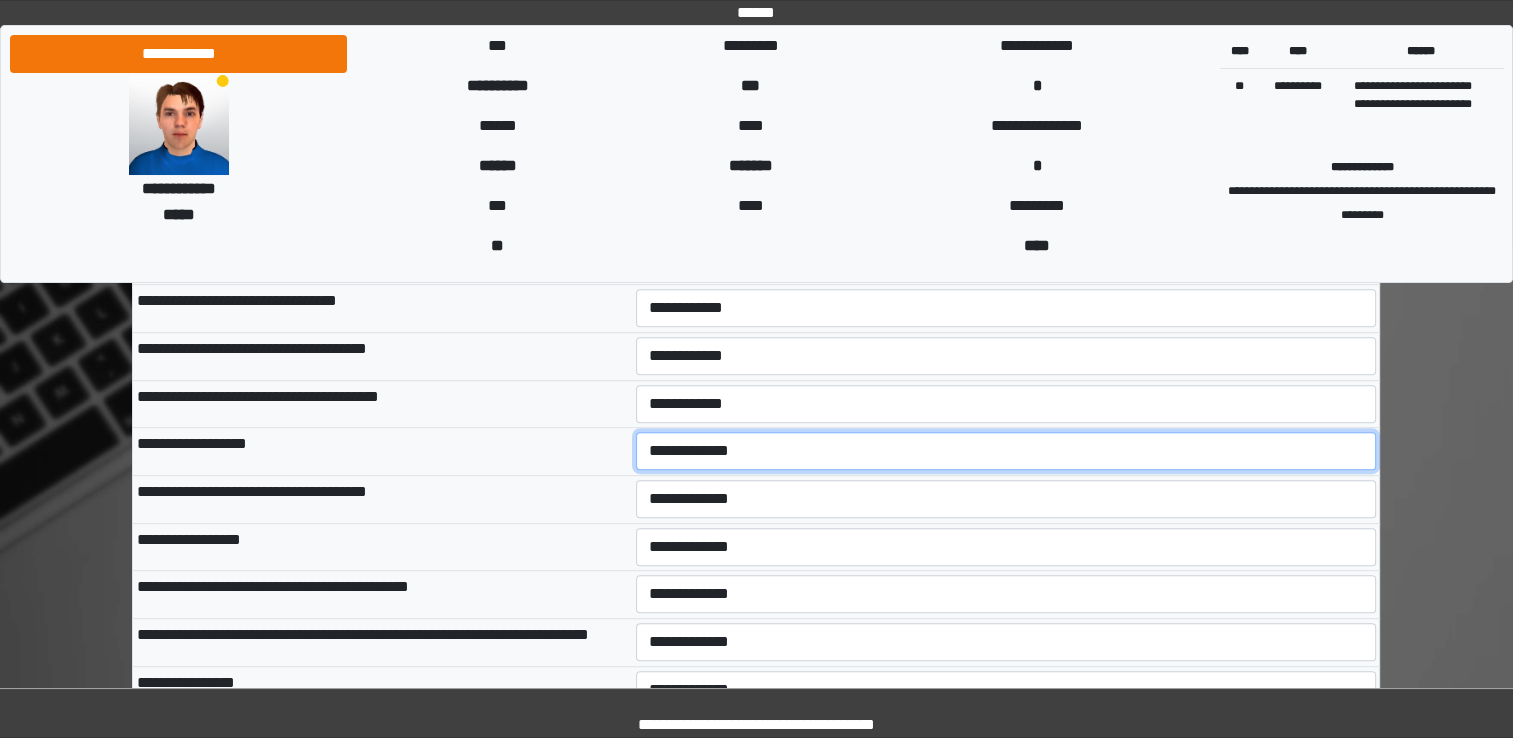click on "**********" at bounding box center (1006, 451) 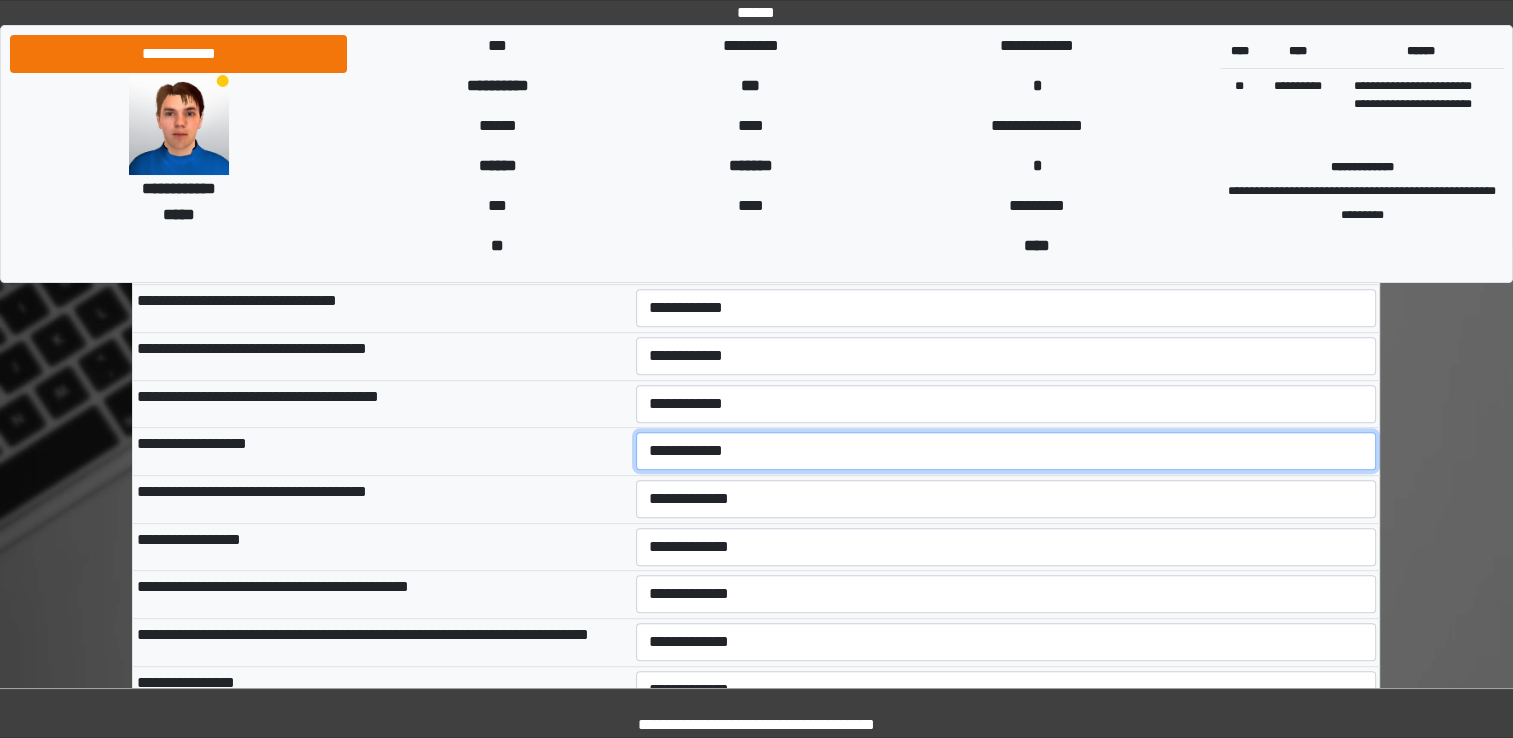 click on "**********" at bounding box center (1006, 451) 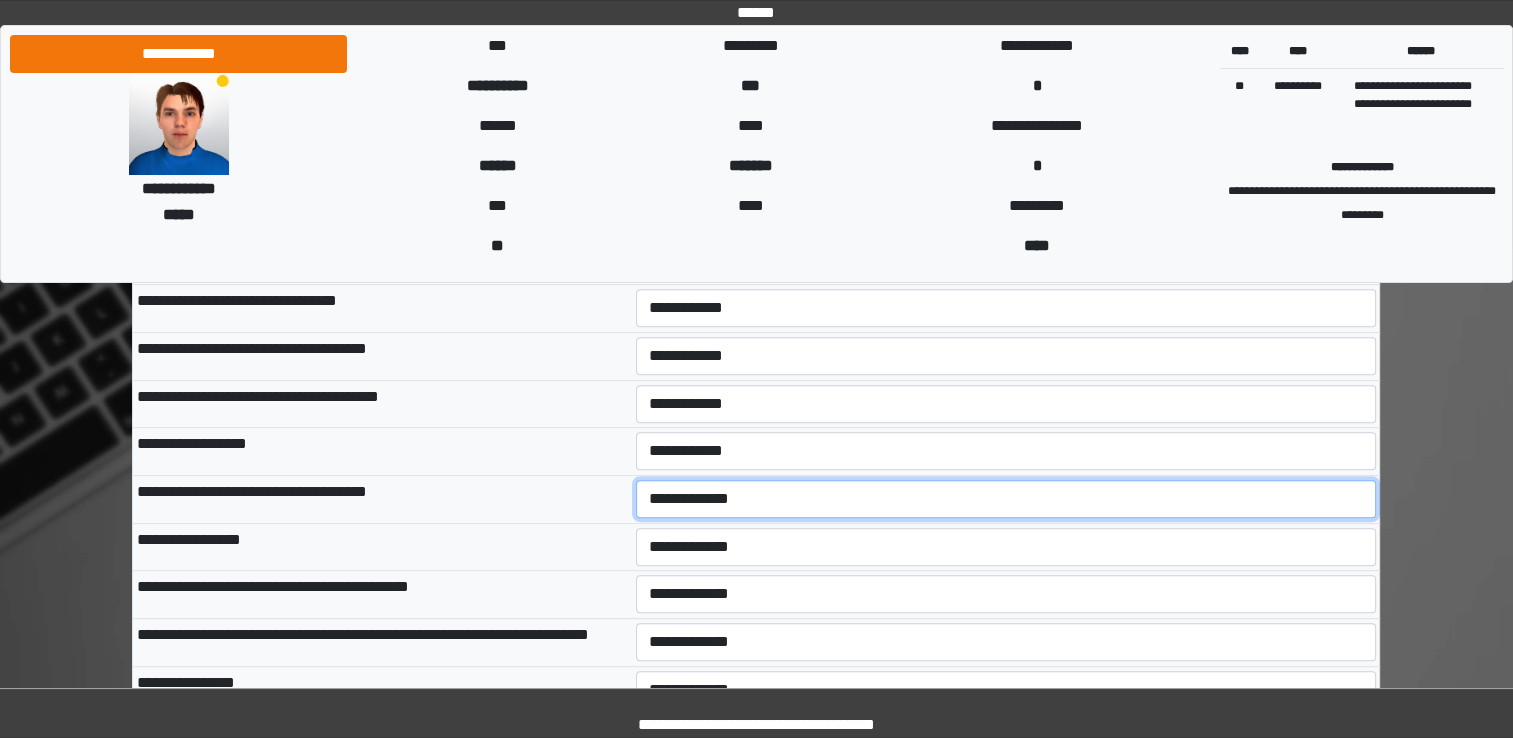 click on "**********" at bounding box center (1006, 499) 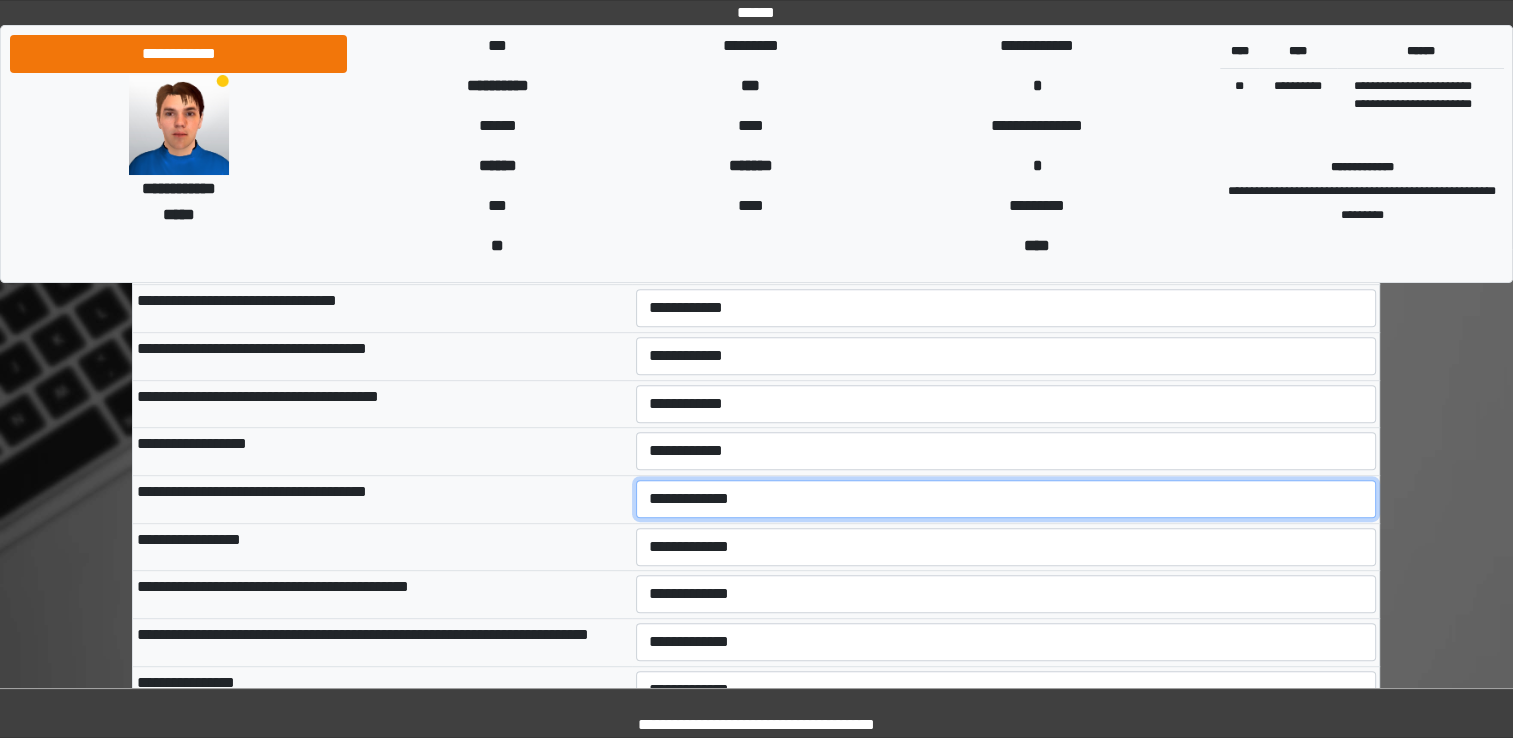 select on "***" 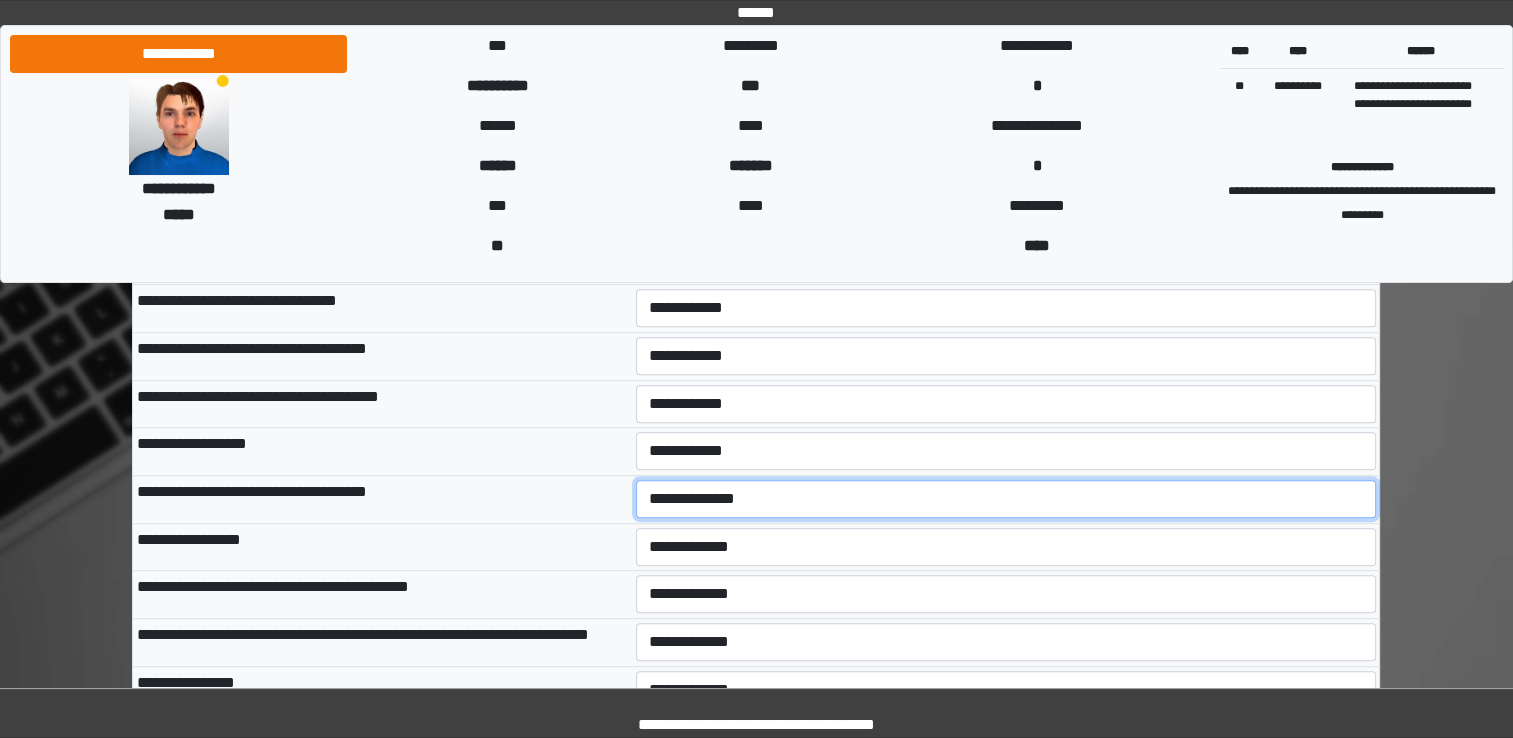 click on "**********" at bounding box center (1006, 499) 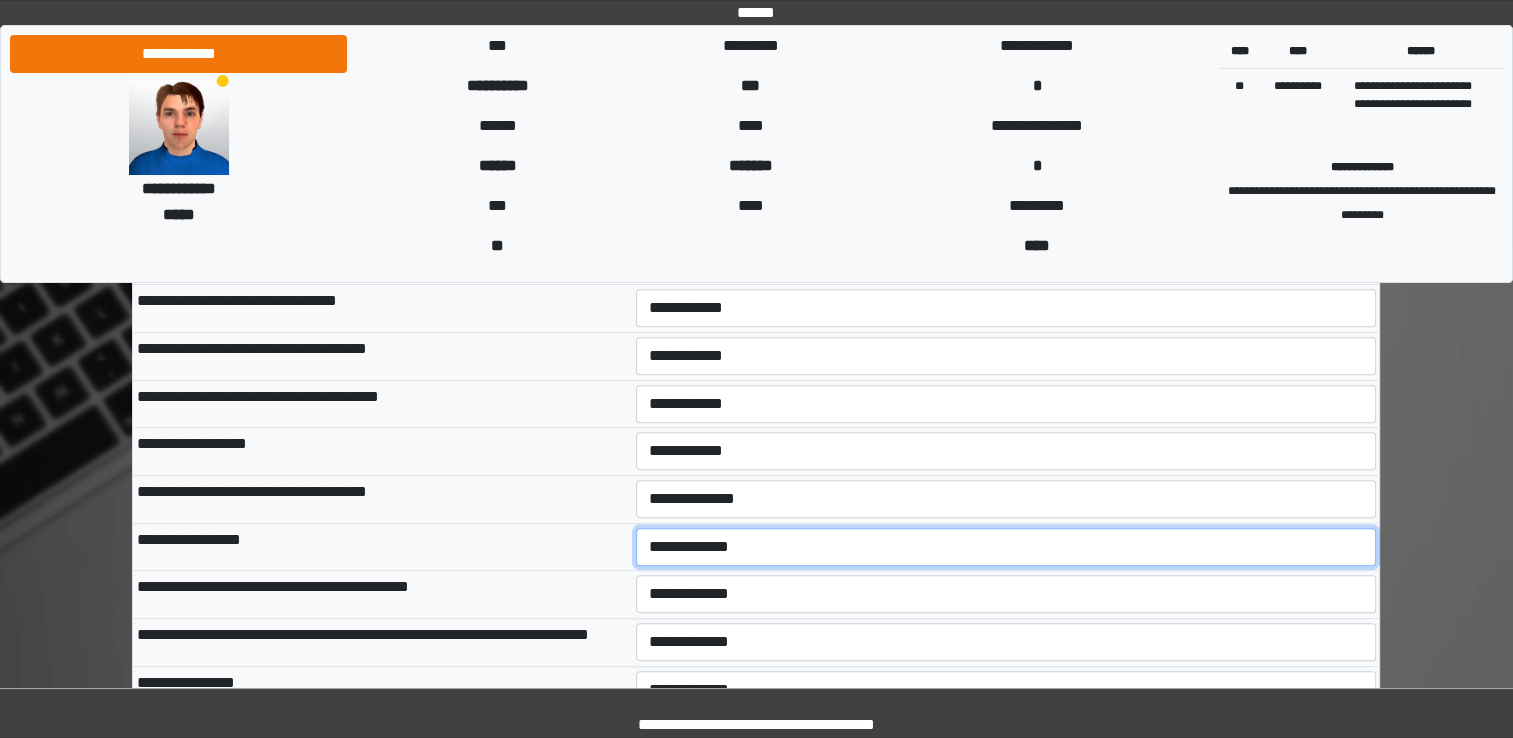 click on "**********" at bounding box center (1006, 547) 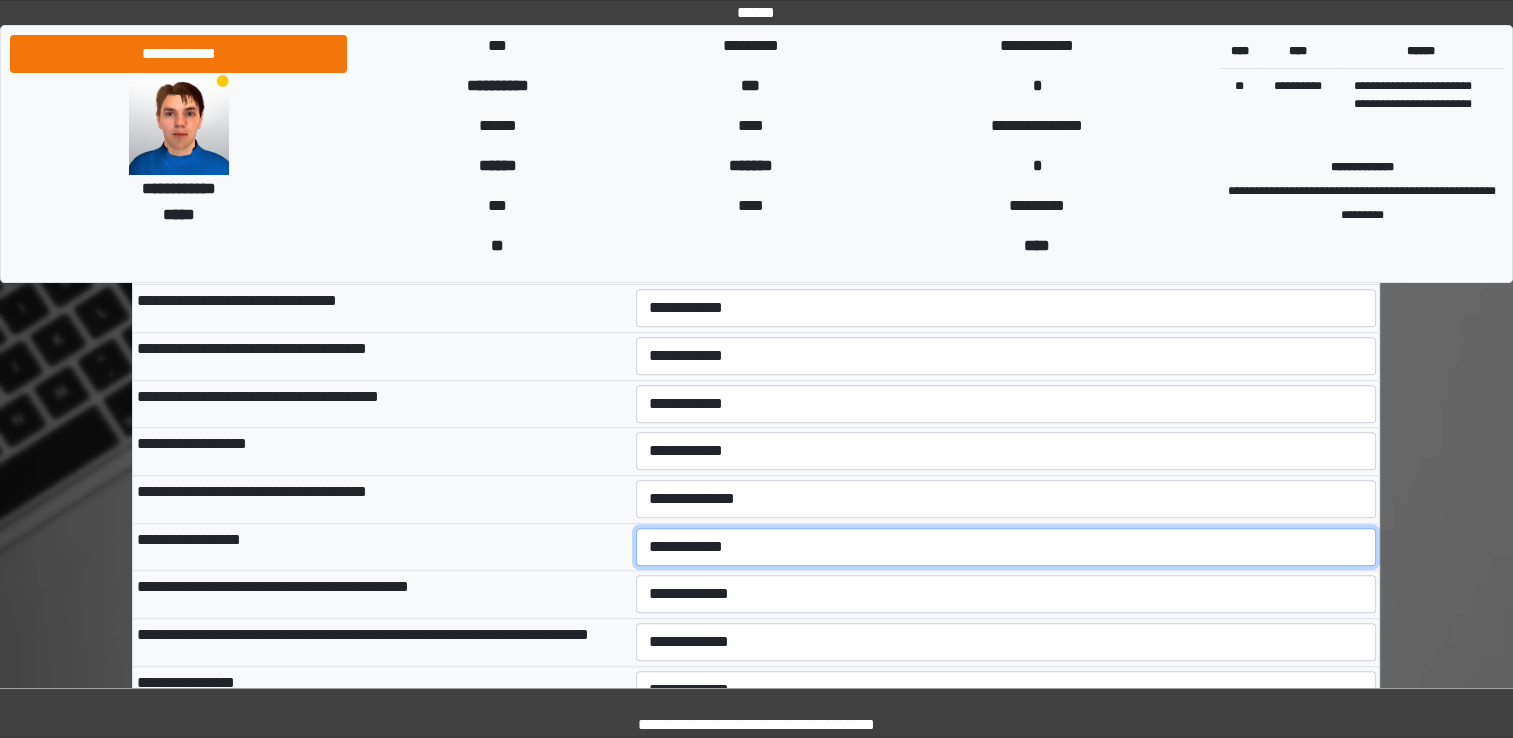 click on "**********" at bounding box center [1006, 547] 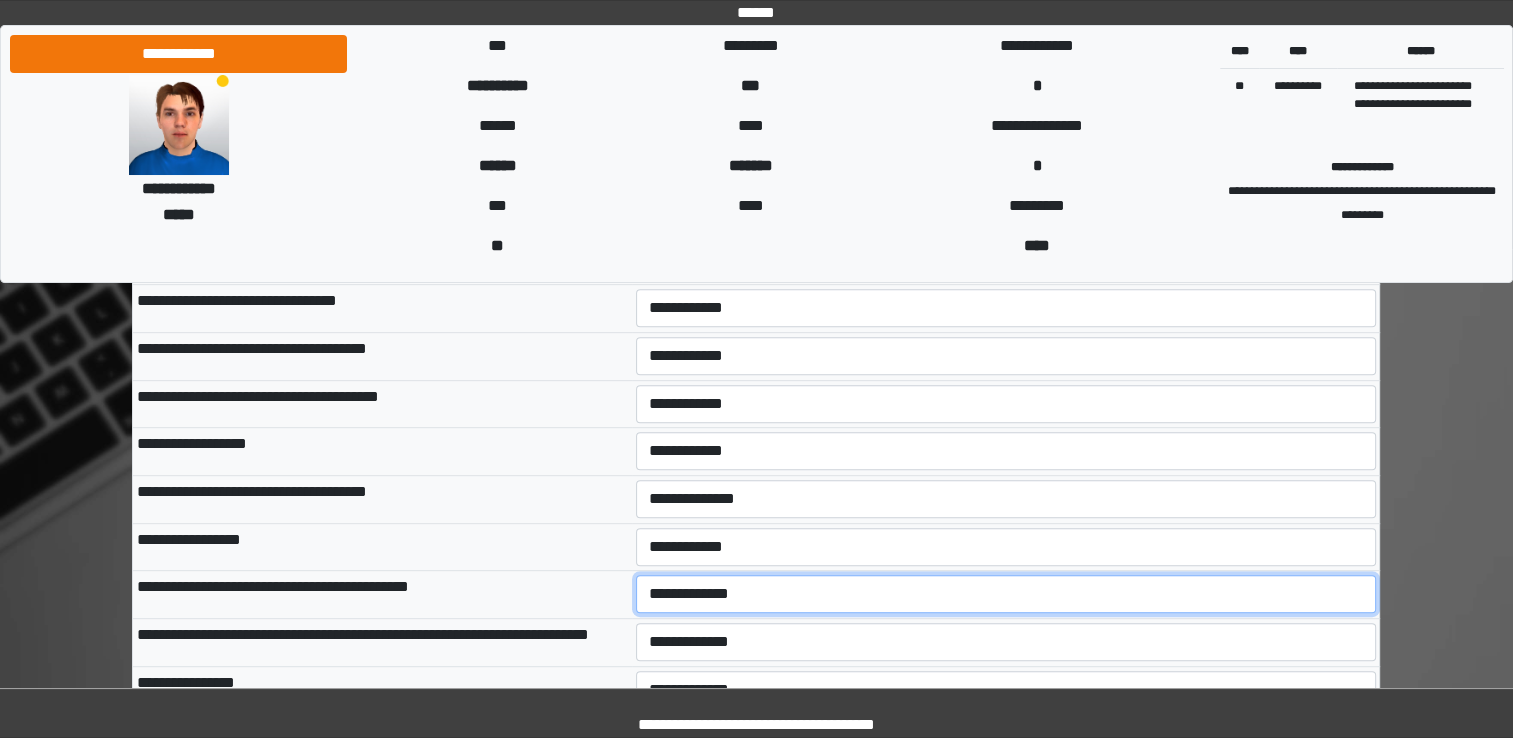 click on "**********" at bounding box center (1006, 594) 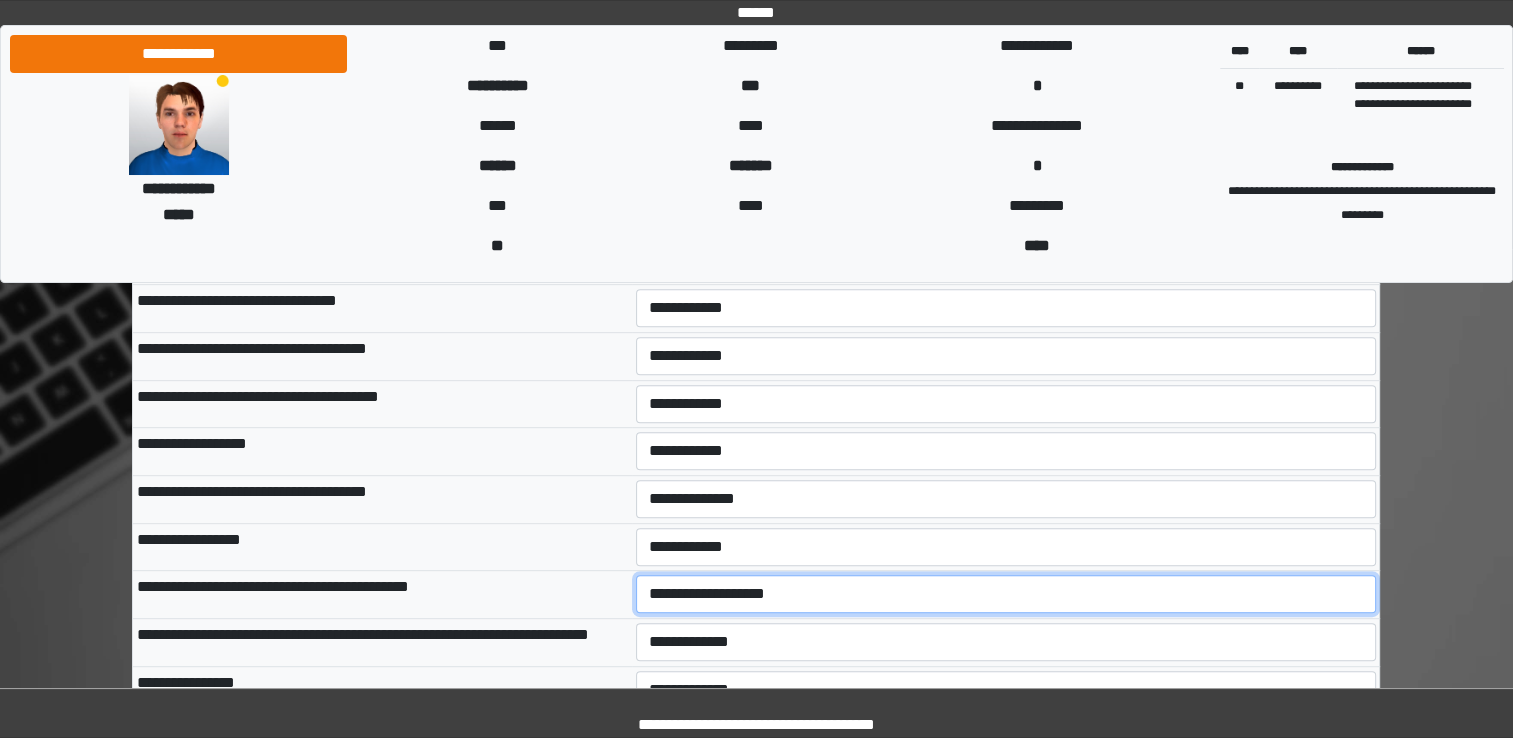 click on "**********" at bounding box center (1006, 594) 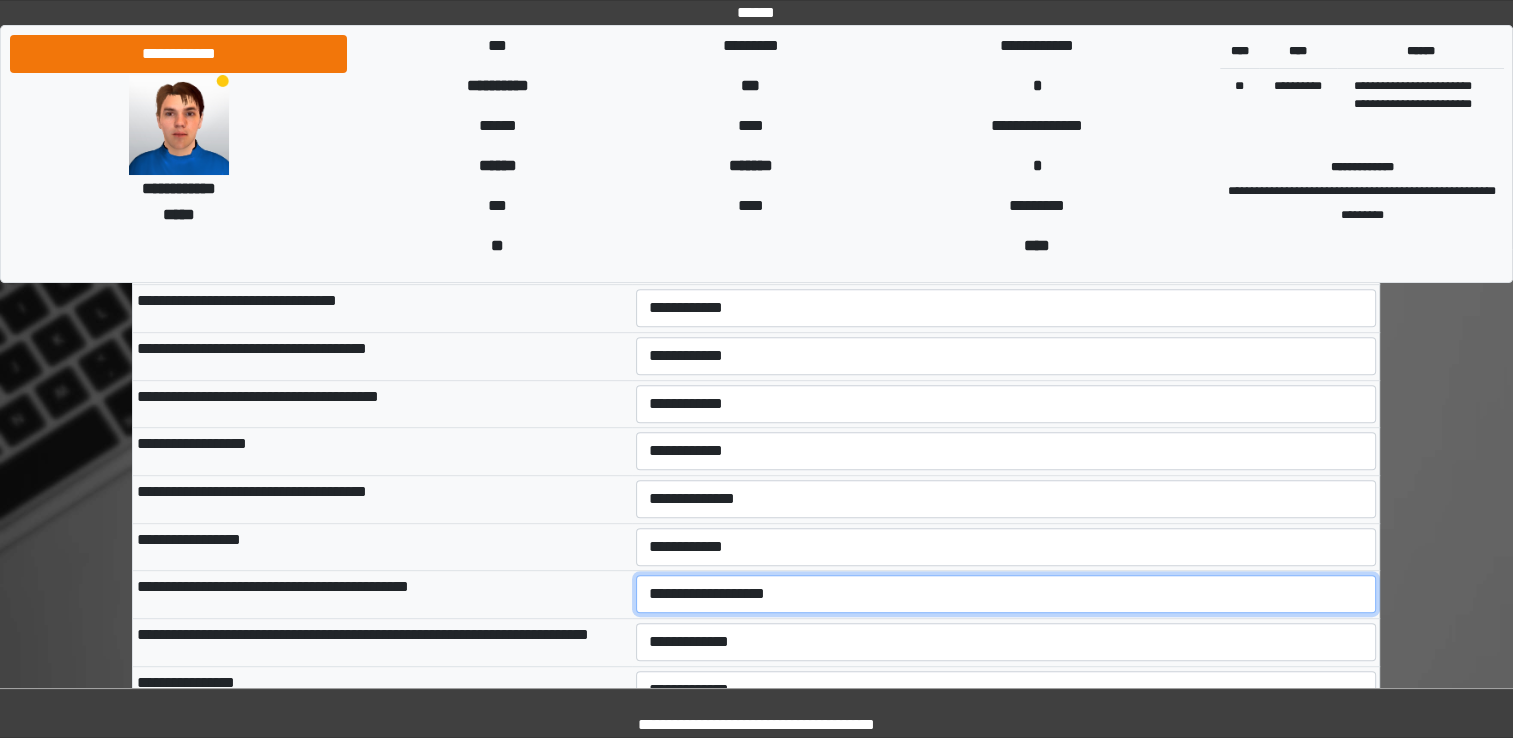 click on "**********" at bounding box center (1006, 594) 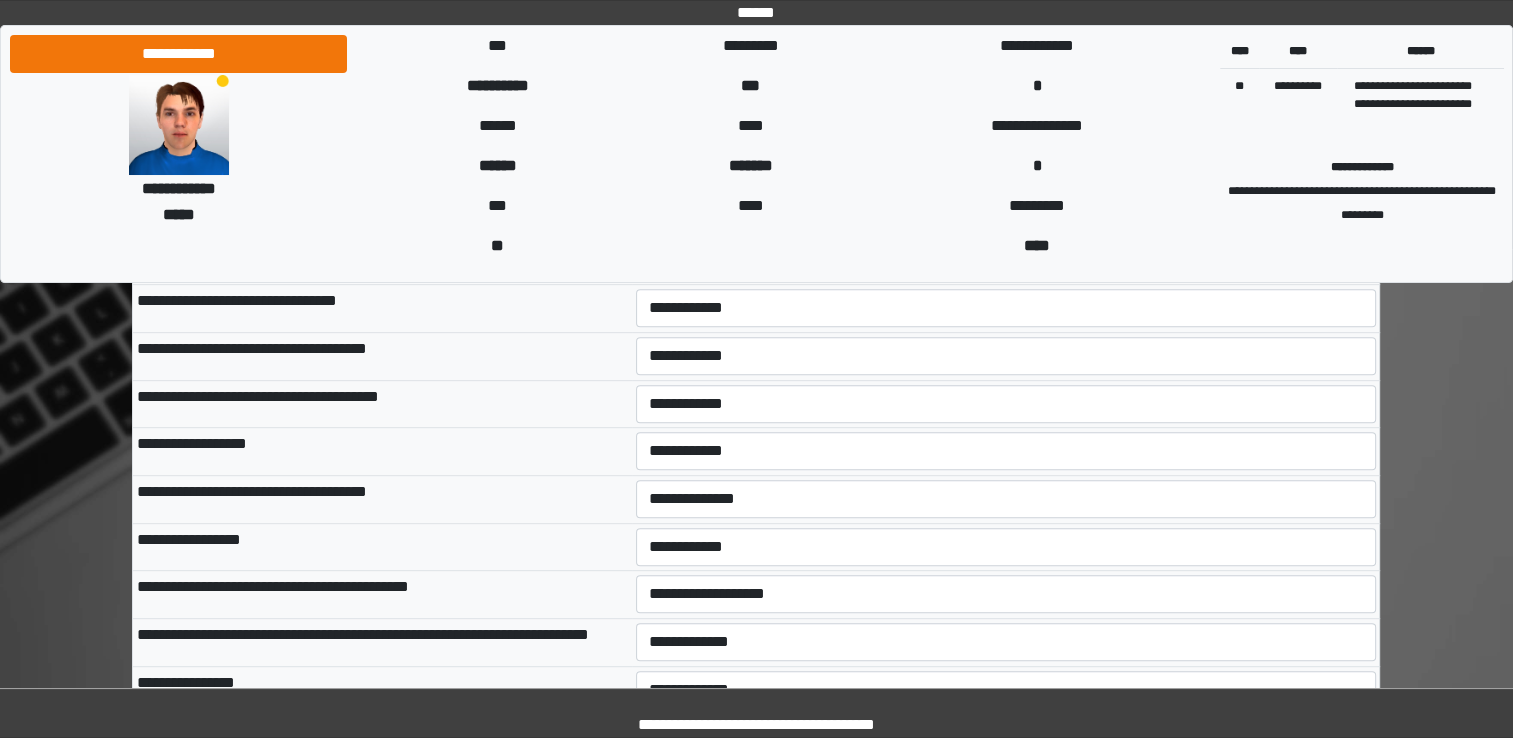 click on "**********" at bounding box center [382, 595] 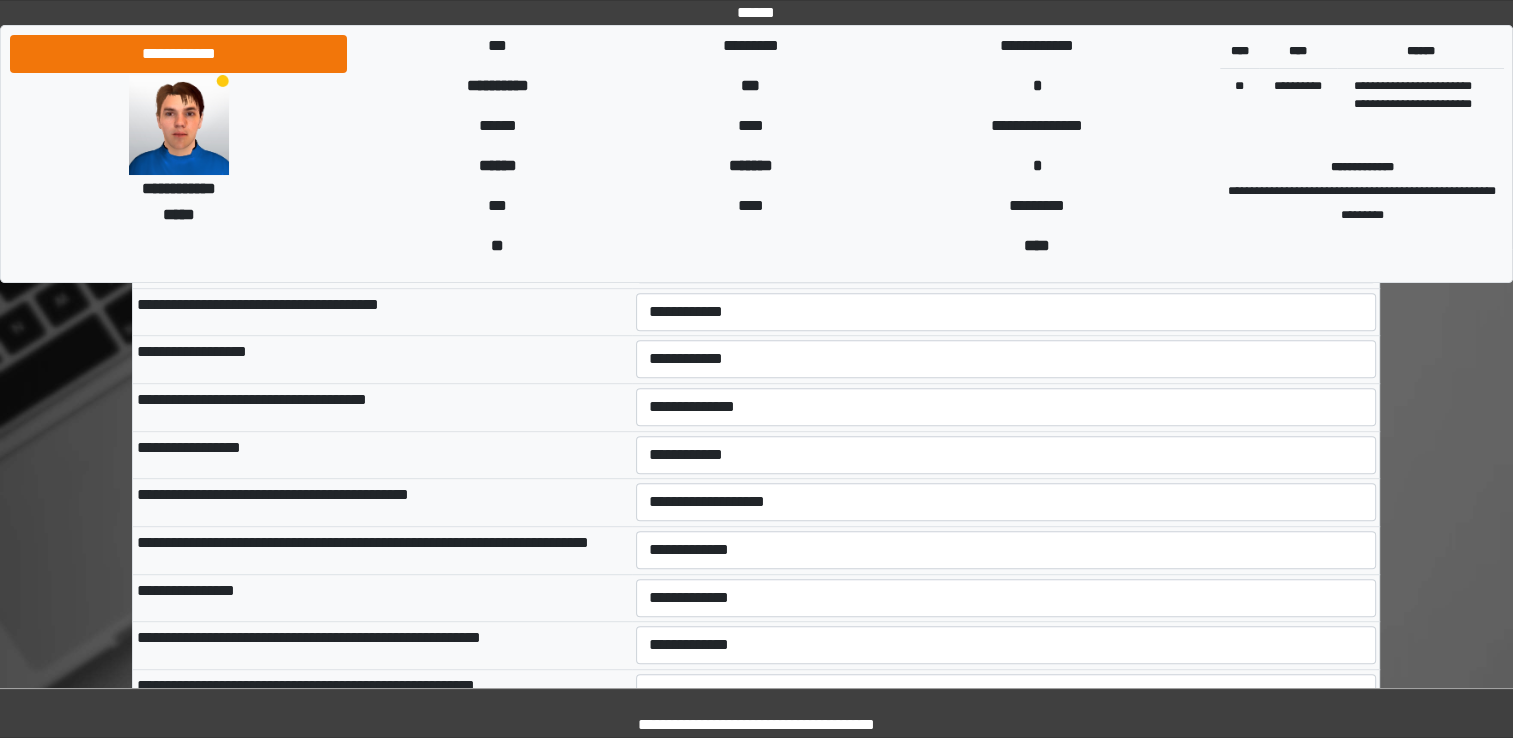 scroll, scrollTop: 1100, scrollLeft: 0, axis: vertical 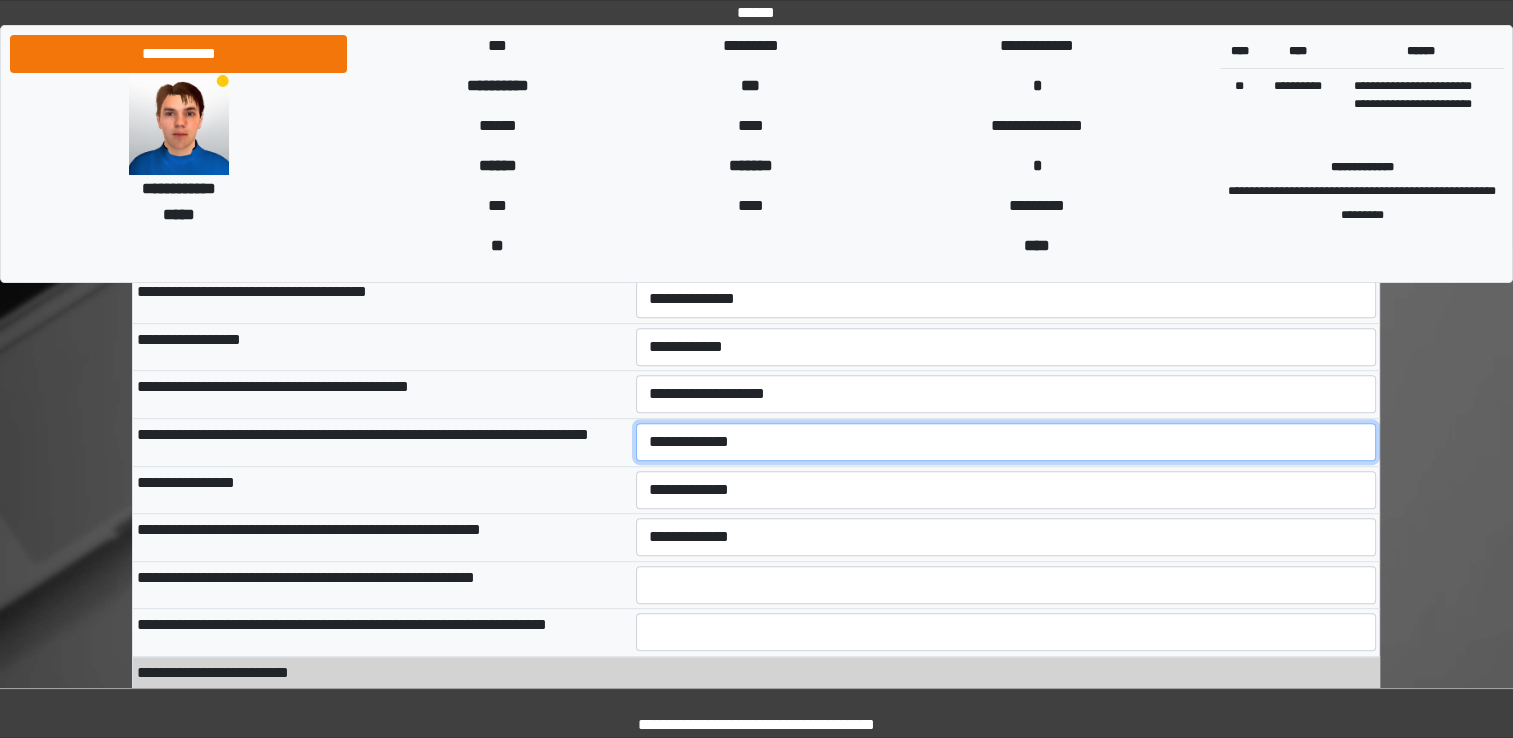 click on "**********" at bounding box center [1006, 442] 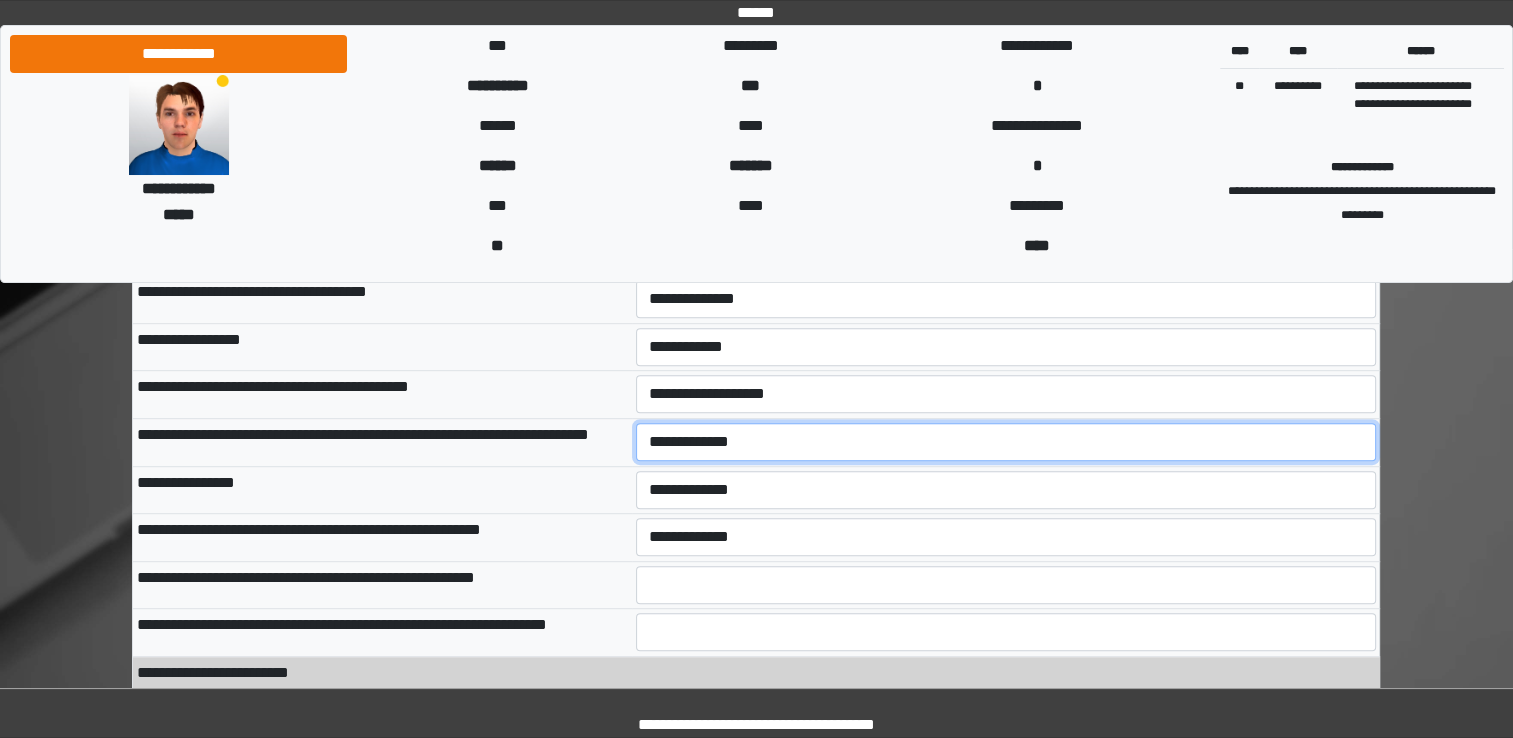 select on "***" 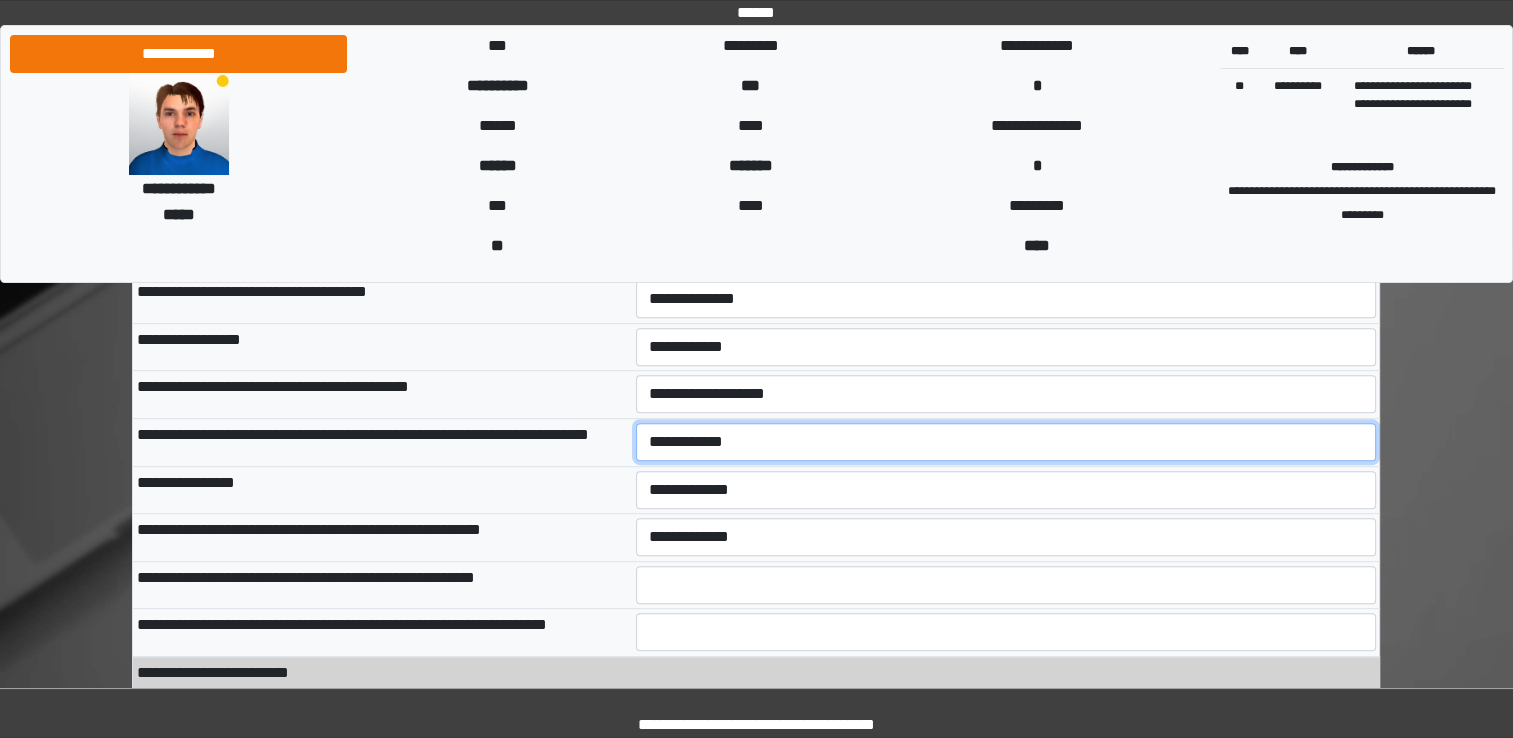 click on "**********" at bounding box center [1006, 442] 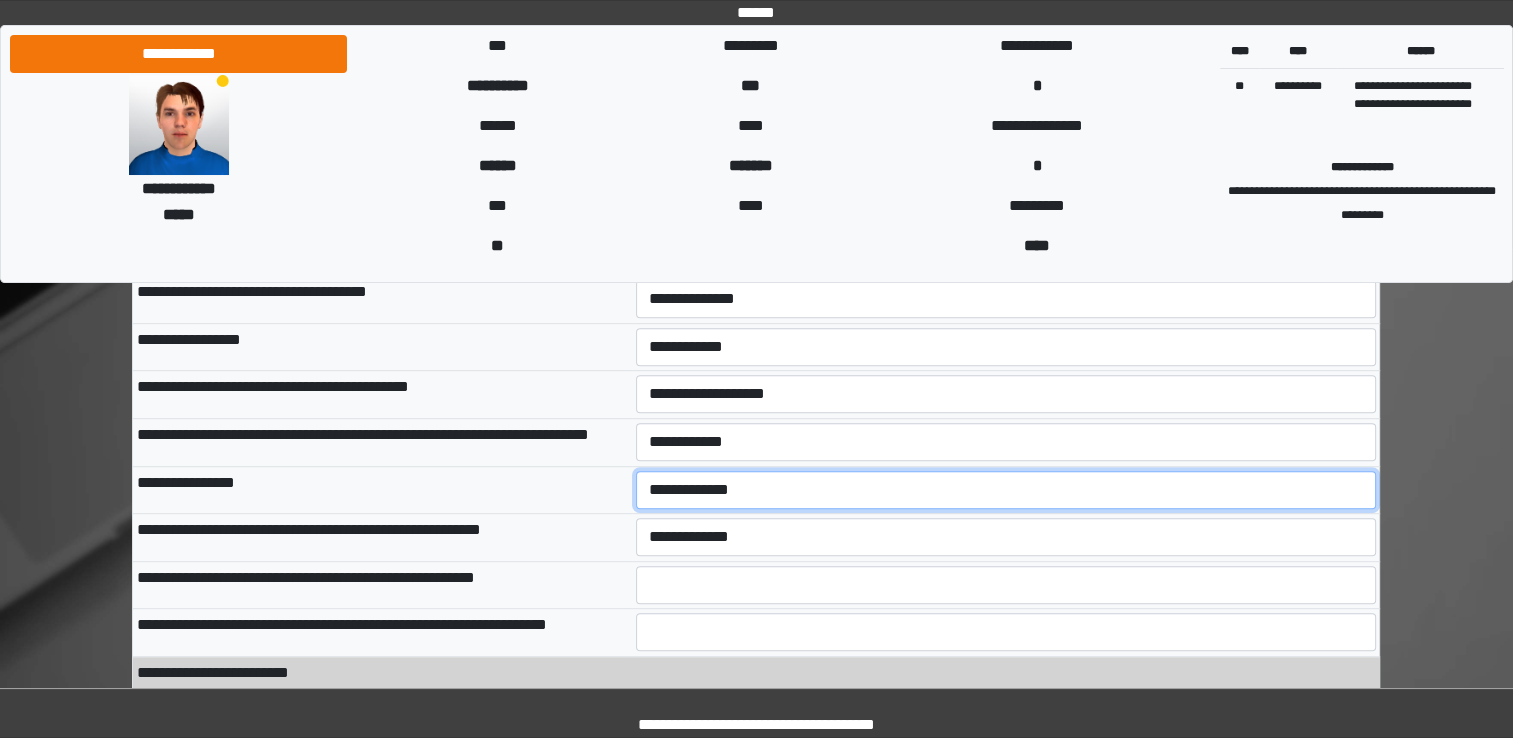click on "**********" at bounding box center [1006, 490] 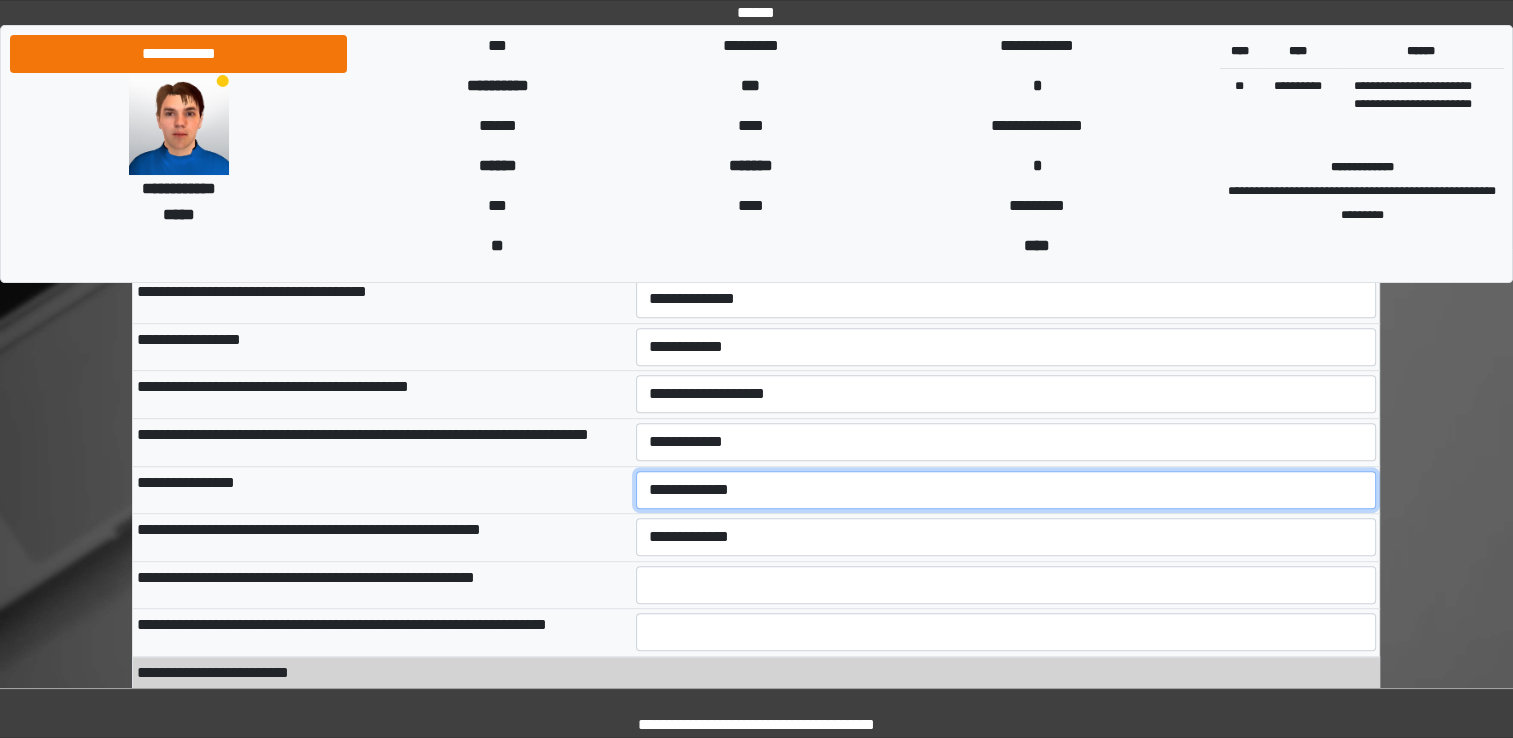 select on "***" 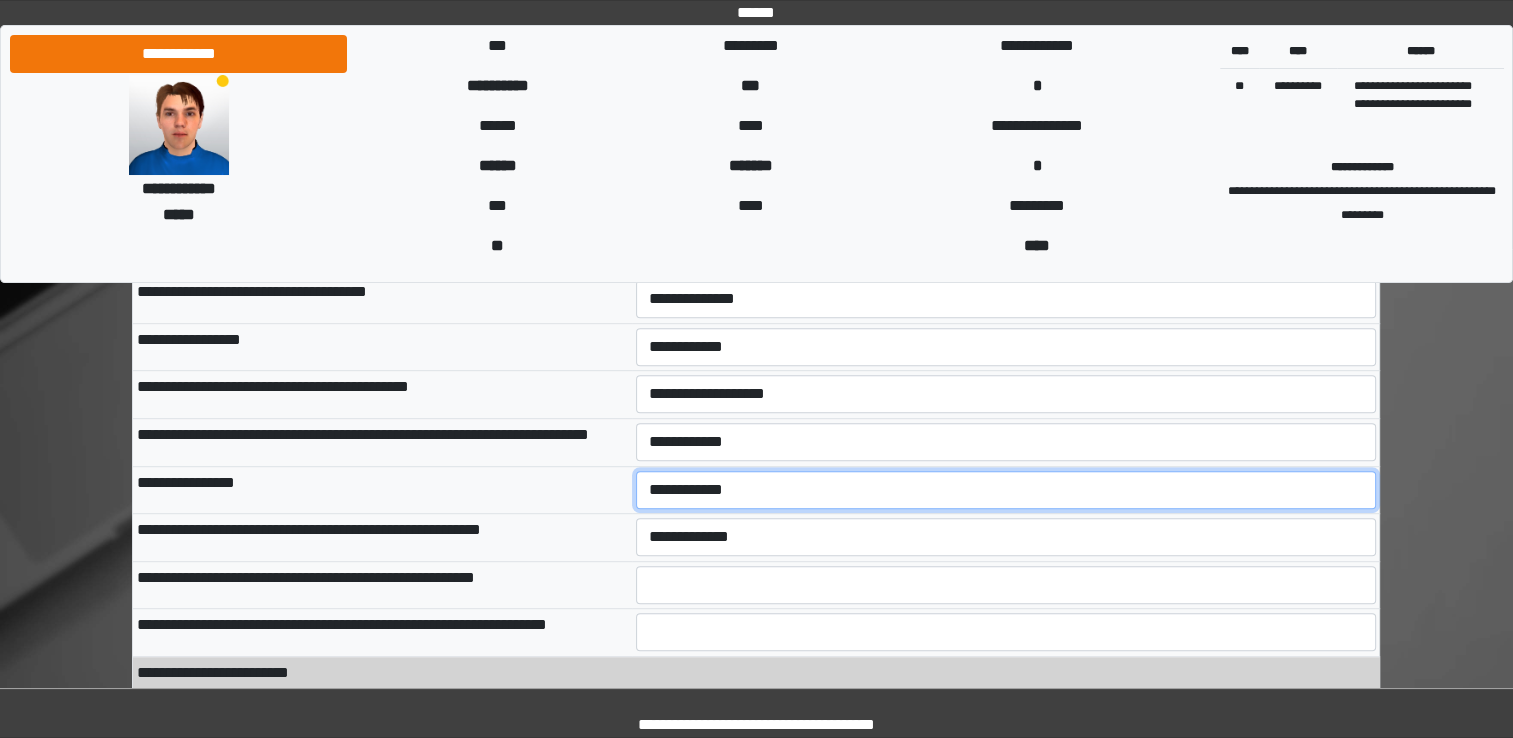 click on "**********" at bounding box center (1006, 490) 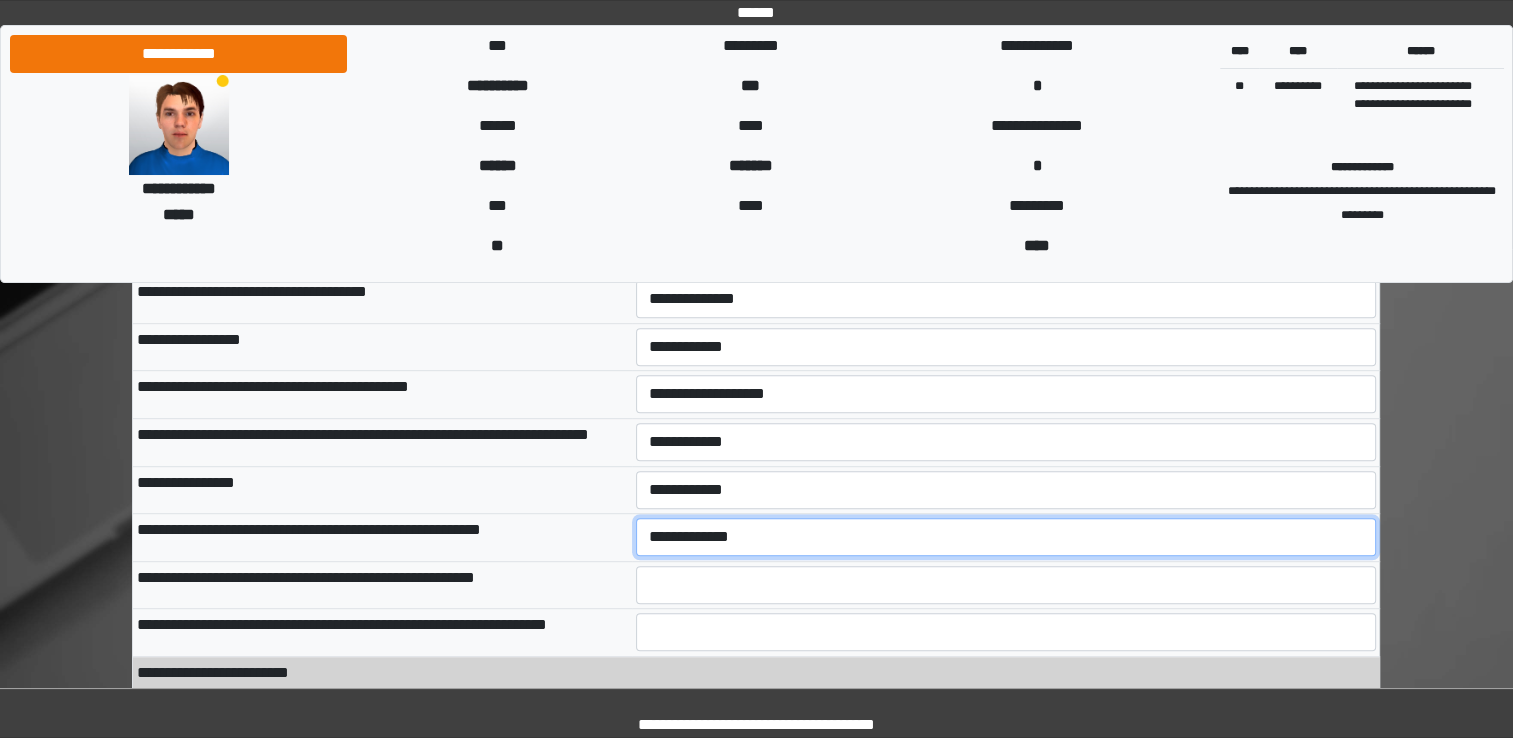 click on "**********" at bounding box center [1006, 537] 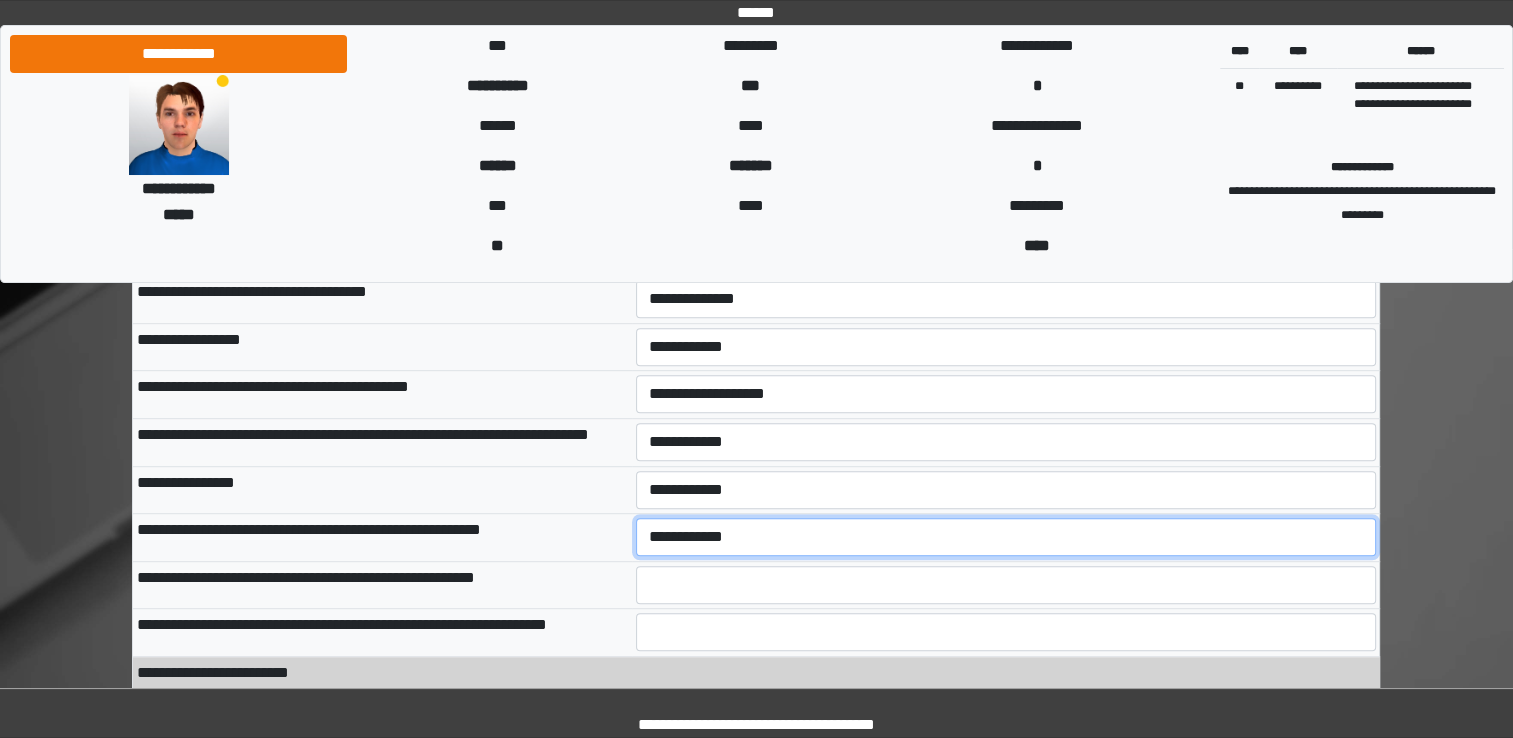 click on "**********" at bounding box center (1006, 537) 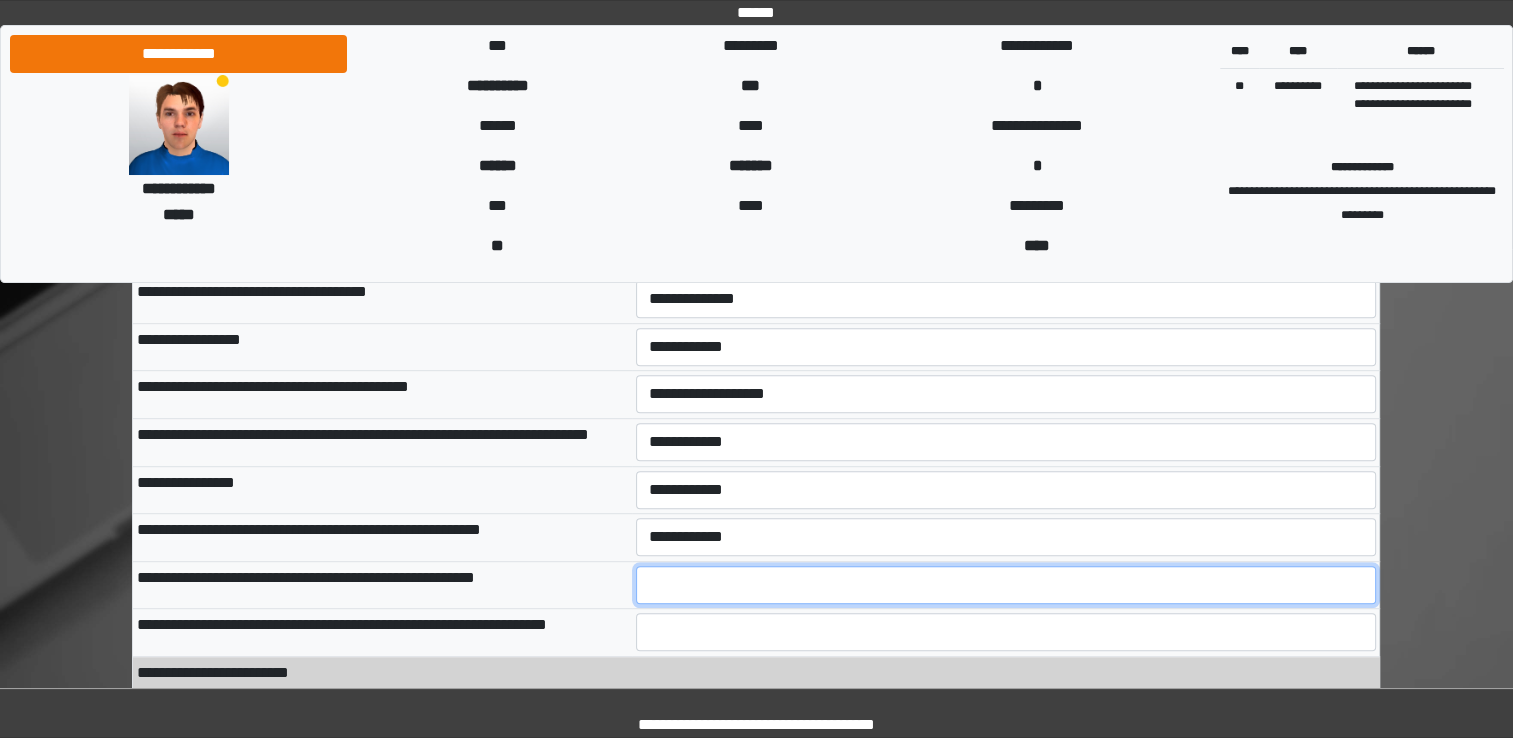 click at bounding box center (1006, 585) 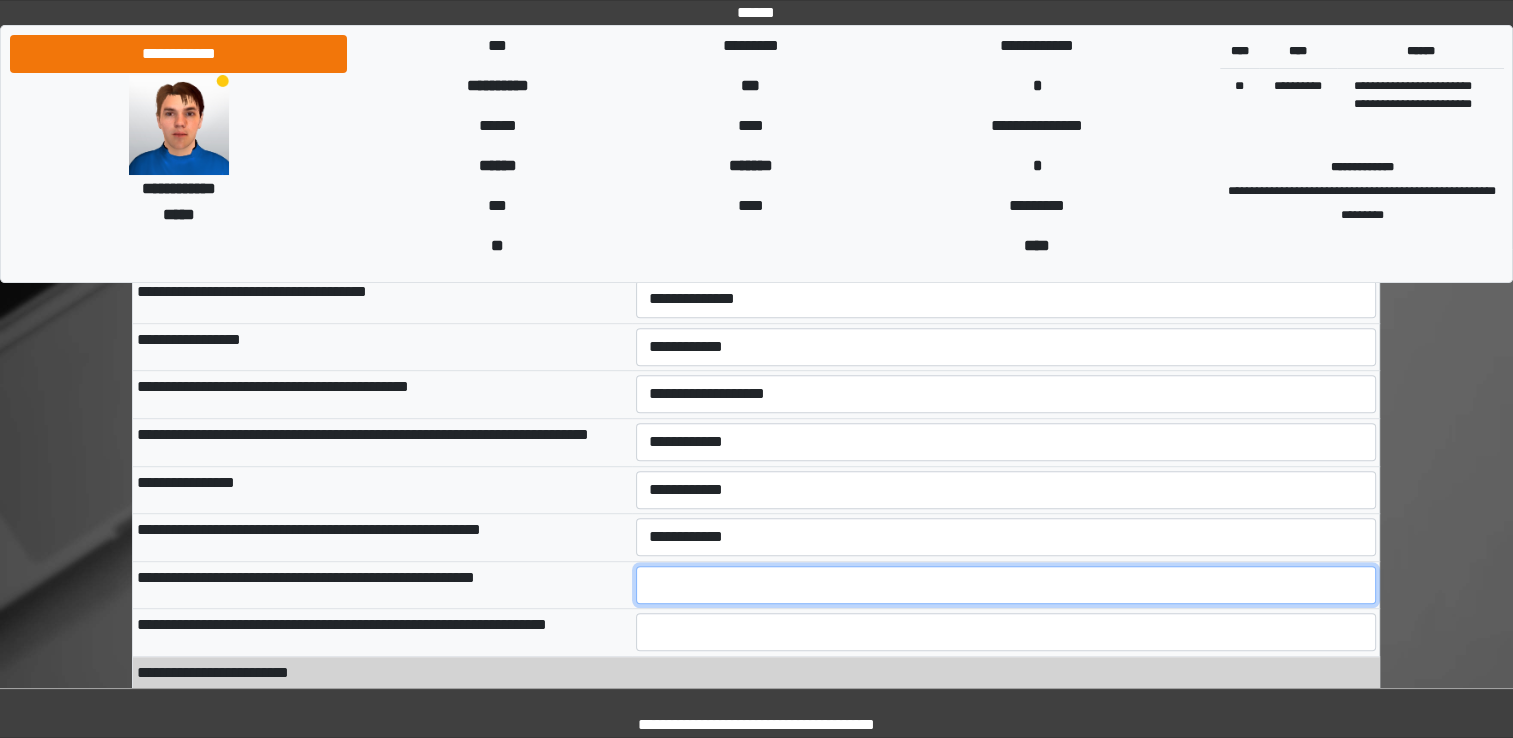 type on "*" 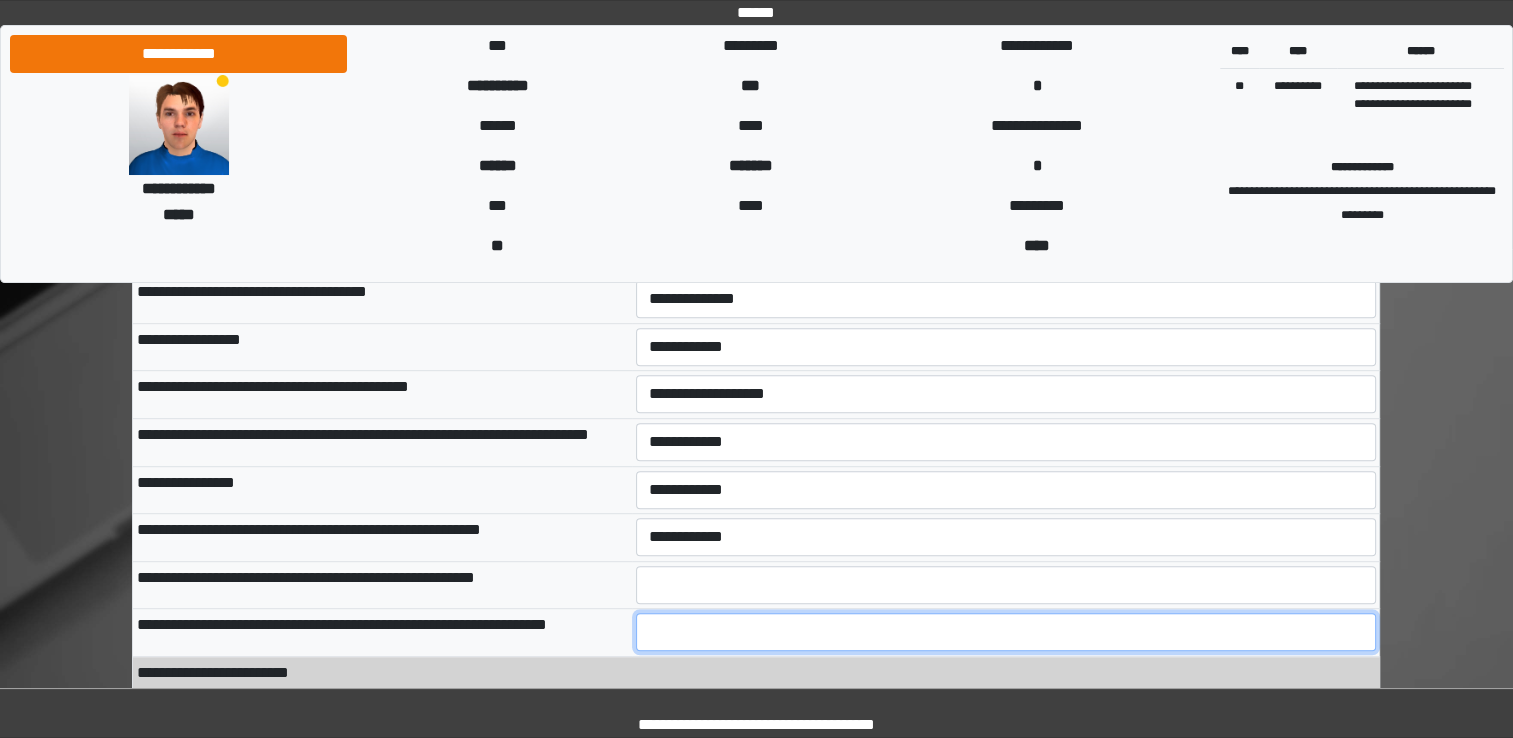 click at bounding box center [1006, 632] 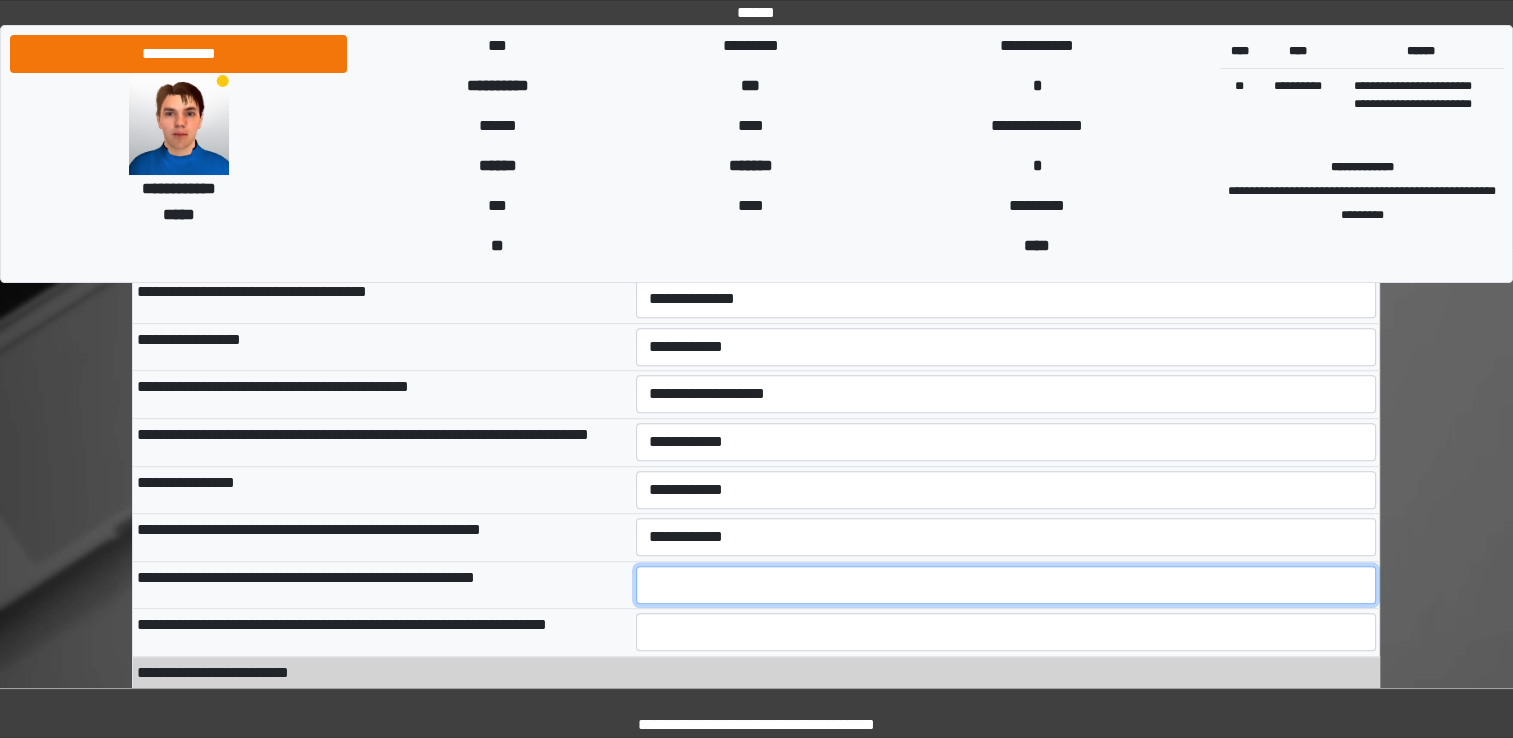 click on "*" at bounding box center (1006, 585) 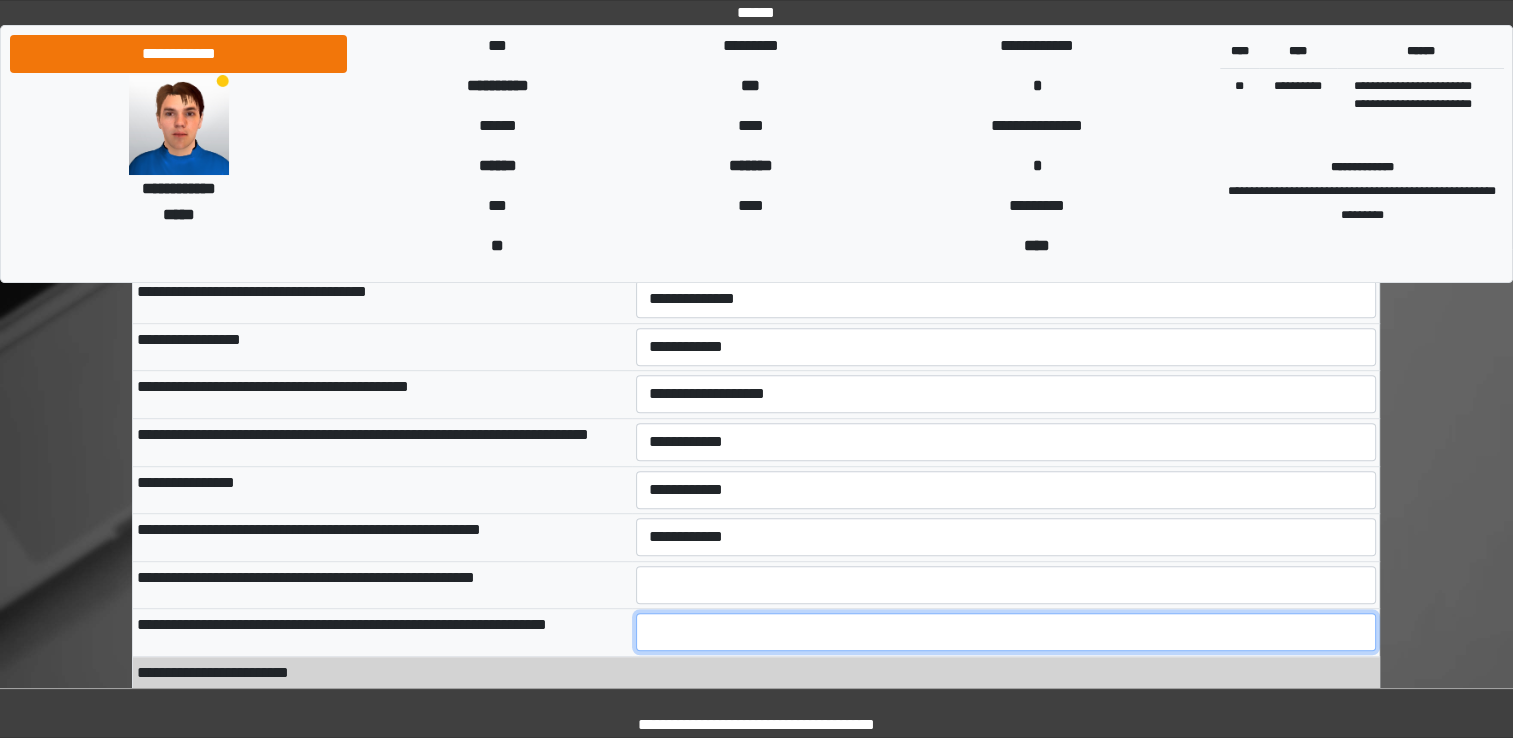 click at bounding box center (1006, 632) 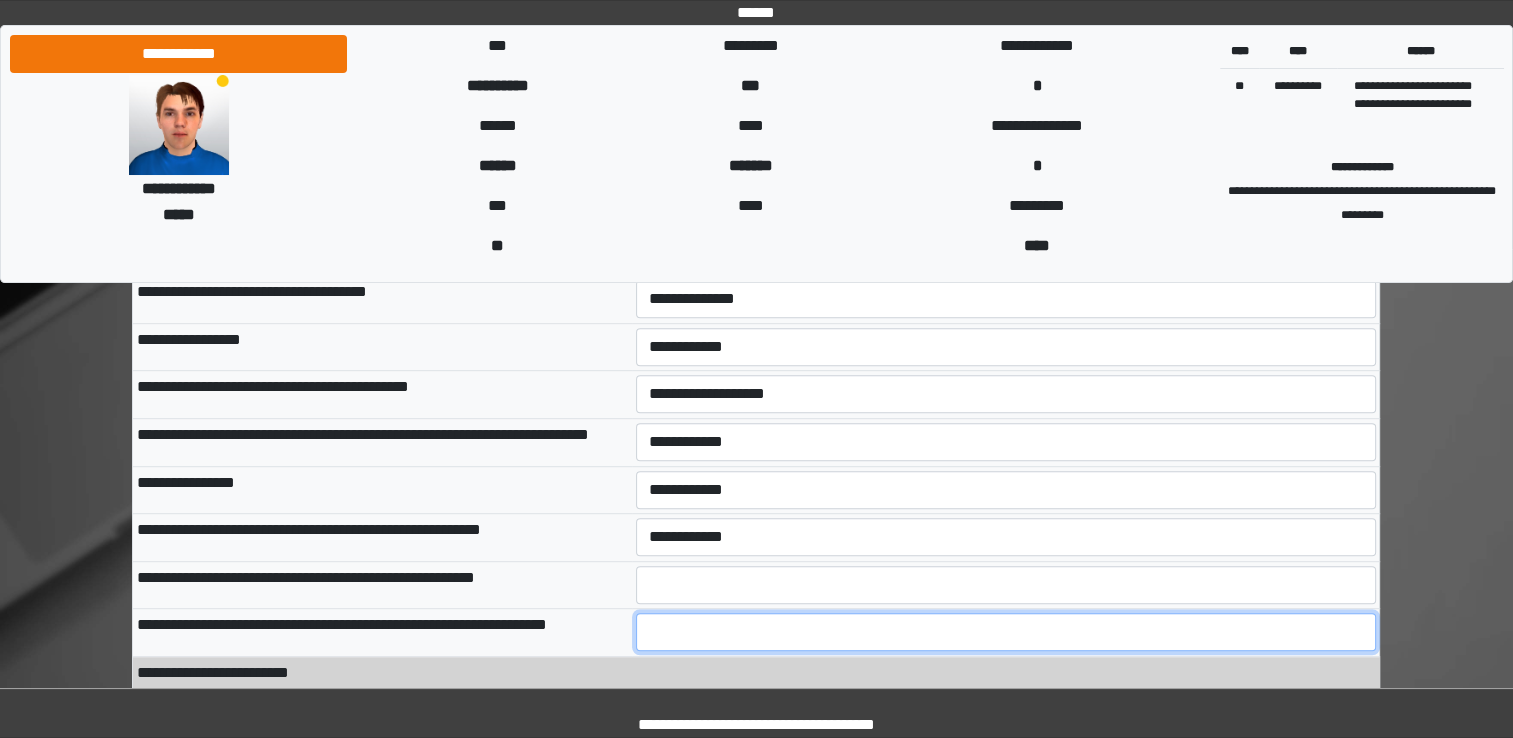 type on "*" 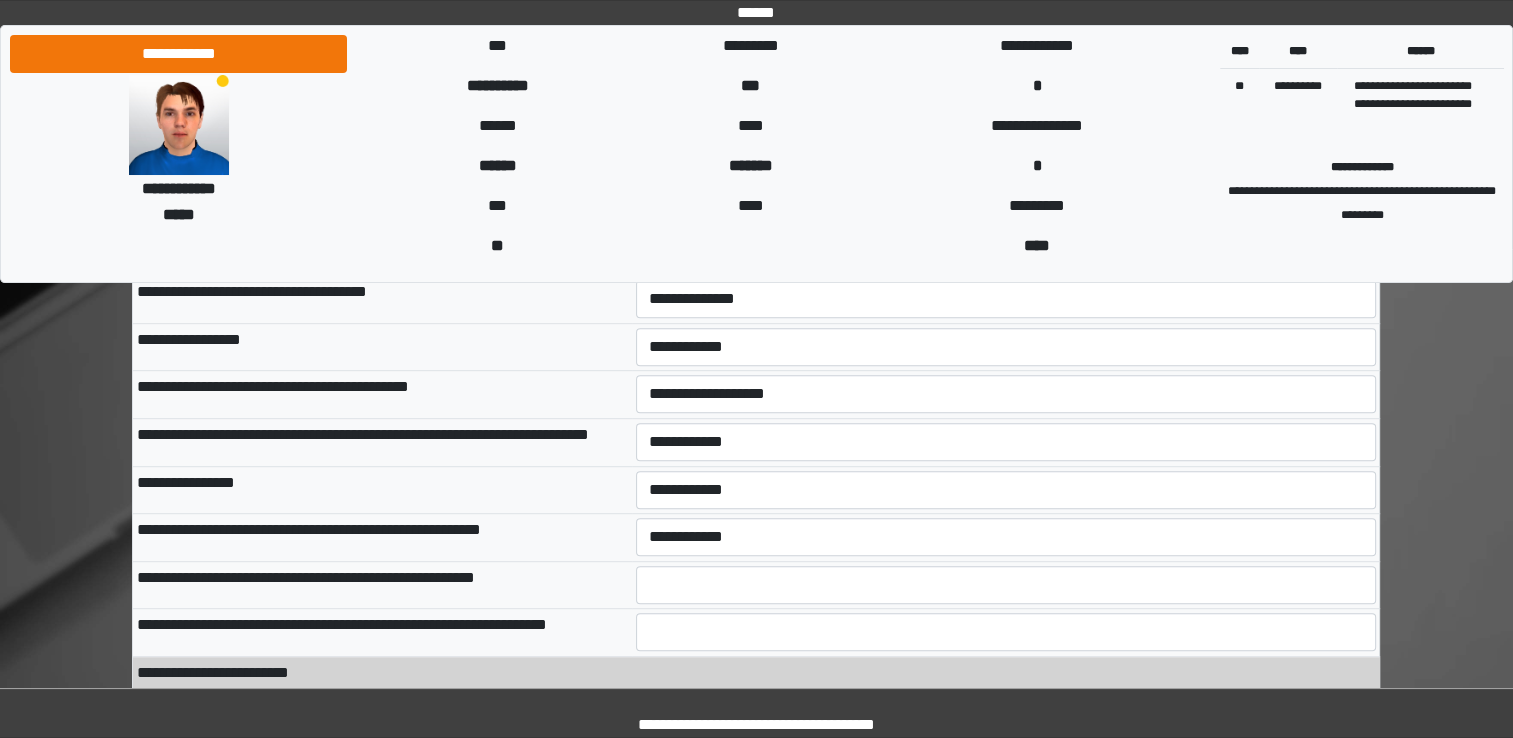 click on "**********" at bounding box center (382, 633) 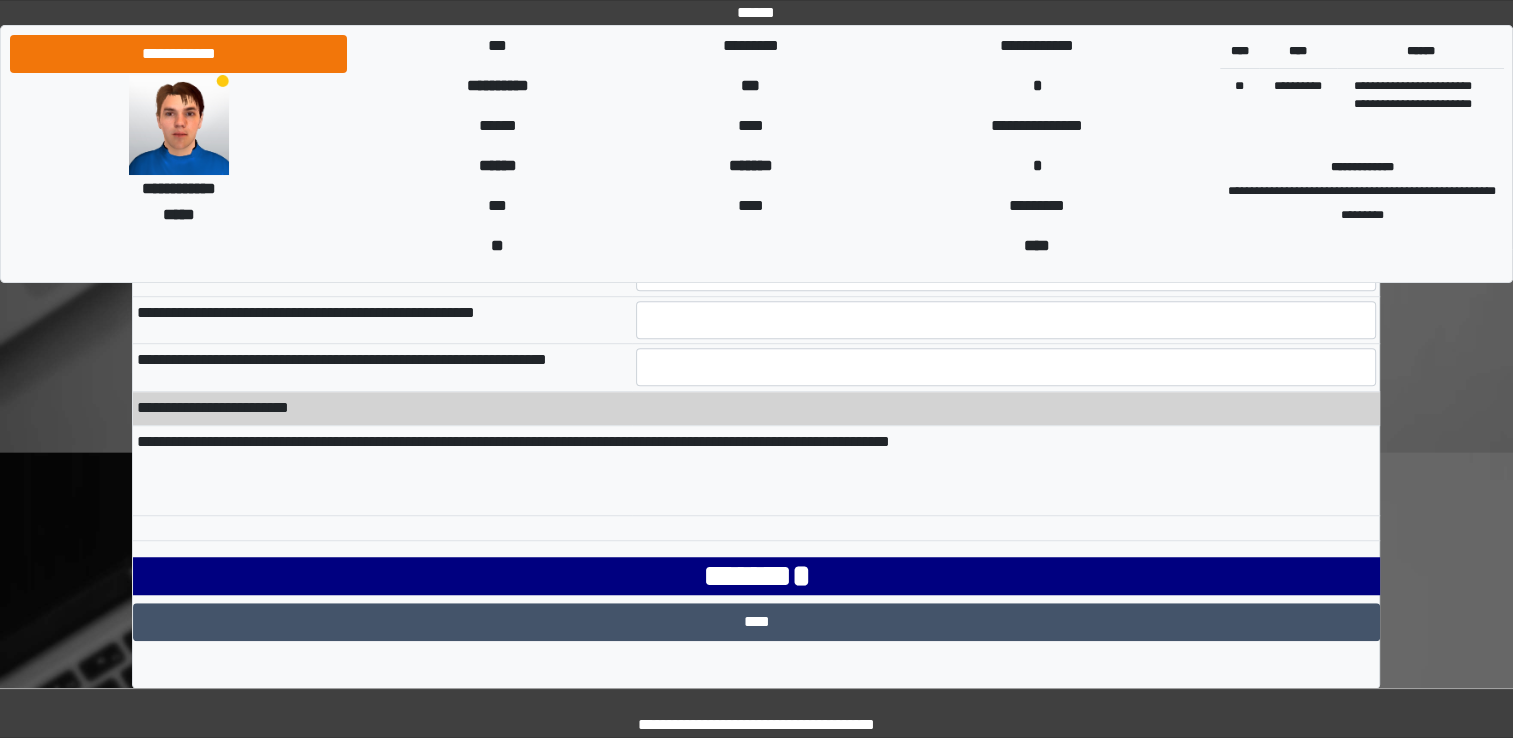 scroll, scrollTop: 1380, scrollLeft: 0, axis: vertical 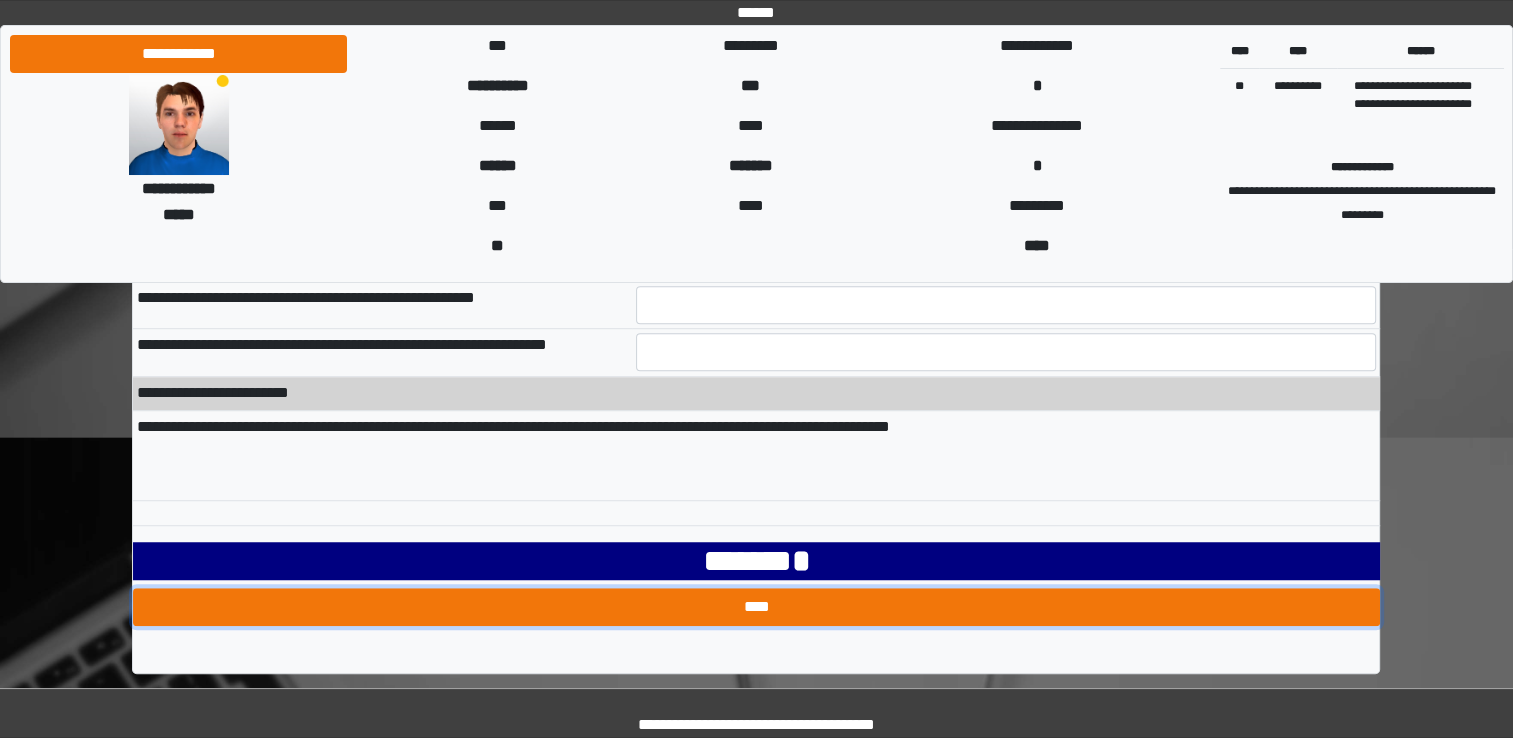 click on "****" at bounding box center [756, 607] 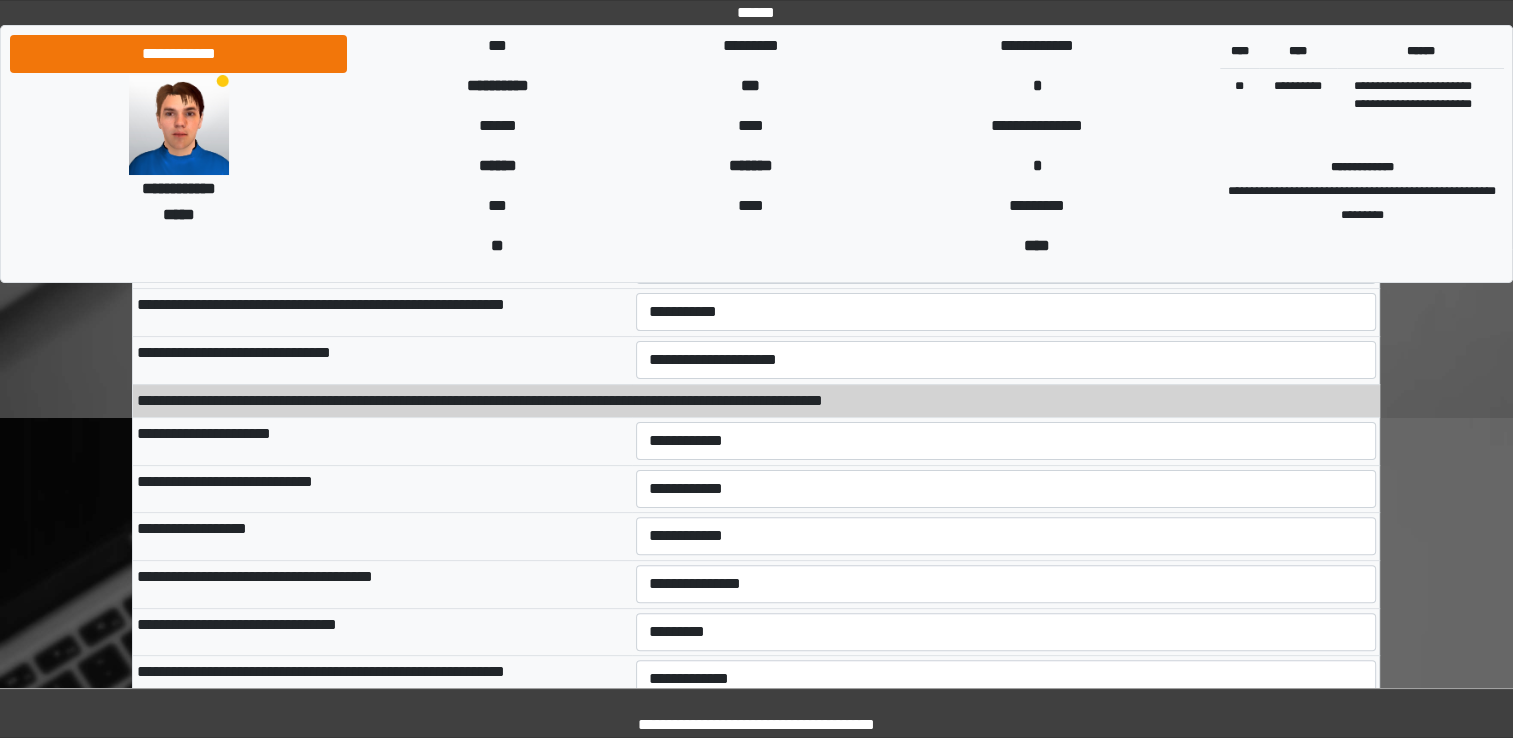 scroll, scrollTop: 245, scrollLeft: 0, axis: vertical 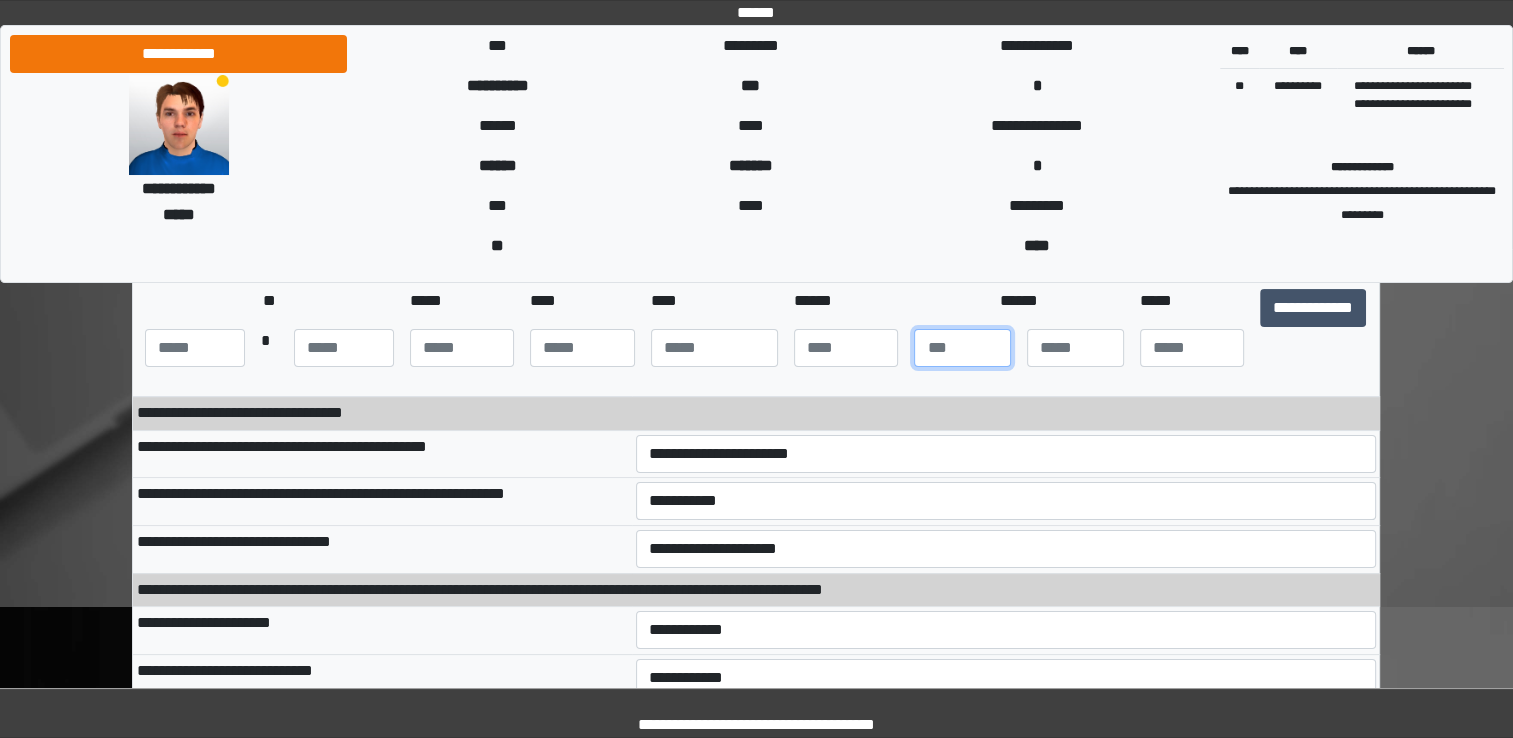 click on "*" at bounding box center [962, 348] 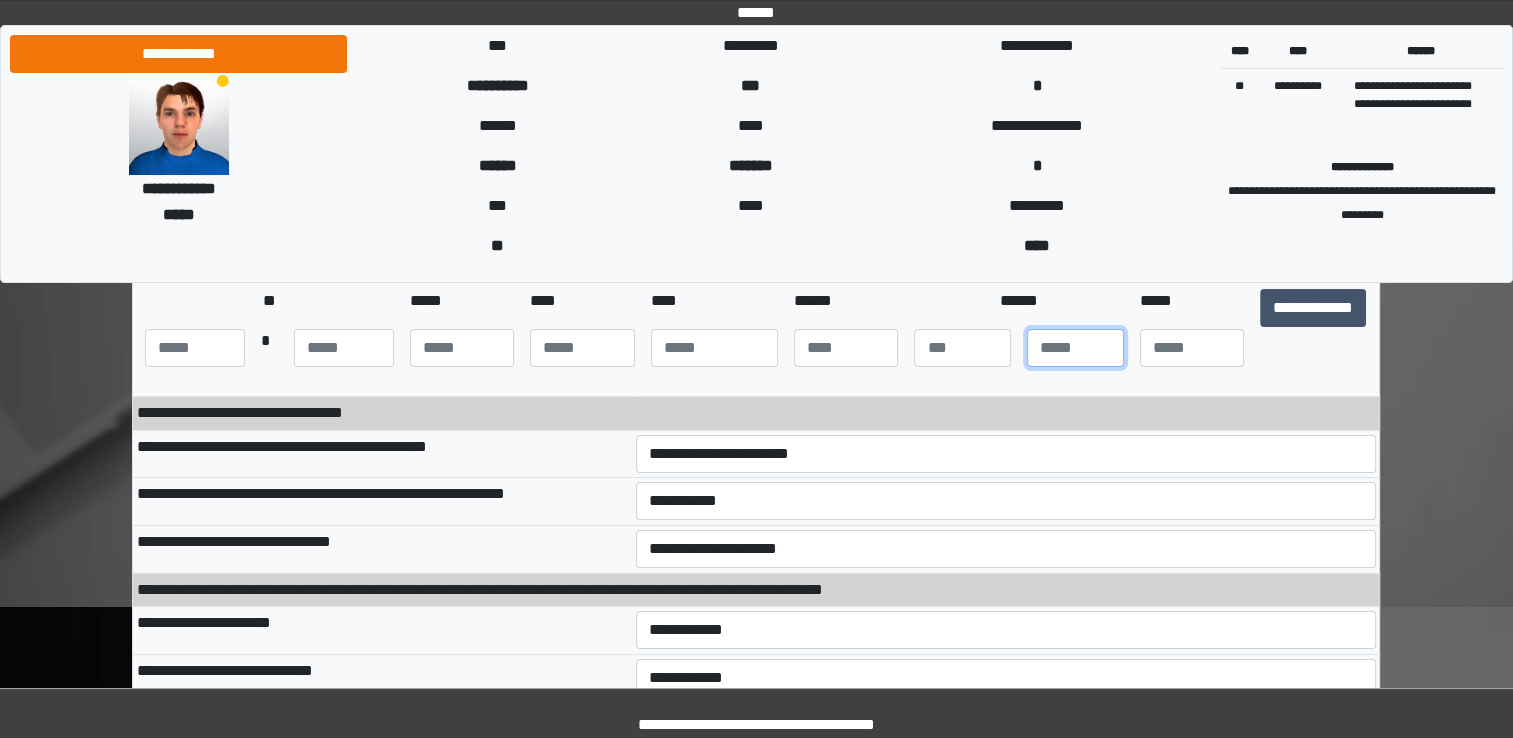 click on "*" at bounding box center (1075, 348) 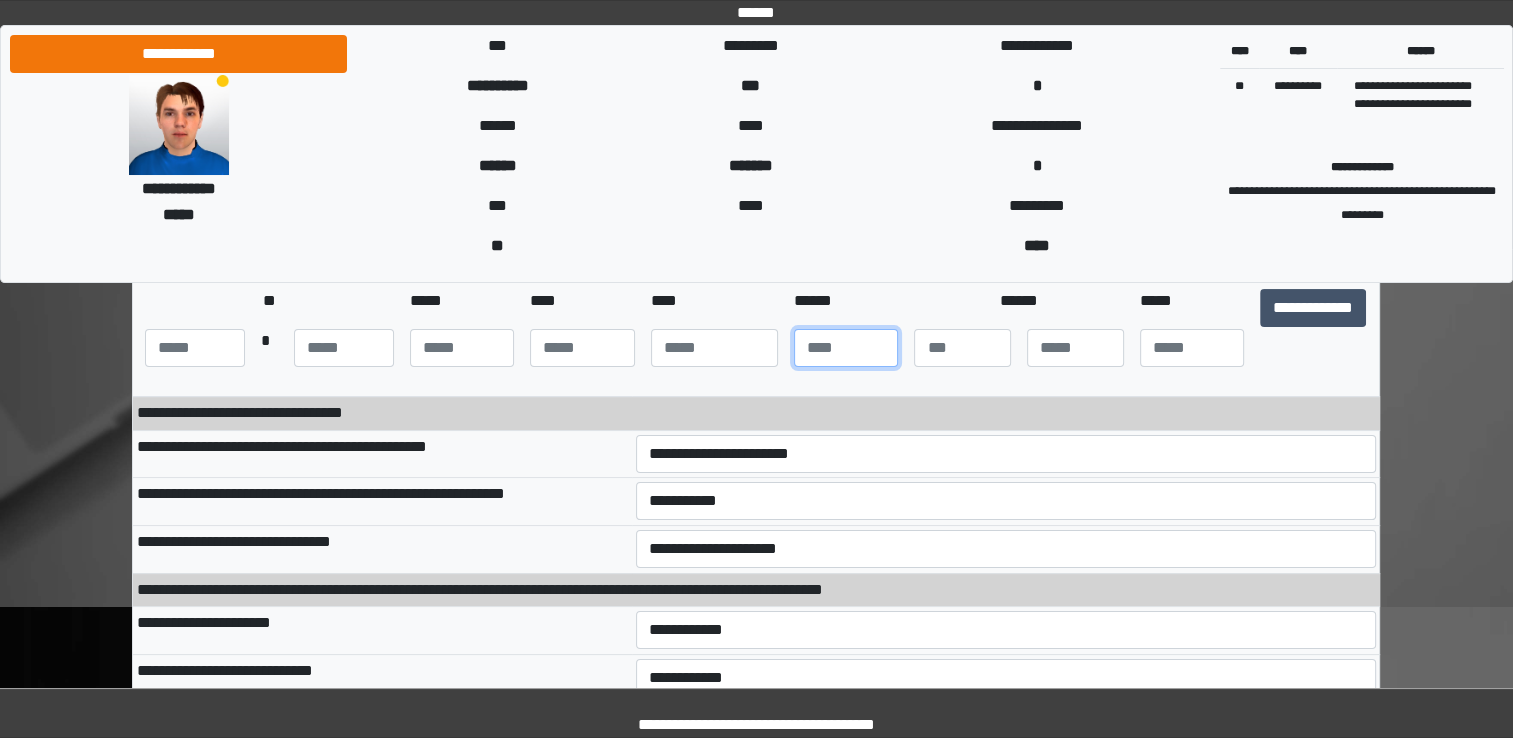 click at bounding box center [846, 348] 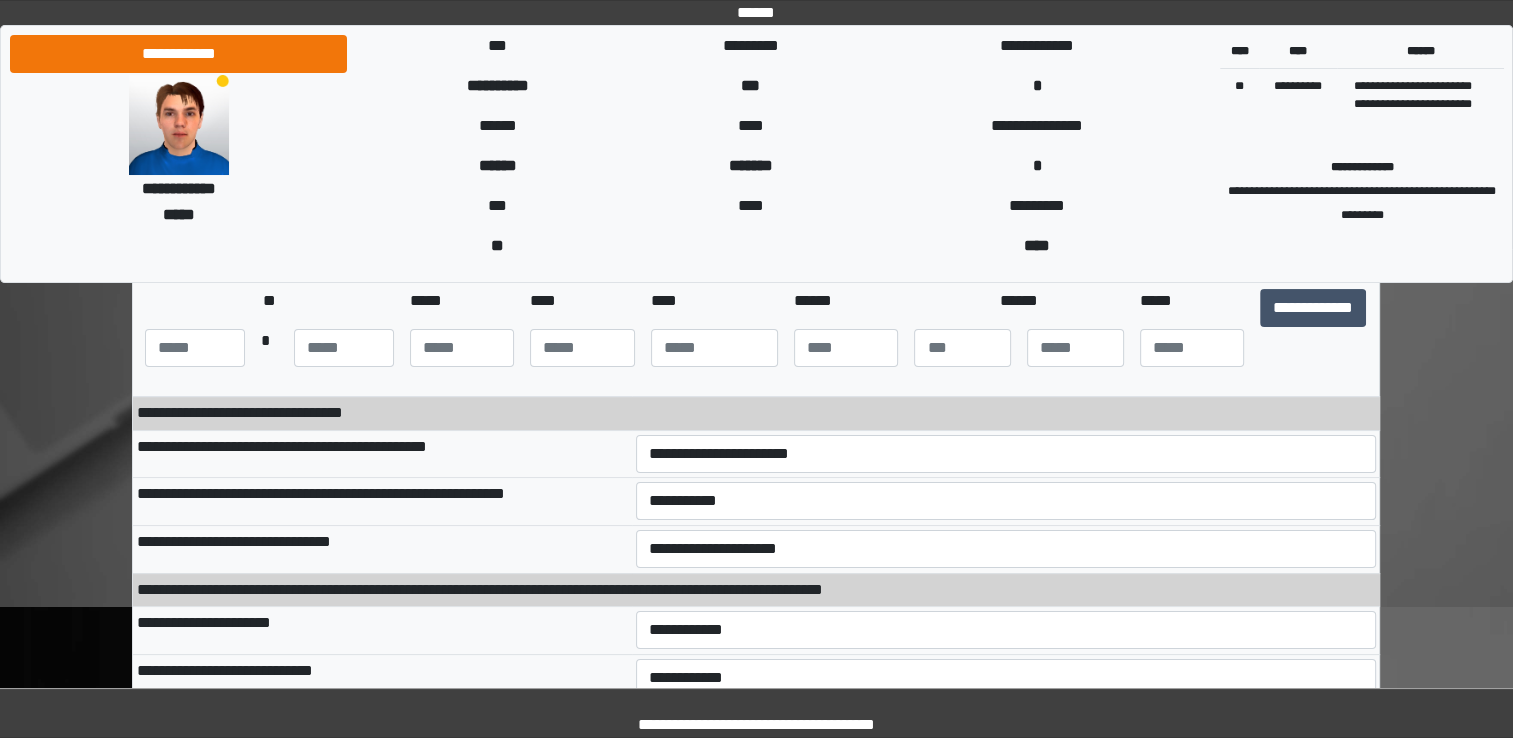 click on "**********" at bounding box center [1314, 328] 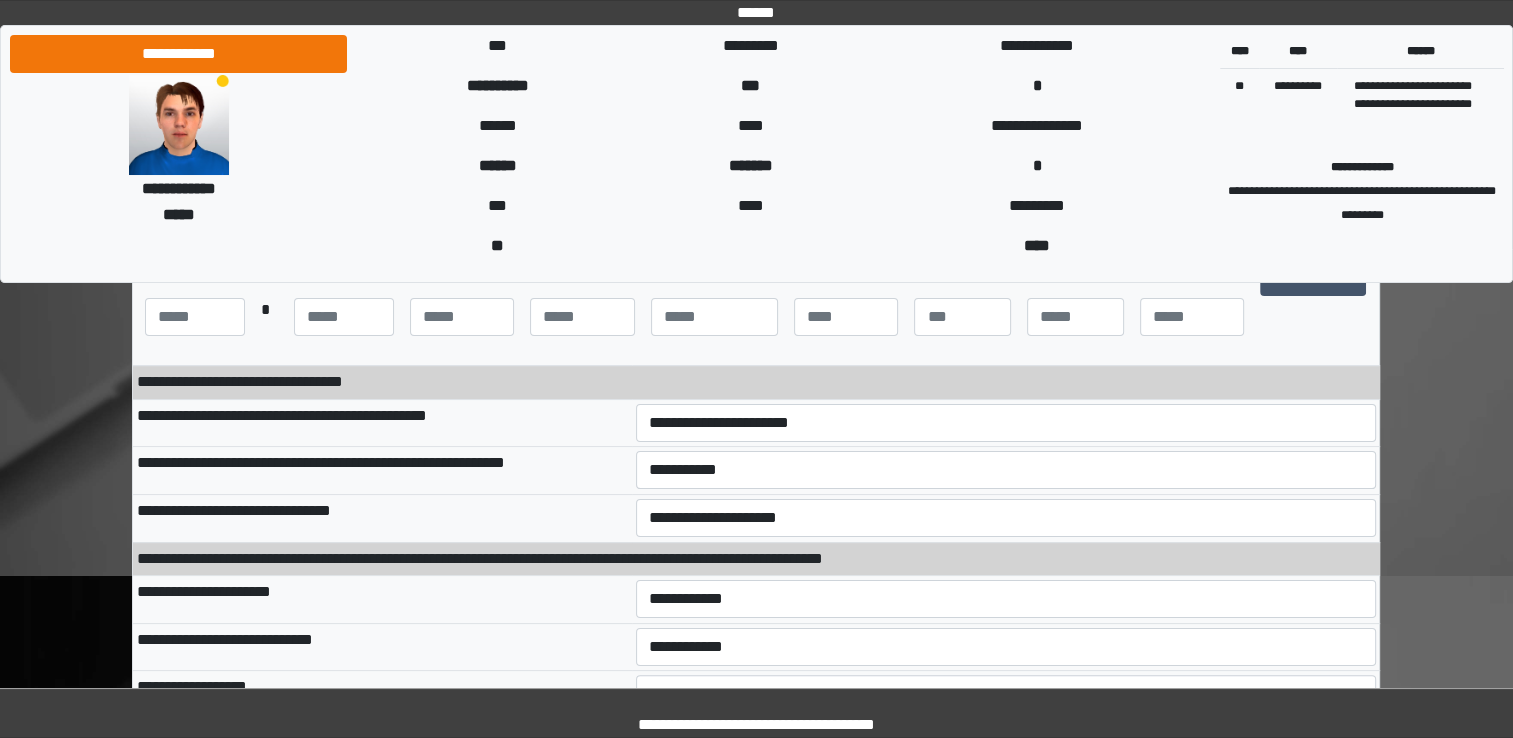 drag, startPoint x: 1282, startPoint y: 382, endPoint x: 1275, endPoint y: 391, distance: 11.401754 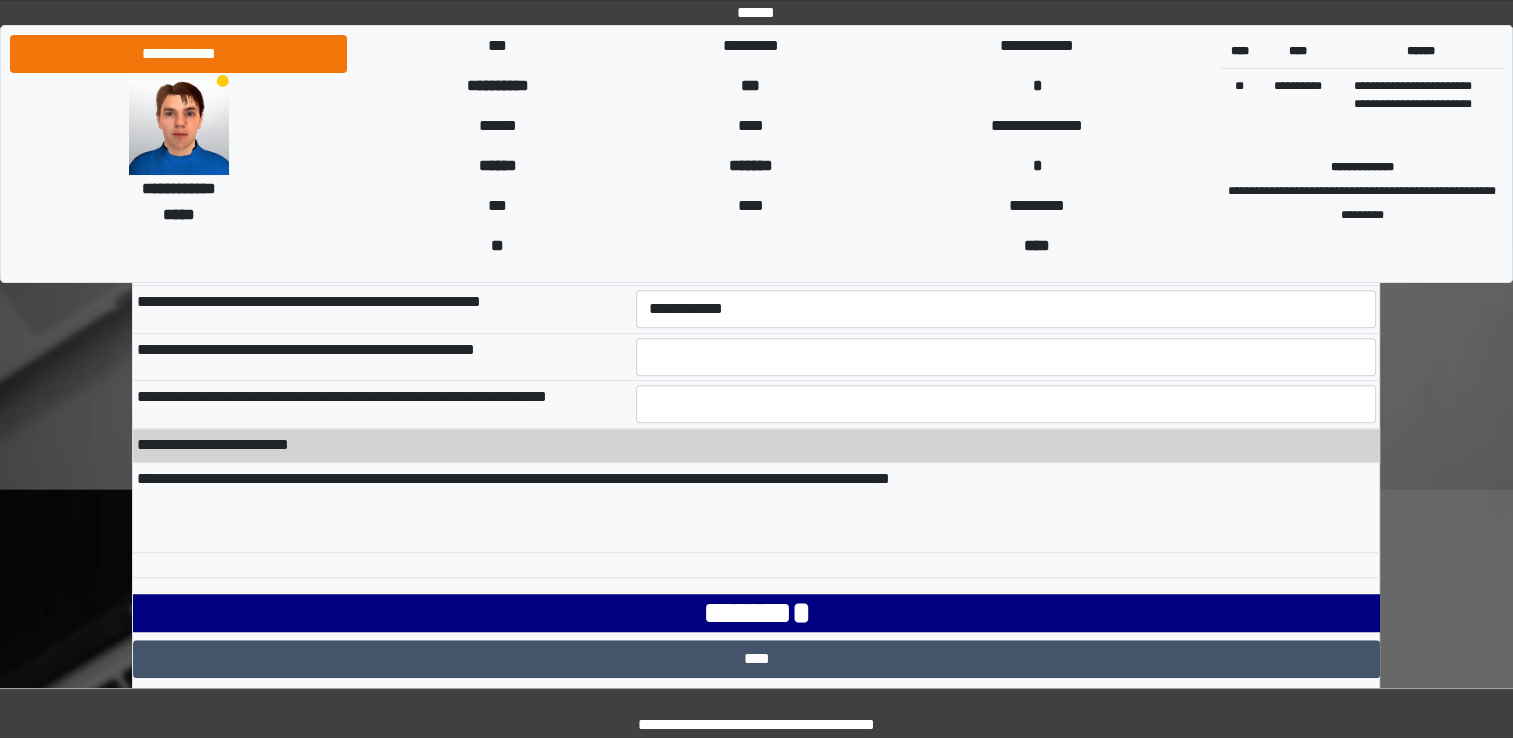 scroll, scrollTop: 1380, scrollLeft: 0, axis: vertical 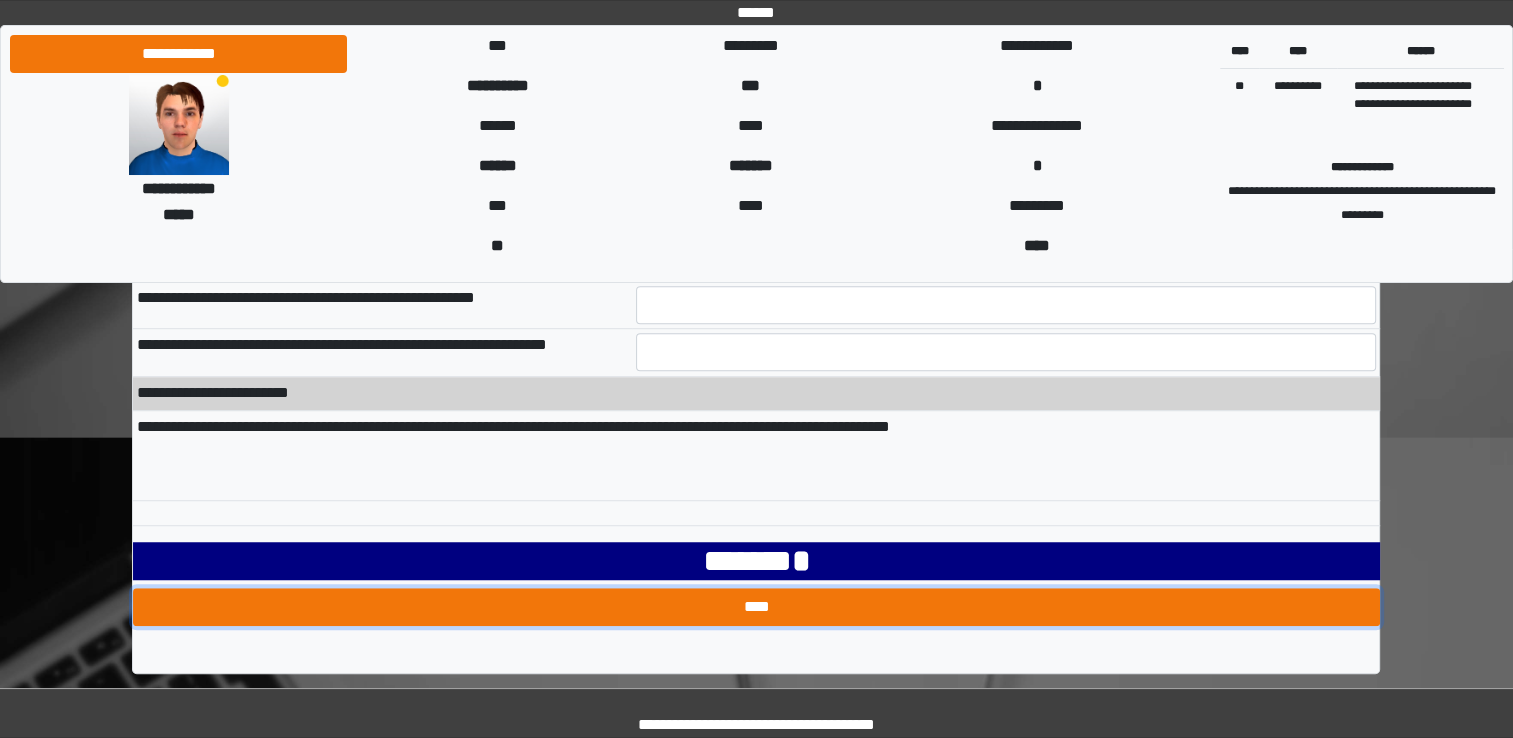 click on "****" at bounding box center (756, 607) 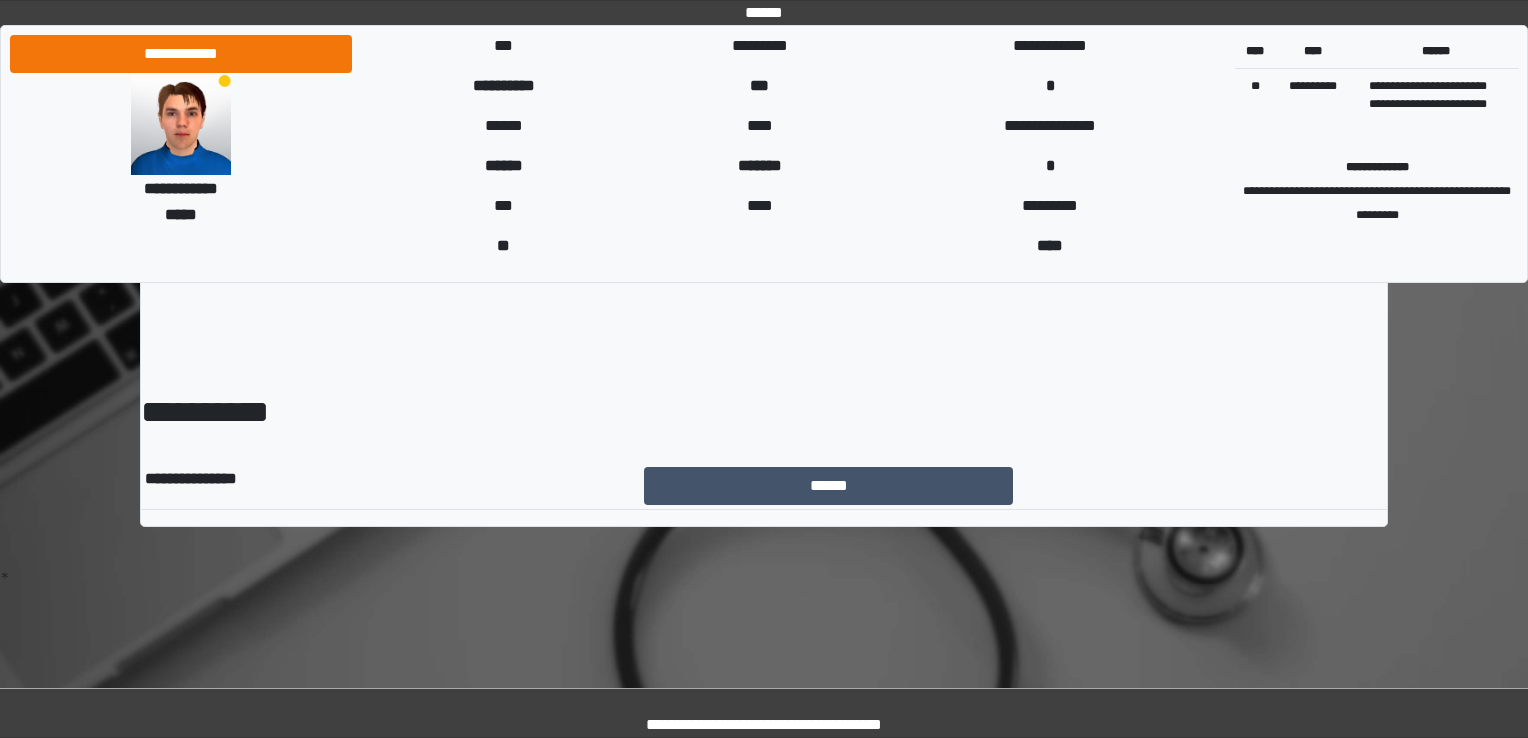 scroll, scrollTop: 0, scrollLeft: 0, axis: both 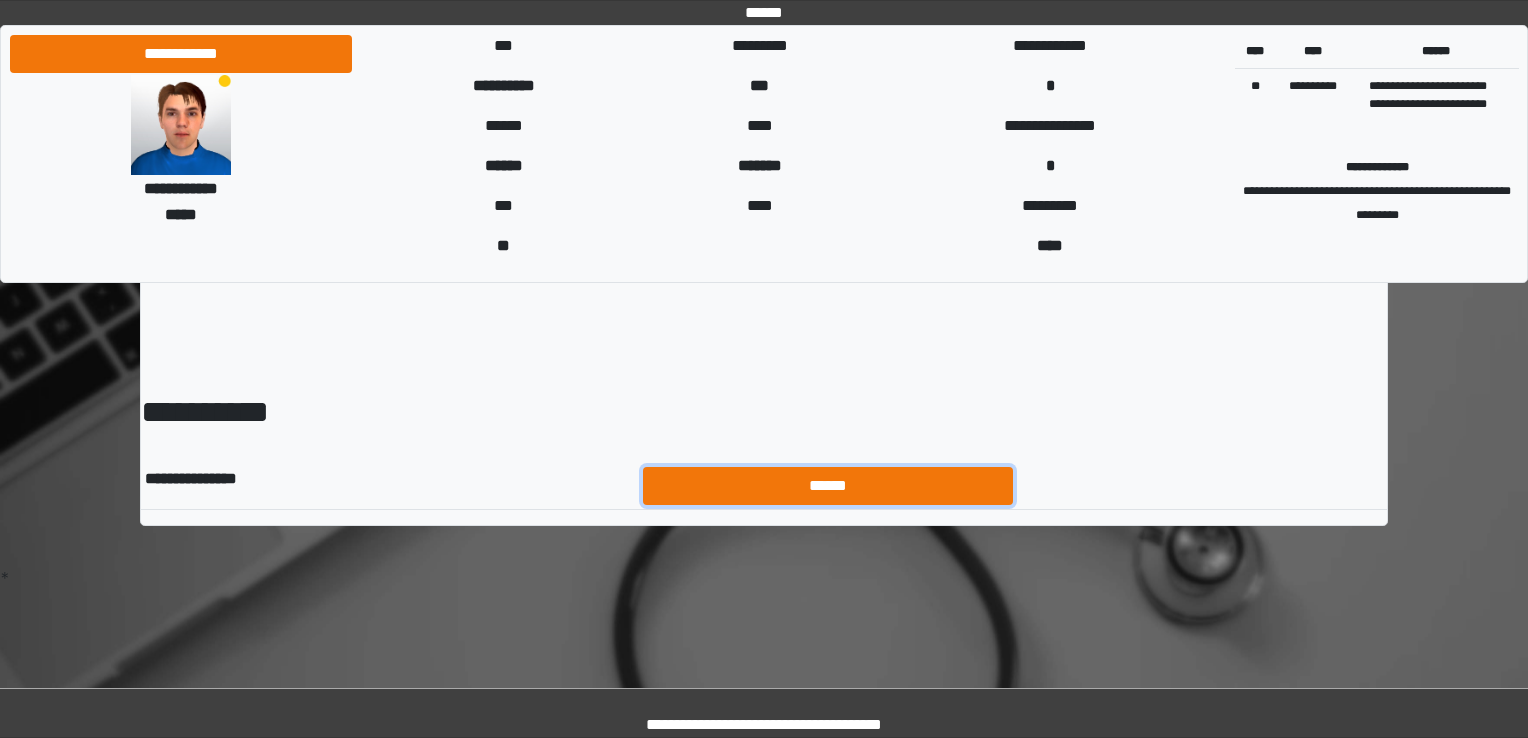 click on "******" at bounding box center (828, 486) 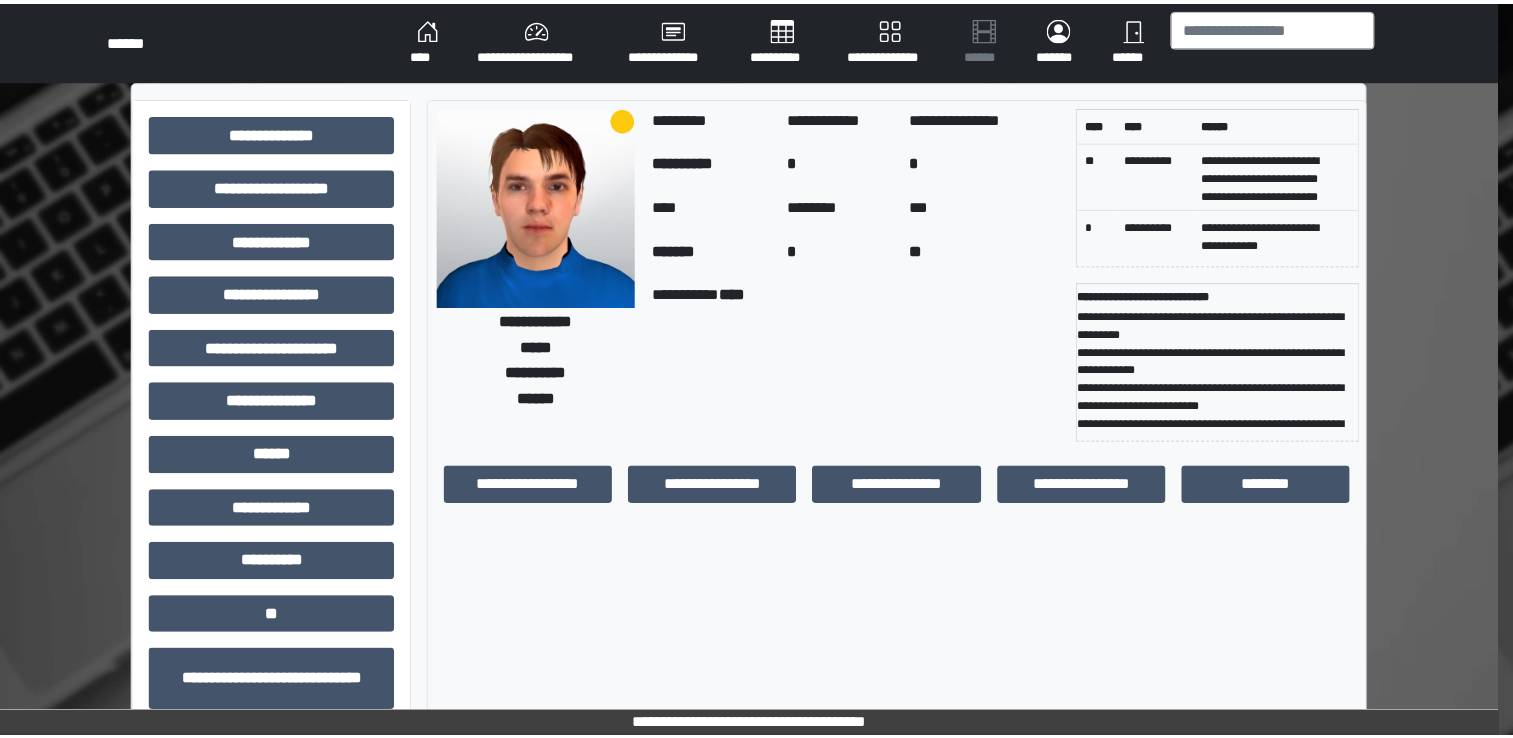 scroll, scrollTop: 0, scrollLeft: 0, axis: both 